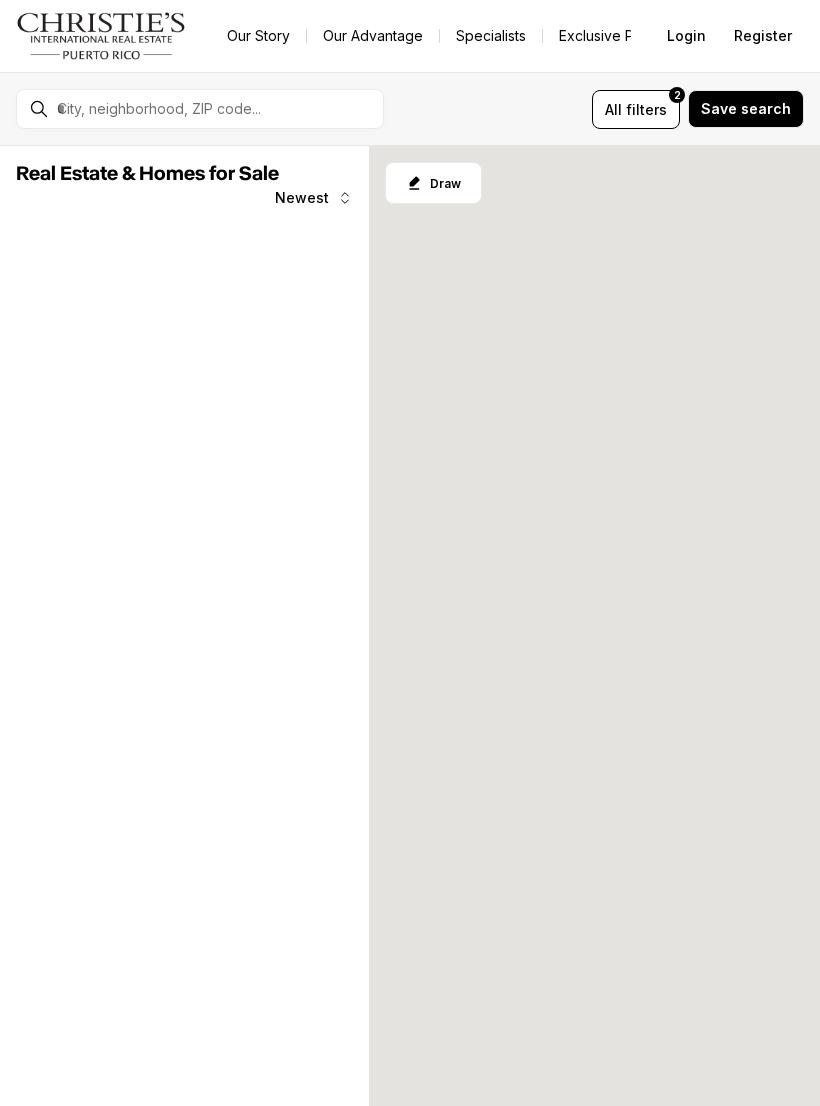 scroll, scrollTop: 0, scrollLeft: 0, axis: both 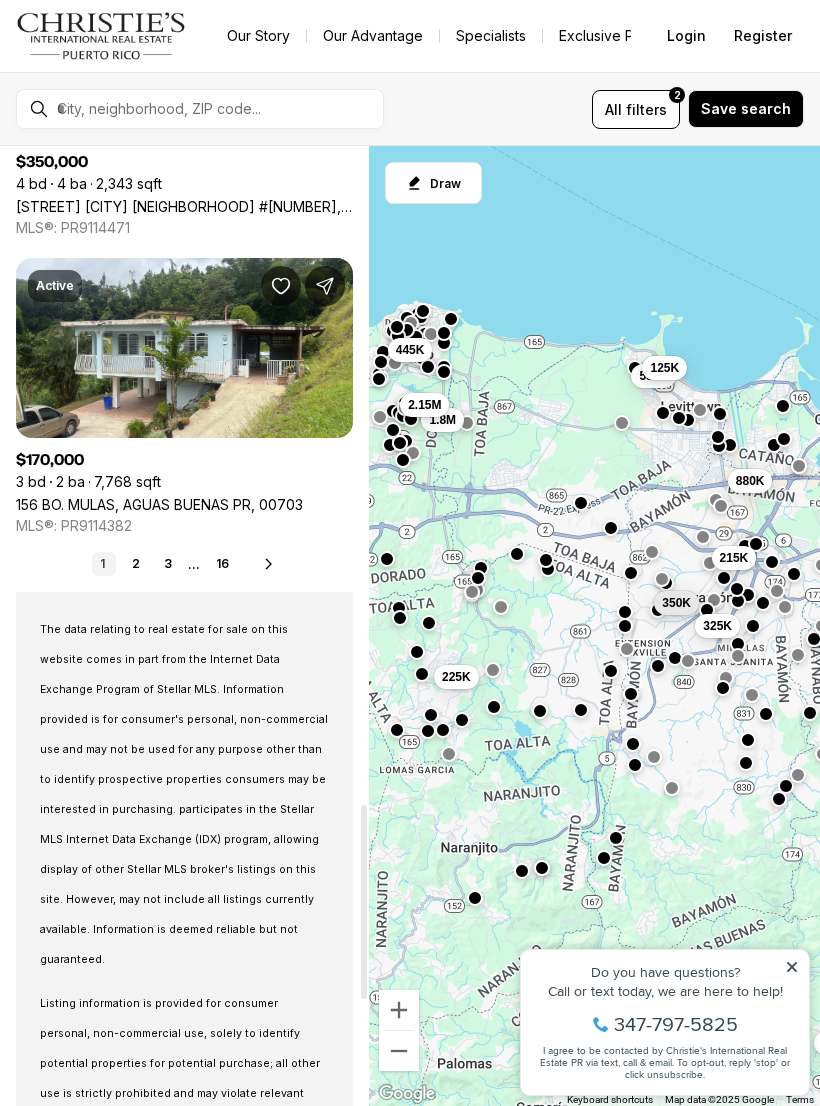 click on "2" at bounding box center [136, 564] 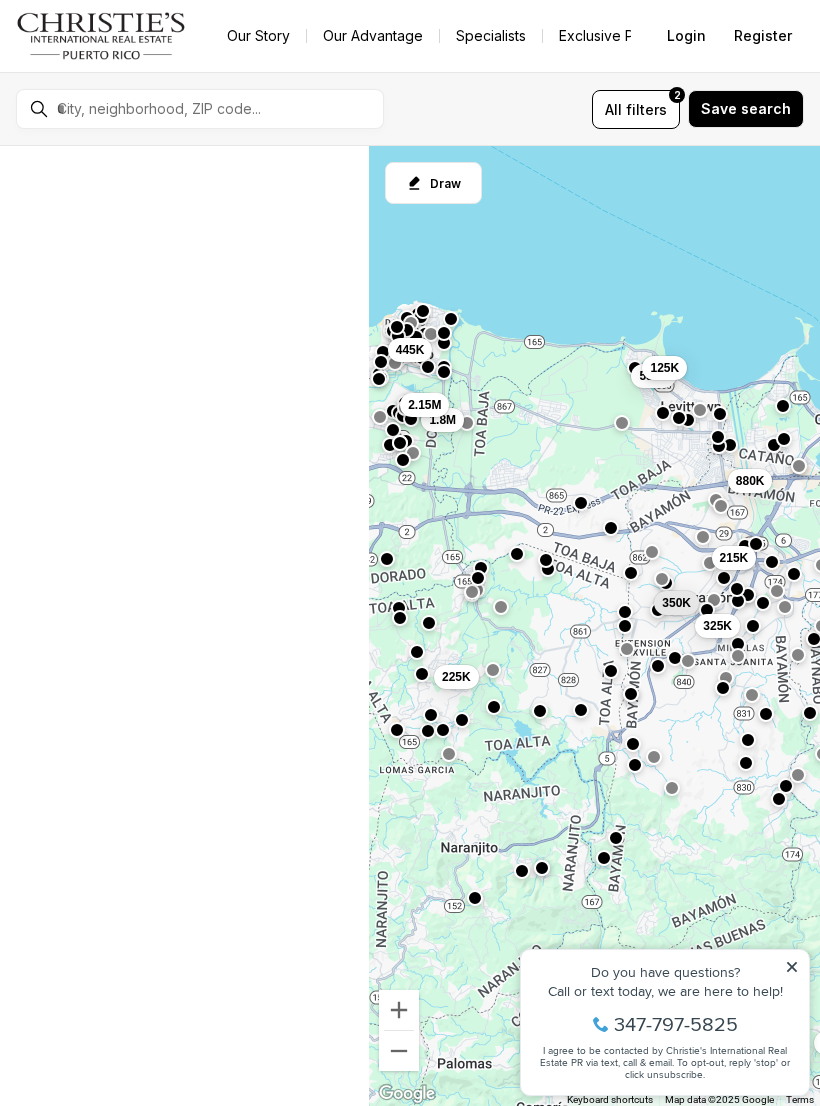 scroll, scrollTop: 0, scrollLeft: 0, axis: both 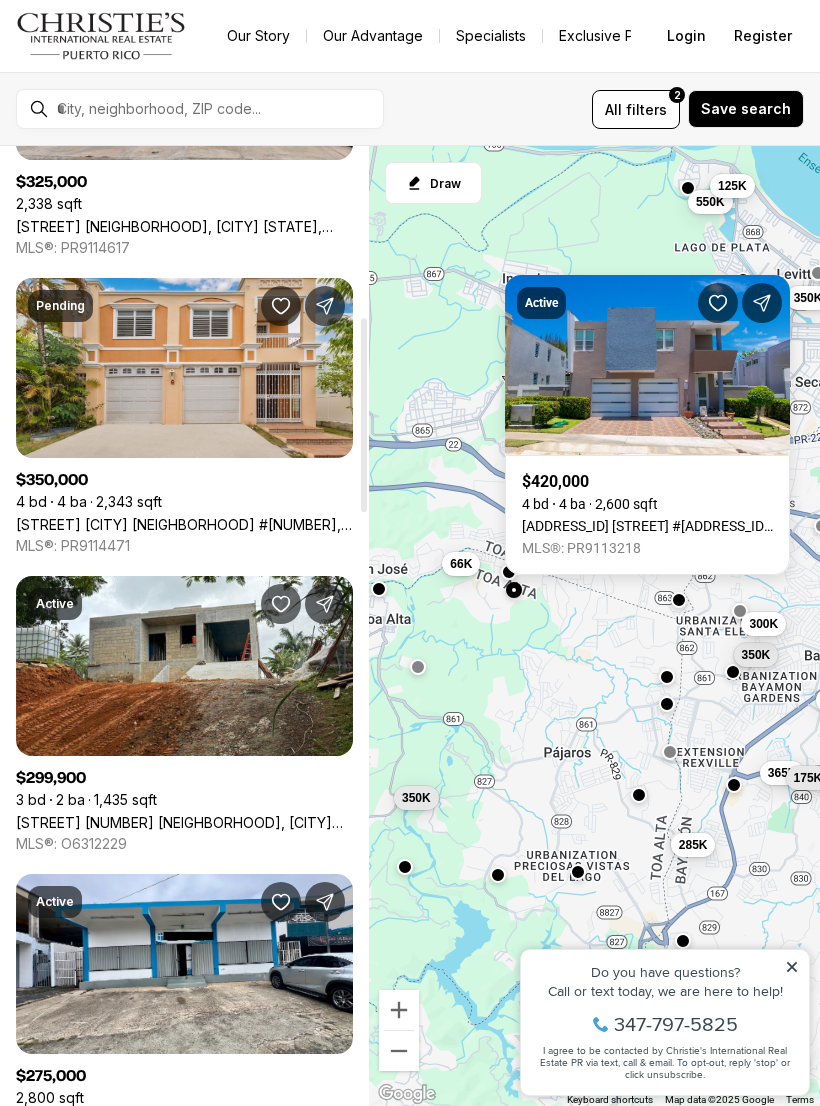 click on "AD-15 CALLE AGUAS CLARAS #AD-15, TOA ALTA PR, 00953" at bounding box center (647, 526) 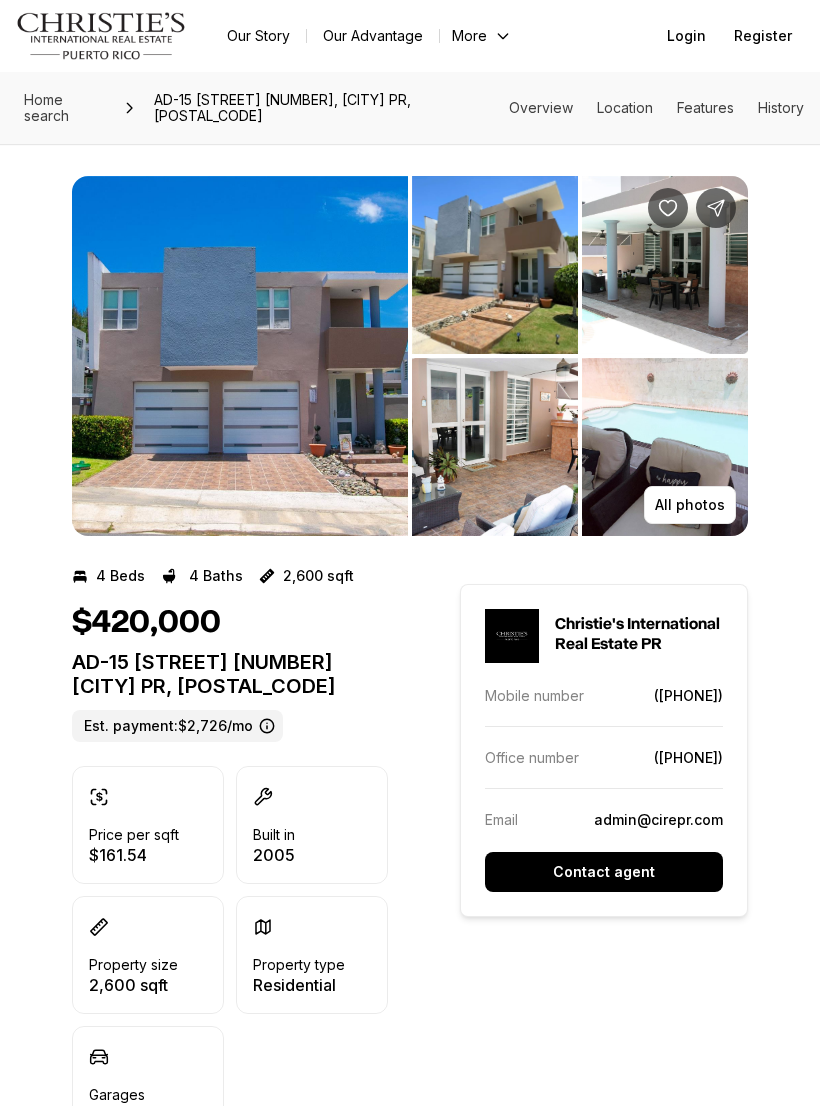 scroll, scrollTop: 0, scrollLeft: 0, axis: both 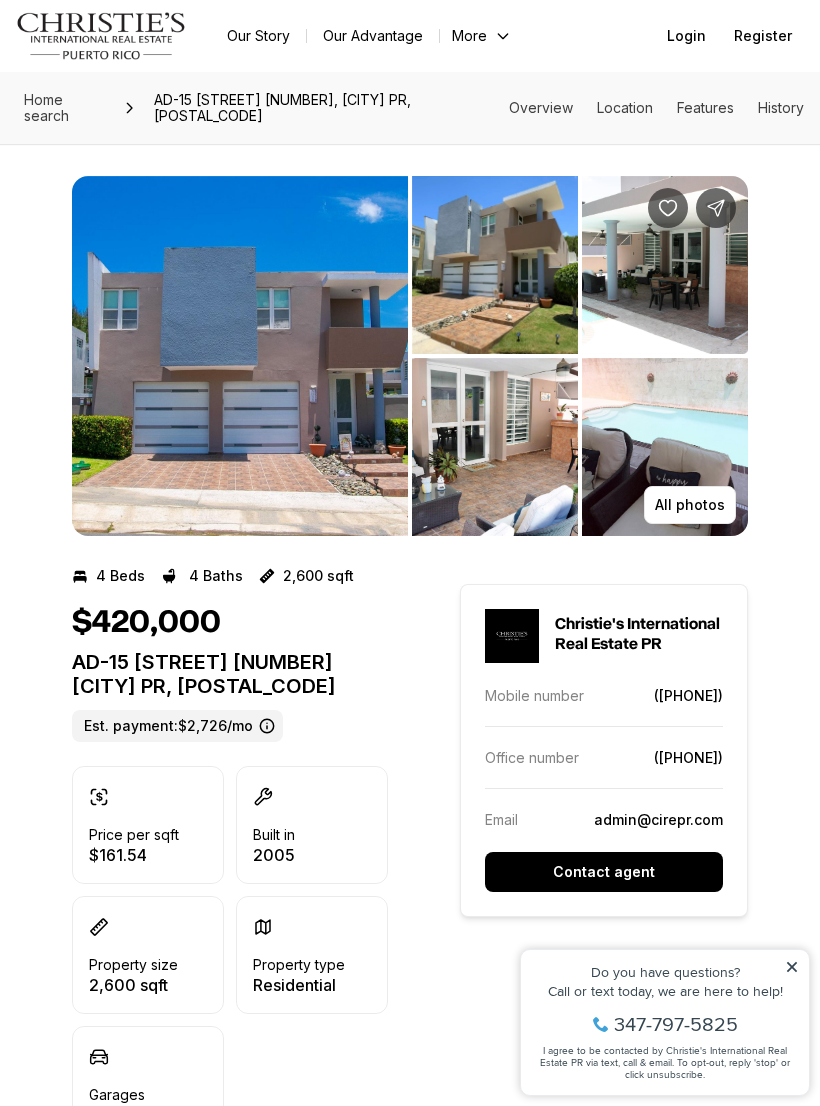 click at bounding box center (240, 356) 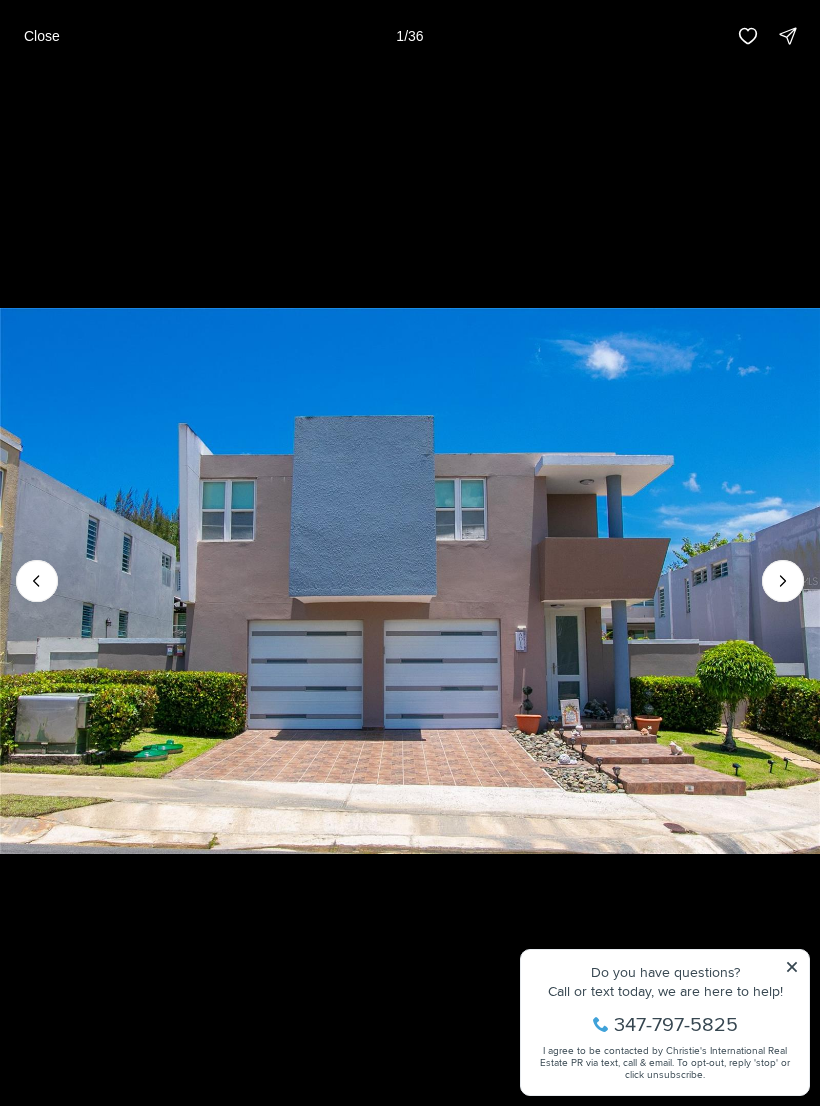 click 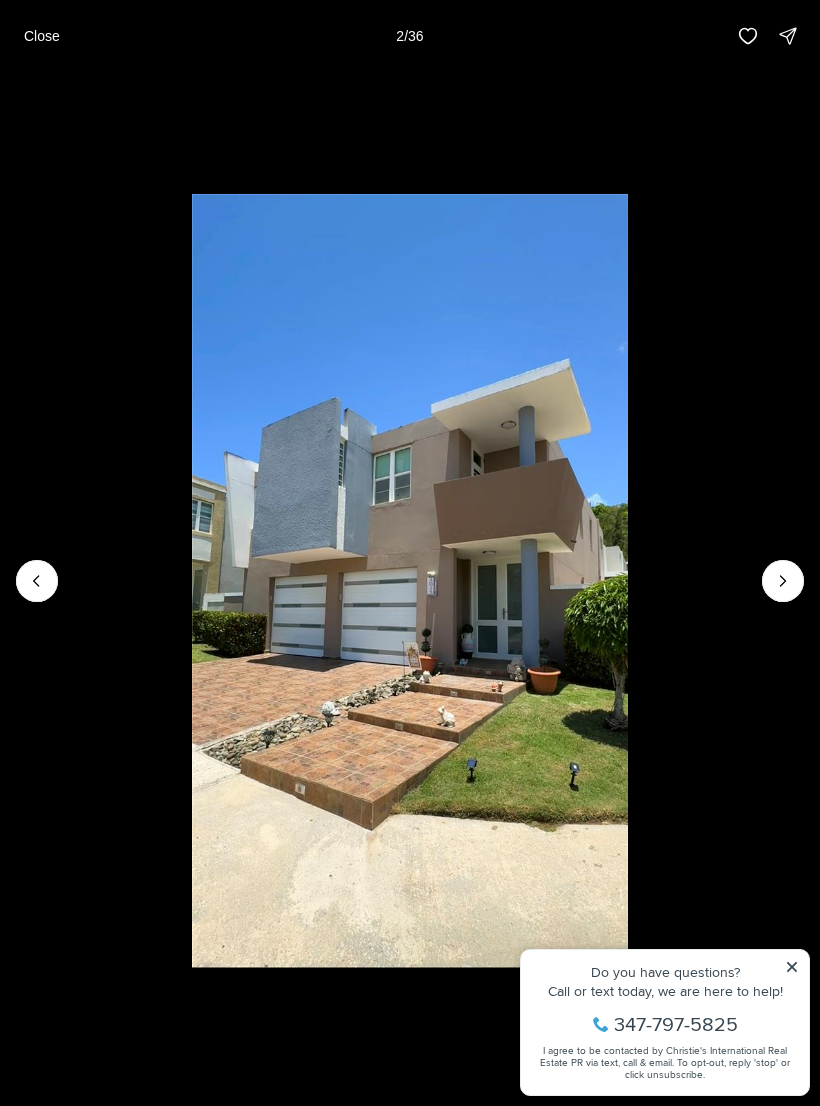click at bounding box center (410, 581) 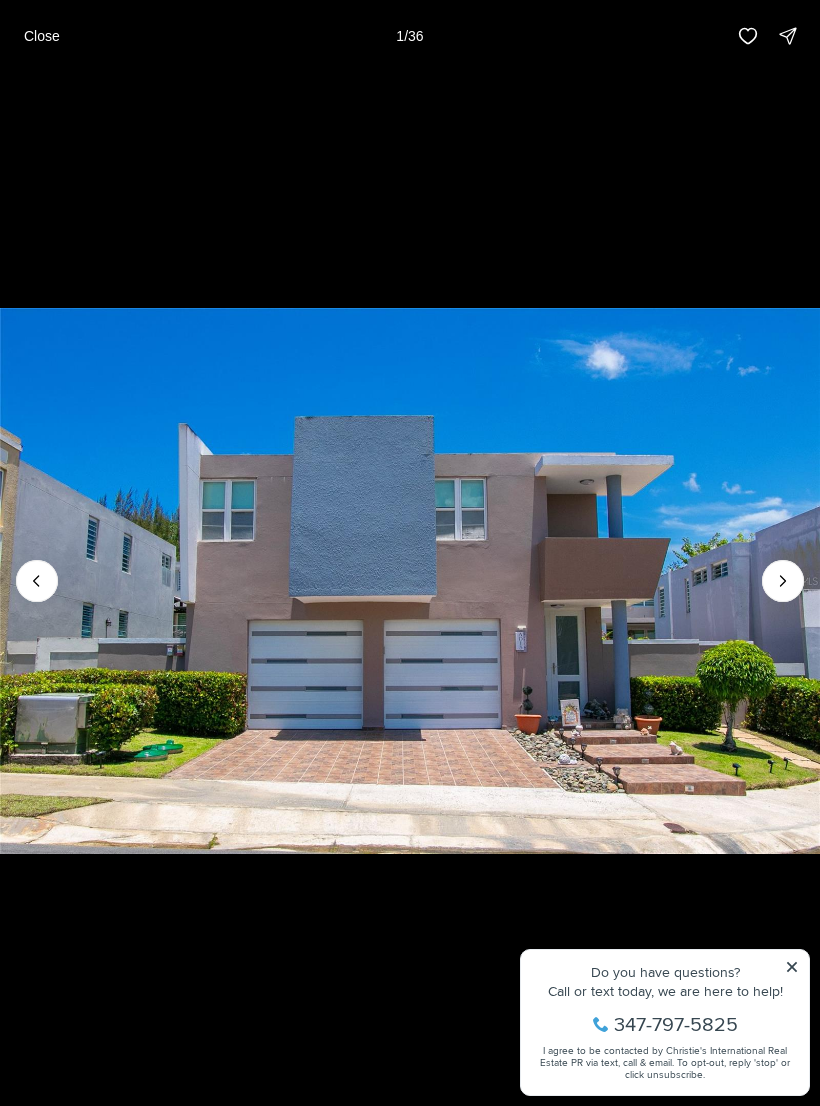 click 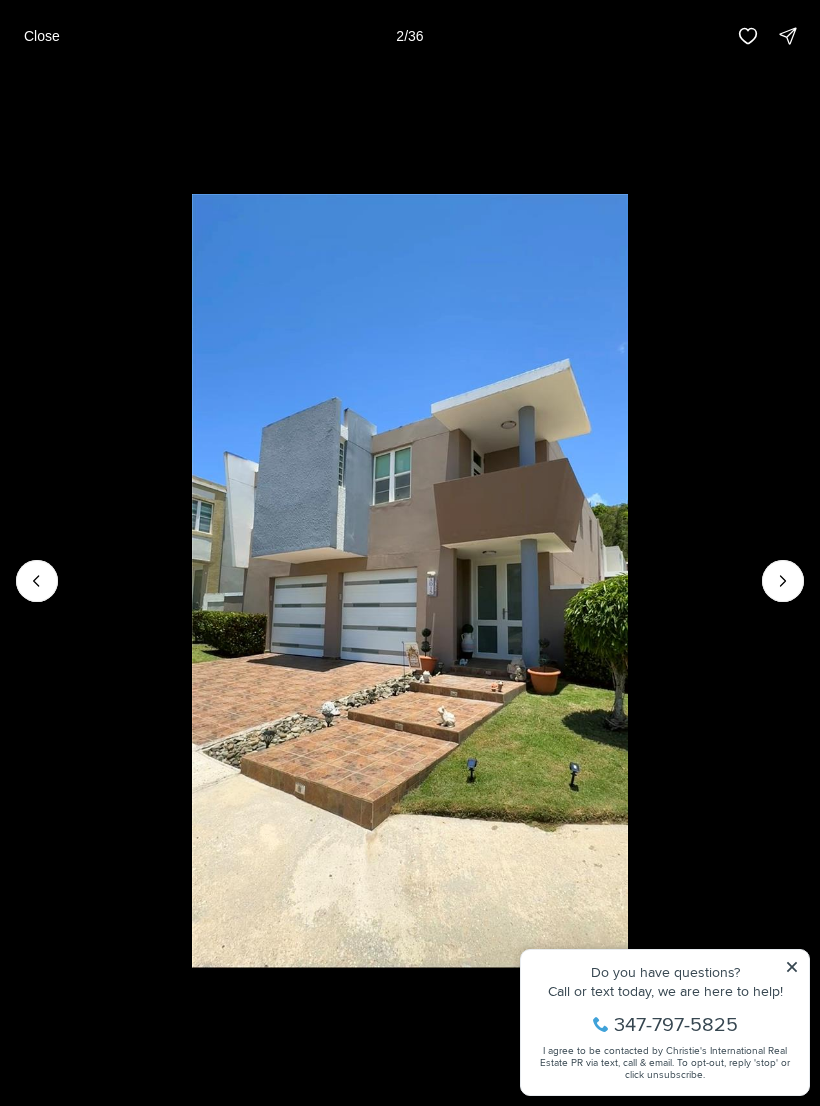 click at bounding box center (783, 581) 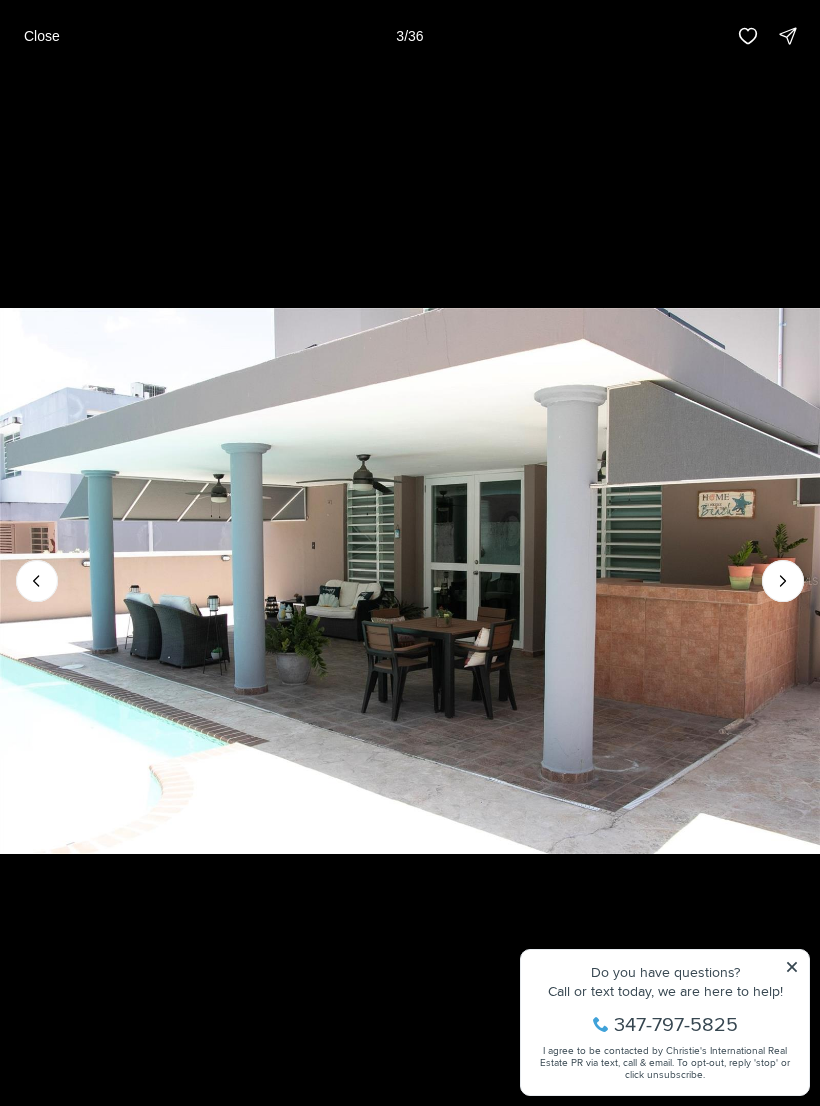 click 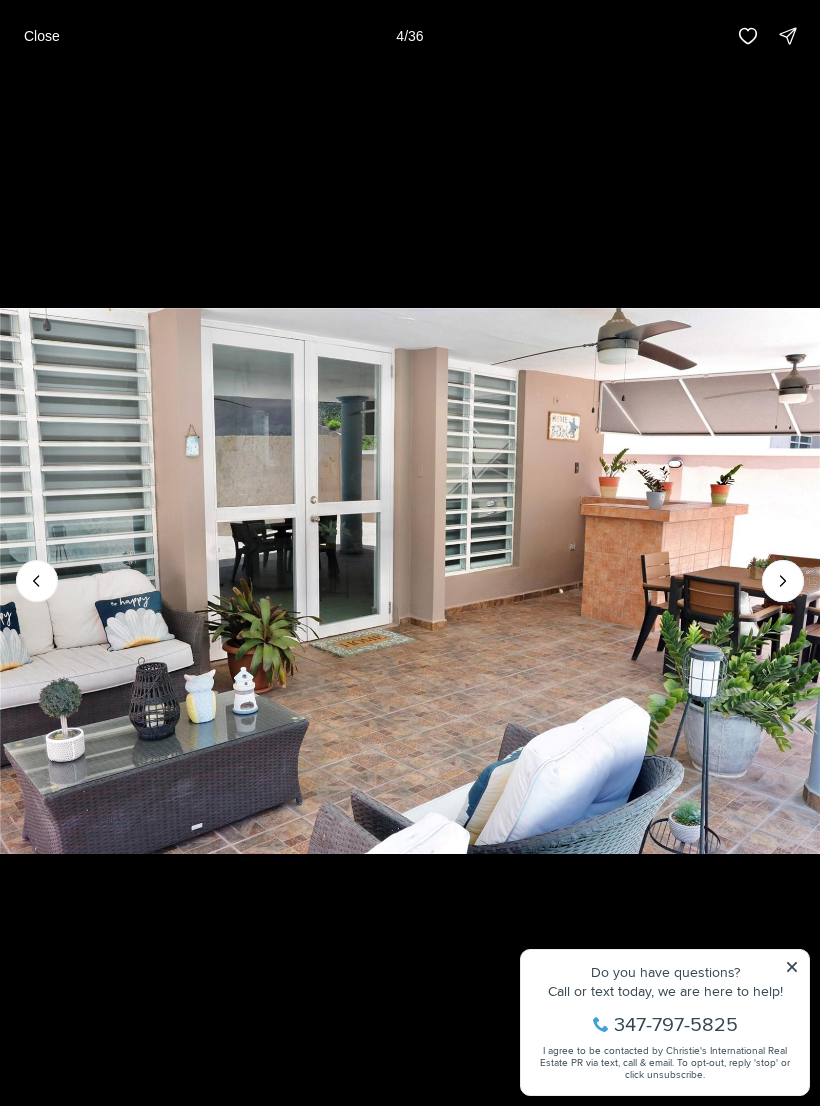 click 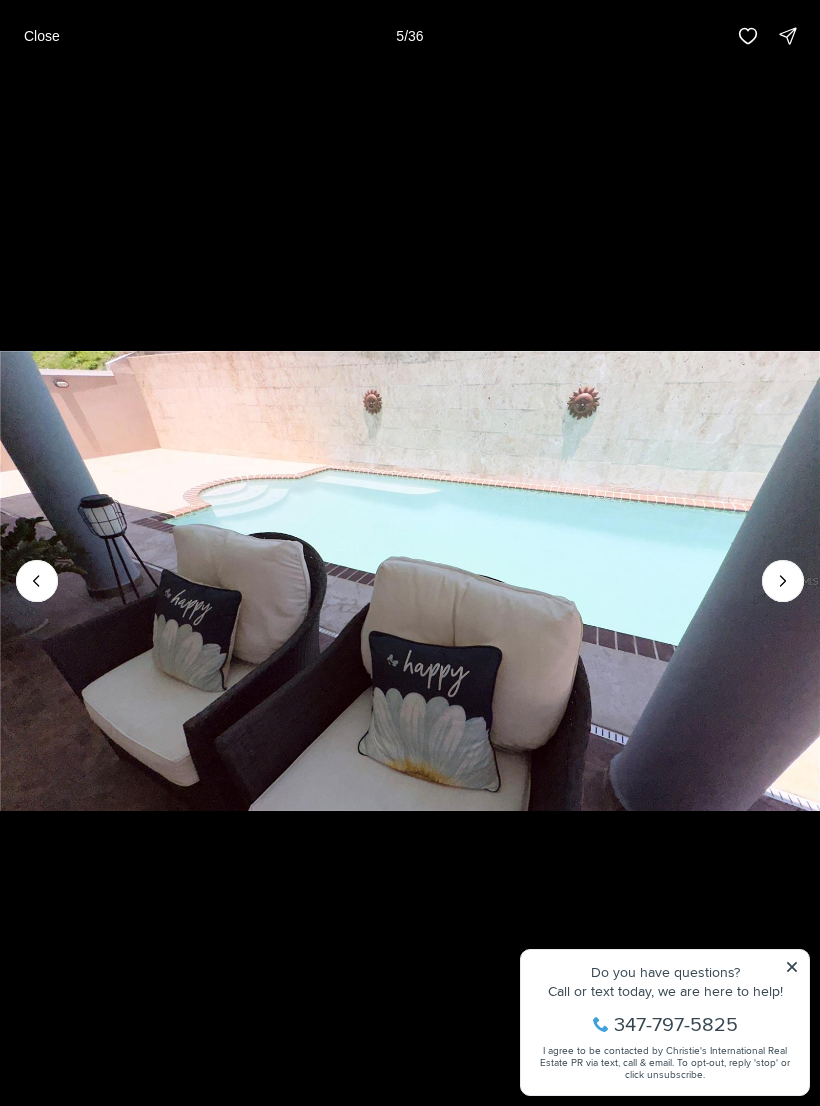 click 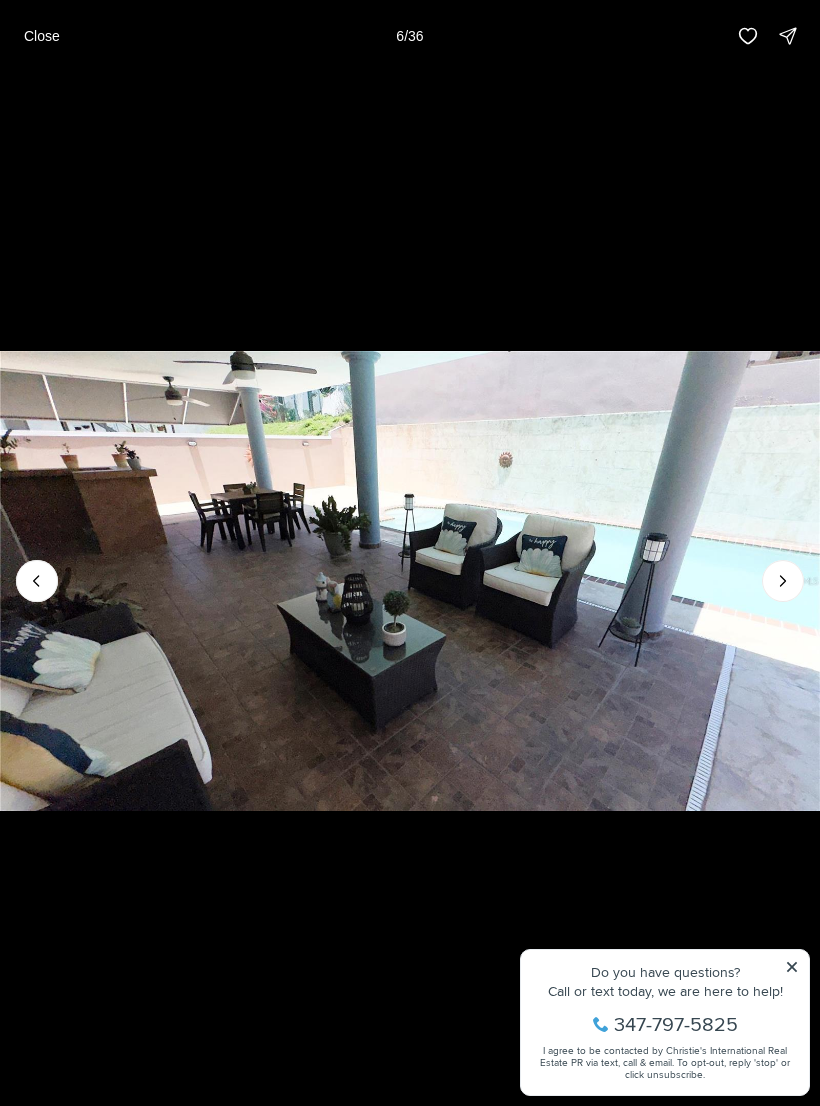 click 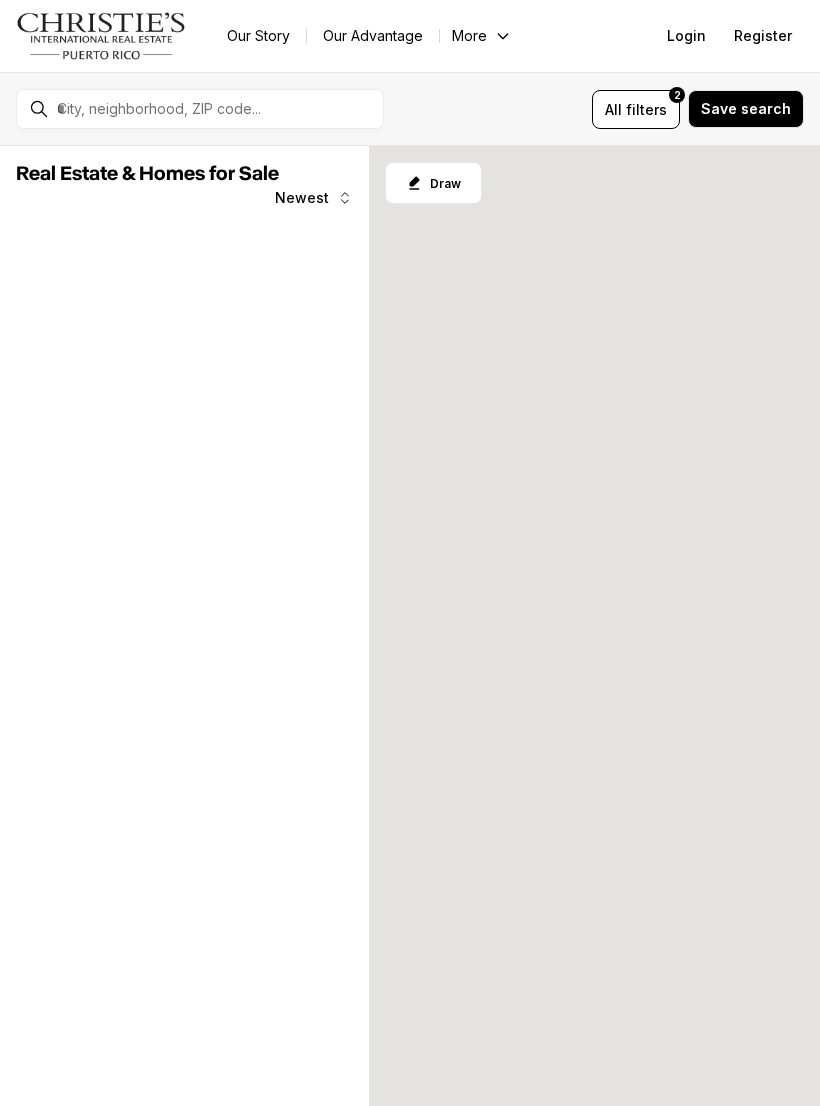 scroll, scrollTop: 0, scrollLeft: 0, axis: both 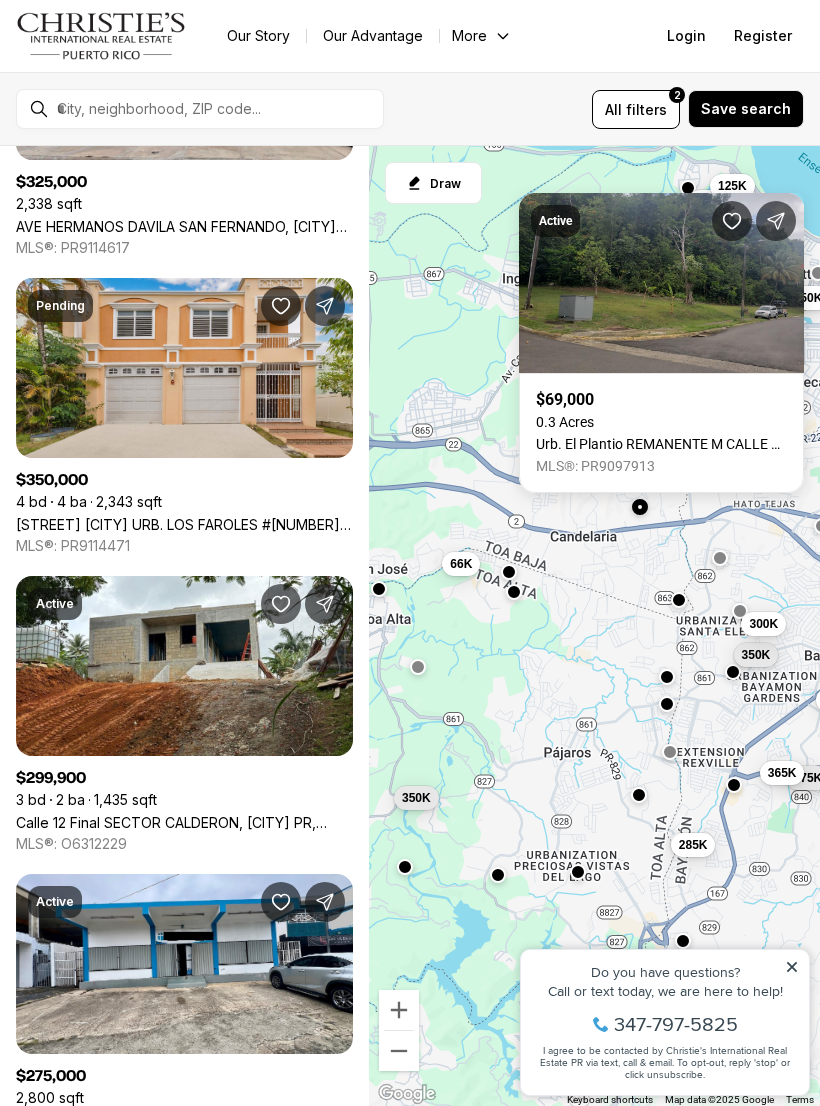 click on "Urb. El Plantio REMANENTE M CALLE 4, [CITY] PR, [POSTAL_CODE]" at bounding box center (661, 444) 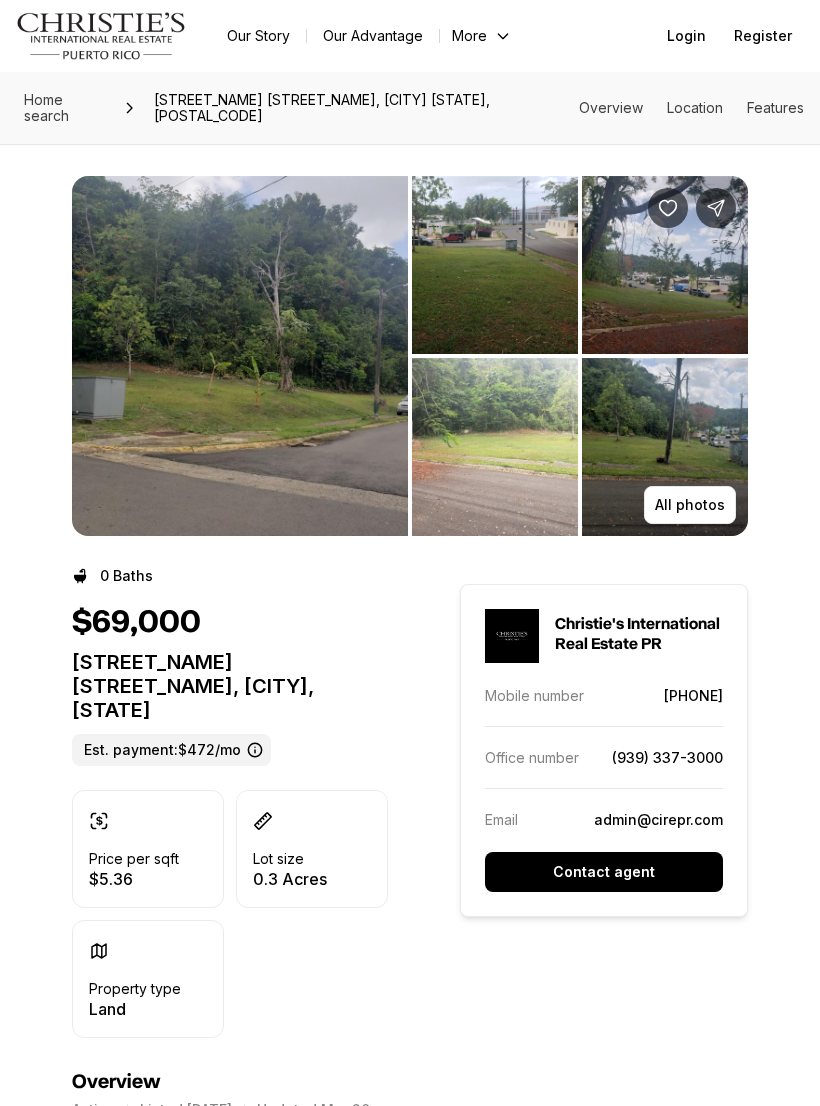 scroll, scrollTop: 0, scrollLeft: 0, axis: both 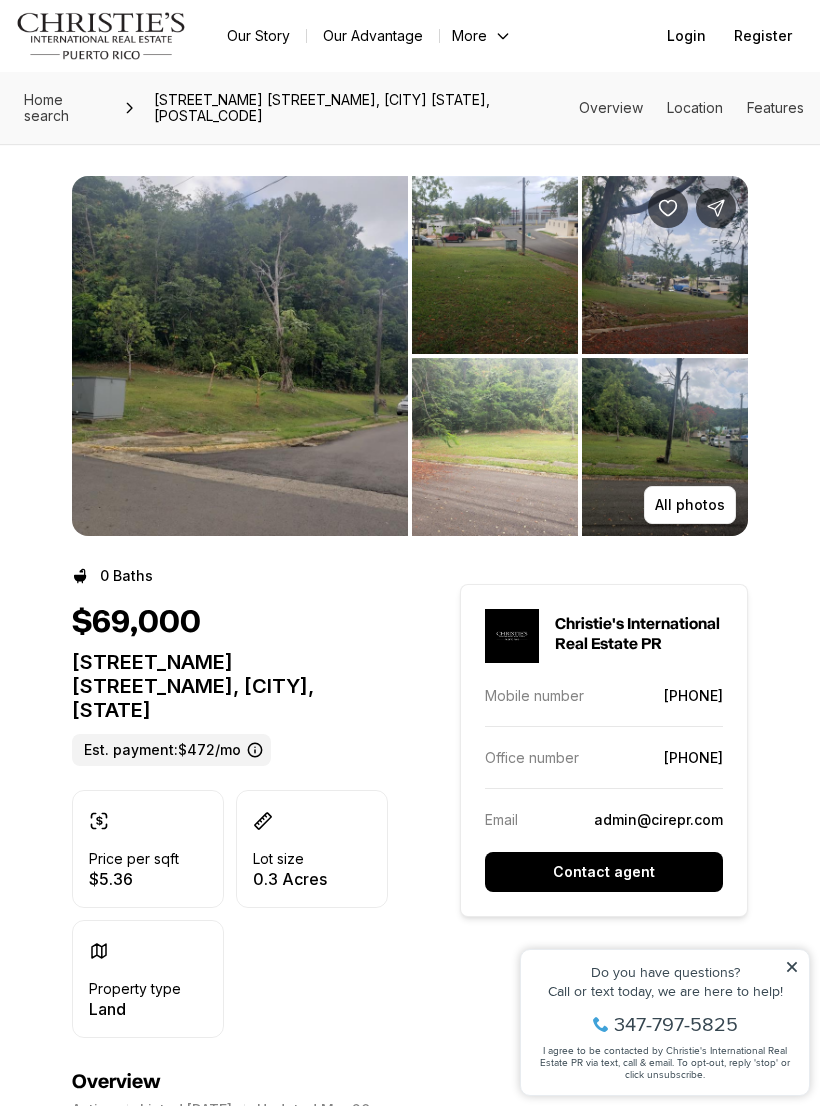 click at bounding box center [240, 356] 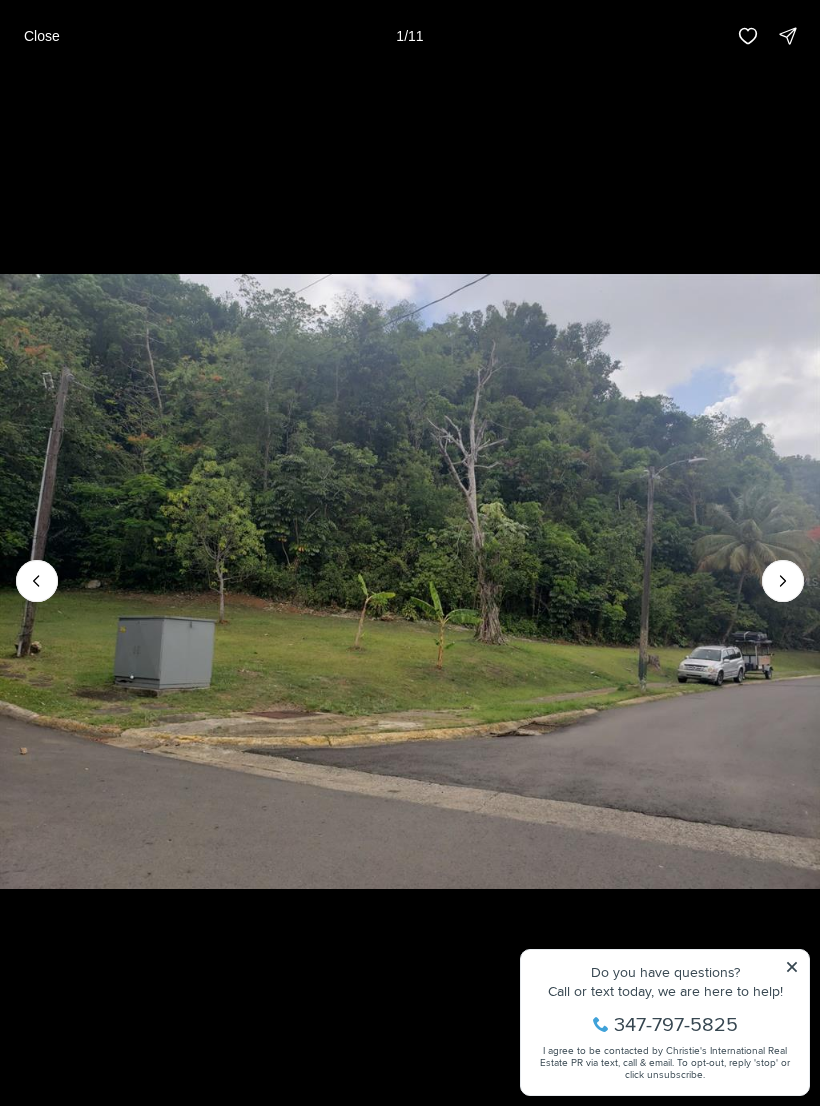 click 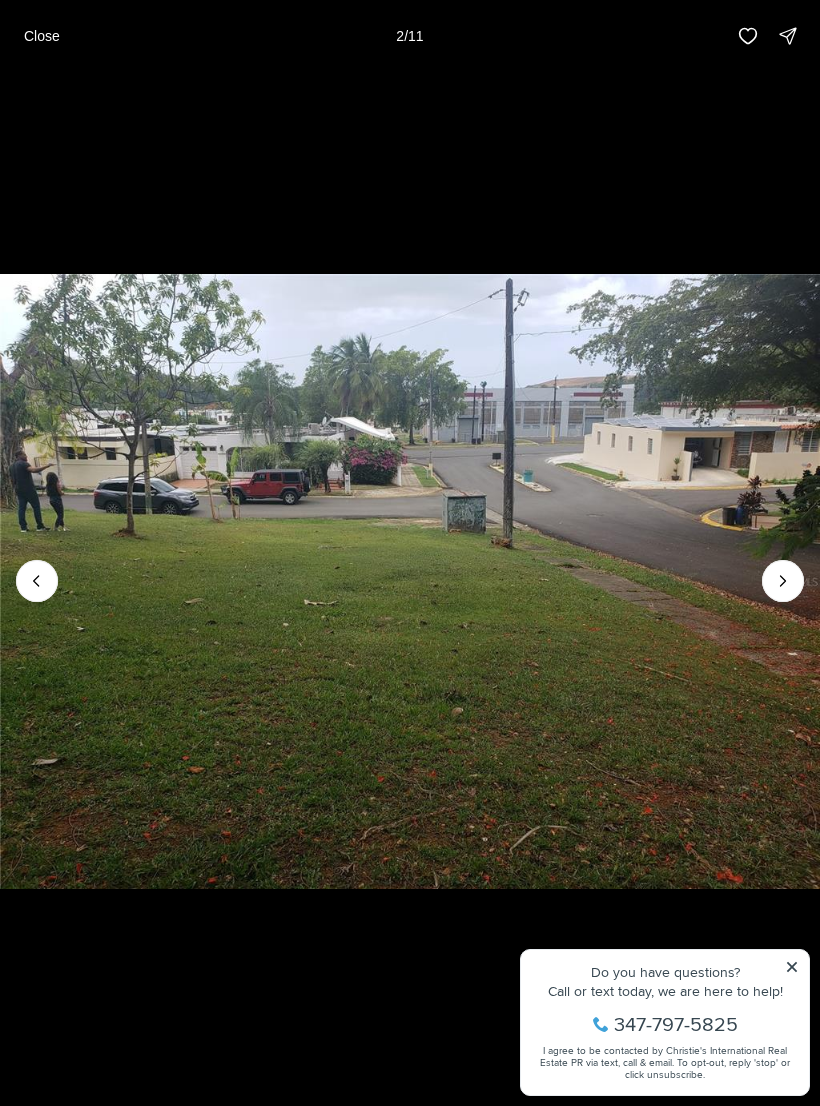 click 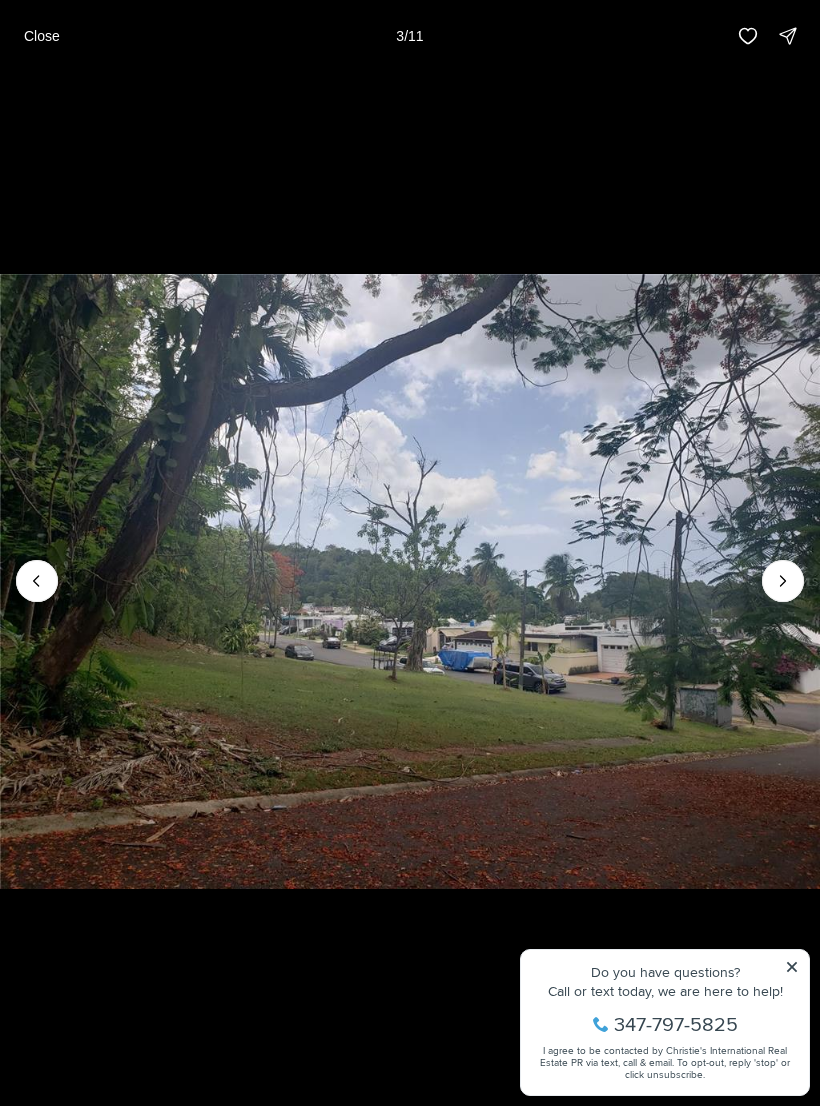 click at bounding box center [783, 581] 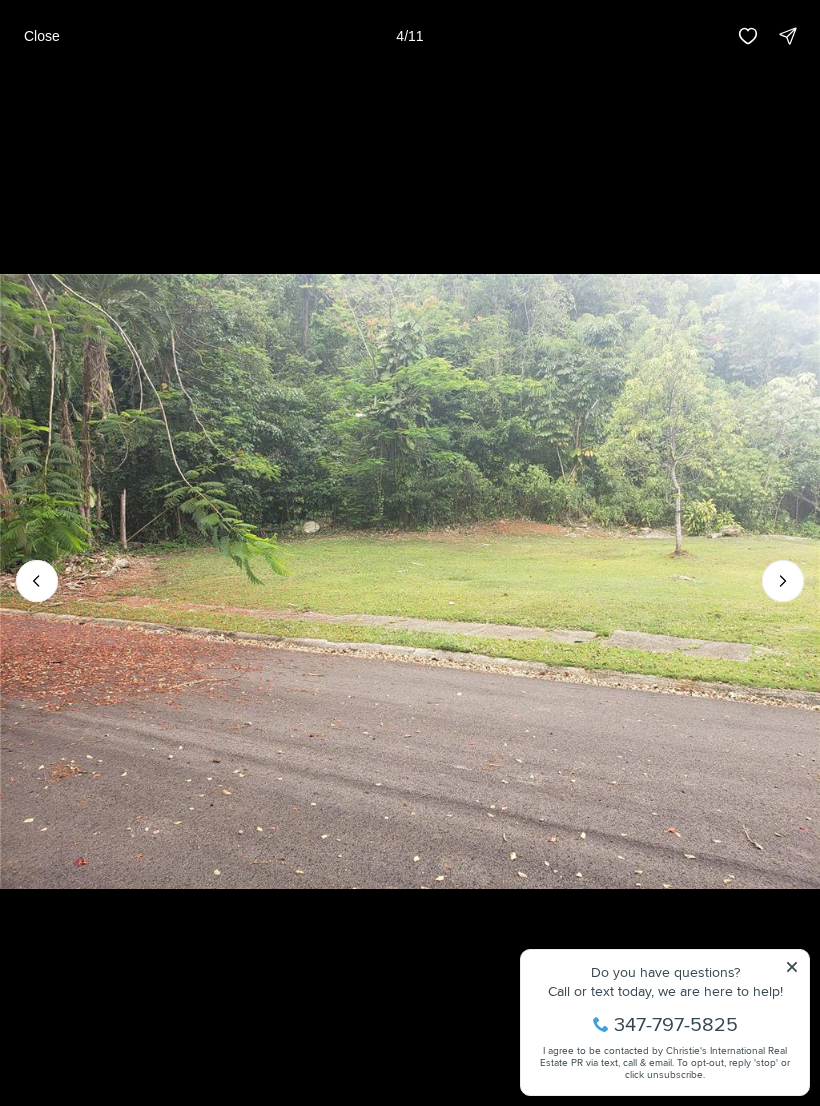 click 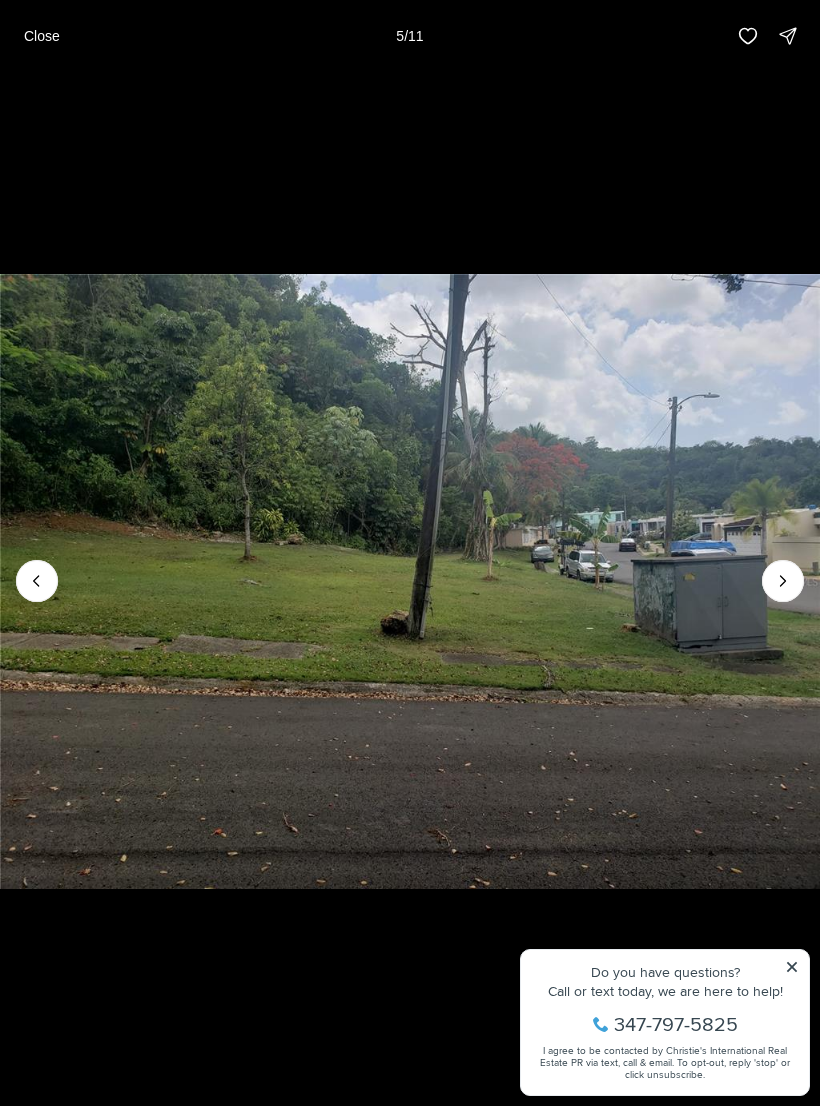 click 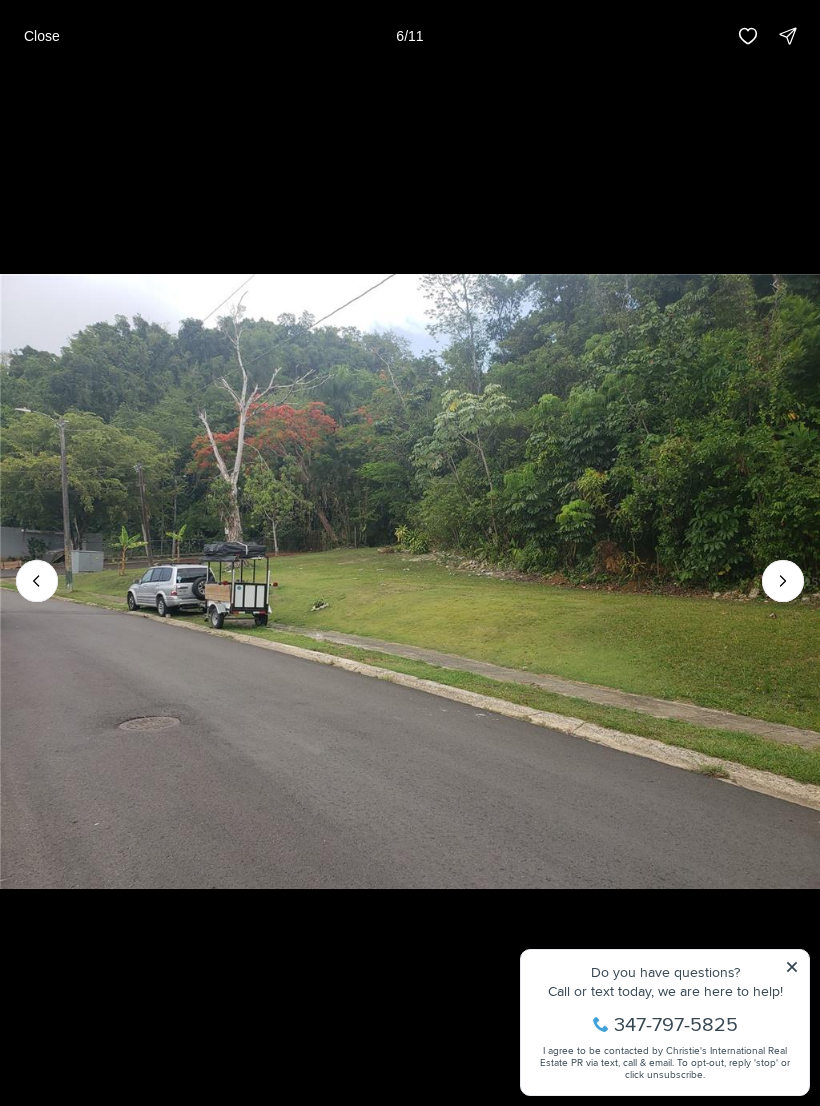 click at bounding box center [783, 581] 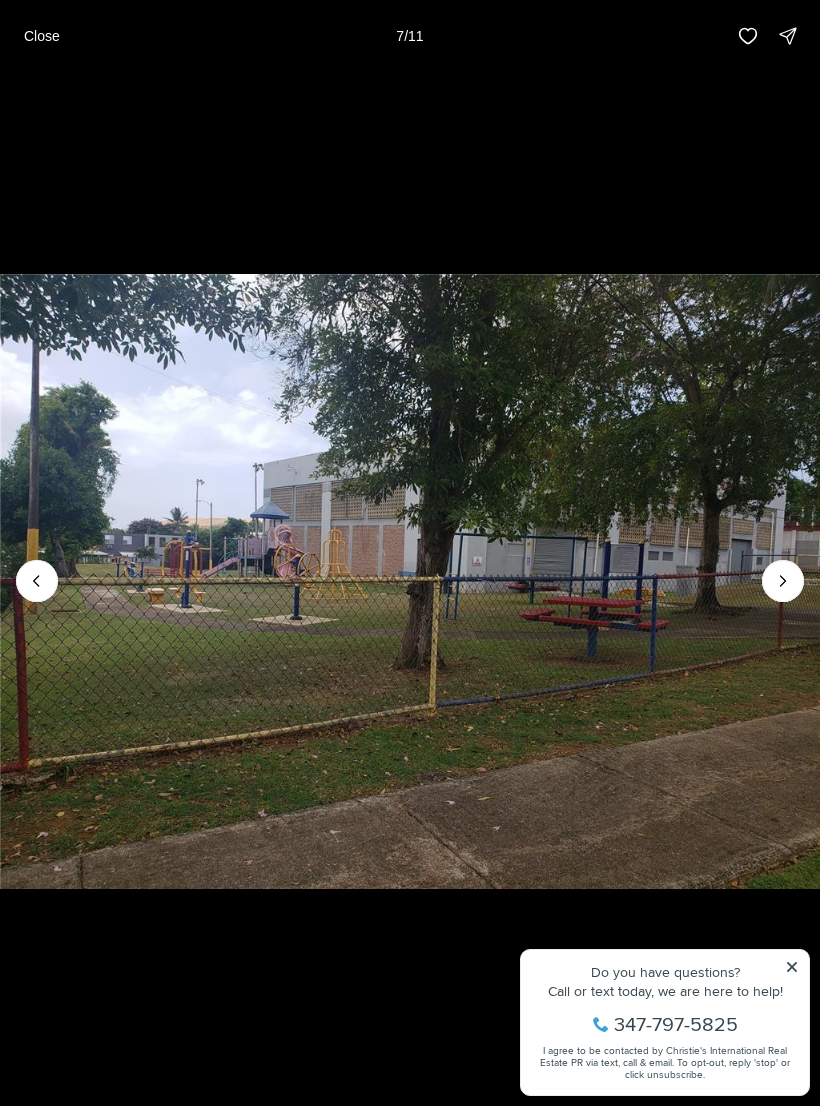 click at bounding box center [783, 581] 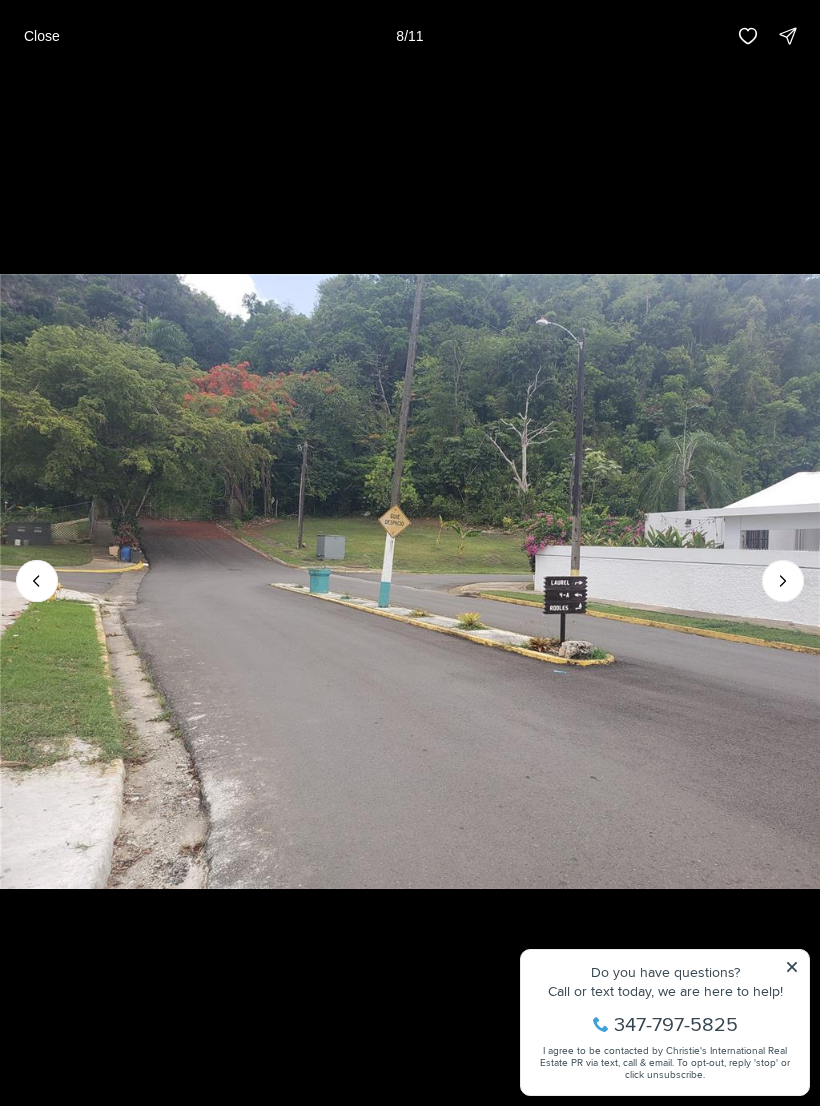 click 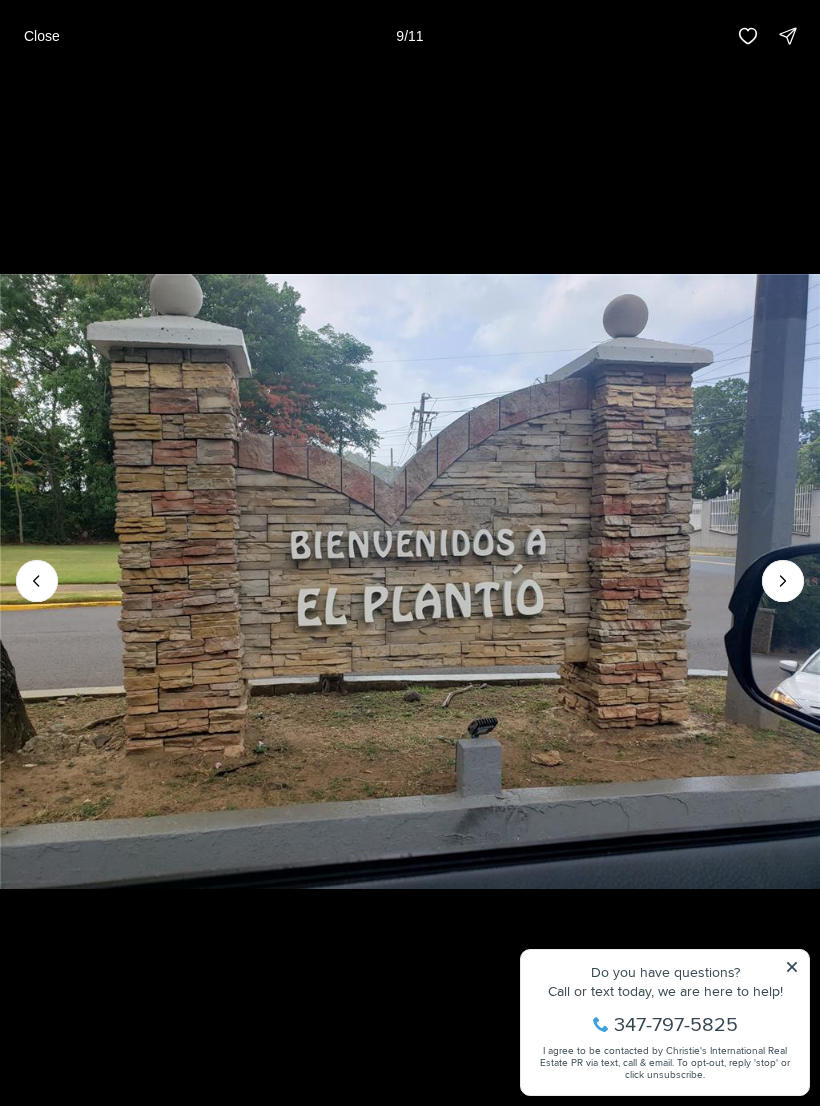 click 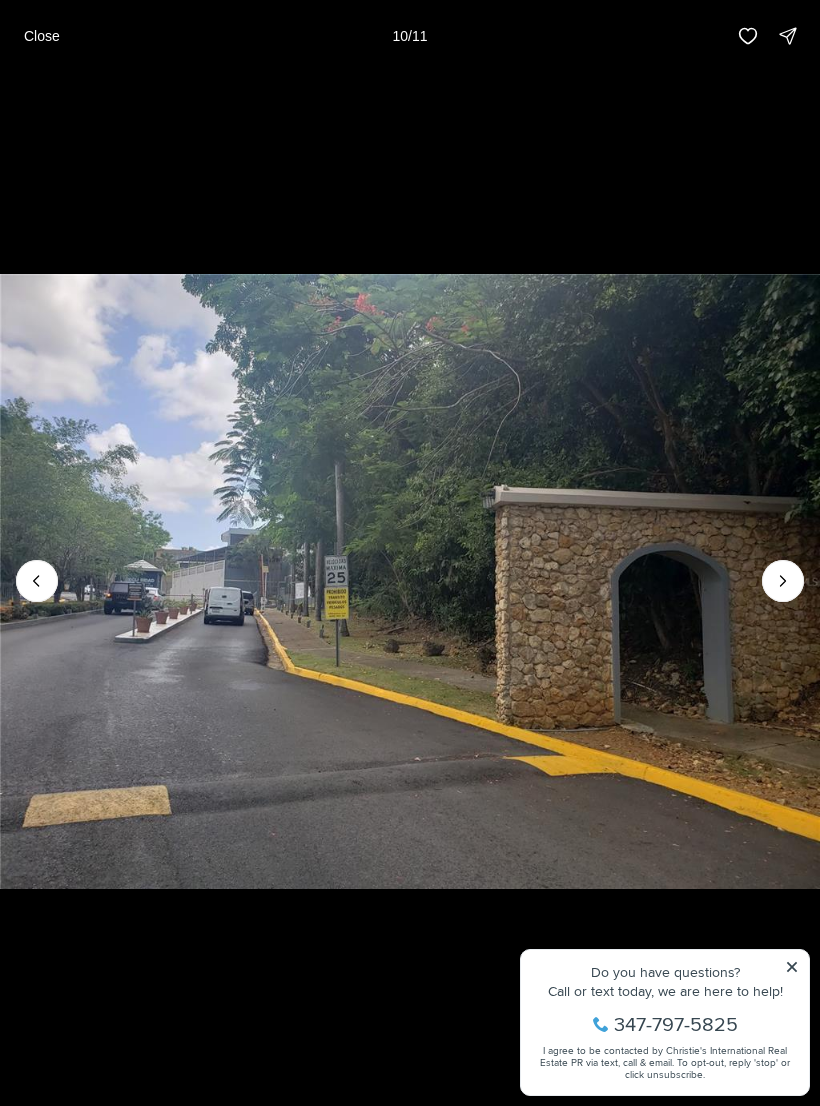 click 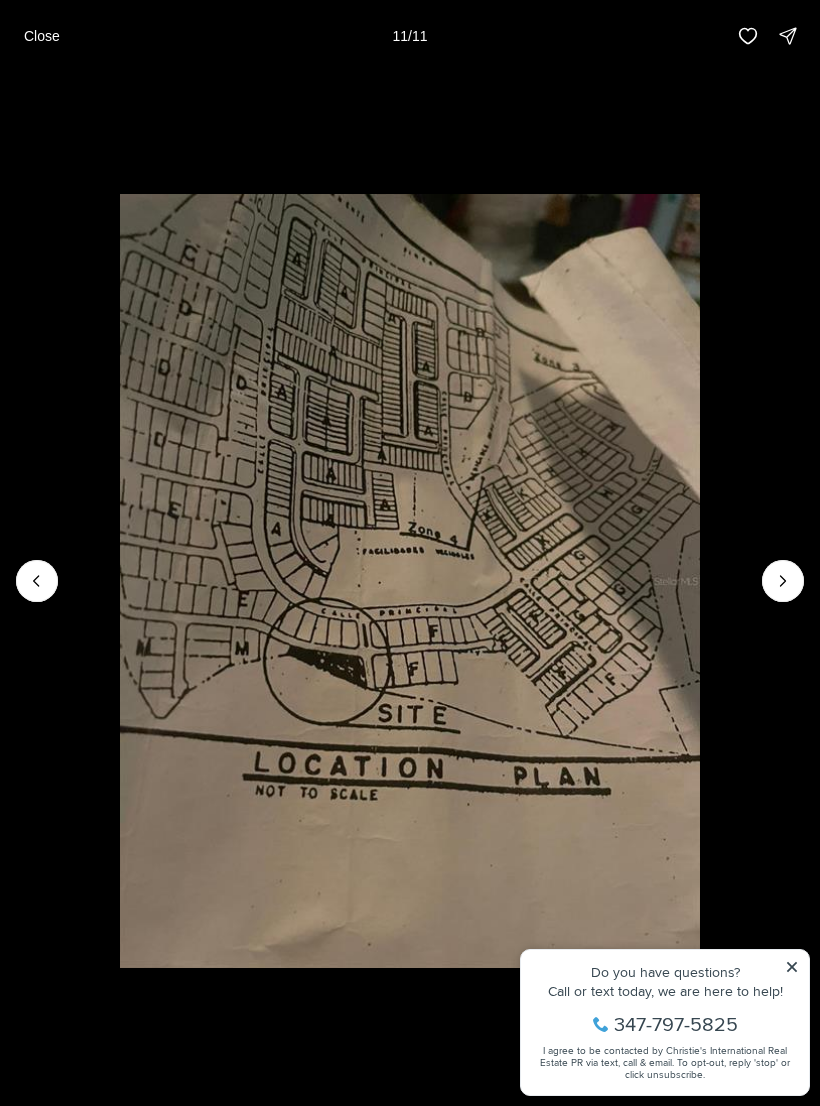 click at bounding box center [783, 581] 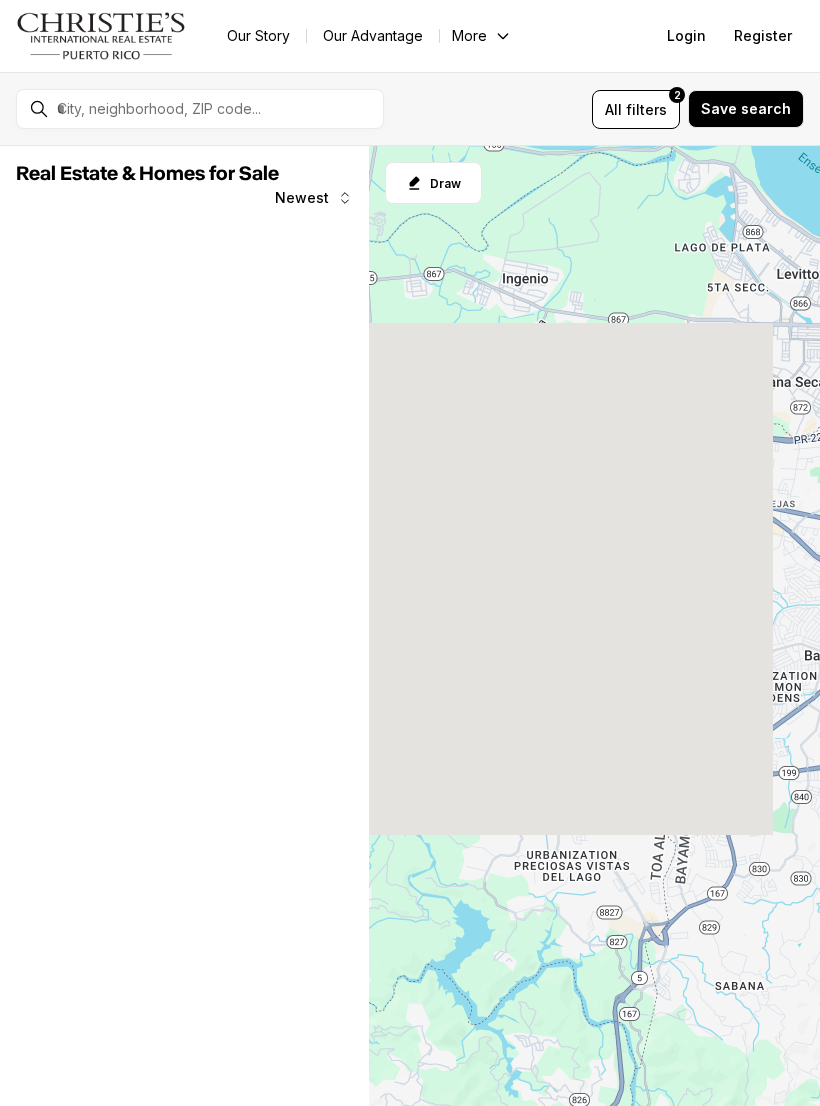 scroll, scrollTop: 0, scrollLeft: 0, axis: both 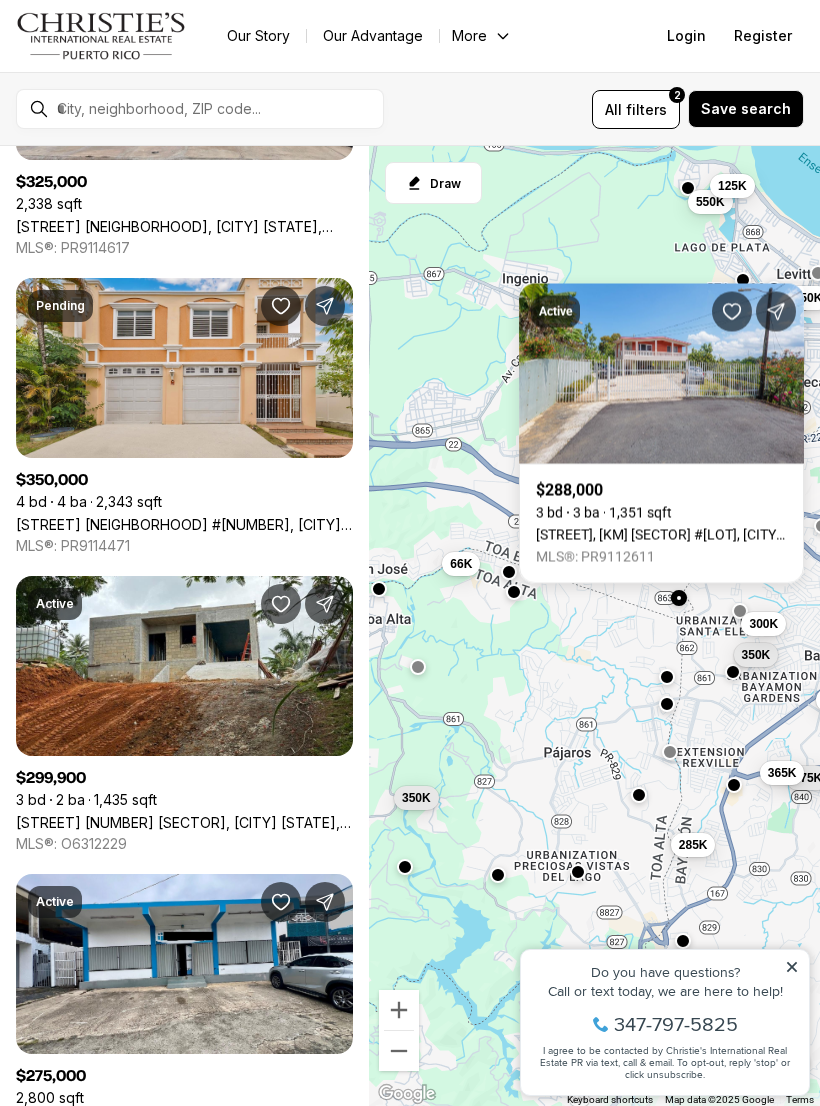click on "[STREET], [KM] [SECTOR] #[LOT], [CITY] [STATE], [POSTAL_CODE]" at bounding box center [661, 535] 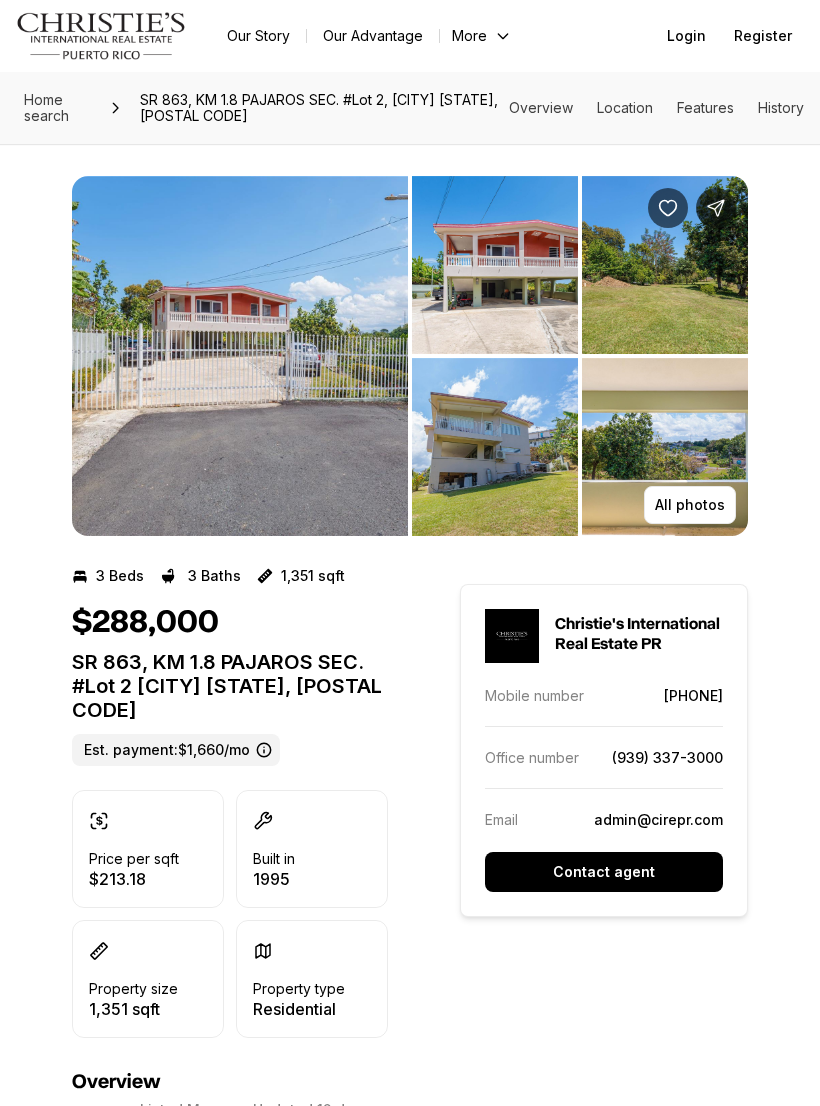scroll, scrollTop: 0, scrollLeft: 0, axis: both 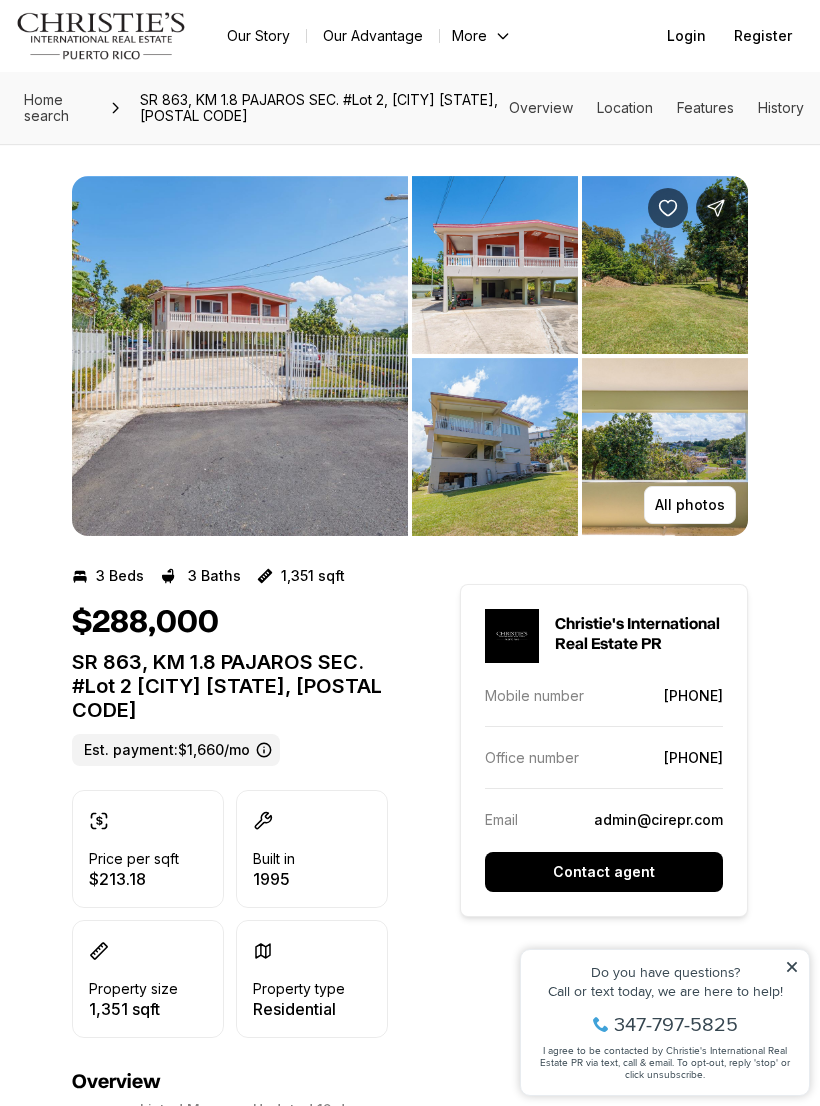 click at bounding box center (240, 356) 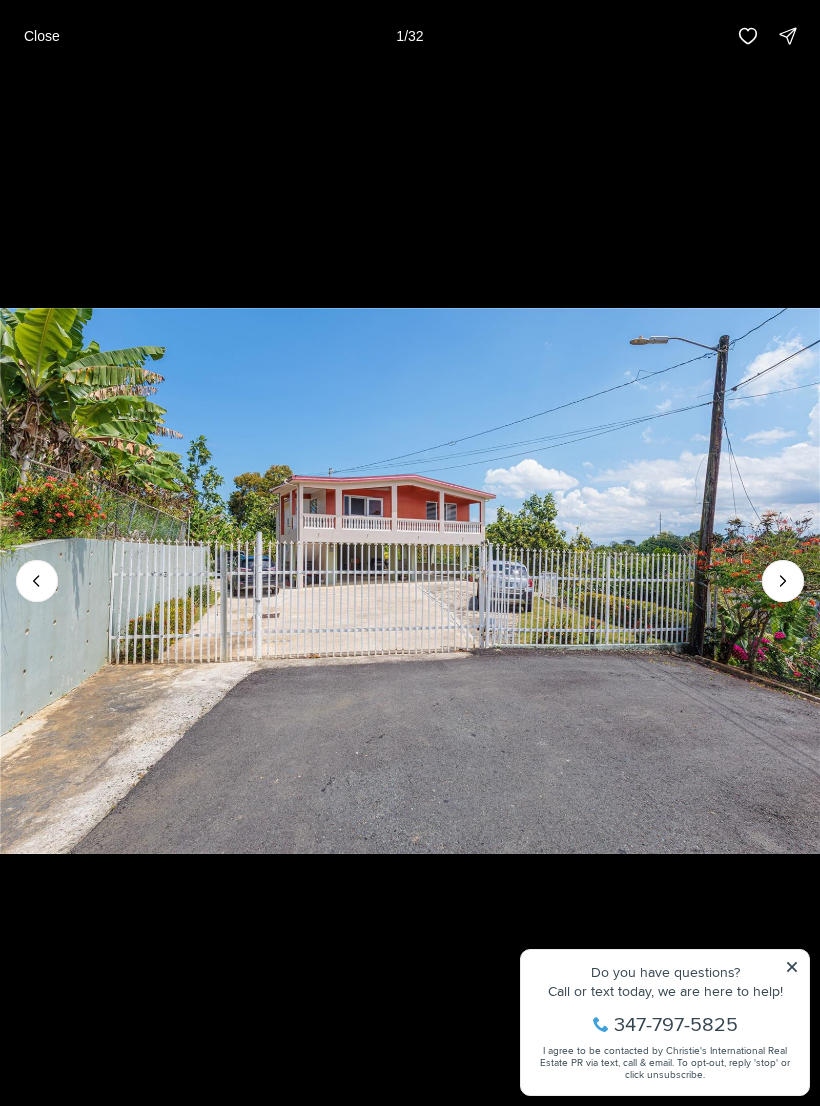 click 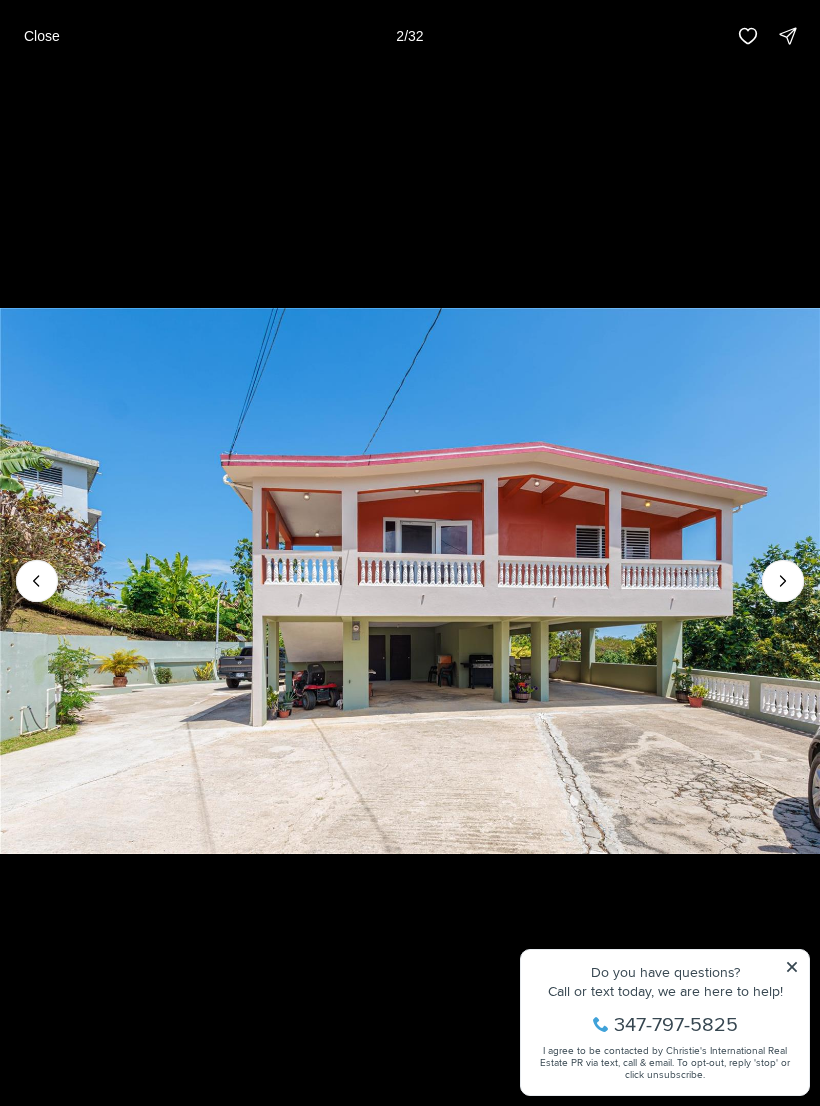 click 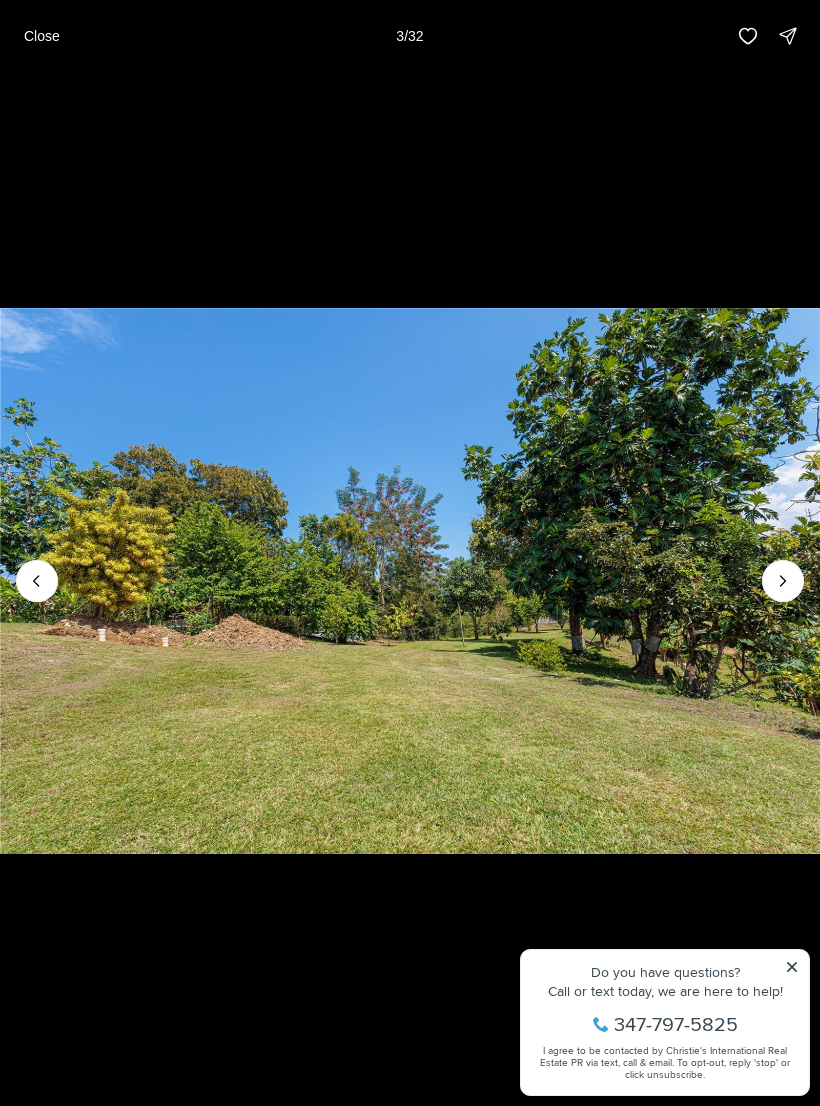 click 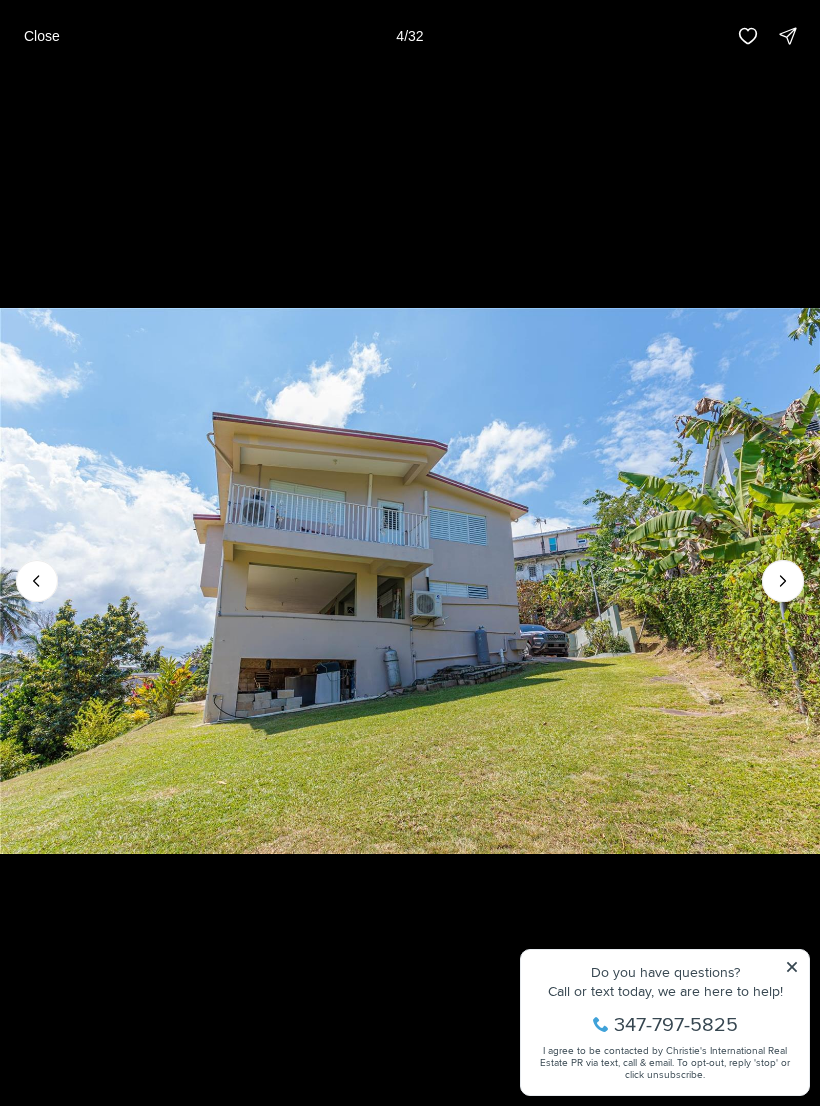 click 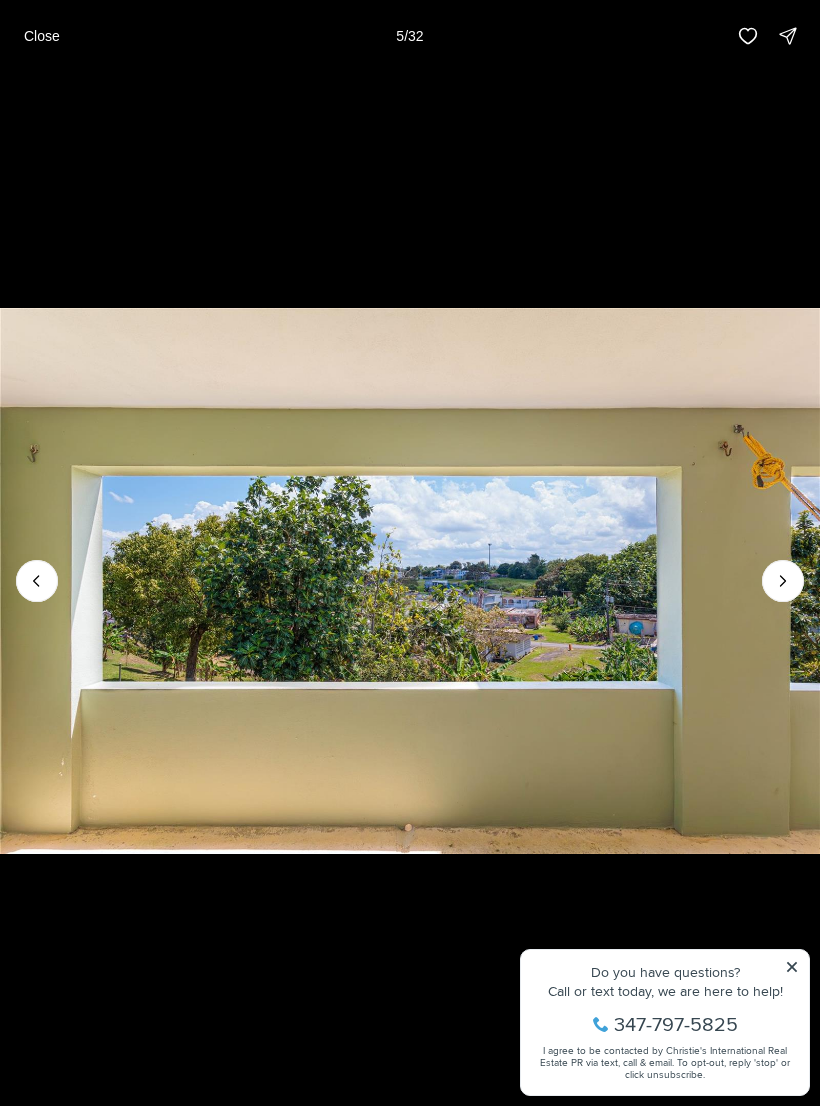 click 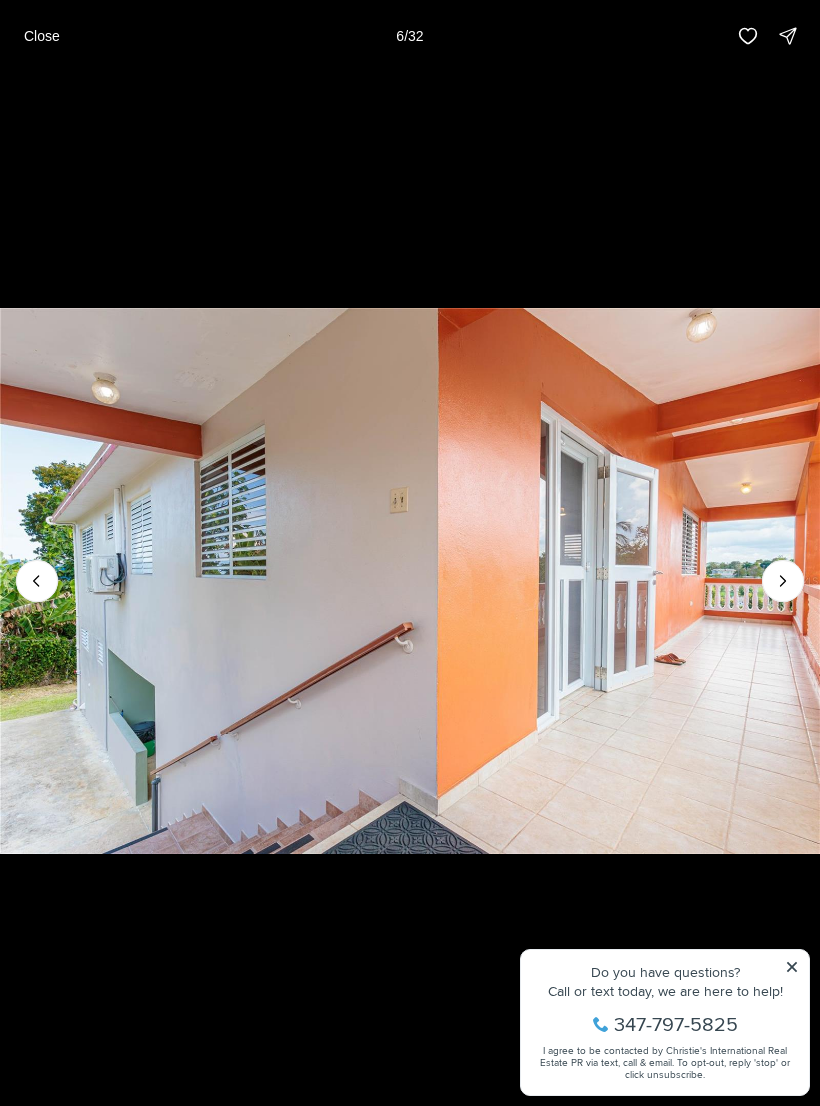 click 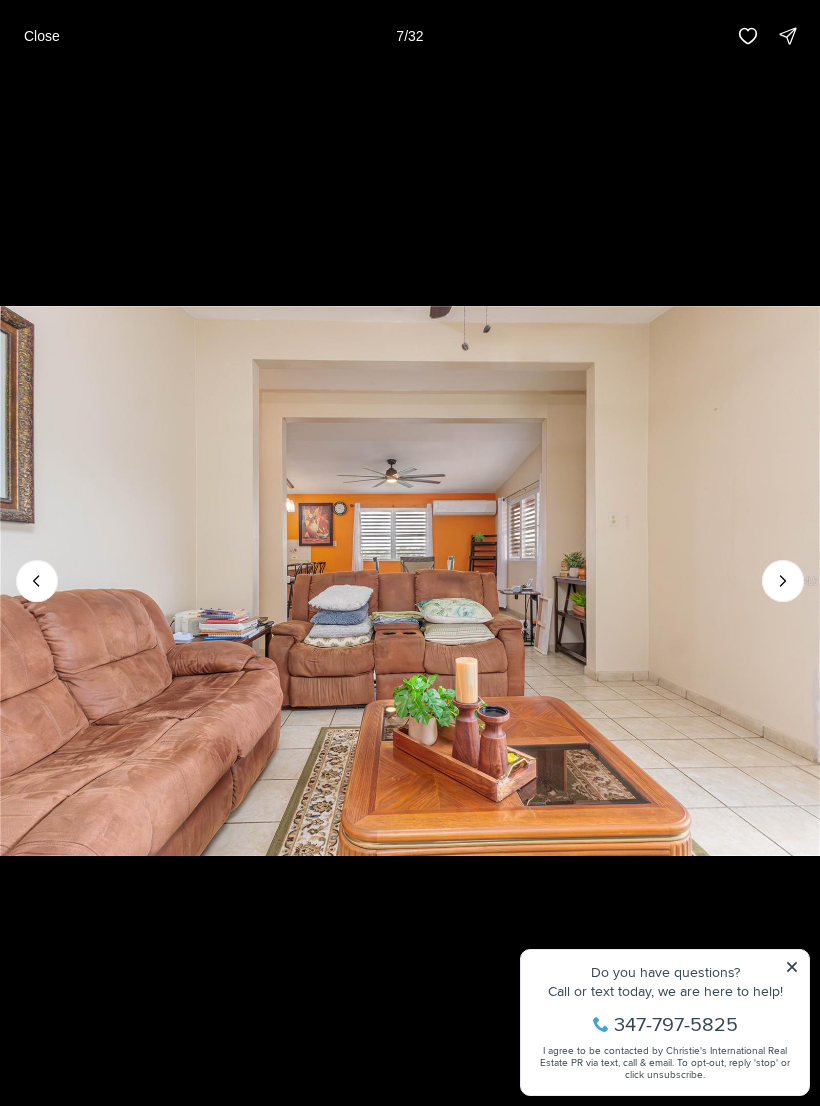 click 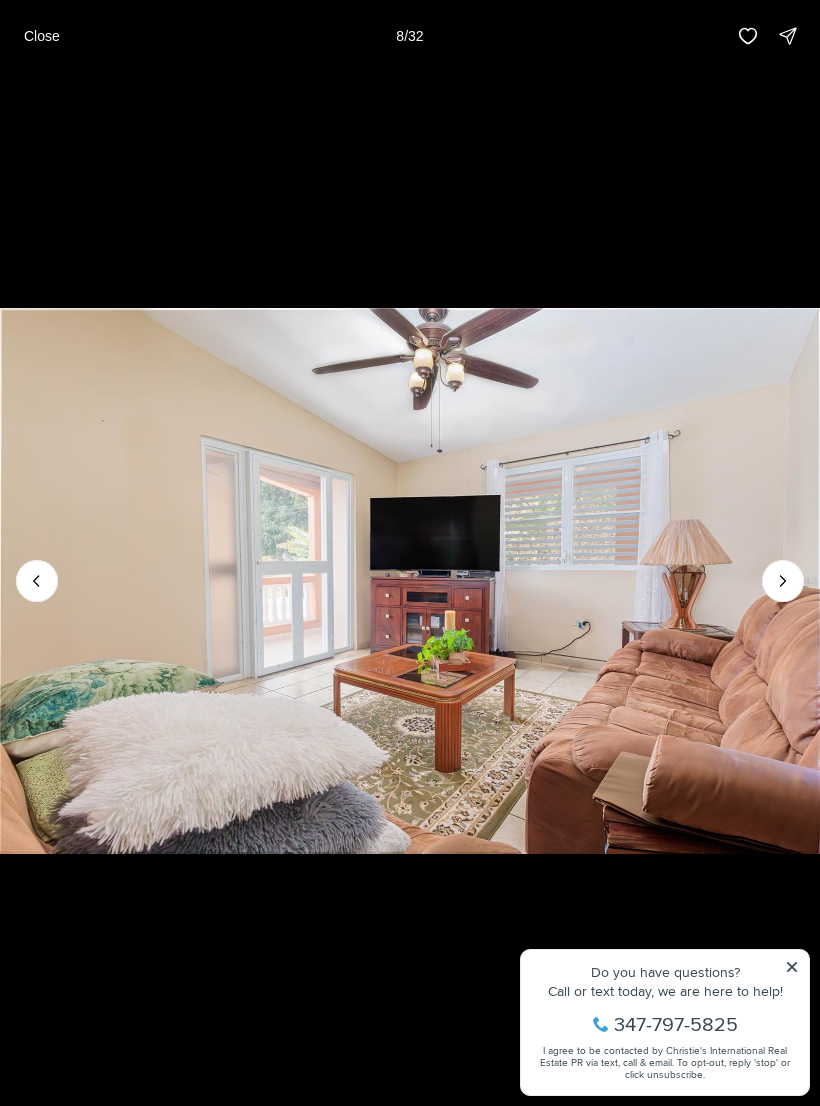 click 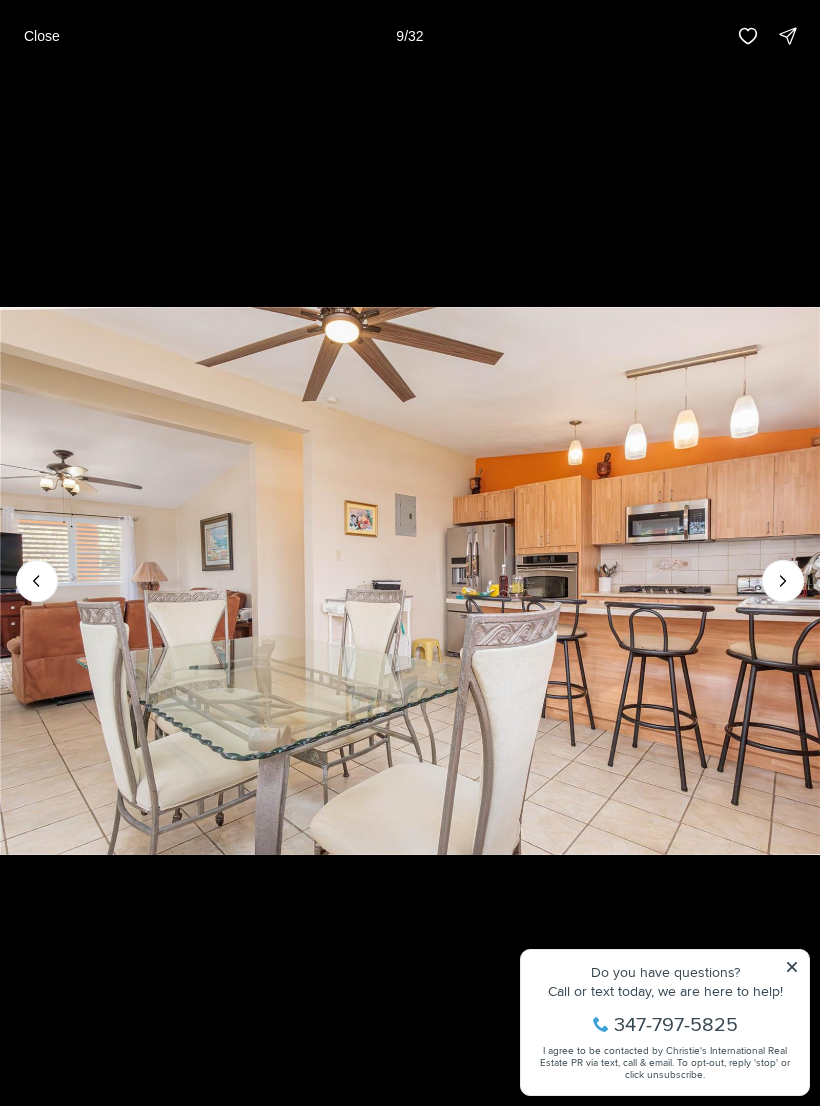 click 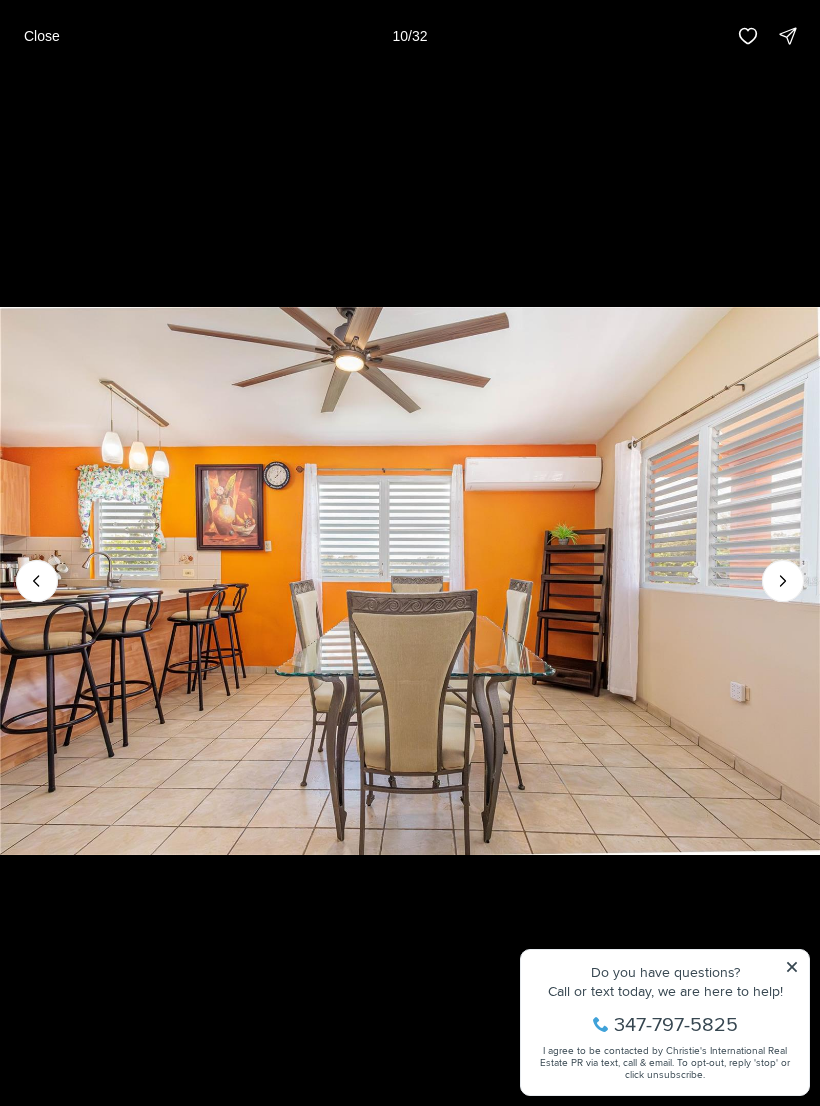 click 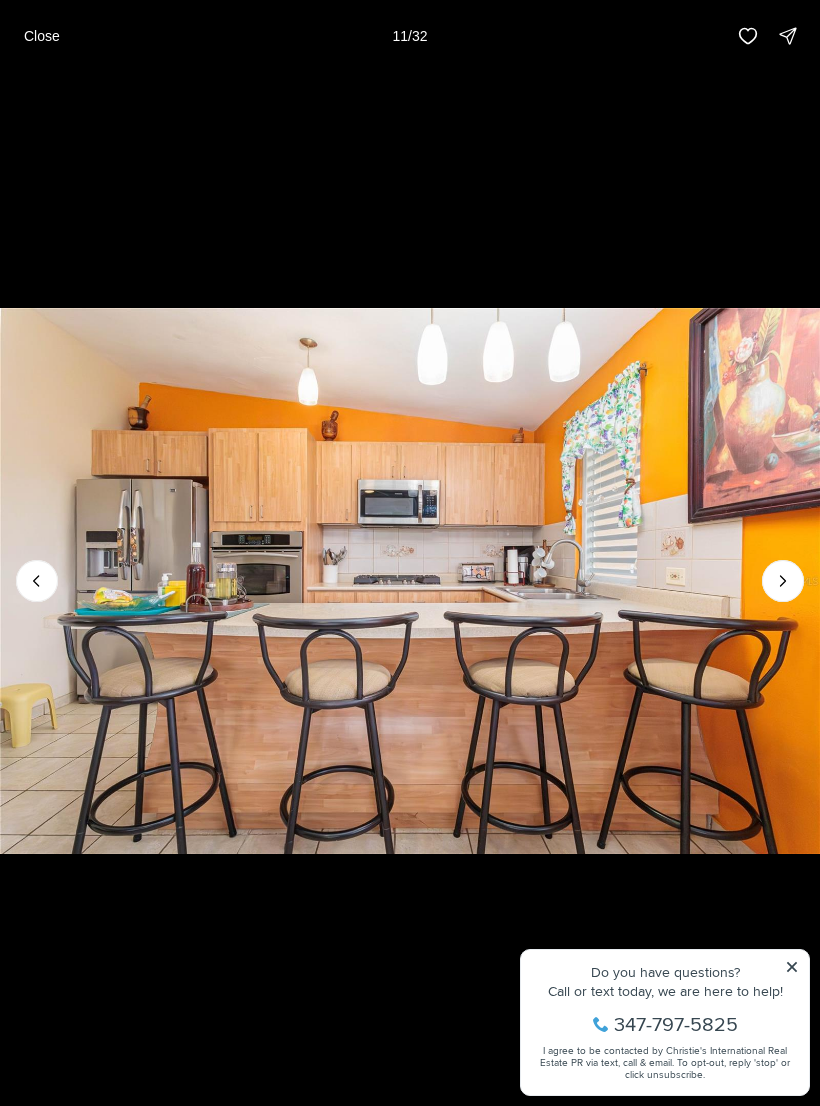 click 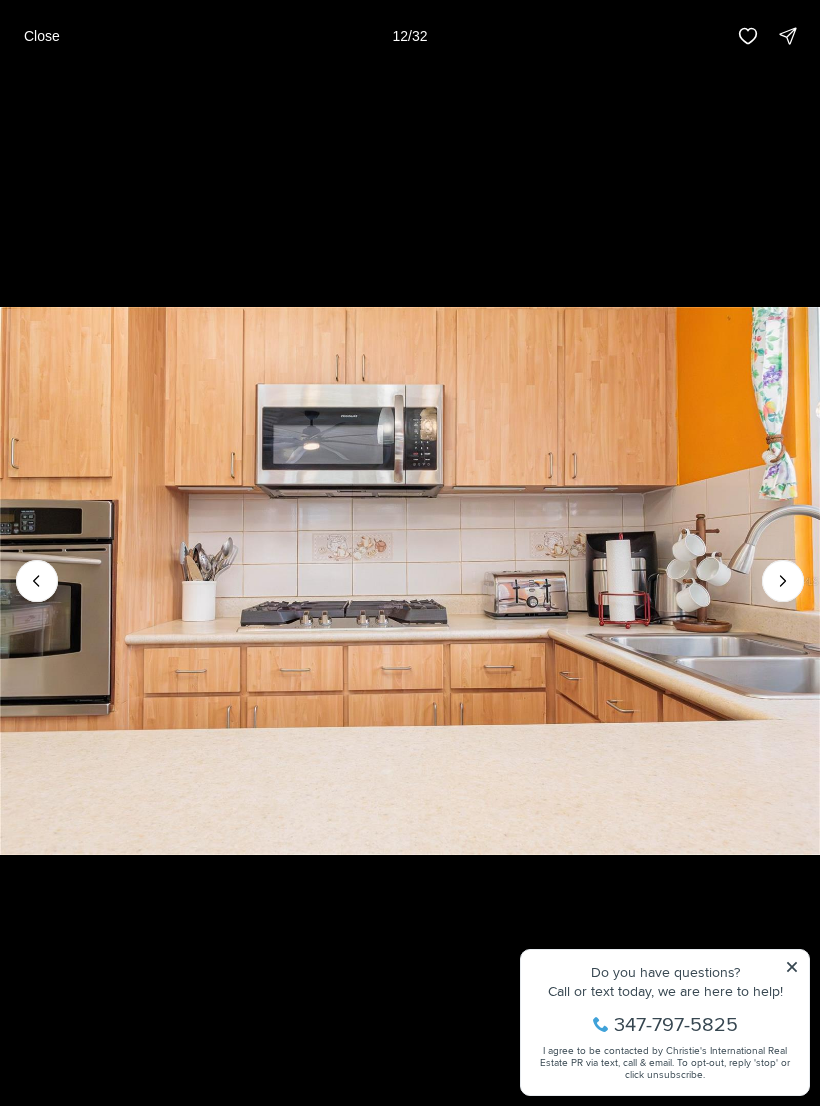 click 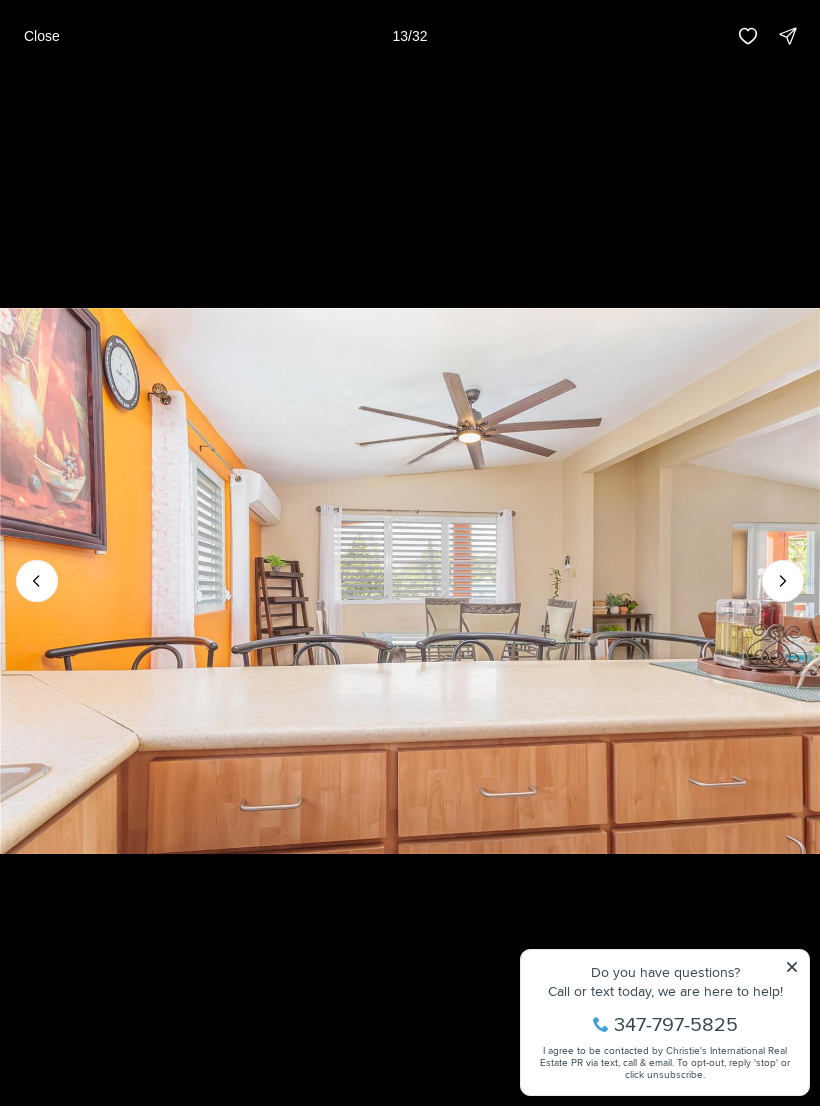click 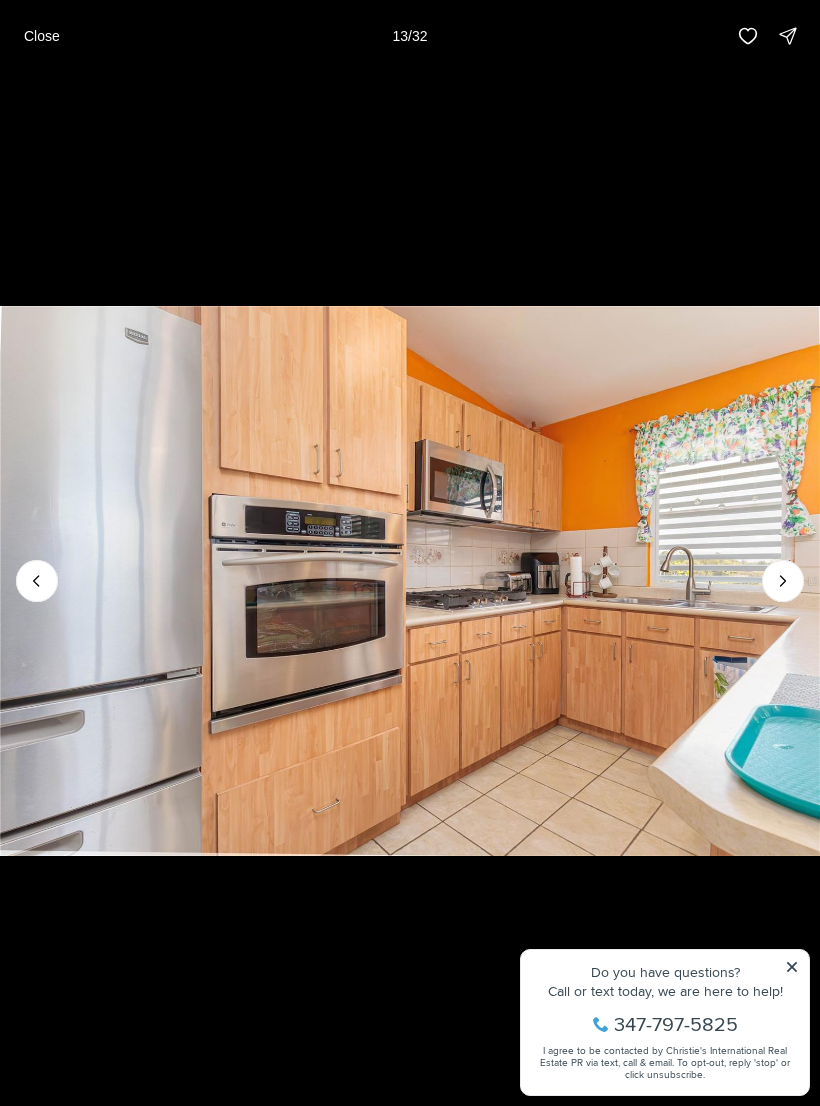 click 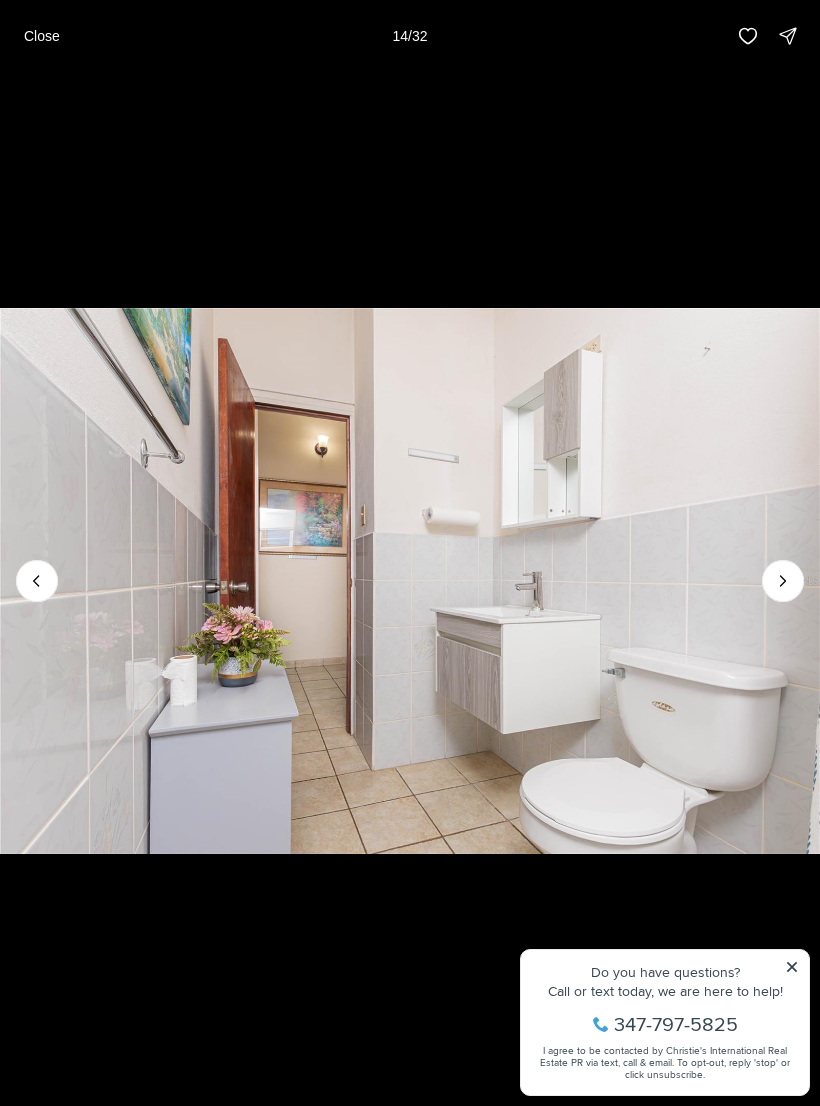 click 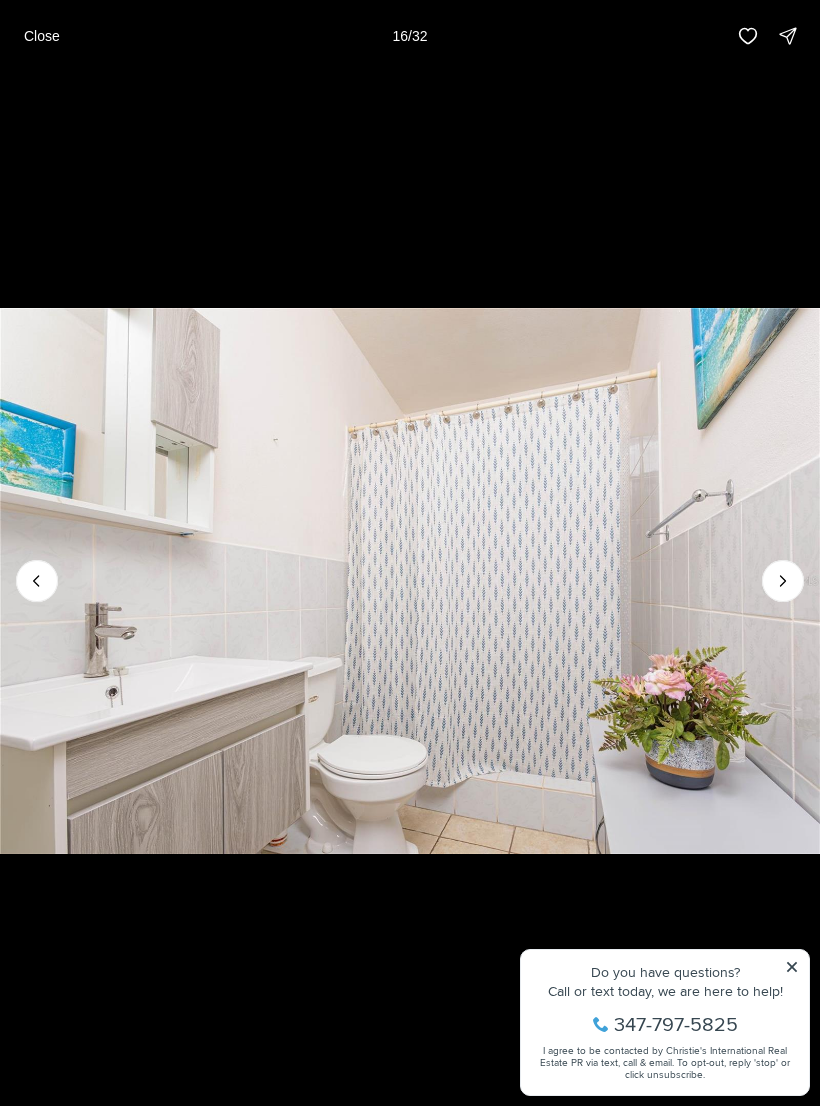 click 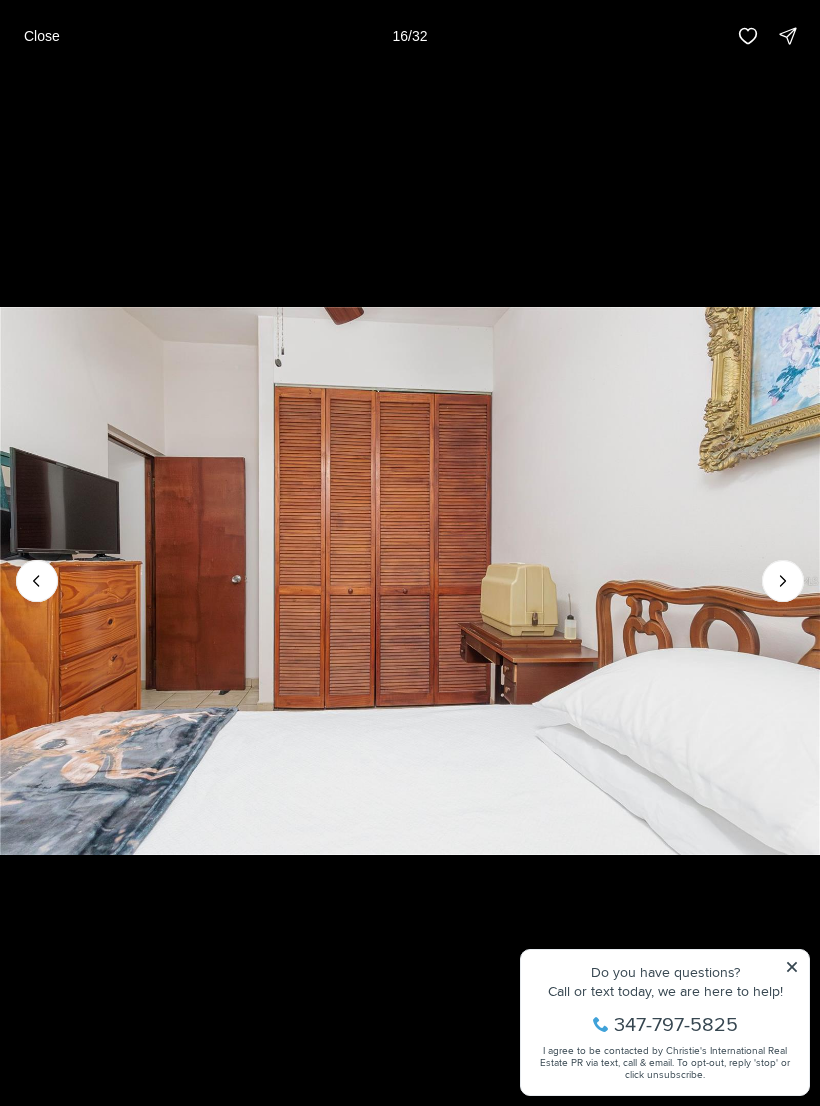 click 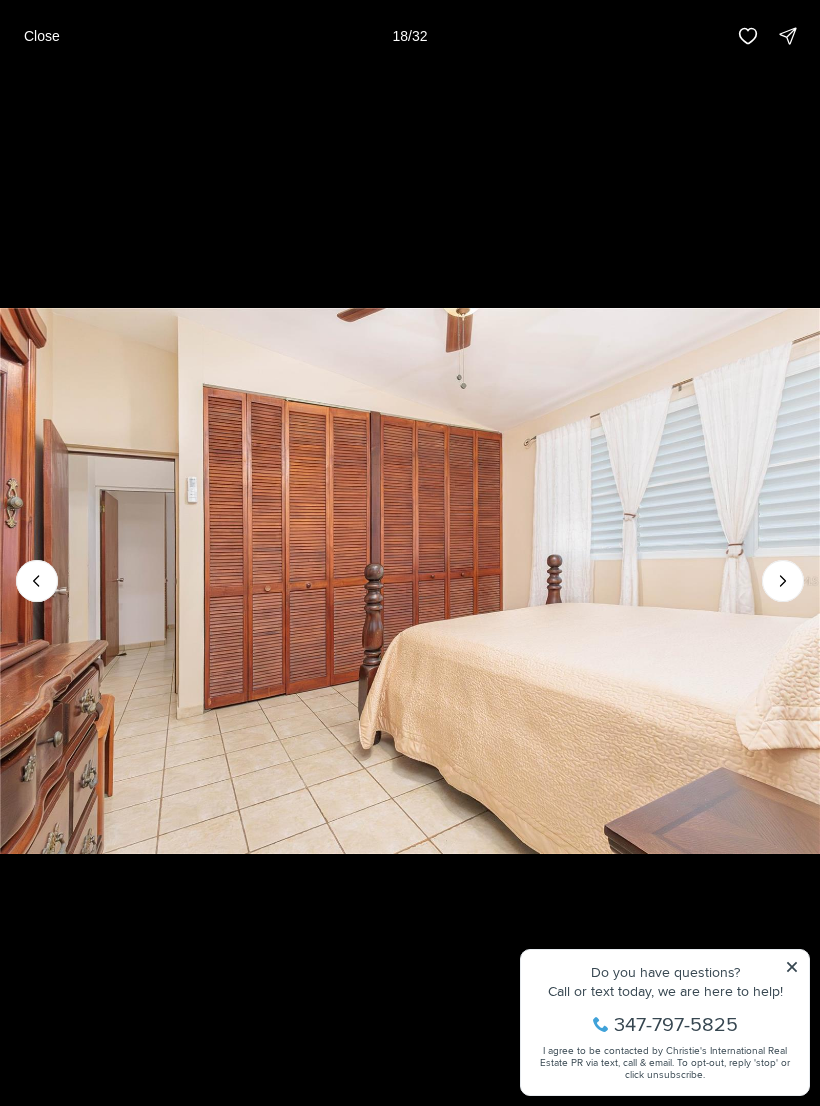 click 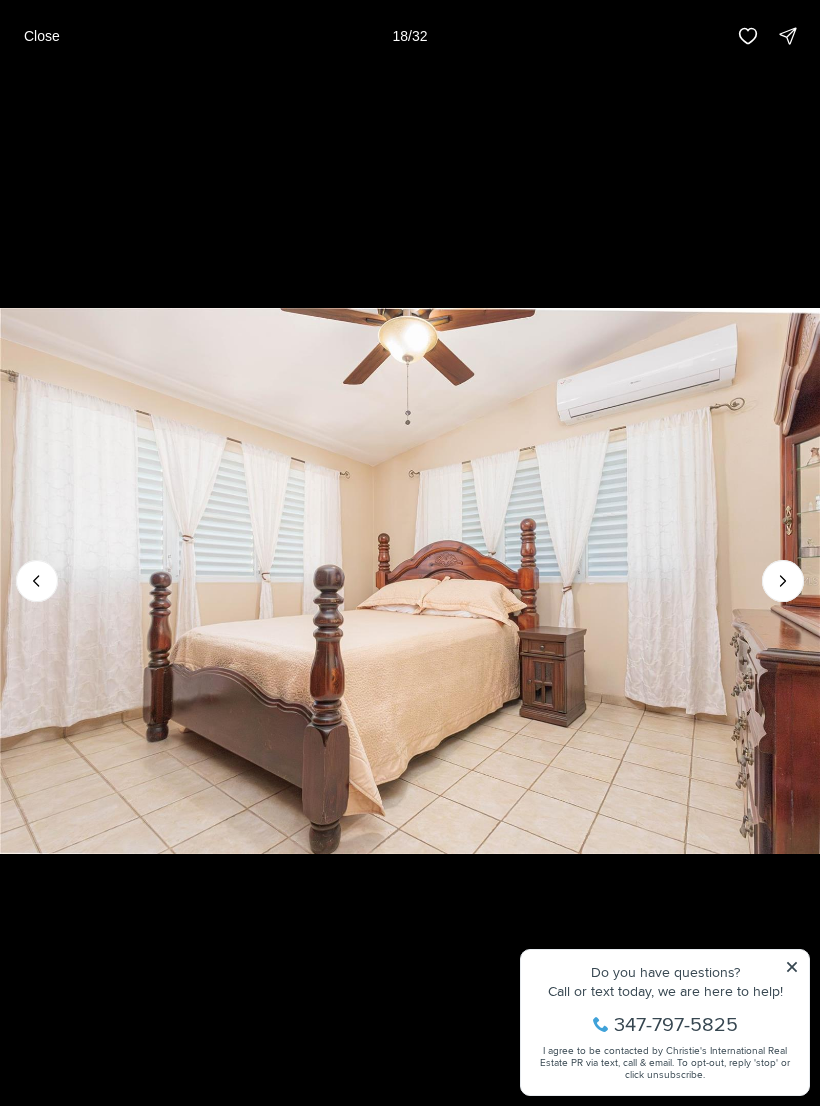 click 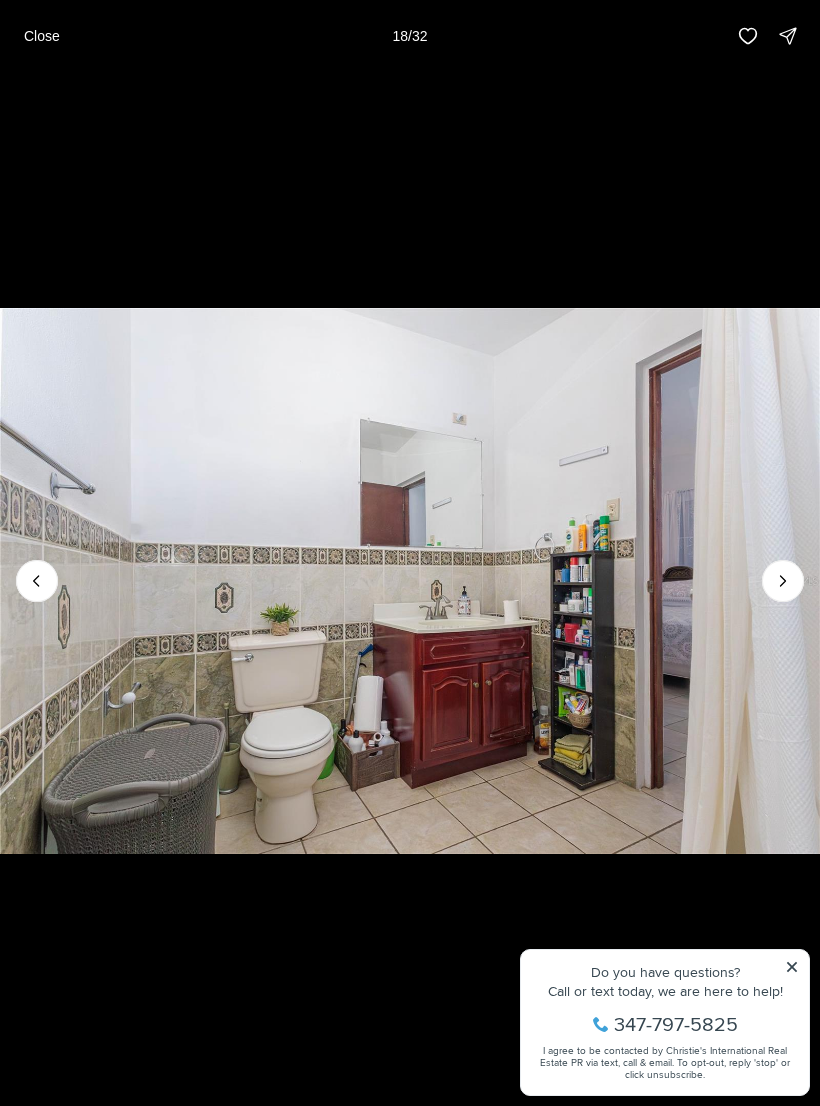 click 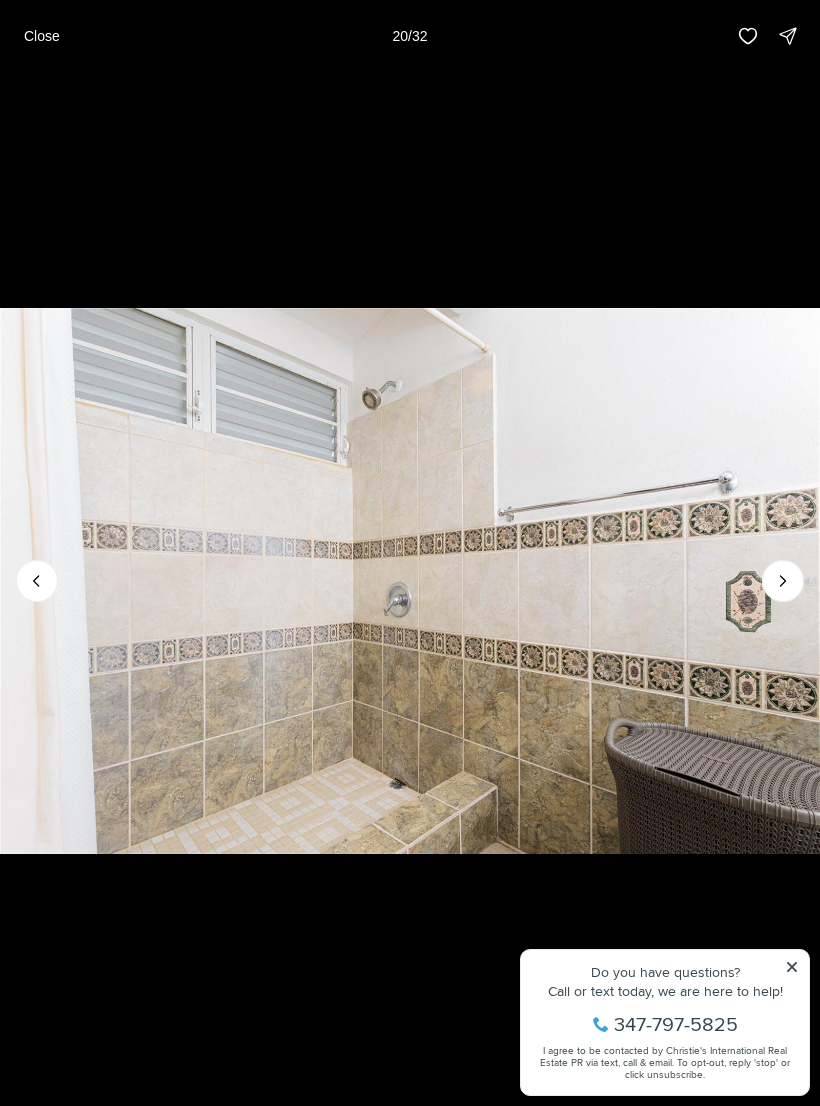 click 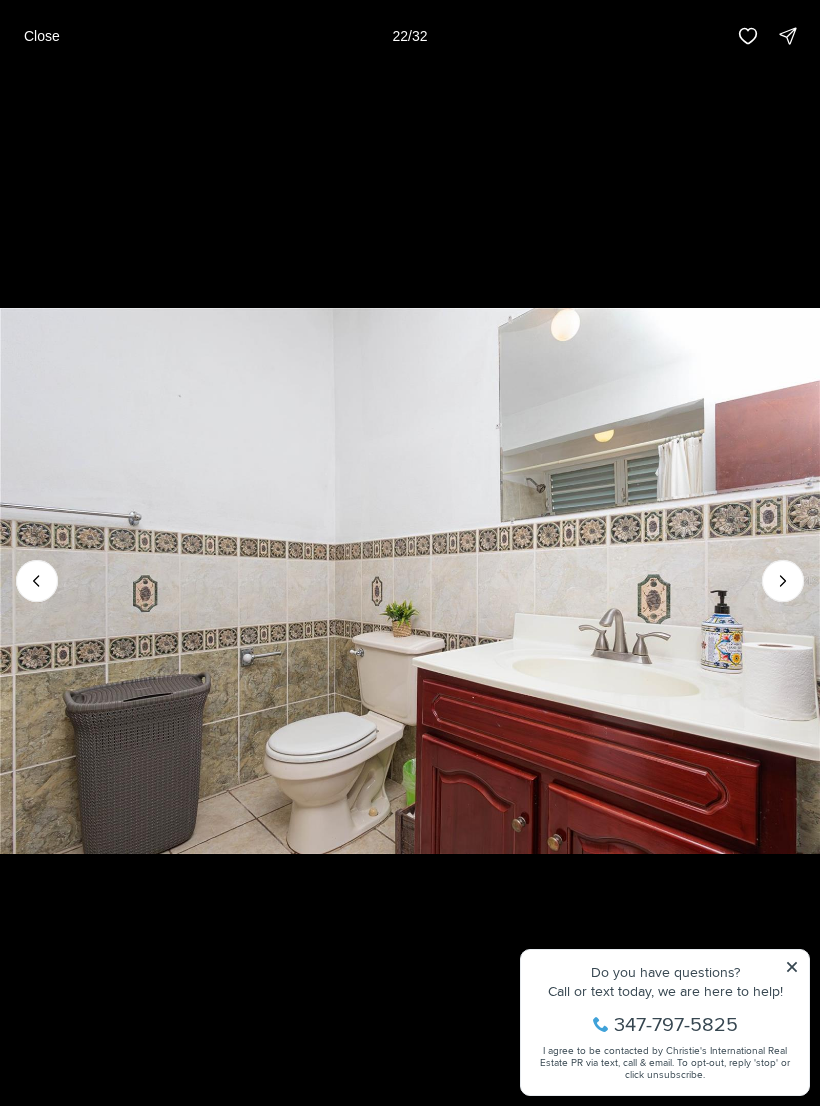 click 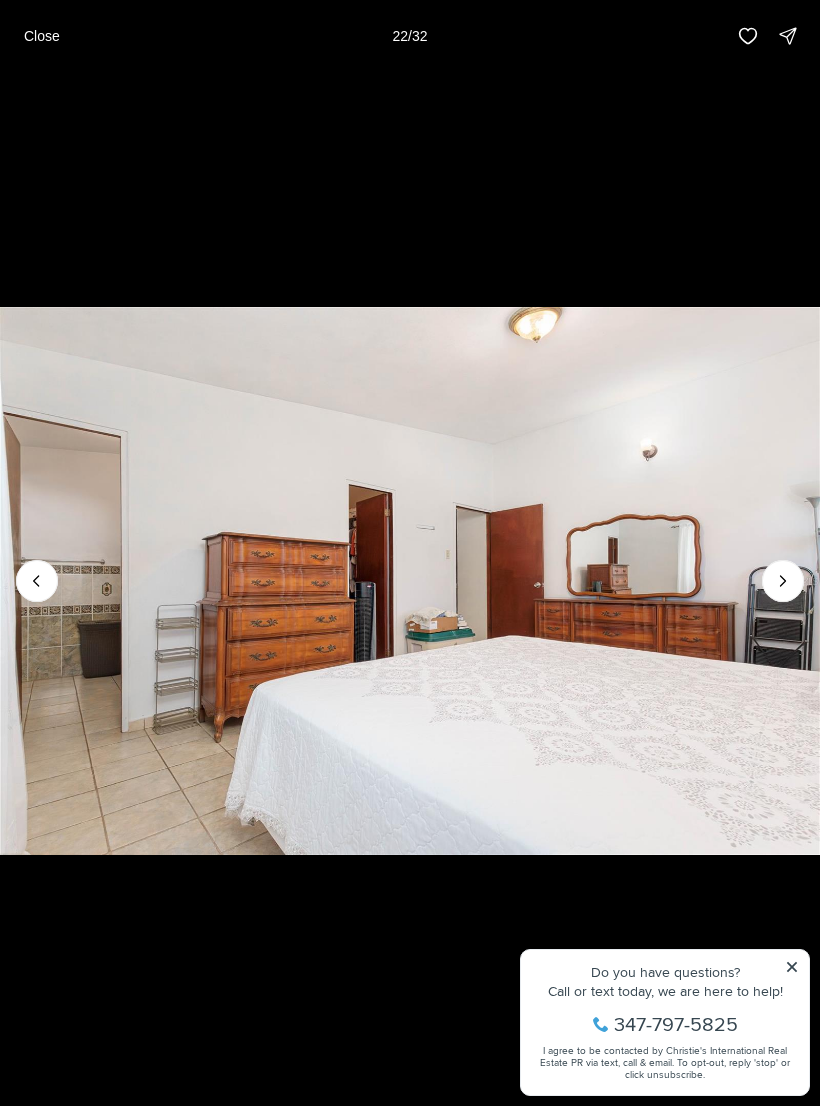 click 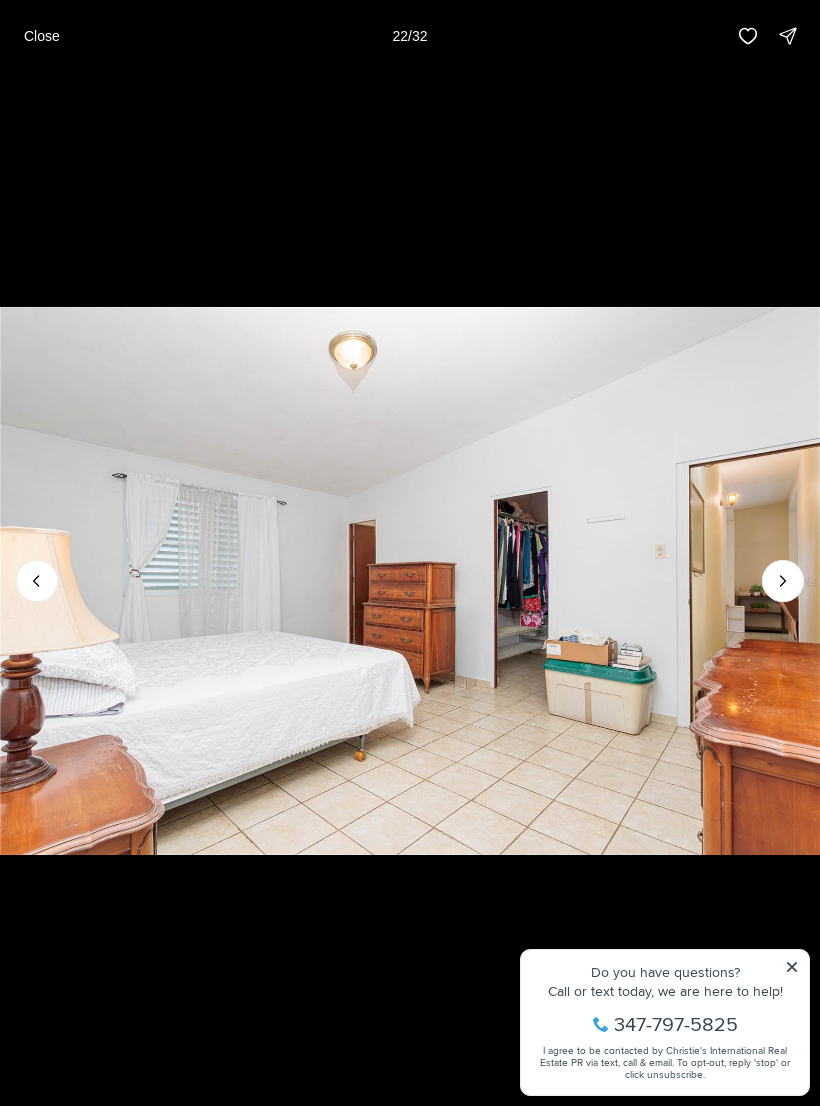 click 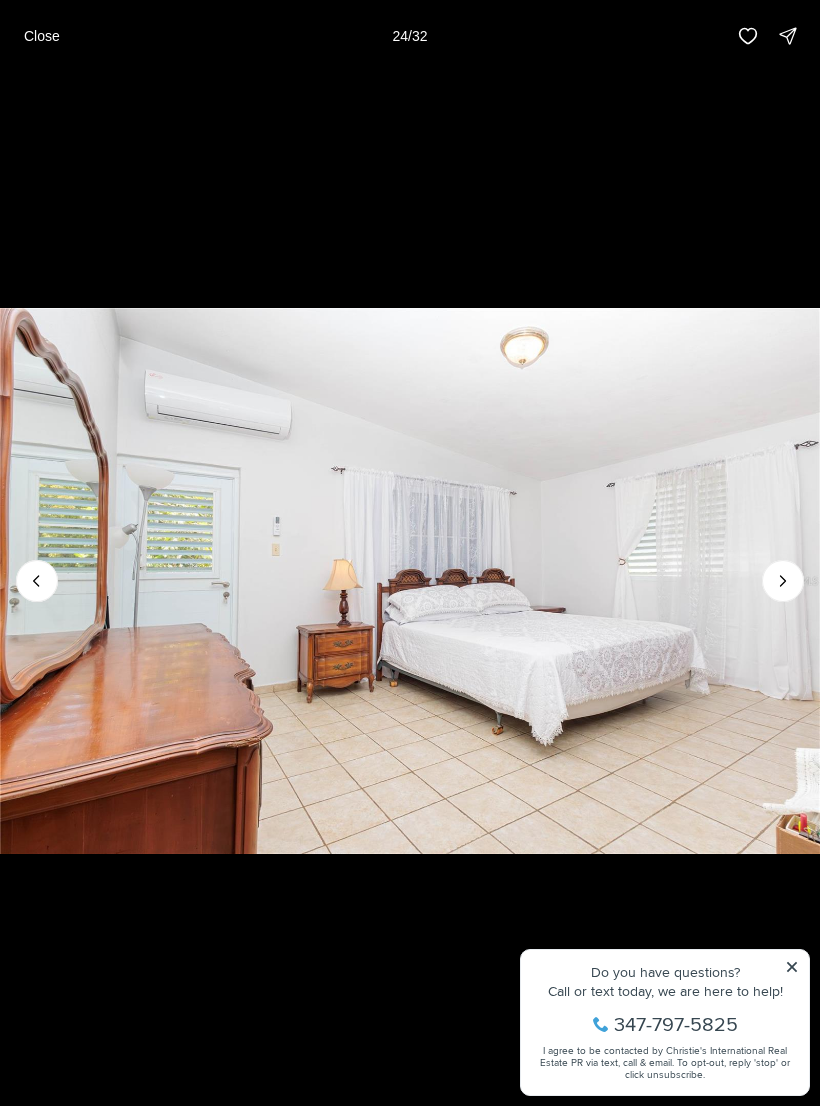 click 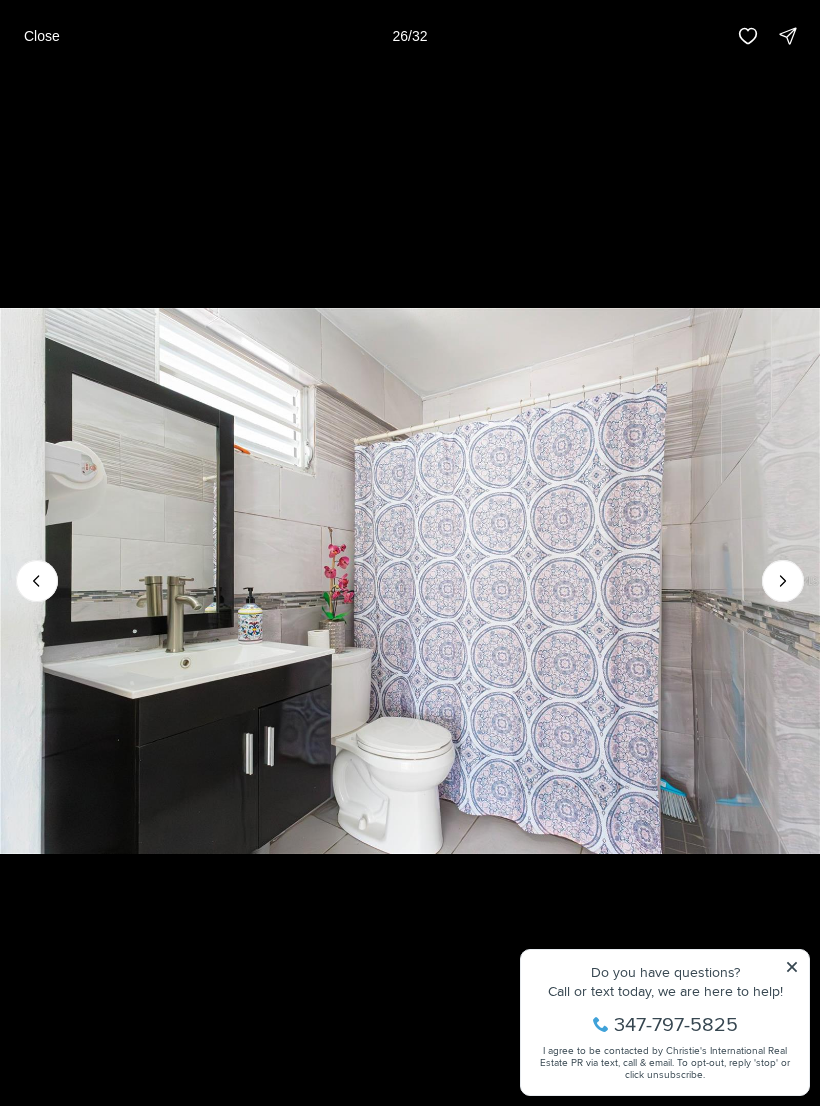 click 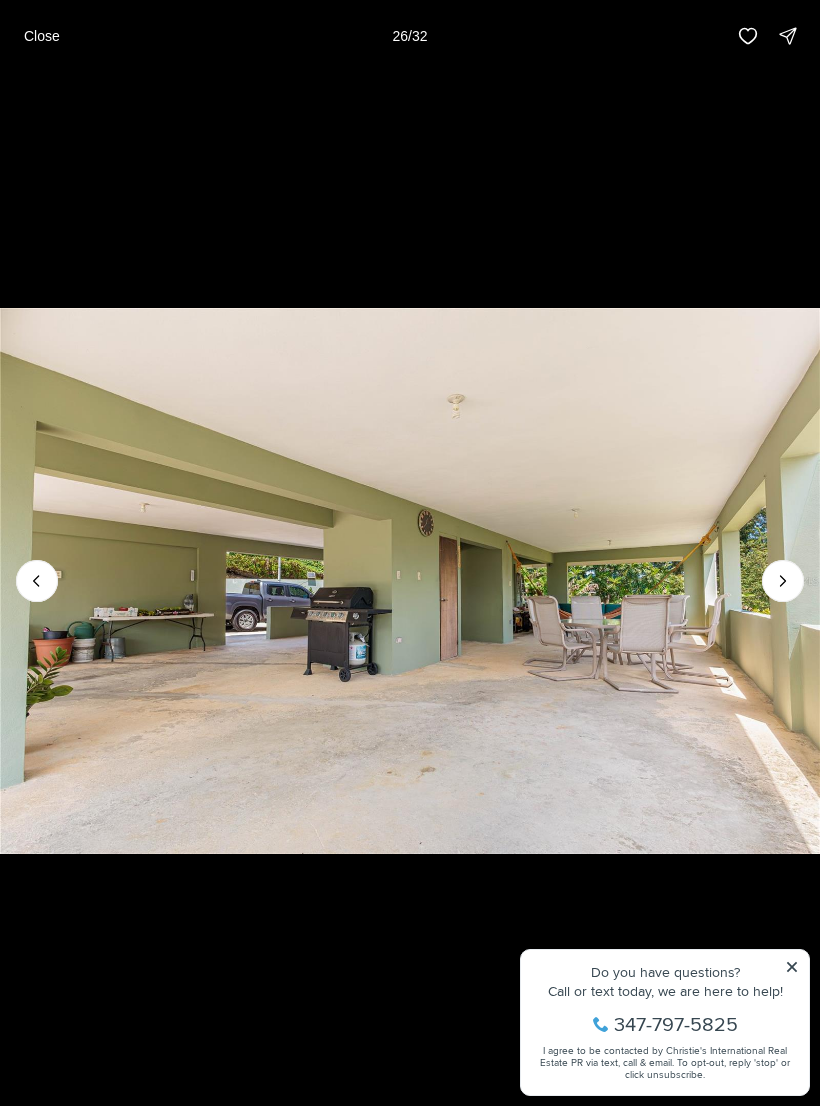 click 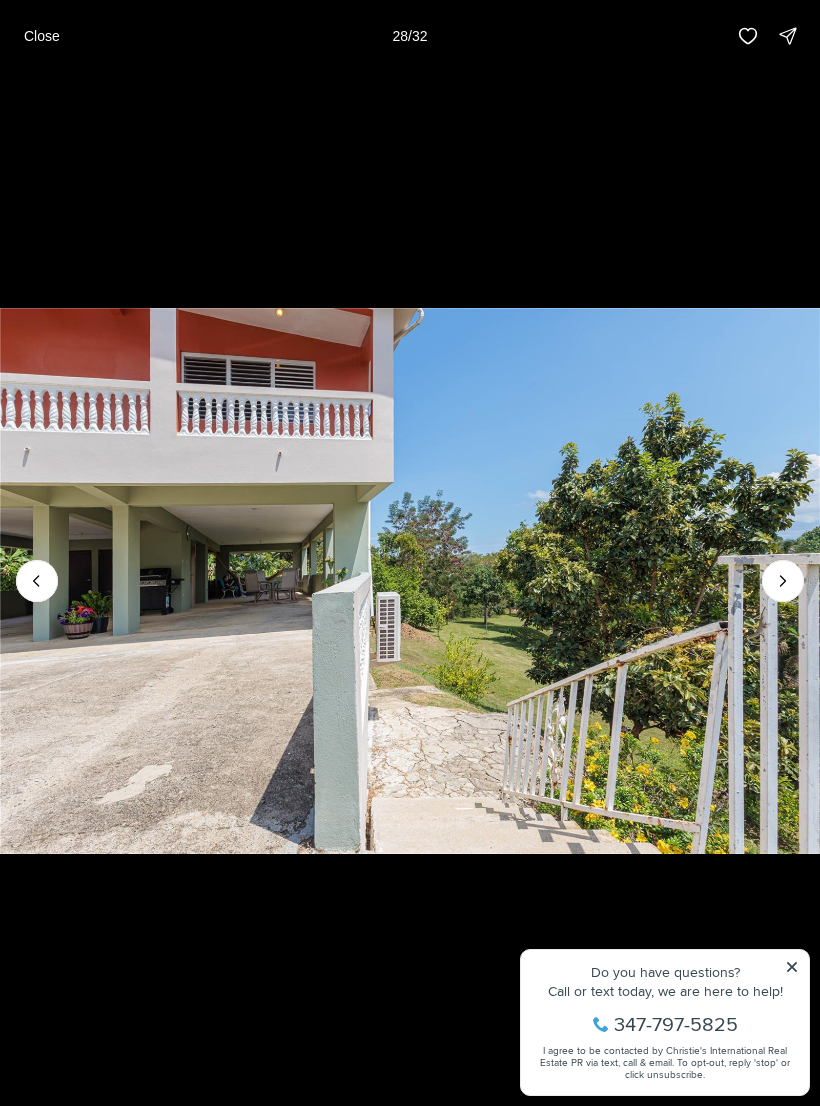 click 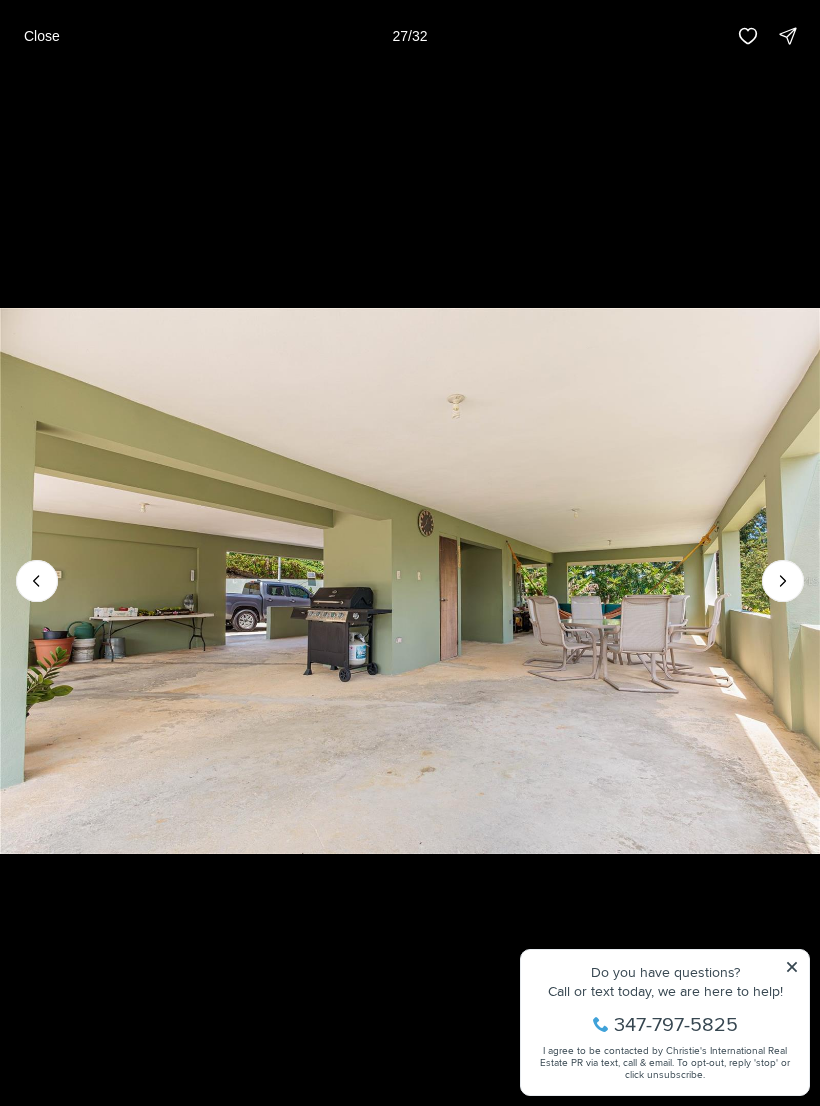 click at bounding box center [783, 581] 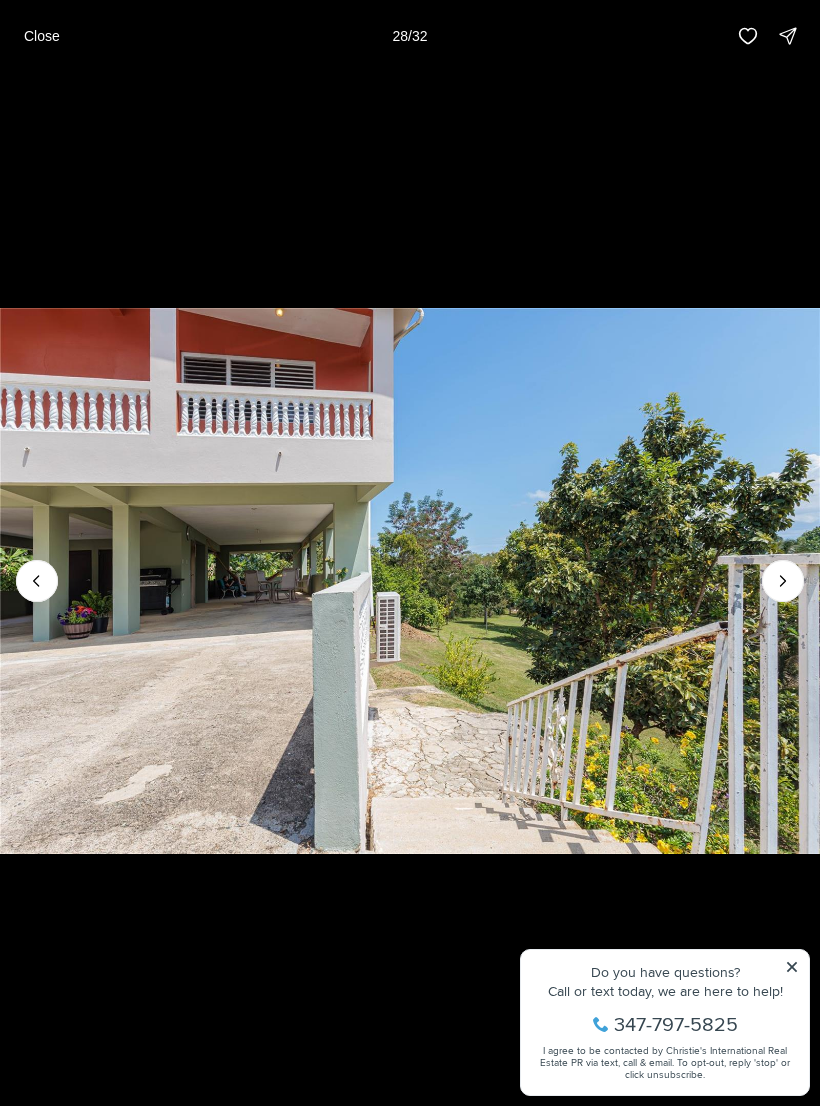 click at bounding box center [783, 581] 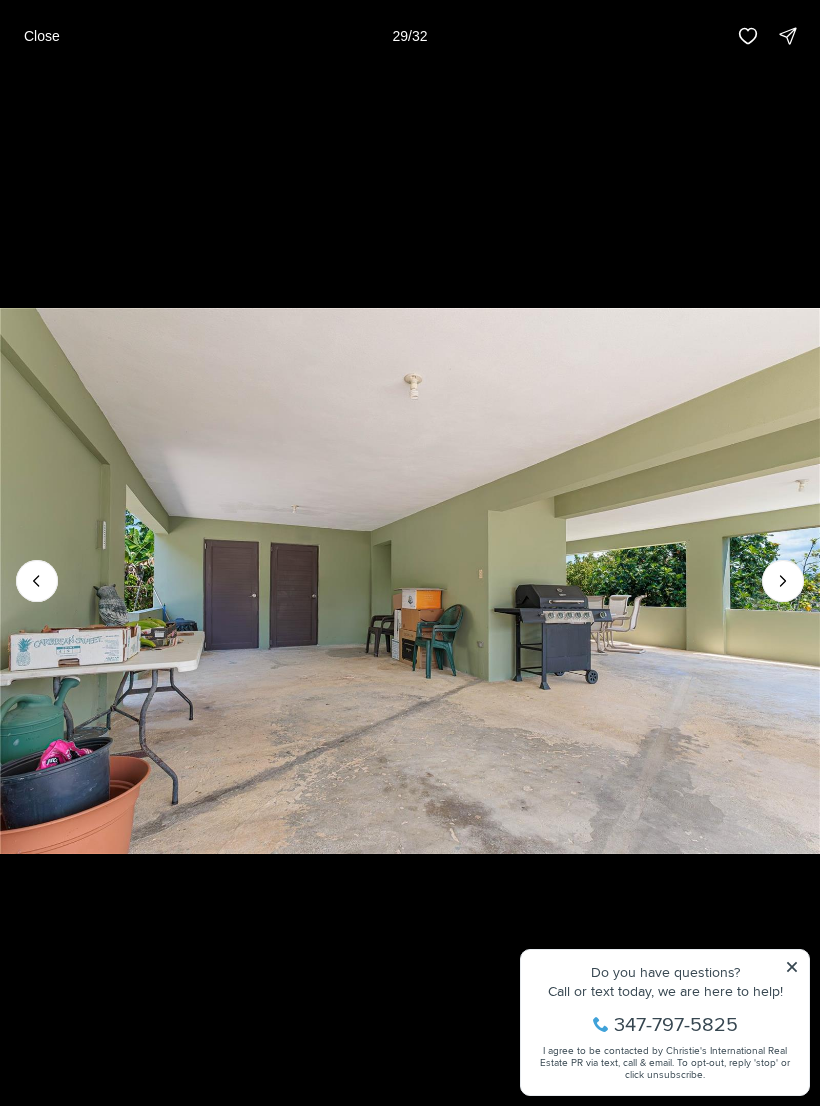 click at bounding box center (410, 581) 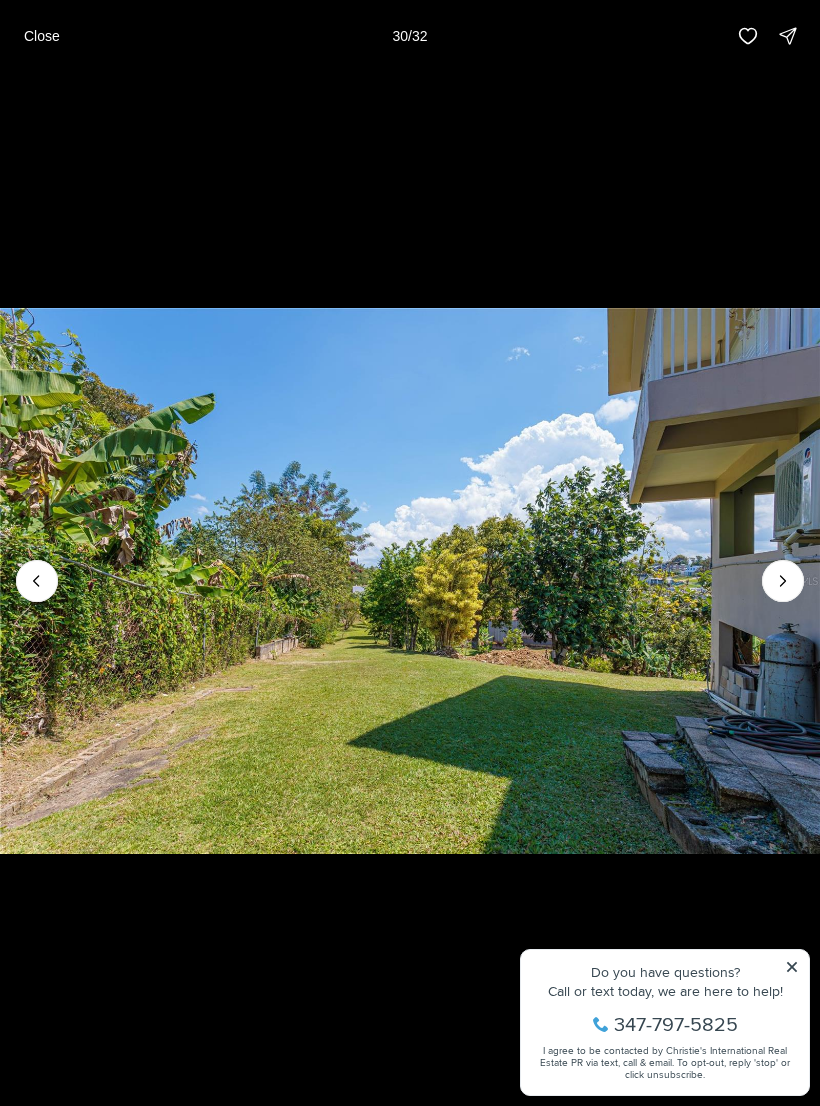click 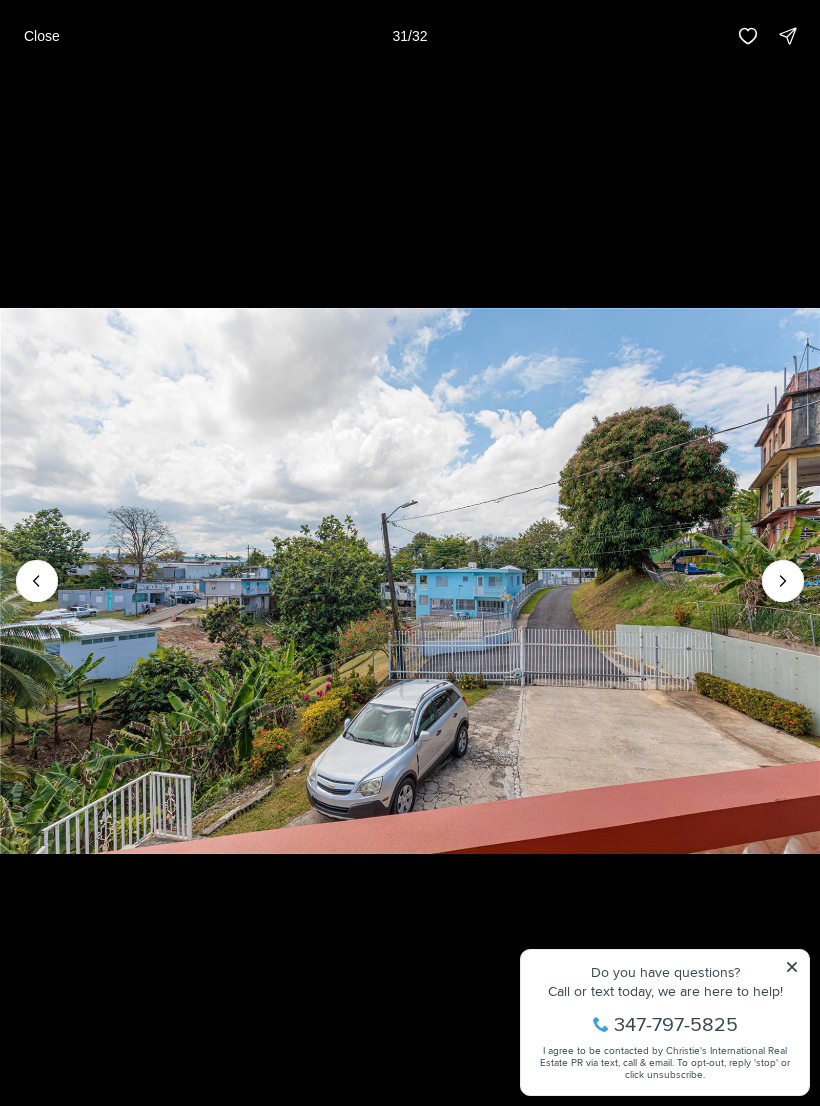 click at bounding box center (783, 581) 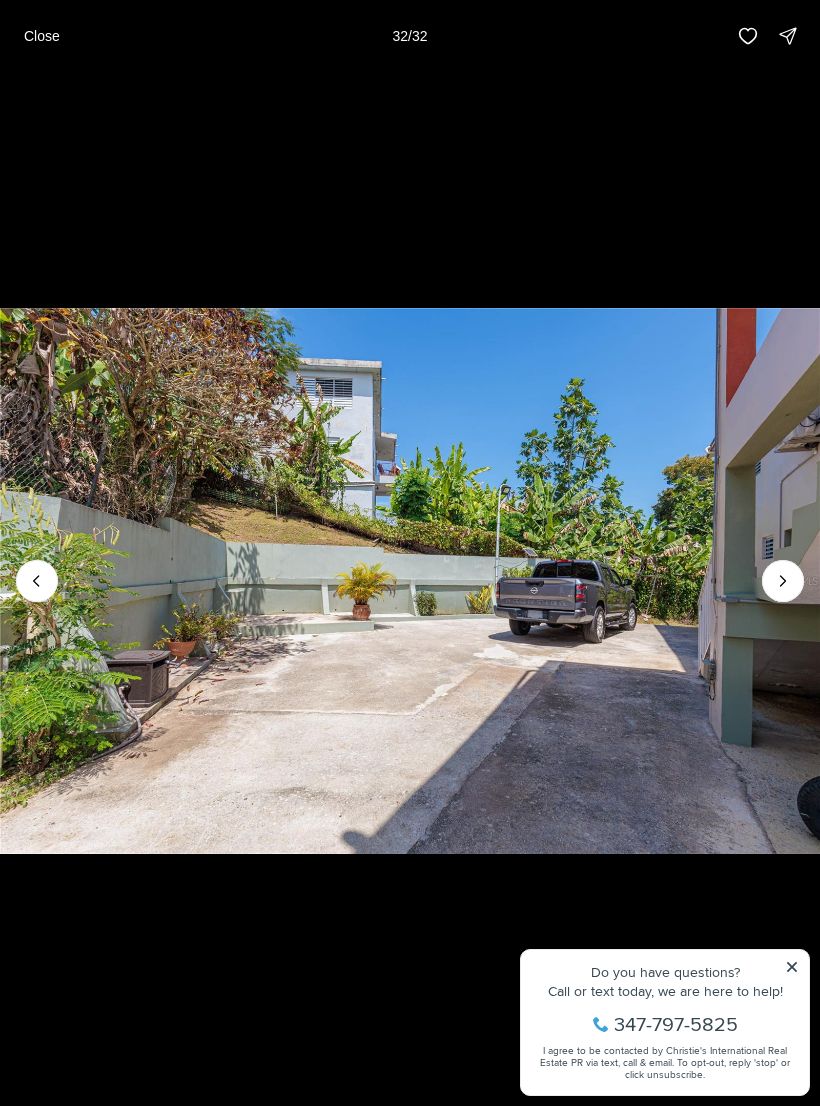 click 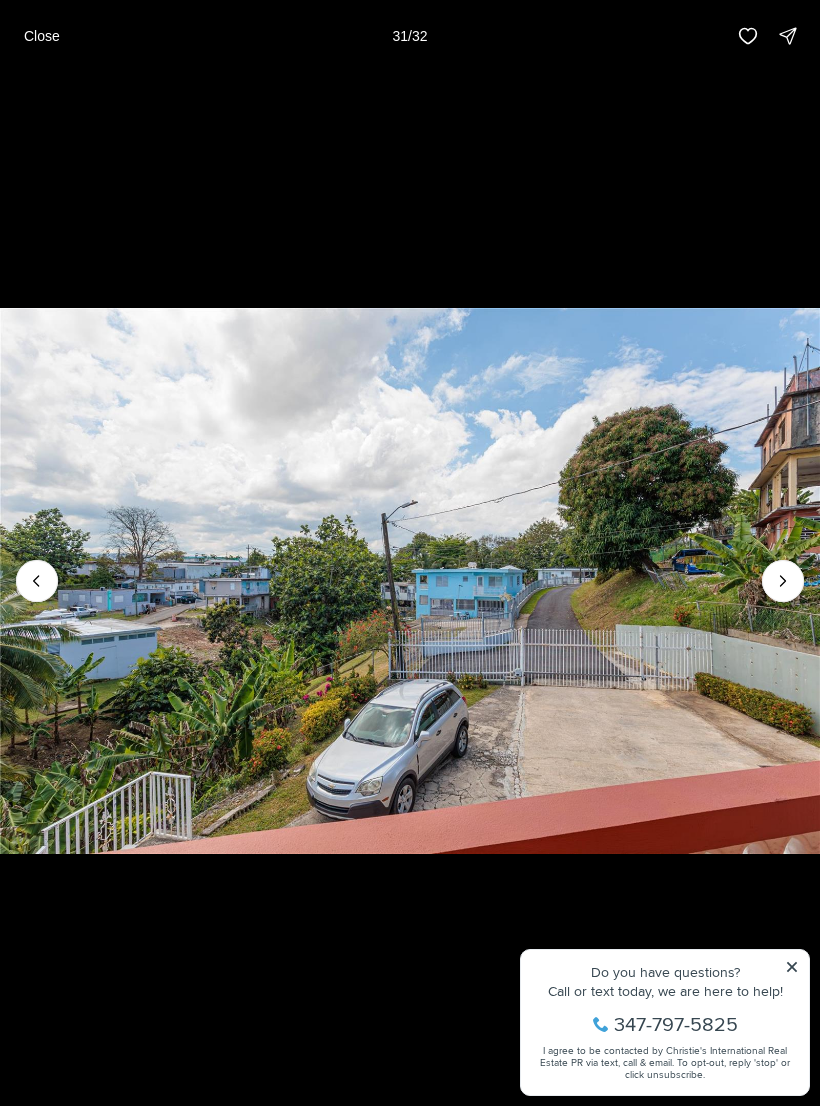 click 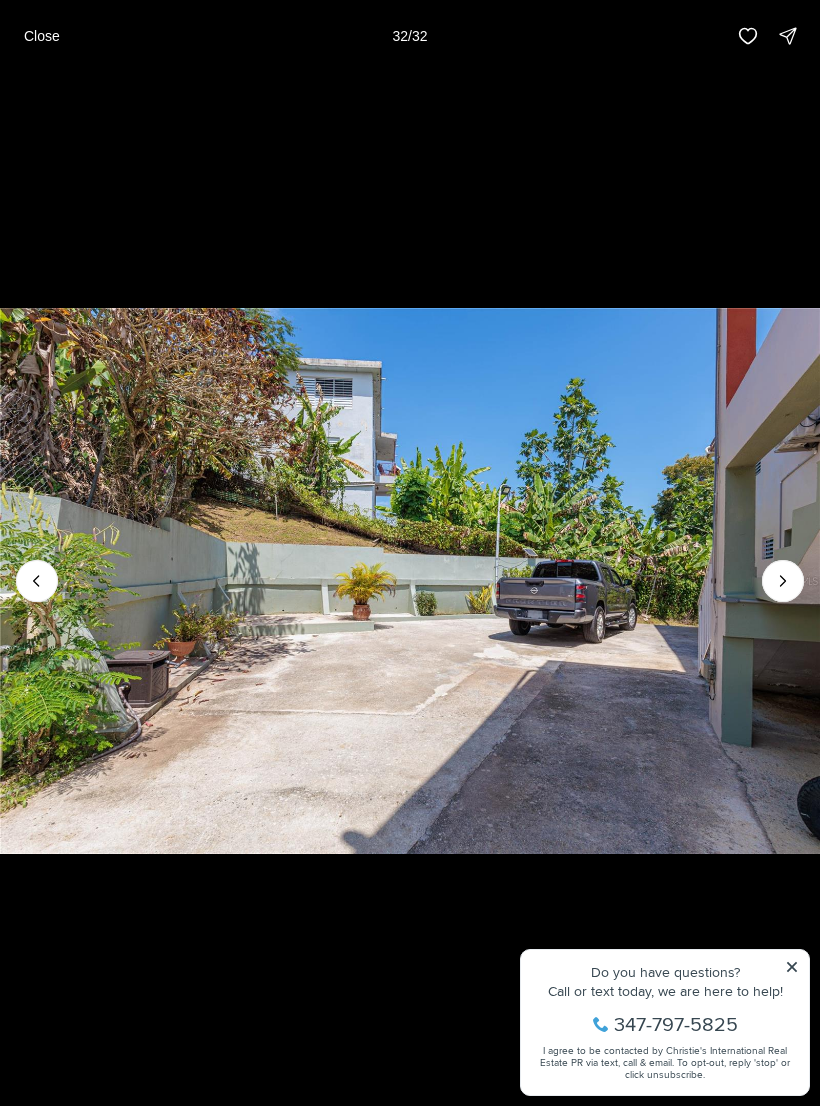 click 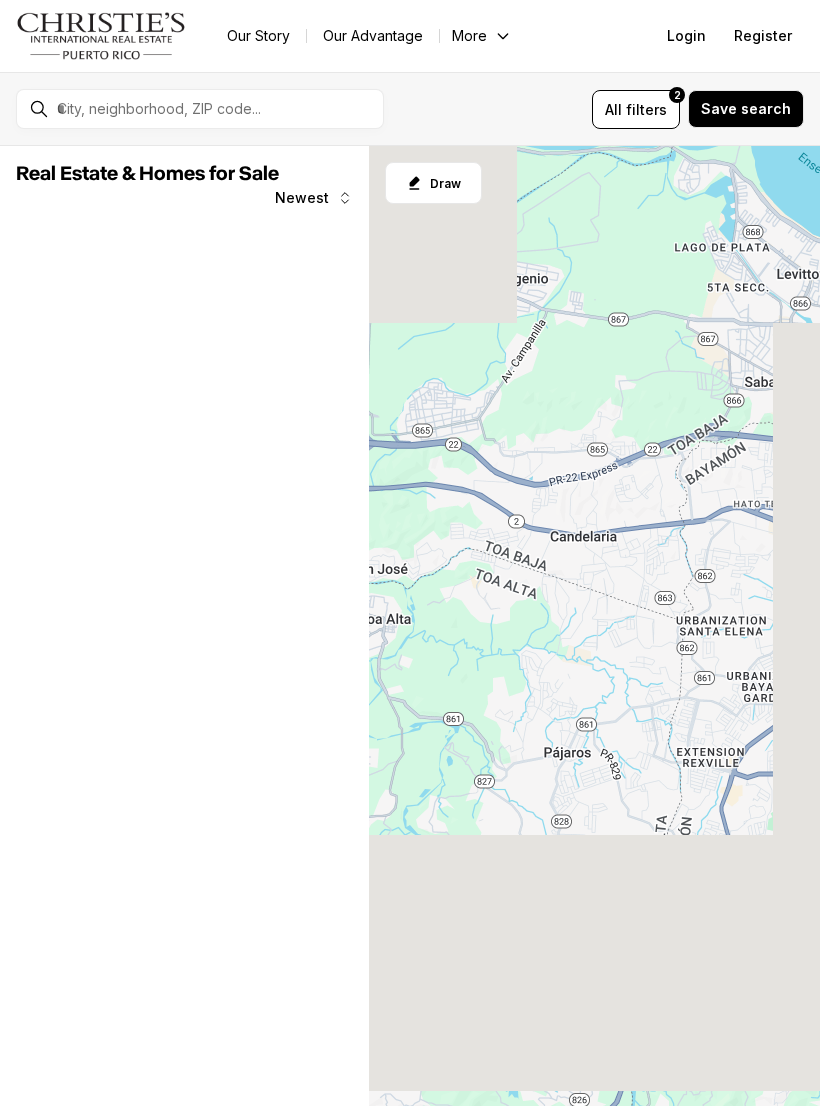 scroll, scrollTop: 0, scrollLeft: 0, axis: both 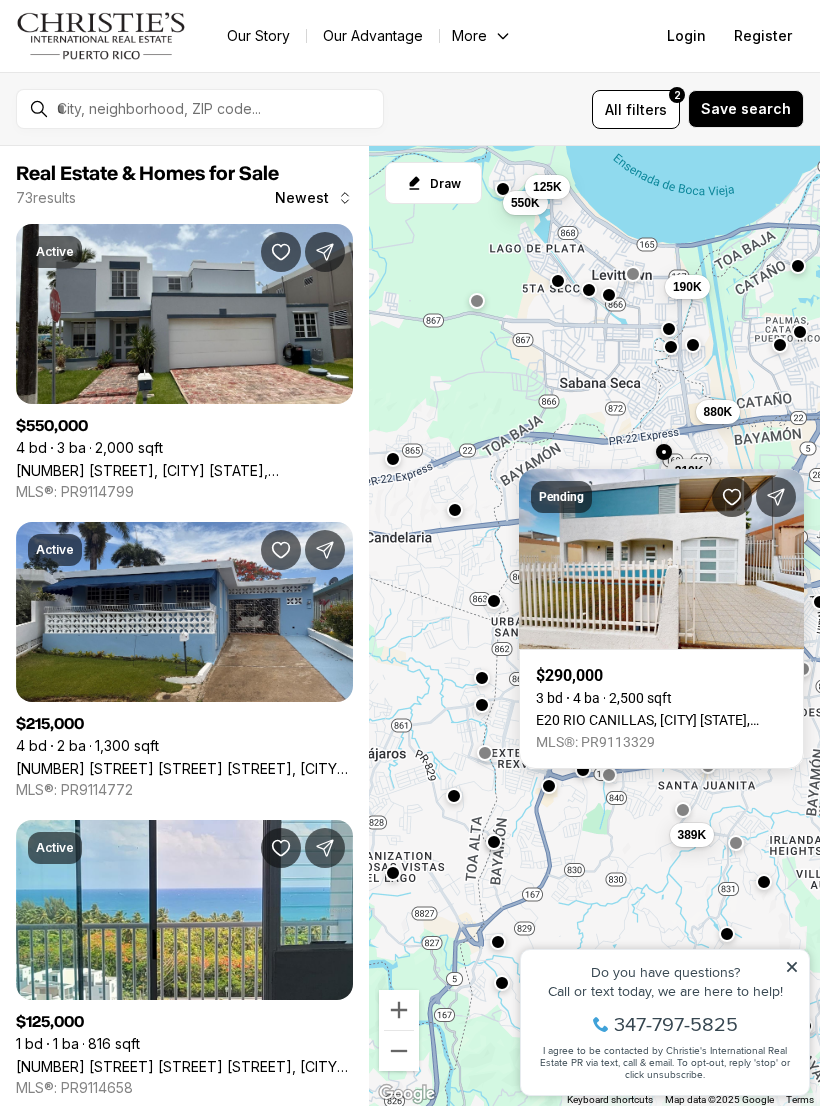 click on "E20 RIO CANILLAS, BAYAMON PR, 00961" at bounding box center (661, 720) 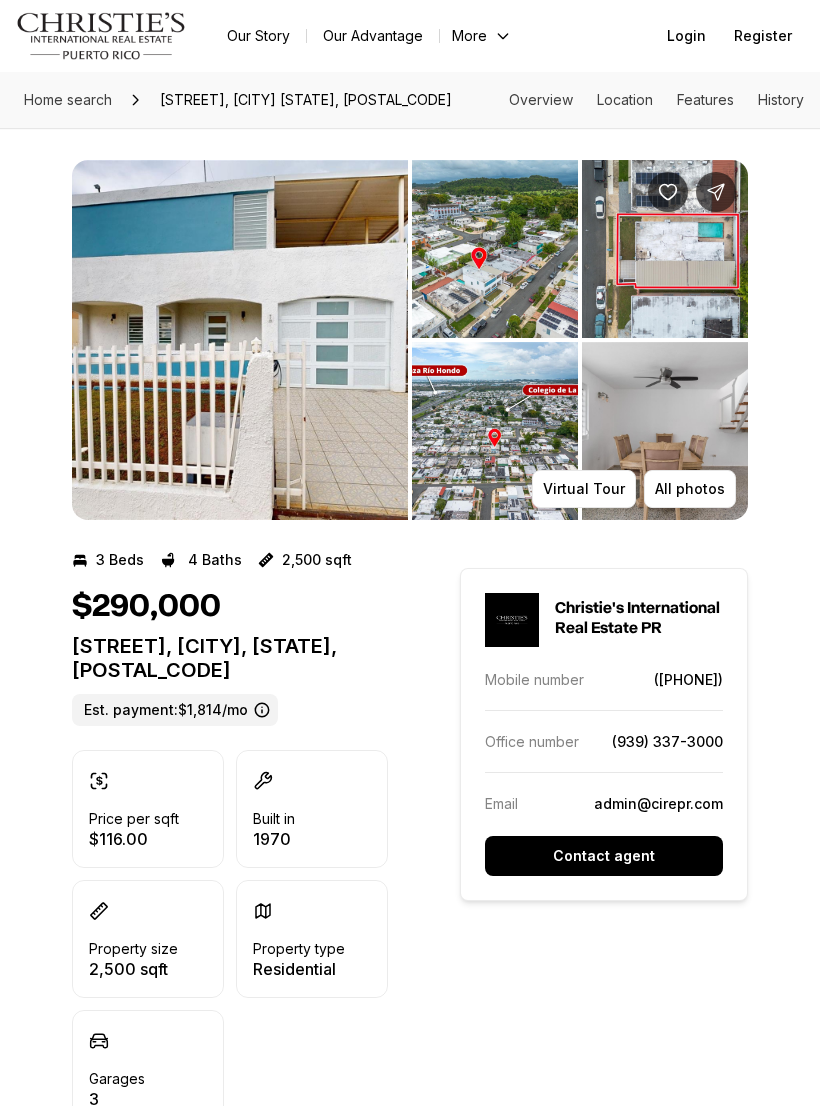 scroll, scrollTop: 0, scrollLeft: 0, axis: both 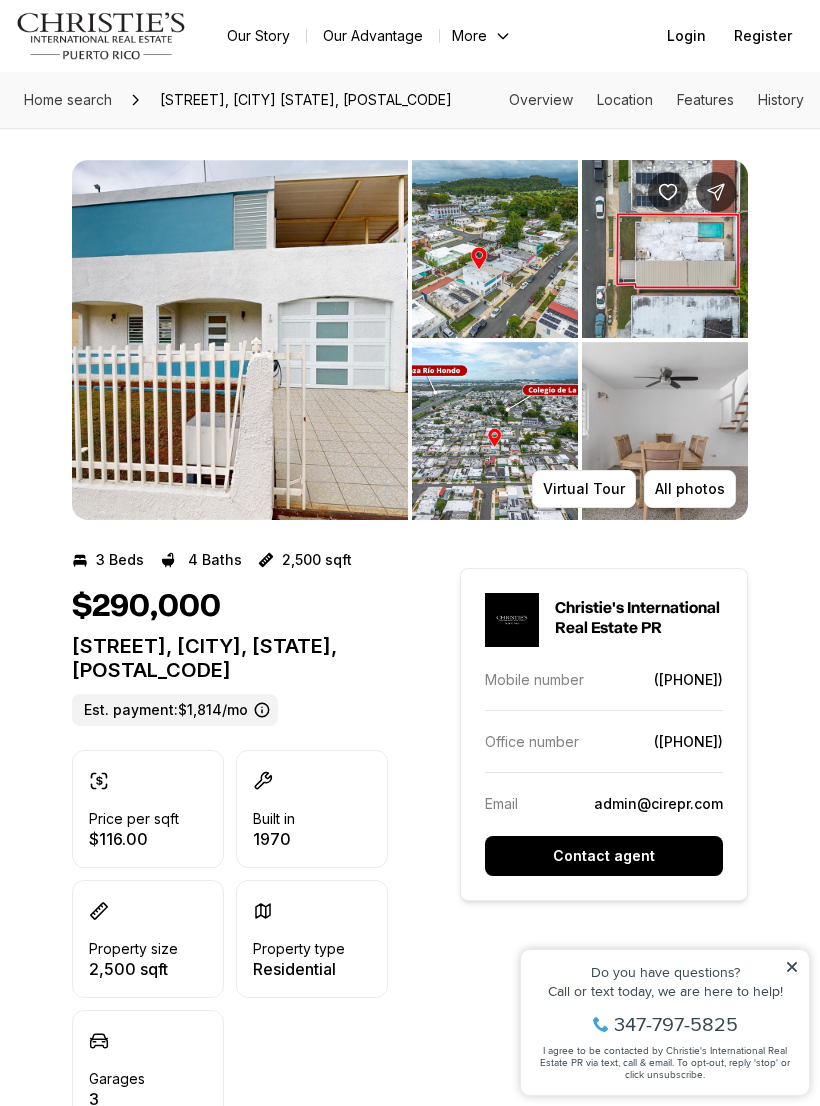 click at bounding box center [240, 340] 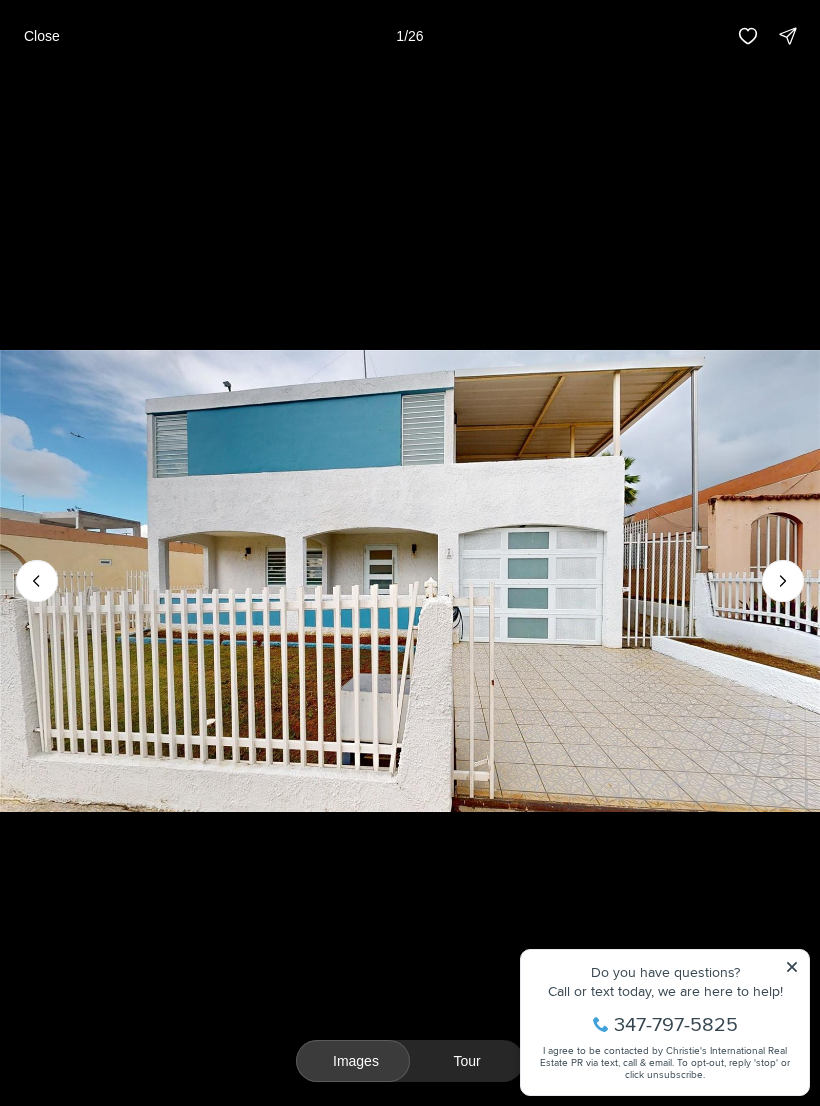 click 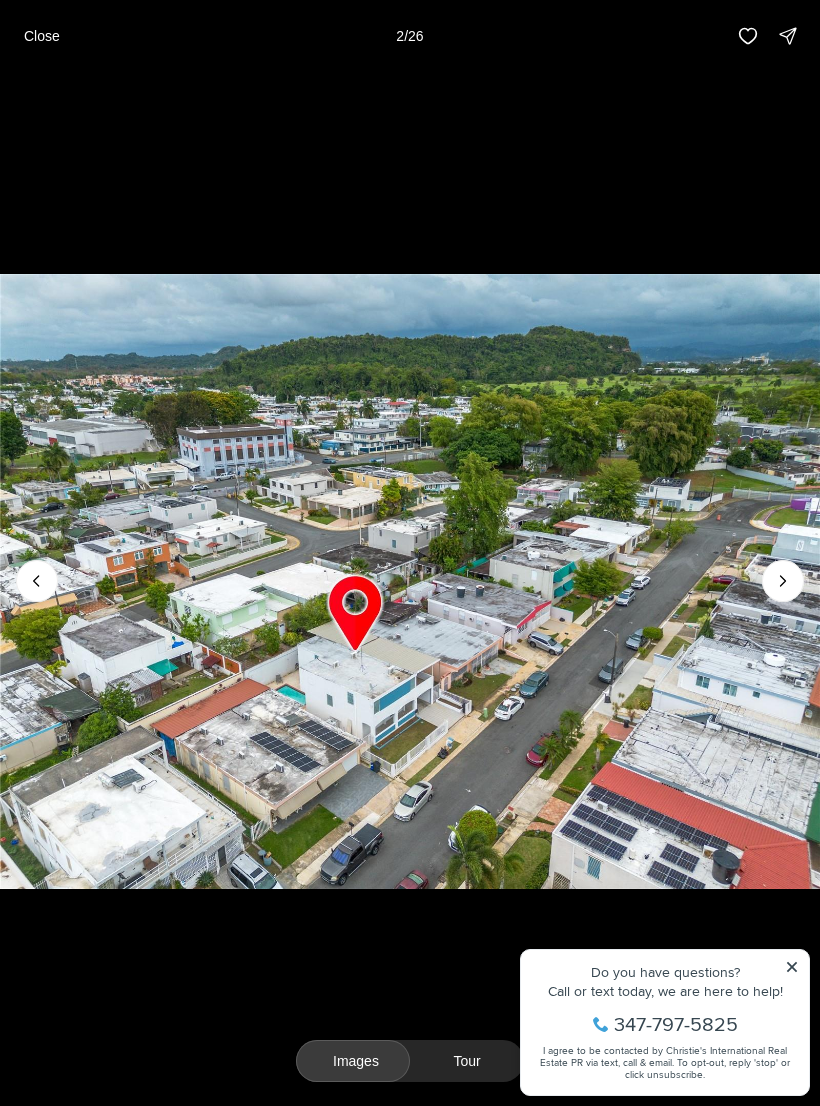 click at bounding box center [783, 581] 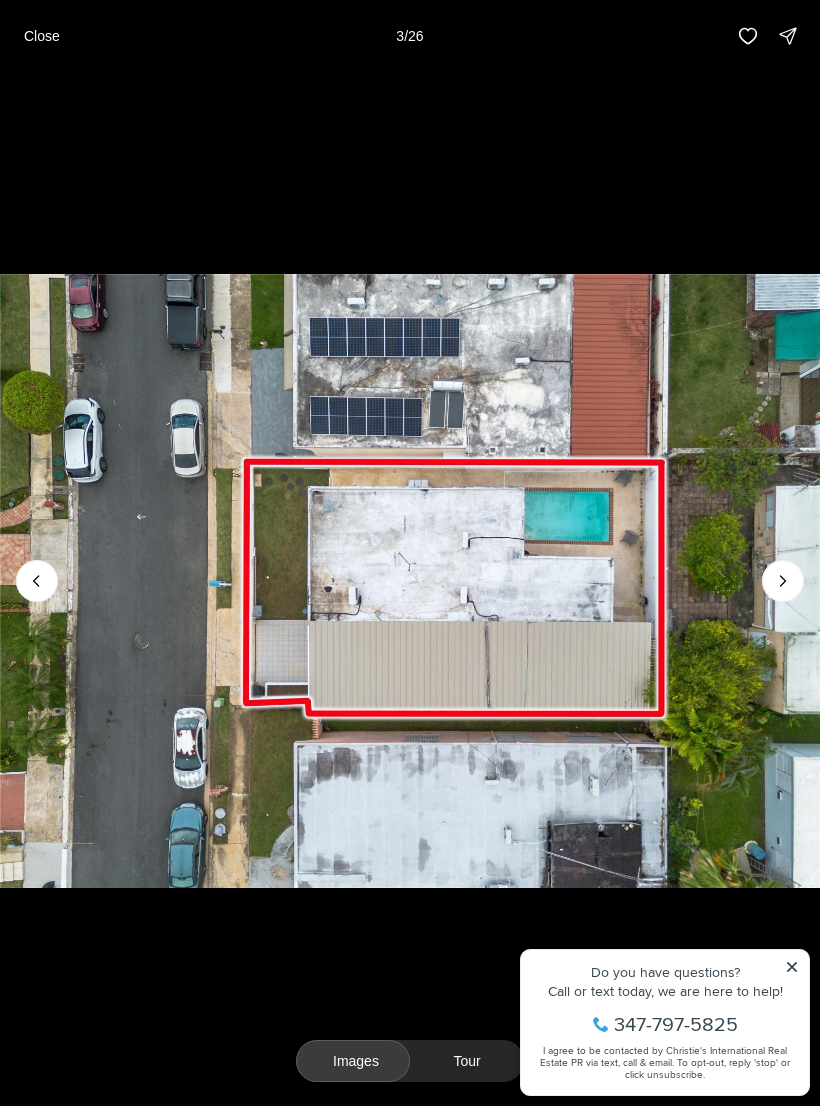 click 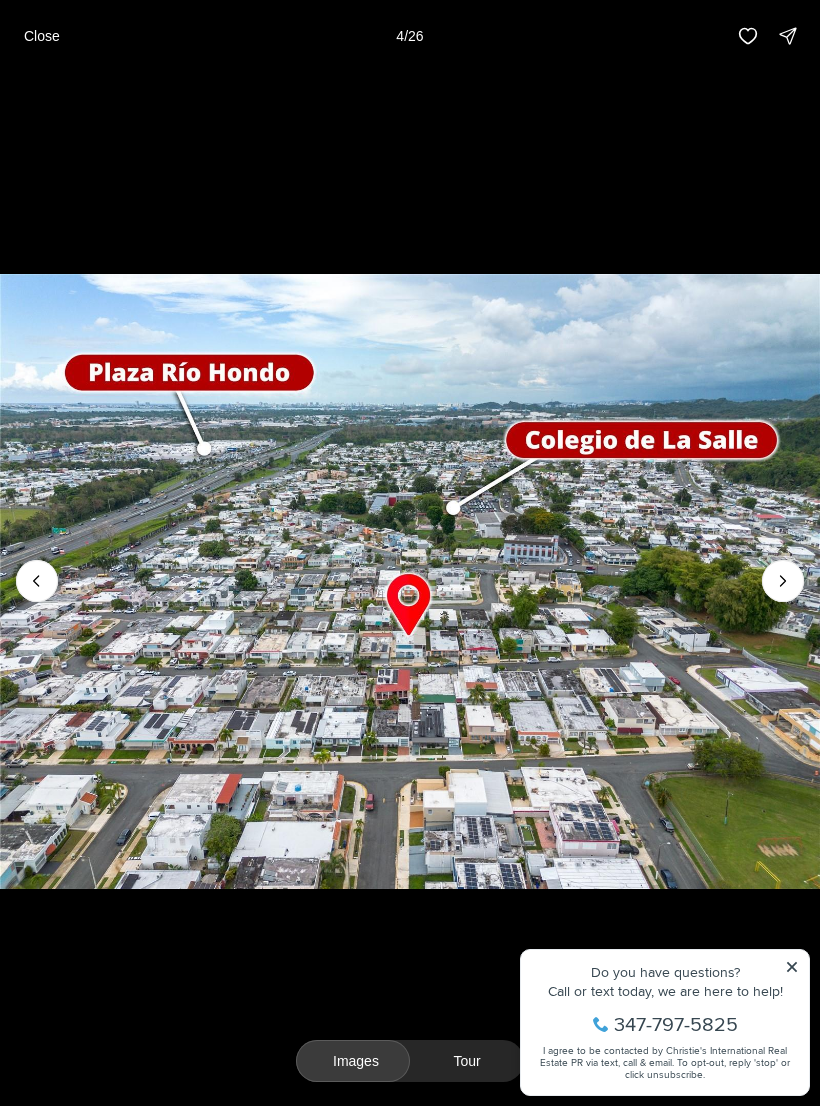 click 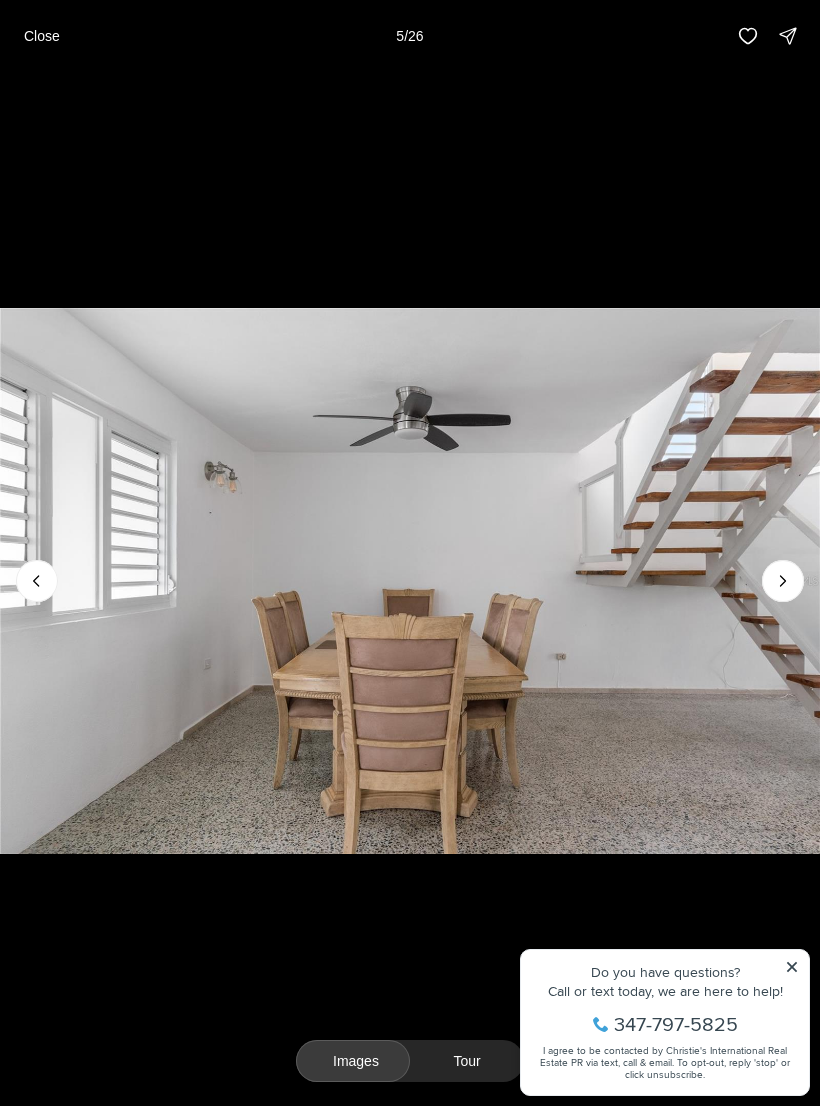 click 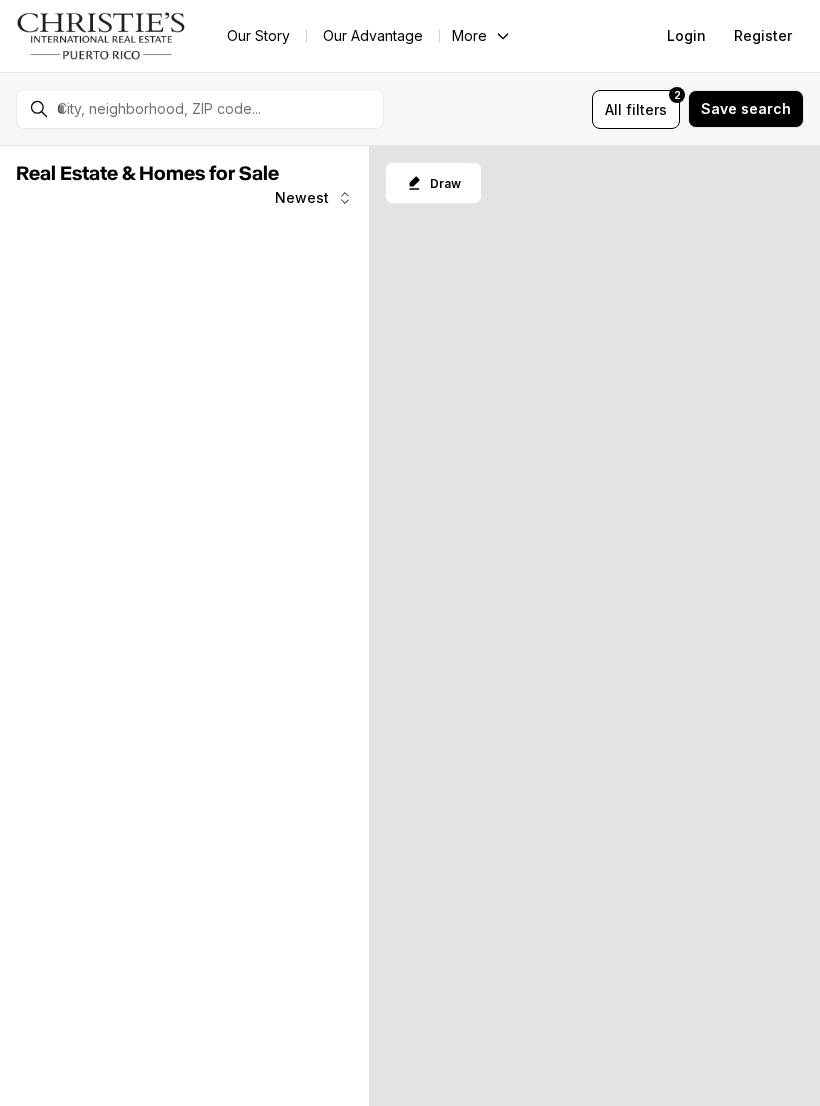 scroll, scrollTop: 0, scrollLeft: 0, axis: both 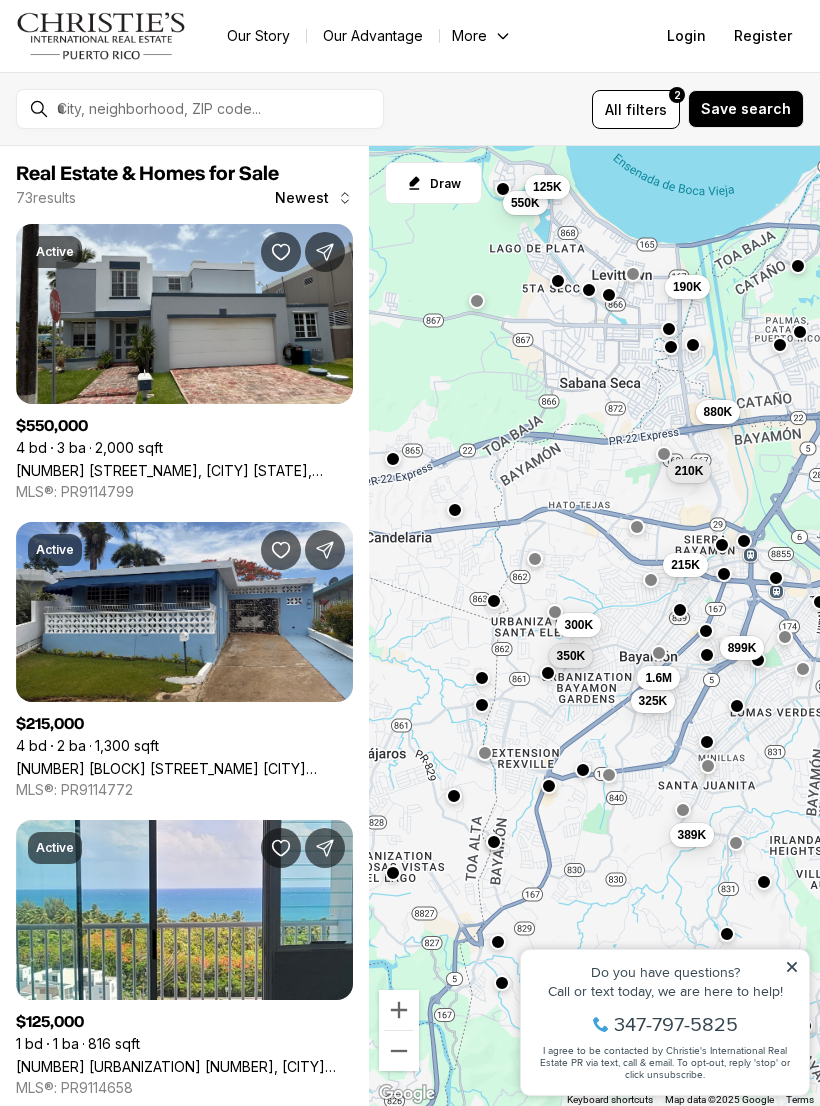 click 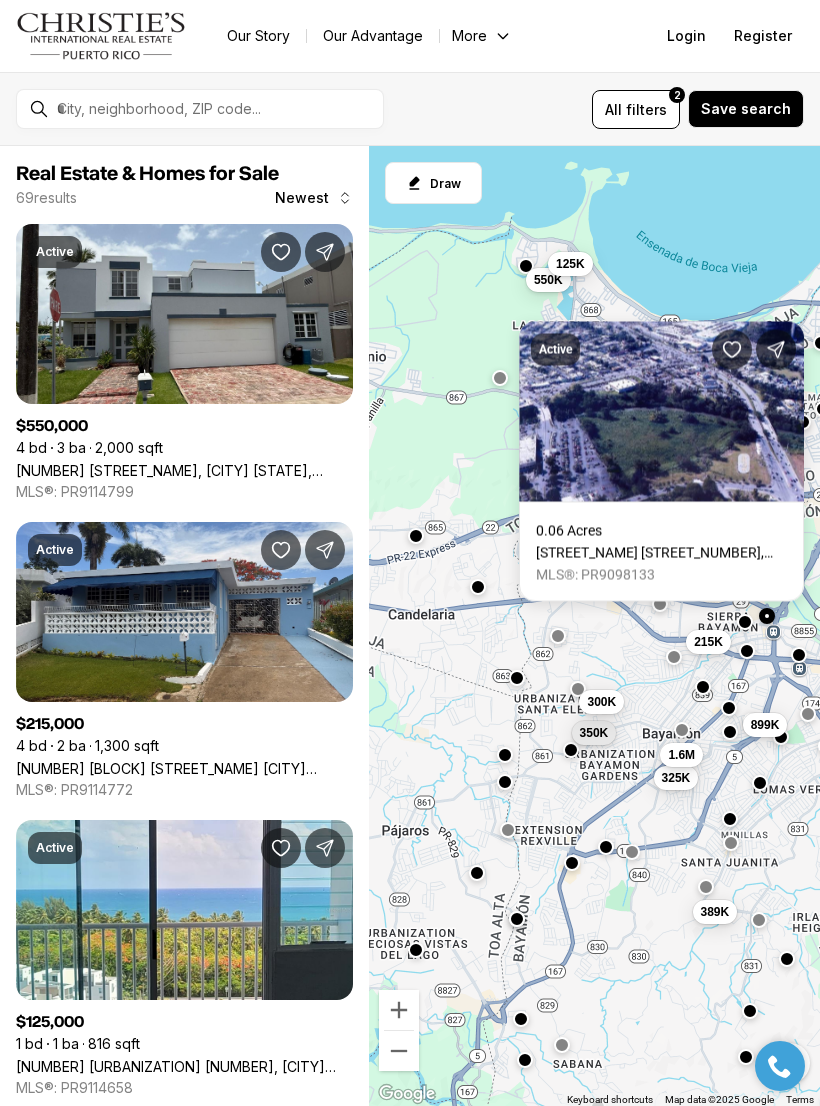 click on "PR-29 INT DEGETAU ST., BAYAMON PR, 00961" at bounding box center [661, 553] 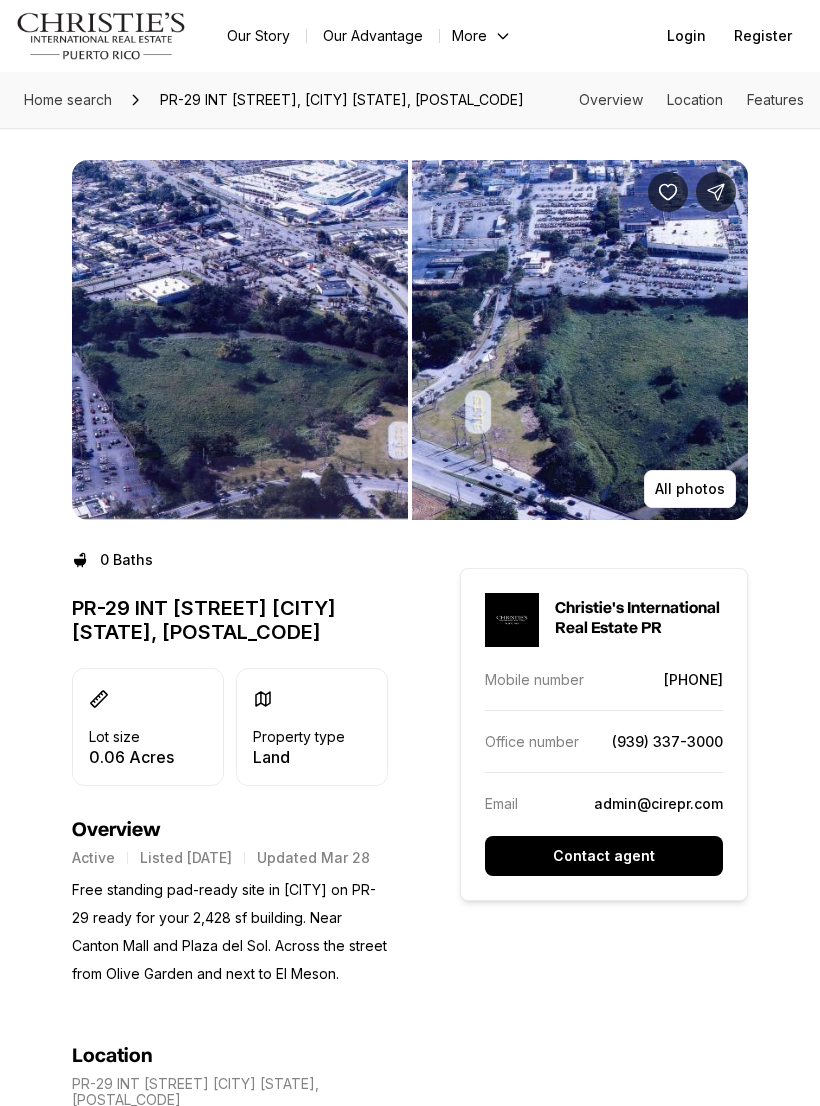 scroll, scrollTop: 0, scrollLeft: 0, axis: both 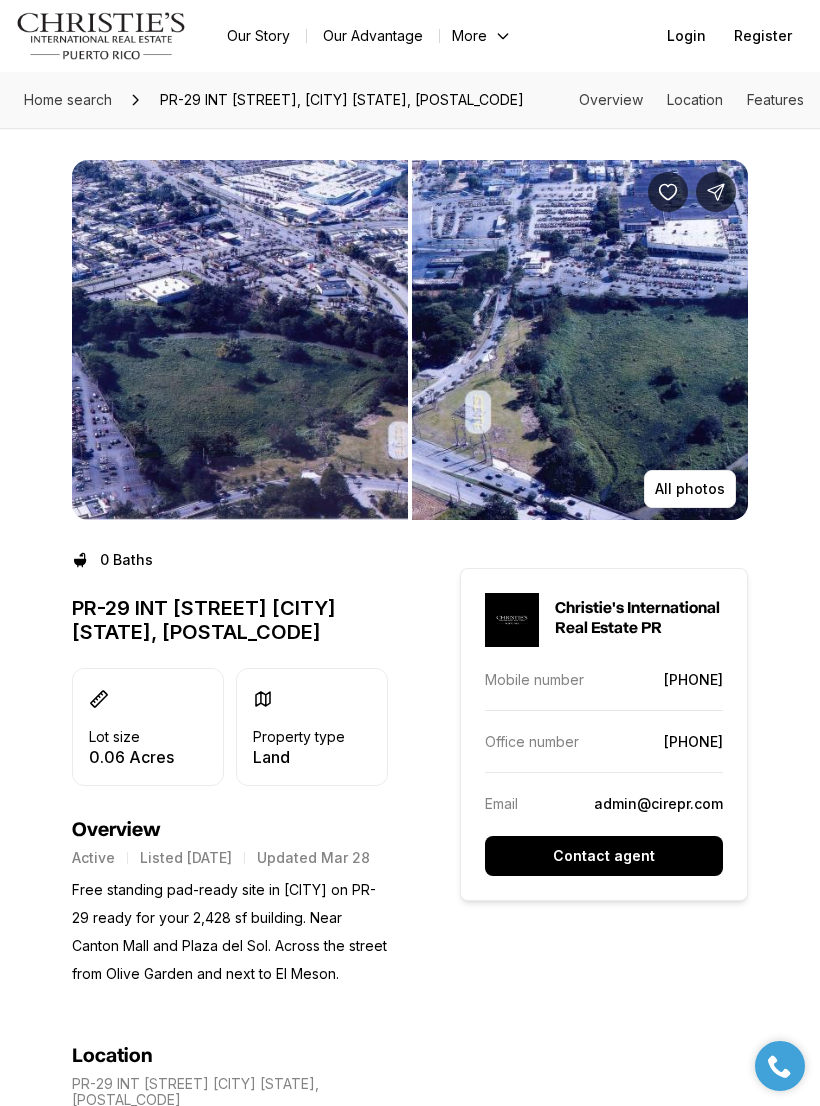 click at bounding box center (240, 340) 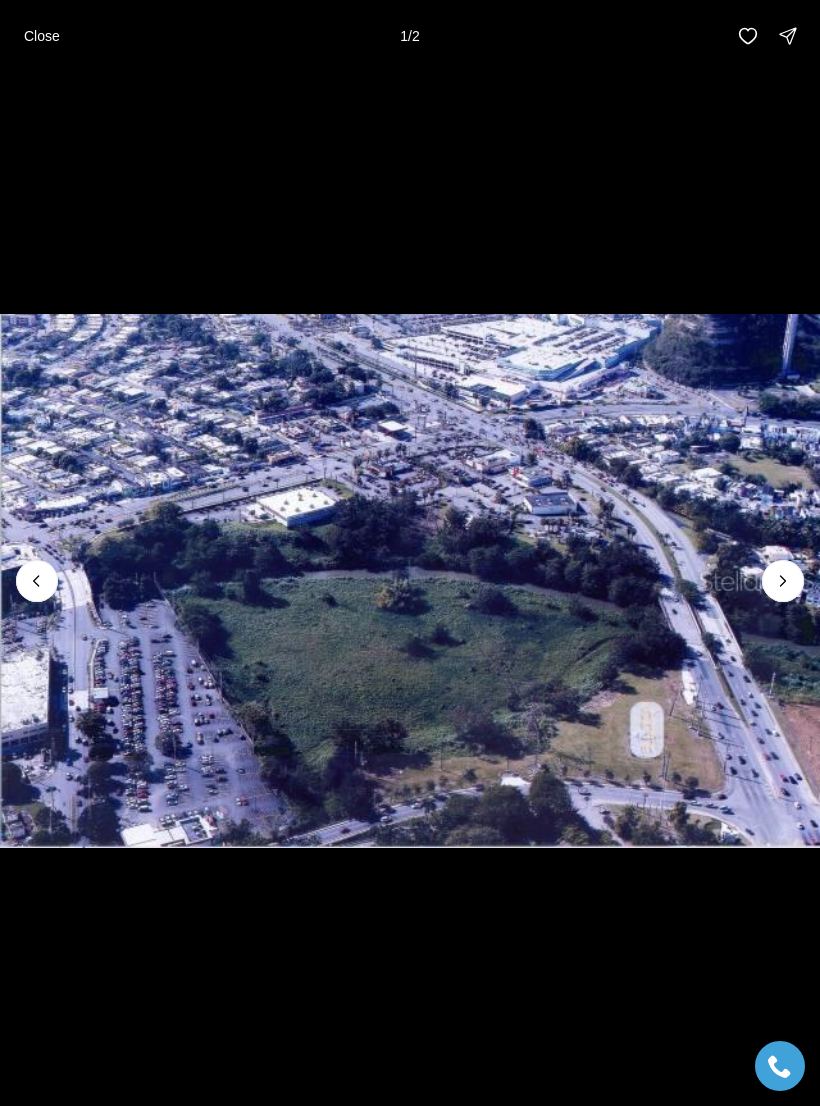 click at bounding box center (410, 581) 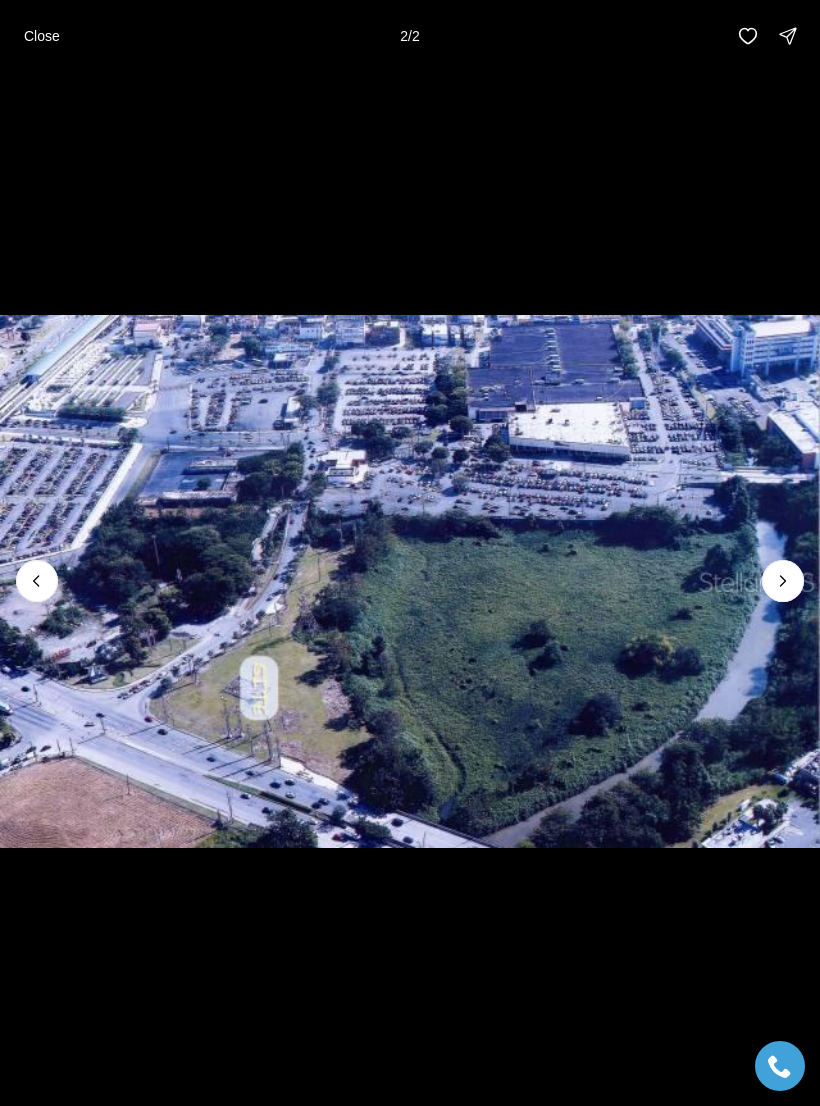 click at bounding box center [783, 581] 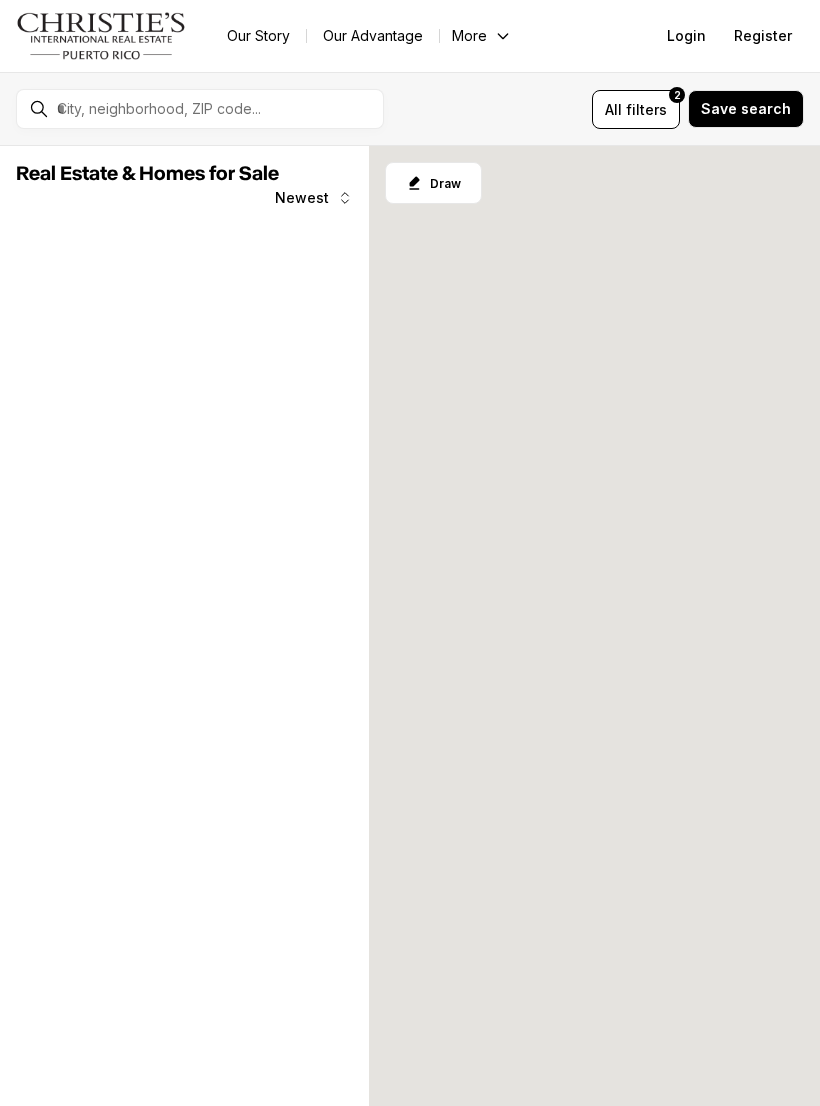 scroll, scrollTop: 0, scrollLeft: 0, axis: both 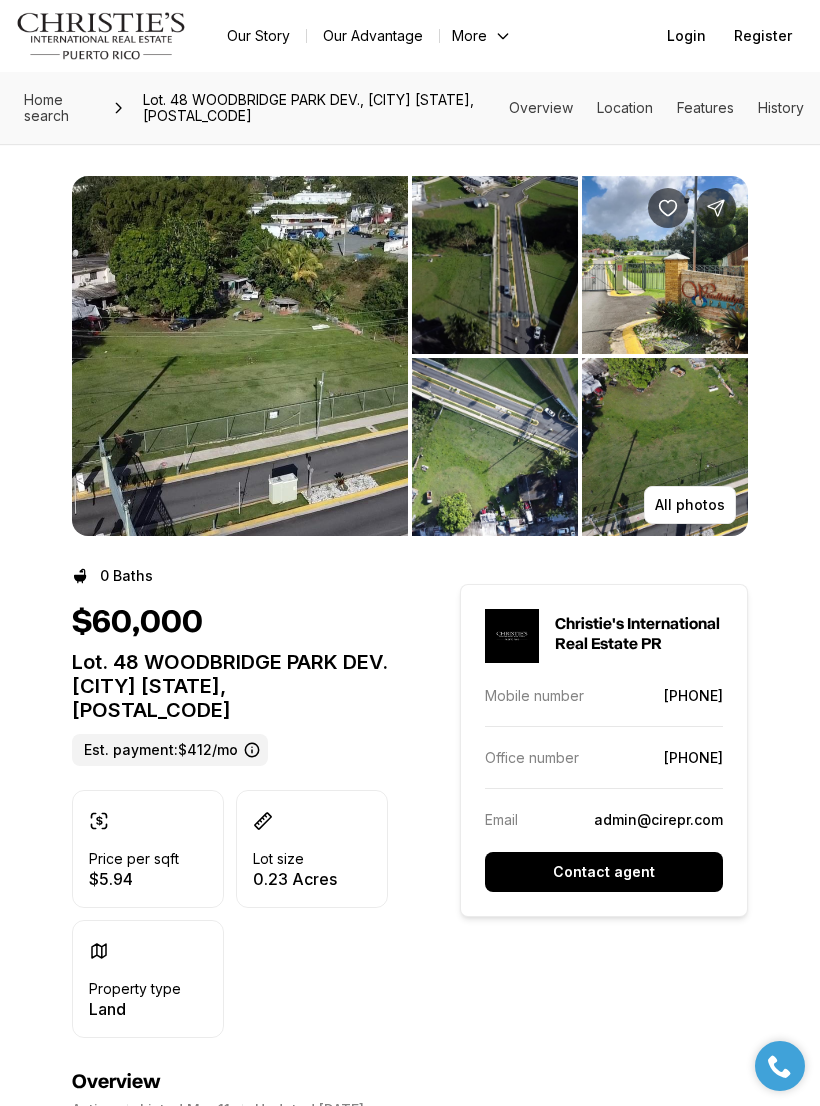 click at bounding box center (240, 356) 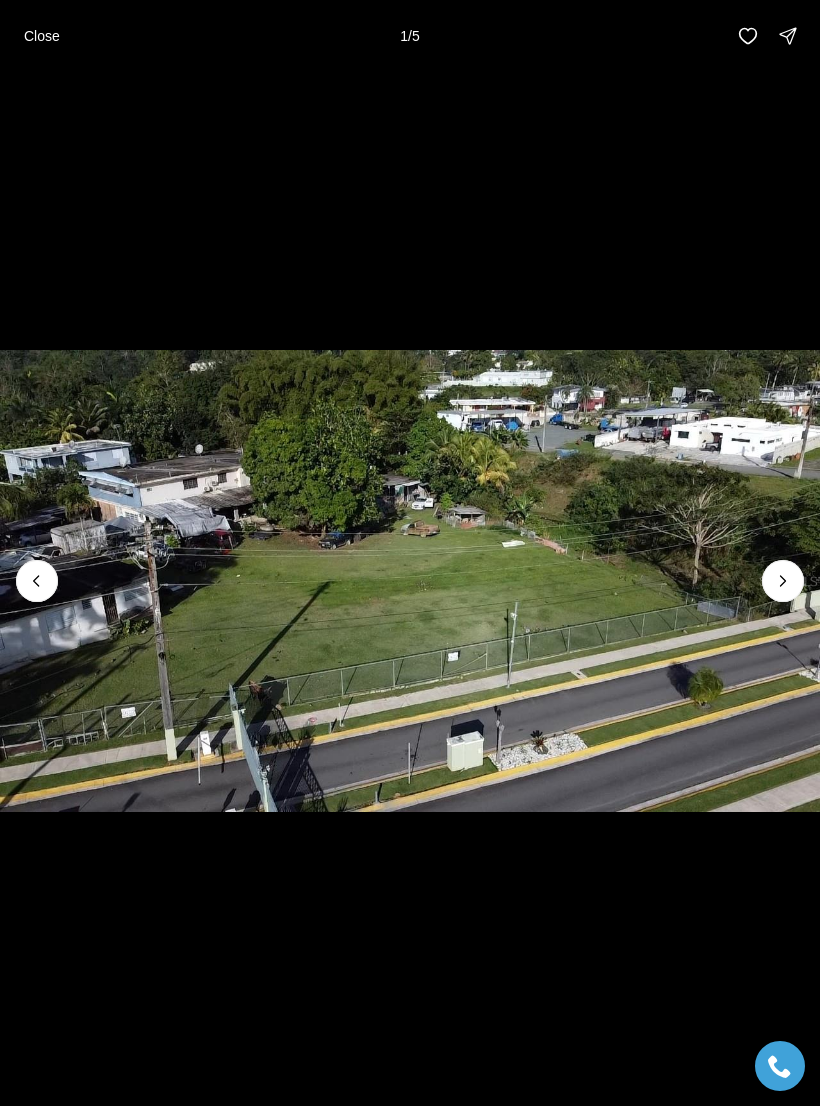 click at bounding box center (783, 581) 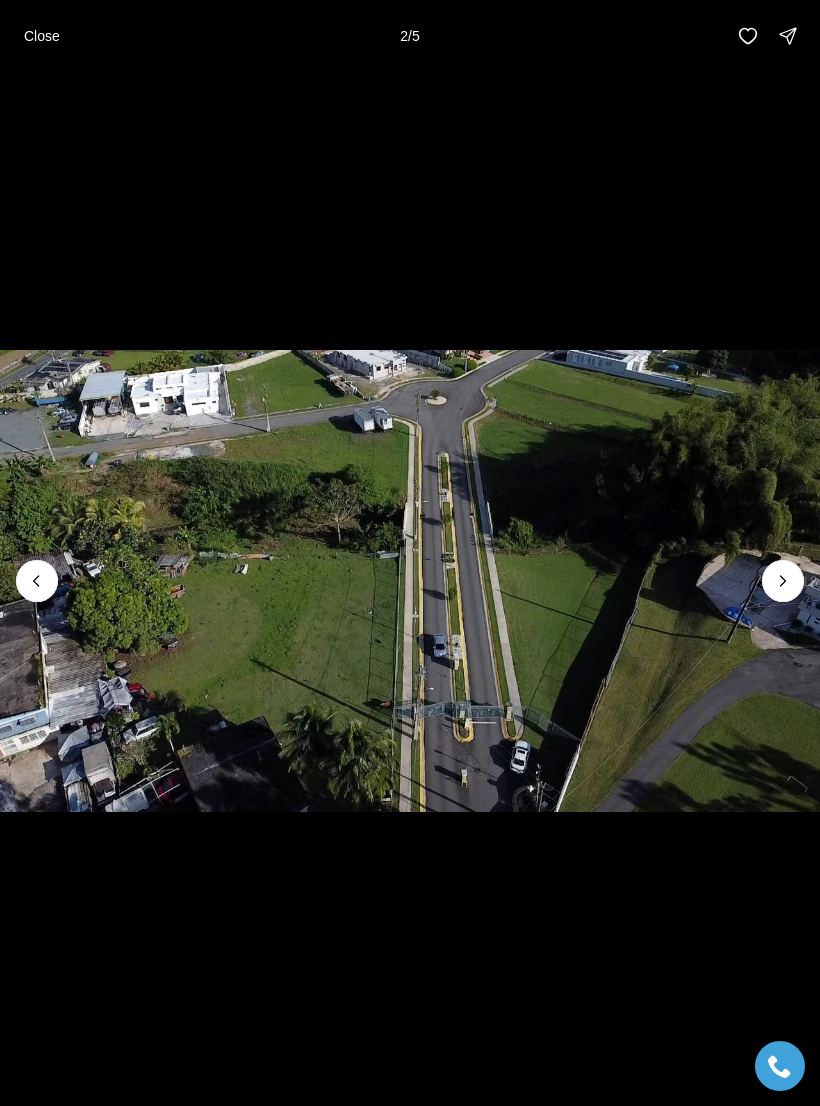 click at bounding box center [783, 581] 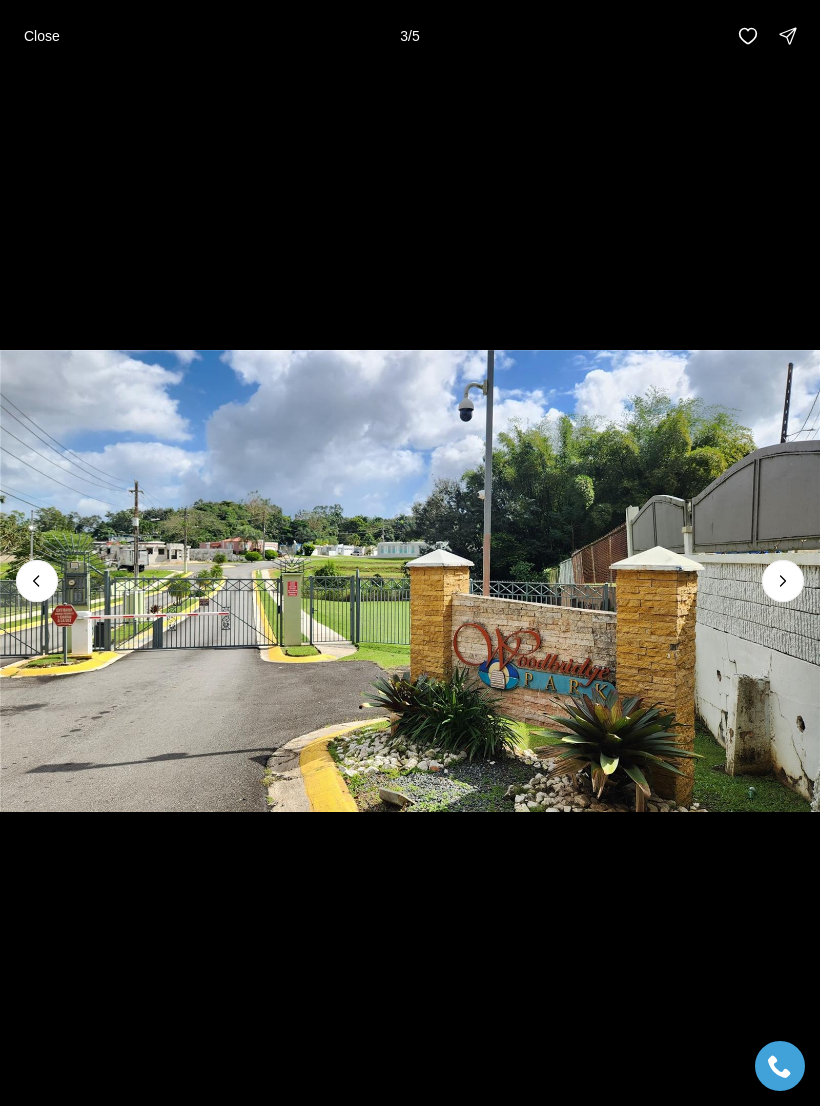 click at bounding box center (410, 581) 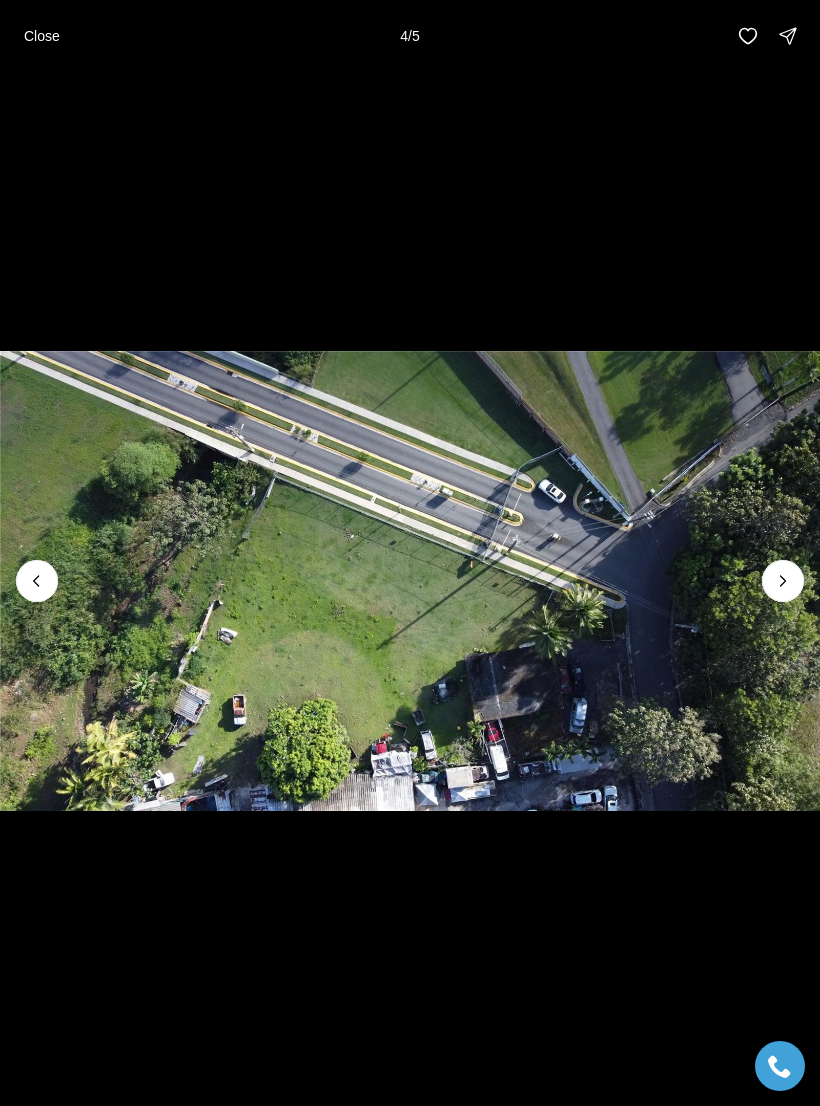 click 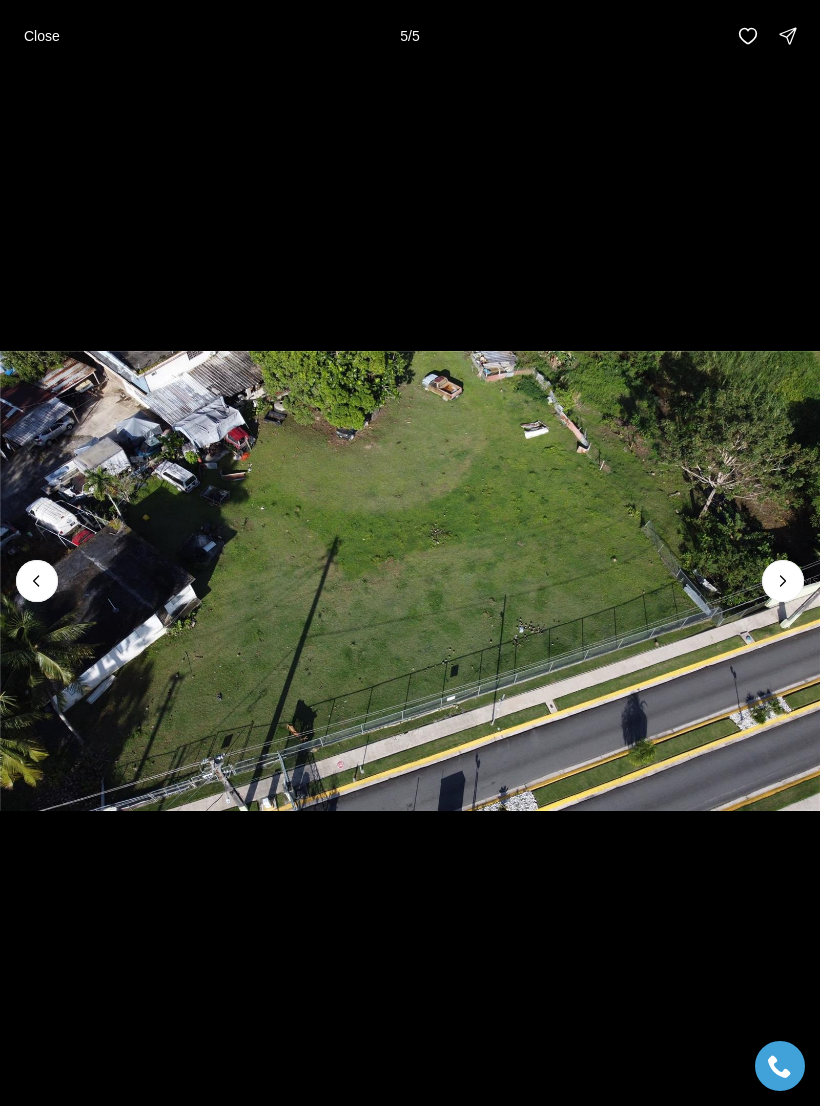 click at bounding box center (783, 581) 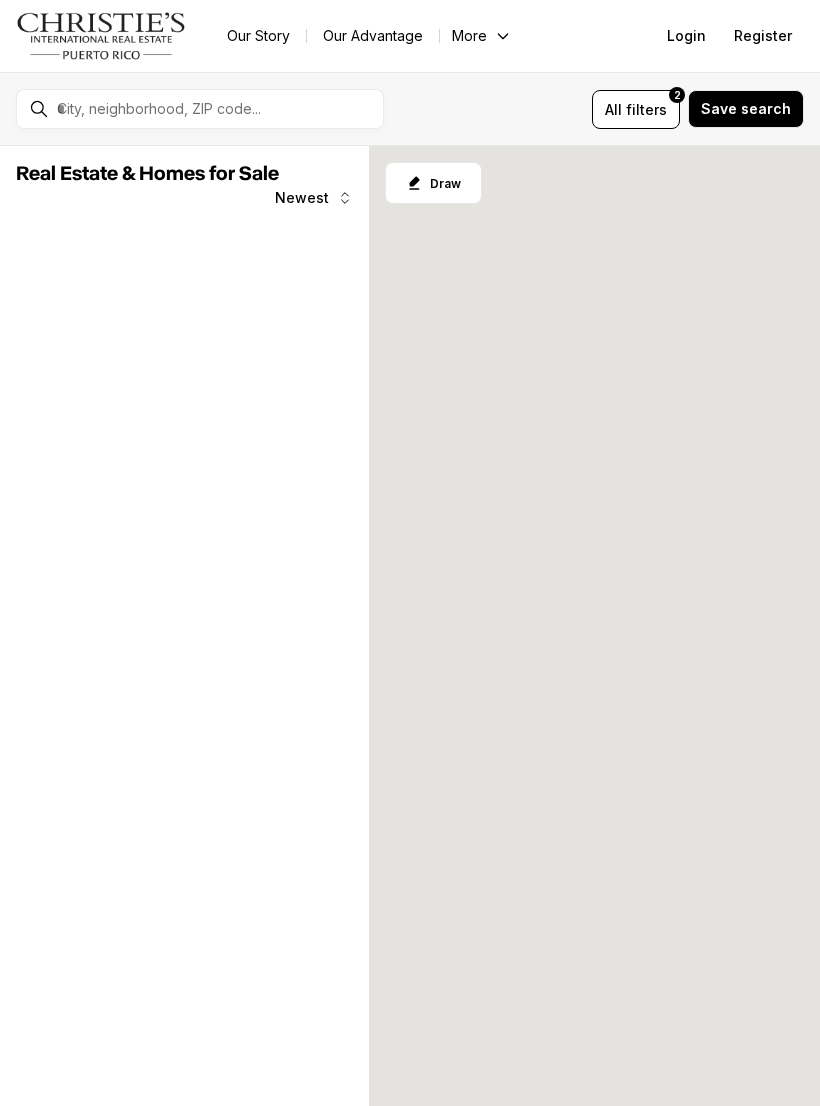 scroll, scrollTop: 0, scrollLeft: 0, axis: both 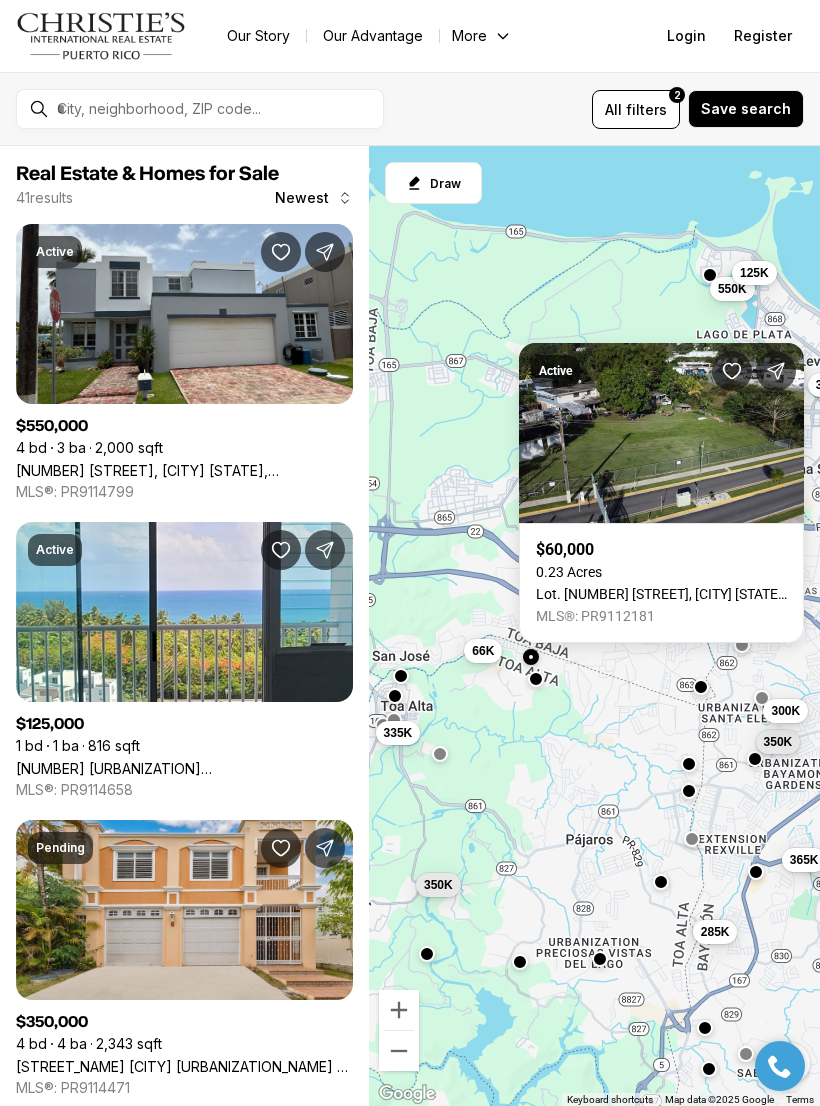 click on "[STREET_NUMBER] [STREET_NAME] [DEVELOPMENT_NAME], [CITY] [STATE], [POSTAL_CODE]" at bounding box center (661, 594) 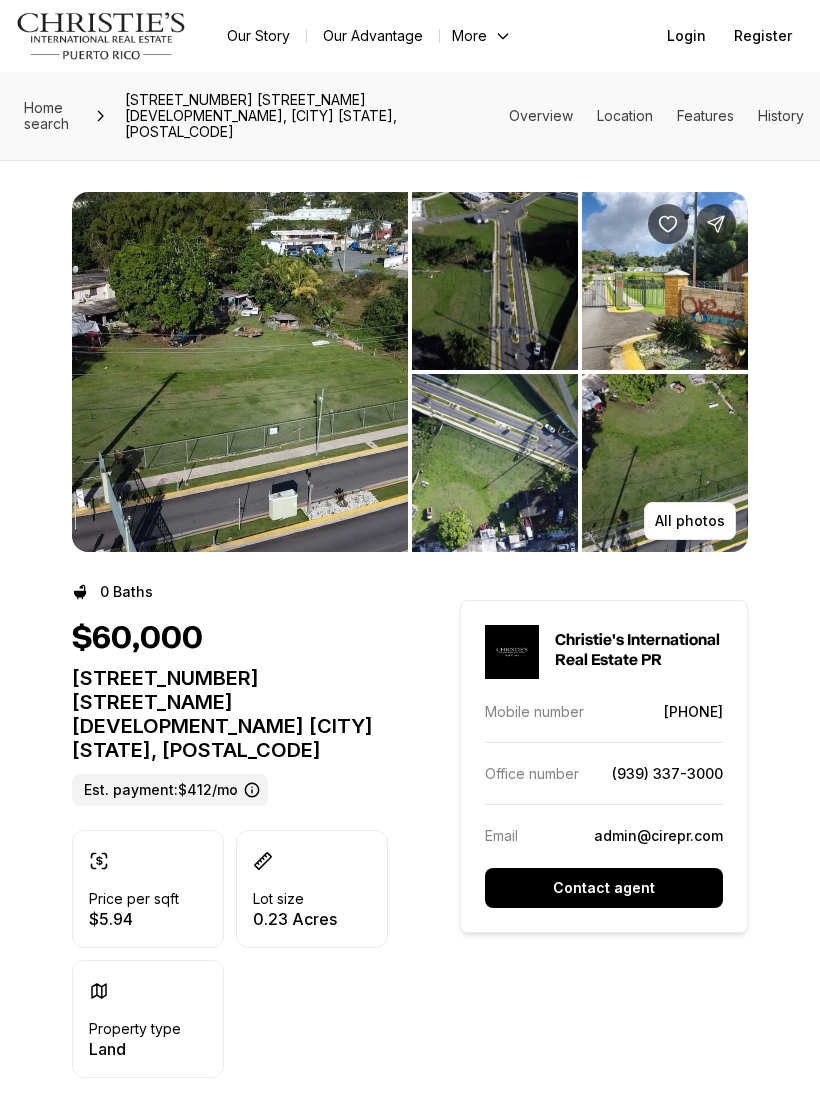 scroll, scrollTop: 0, scrollLeft: 0, axis: both 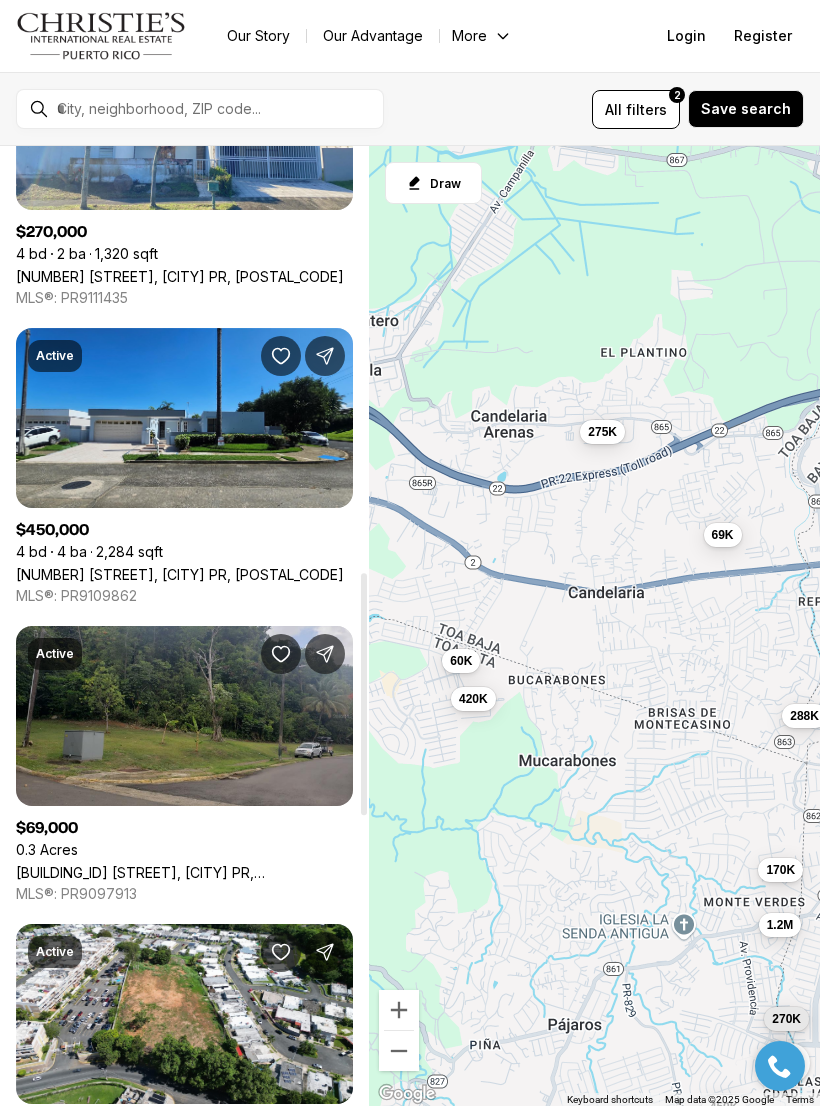 click on "253 CALLE BAUHINIA, TOA ALTA PR, 00953" at bounding box center (180, 574) 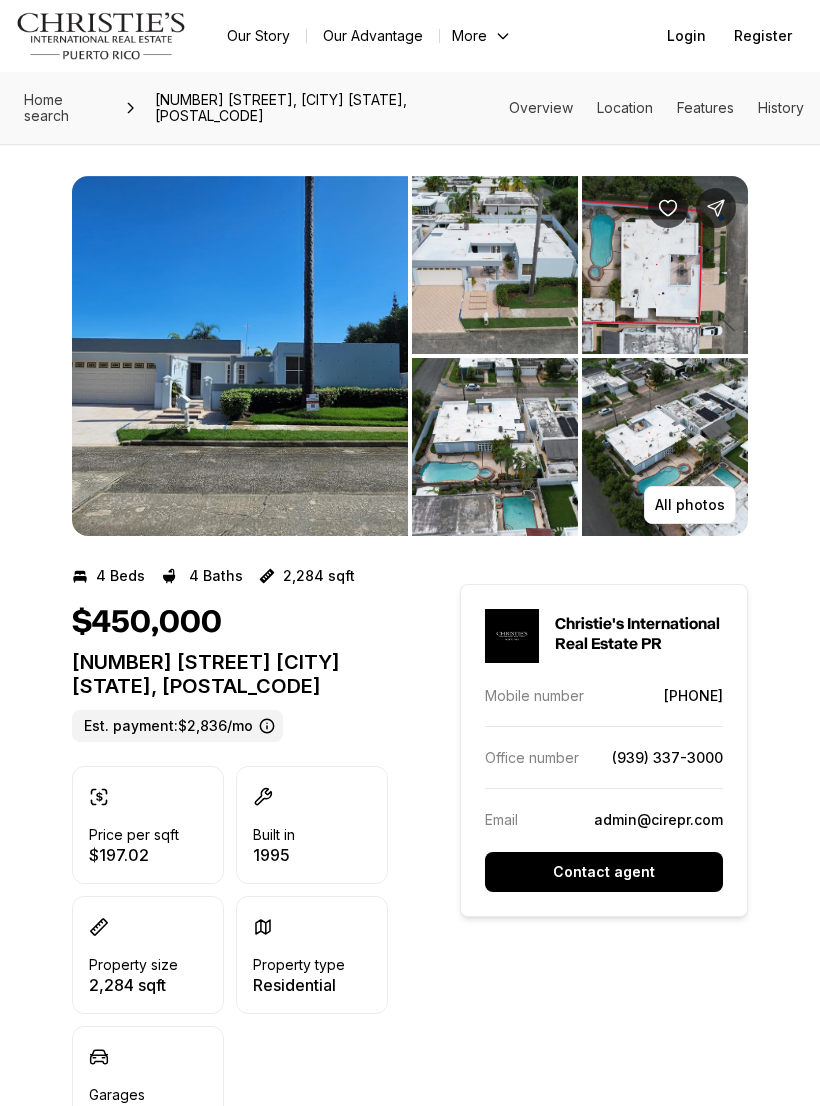 scroll, scrollTop: 0, scrollLeft: 0, axis: both 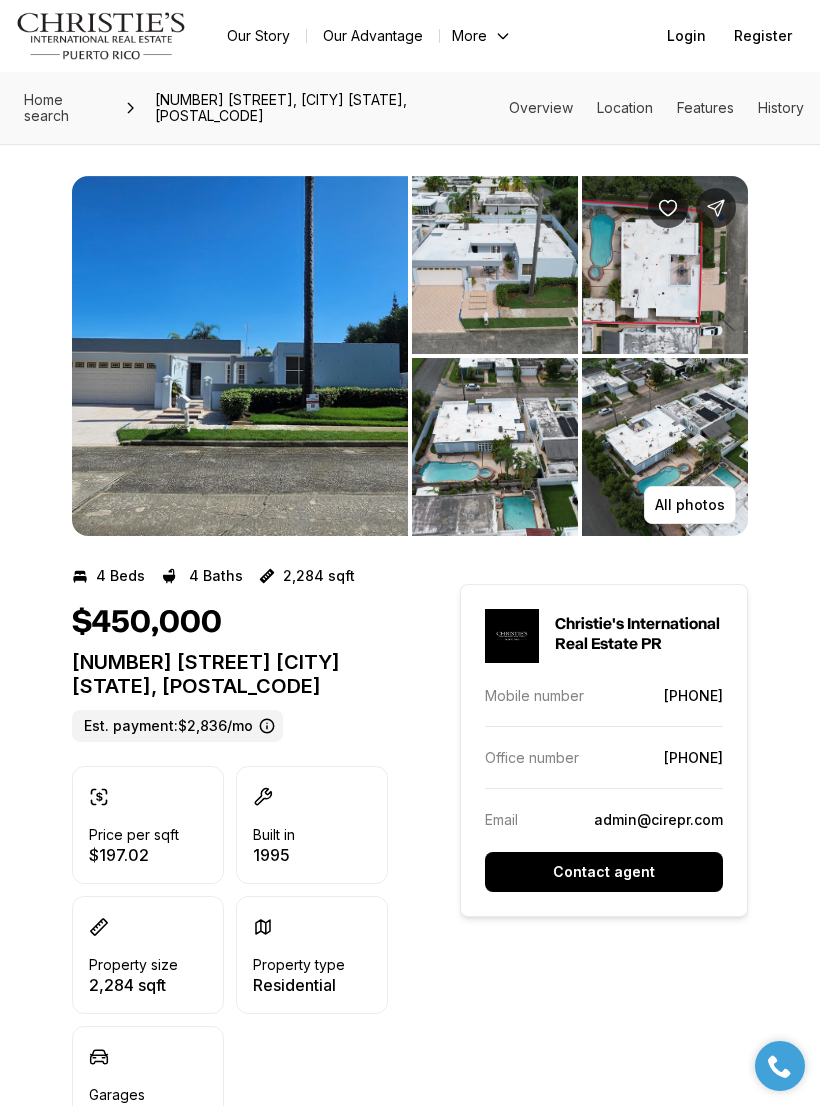 click at bounding box center (240, 356) 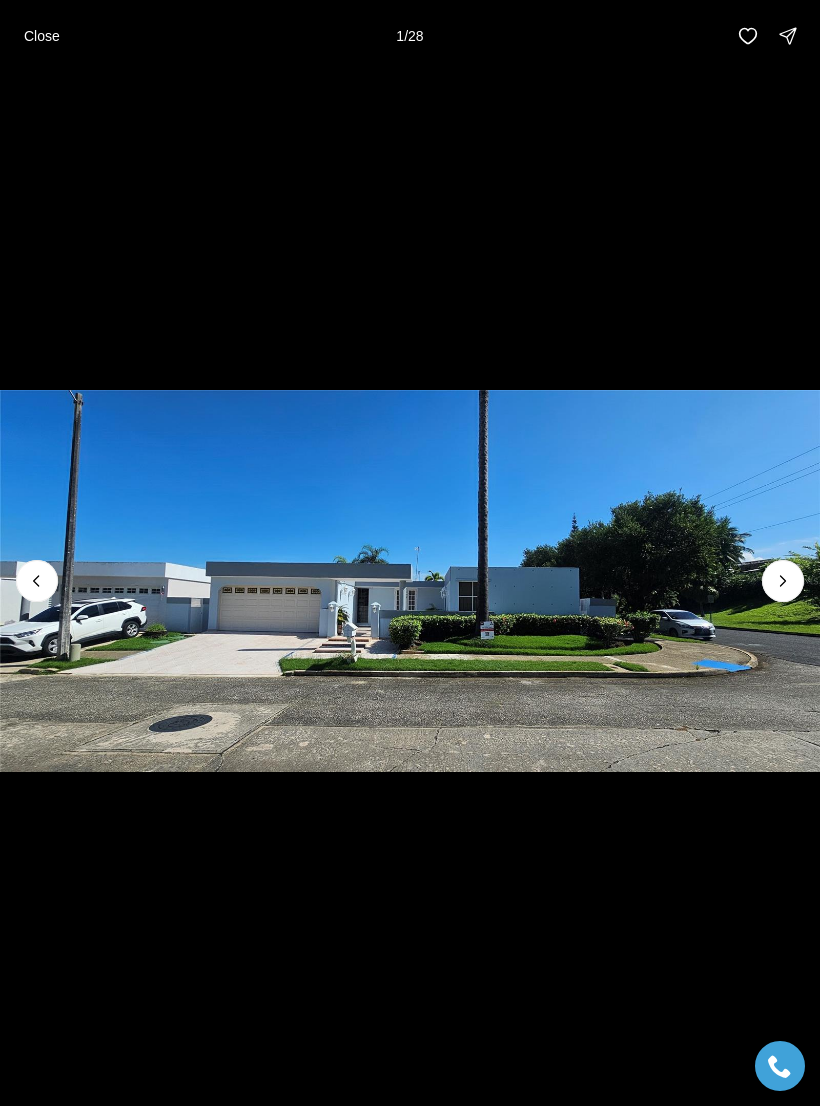 click 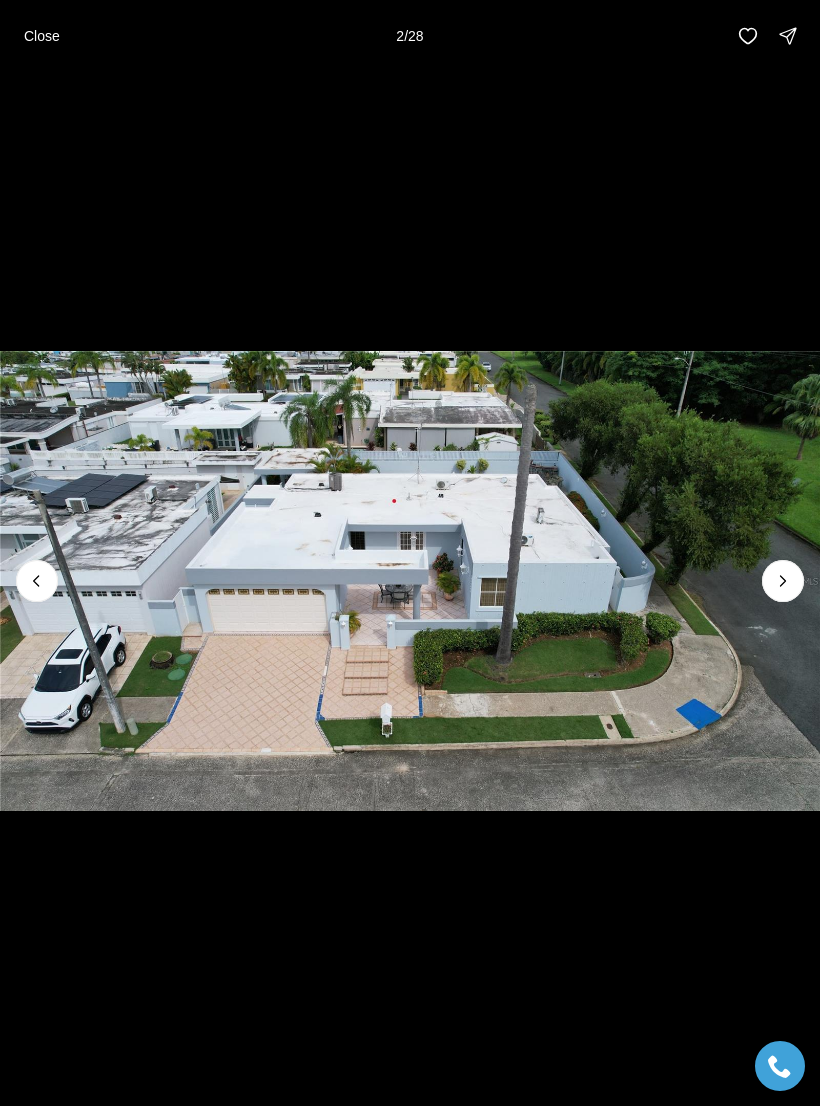 click 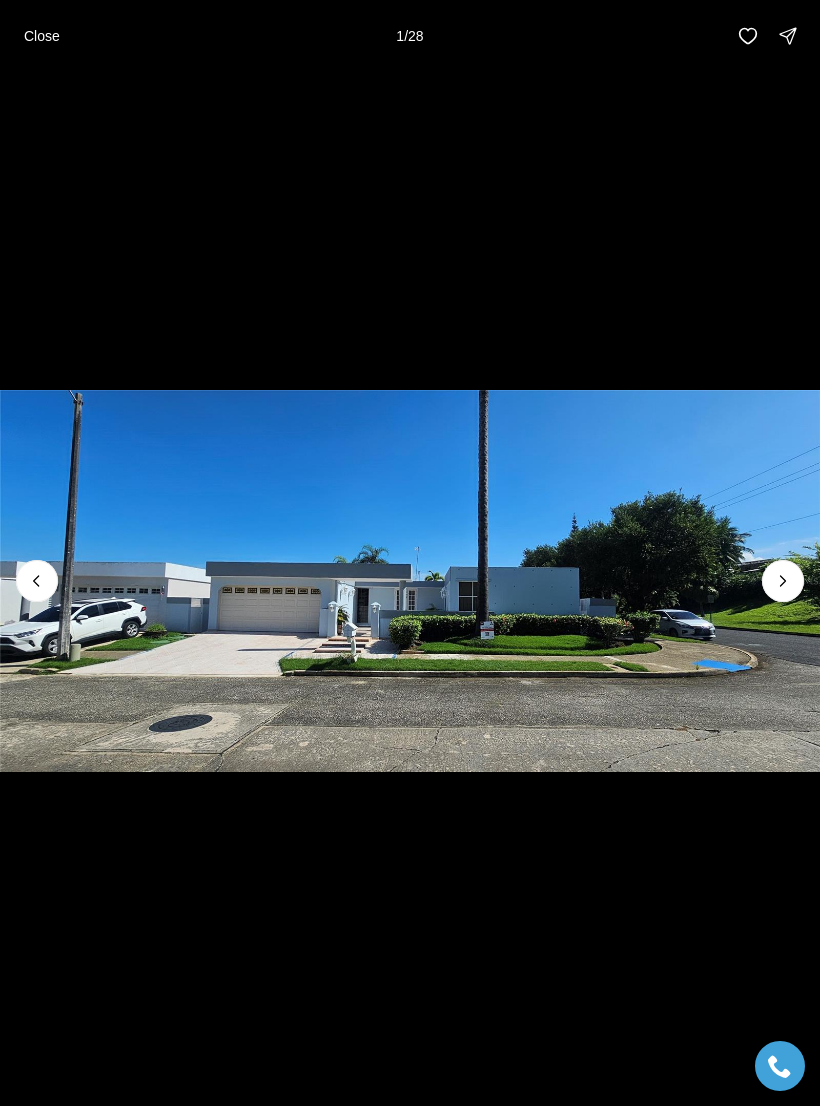 click 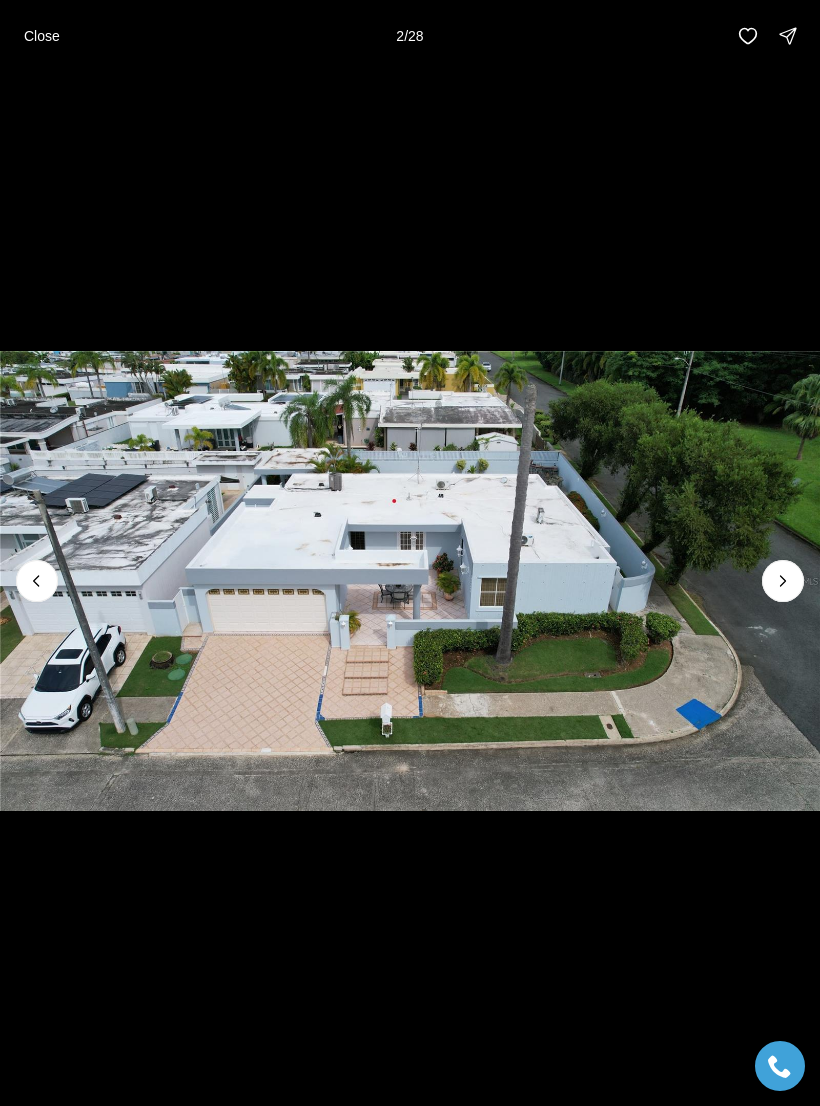 click 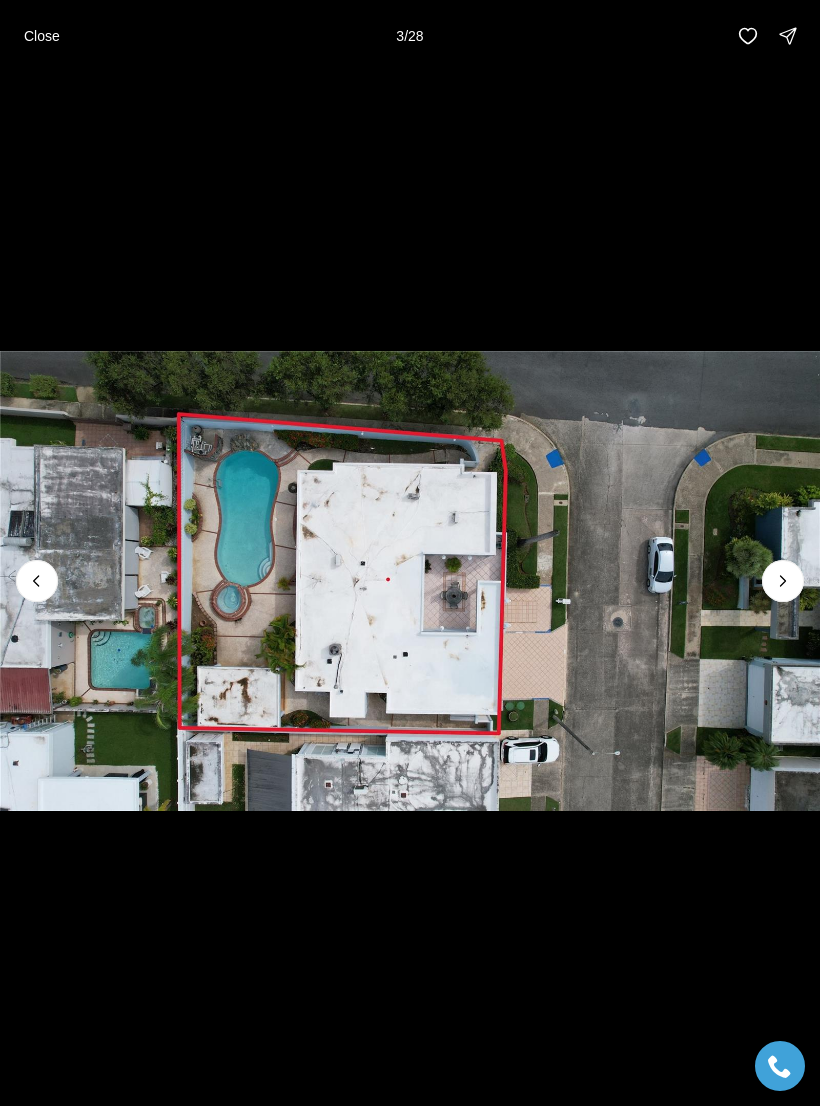 click 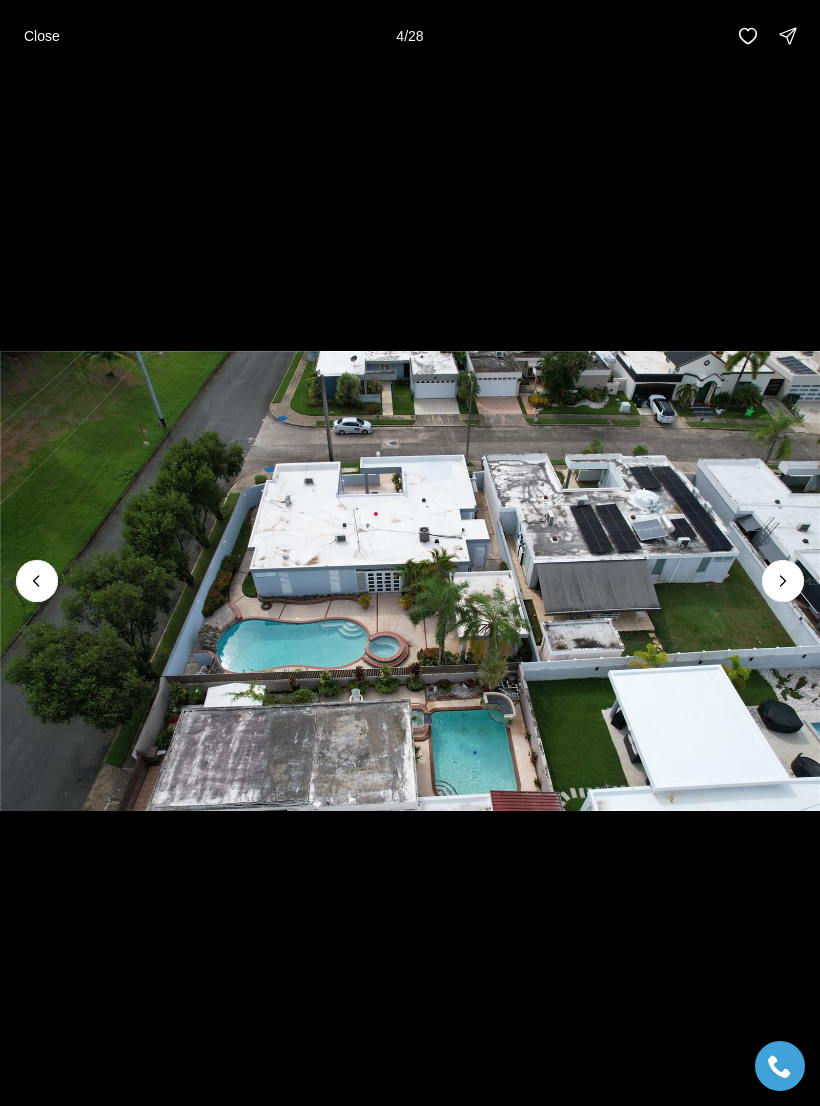 click 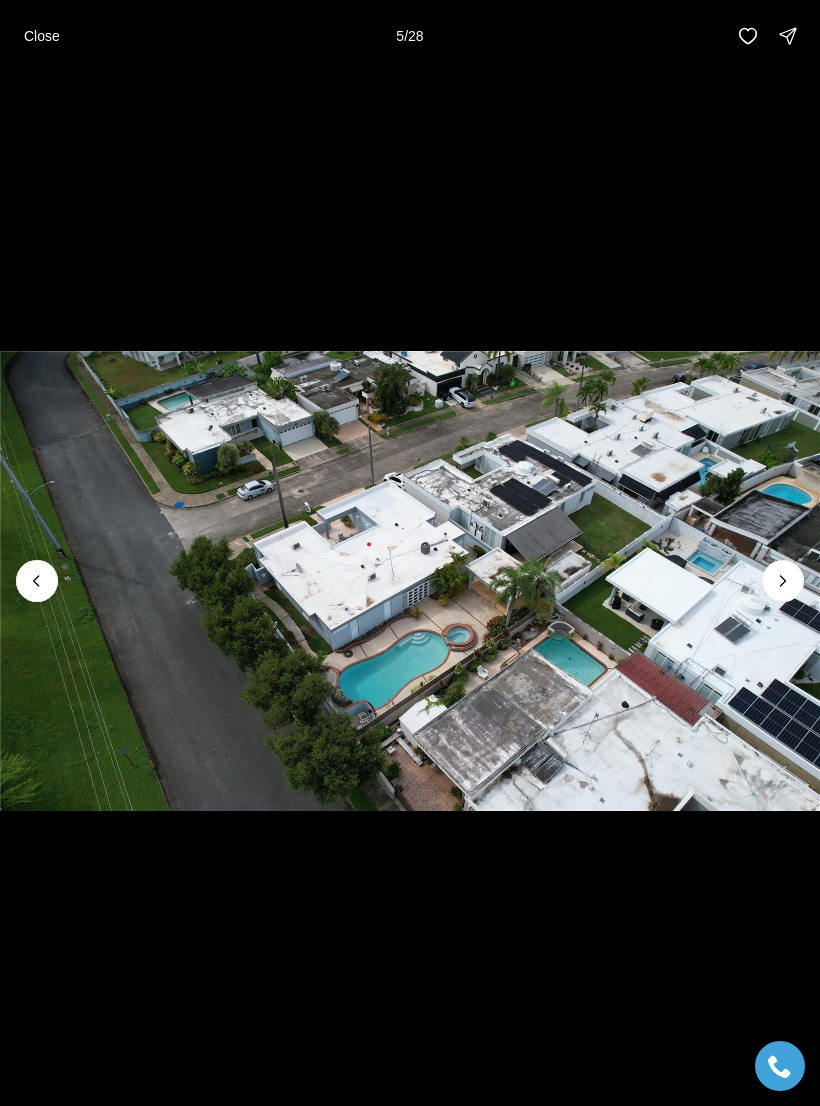 click 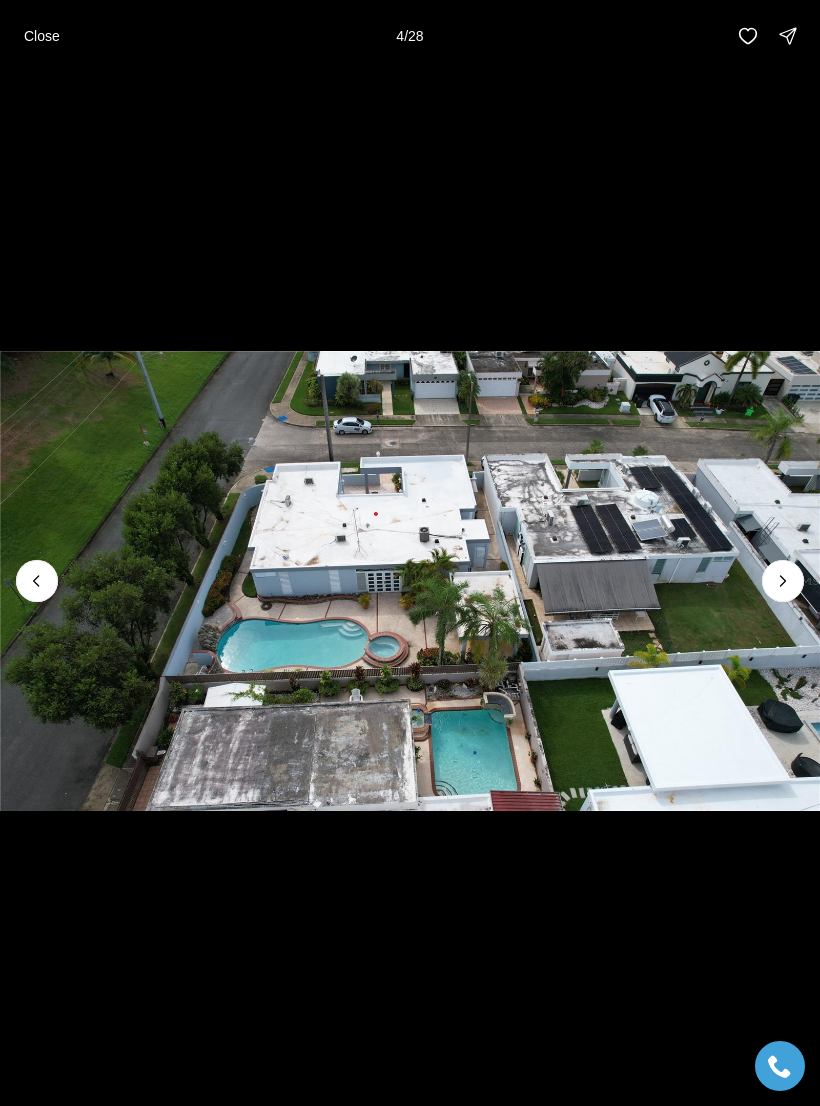 click at bounding box center [37, 581] 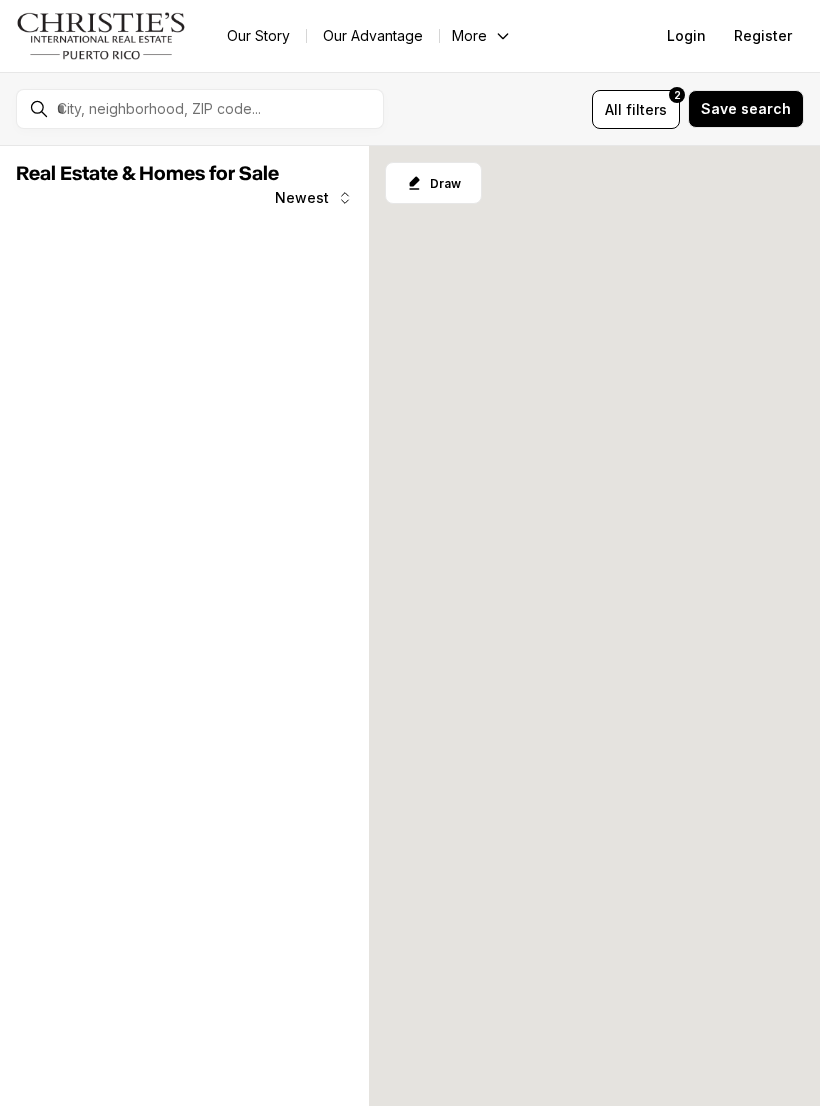 scroll, scrollTop: 0, scrollLeft: 0, axis: both 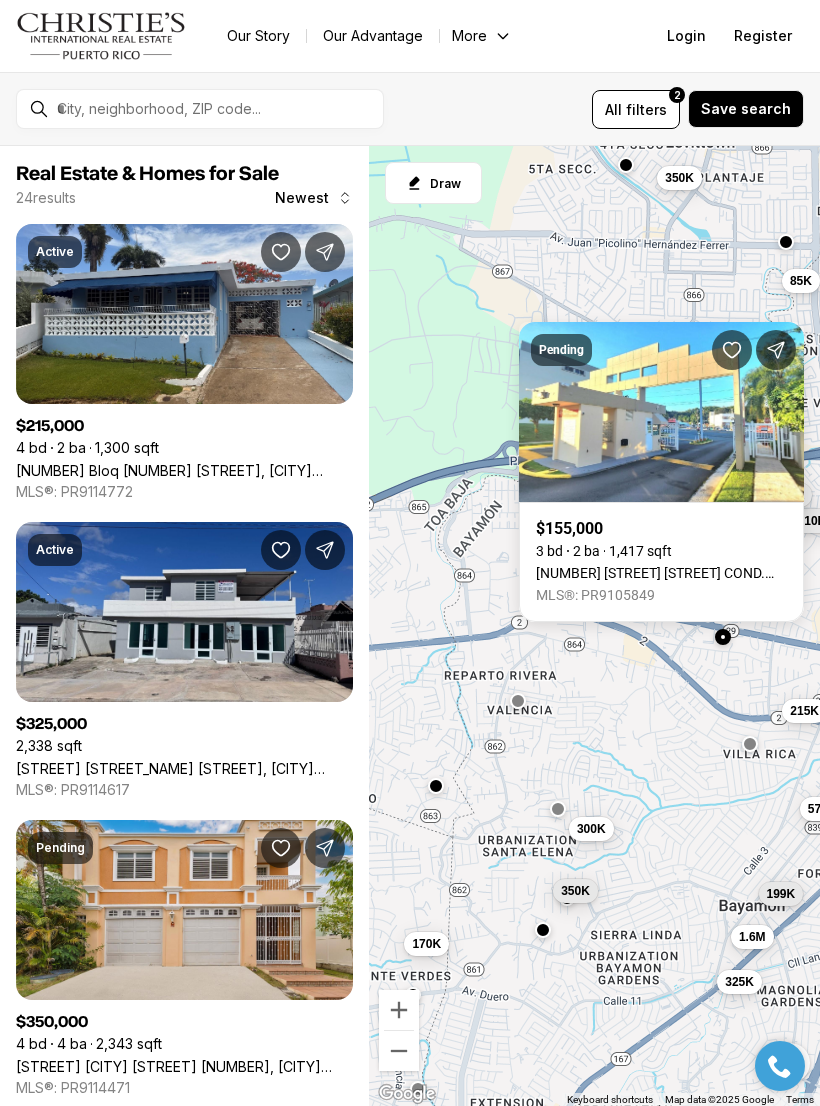 click on "[NUMBER] [STREET] [CITY] [STATE], [POSTAL_CODE]" at bounding box center [661, 573] 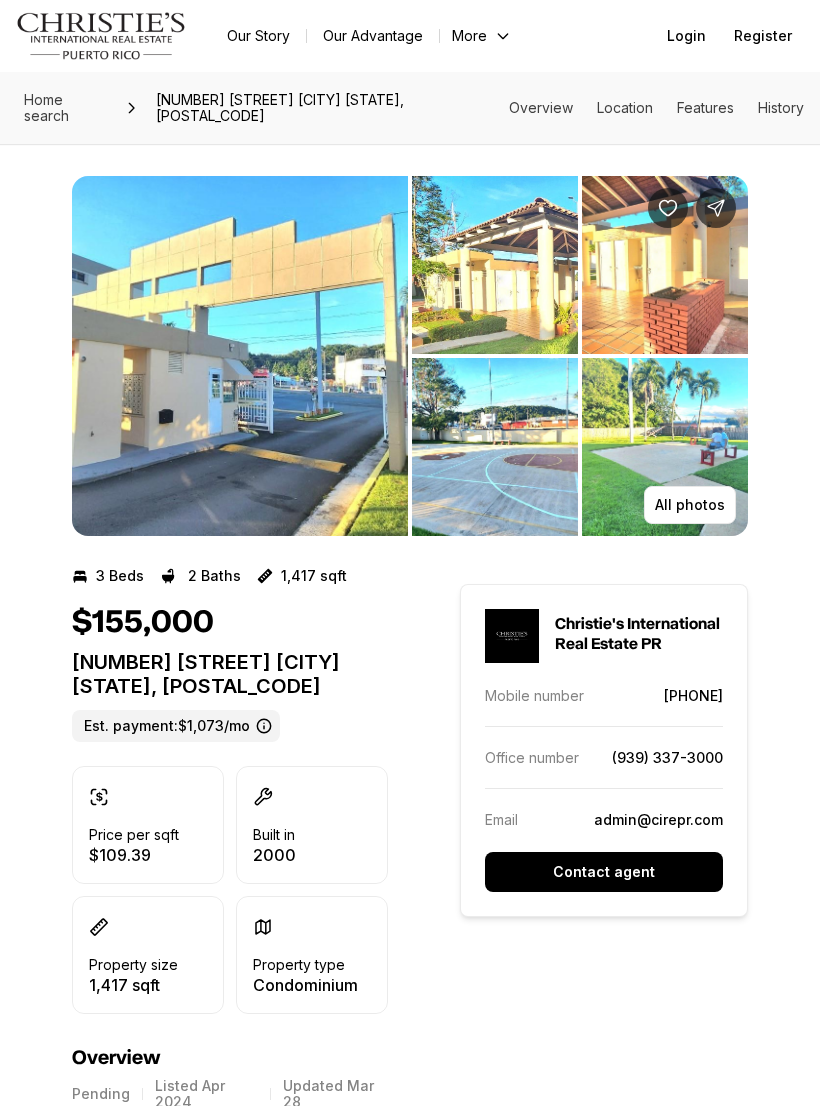 scroll, scrollTop: 0, scrollLeft: 0, axis: both 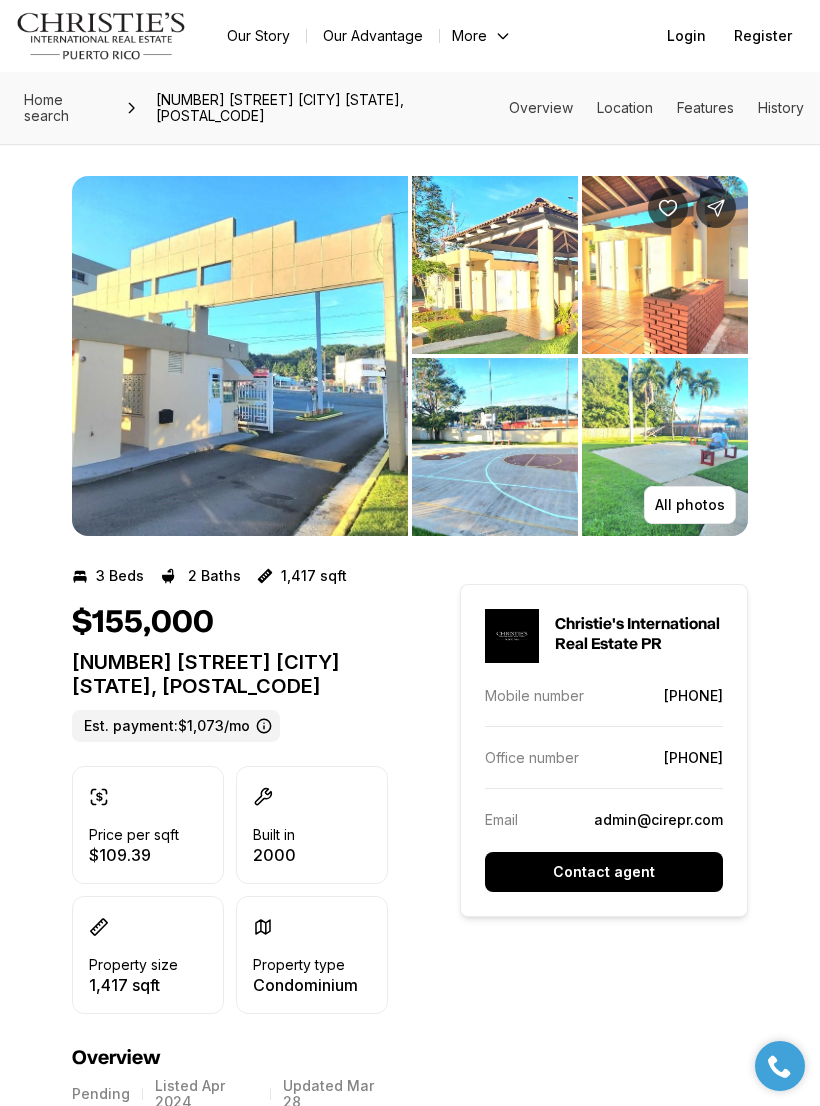 click at bounding box center [240, 356] 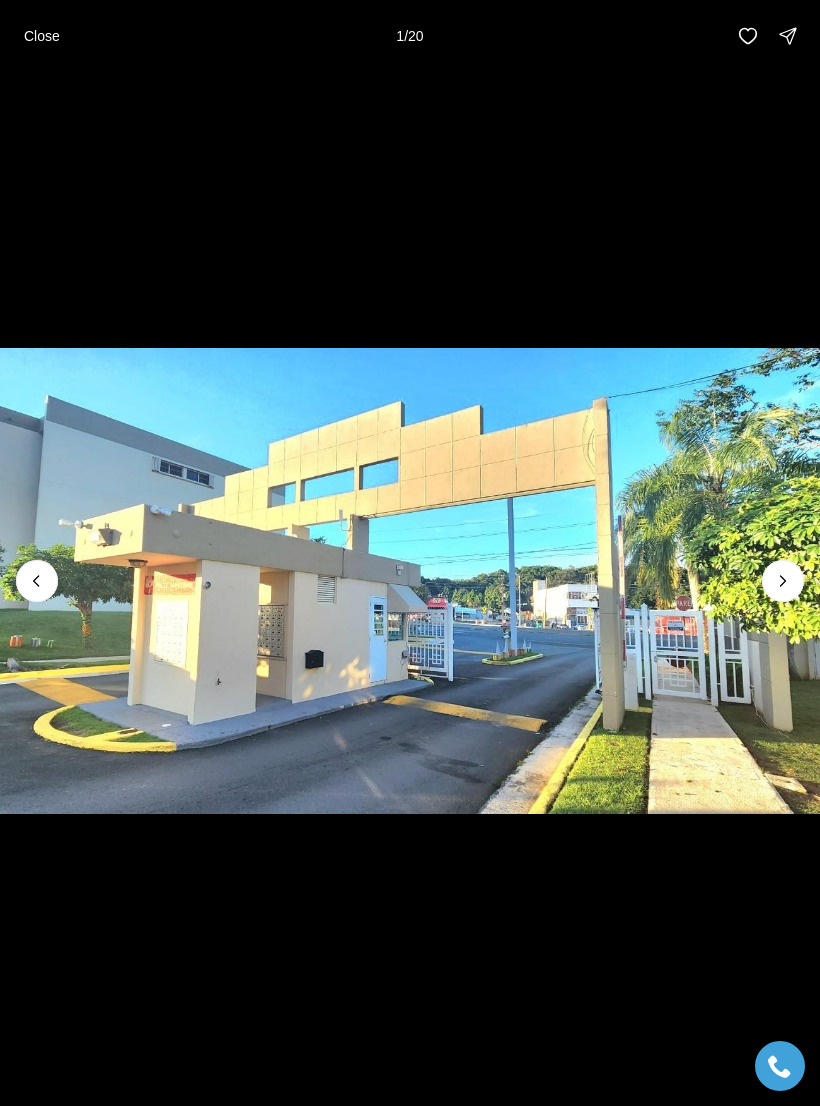 click 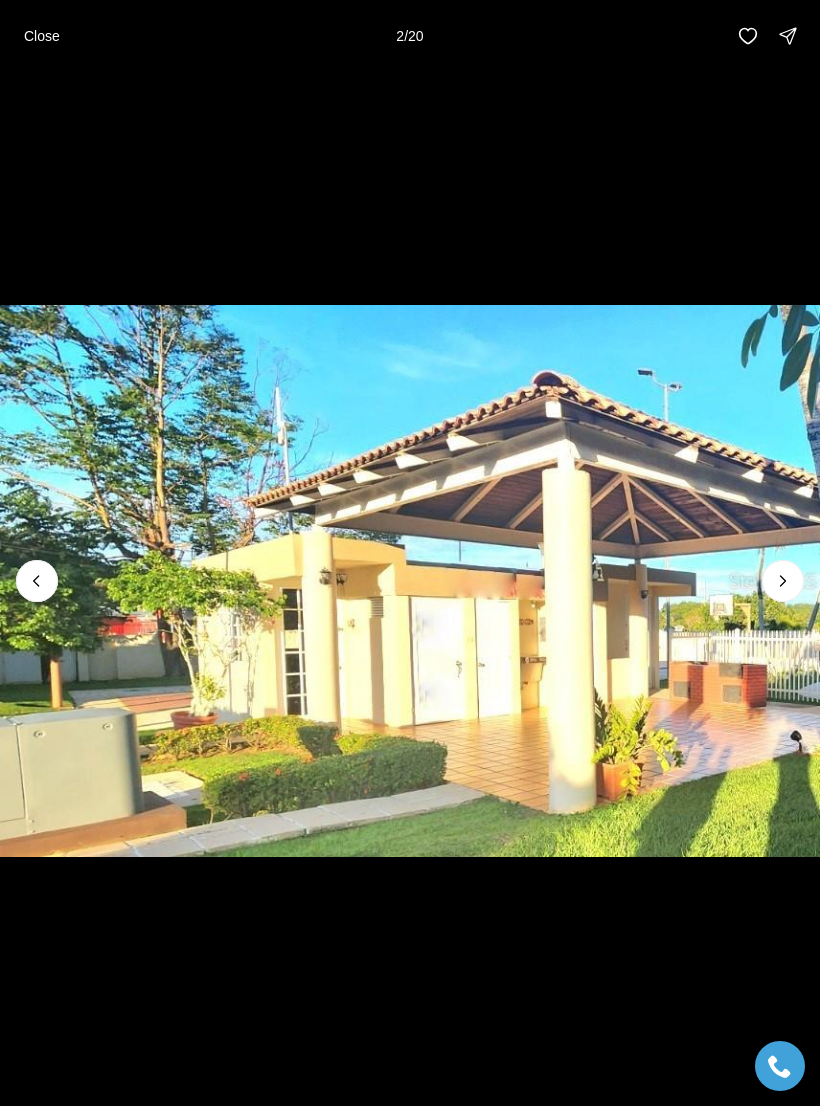 click 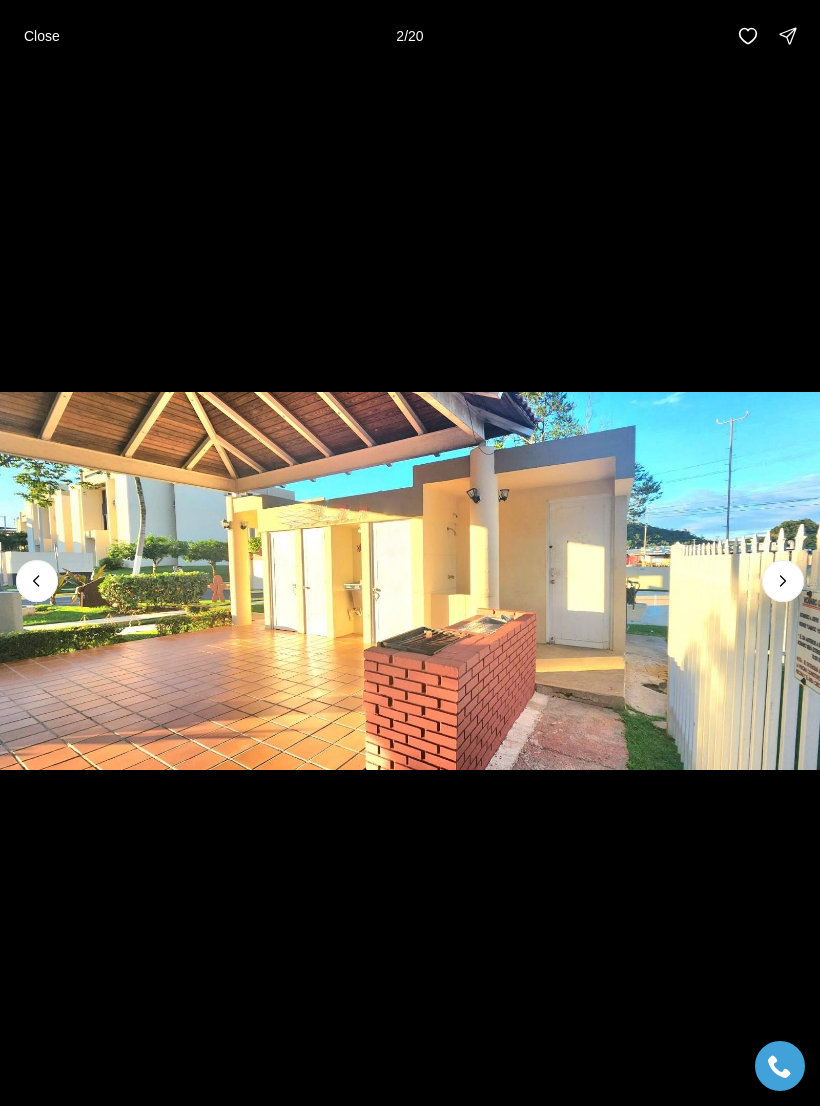 click 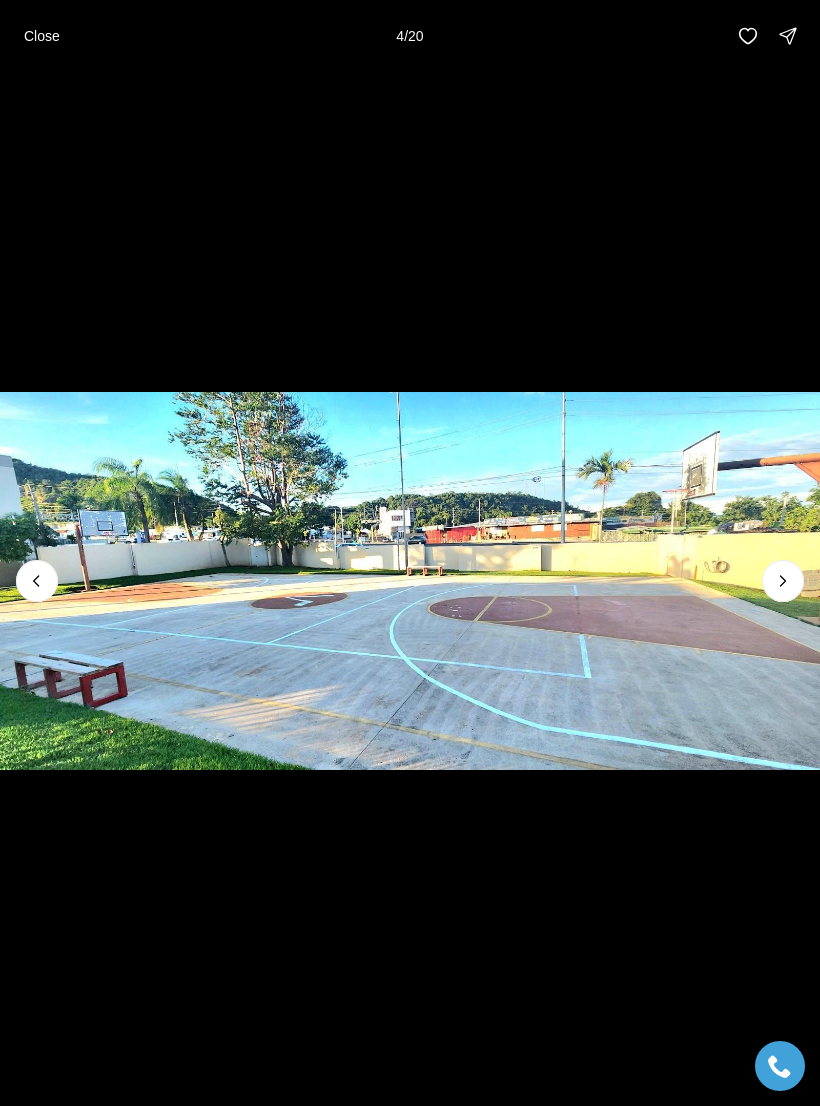 click 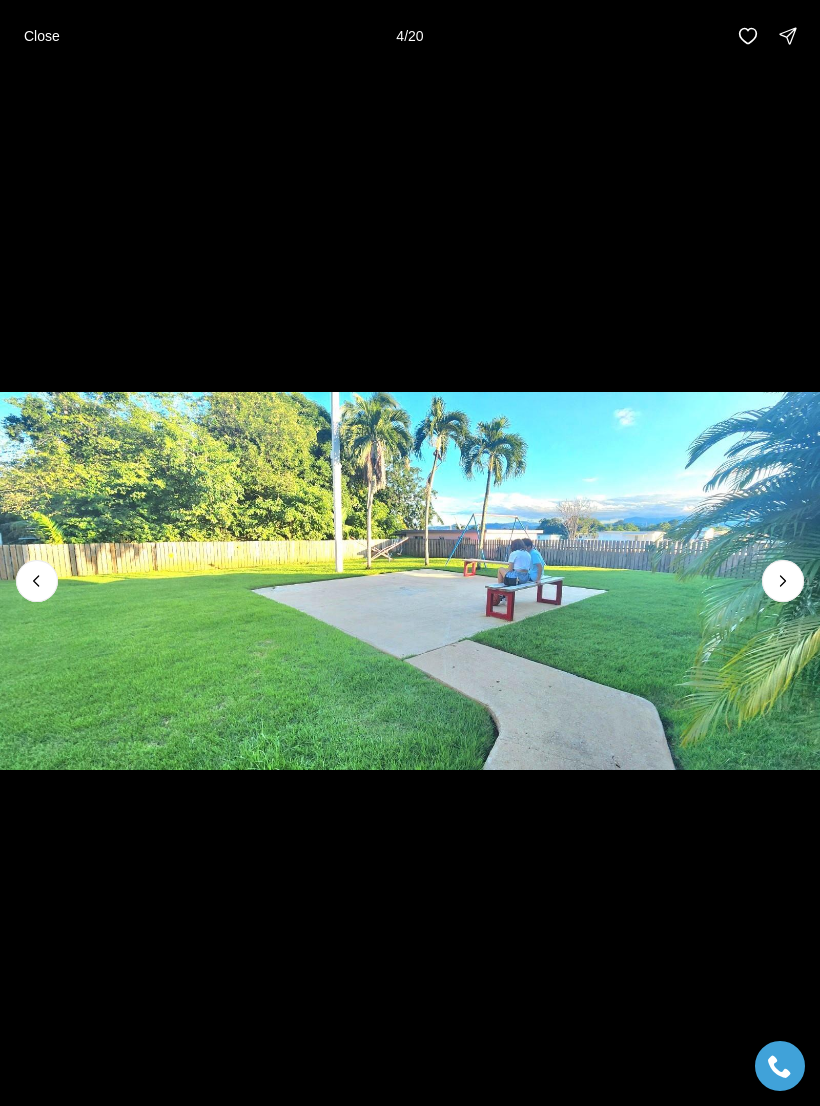 click 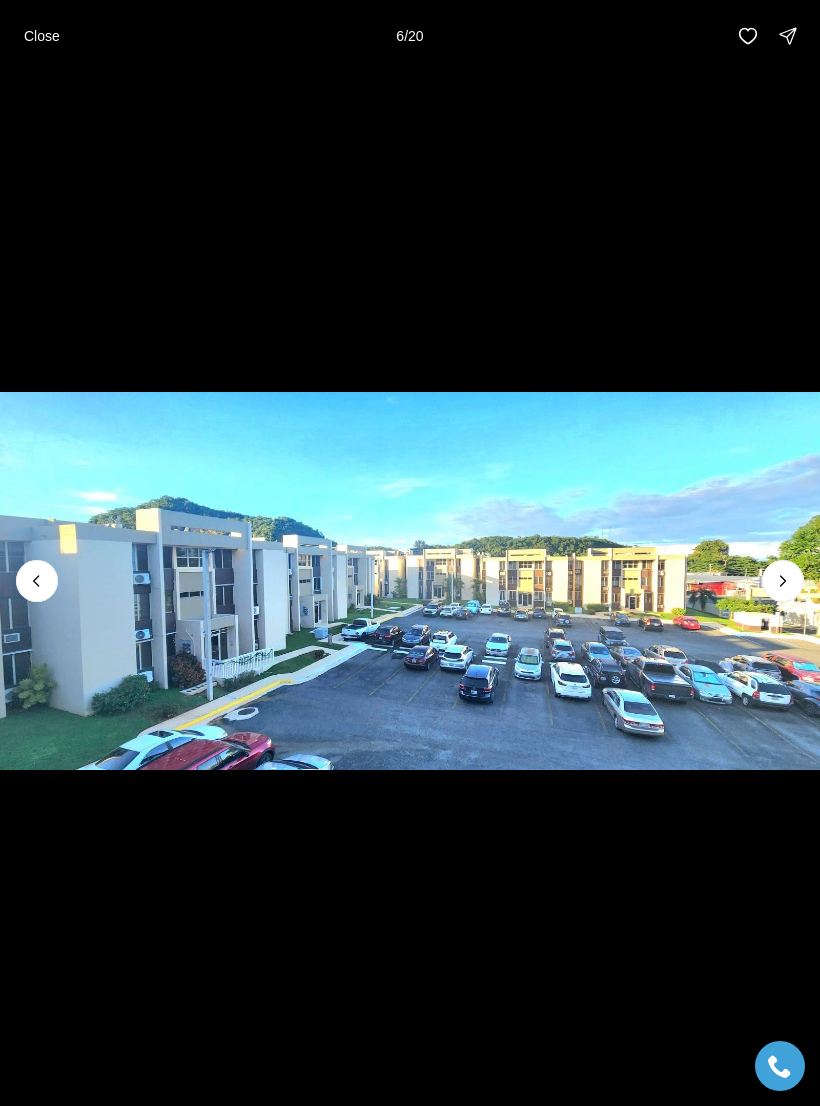 click 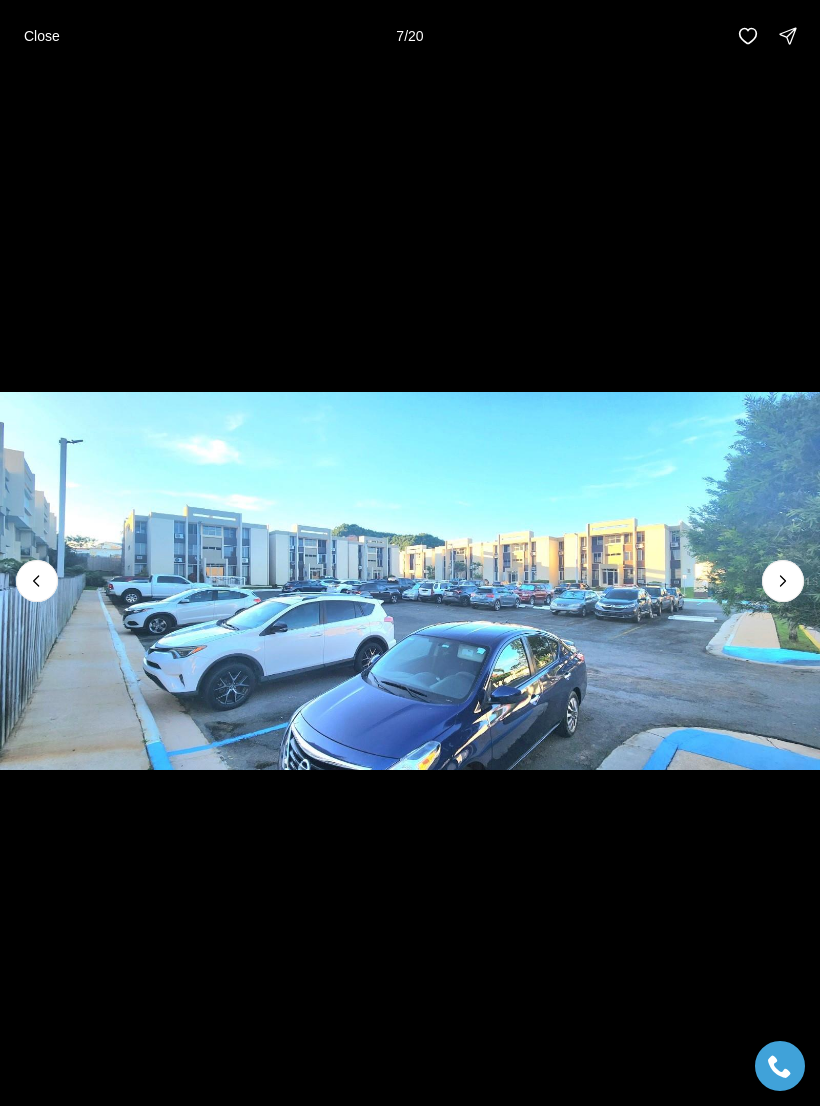 click 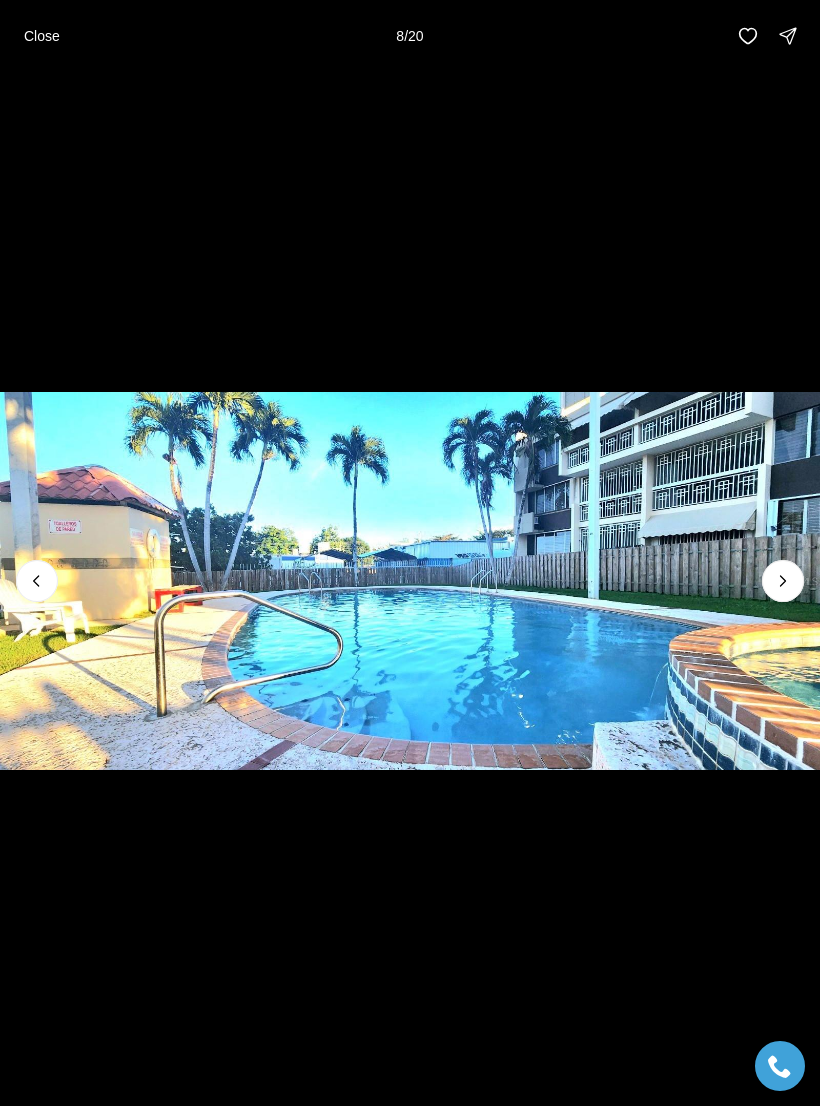 click 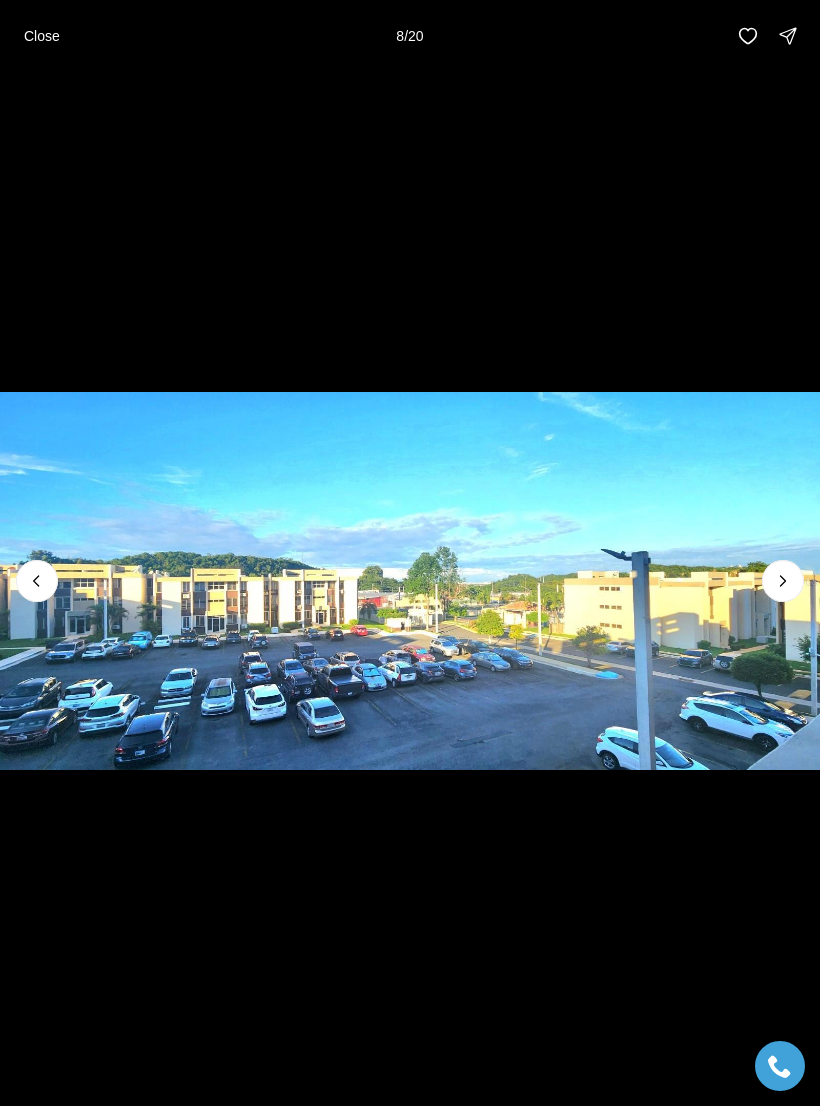 click 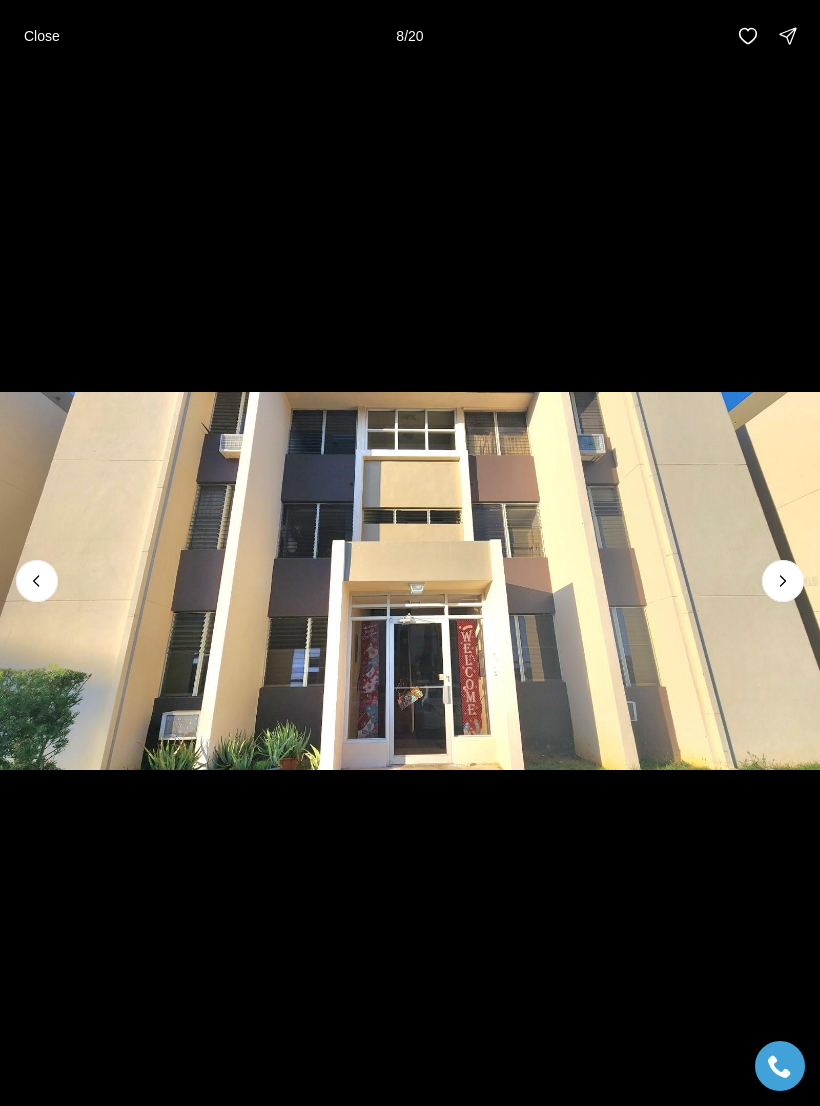 click 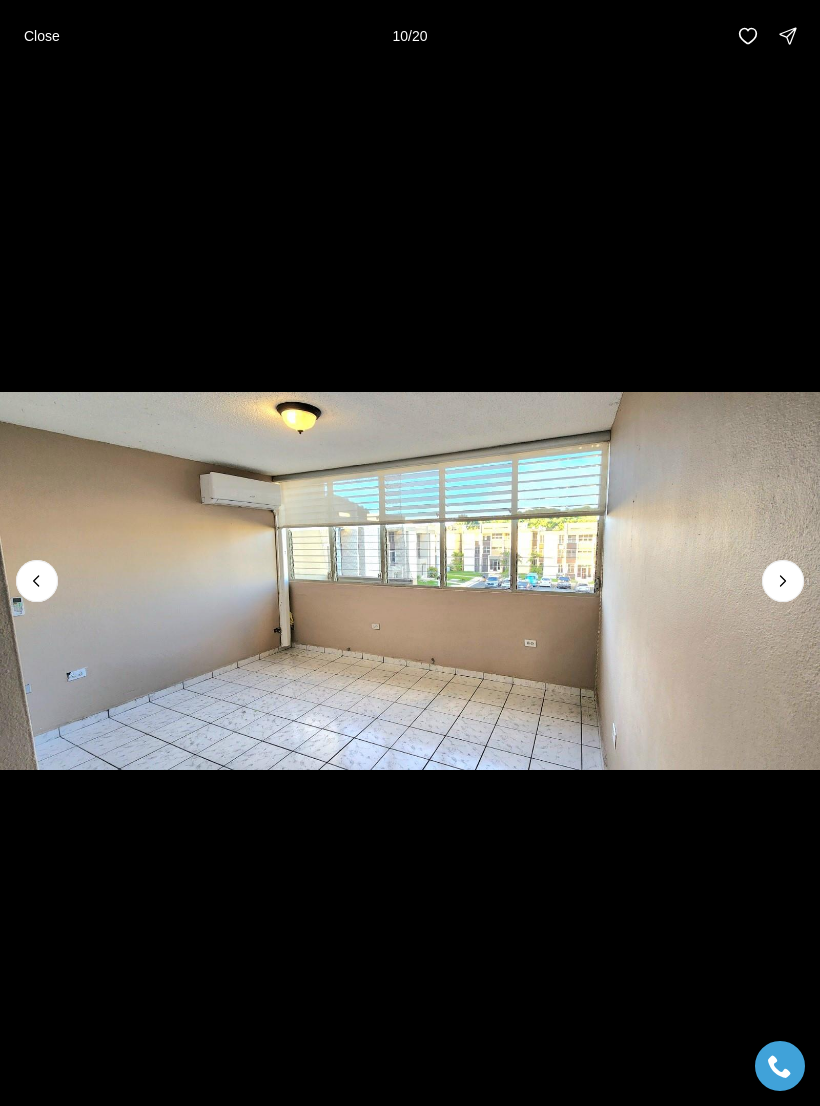 click at bounding box center (783, 581) 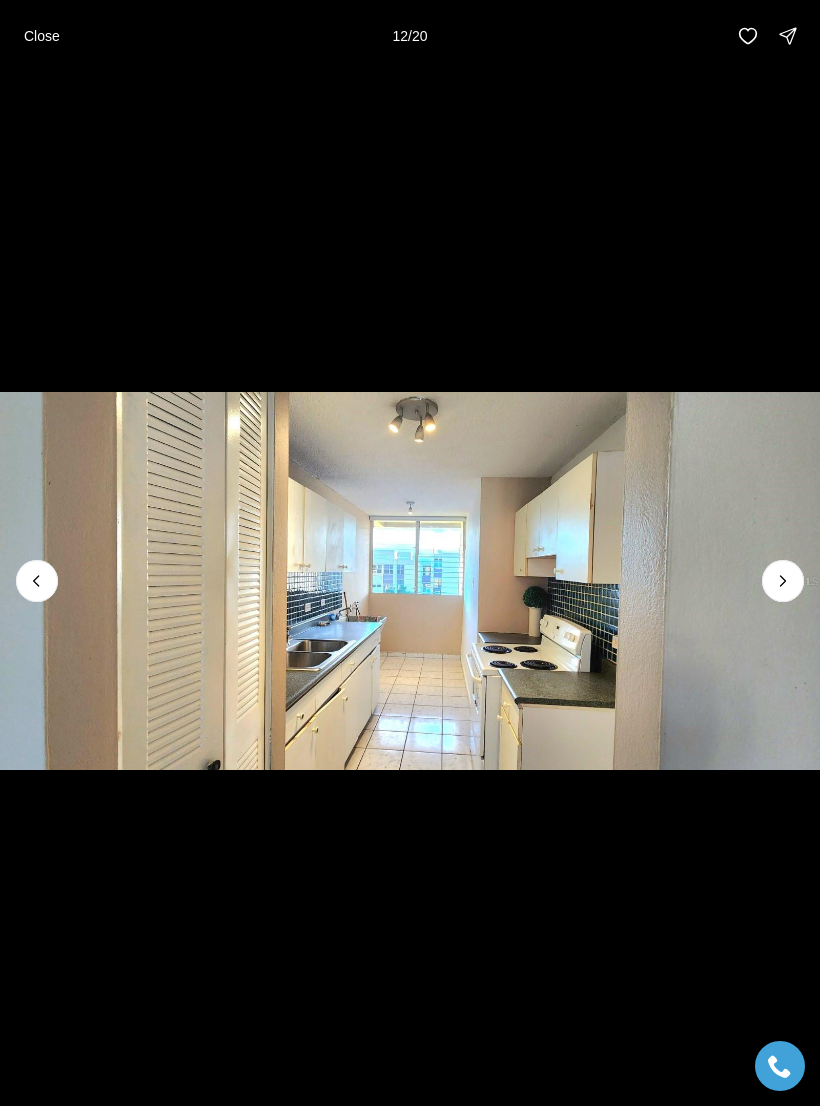 click 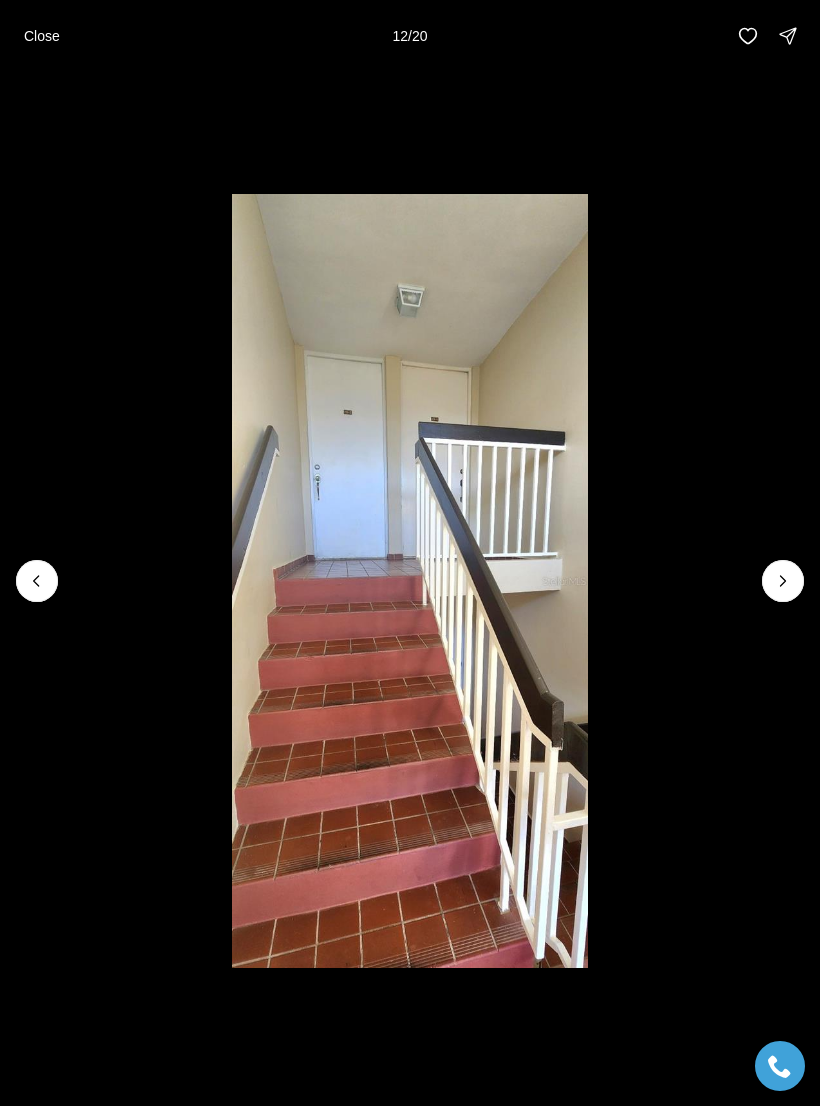 click at bounding box center (783, 581) 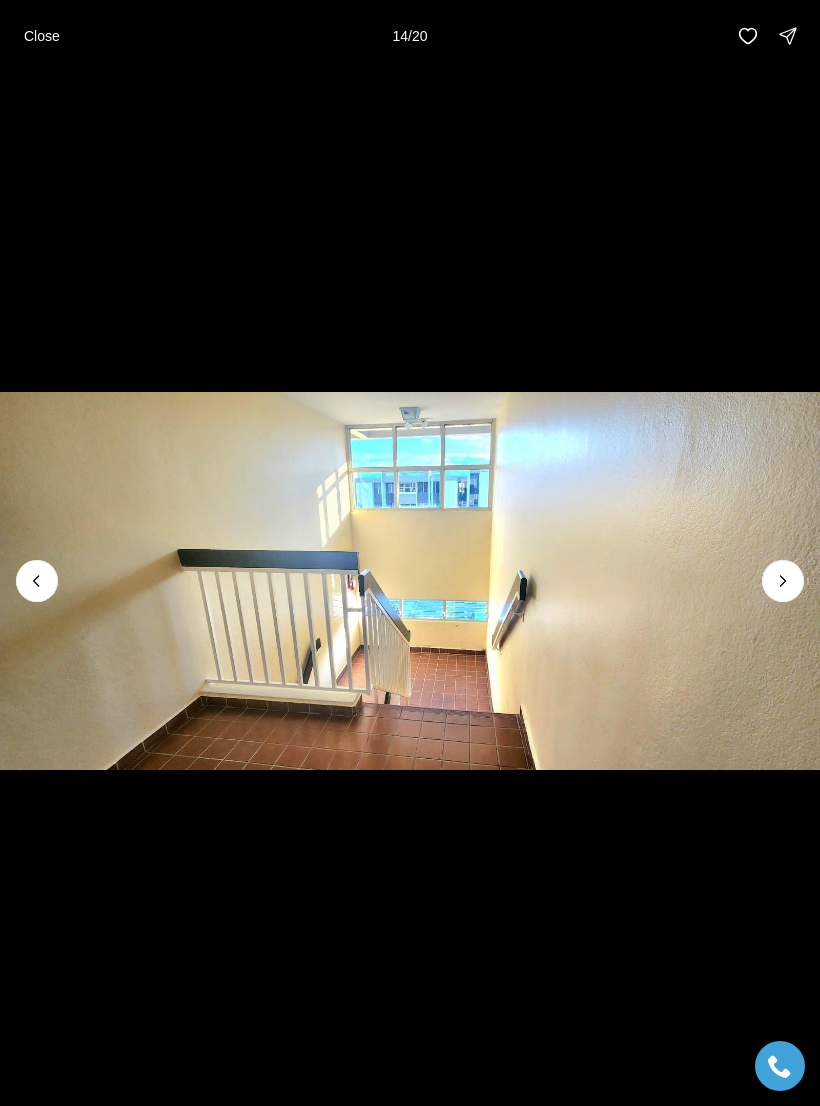 click 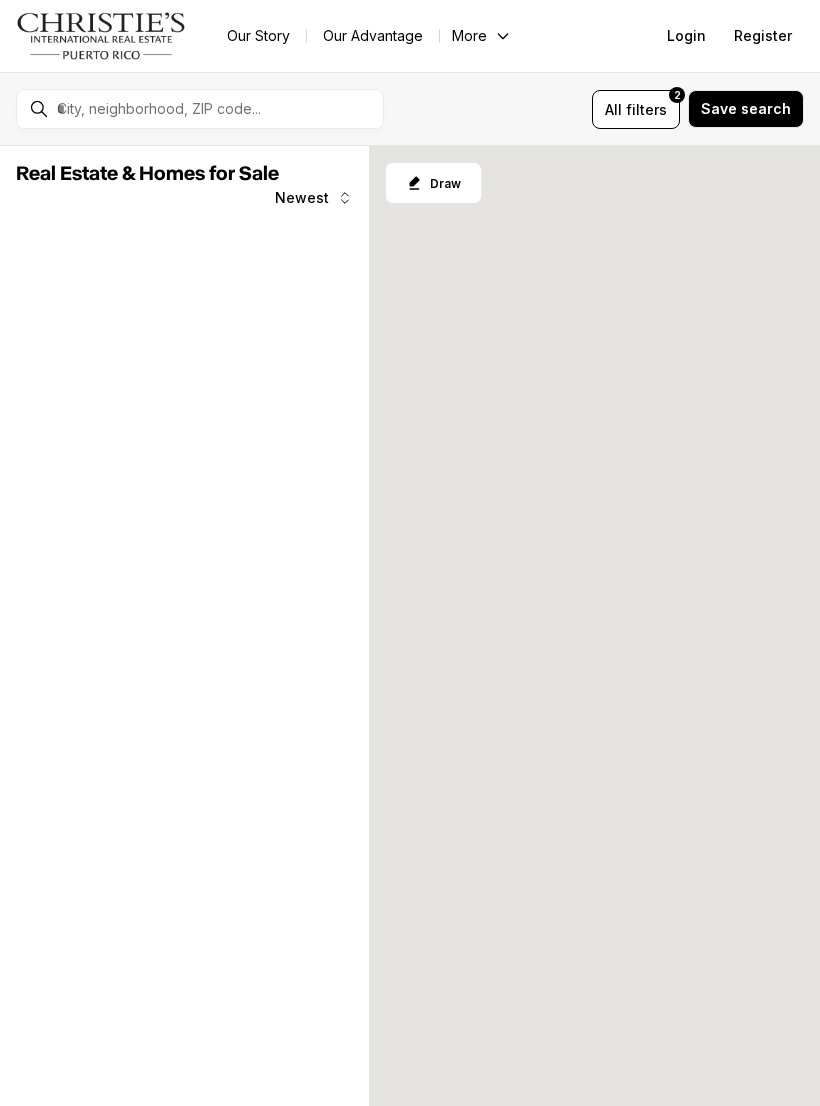 scroll, scrollTop: 0, scrollLeft: 0, axis: both 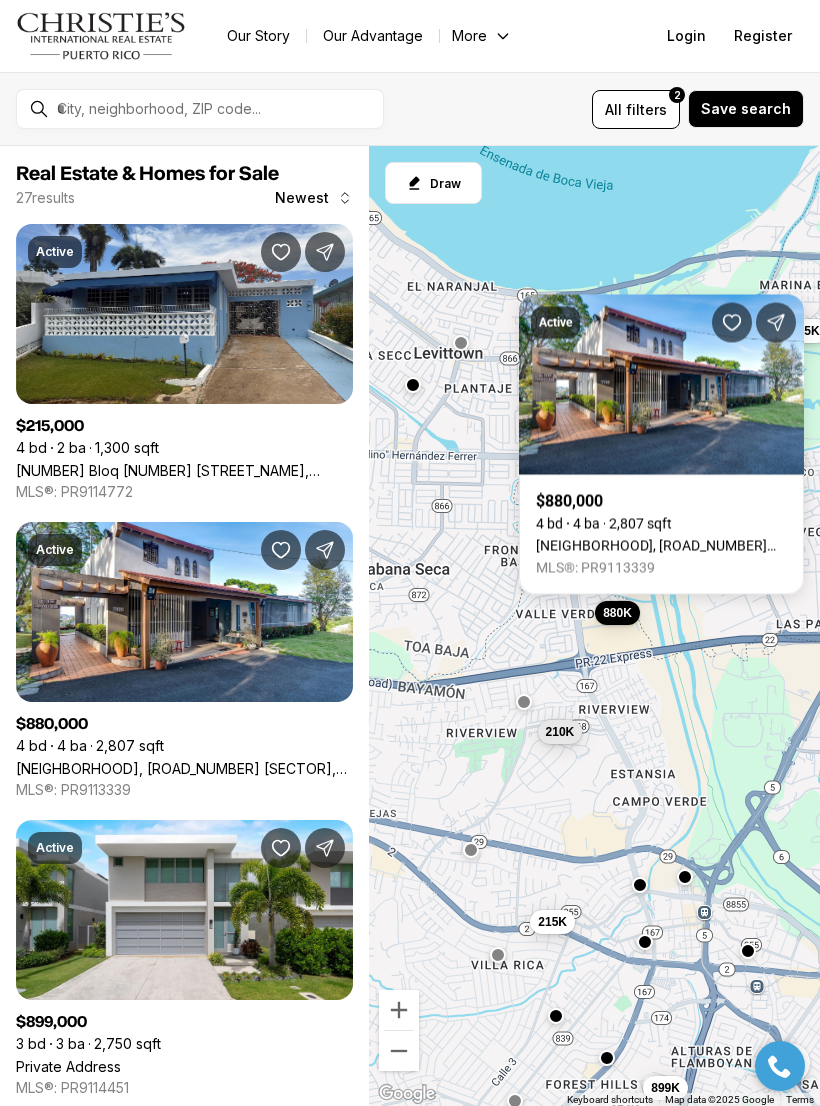 click on "Bo Cerro Gordo, Carr 840 SECTOR VILLAS DEL OLIMPO, BAYAMON PR, 00956" at bounding box center (661, 546) 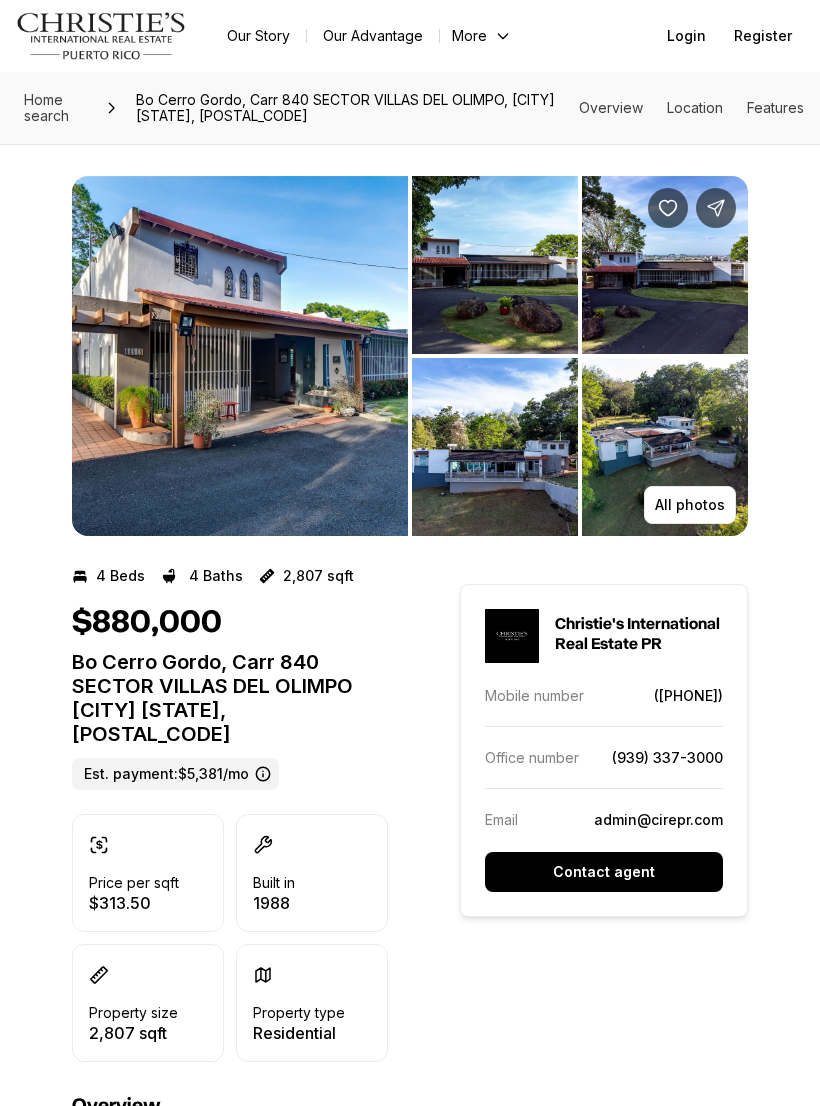 scroll, scrollTop: 0, scrollLeft: 0, axis: both 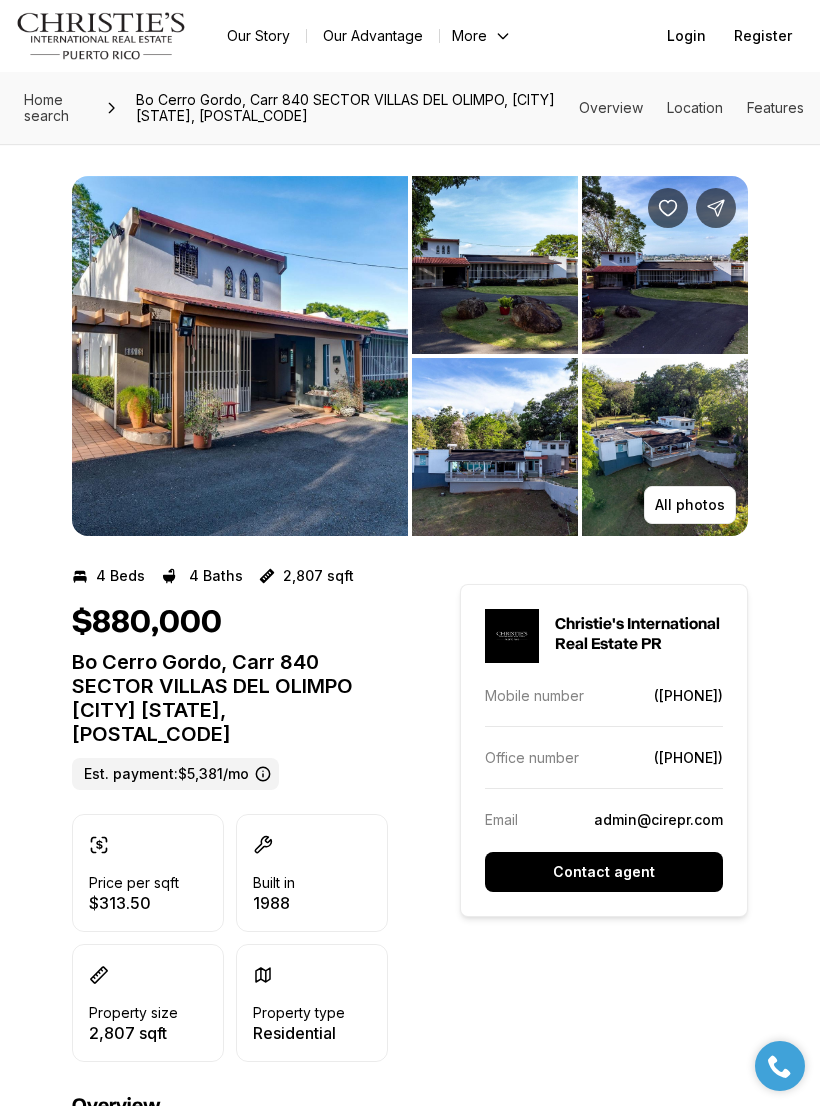 click at bounding box center [240, 356] 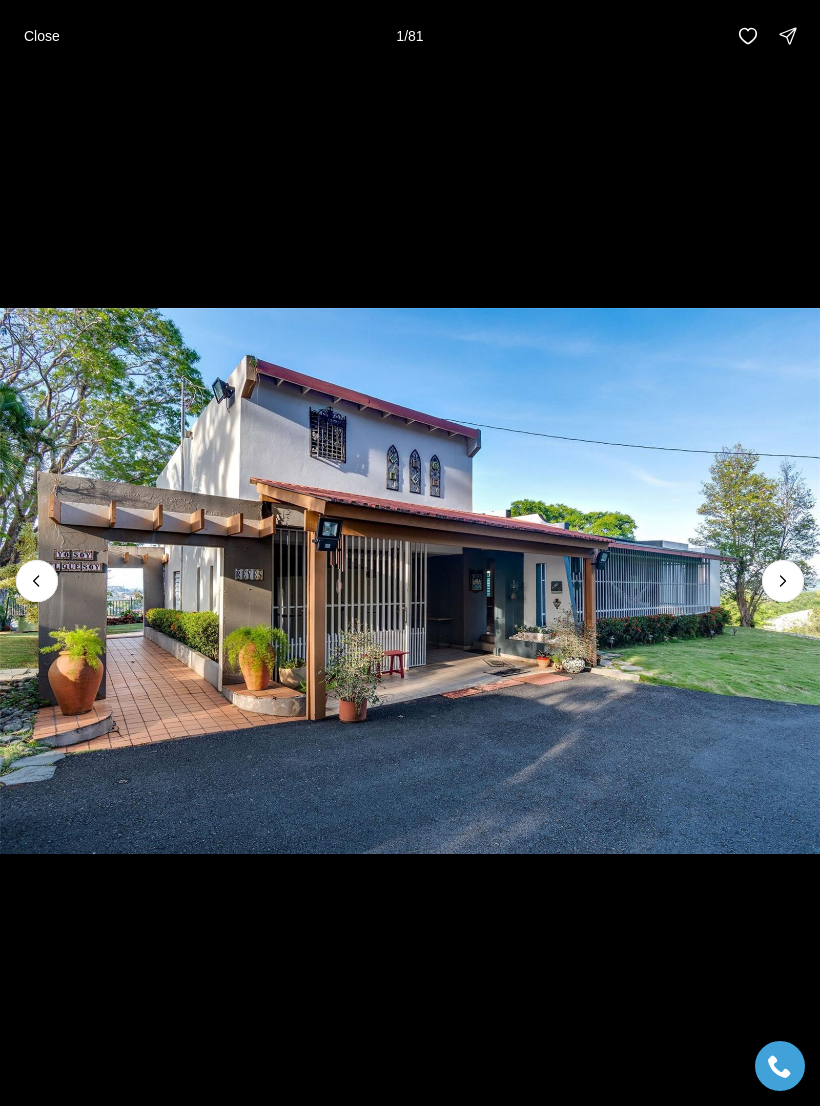 click at bounding box center [410, 581] 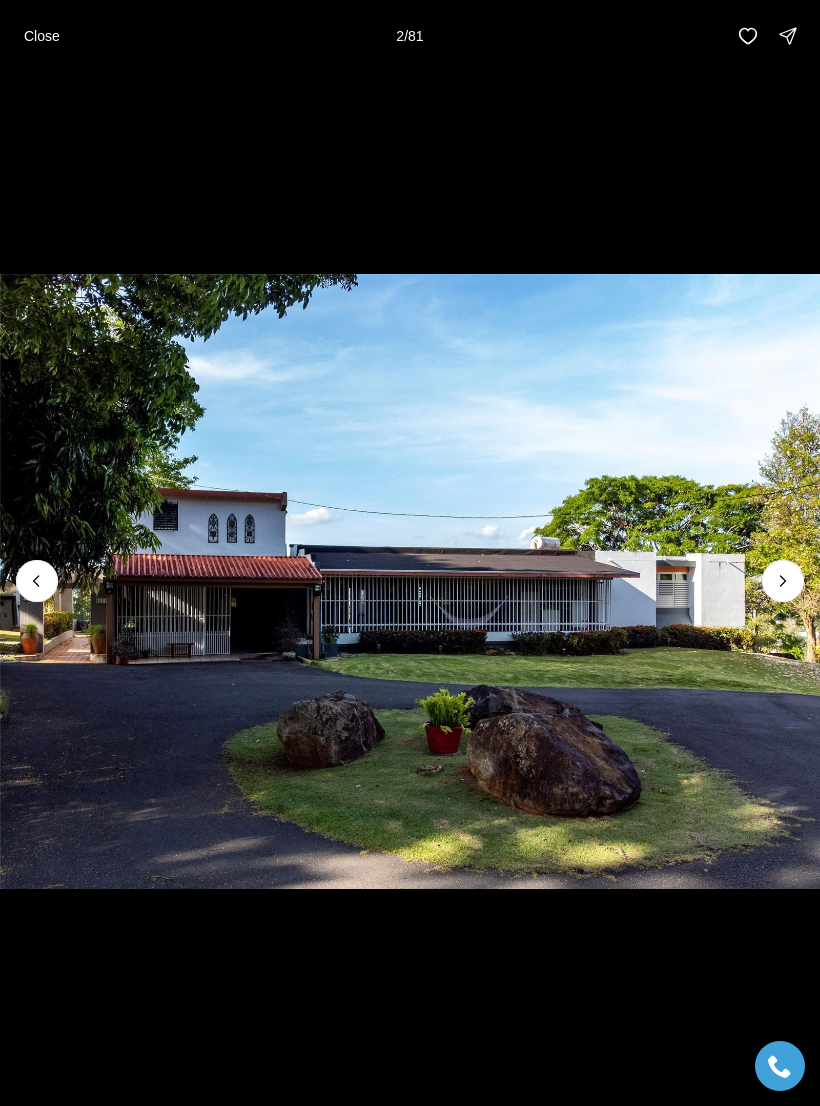 click 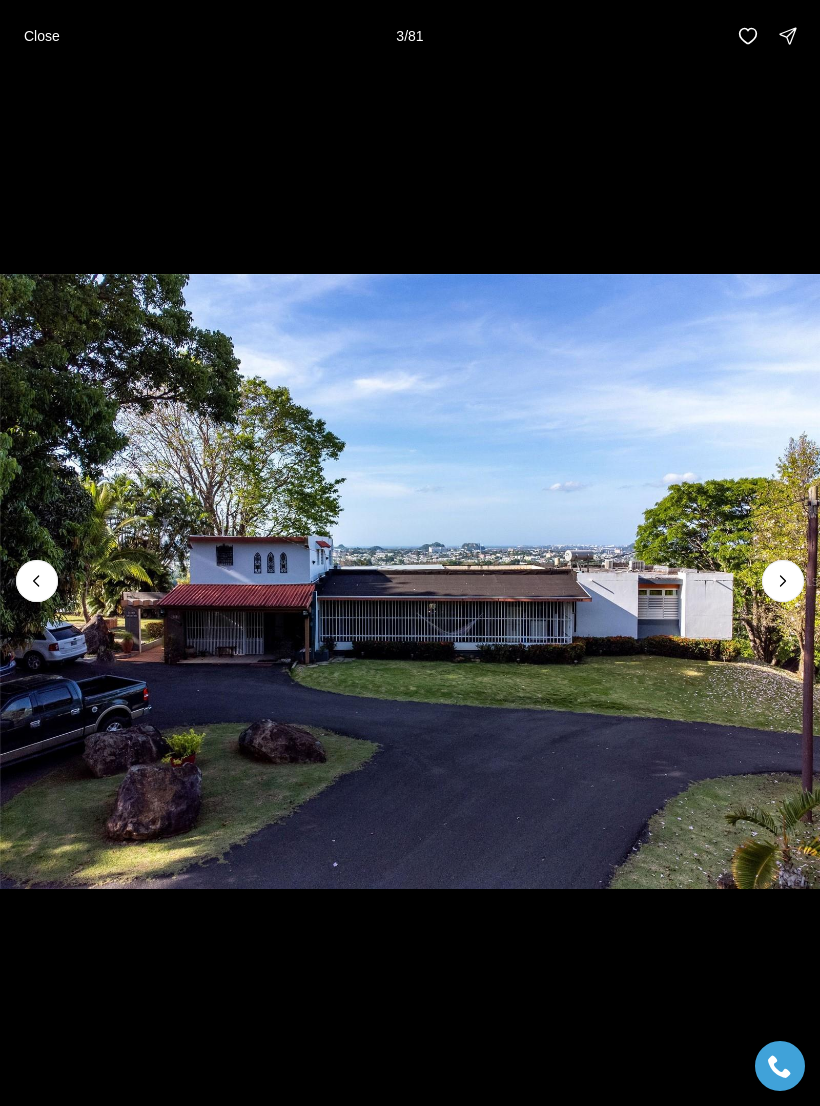 click at bounding box center [783, 581] 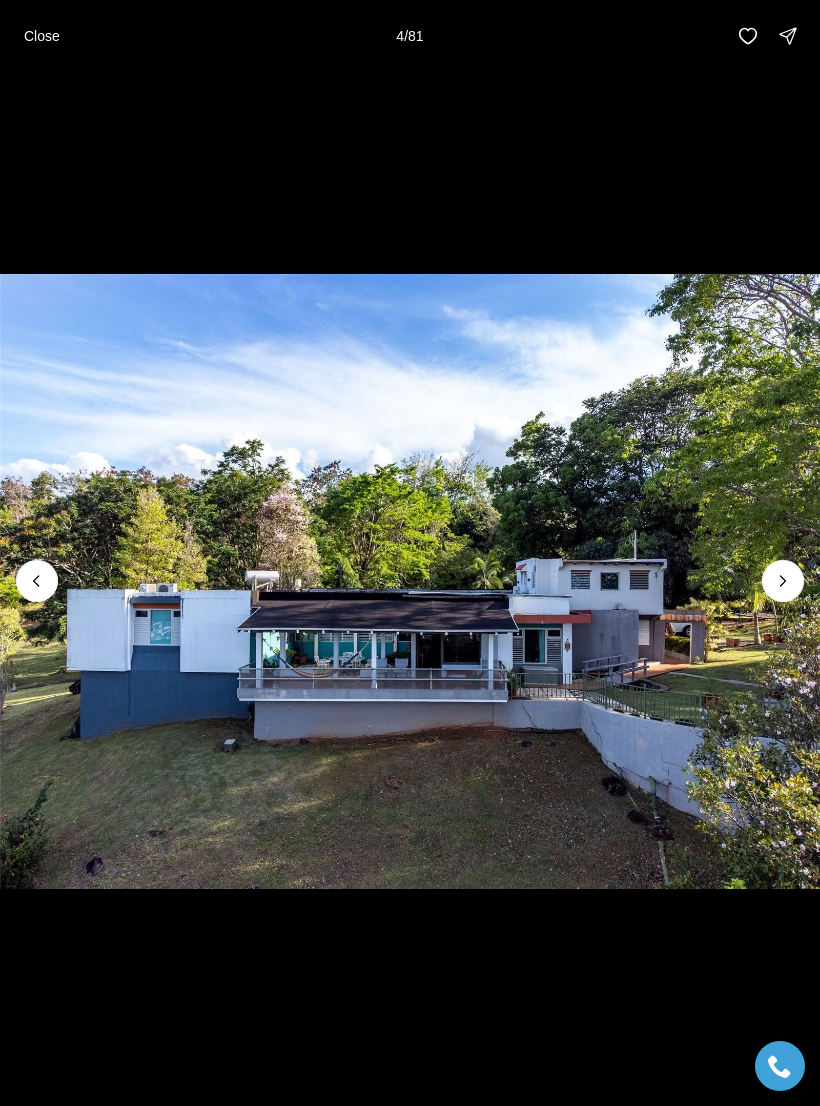 click at bounding box center [783, 581] 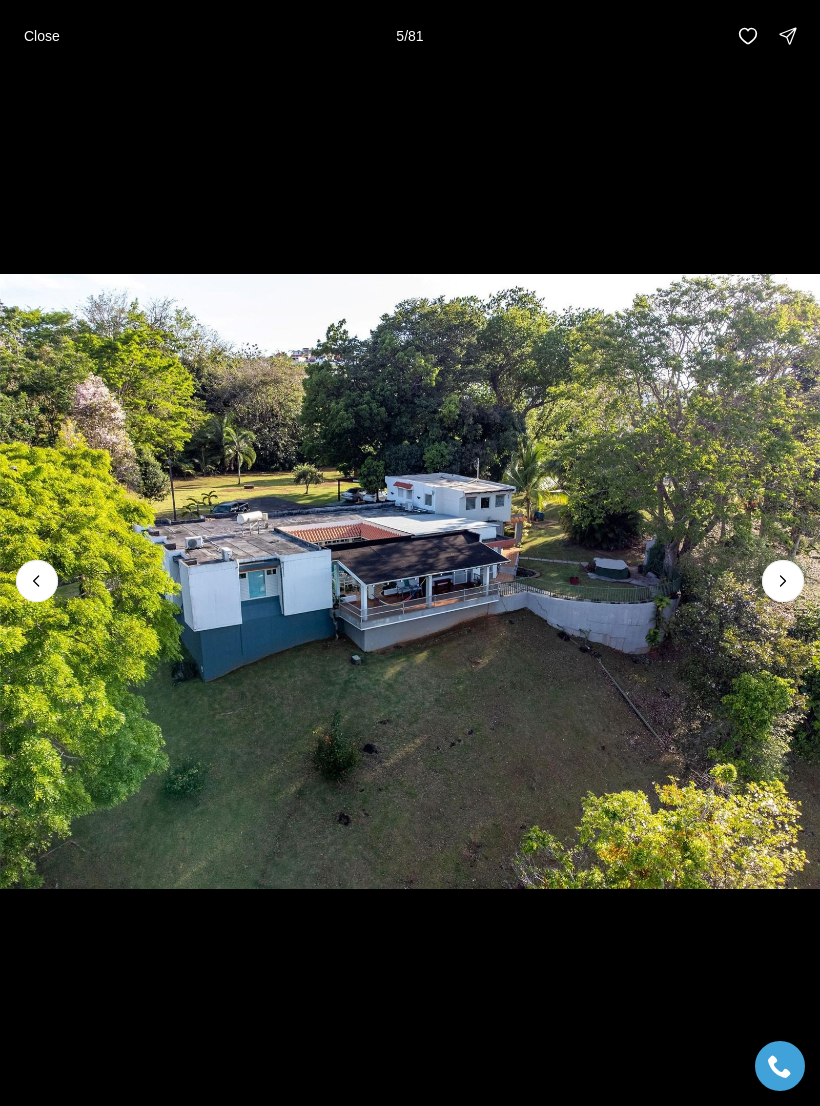 click at bounding box center [783, 581] 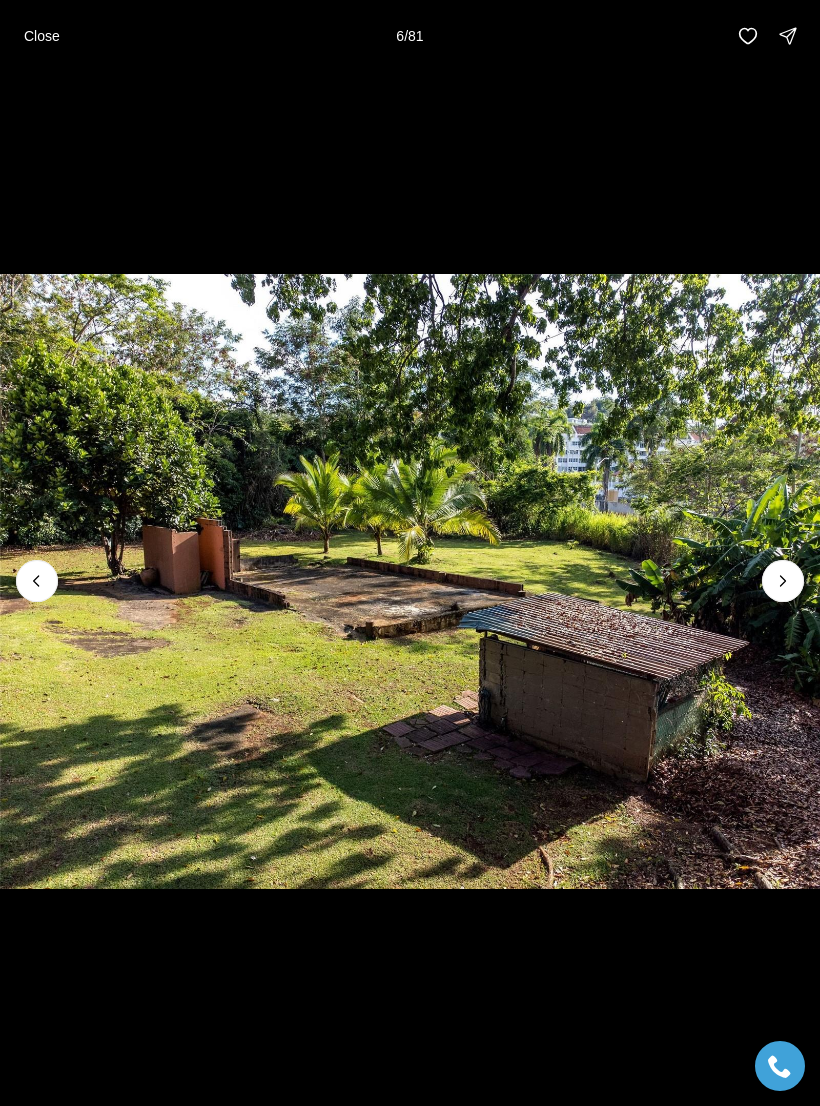 click 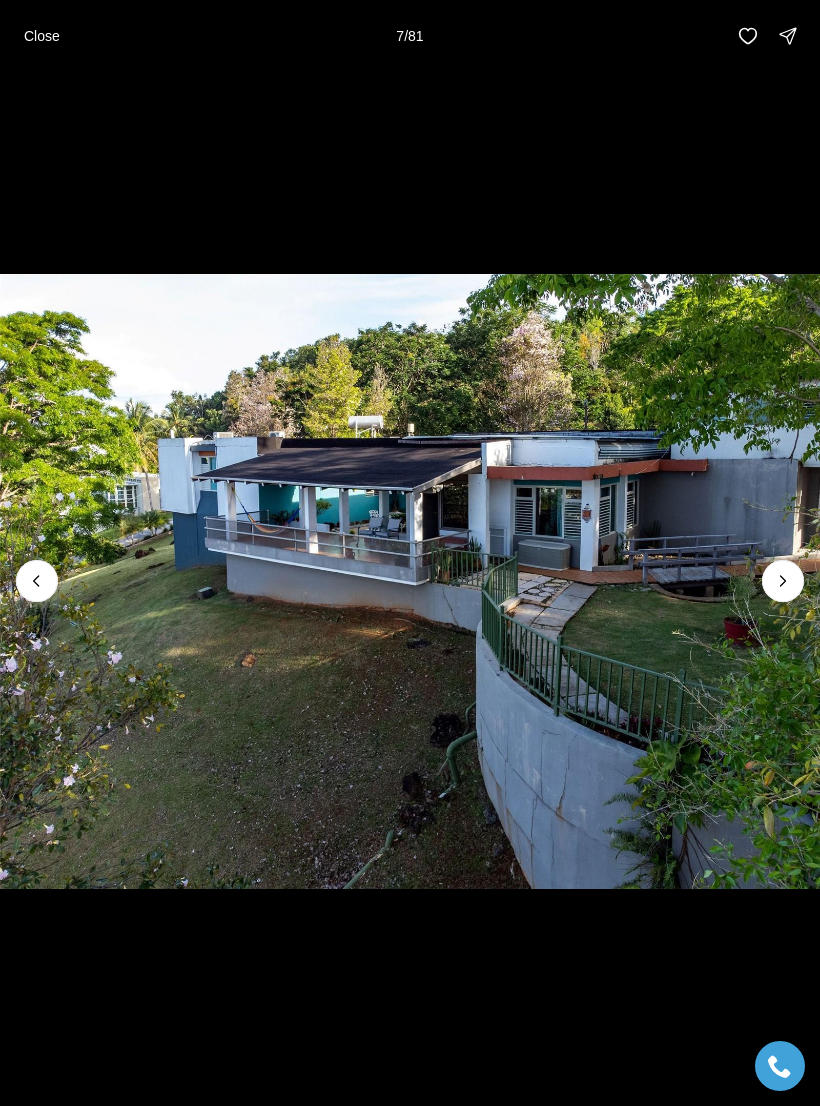 click at bounding box center [783, 581] 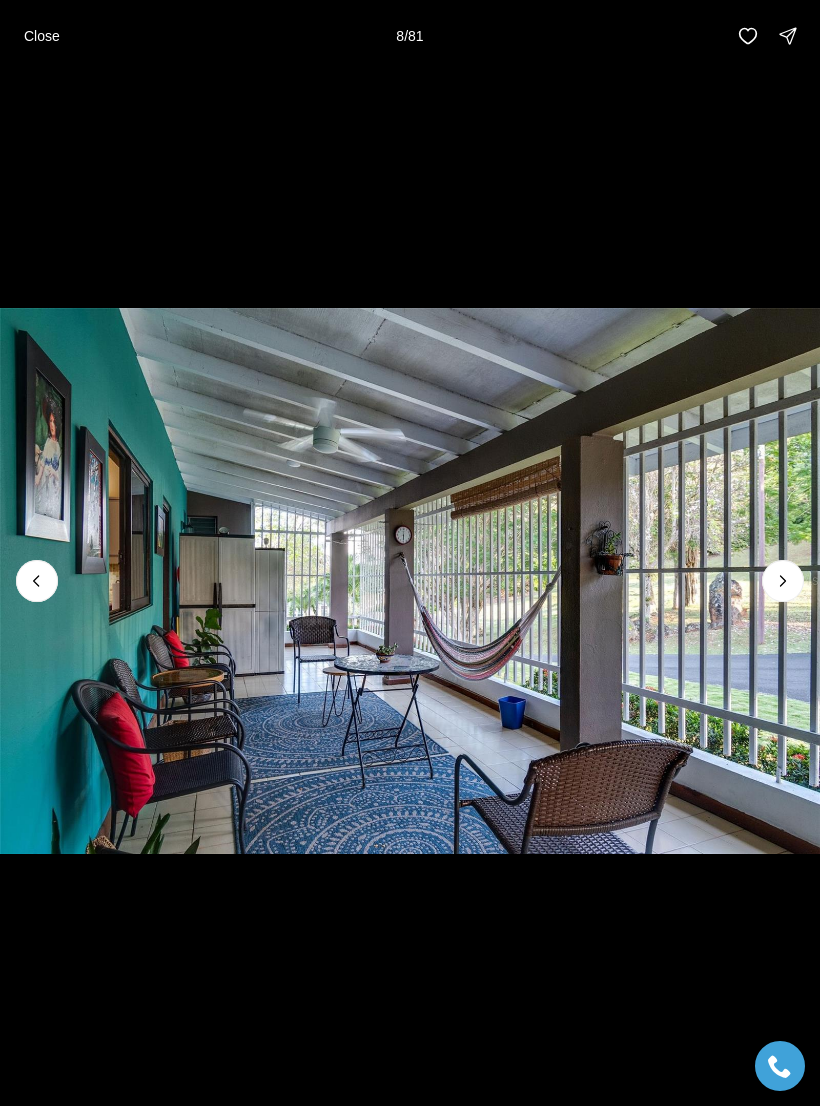 click 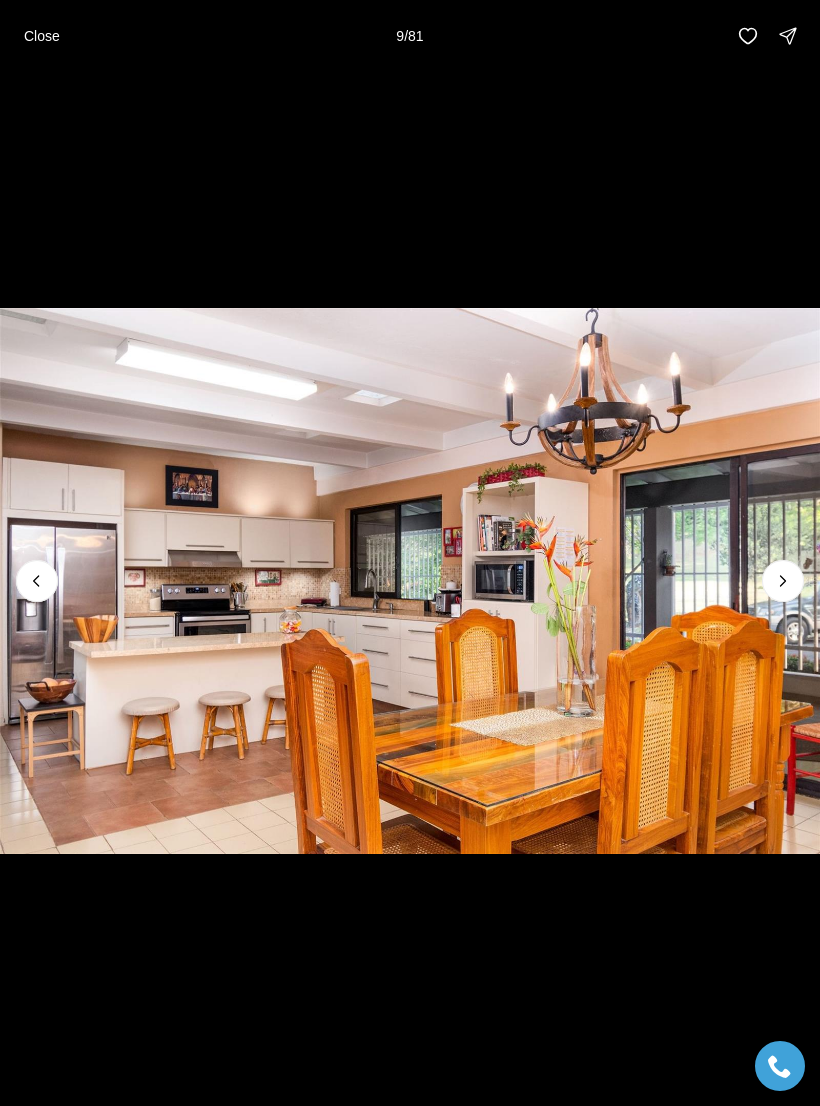 click 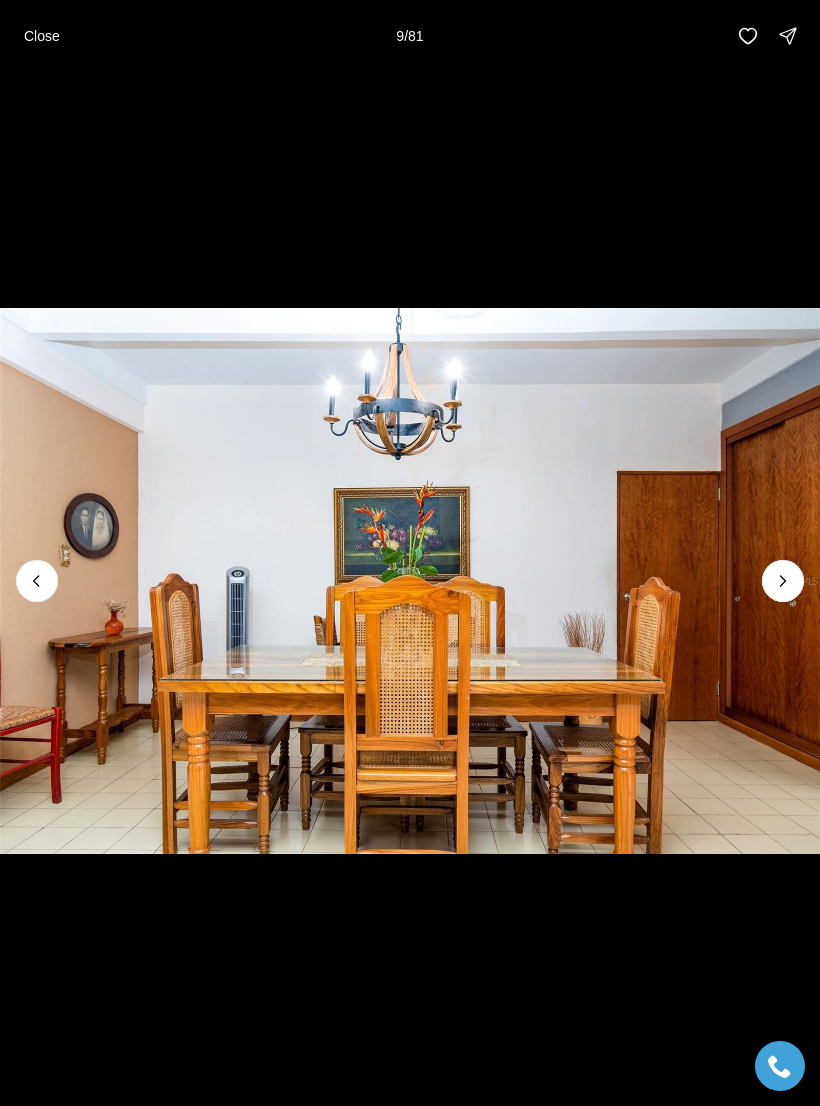 click 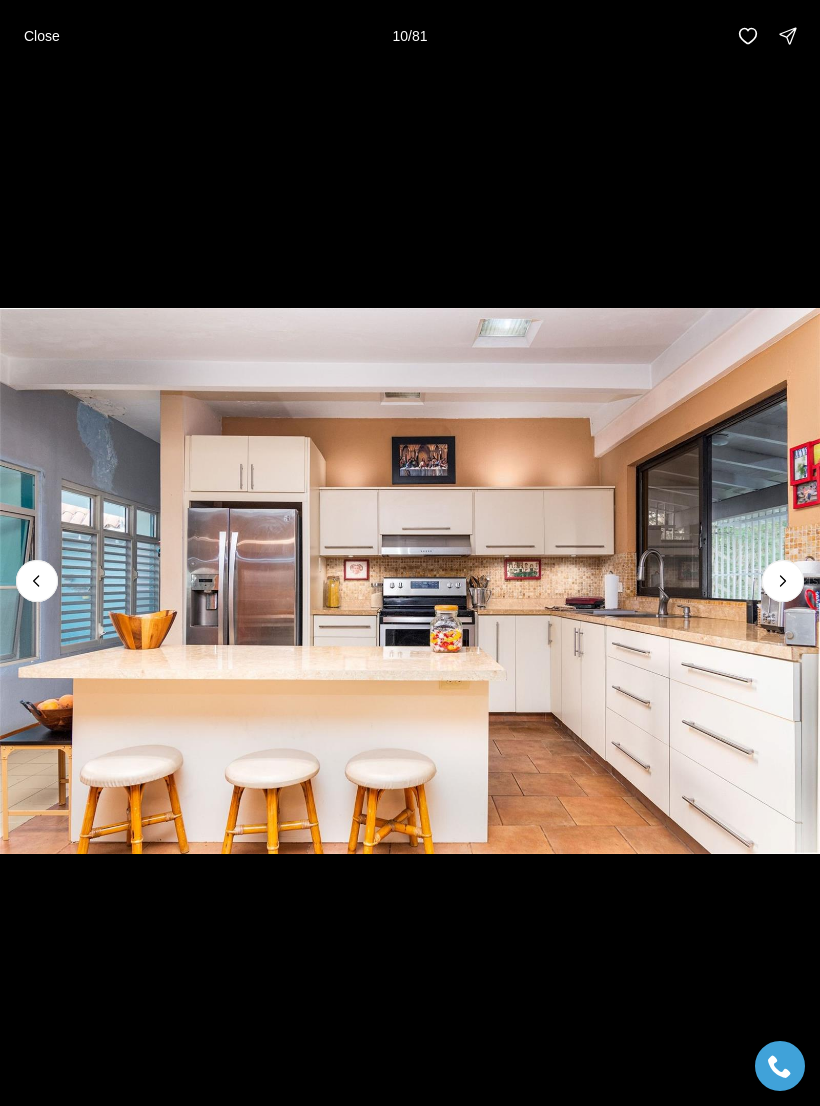 click at bounding box center [783, 581] 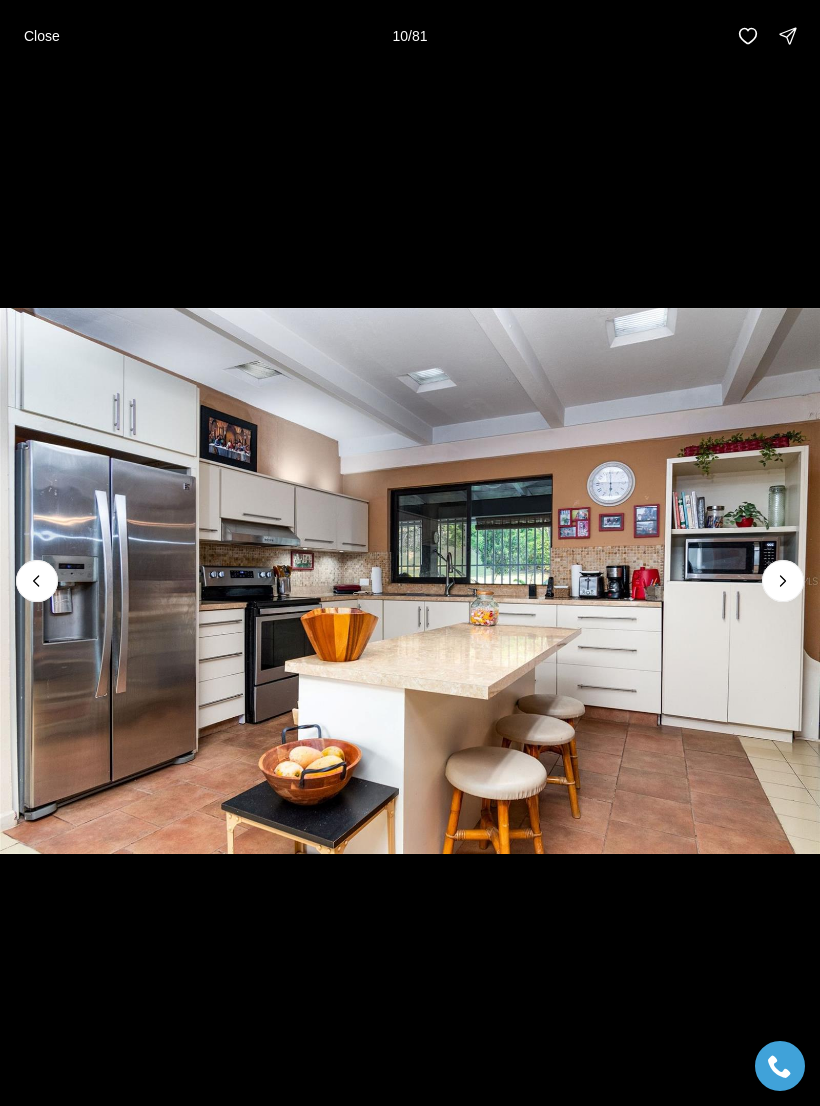 click at bounding box center [783, 581] 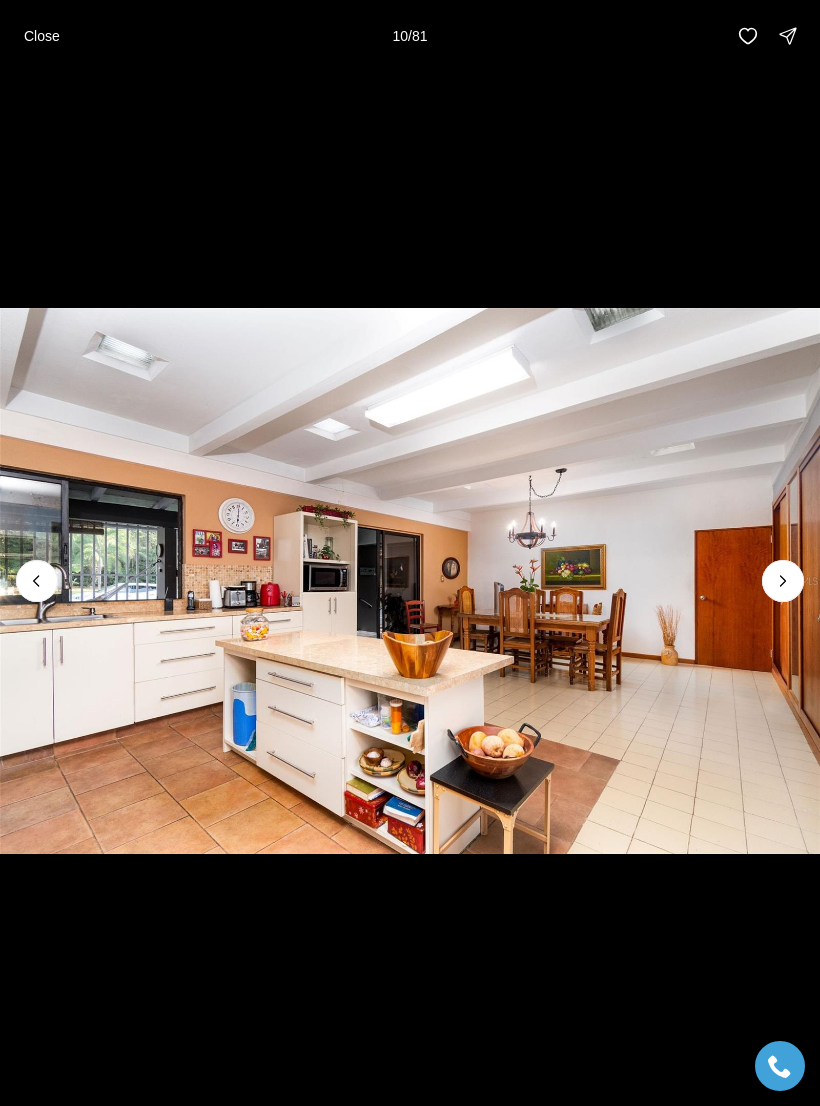 click at bounding box center (783, 581) 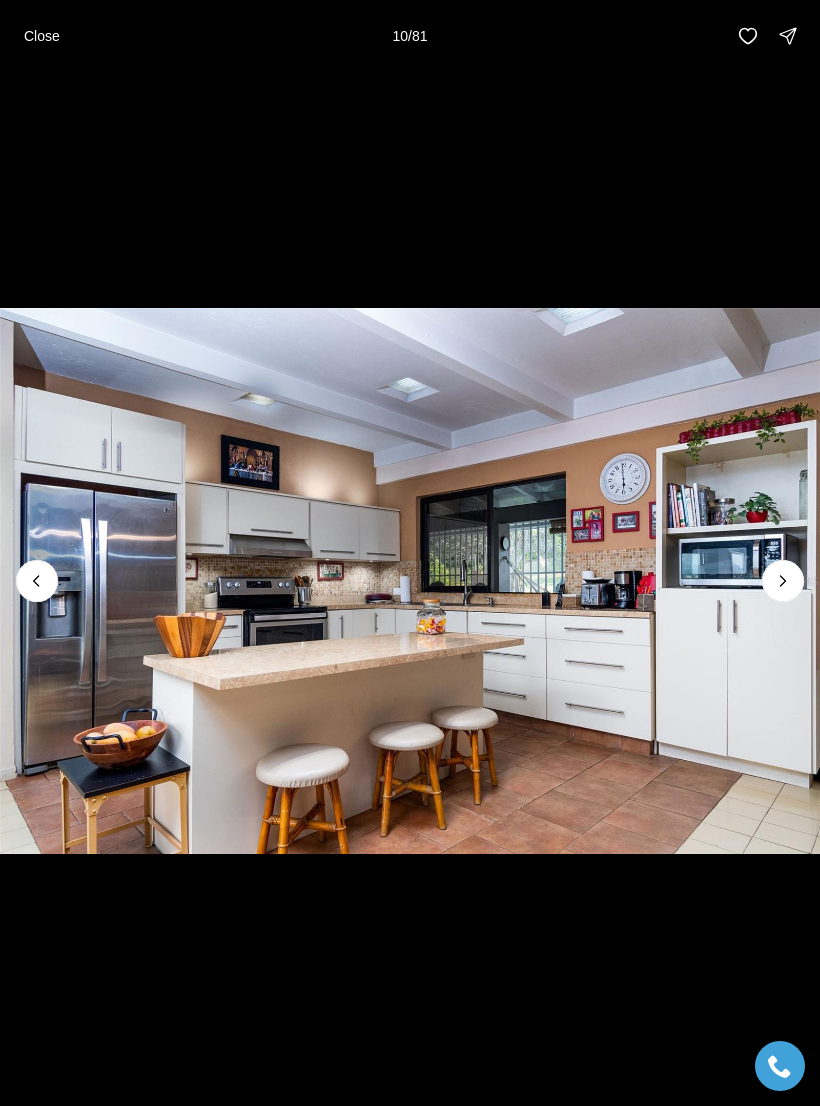 click at bounding box center [783, 581] 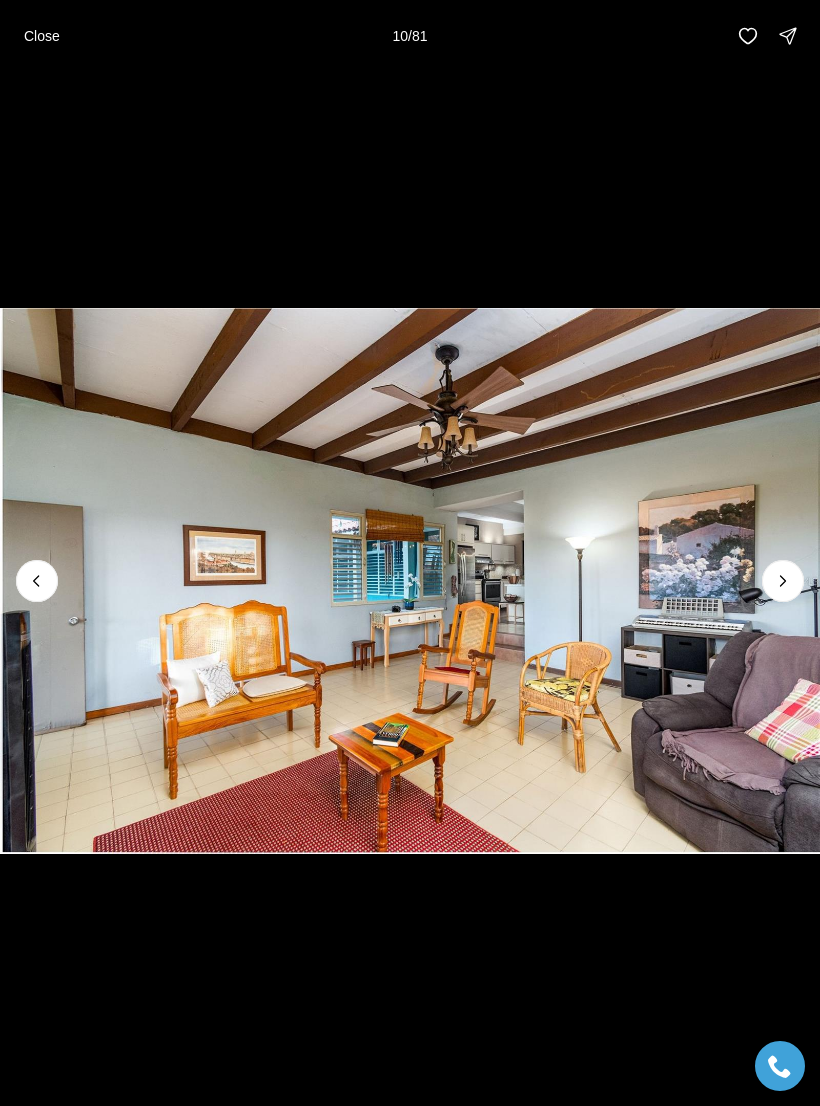 click at bounding box center (783, 581) 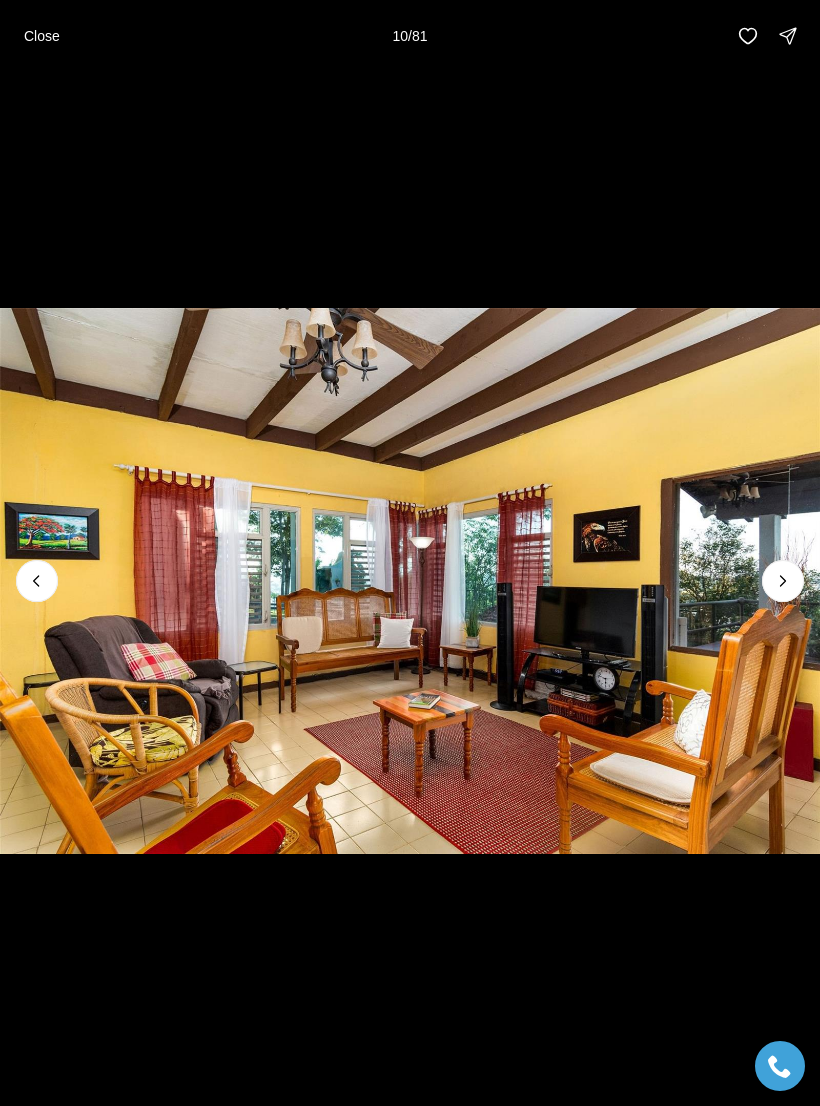 click at bounding box center (783, 581) 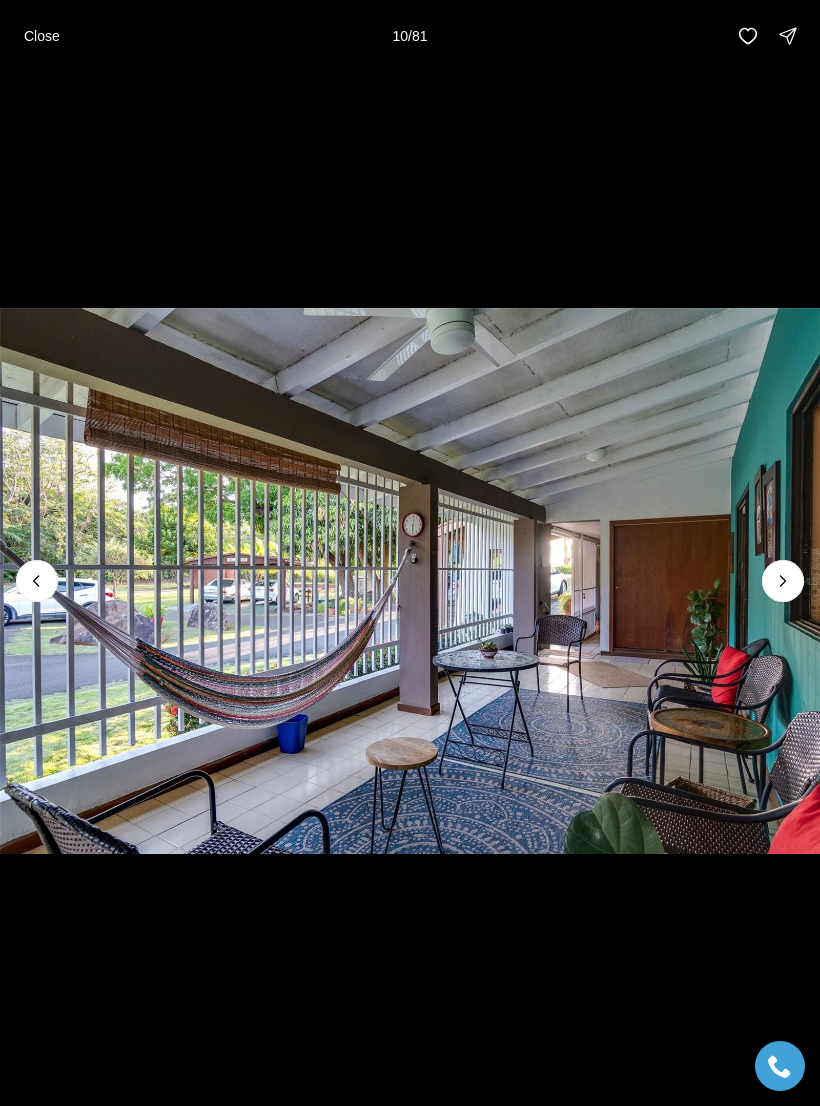 click at bounding box center (783, 581) 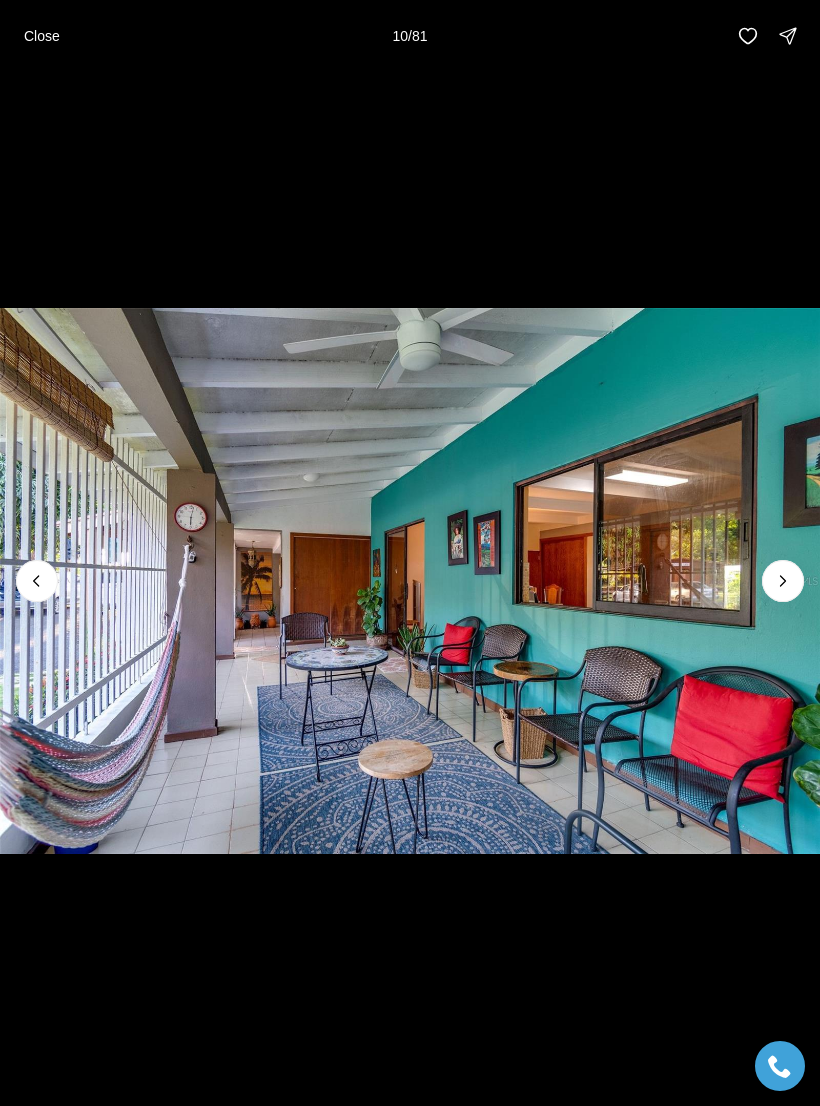 click at bounding box center (783, 581) 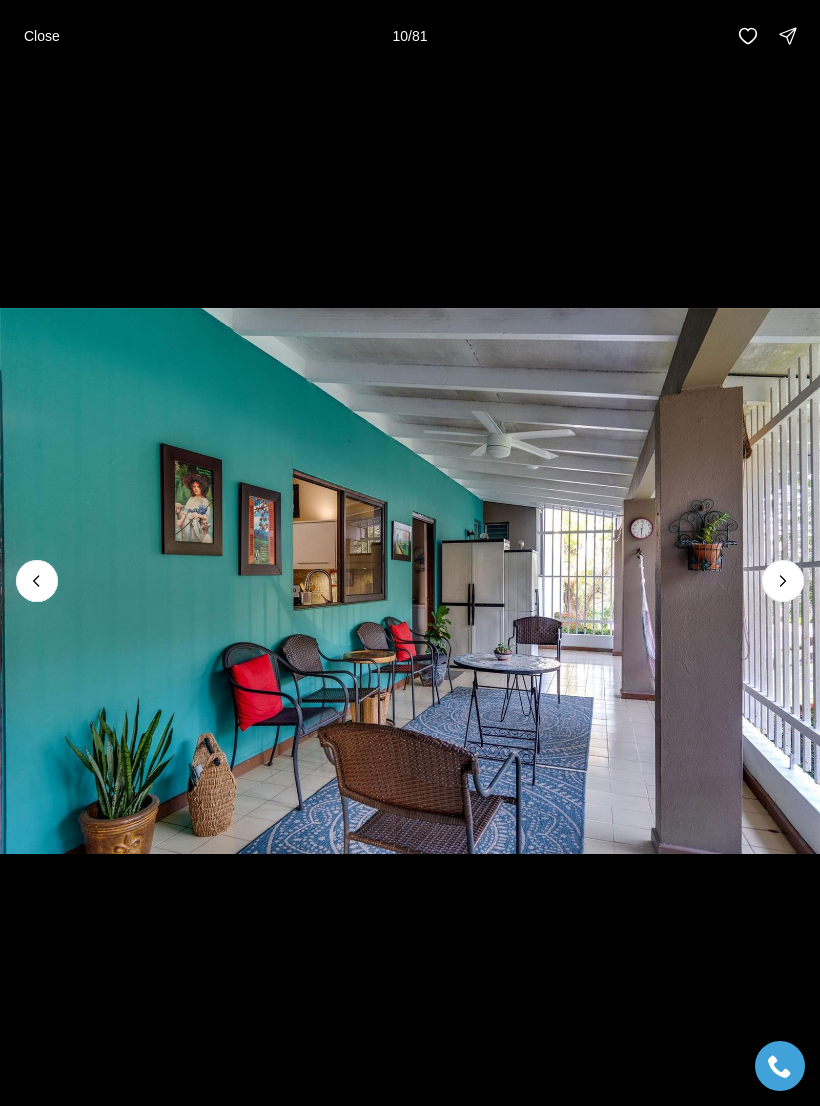 click at bounding box center [783, 581] 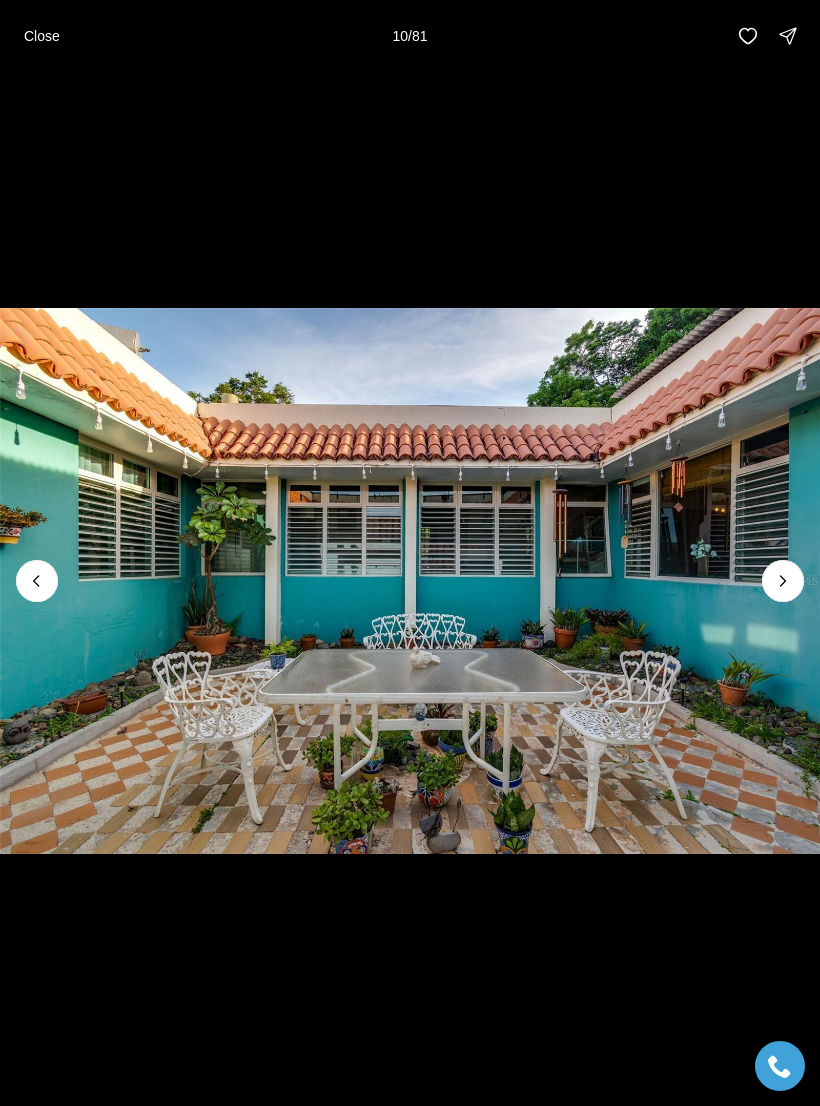 click at bounding box center (783, 581) 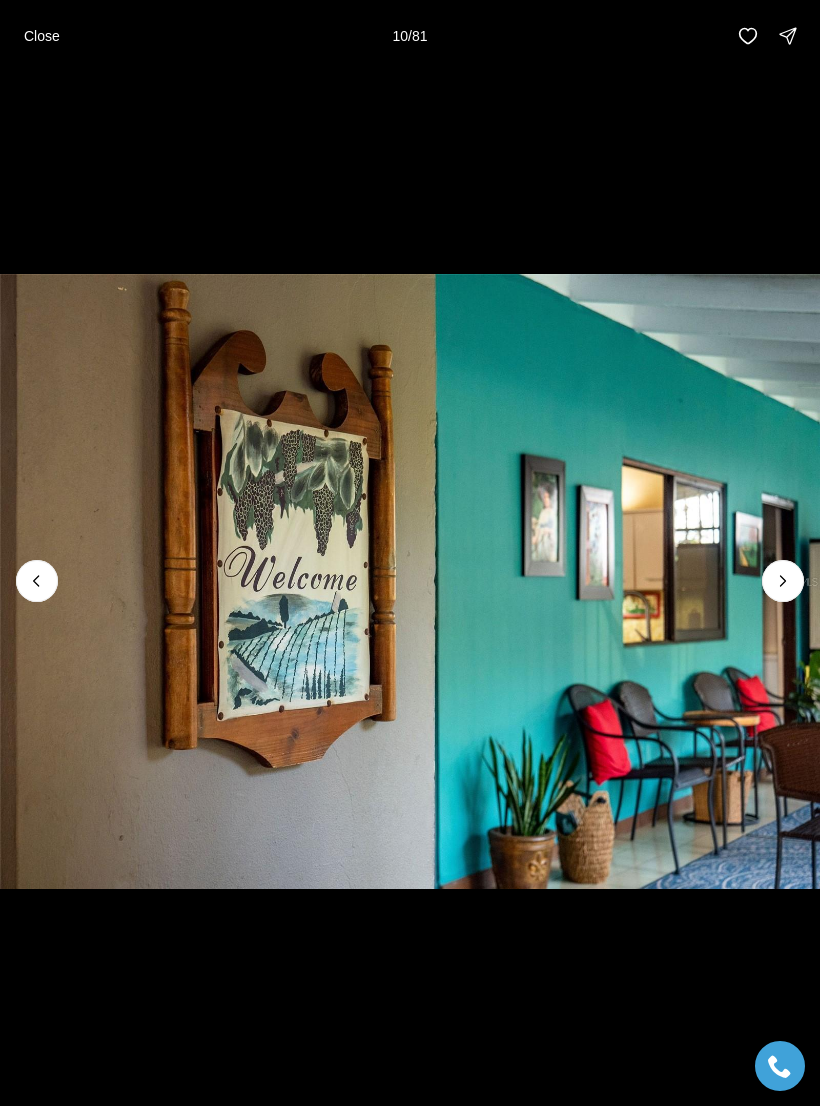 click at bounding box center (783, 581) 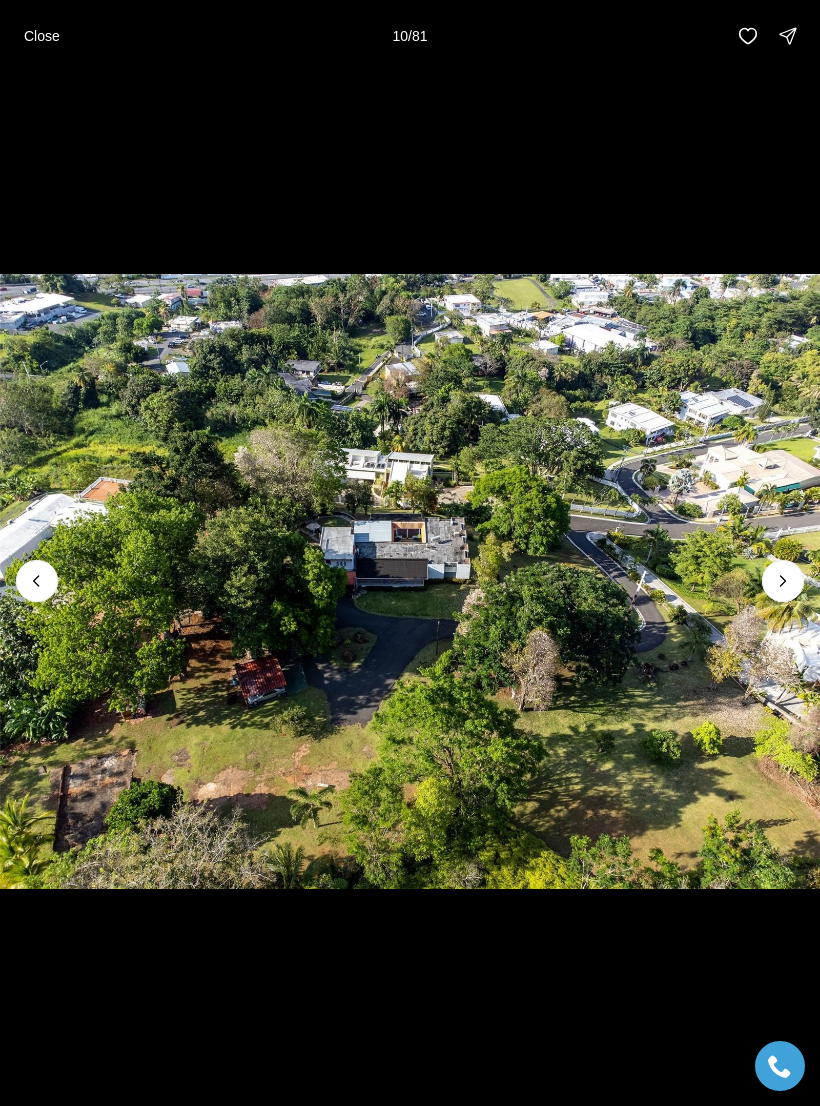 click at bounding box center (783, 581) 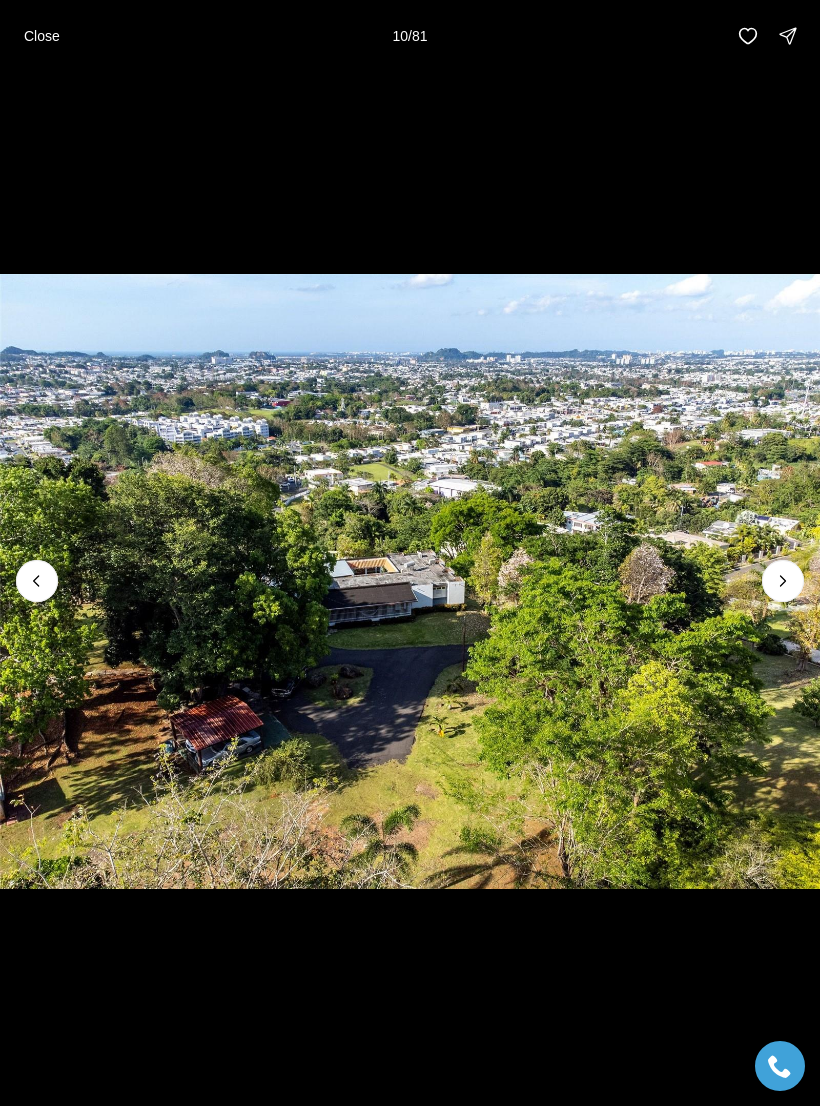 click 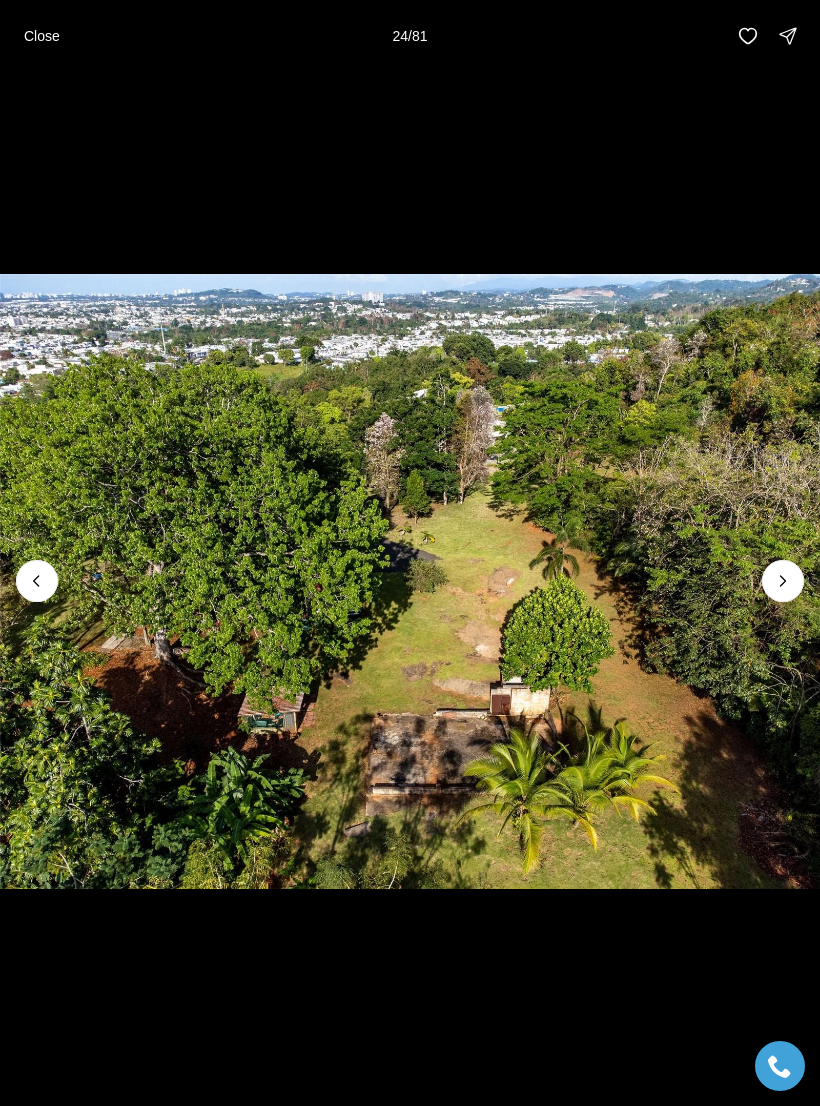 click 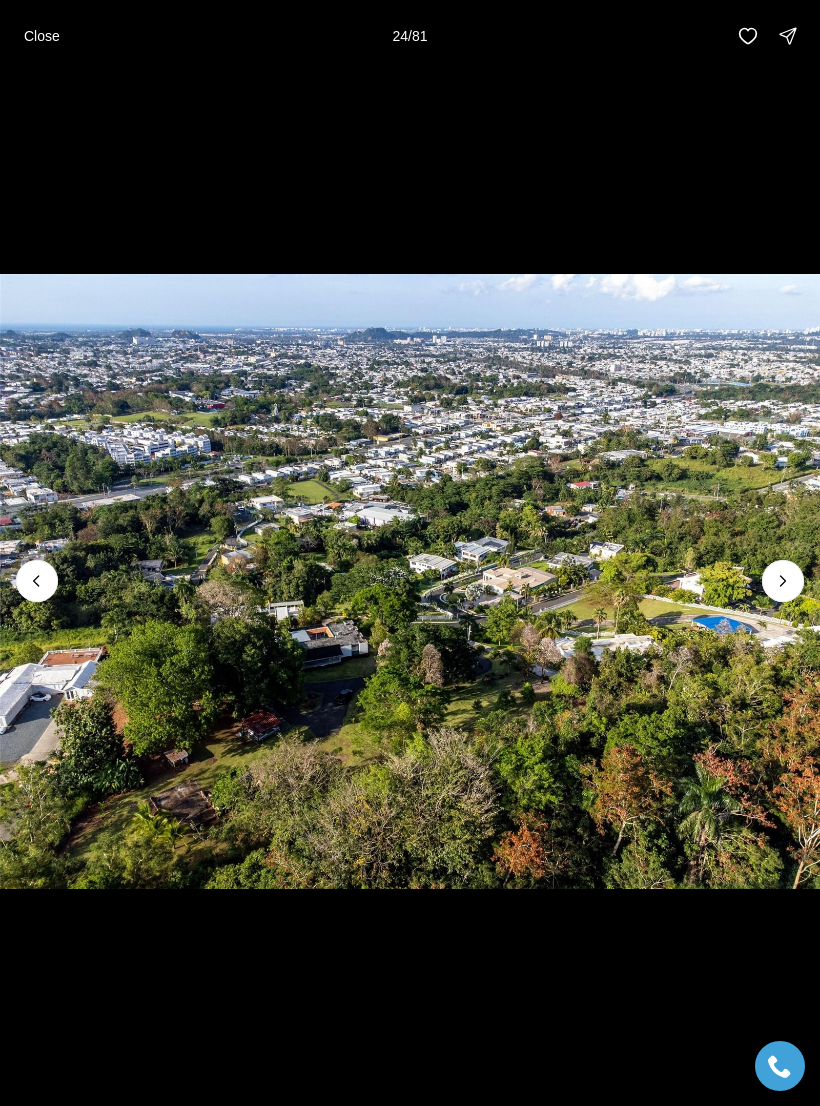 click at bounding box center [783, 581] 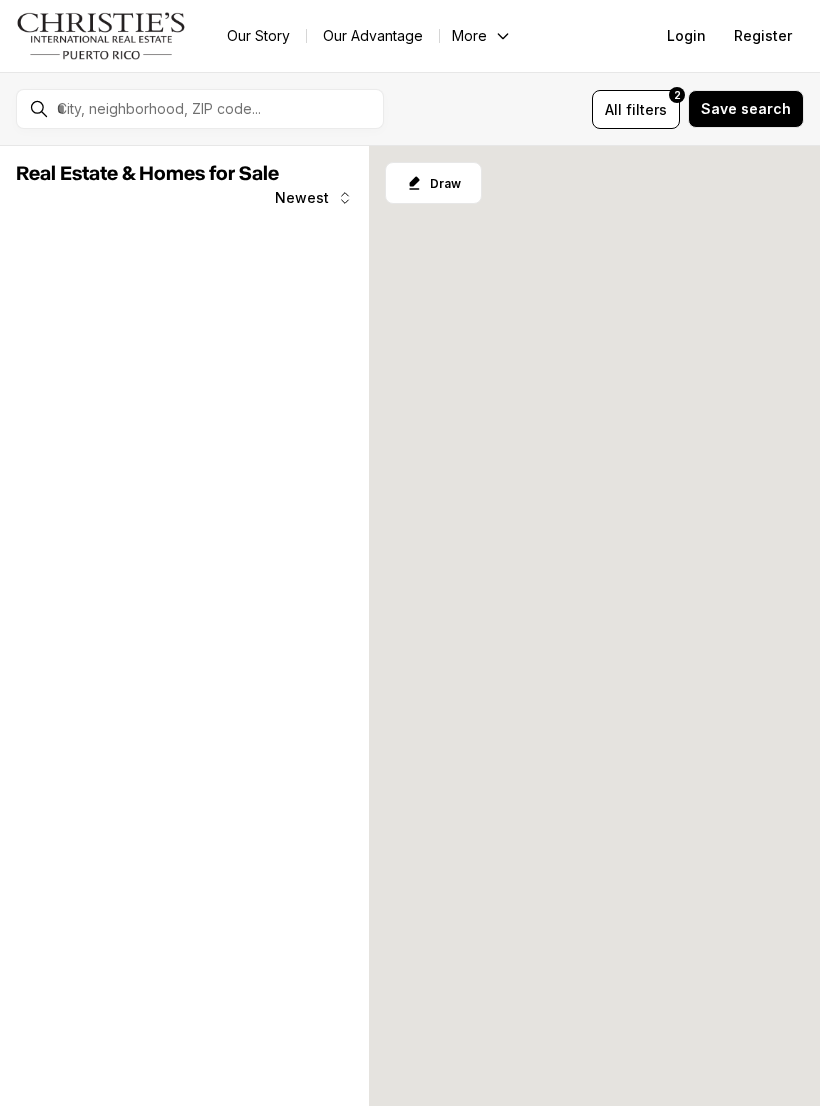 scroll, scrollTop: 0, scrollLeft: 0, axis: both 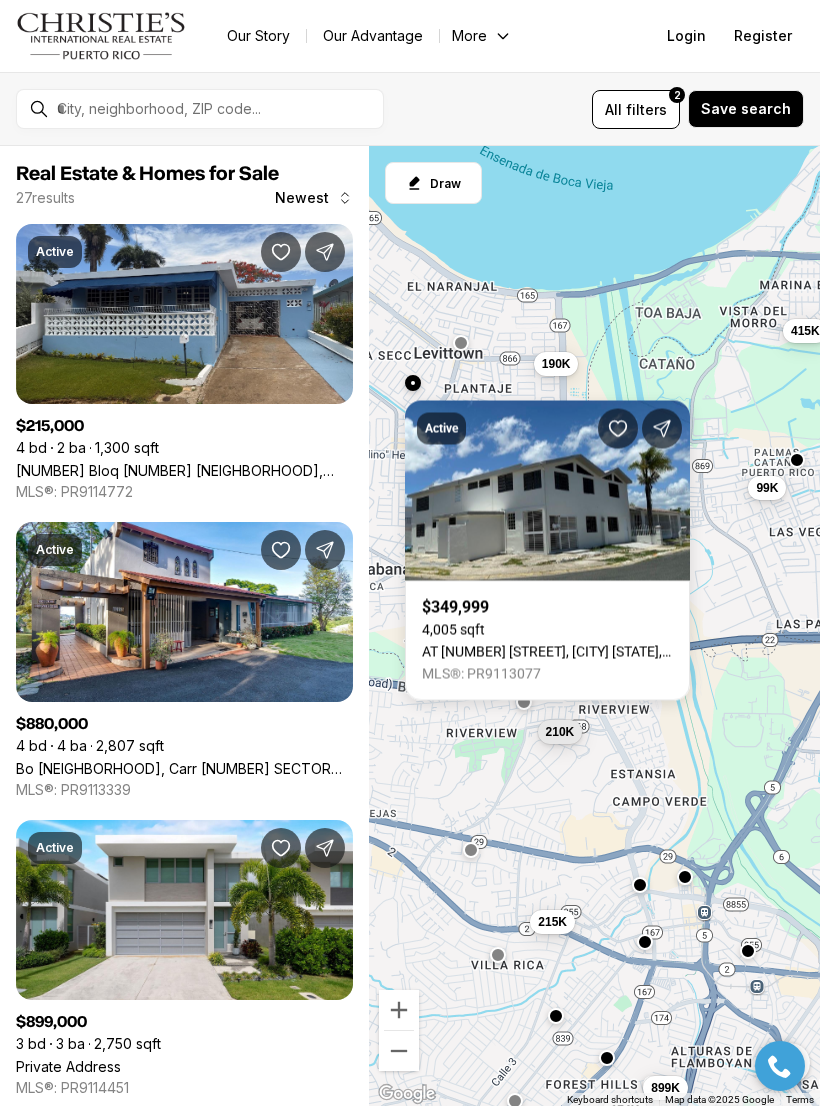 click on "AT [NUMBER] [STREET], [CITY] [STATE], [POSTAL_CODE]" at bounding box center (547, 652) 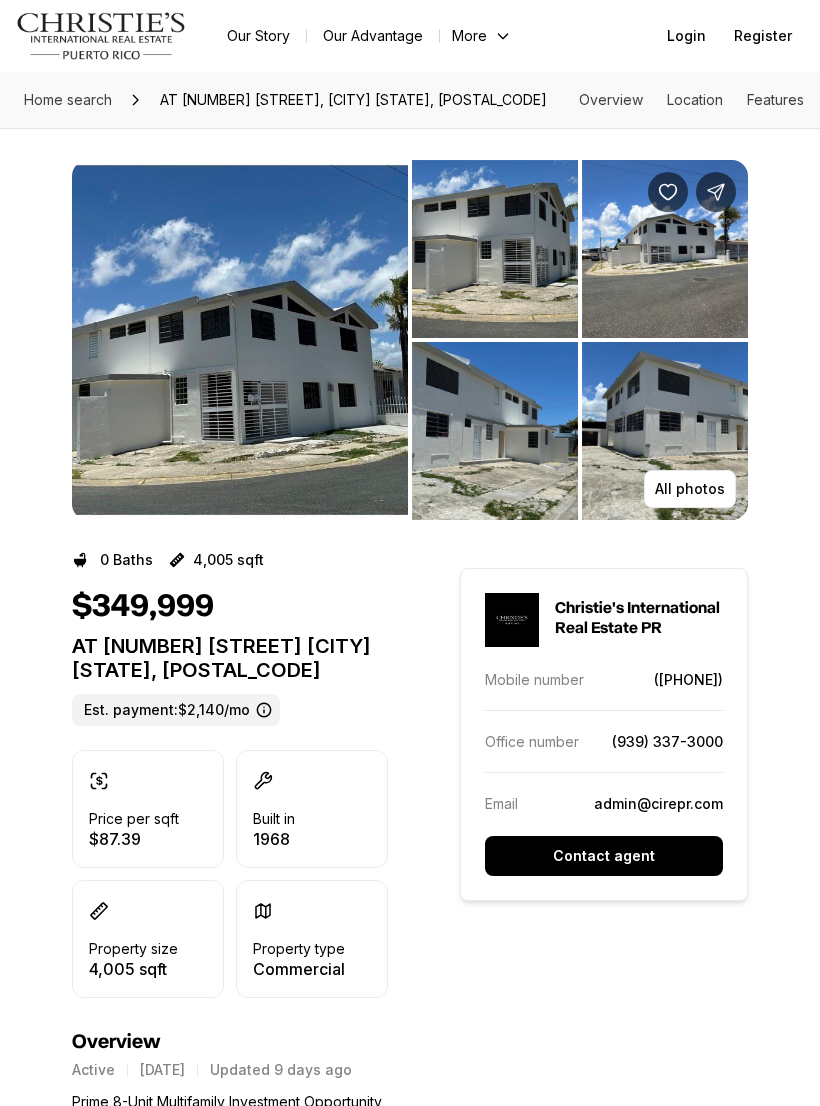 scroll, scrollTop: 0, scrollLeft: 0, axis: both 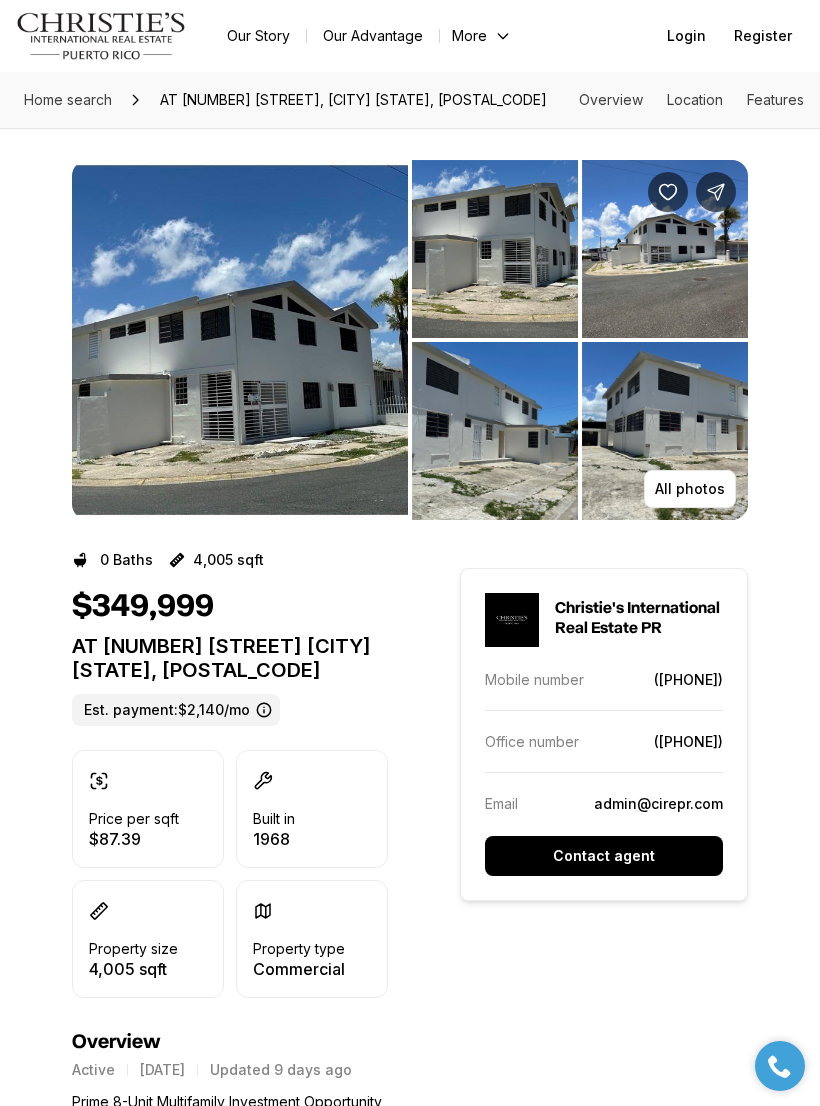 click at bounding box center (240, 340) 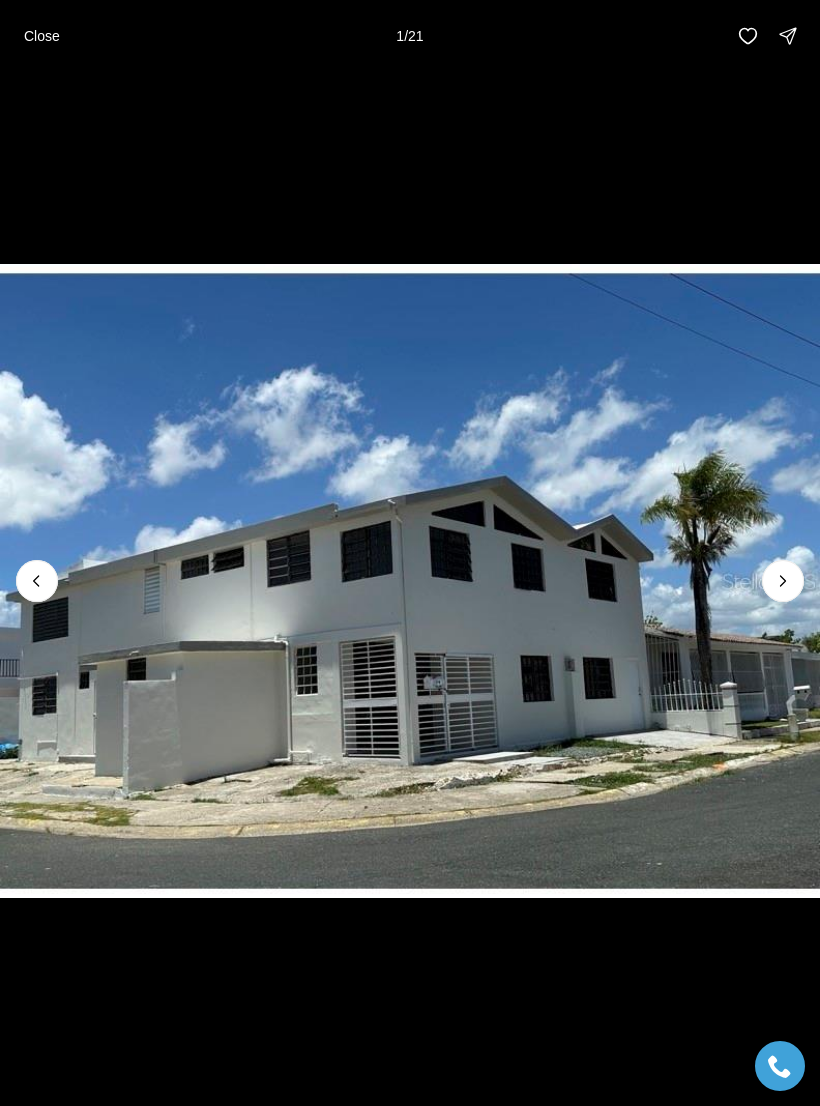 click 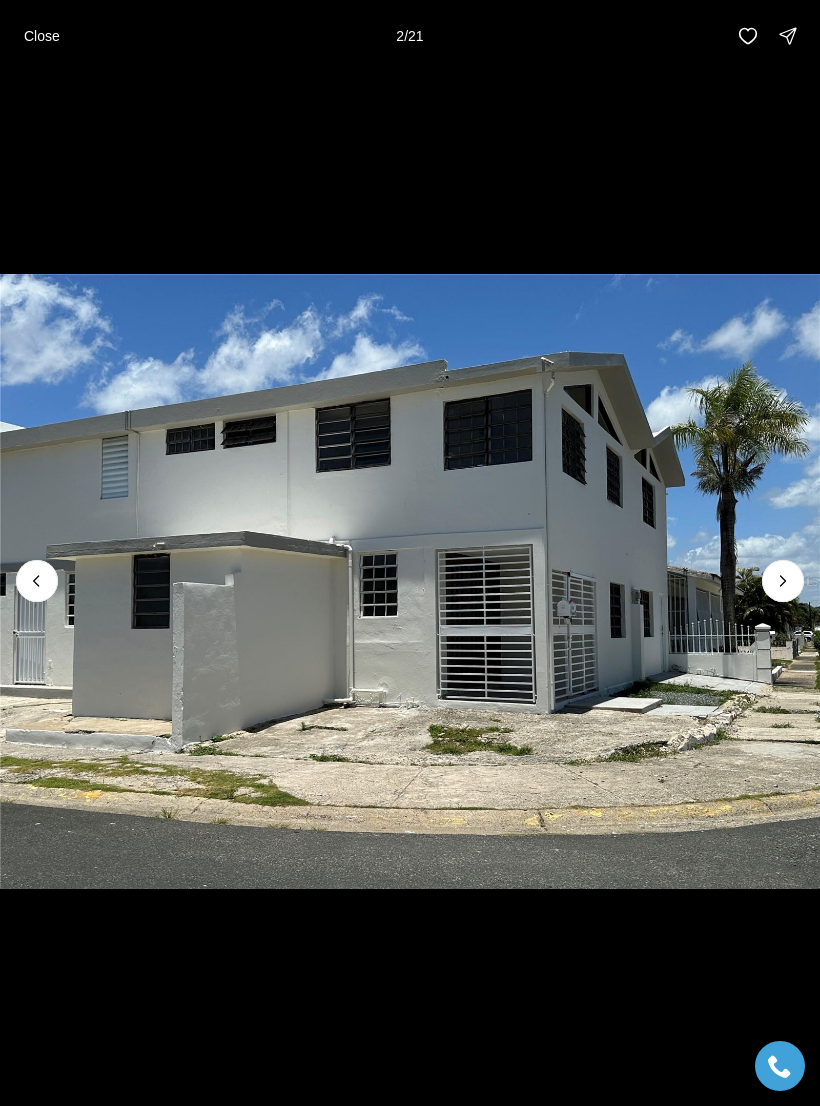 click 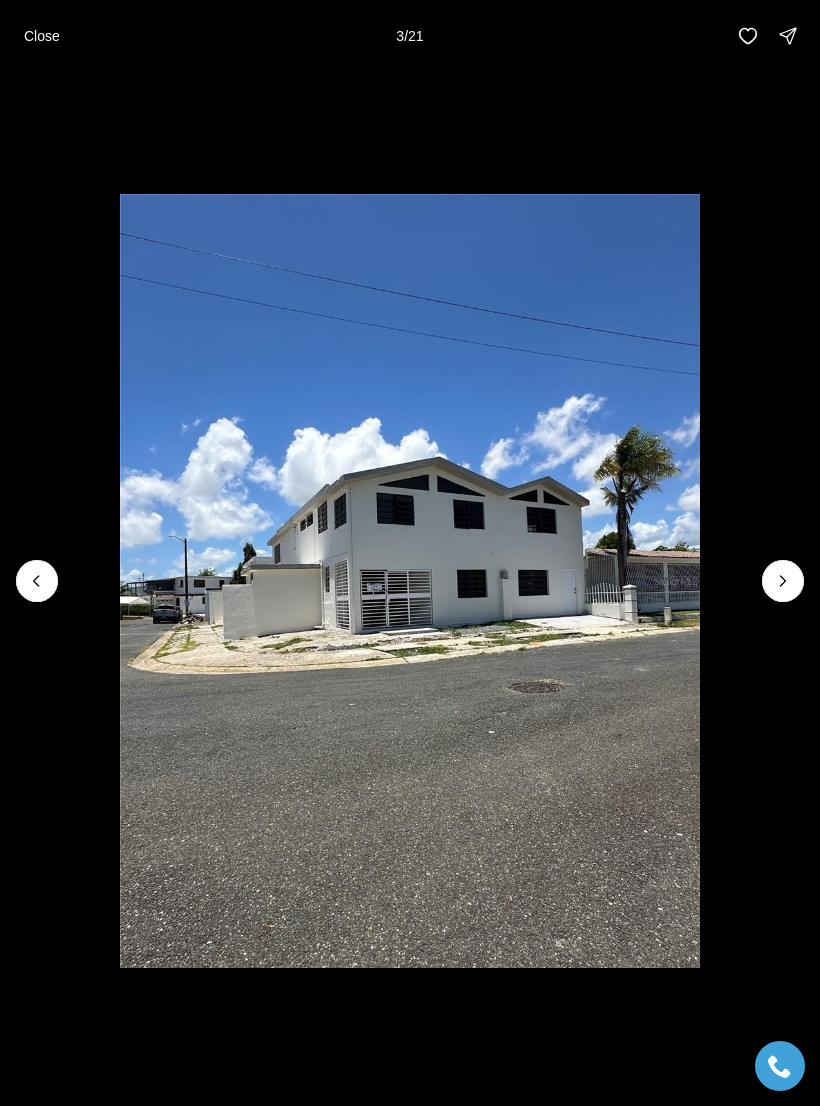 click at bounding box center [783, 581] 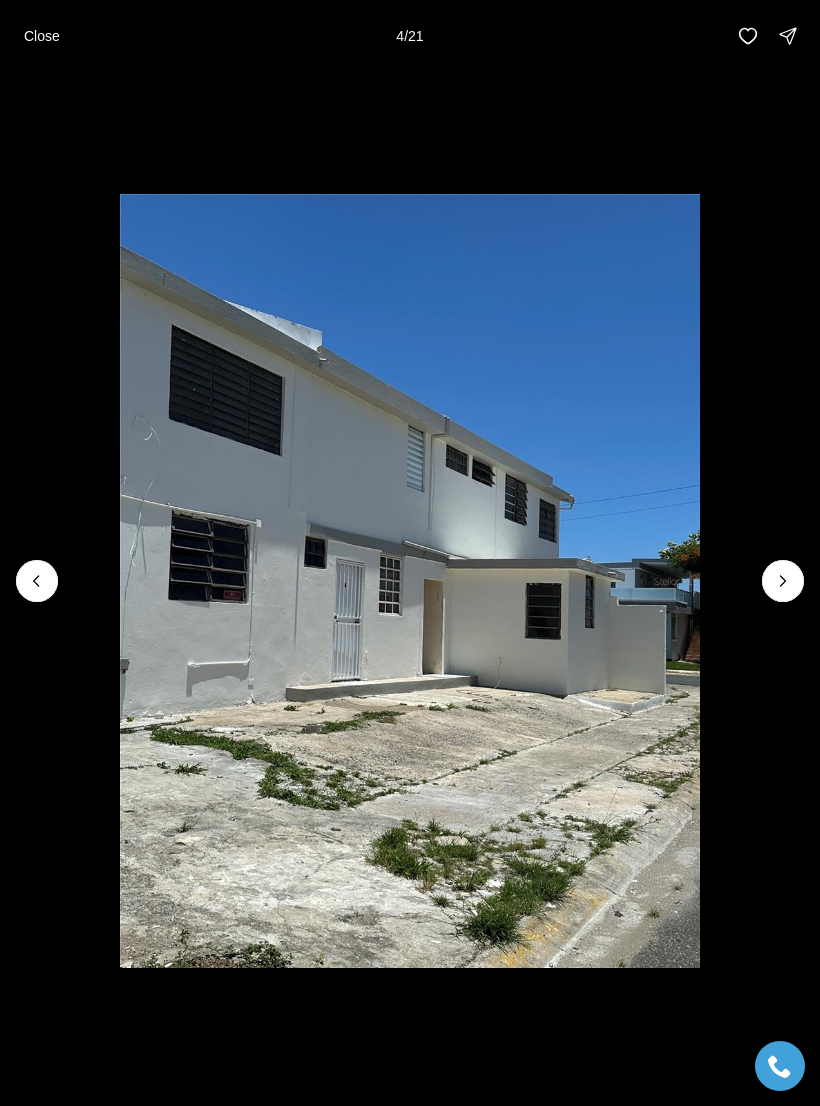 click at bounding box center (783, 581) 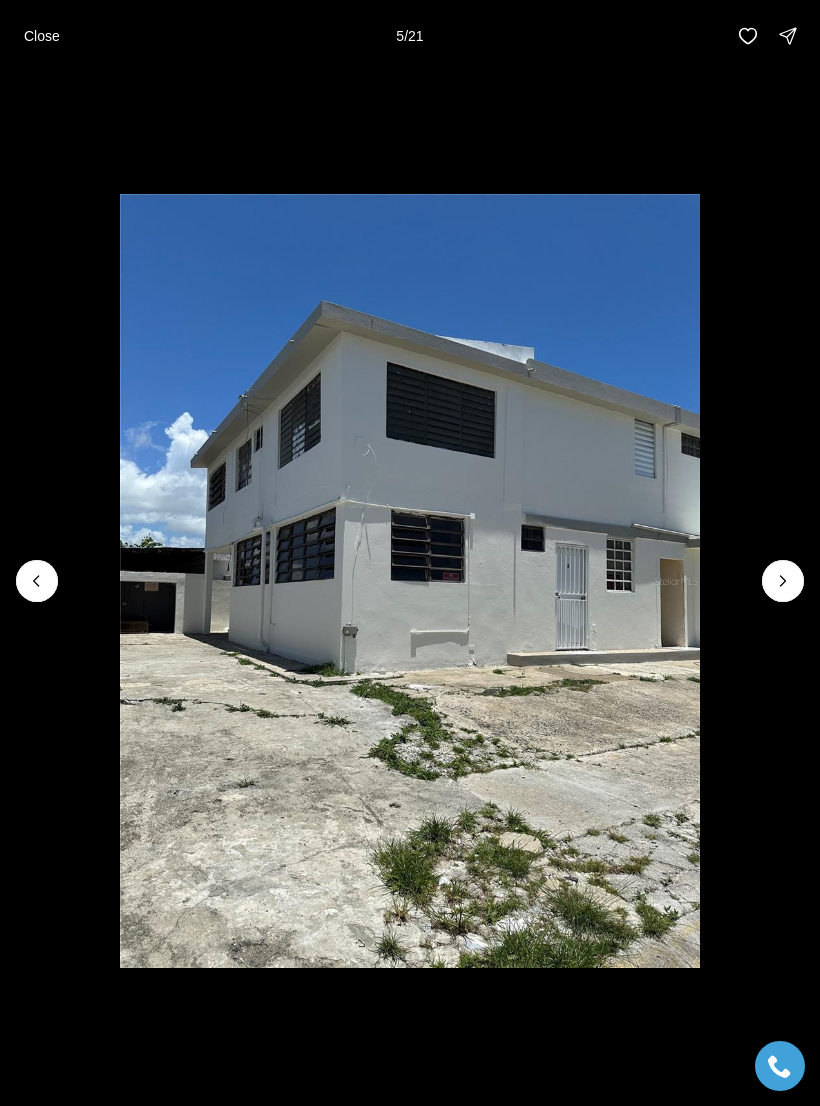 click at bounding box center (783, 581) 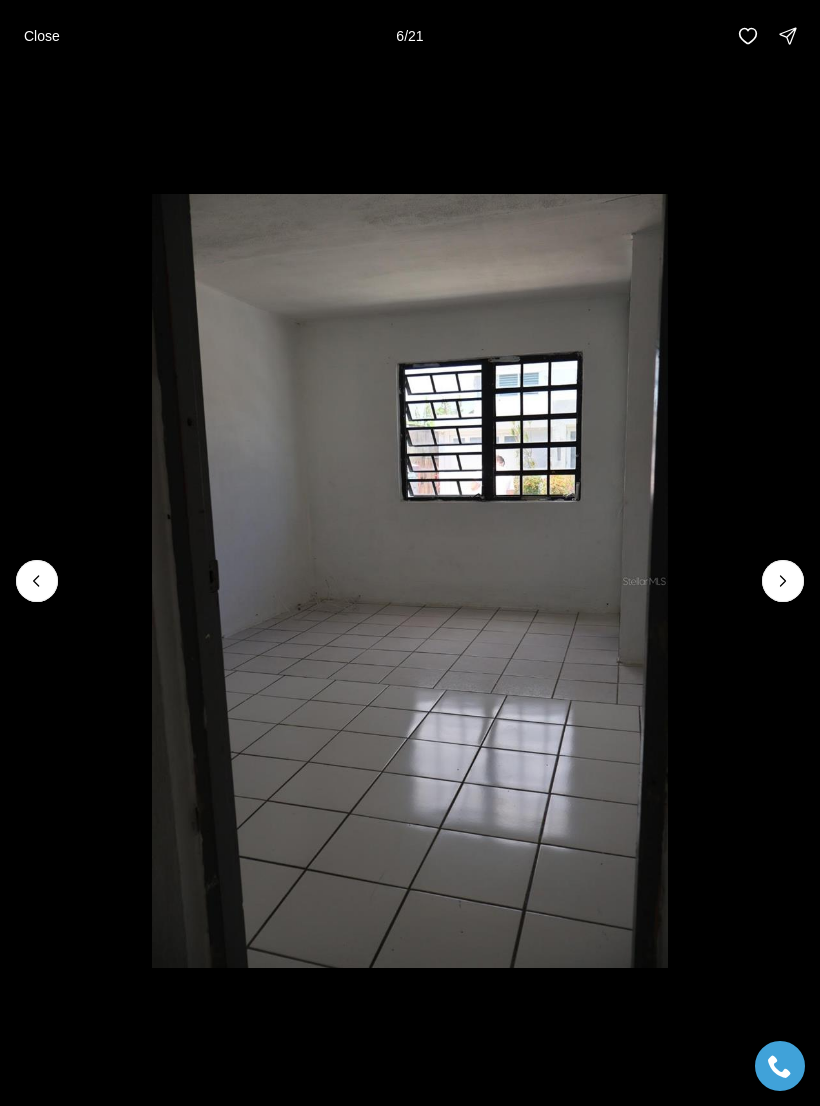 click at bounding box center (410, 581) 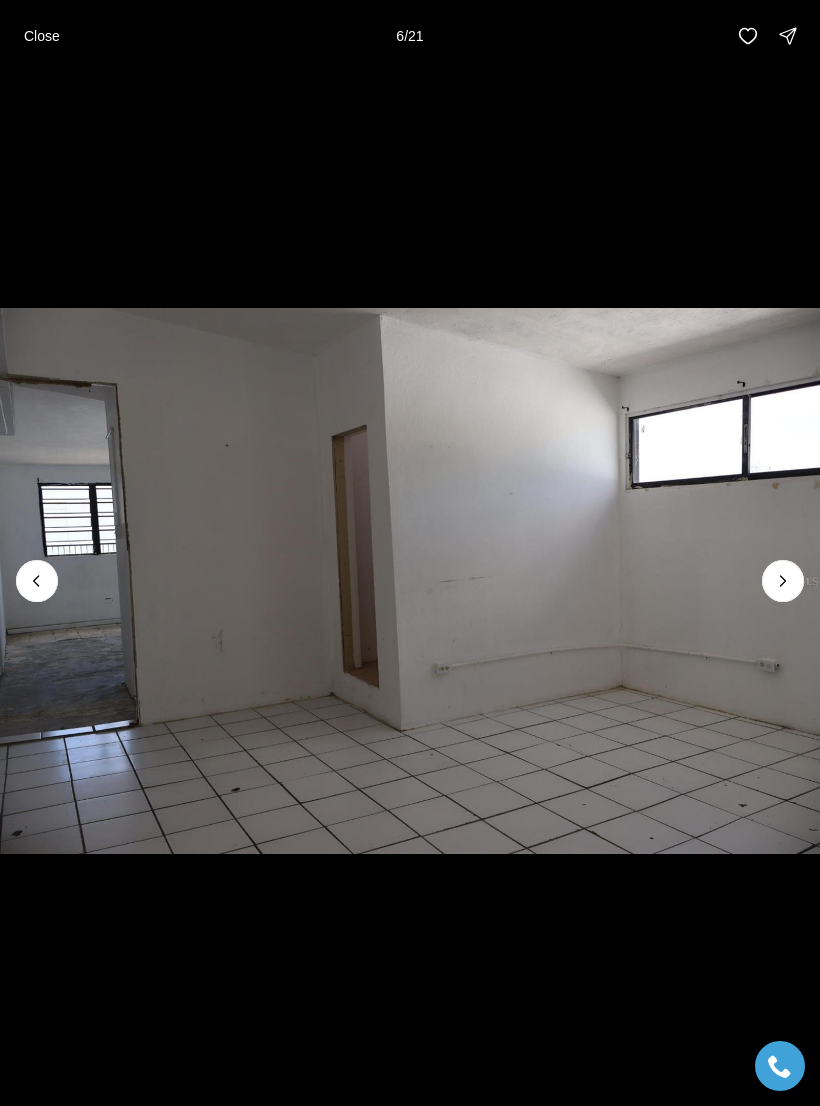 click 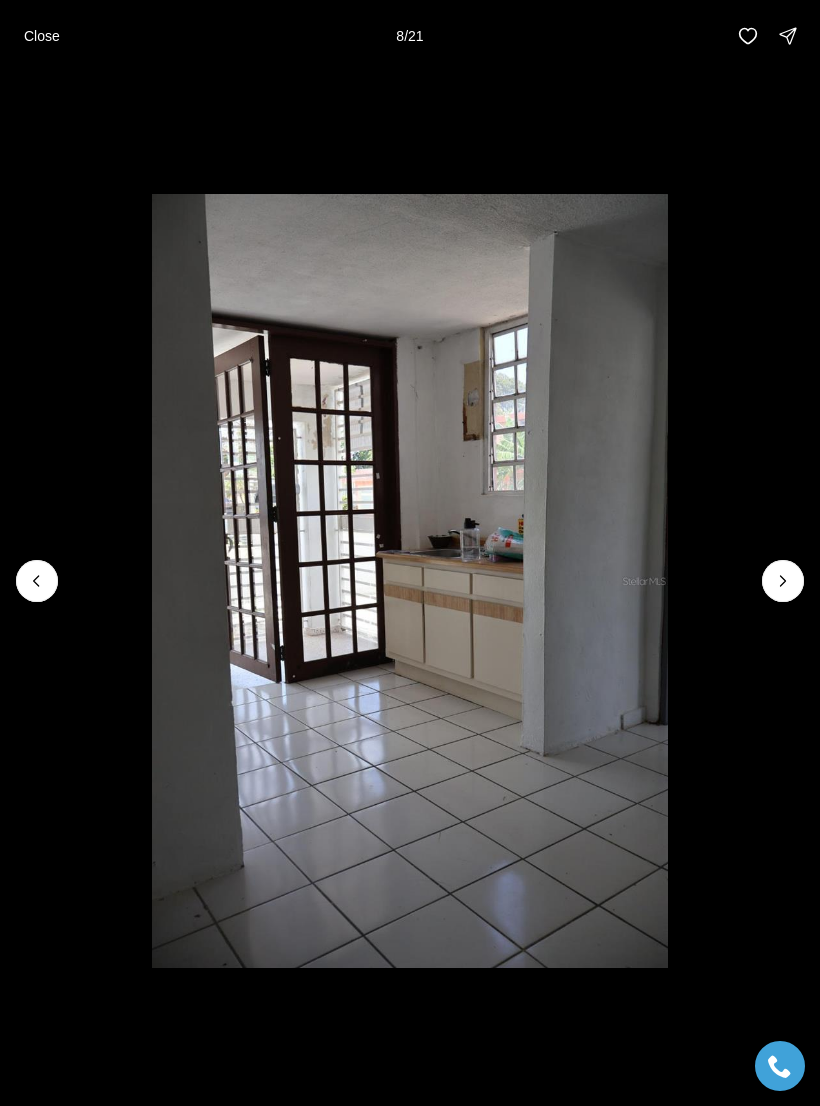 click 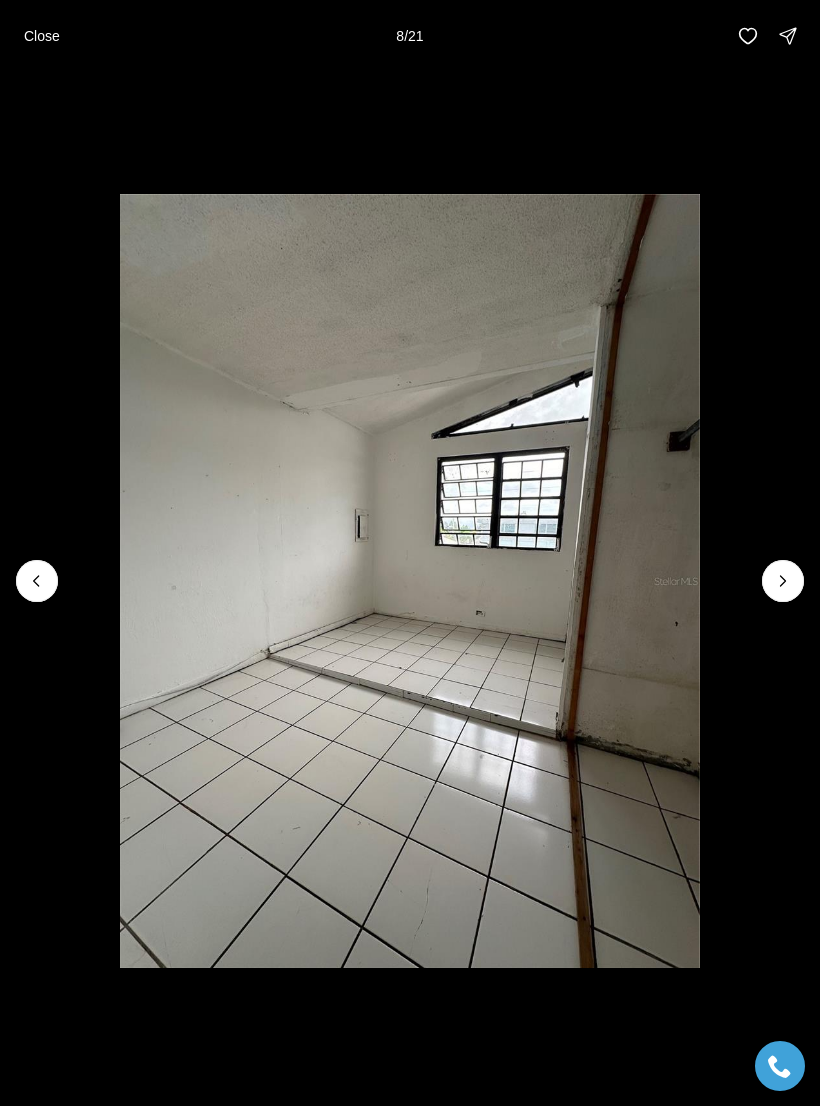 click 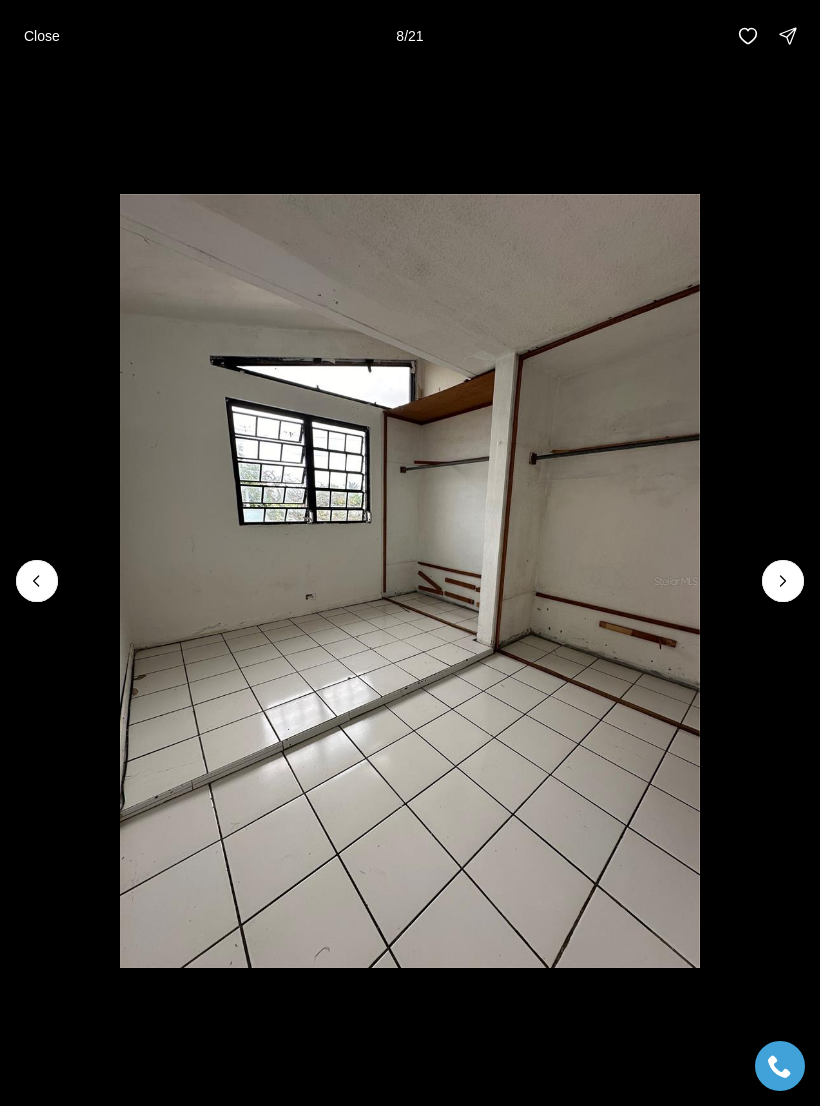 click 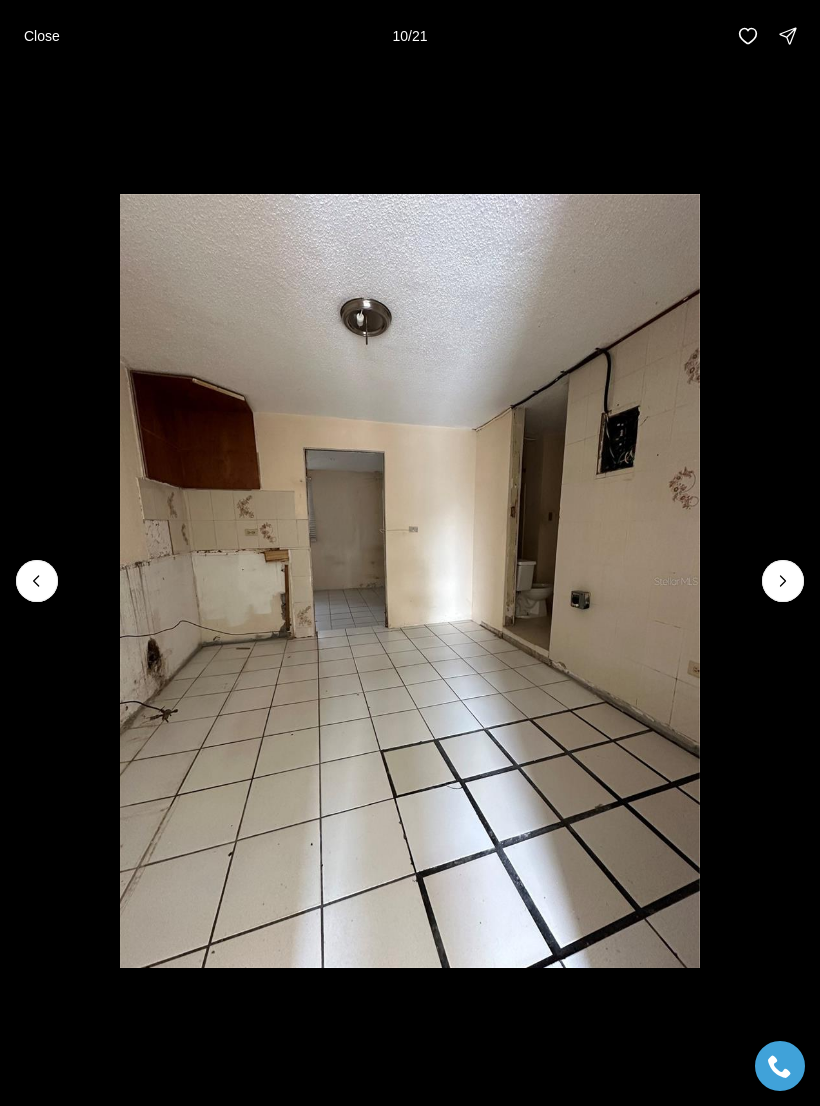 click 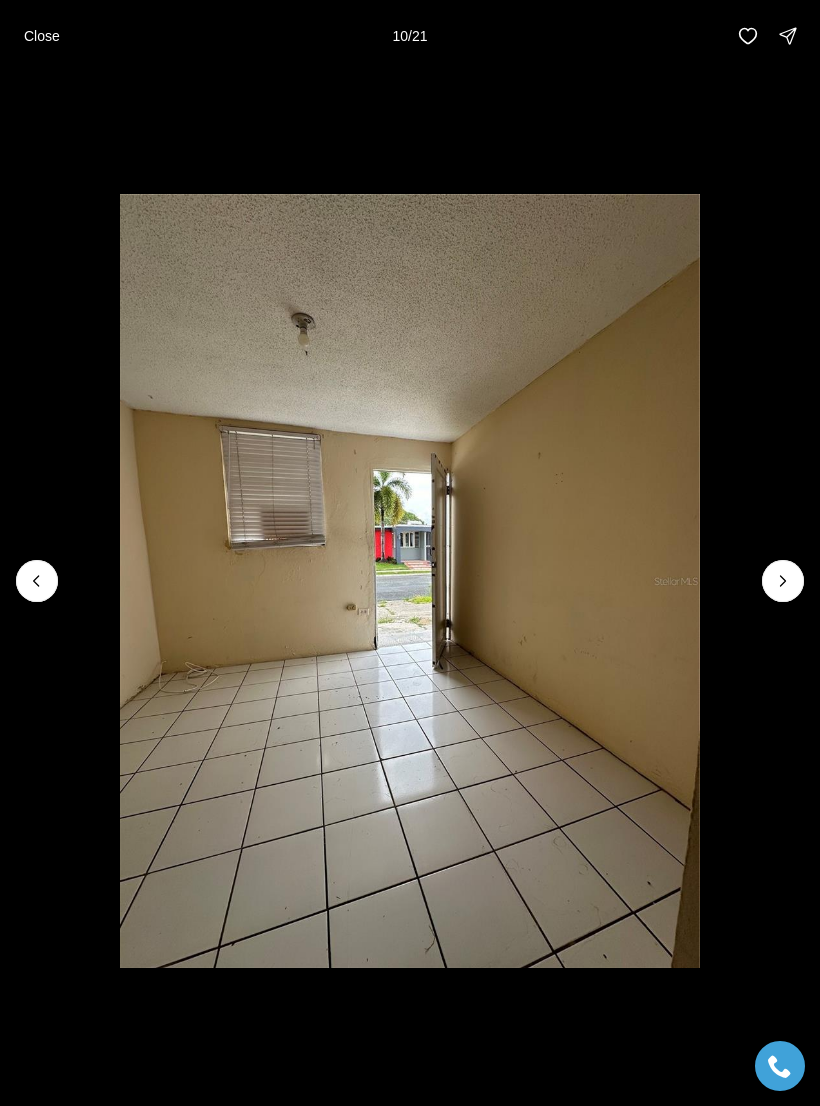 click 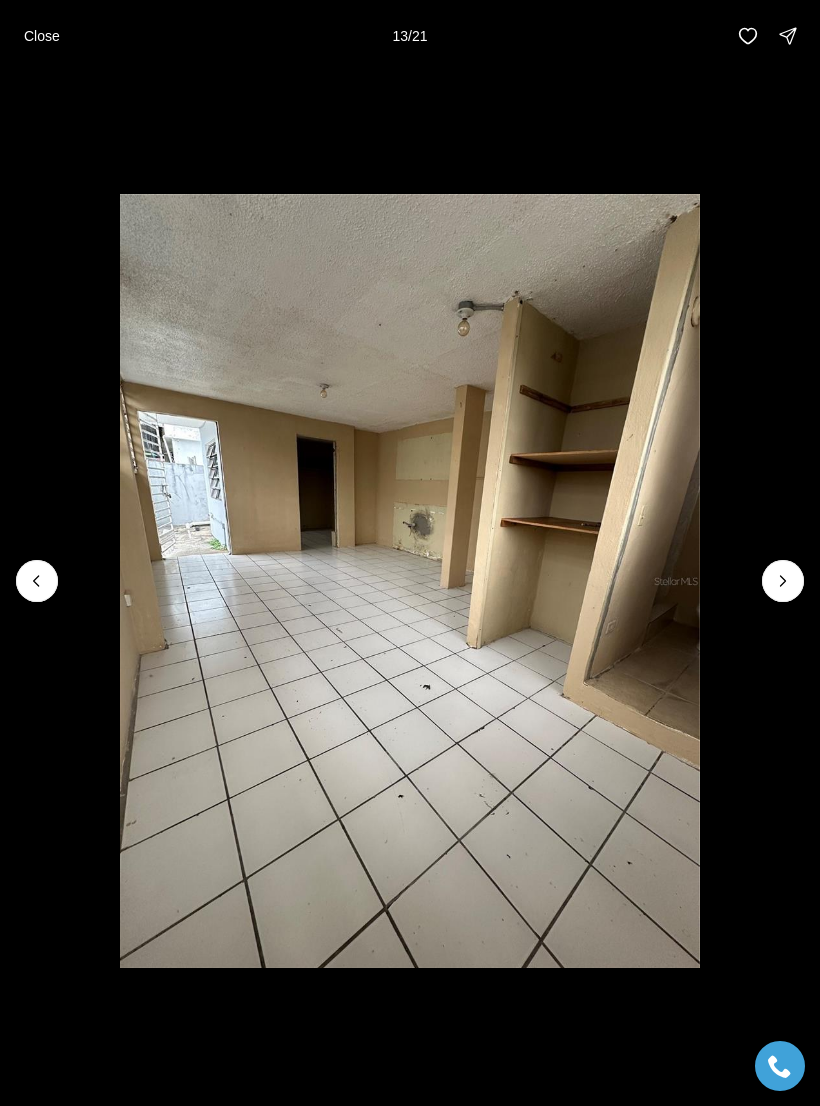 click at bounding box center [783, 581] 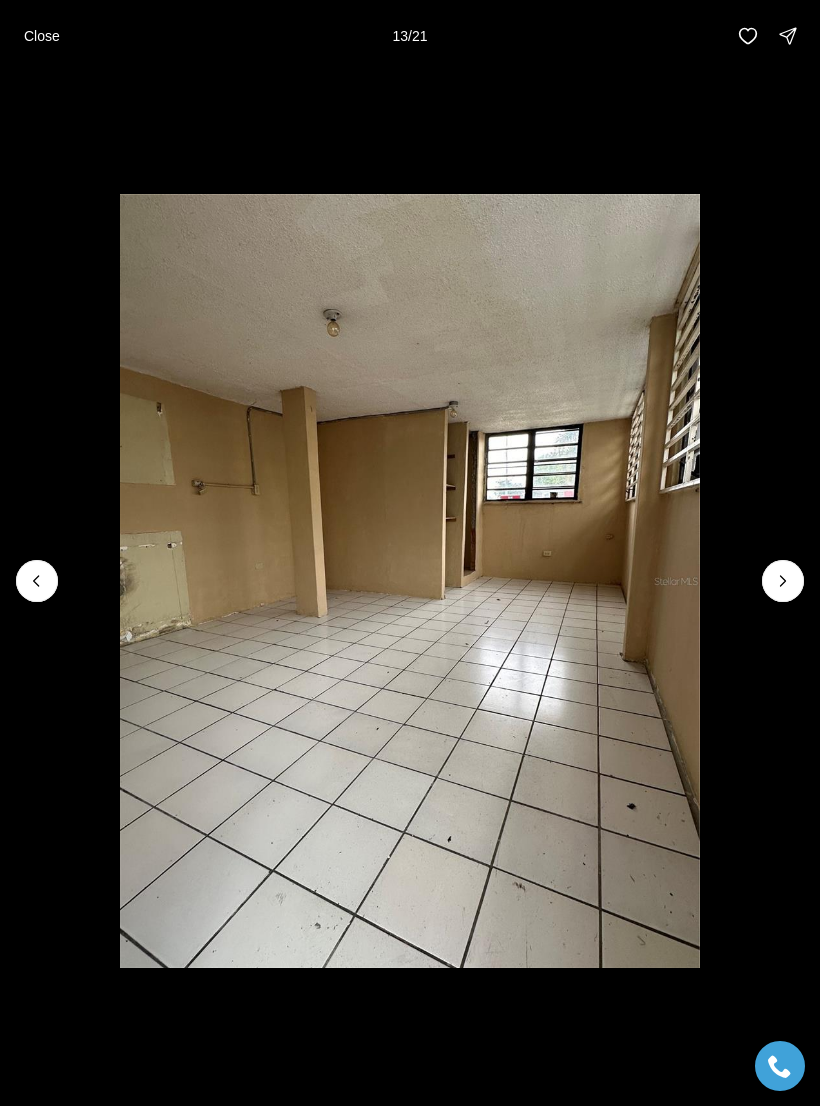 click at bounding box center [783, 581] 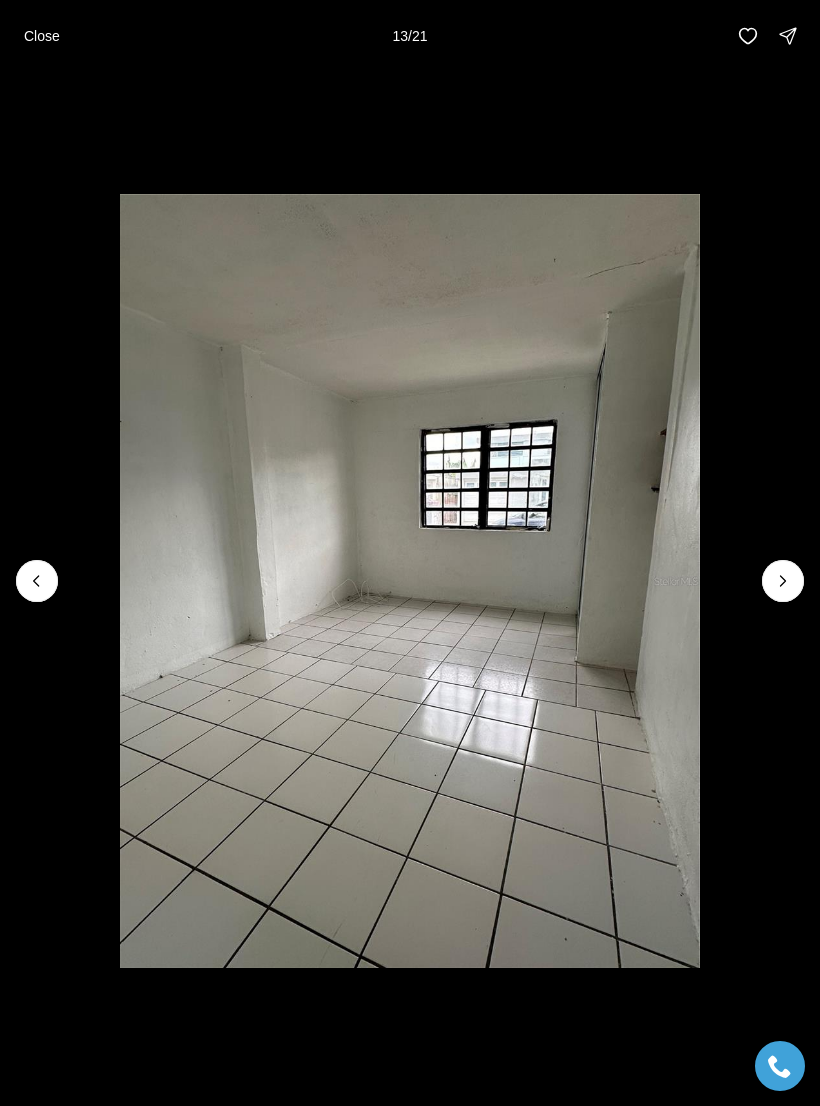click at bounding box center (783, 581) 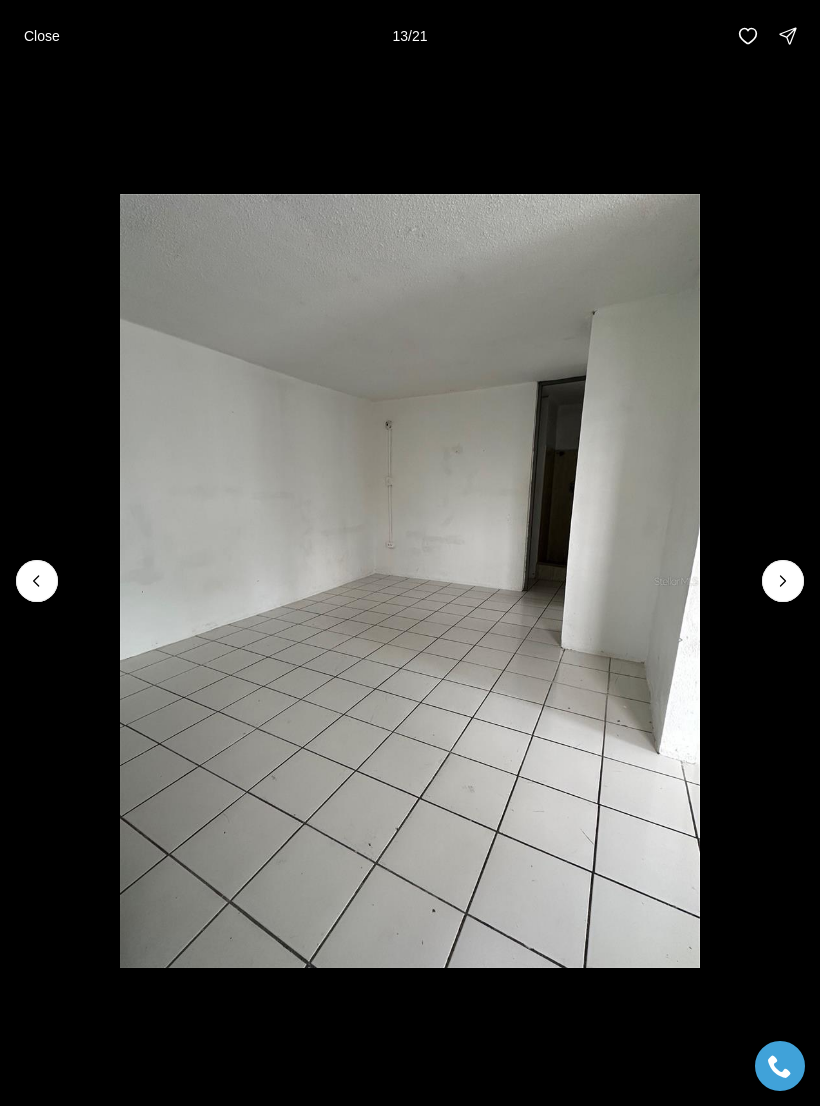 click at bounding box center [783, 581] 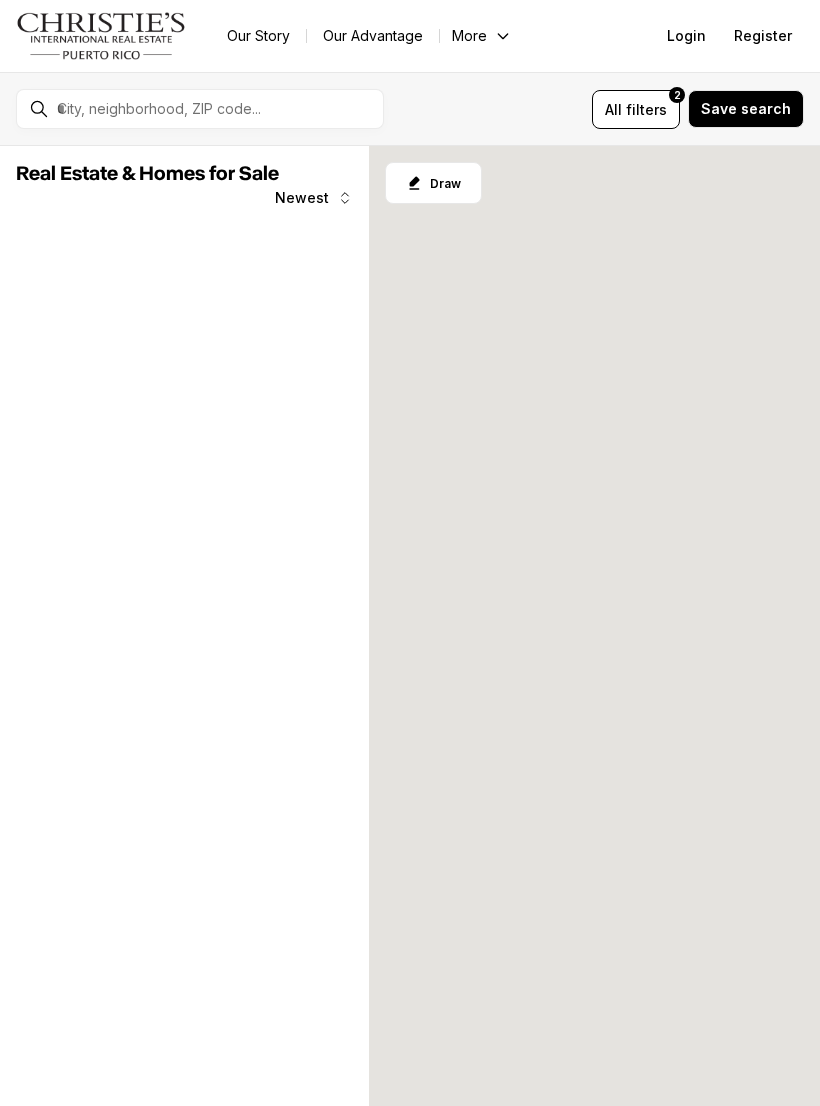 scroll, scrollTop: 0, scrollLeft: 0, axis: both 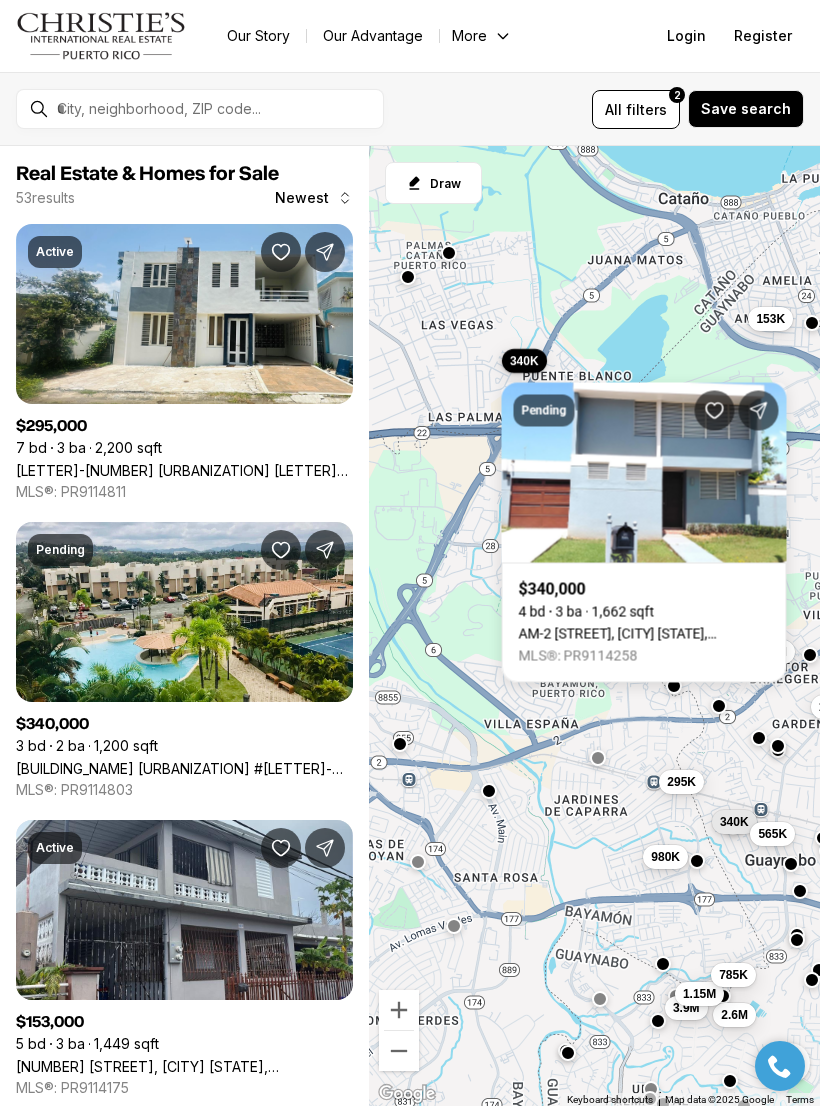 click on "[STREET_DESIGNATOR]-[NUMBER] [STREET_NAME], [CITY] [STATE], [POSTAL_CODE]" at bounding box center [644, 634] 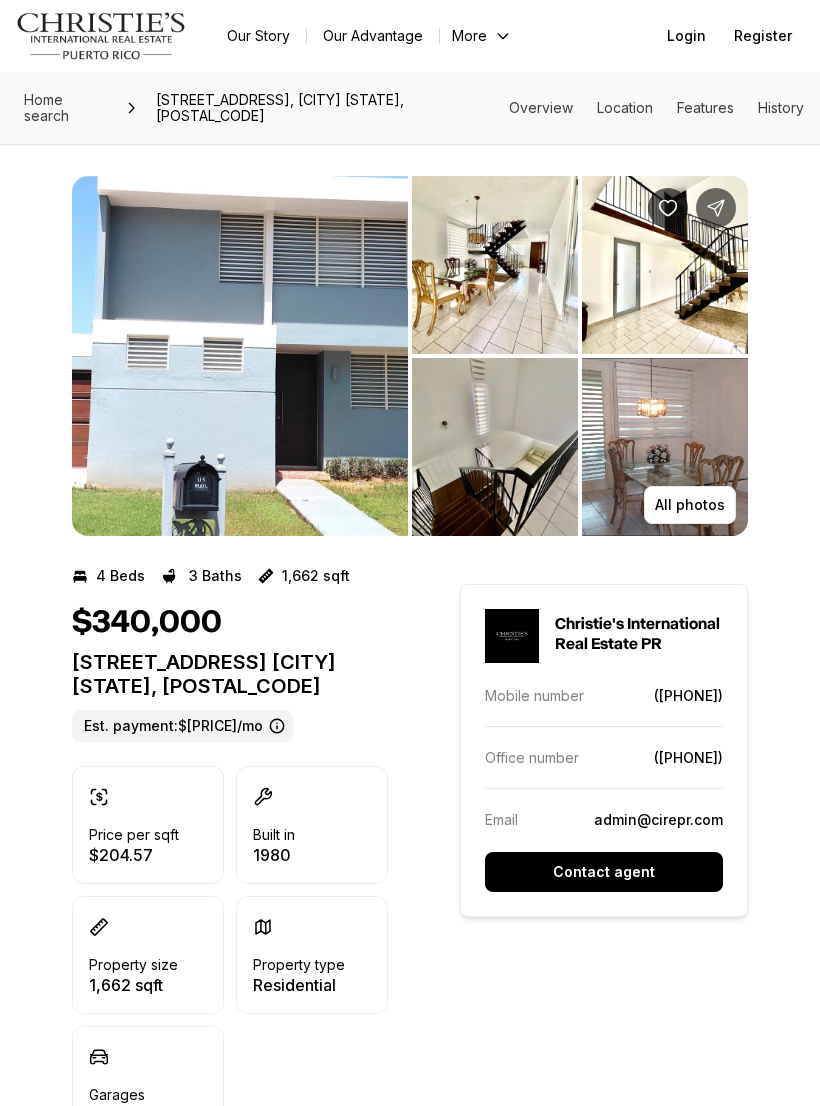 scroll, scrollTop: 0, scrollLeft: 0, axis: both 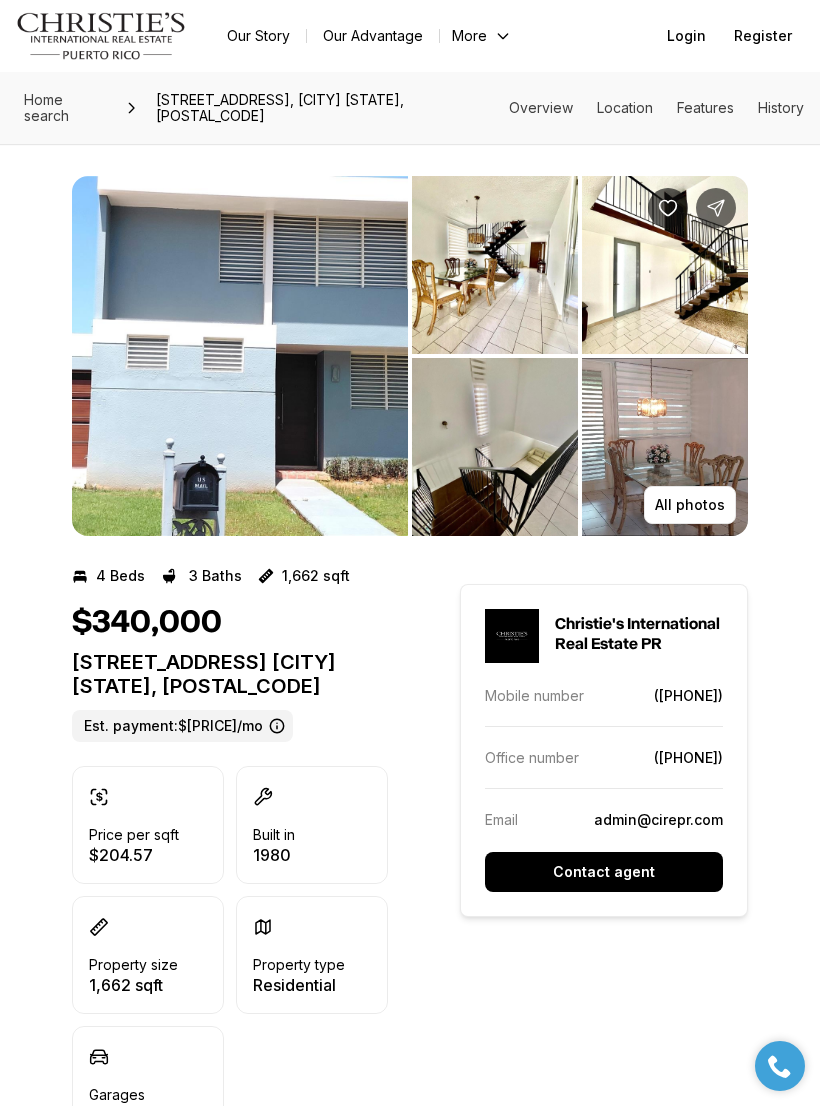 click at bounding box center (240, 356) 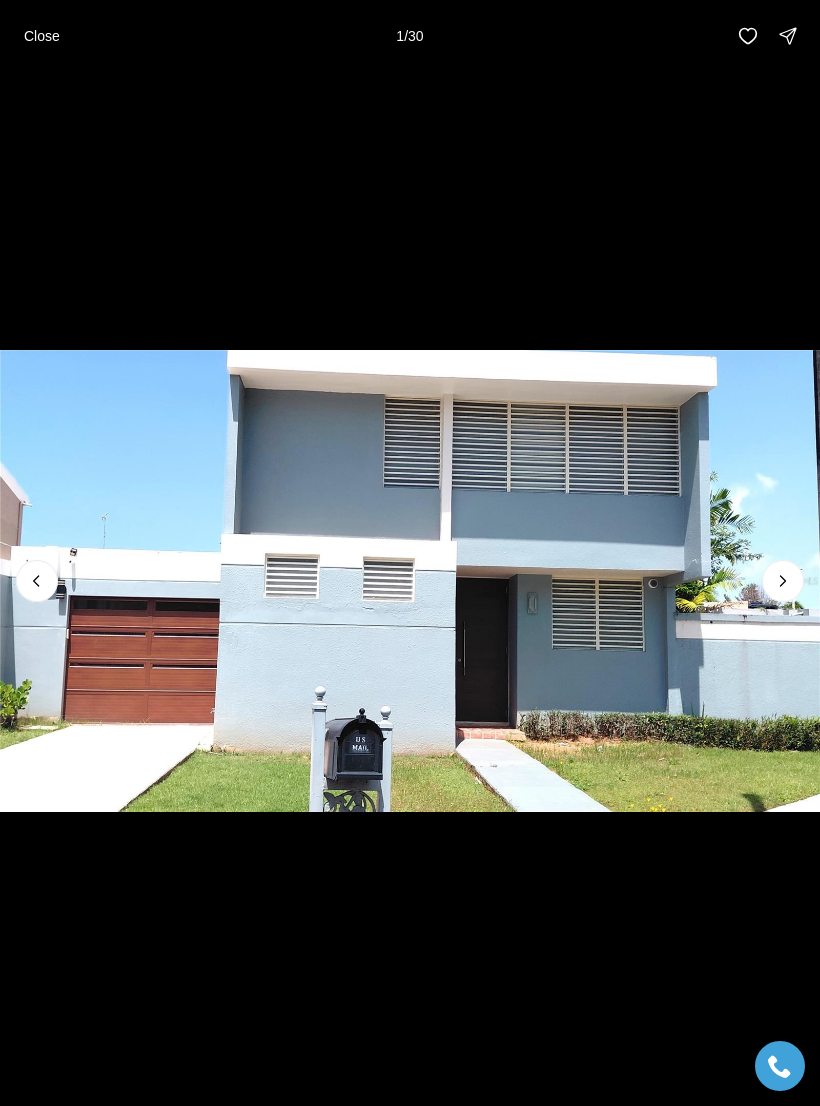 click at bounding box center (783, 581) 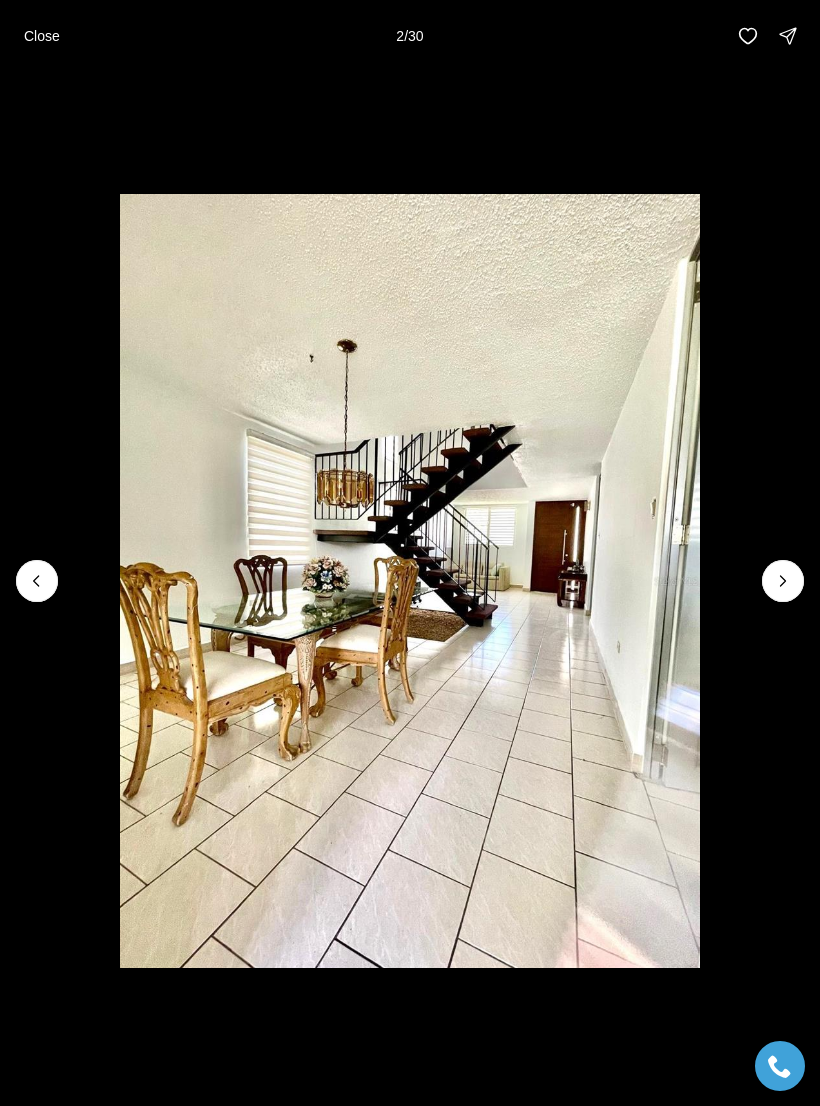 click at bounding box center (410, 581) 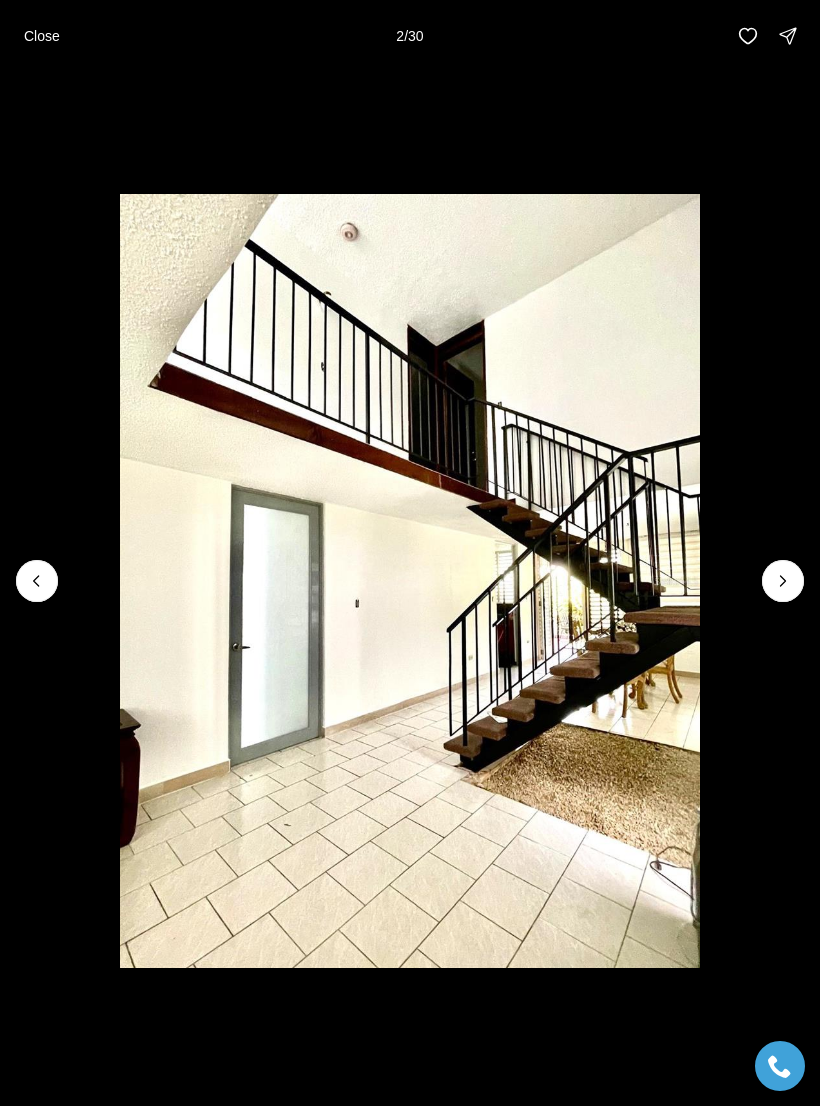 click 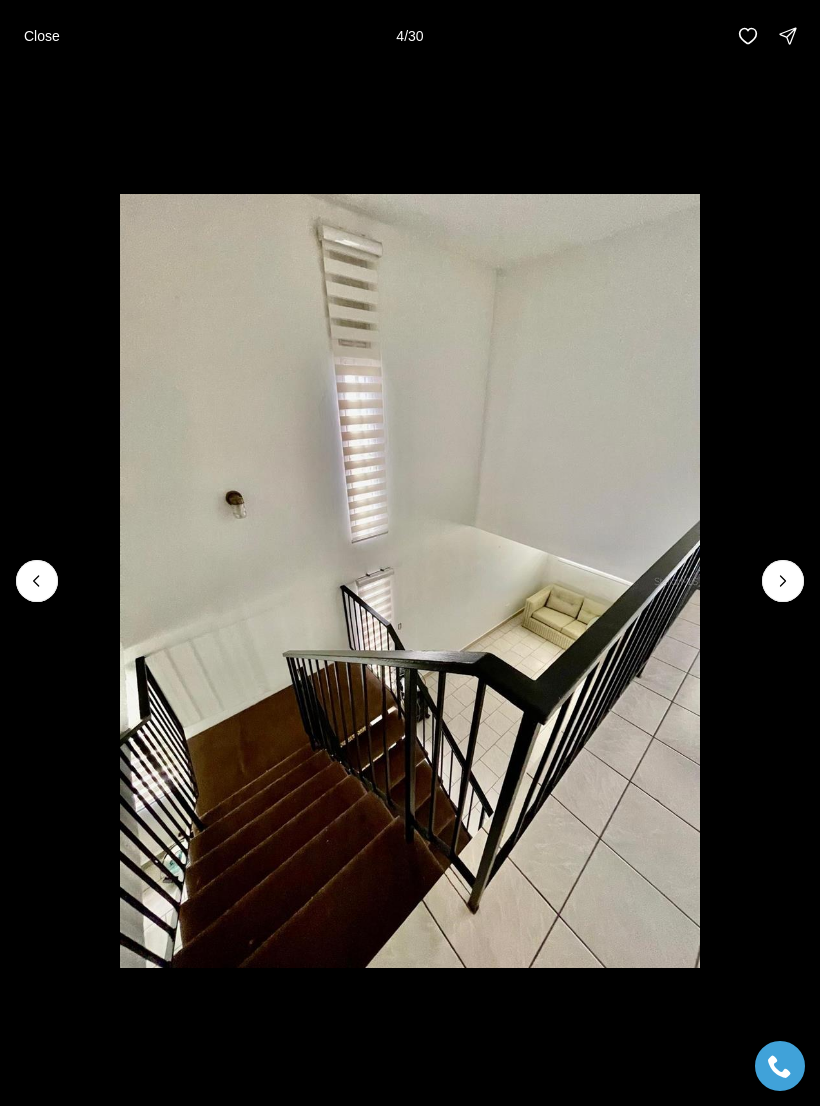 click 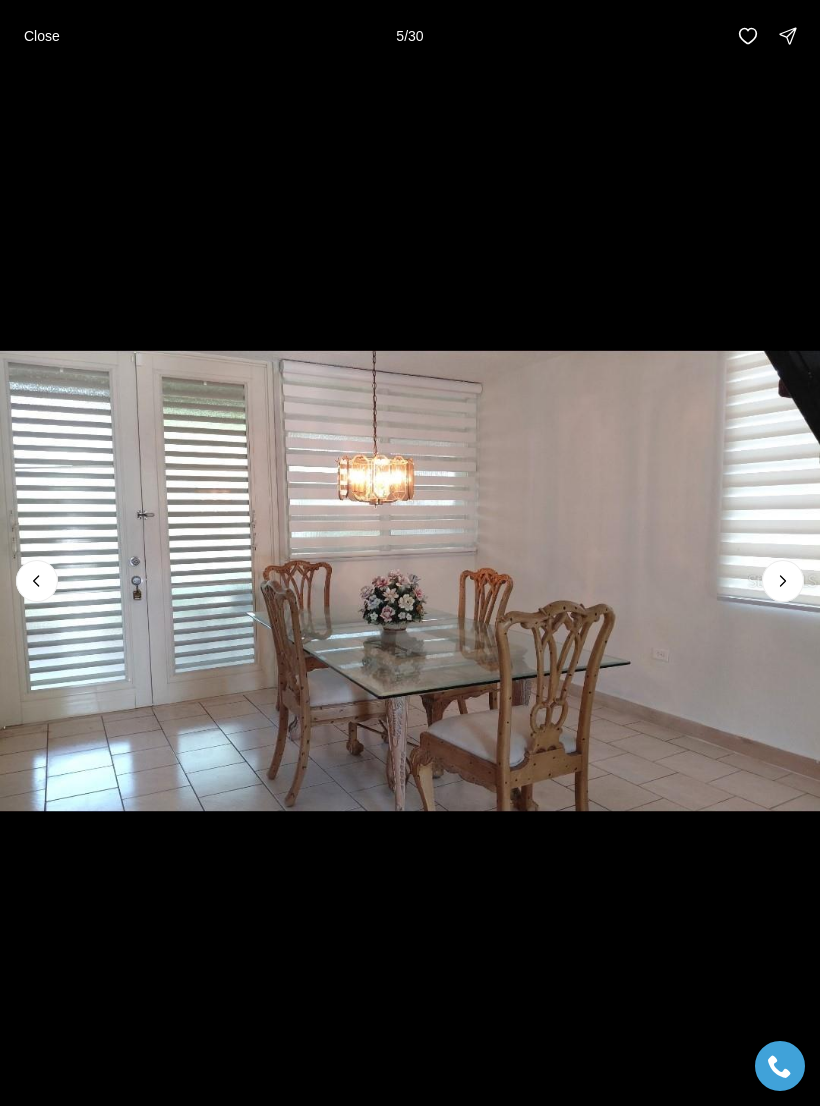click 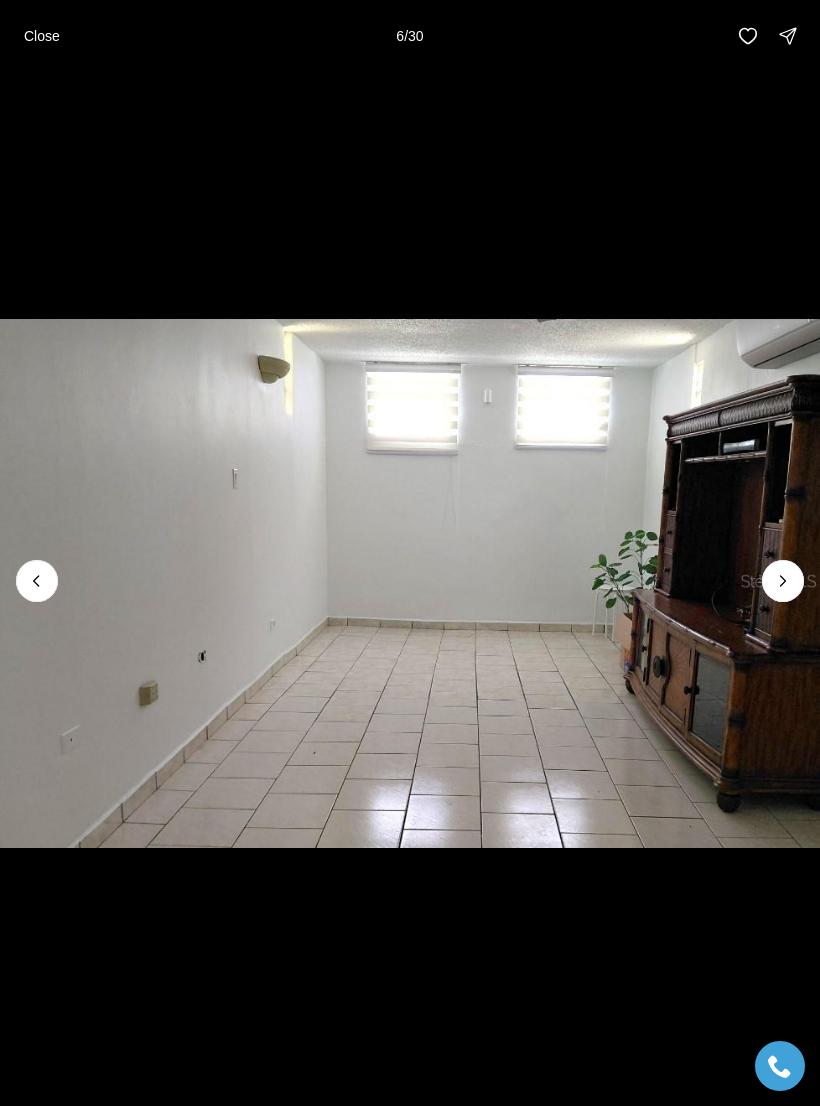 click 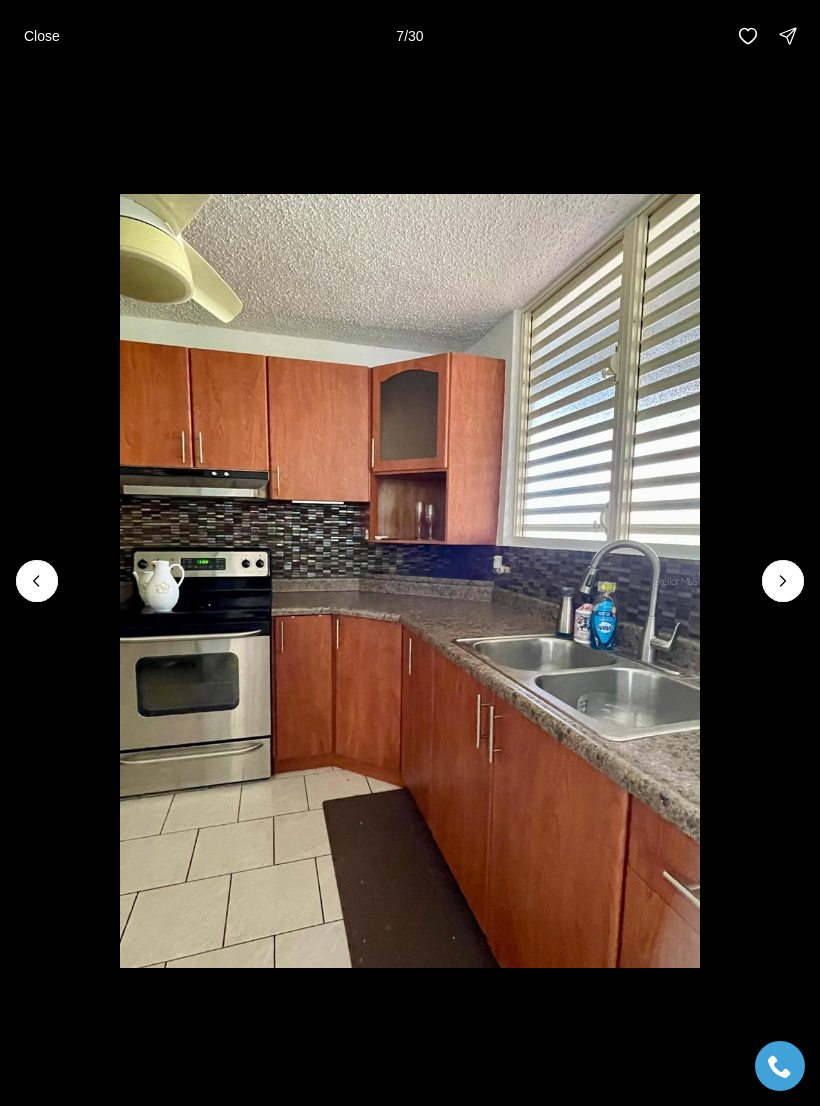 click 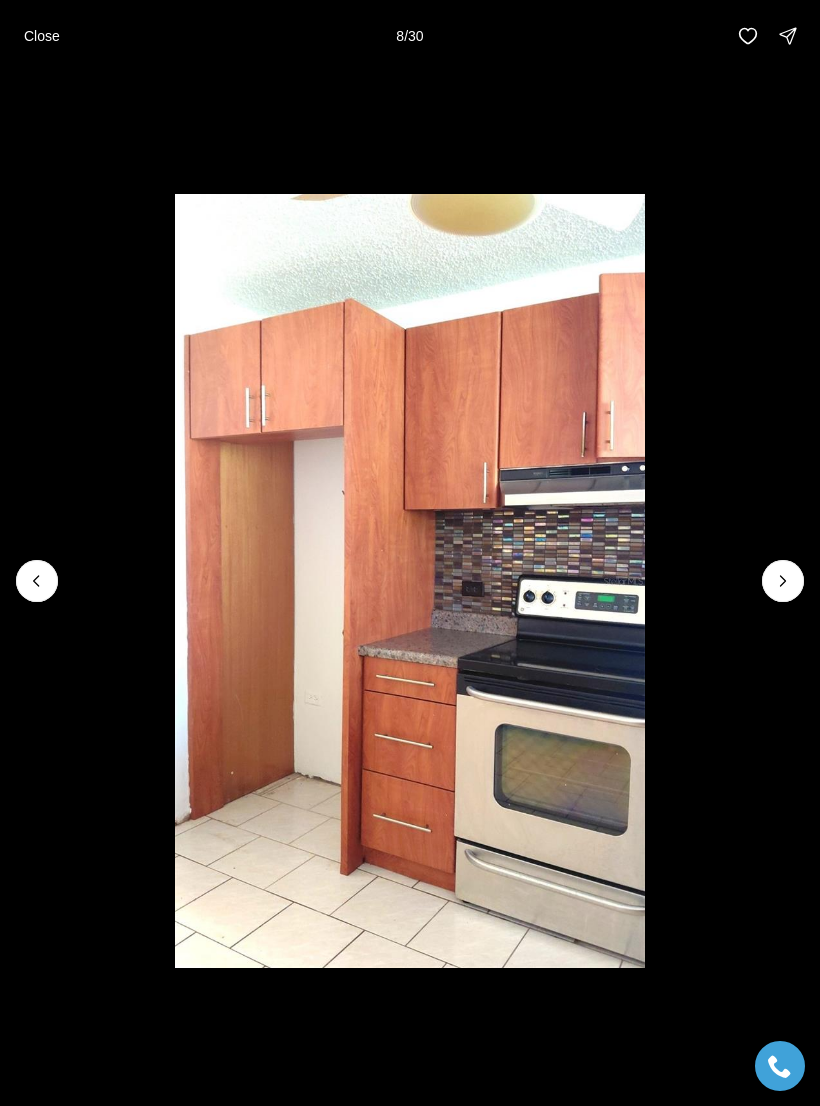 click 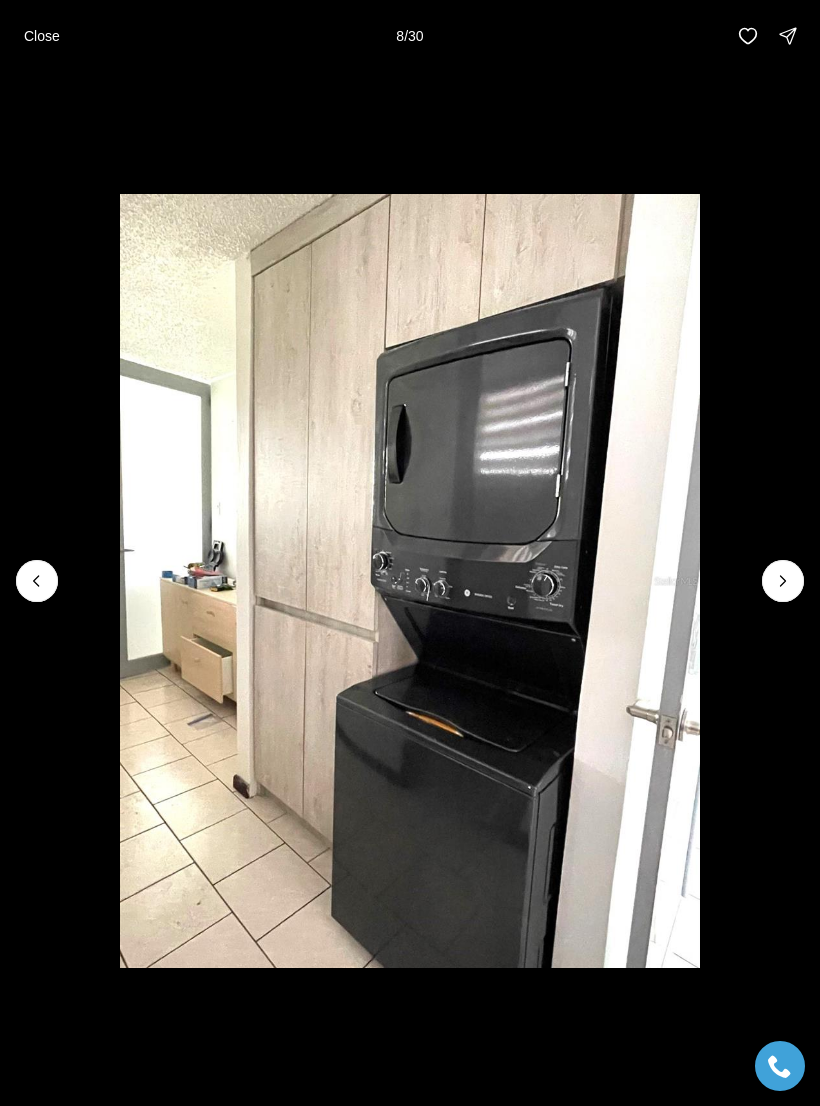 click 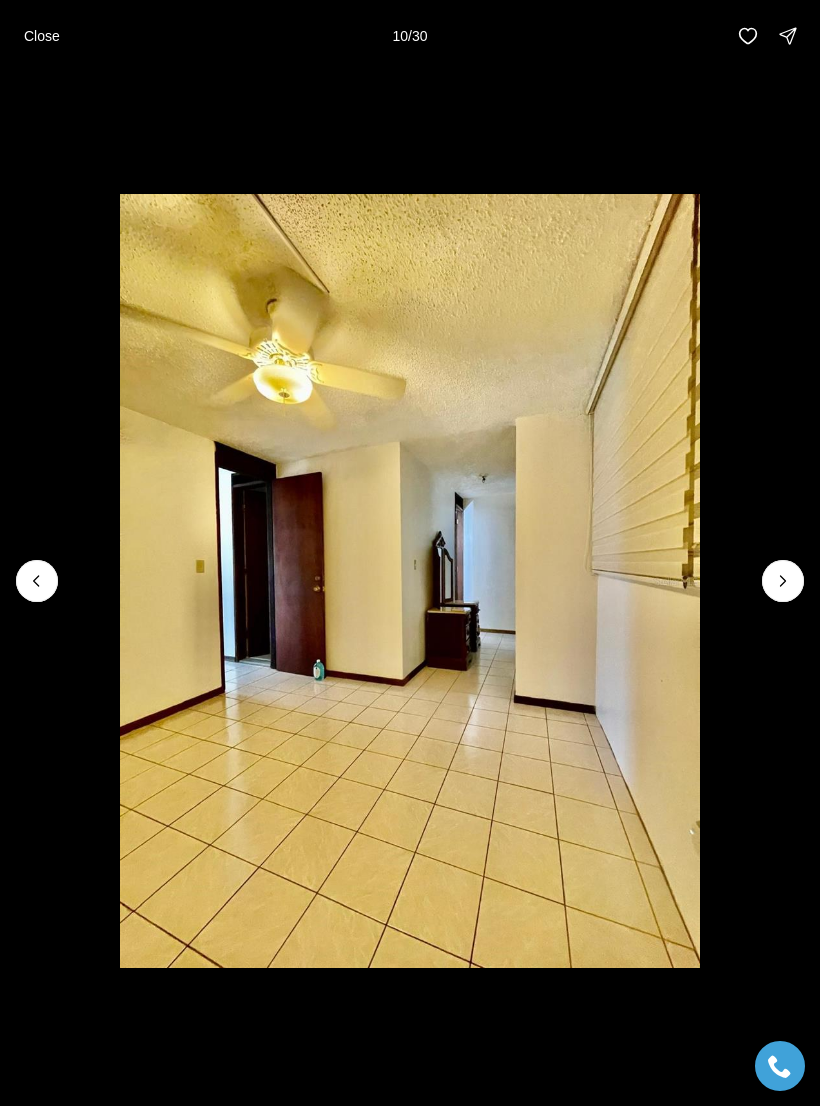 click 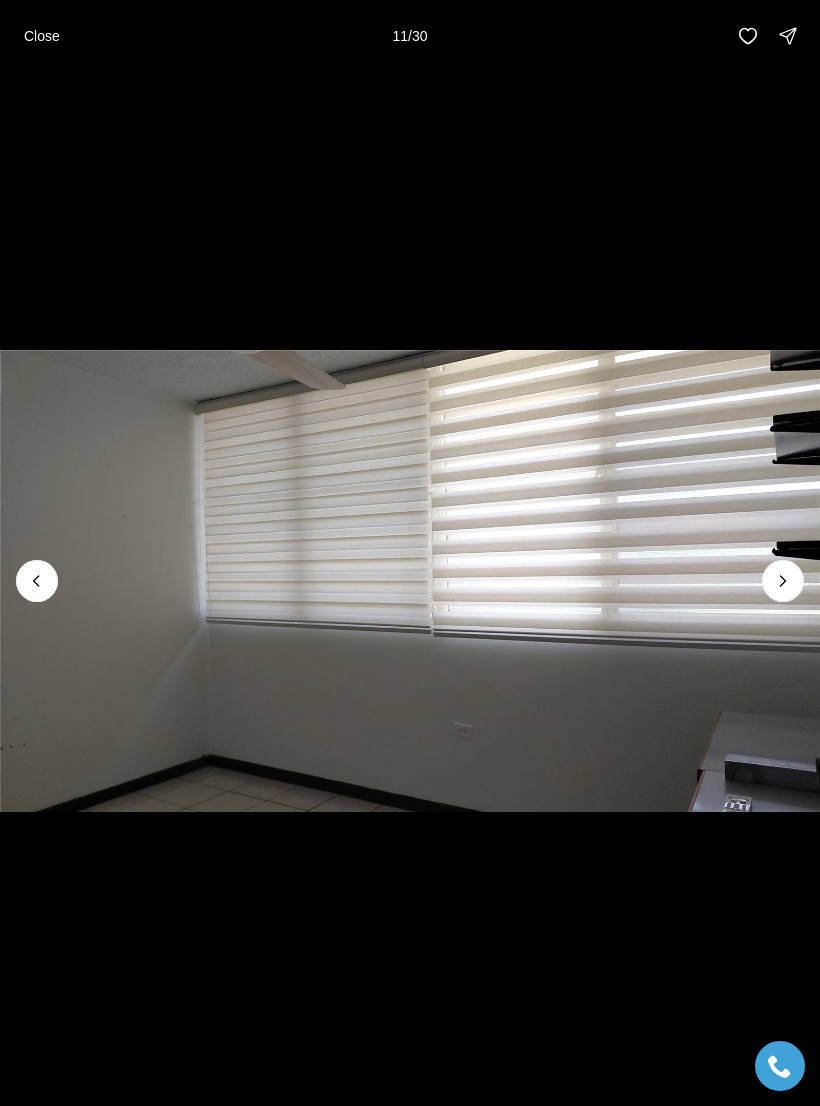 click at bounding box center (783, 581) 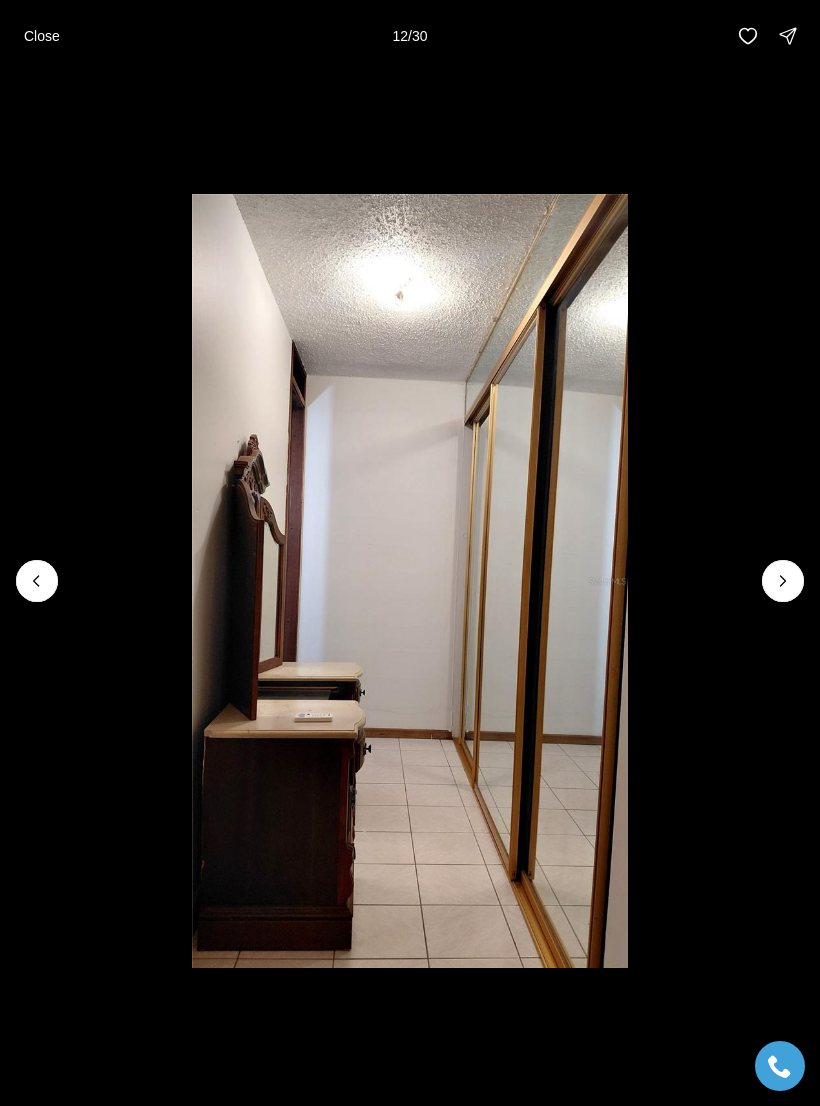 click at bounding box center (783, 581) 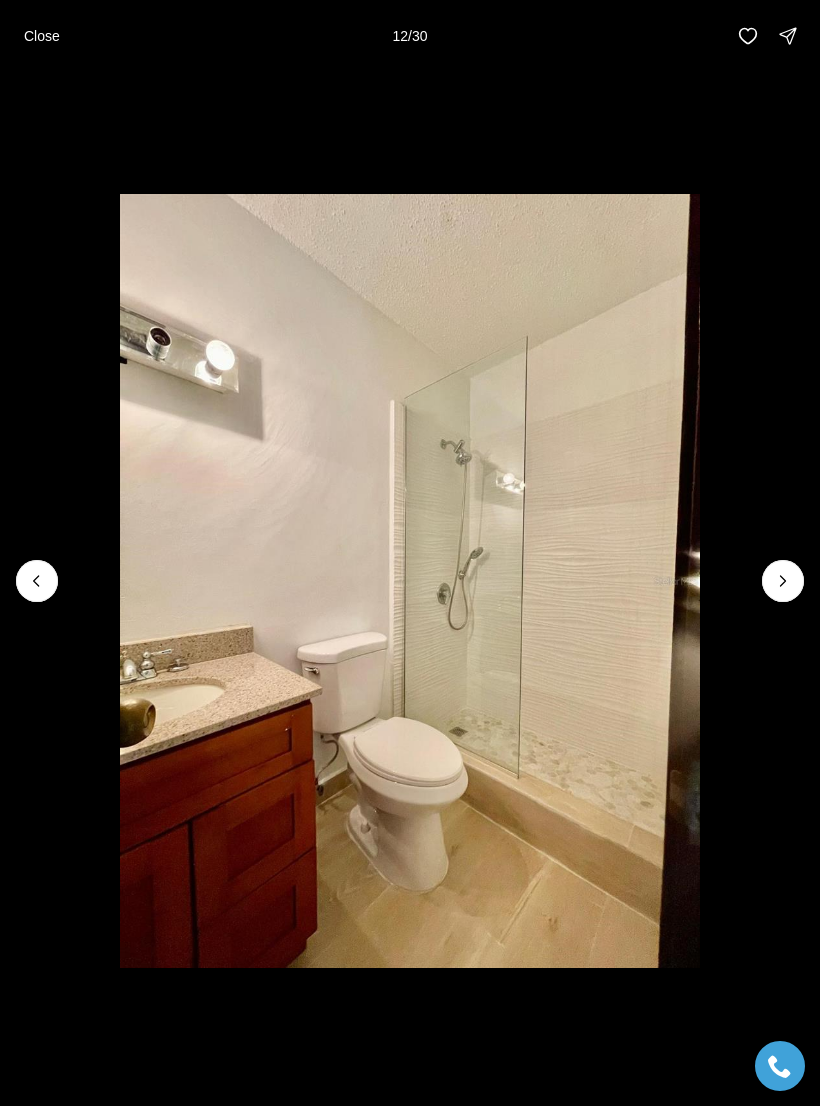 click at bounding box center [783, 581] 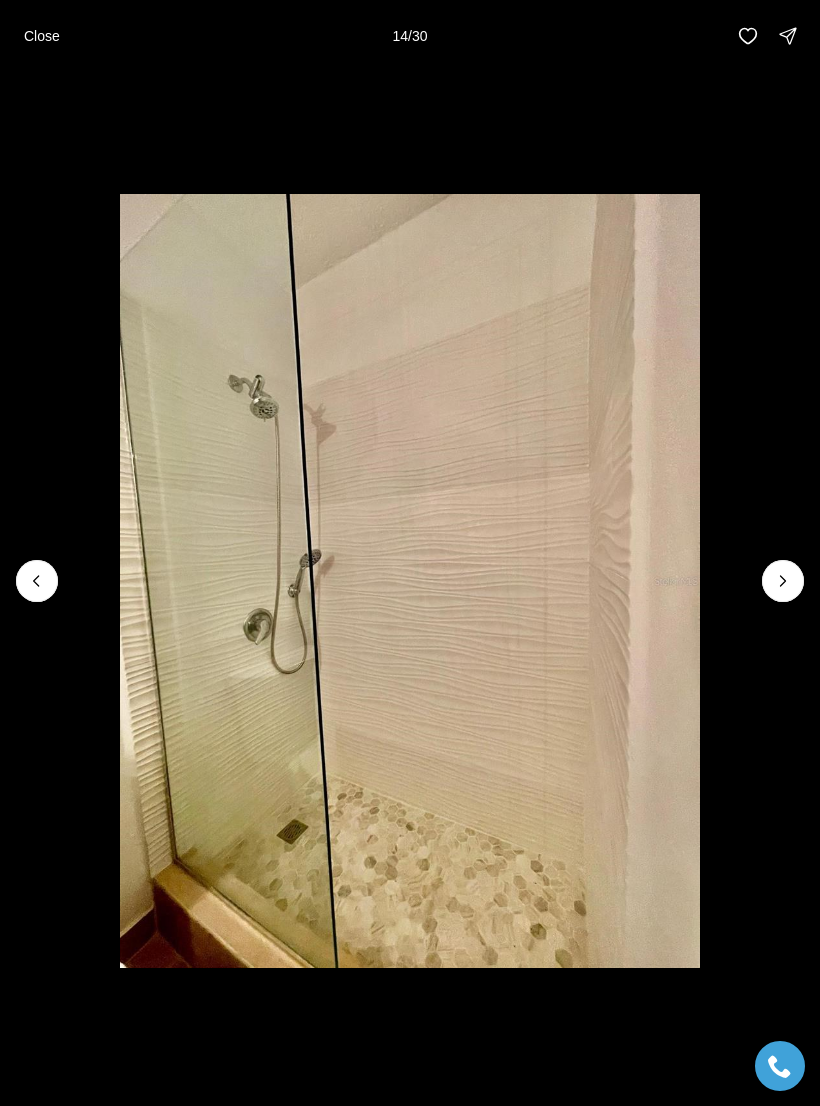 click at bounding box center (783, 581) 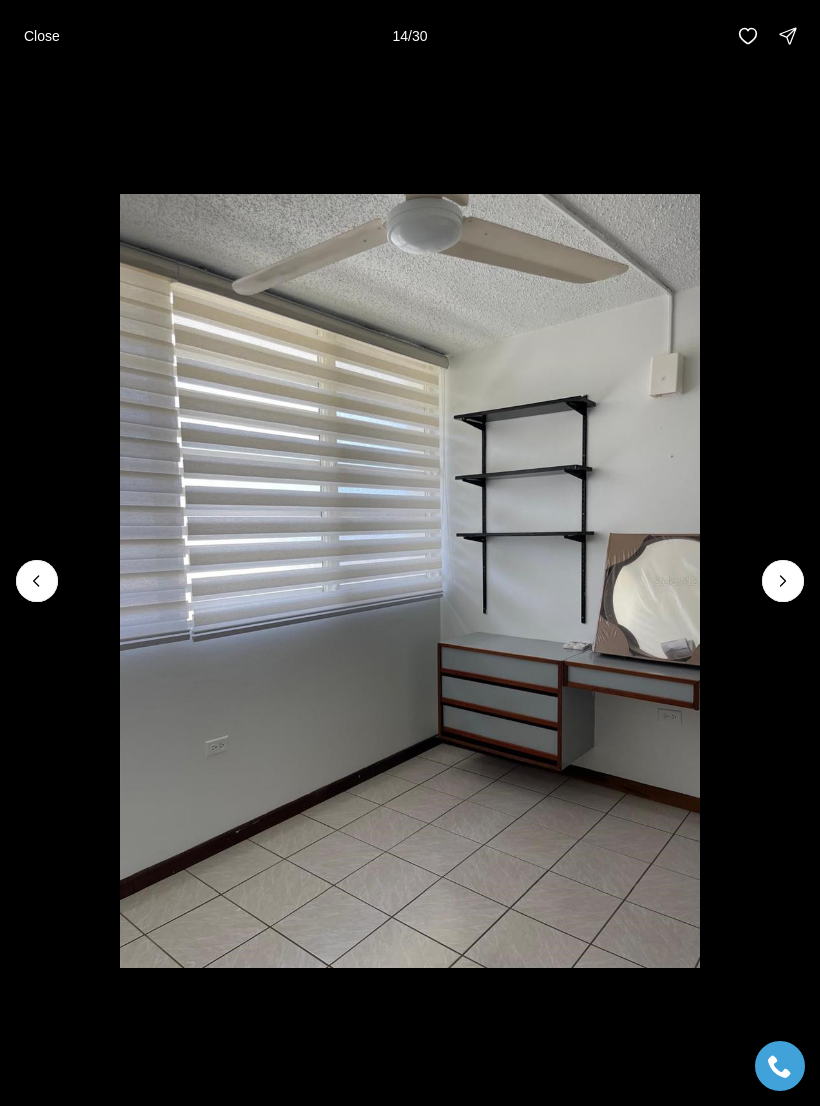 click at bounding box center [783, 581] 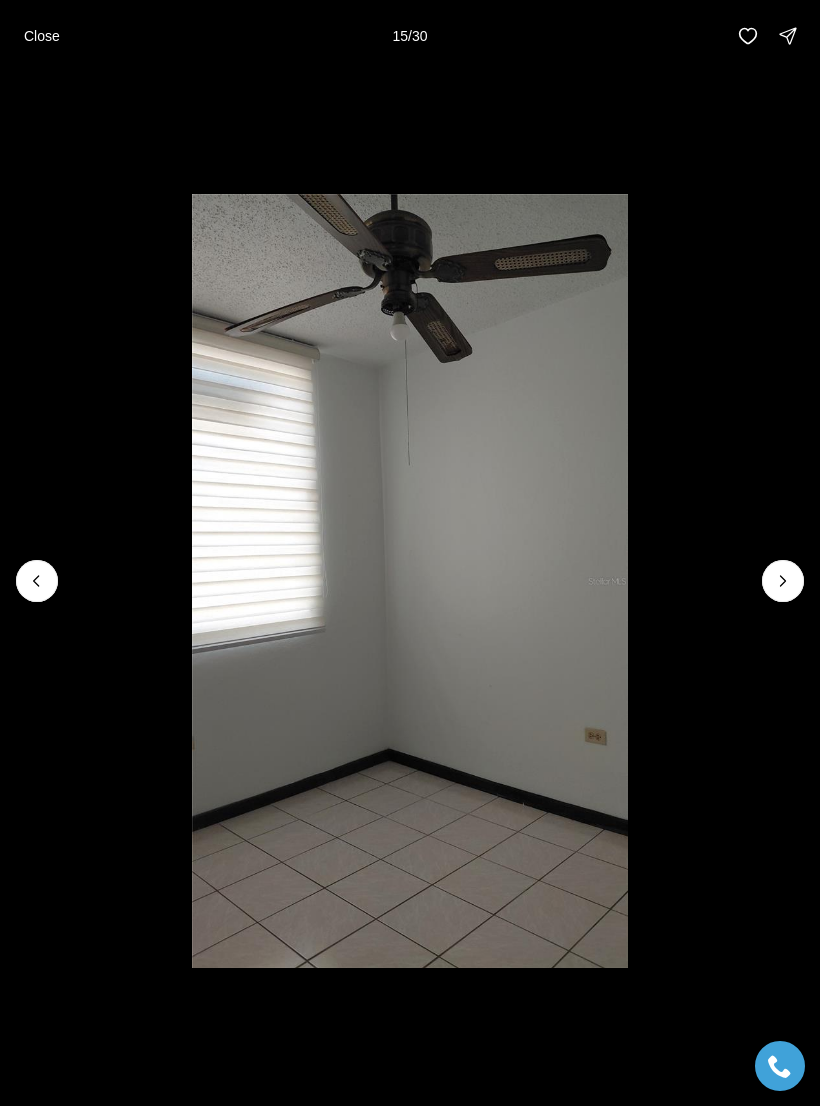click at bounding box center [783, 581] 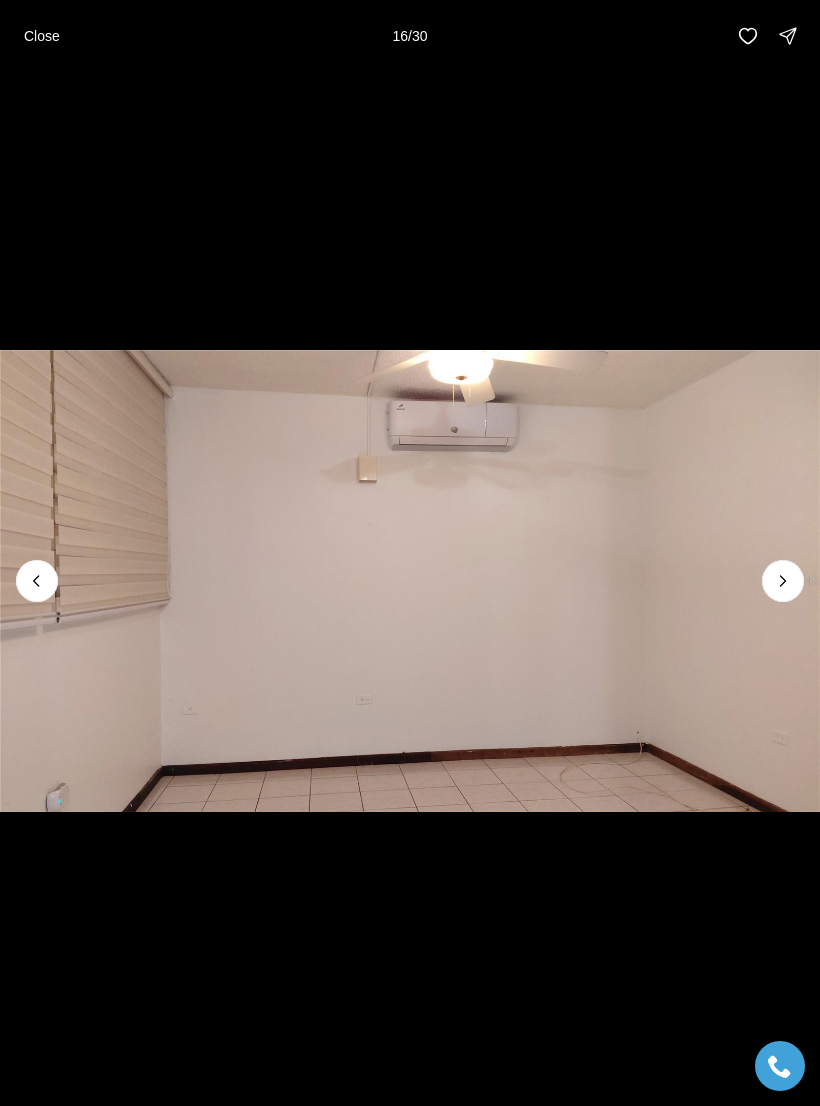 click at bounding box center [783, 581] 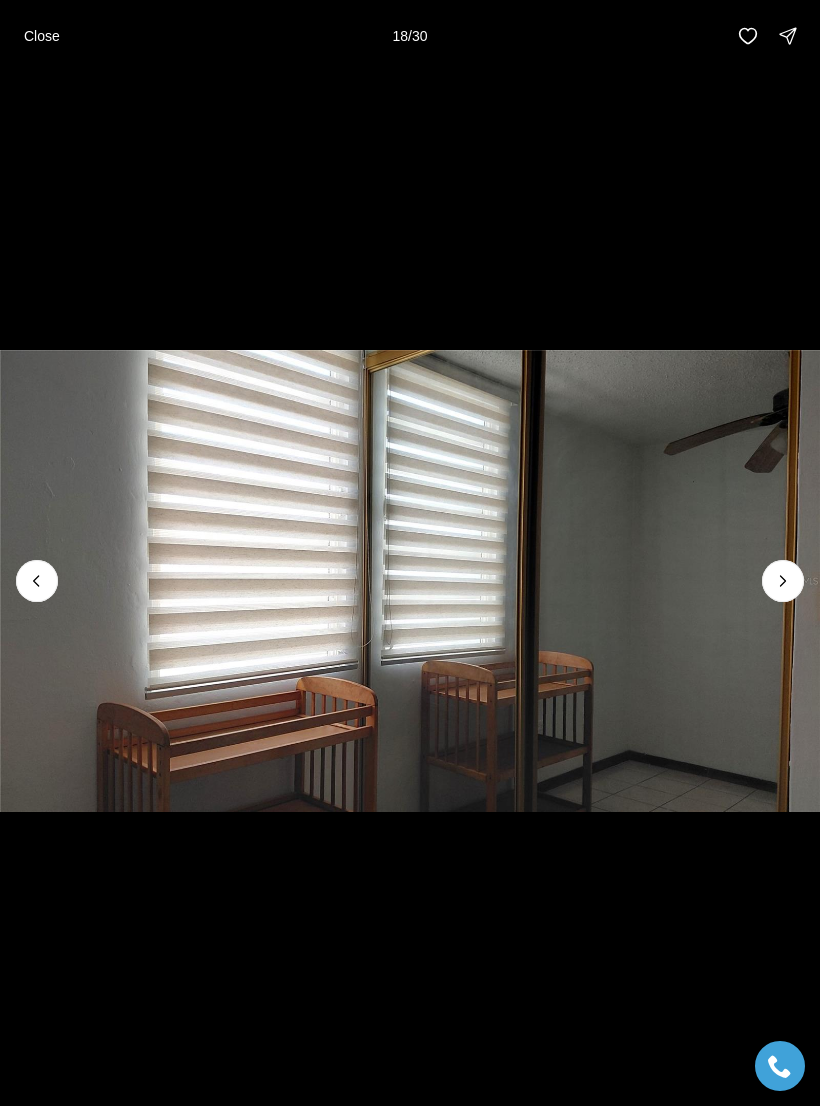 click at bounding box center [783, 581] 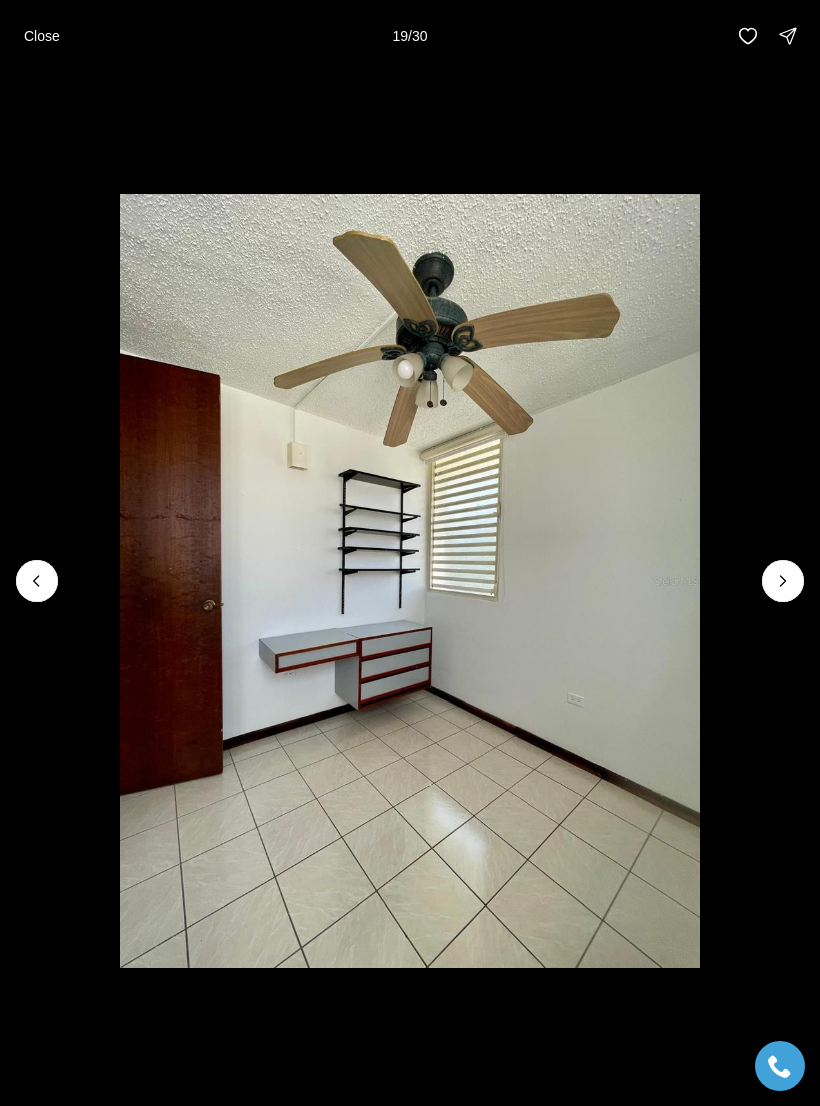 click at bounding box center [410, 581] 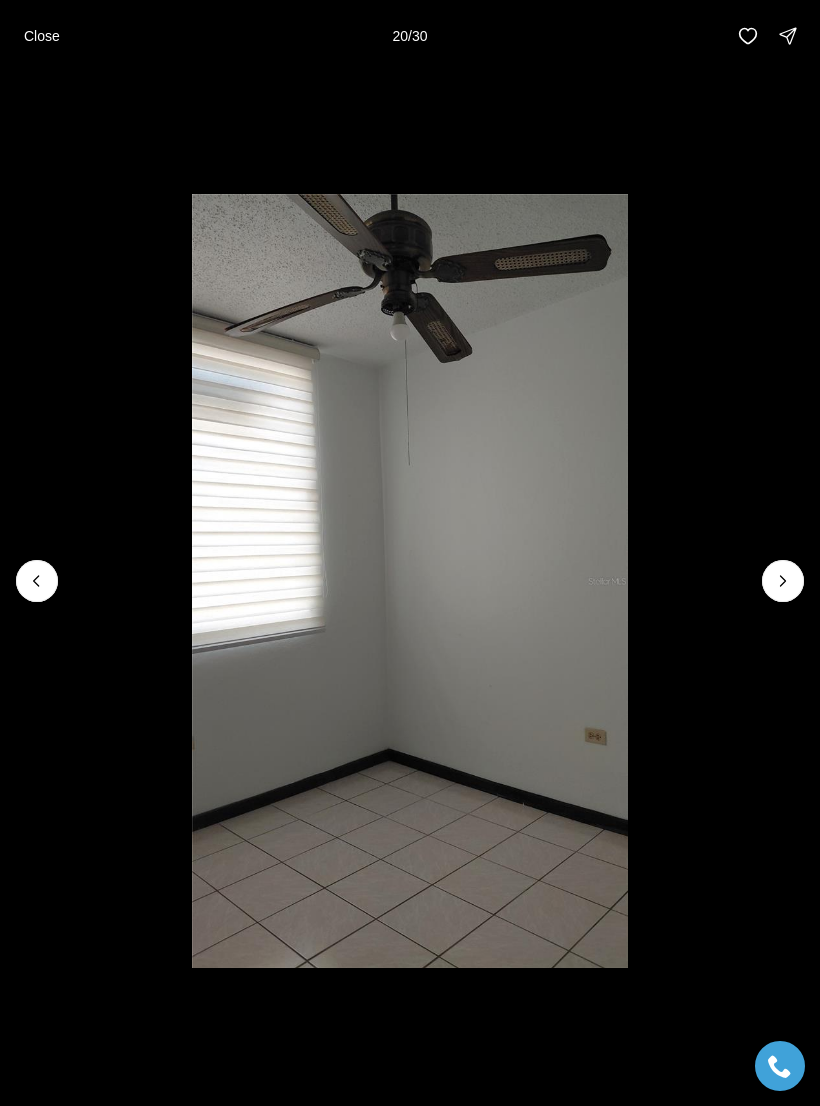 click 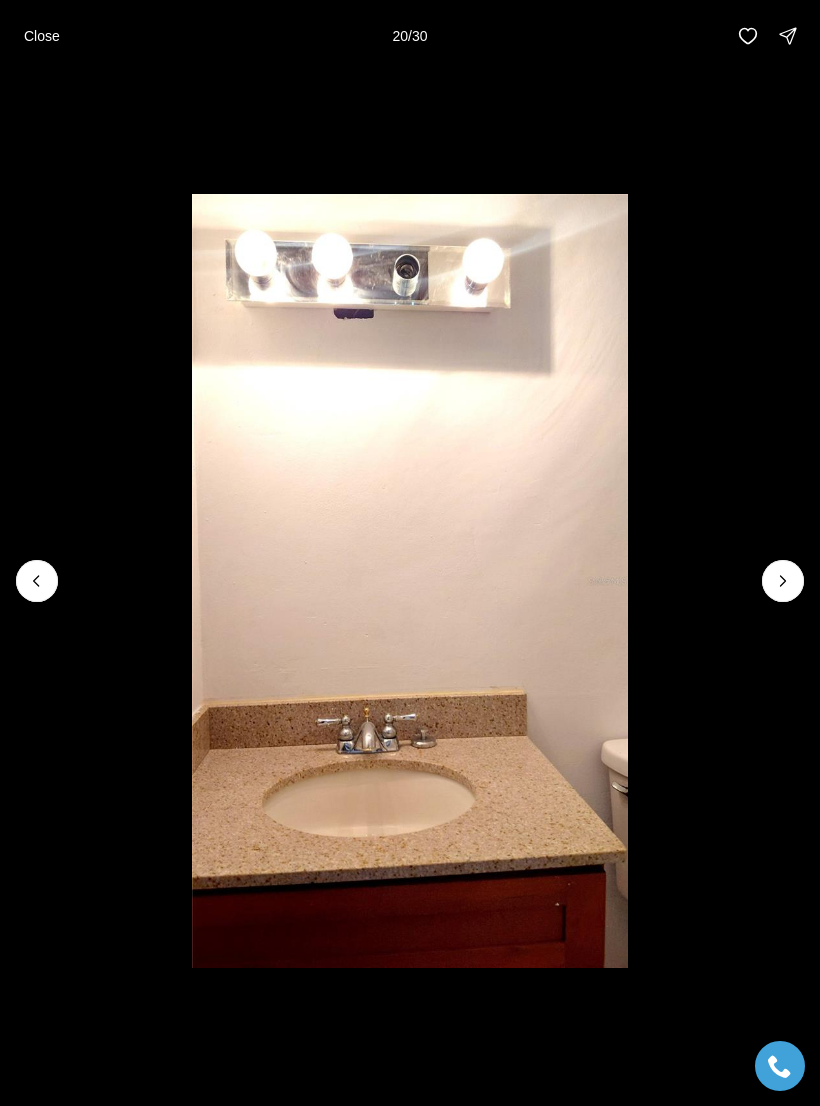 click 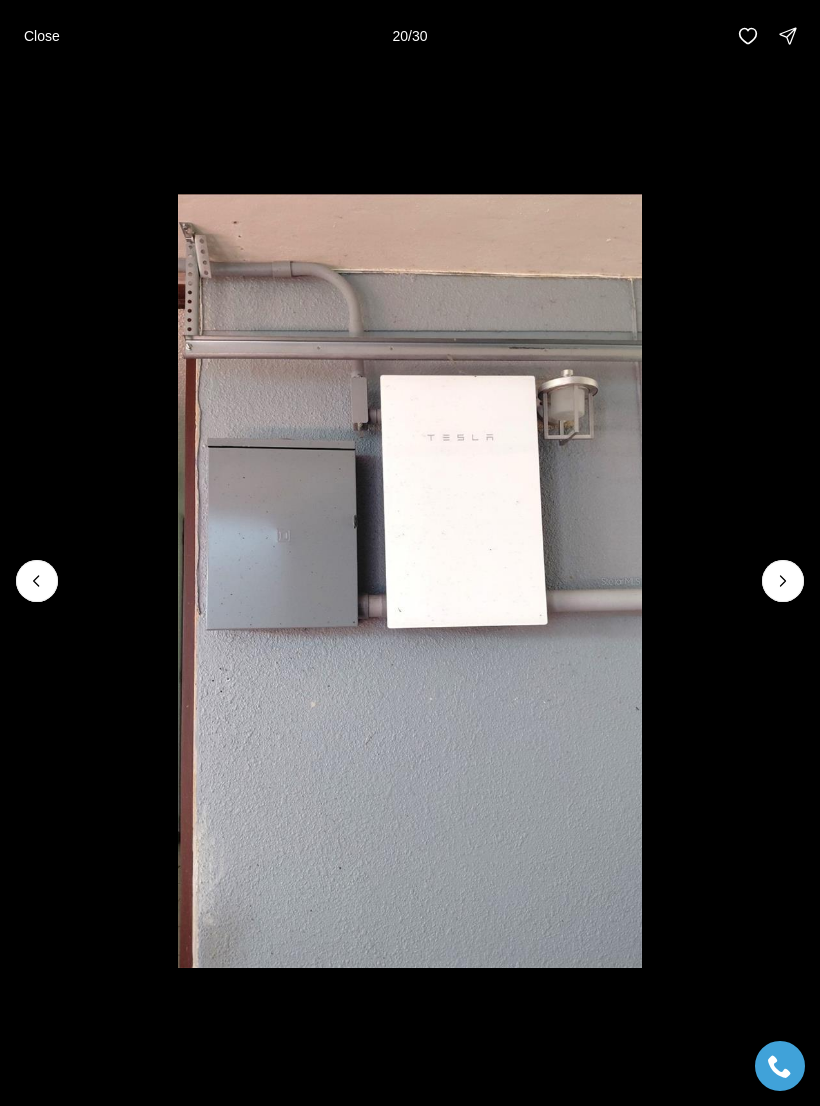 click 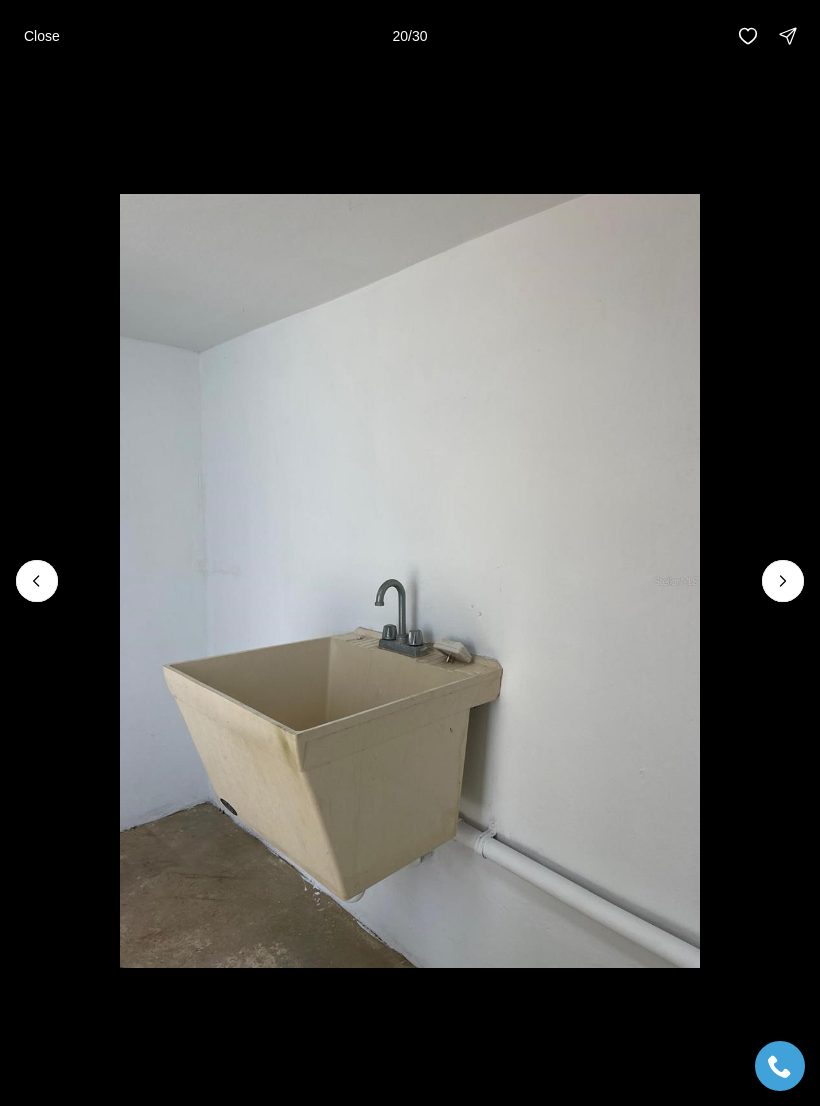 click 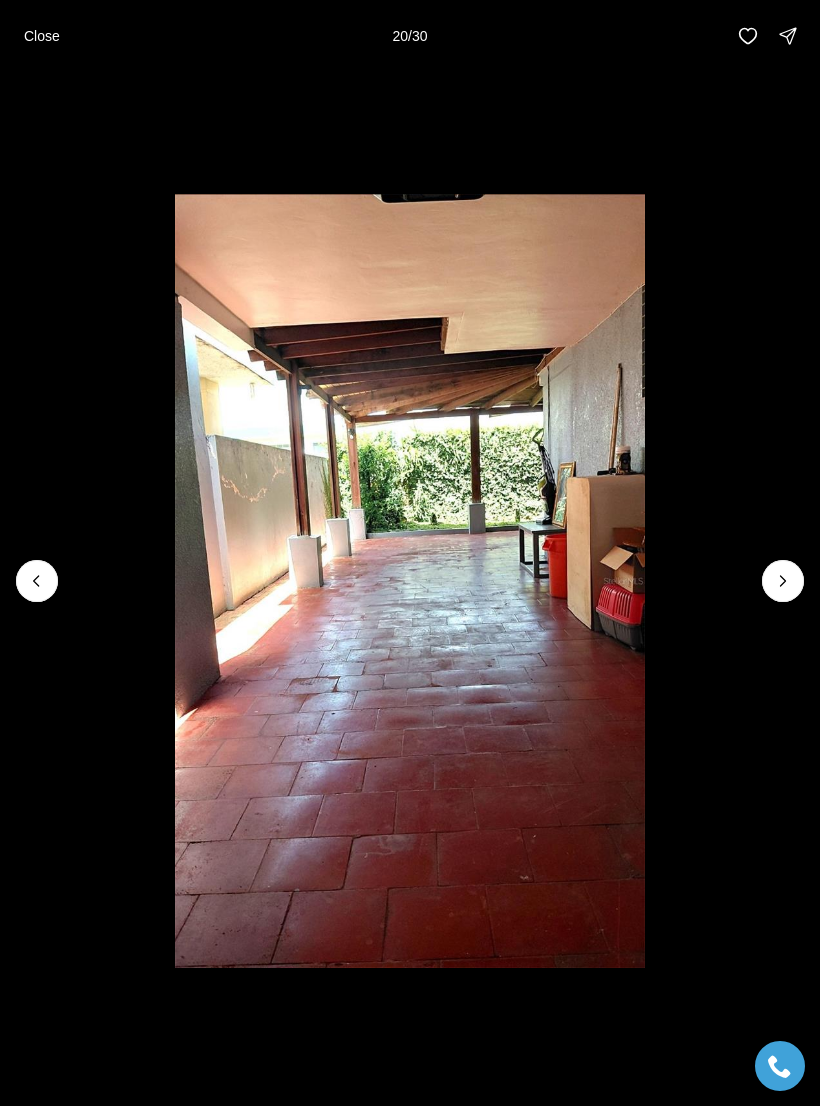 click 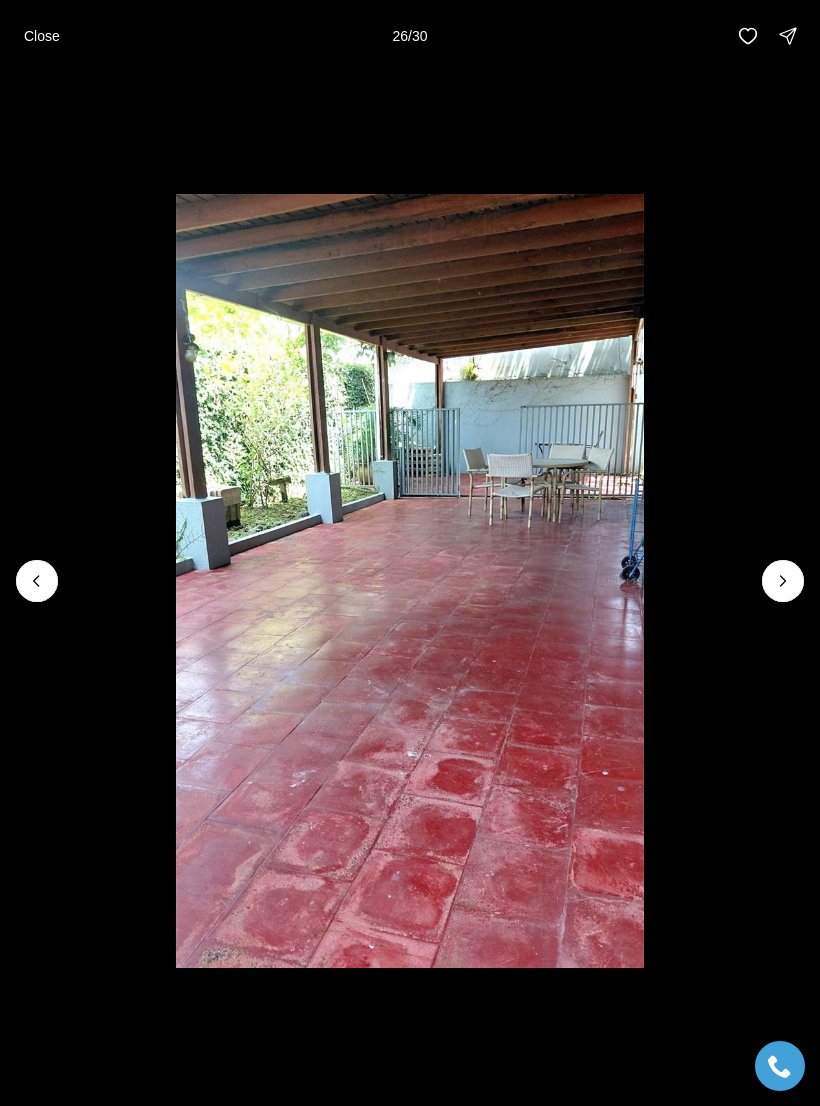 click at bounding box center (409, 581) 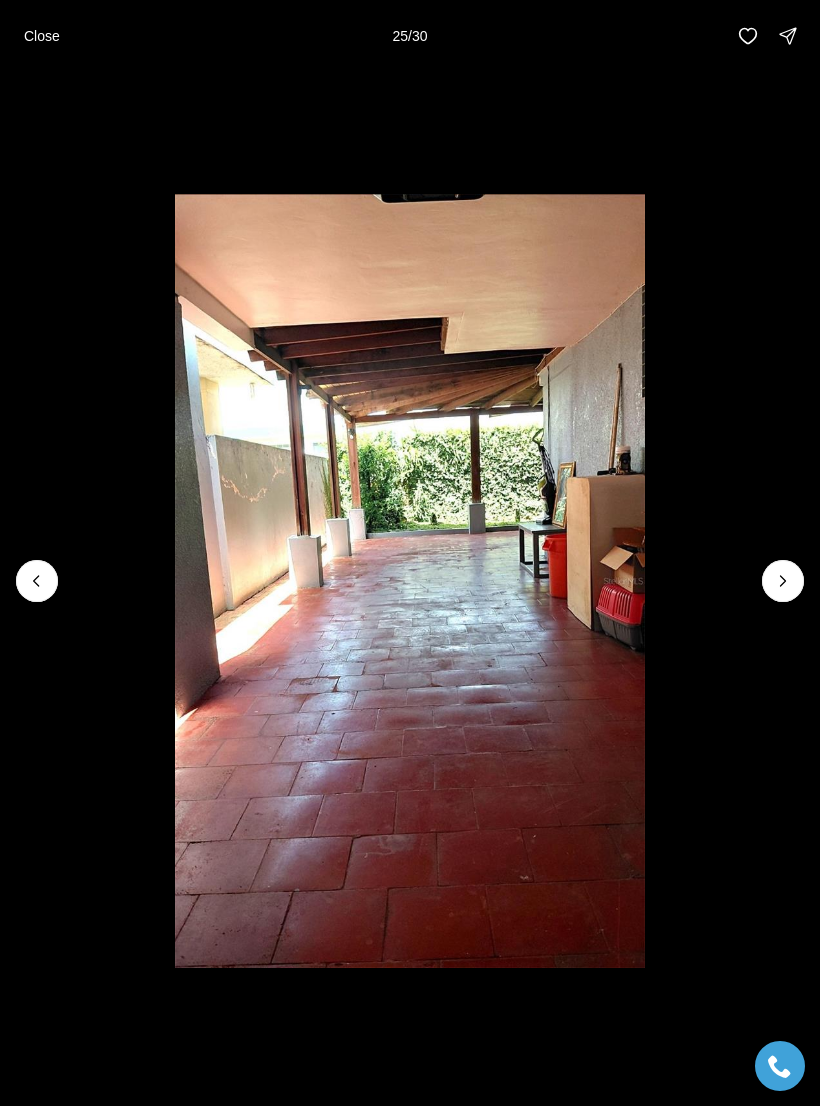 click at bounding box center (783, 581) 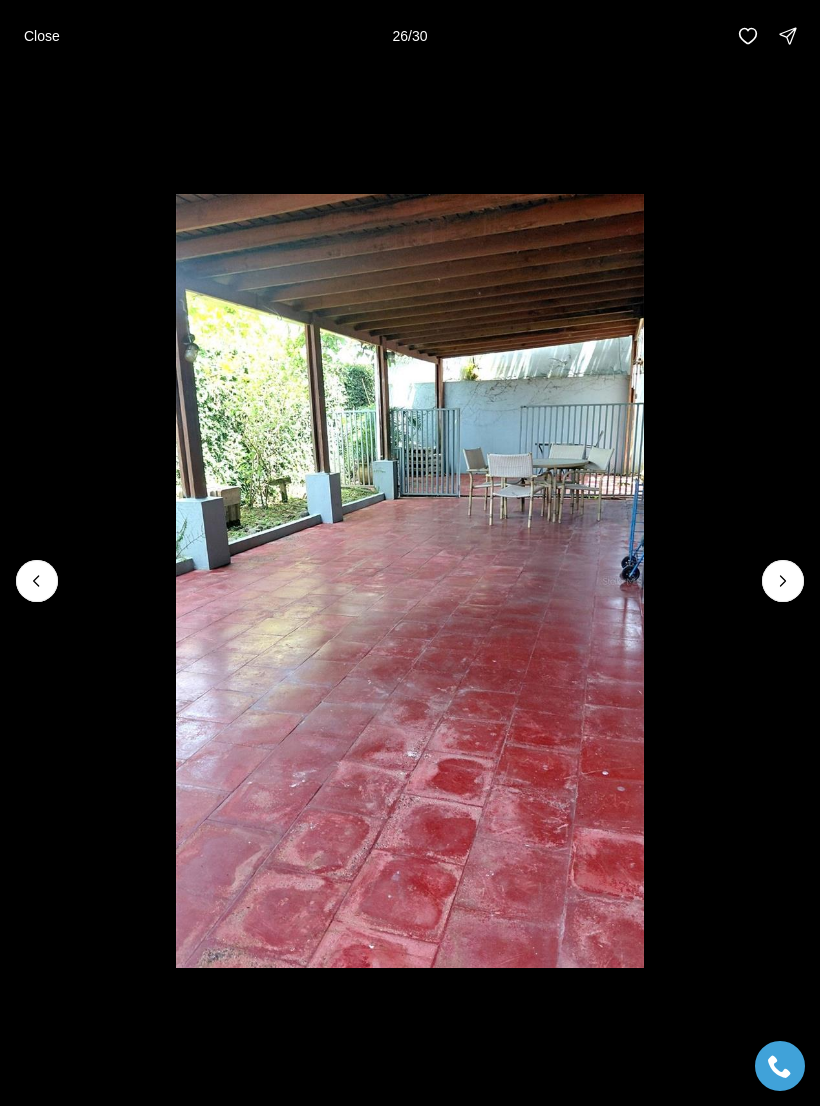 click 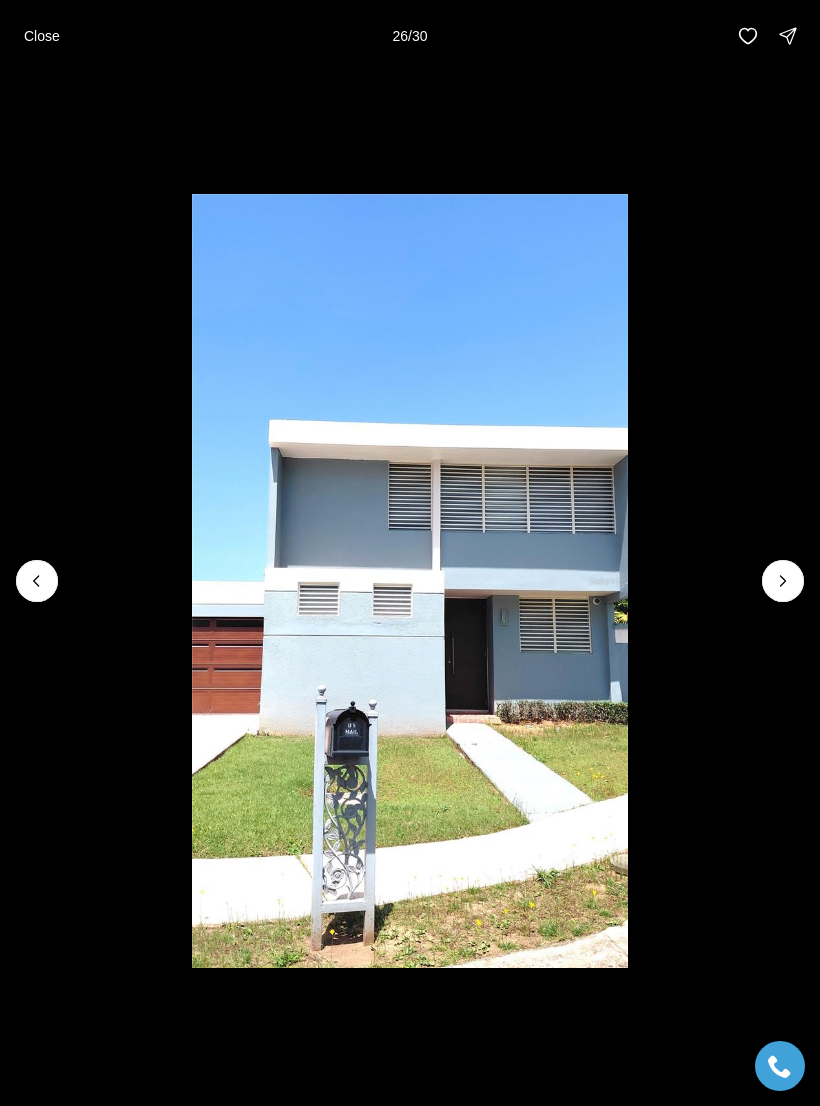 click 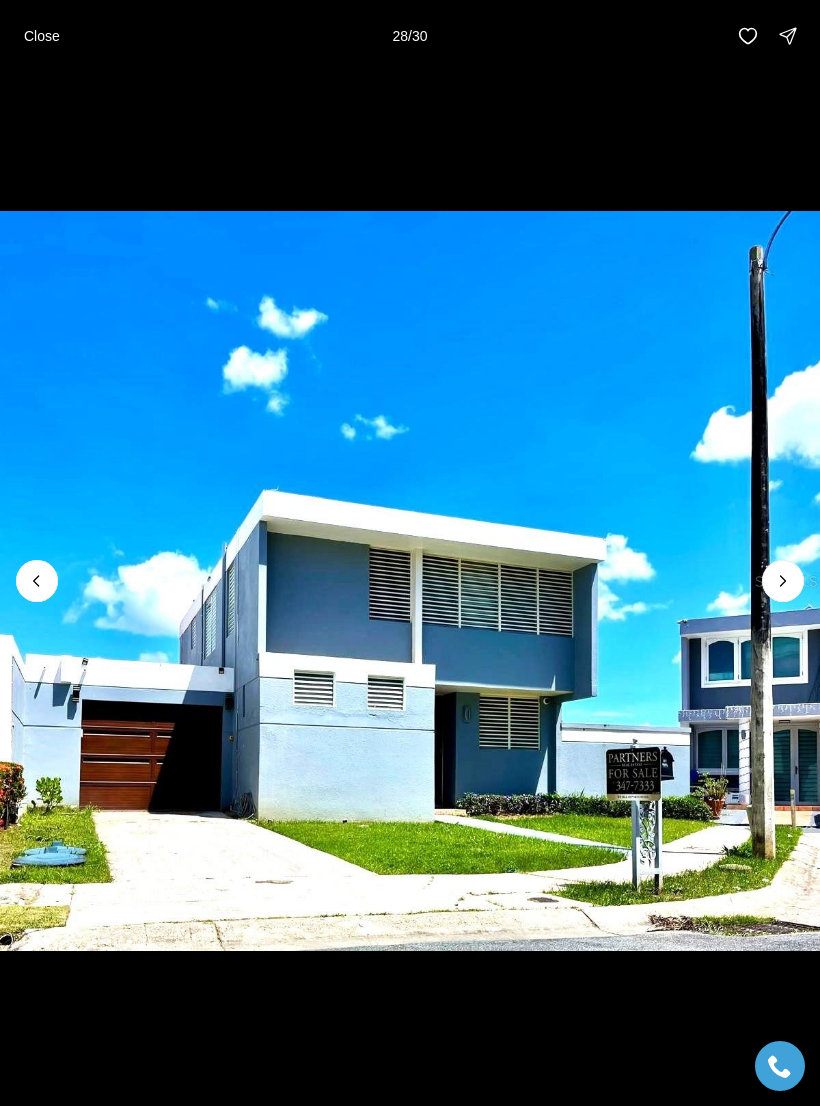 click 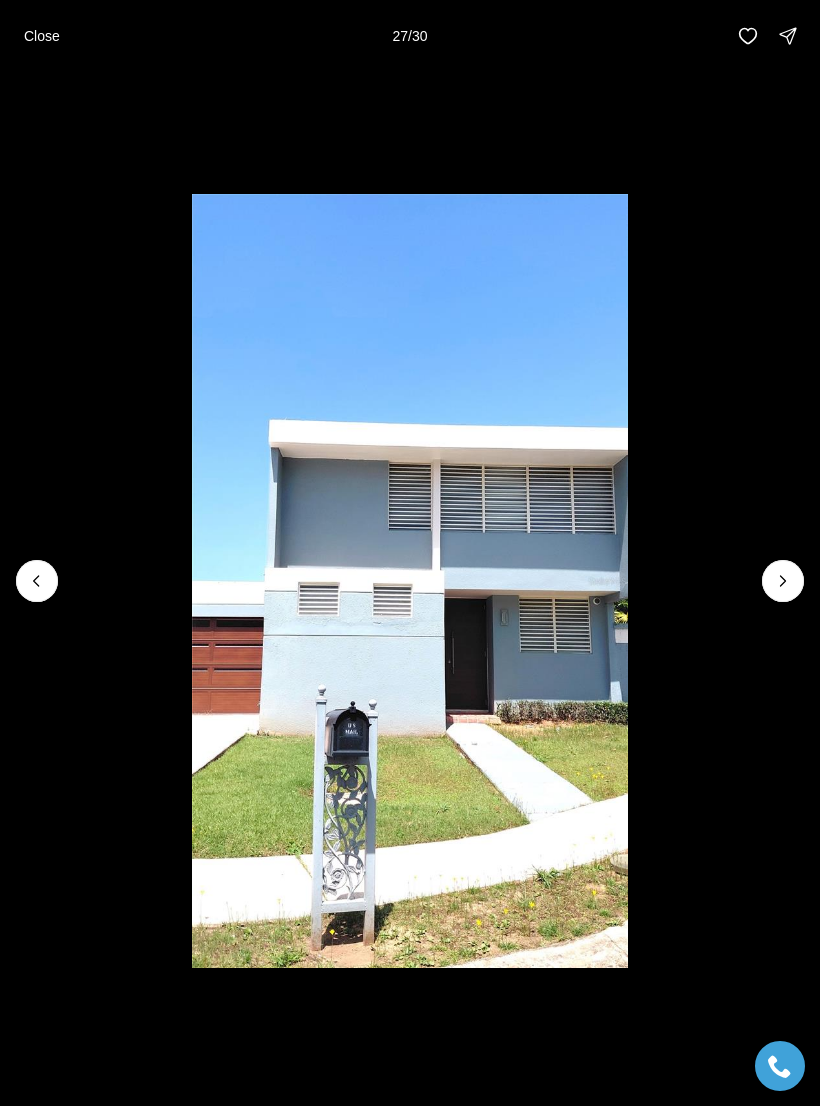 click at bounding box center (783, 581) 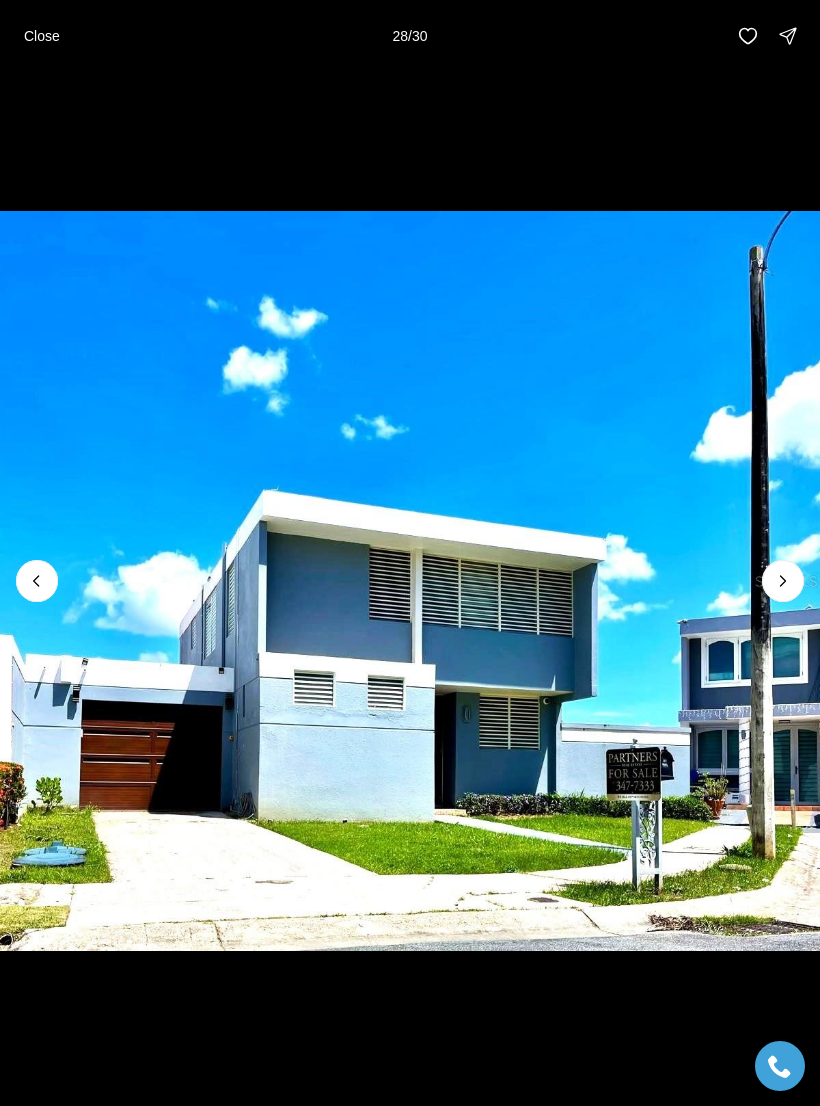 click at bounding box center [783, 581] 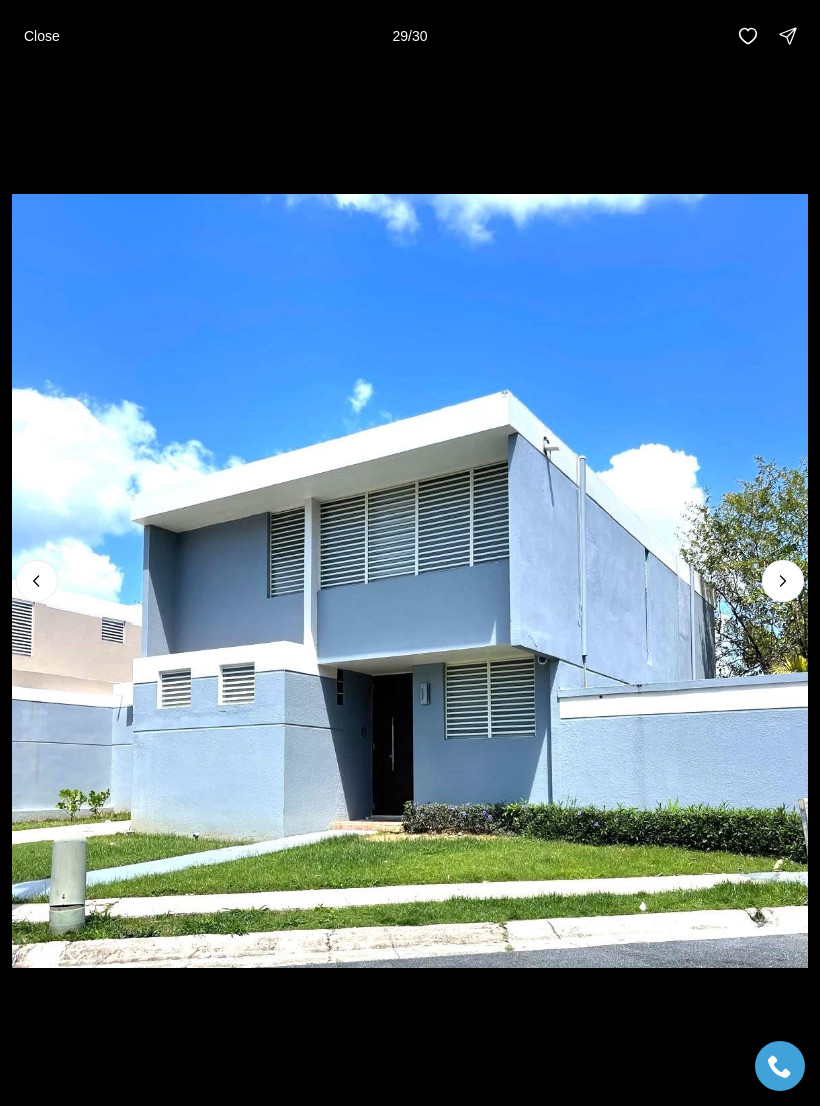 click 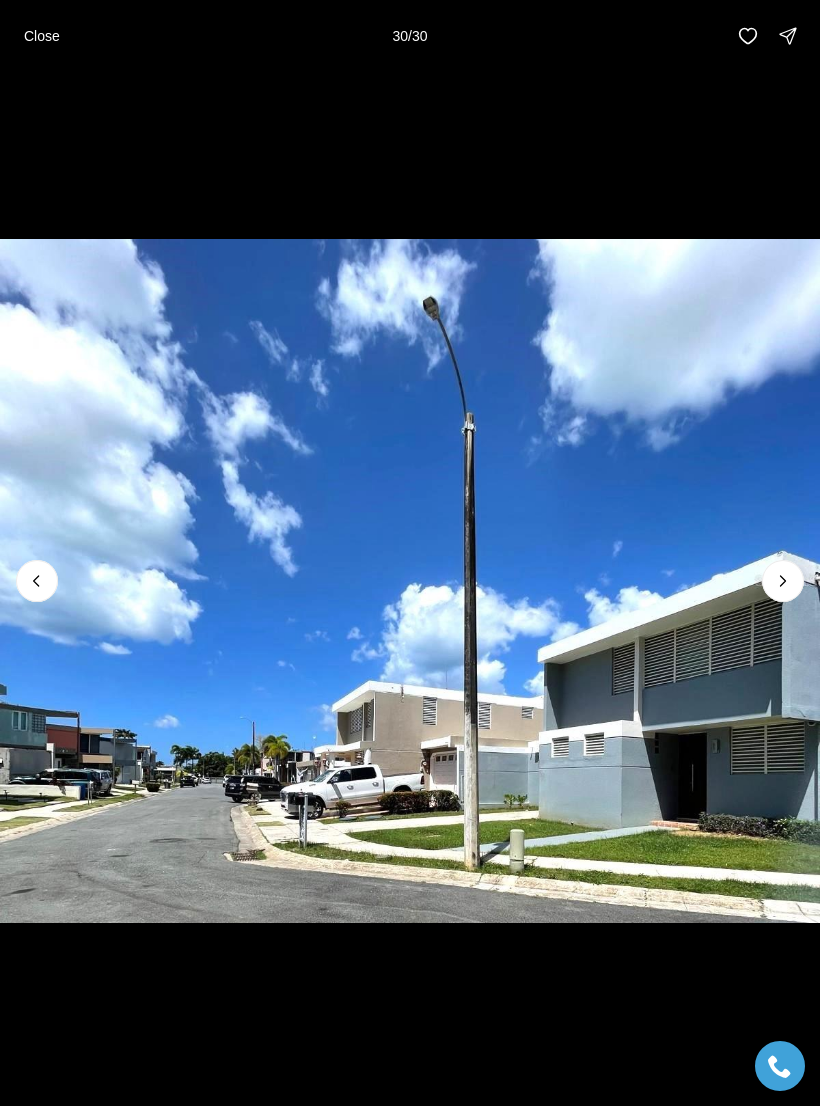 click at bounding box center [783, 581] 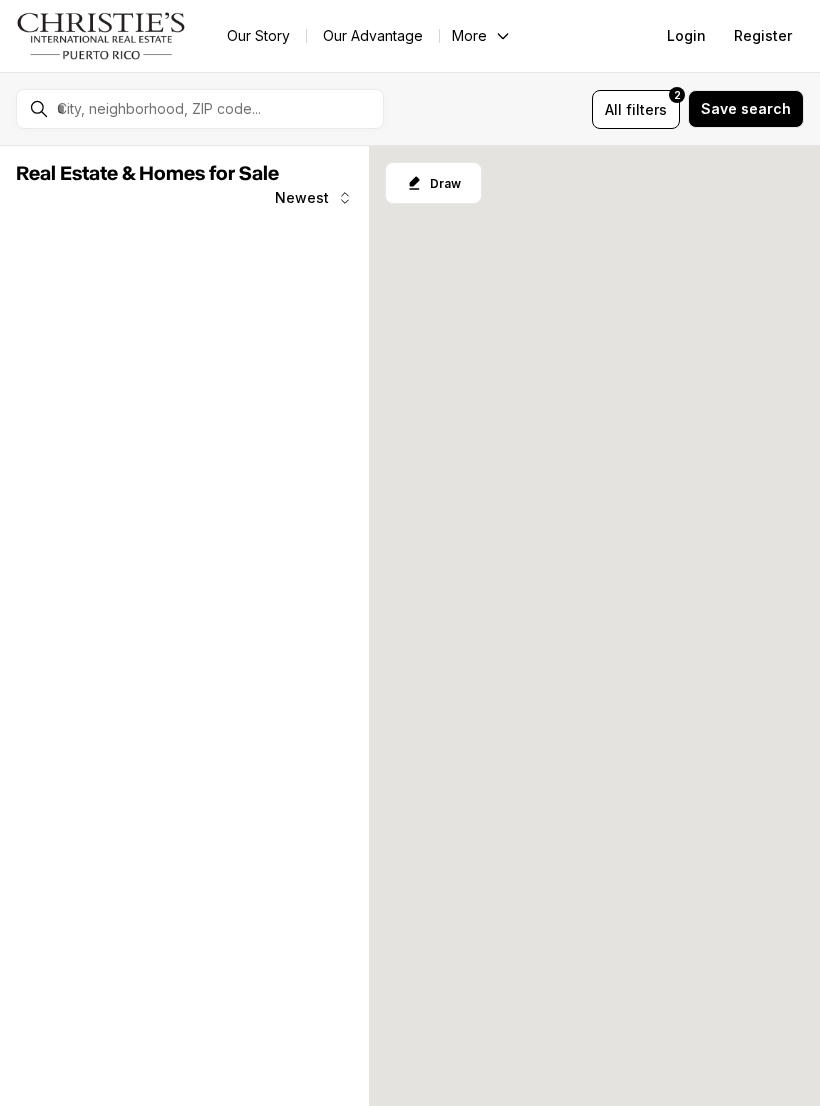scroll, scrollTop: 0, scrollLeft: 0, axis: both 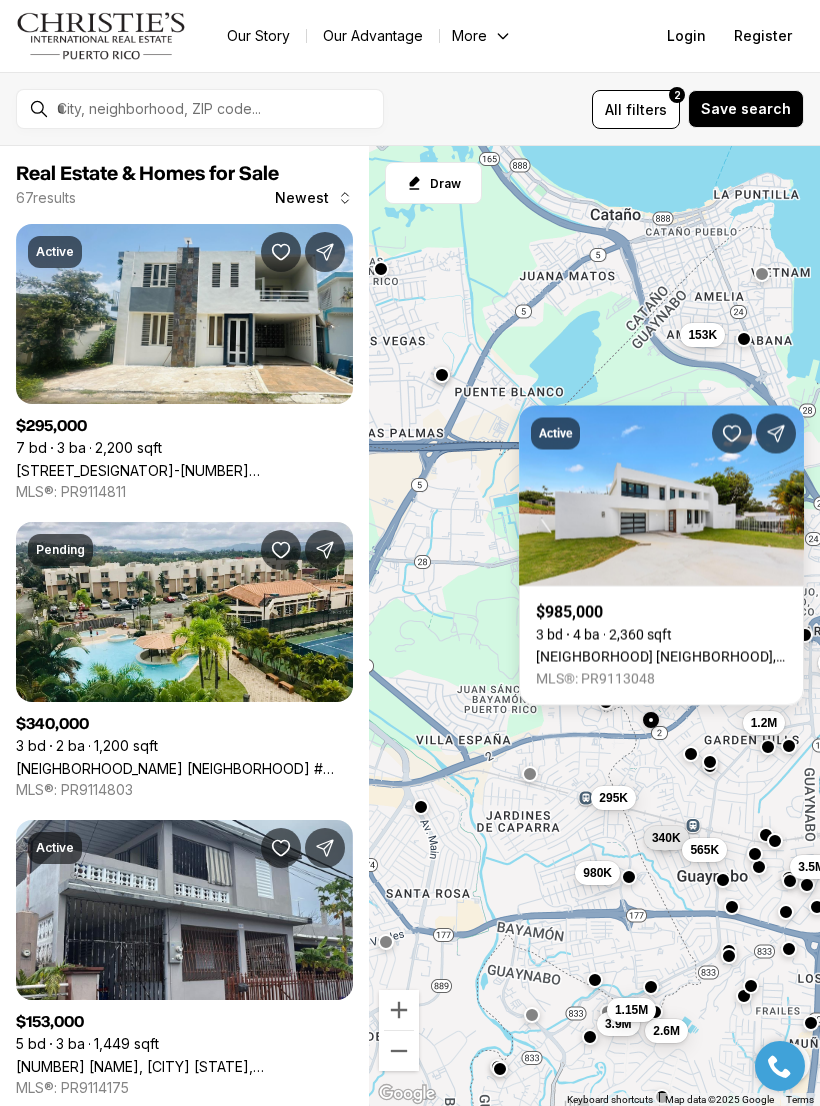 click on "[NEIGHBORHOOD] [NEIGHBORHOOD], [CITY] [STATE], [POSTAL_CODE]" at bounding box center (661, 657) 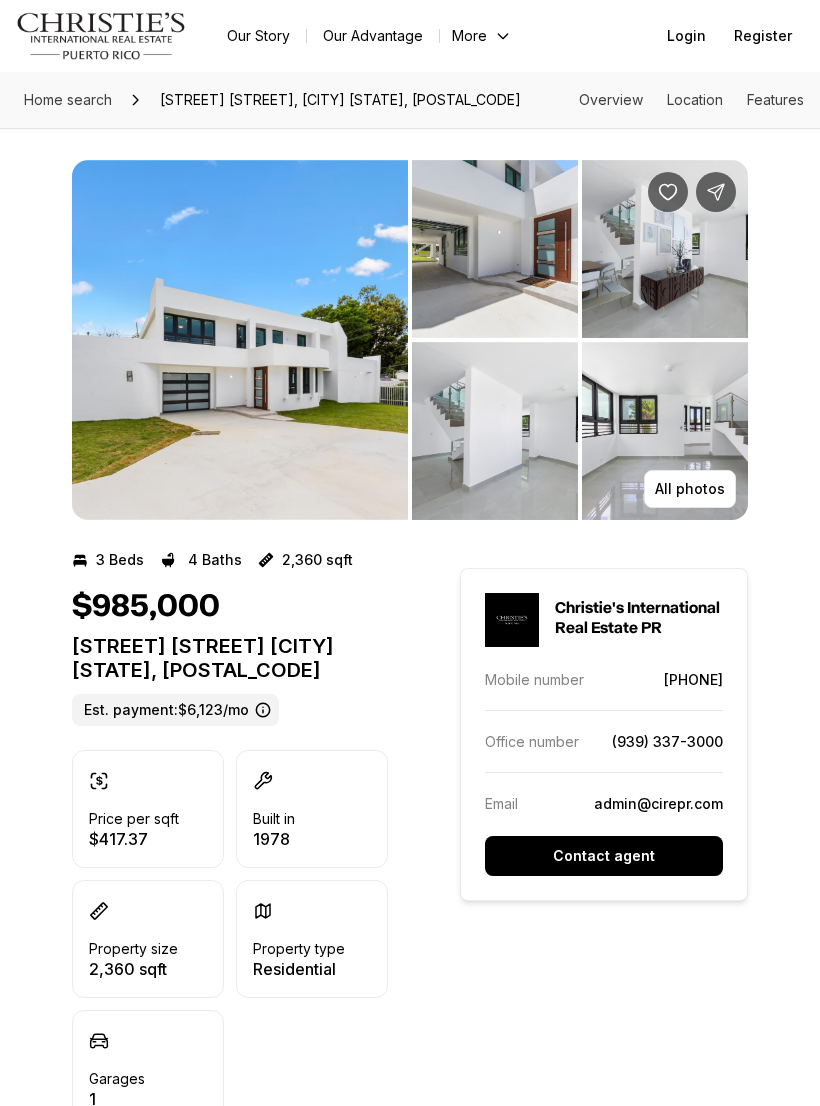 scroll, scrollTop: 0, scrollLeft: 0, axis: both 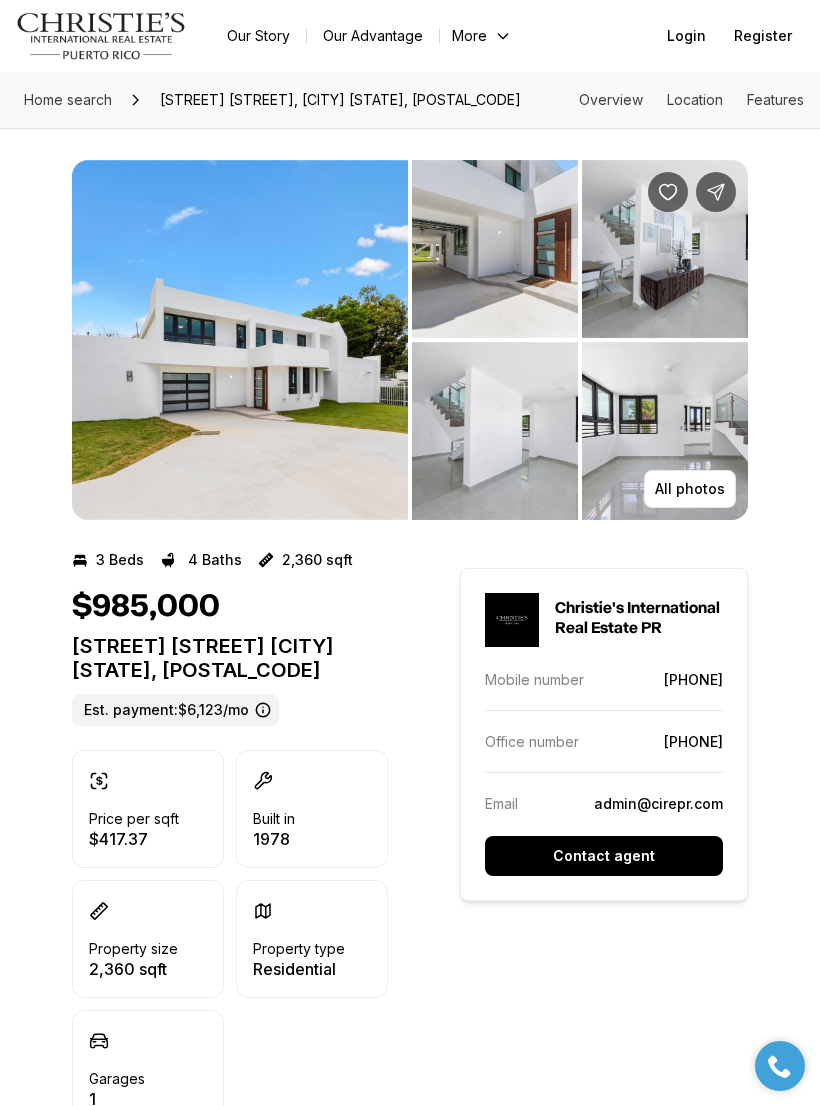 click on "All photos" at bounding box center [690, 489] 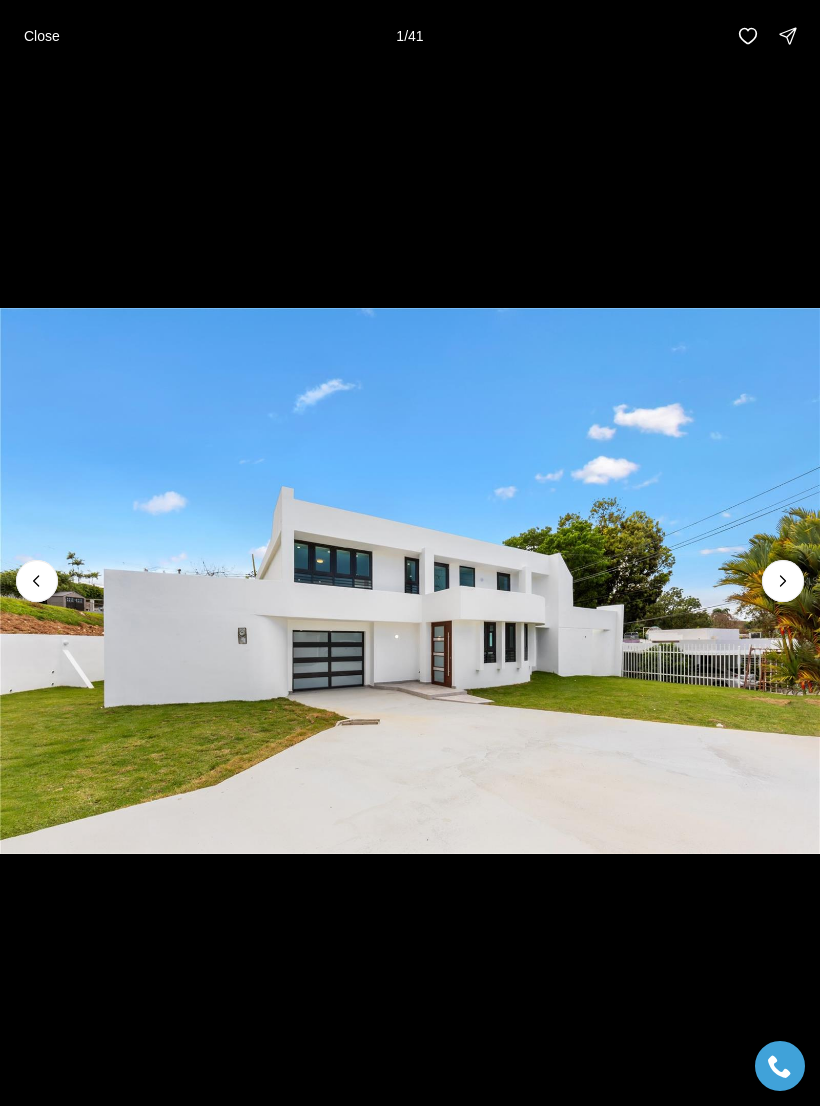 click 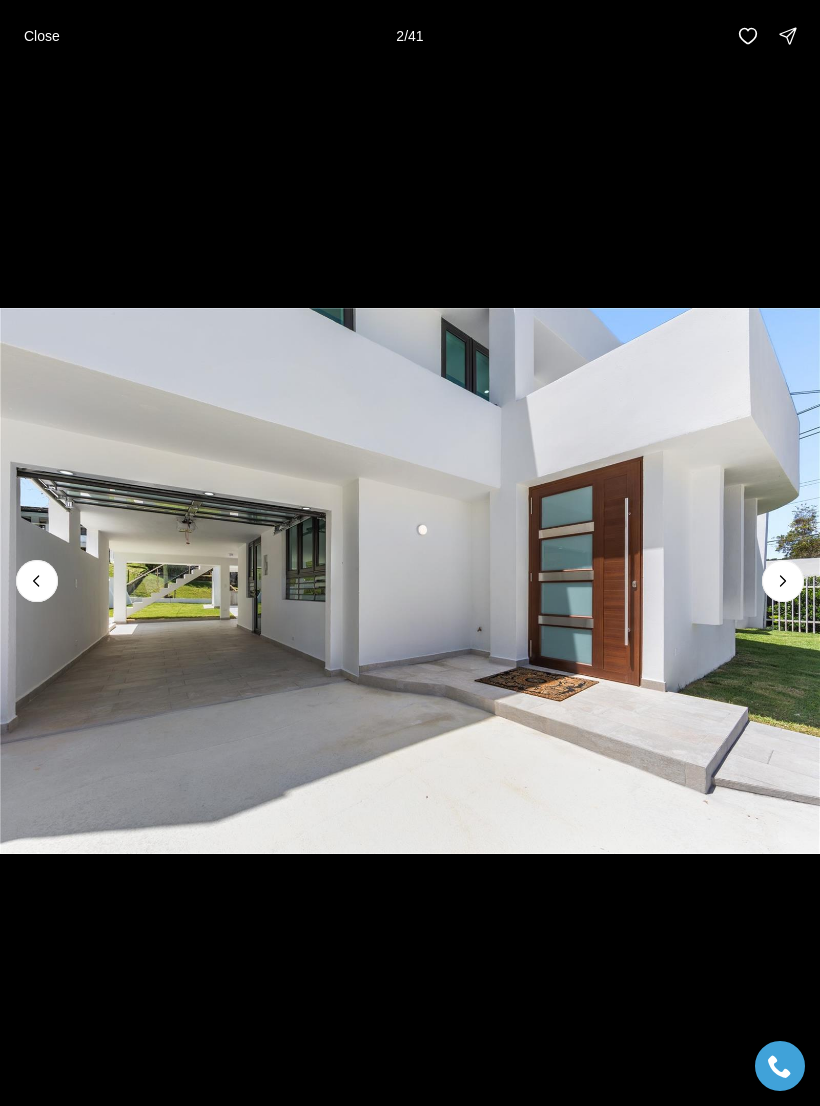 click 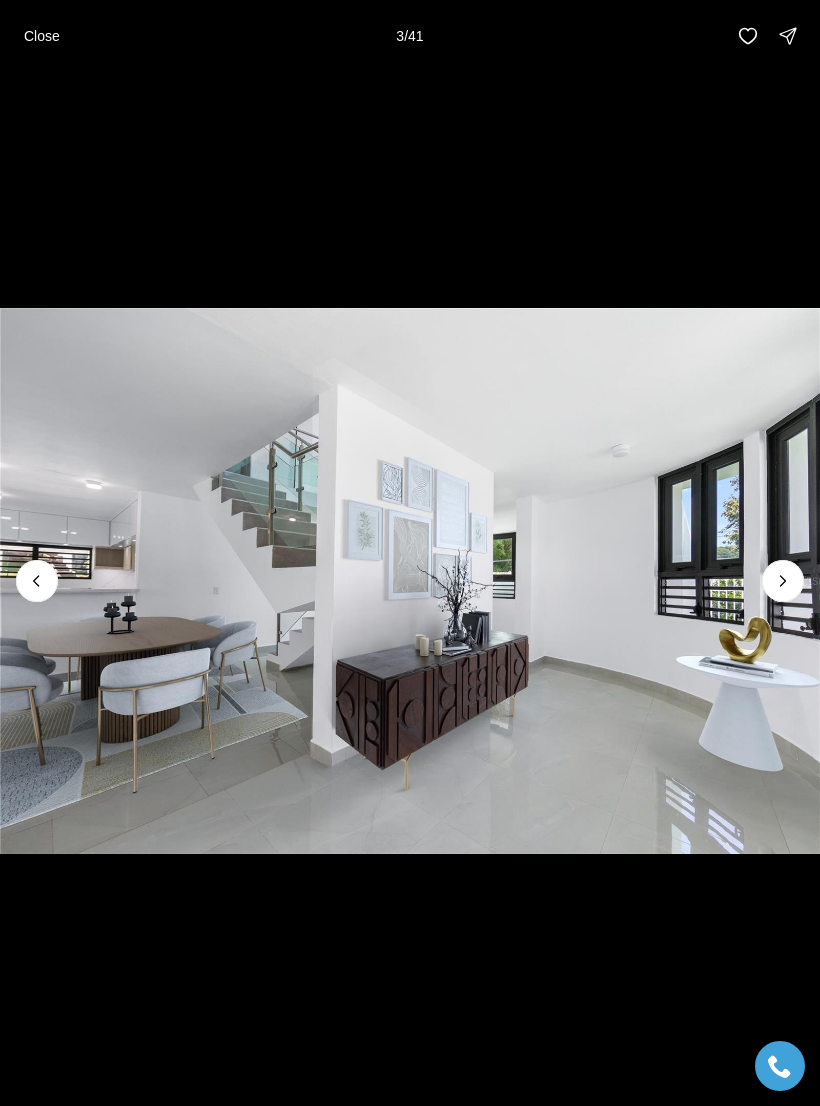 click at bounding box center (37, 581) 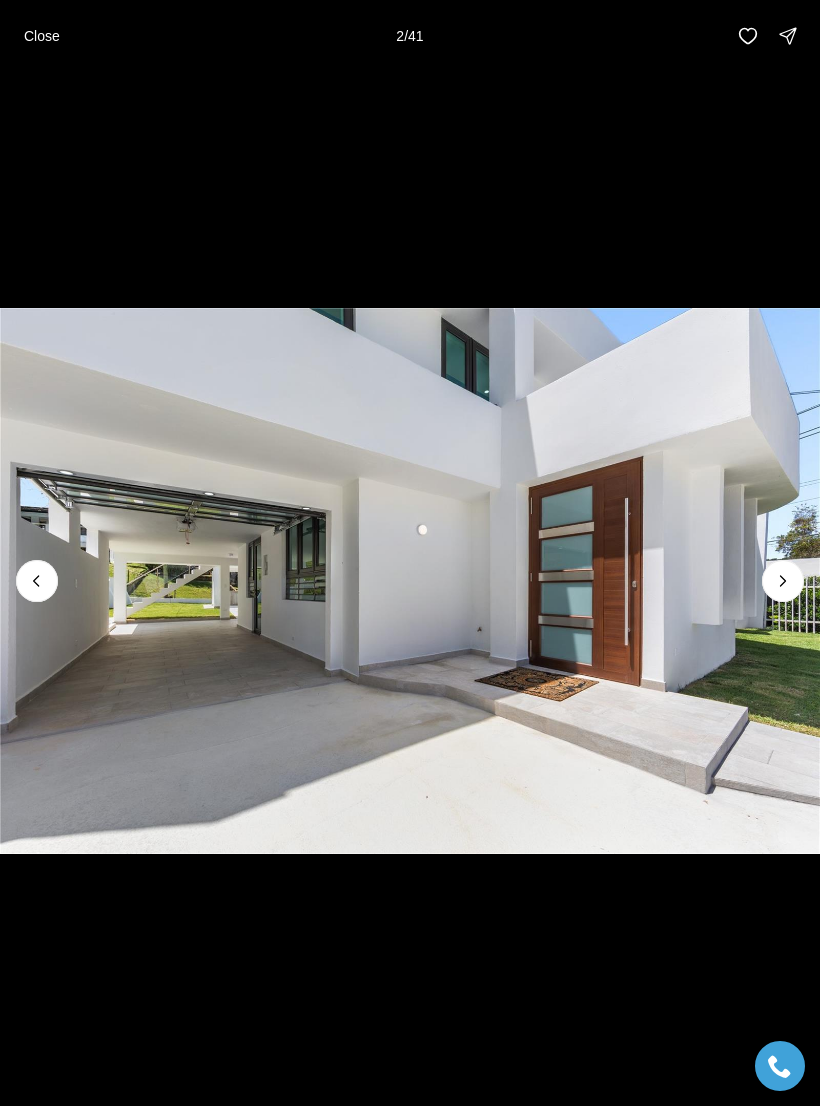 click at bounding box center [410, 581] 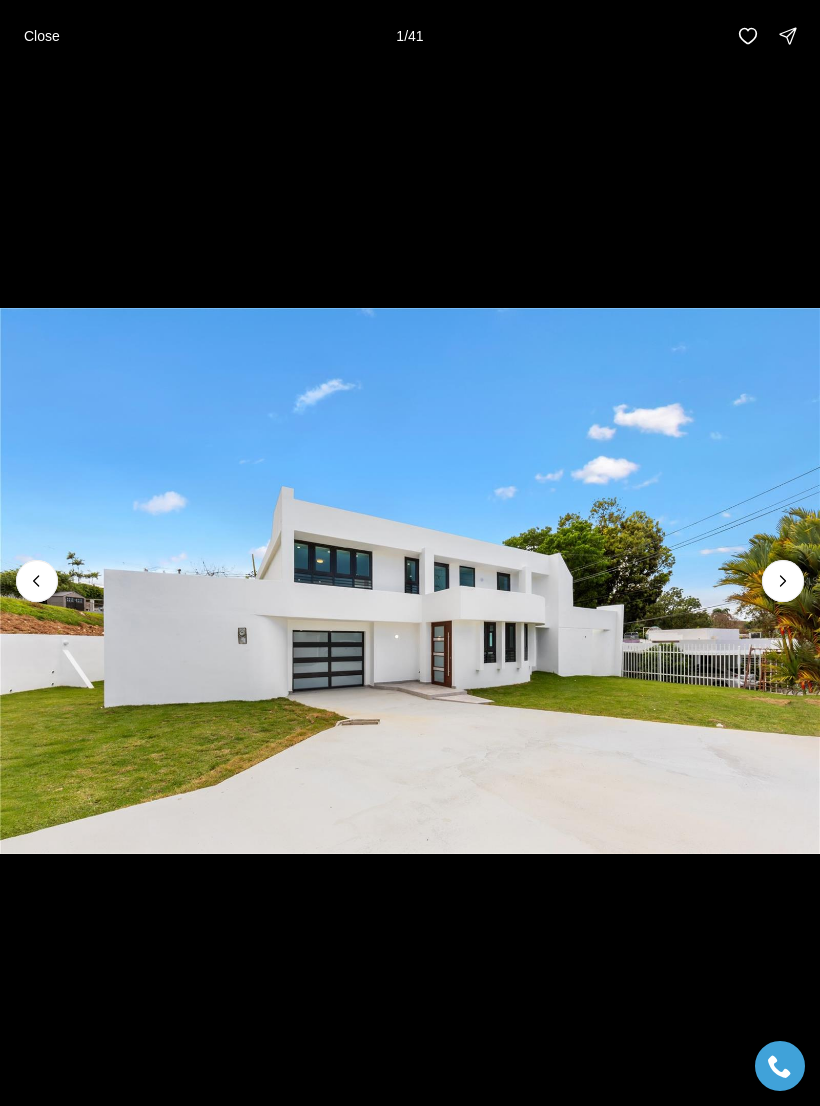click at bounding box center [410, 581] 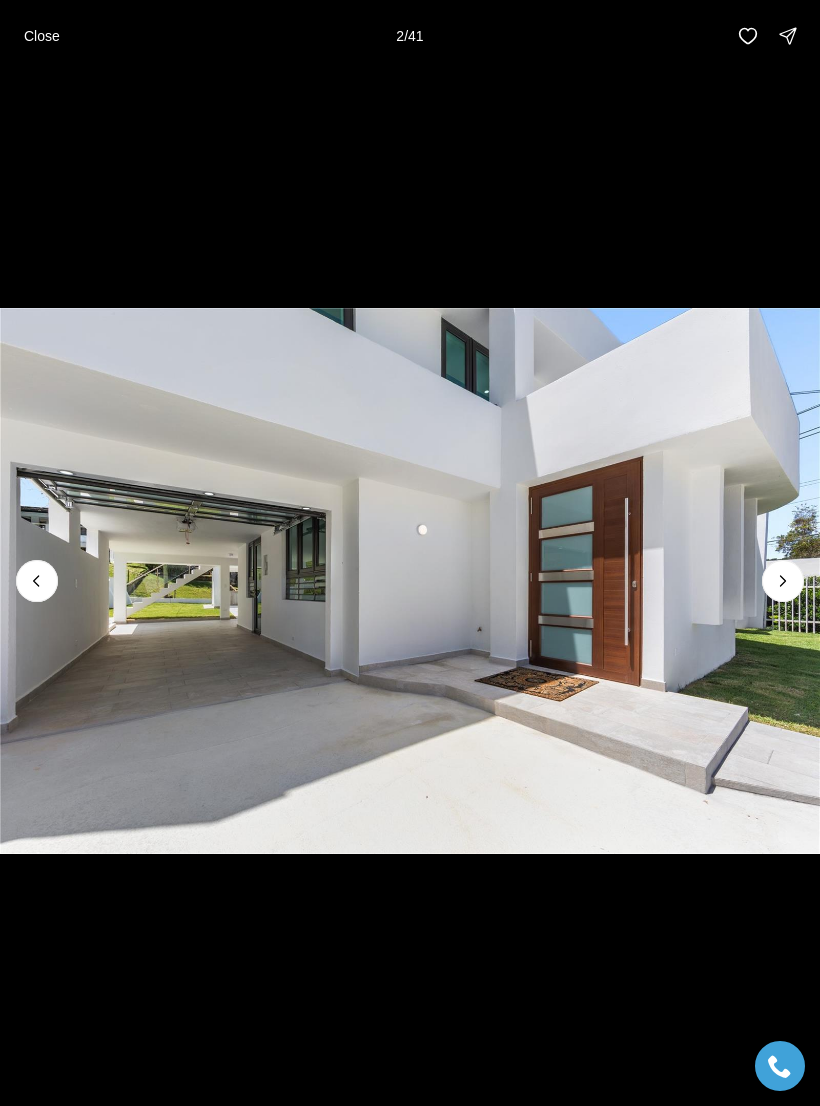 click 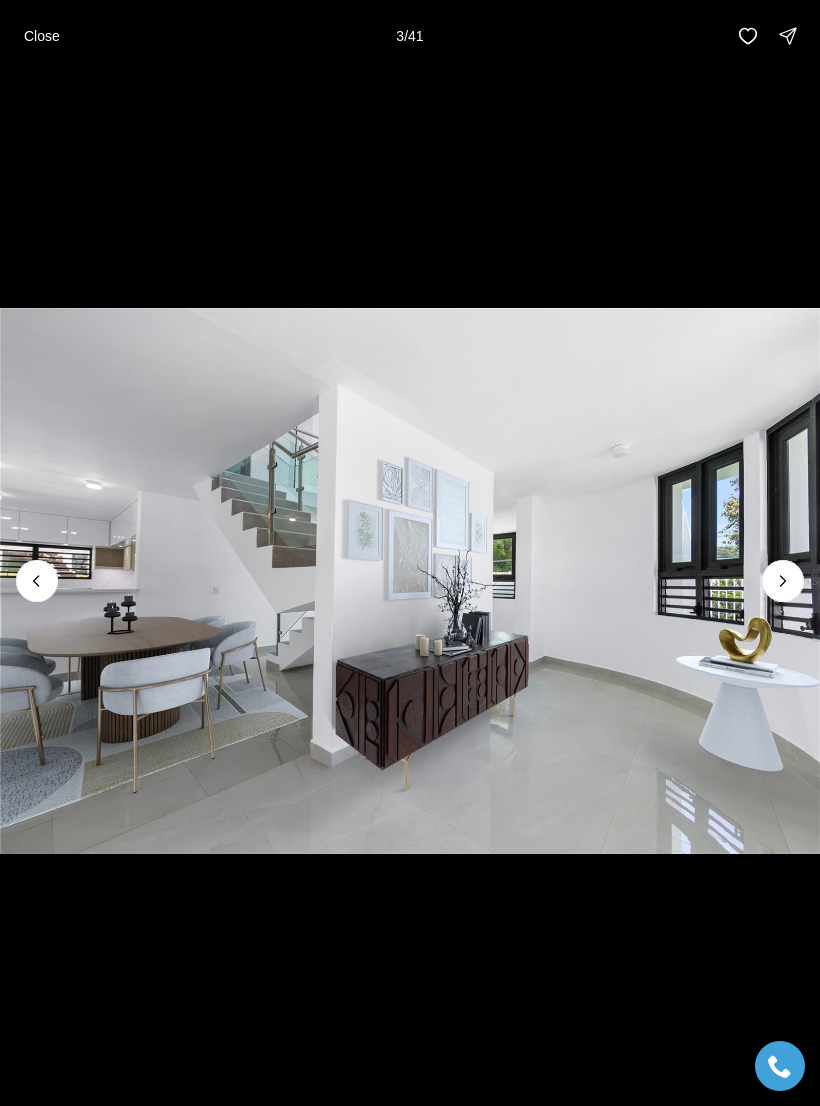 click 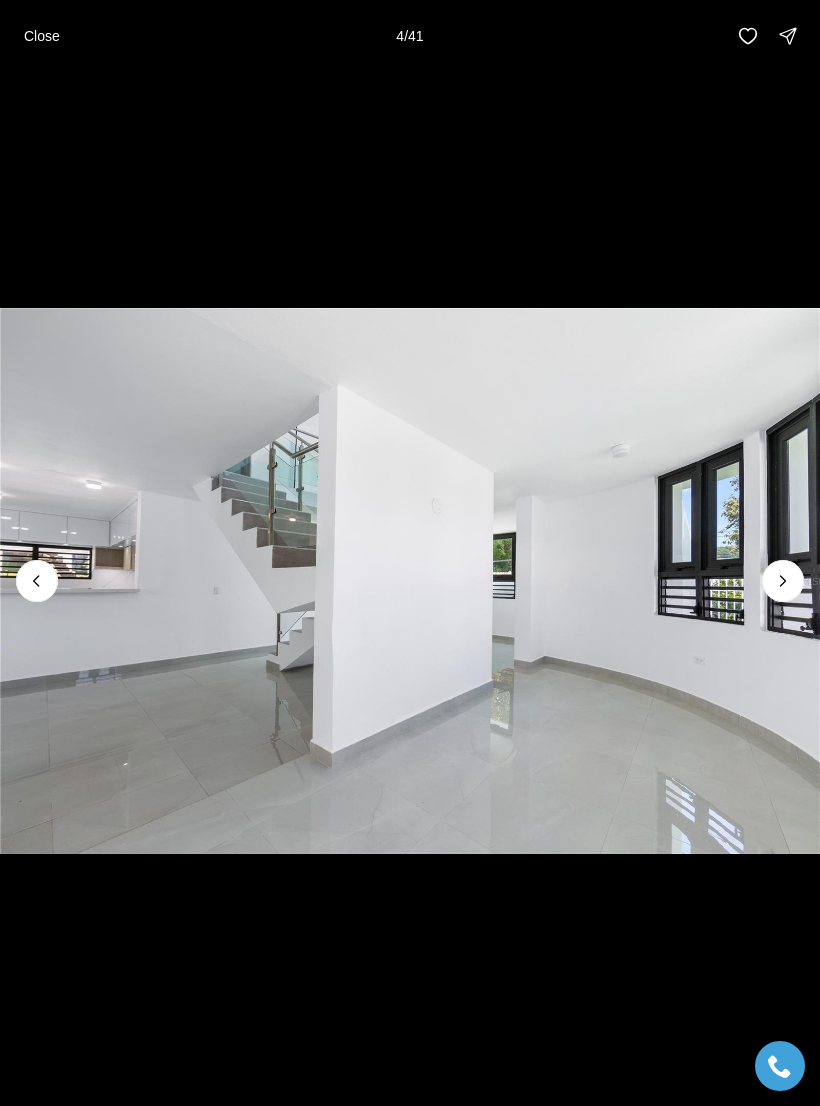 click 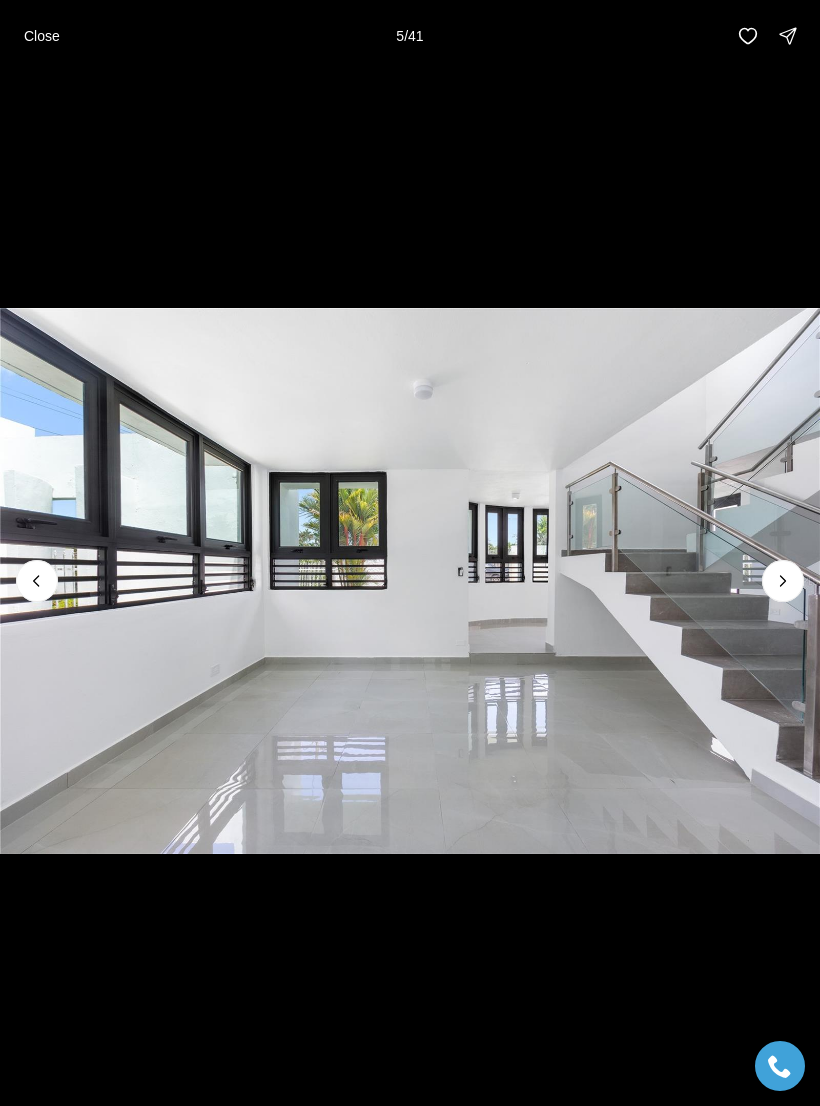 click 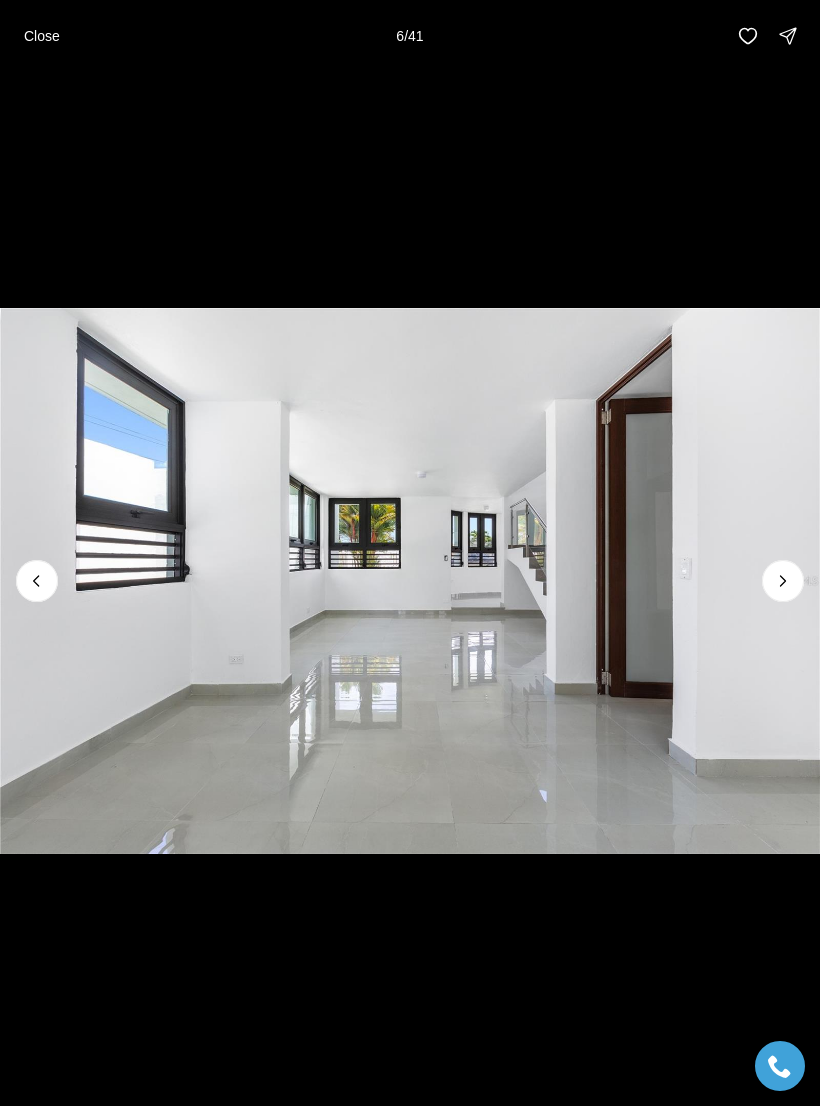 click 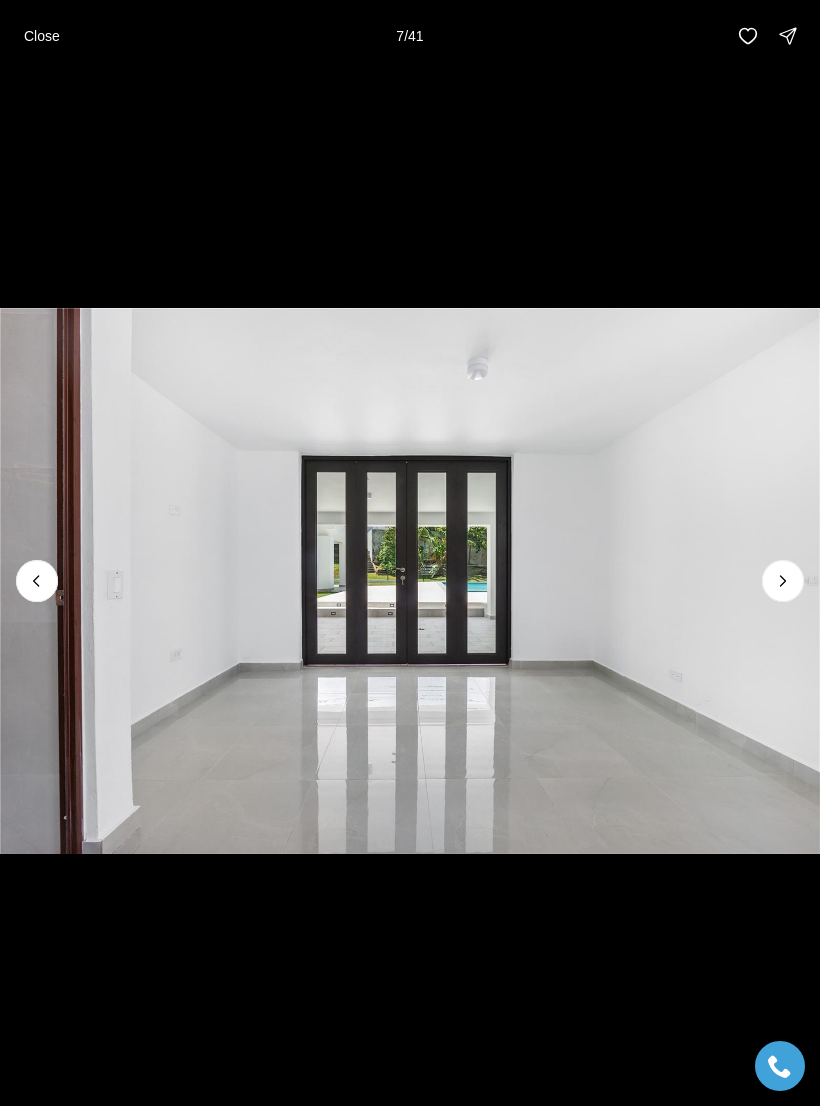 click 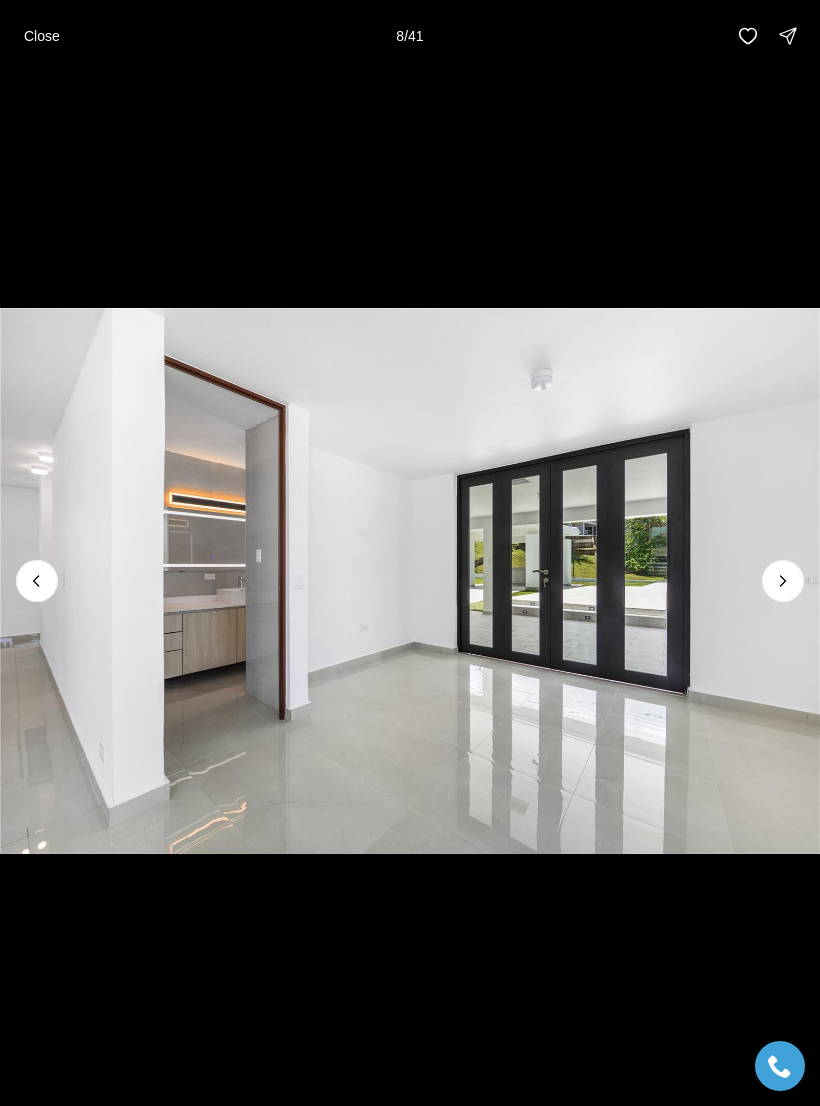 click 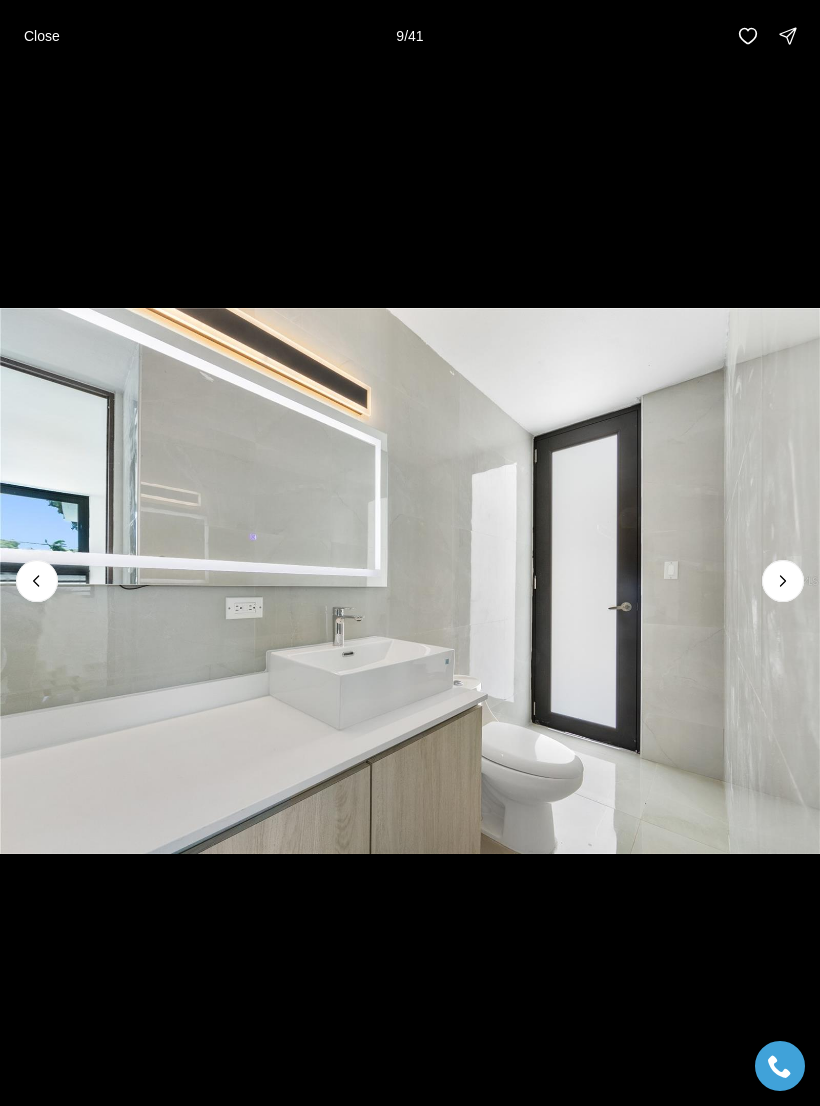 click 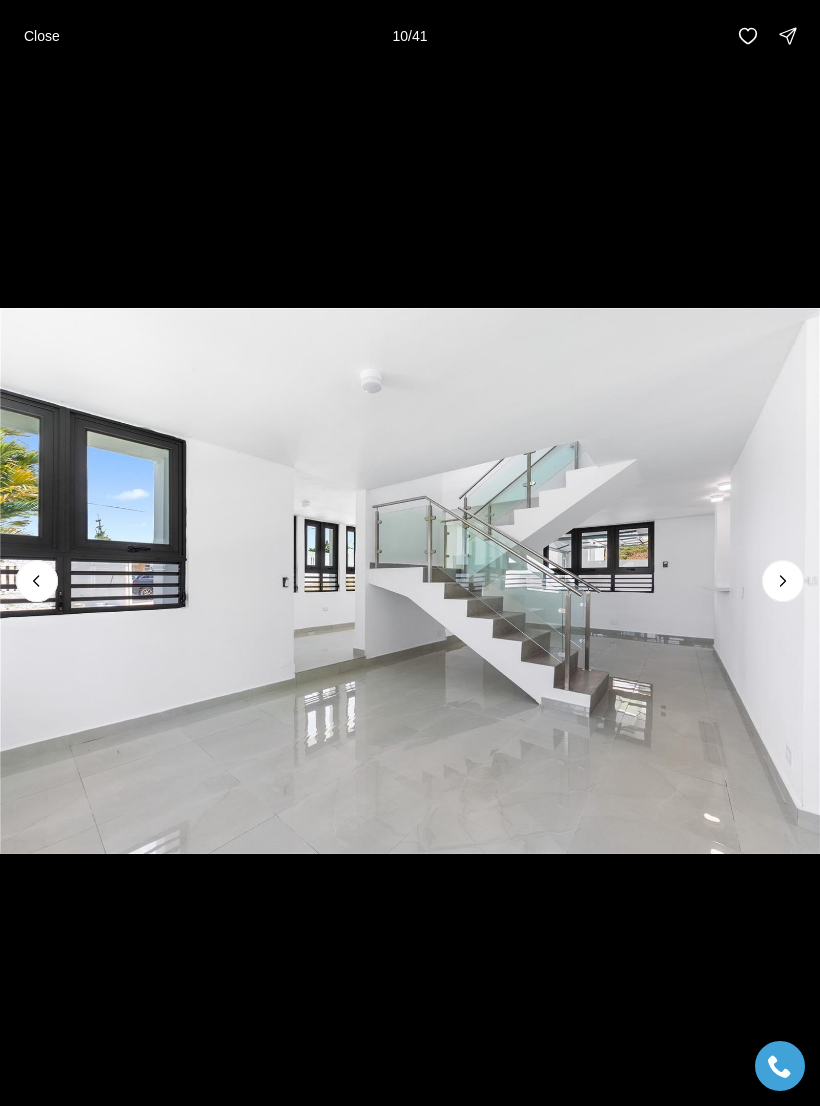 click 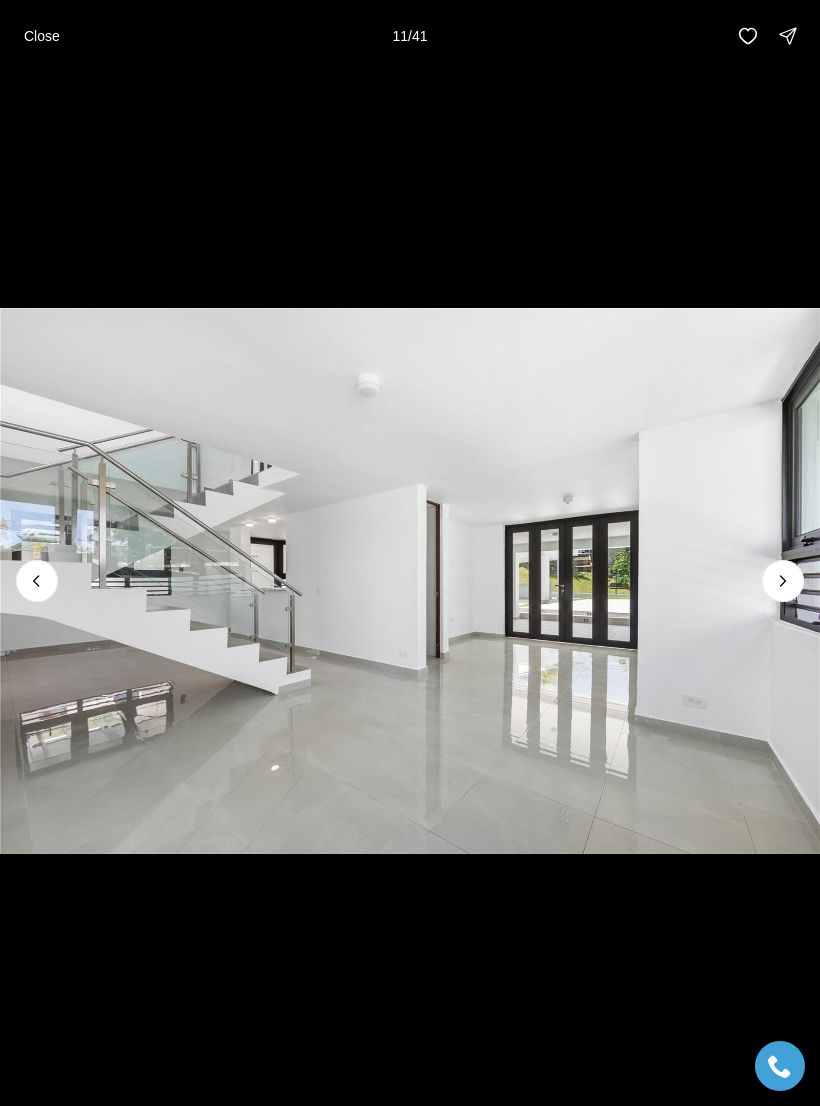 click 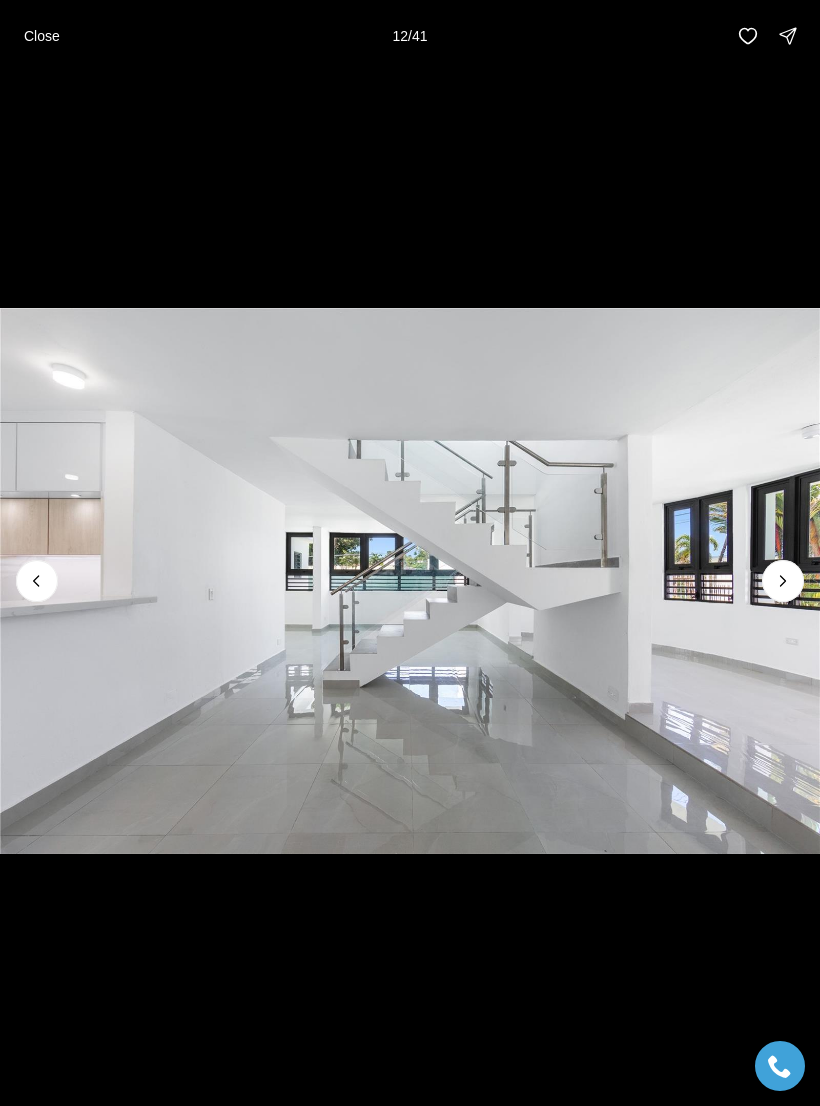click 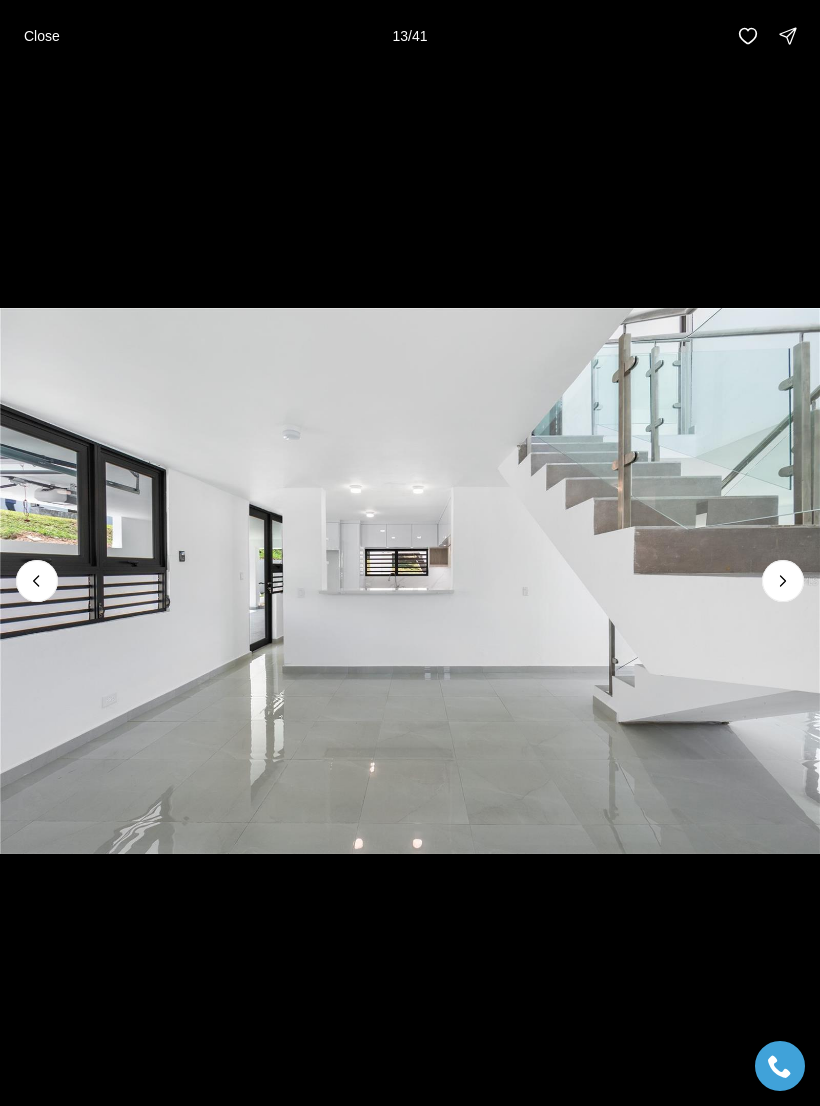 click 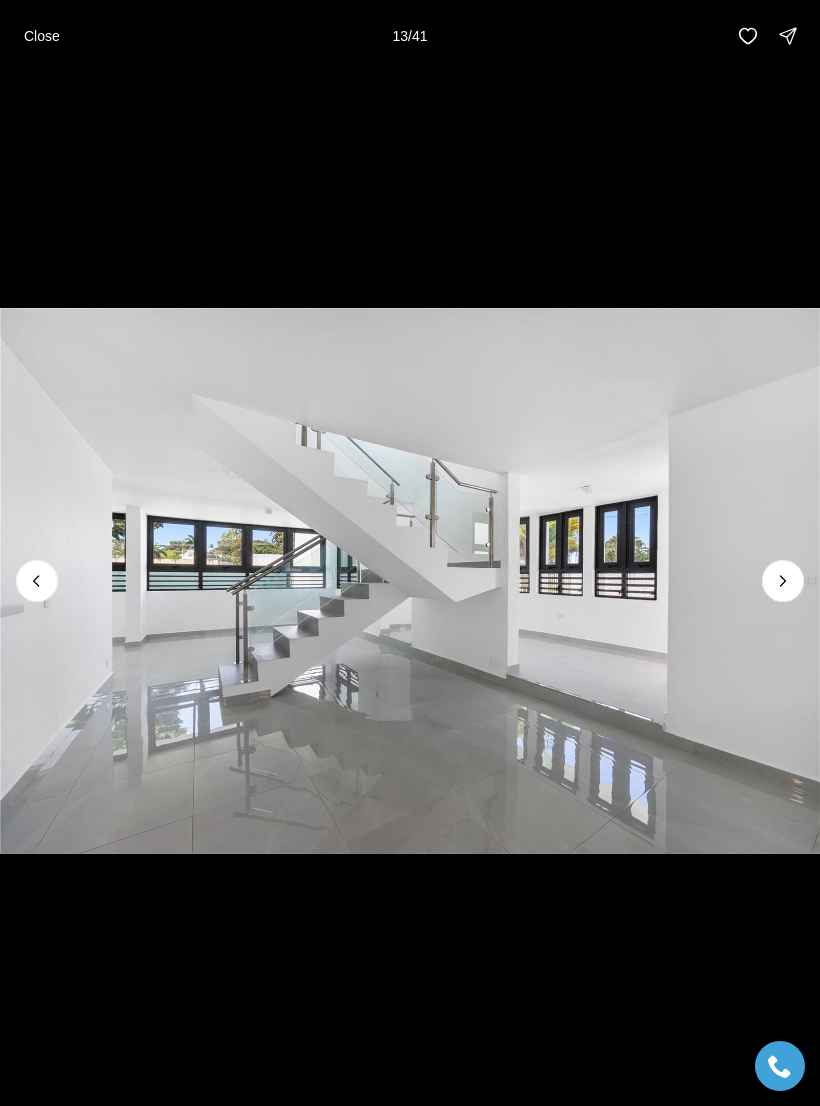 click at bounding box center [783, 581] 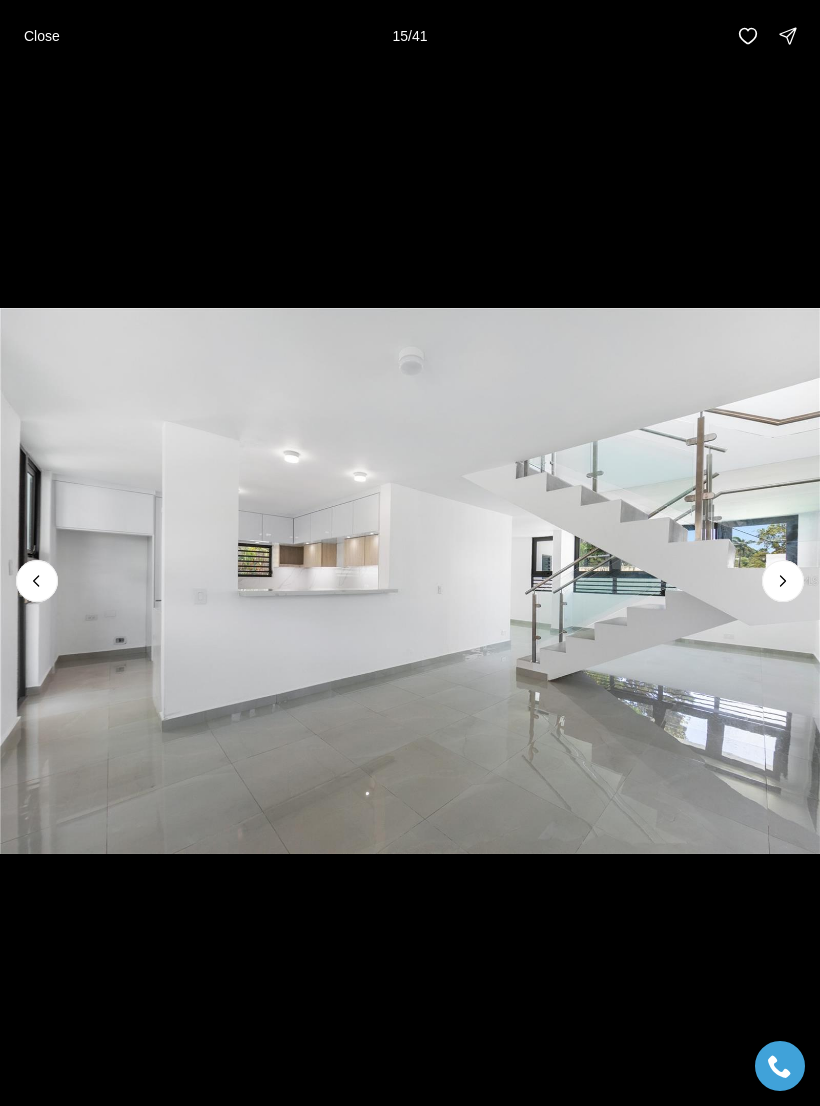 click 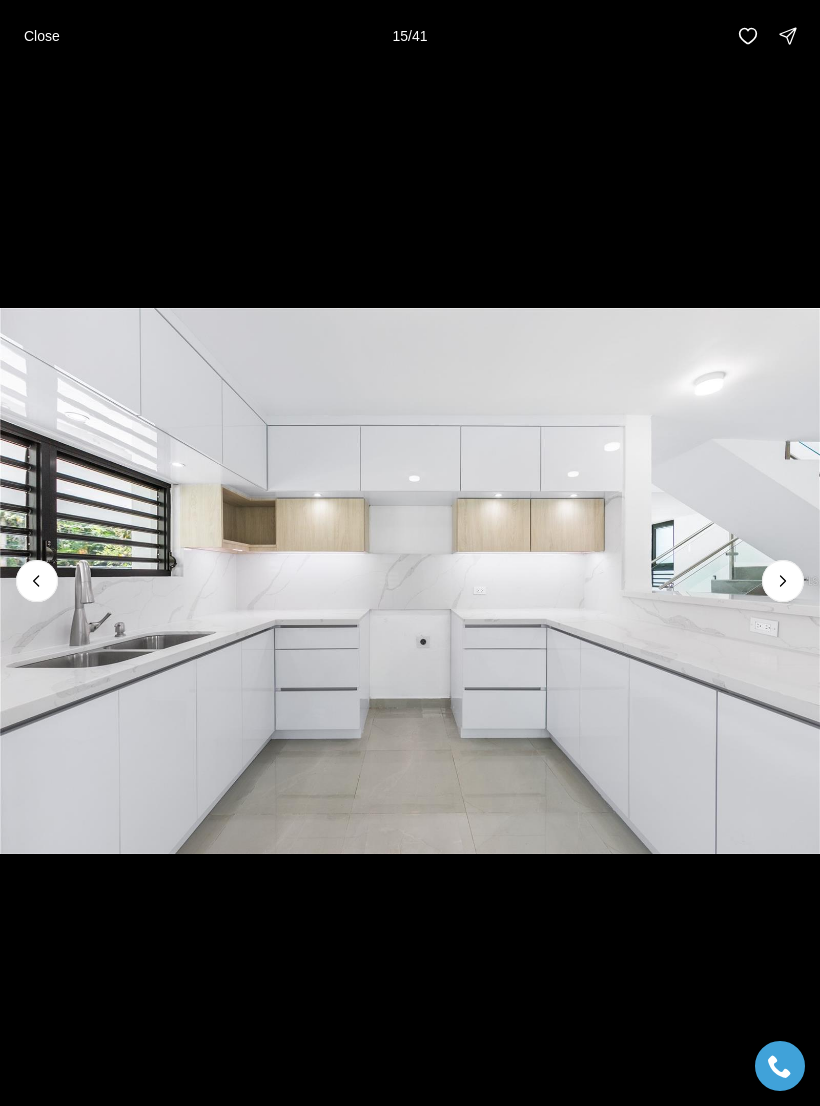 click 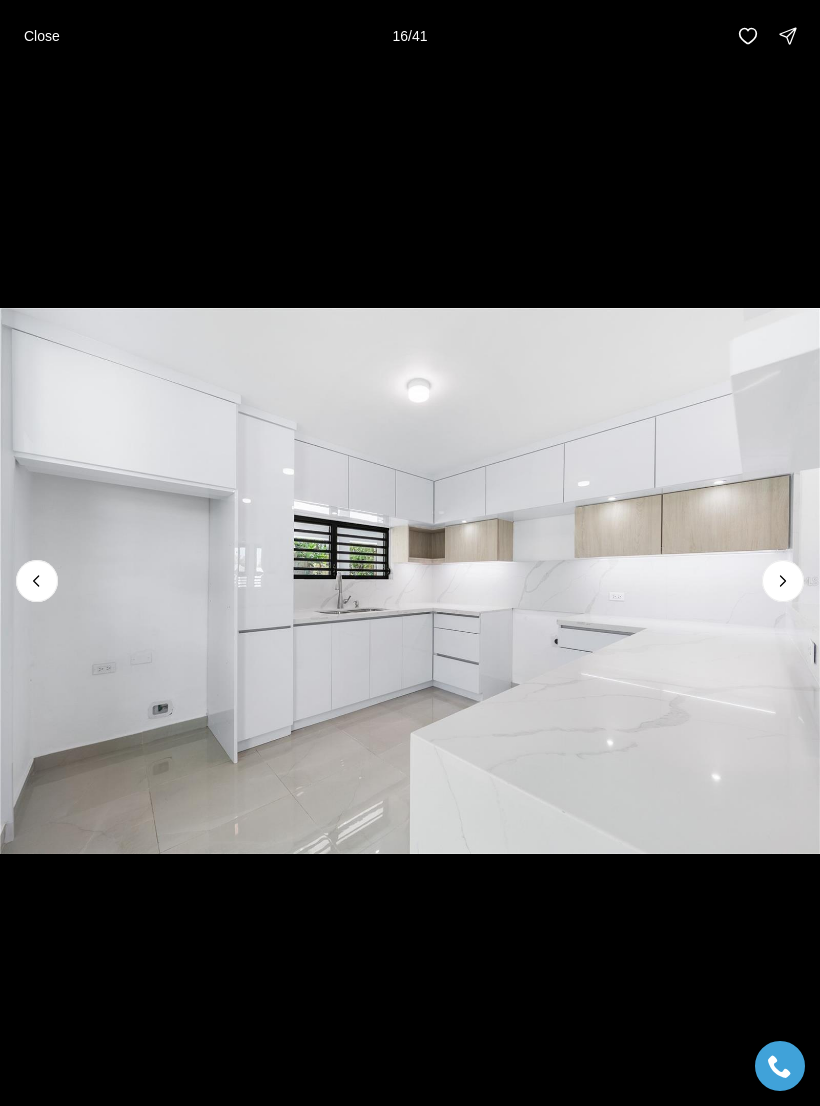 click 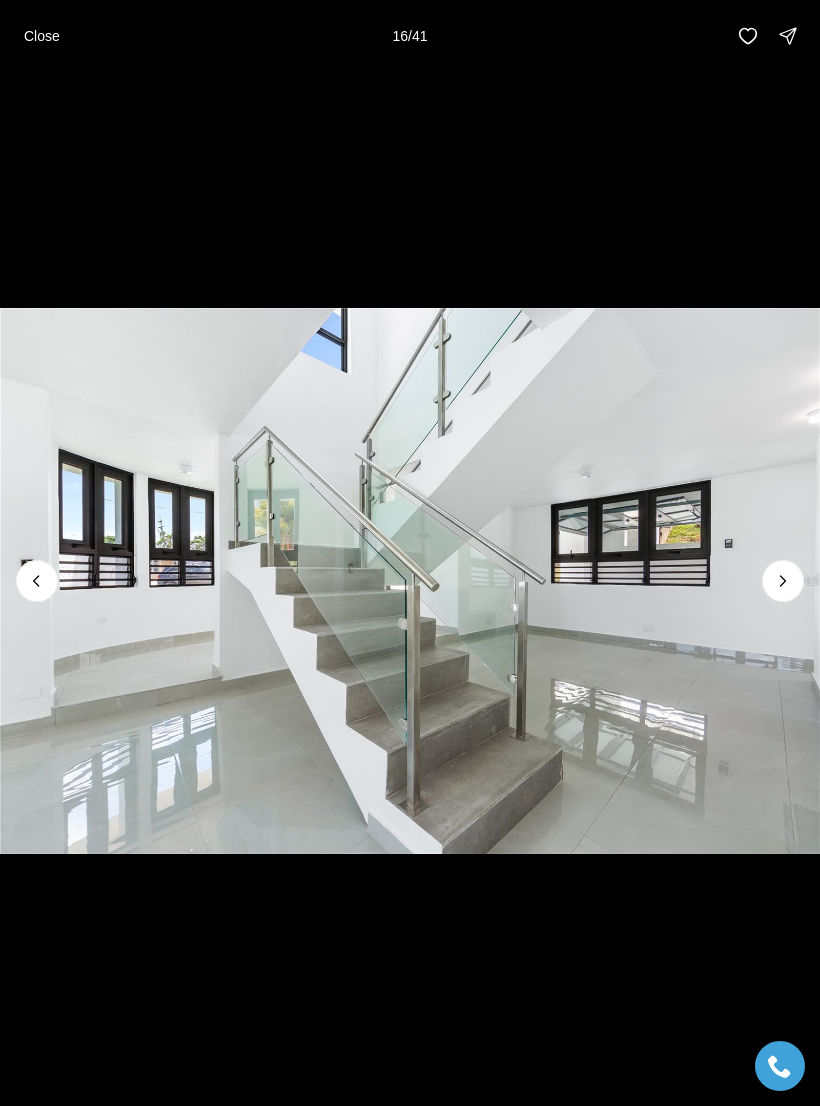 click 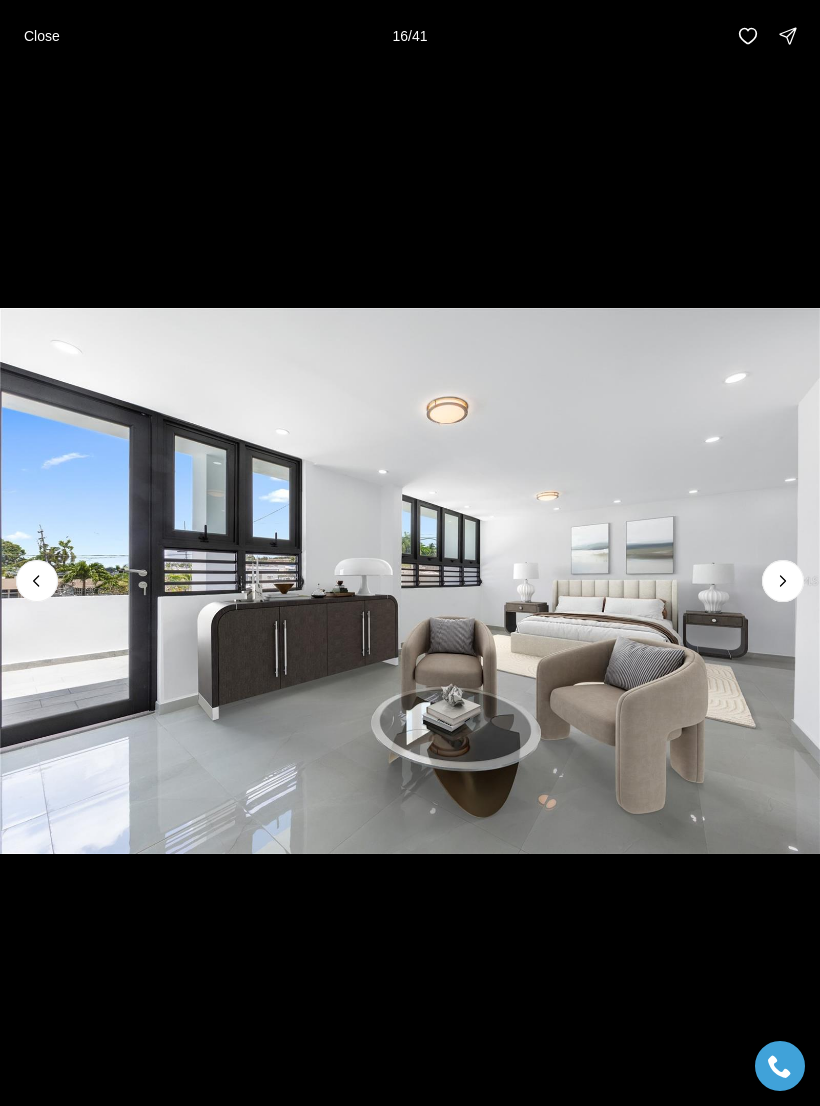 click 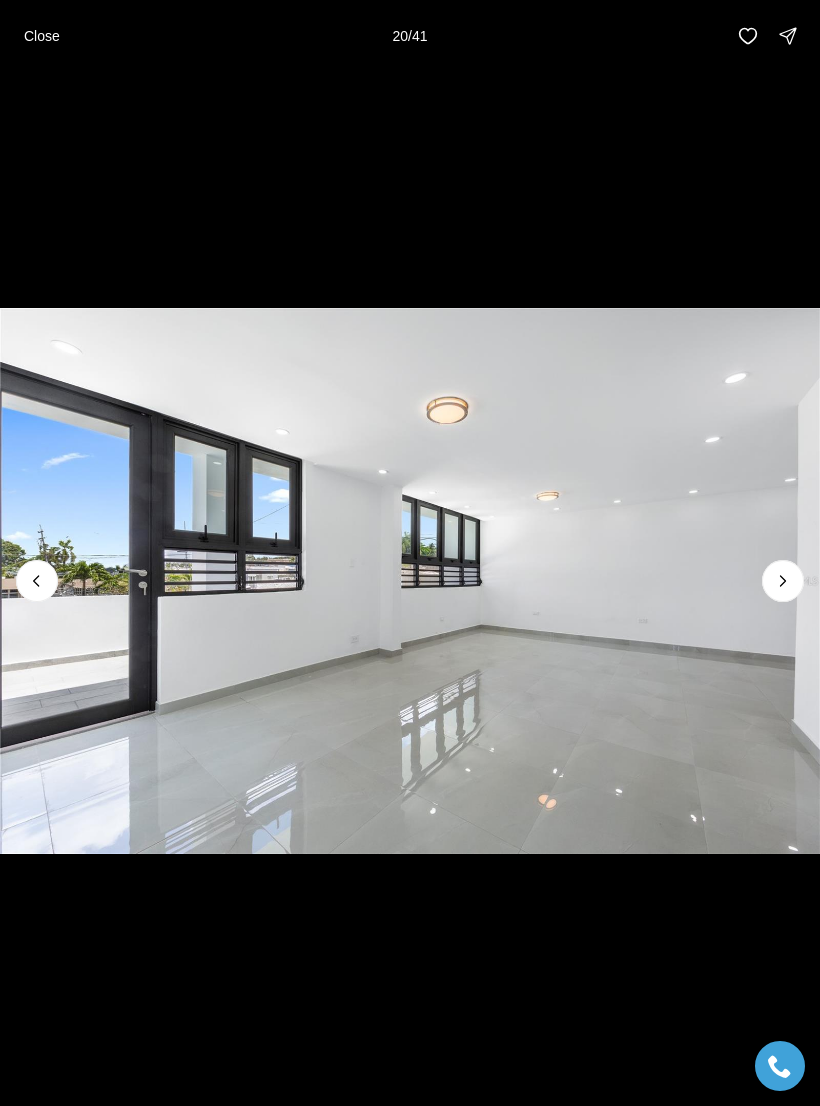 click at bounding box center [410, 581] 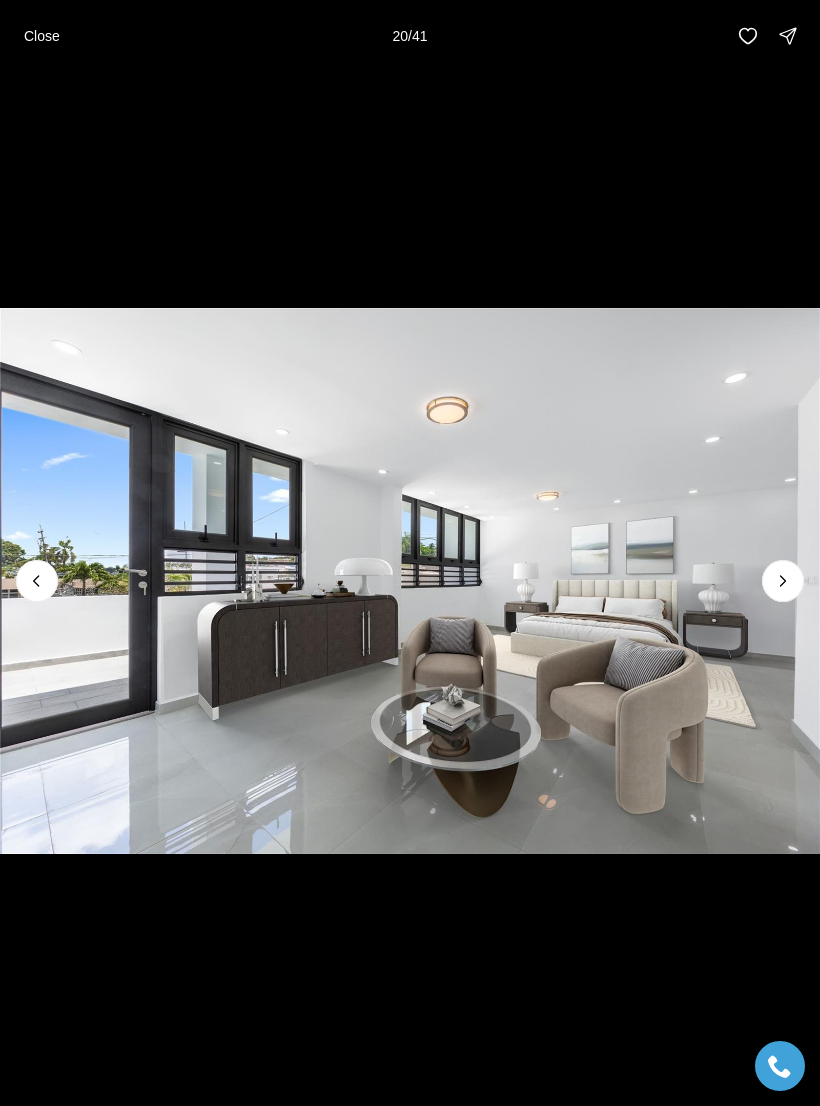 click 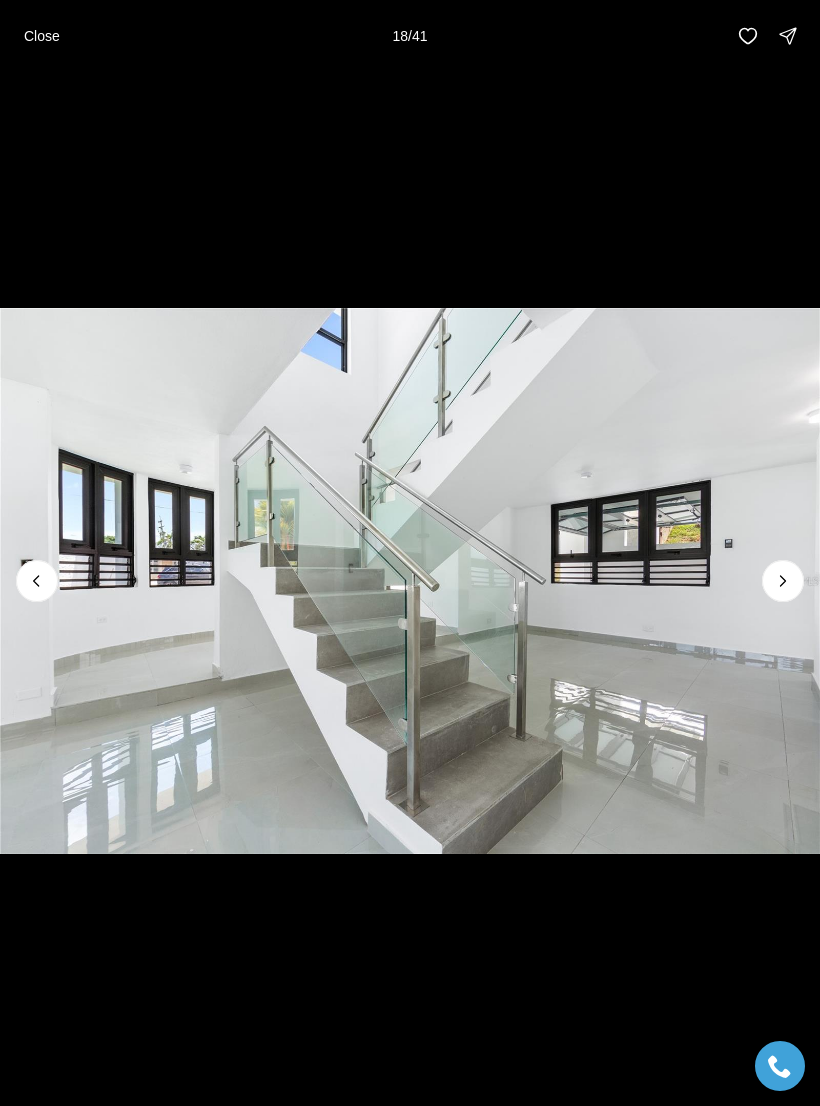 click 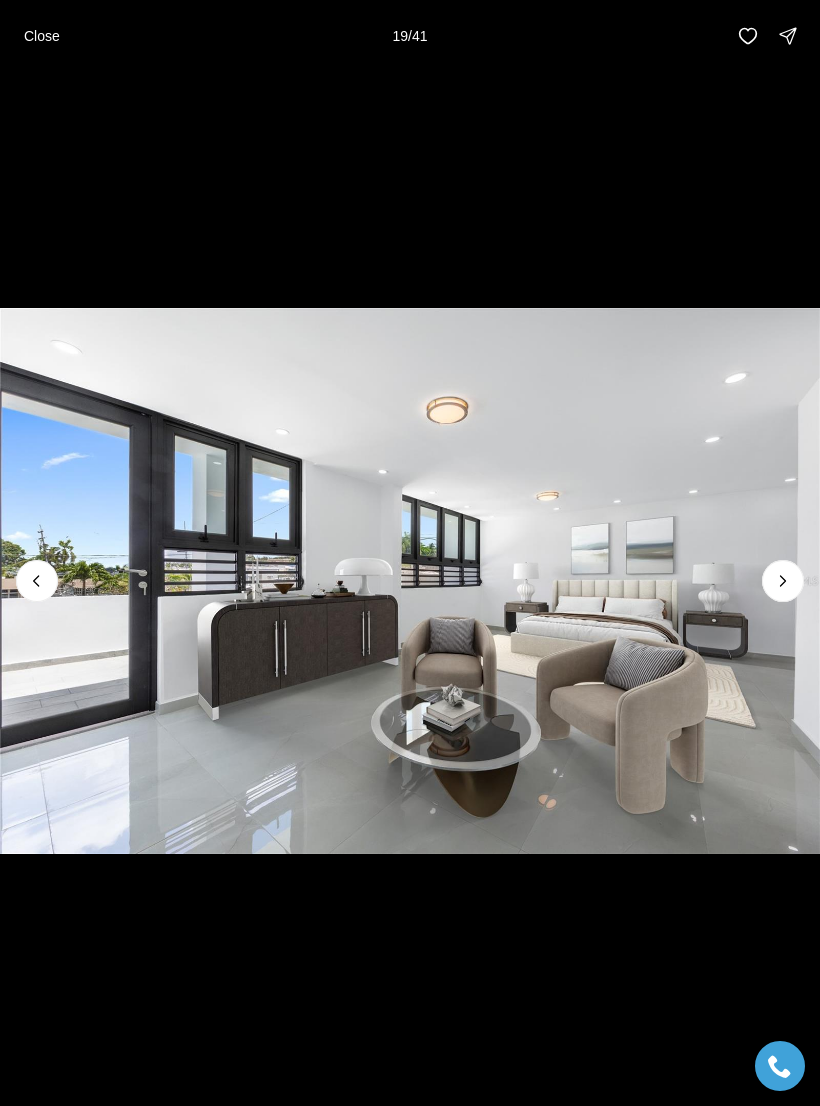 click at bounding box center (783, 581) 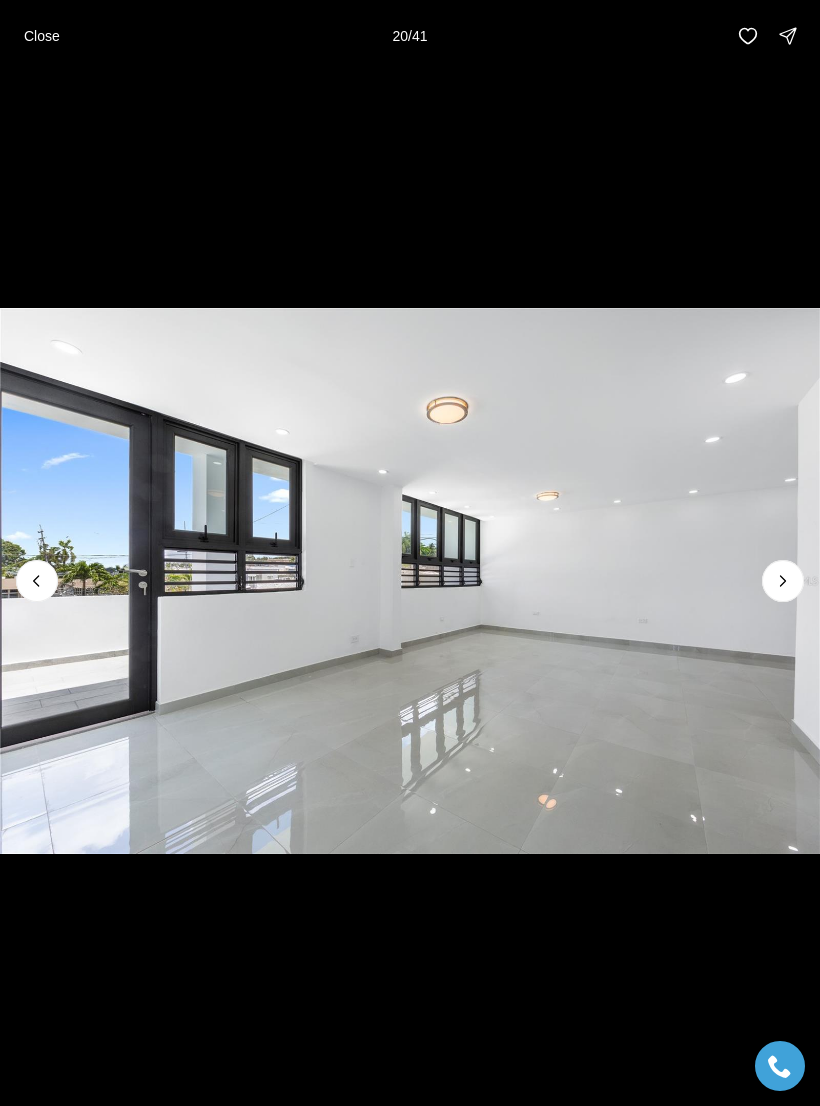 click at bounding box center (783, 581) 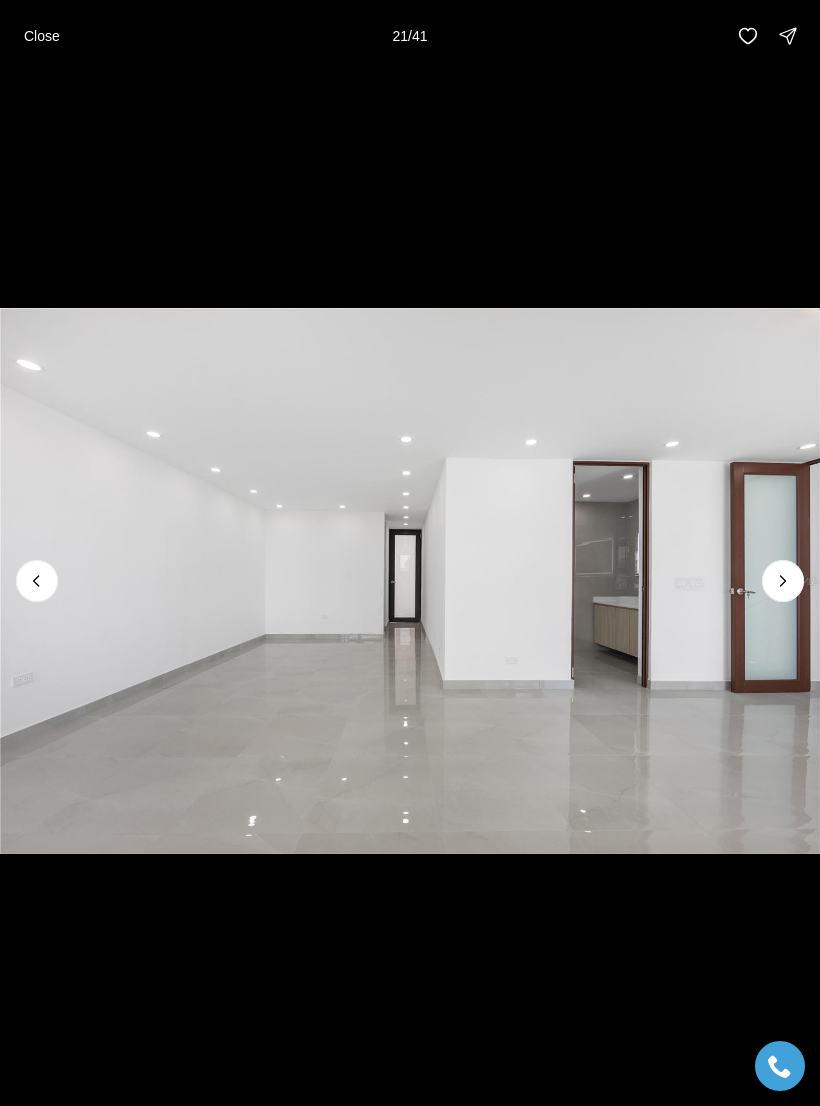 click at bounding box center [783, 581] 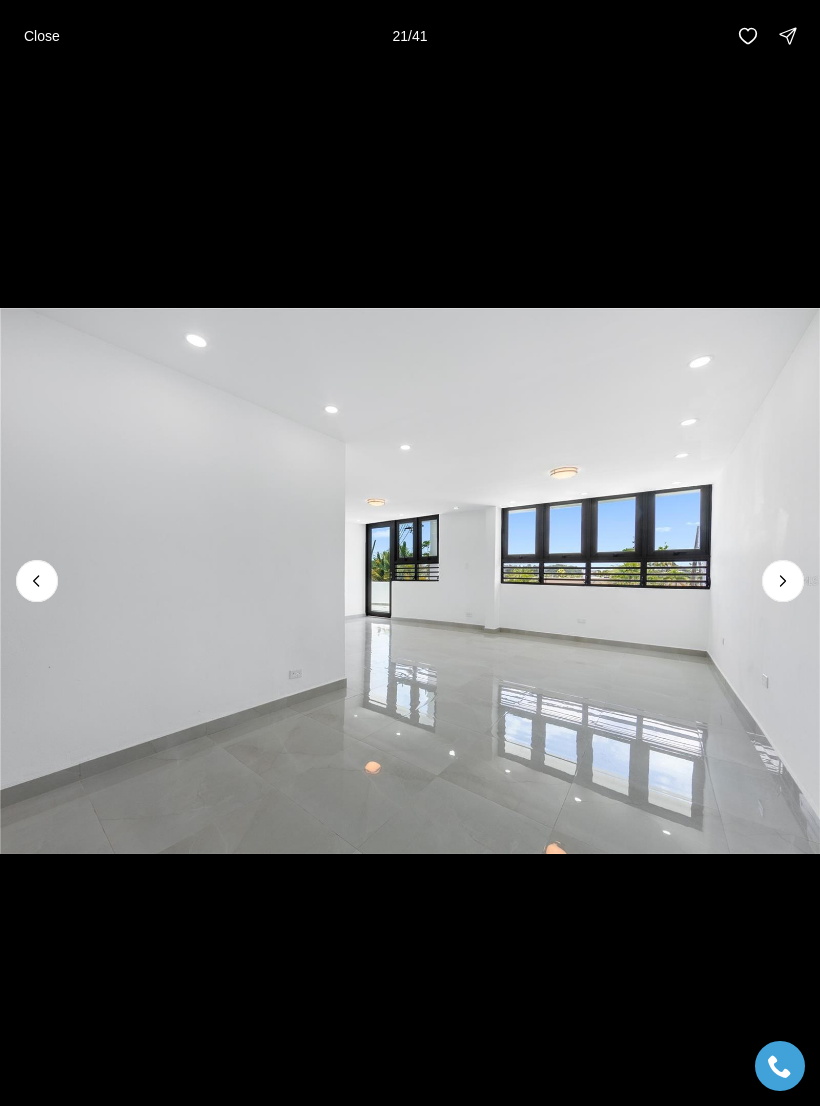 click at bounding box center [783, 581] 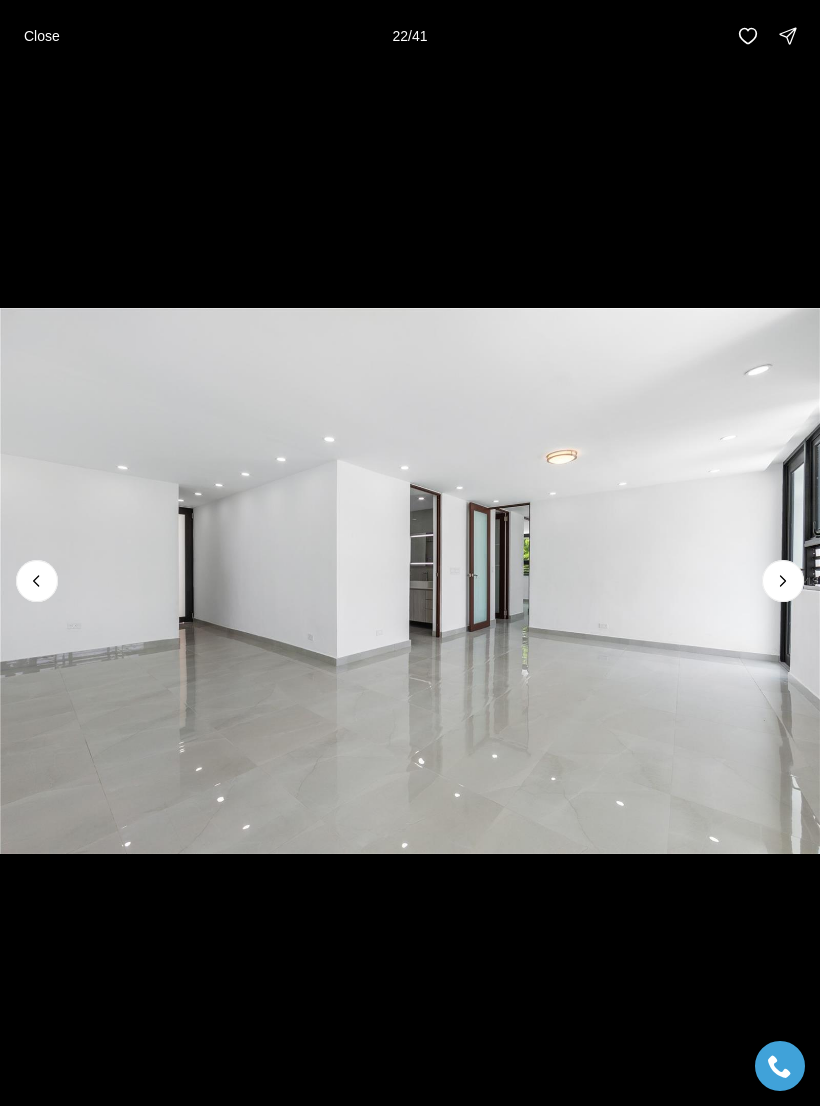 click at bounding box center (783, 581) 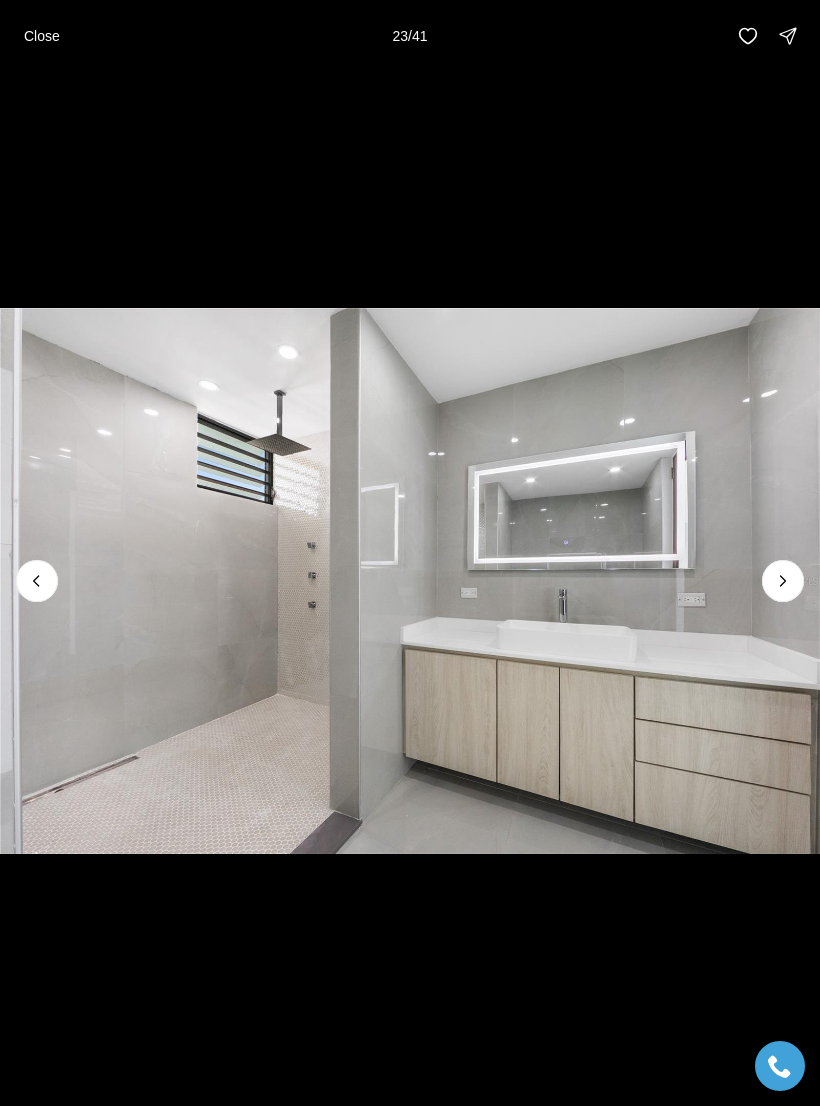 click at bounding box center (783, 581) 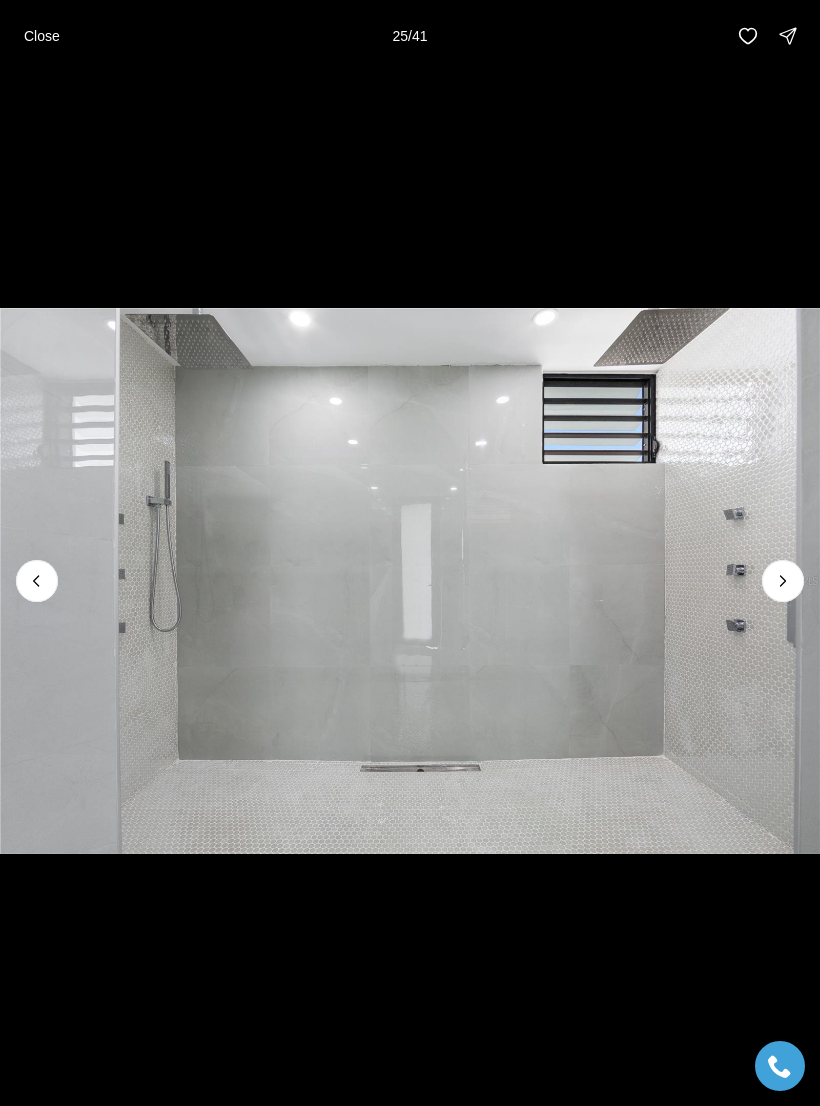click at bounding box center (410, 581) 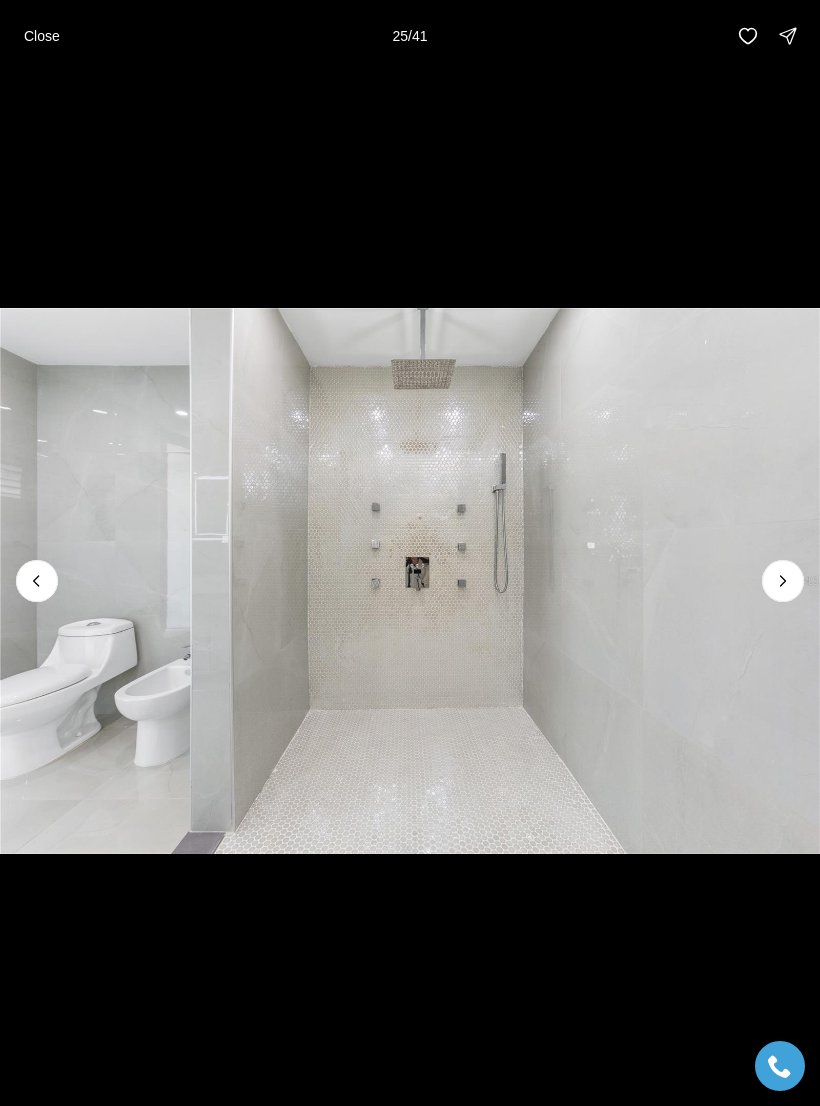 click at bounding box center (783, 581) 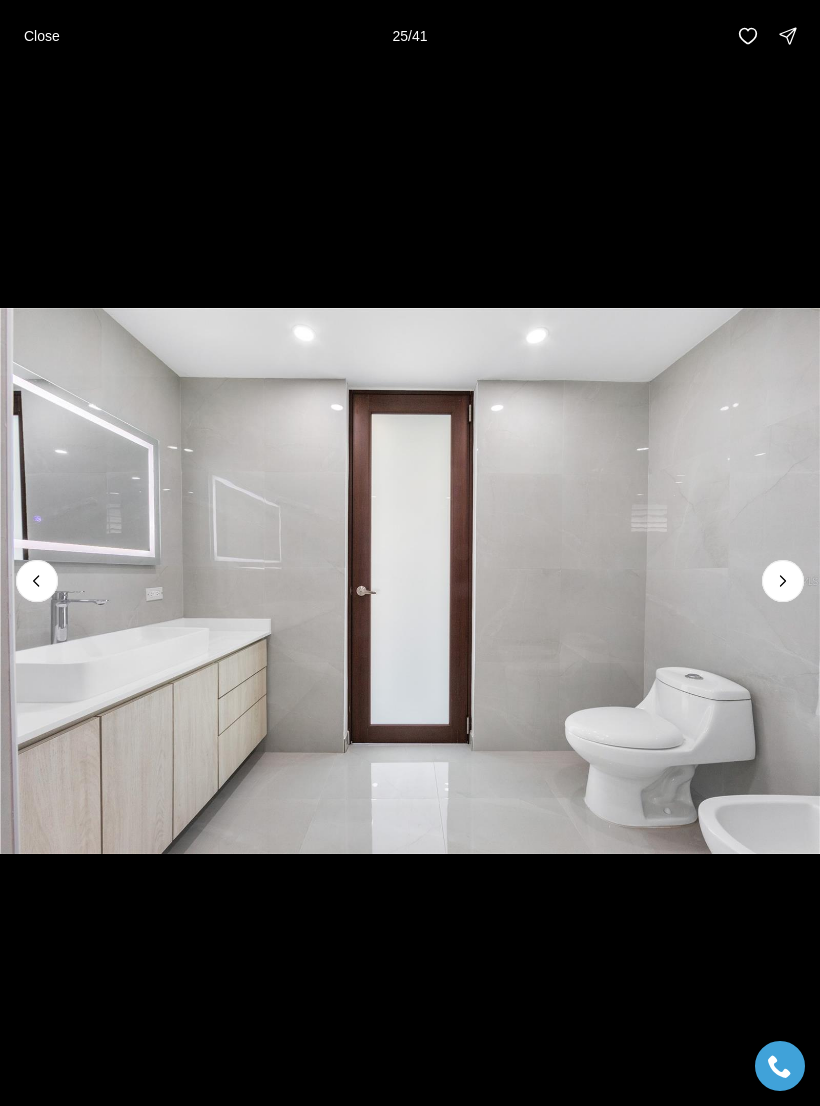 click 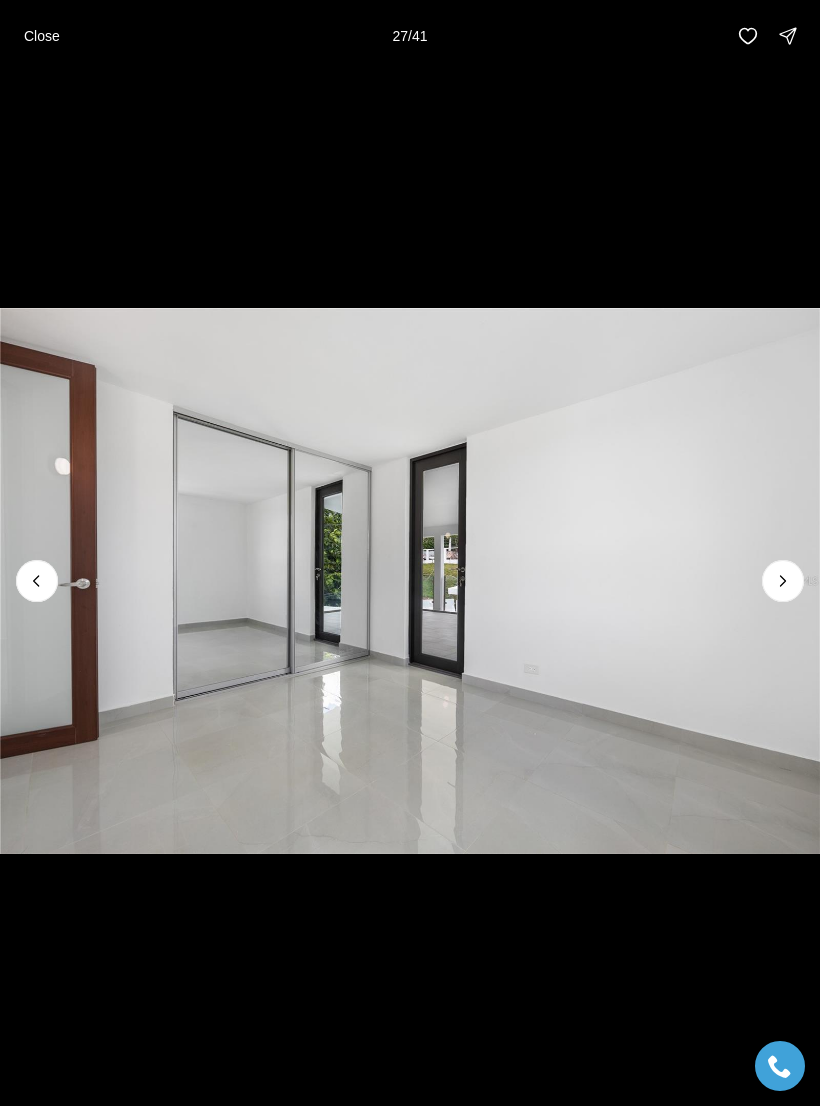 click 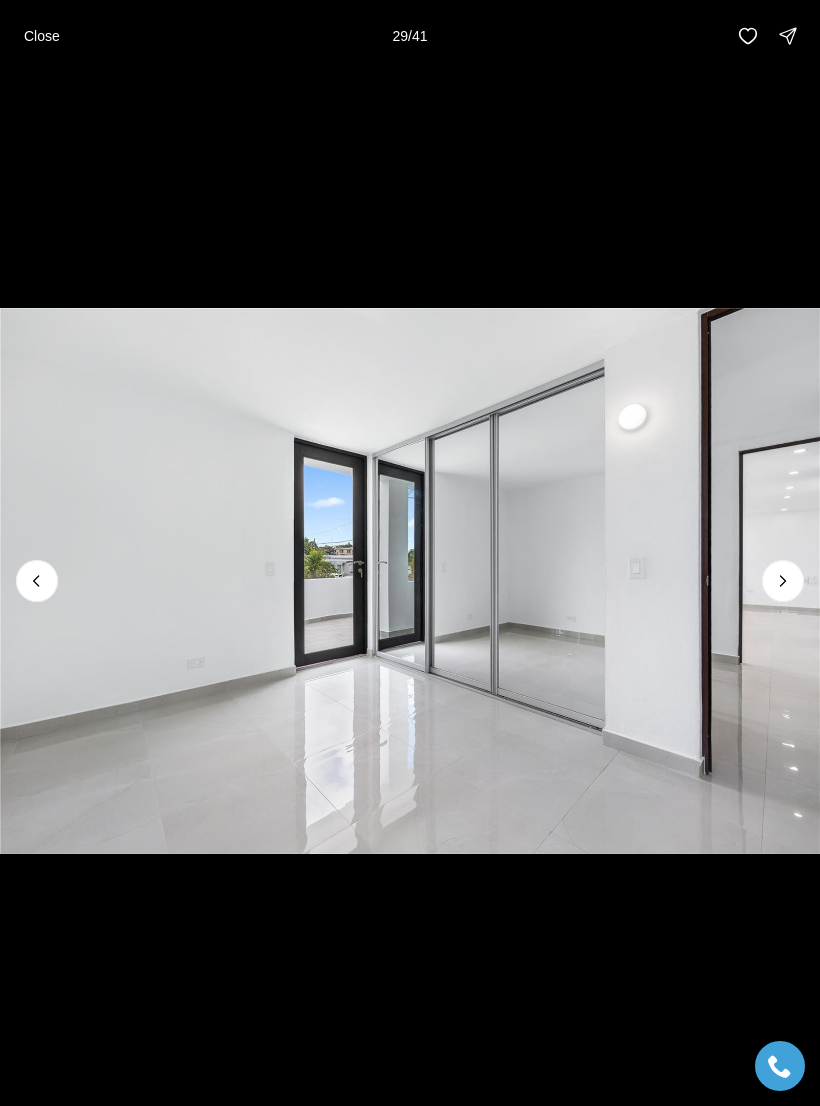 click 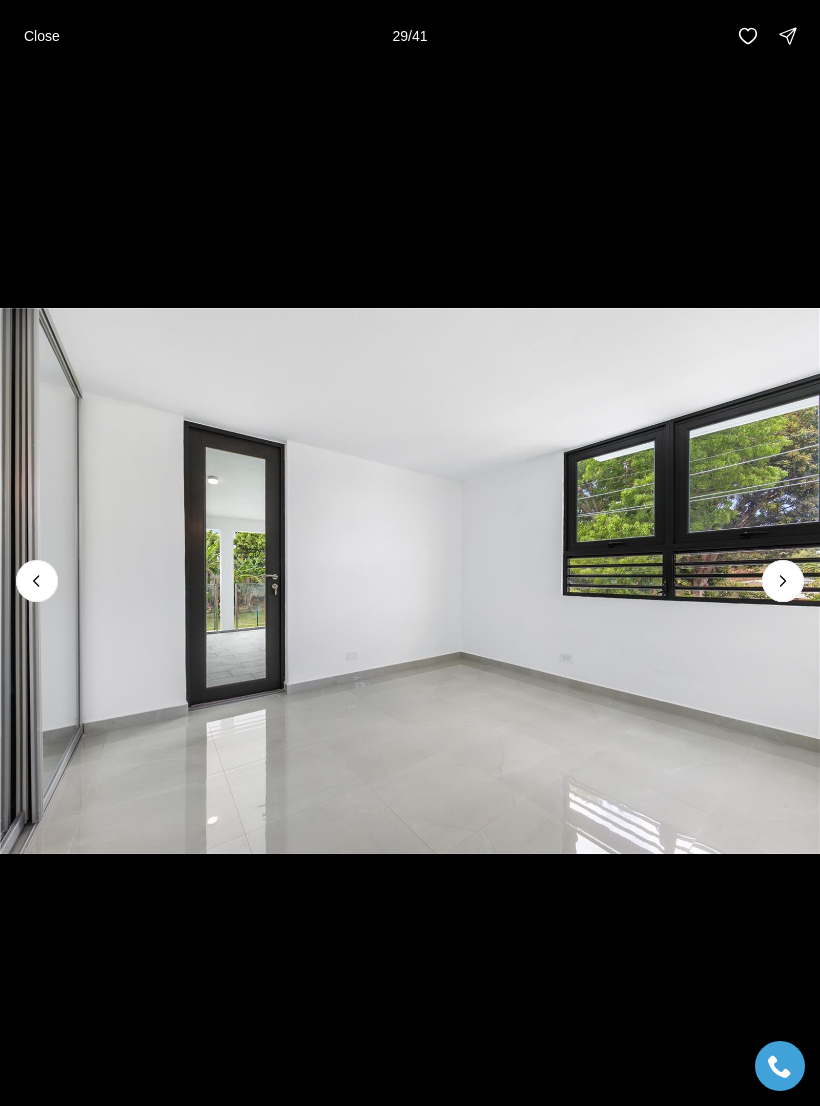 click at bounding box center [783, 581] 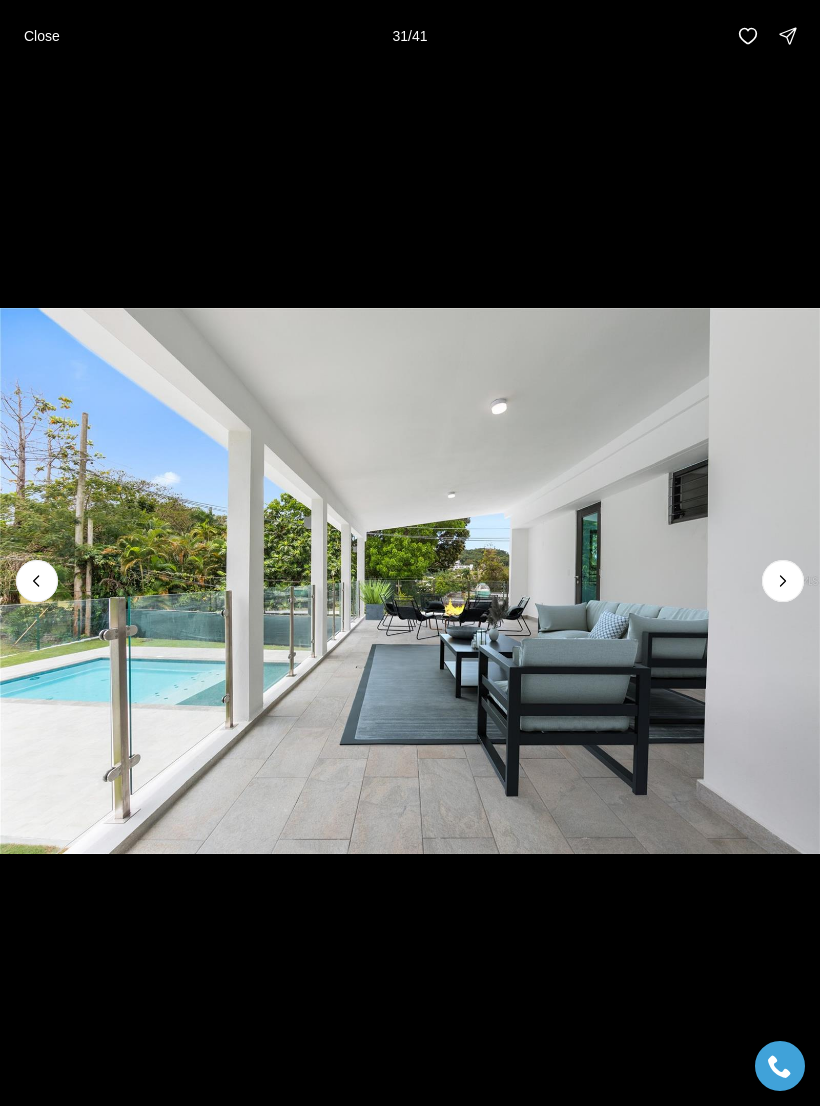 click 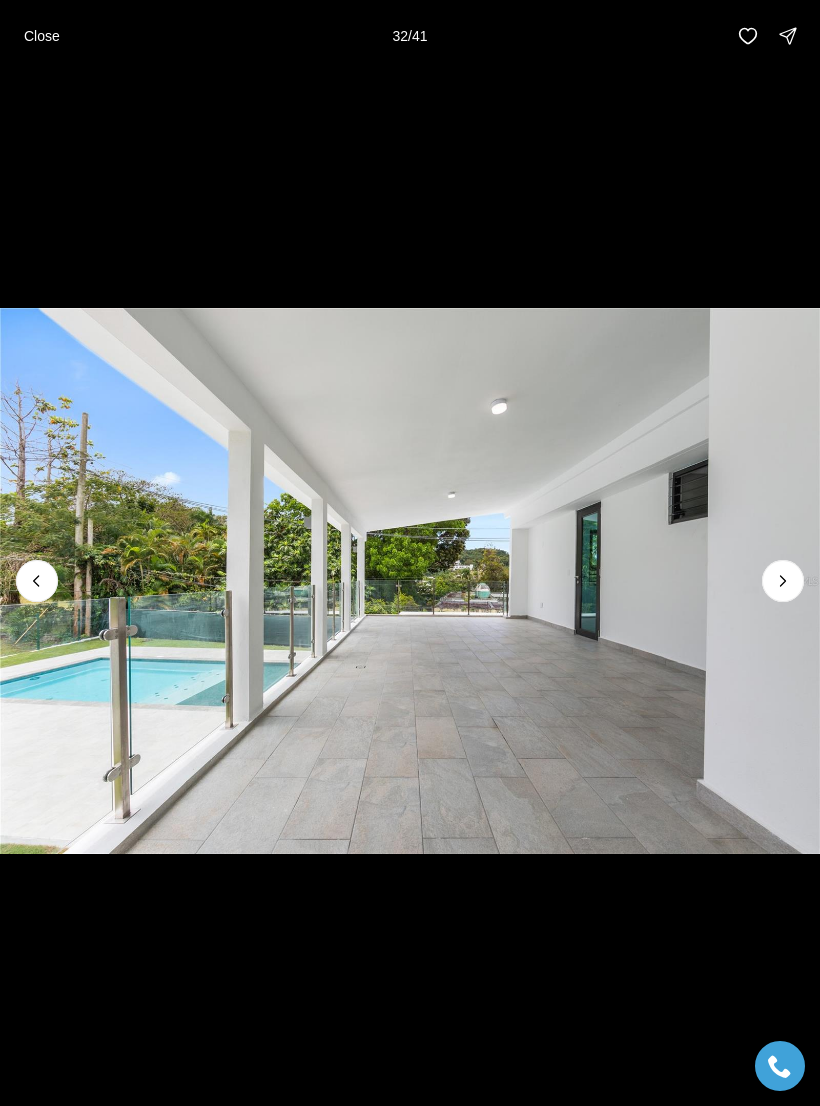 click at bounding box center (37, 581) 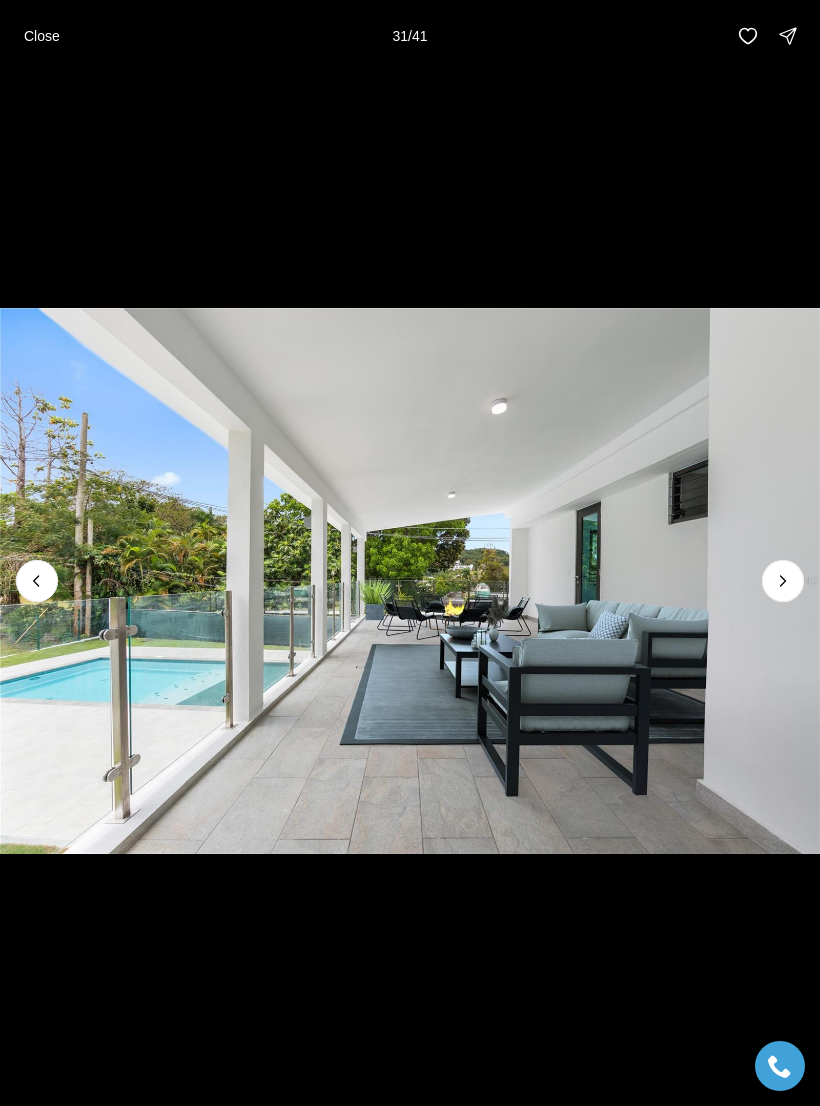 click 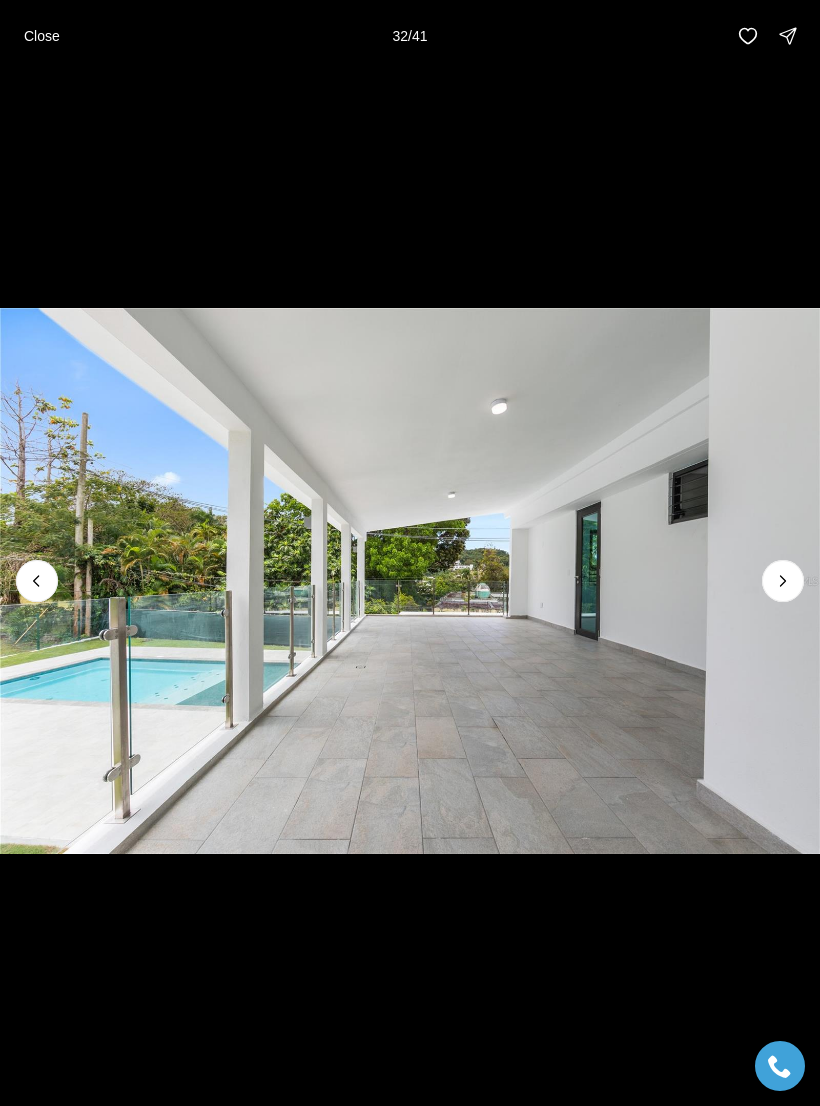 click 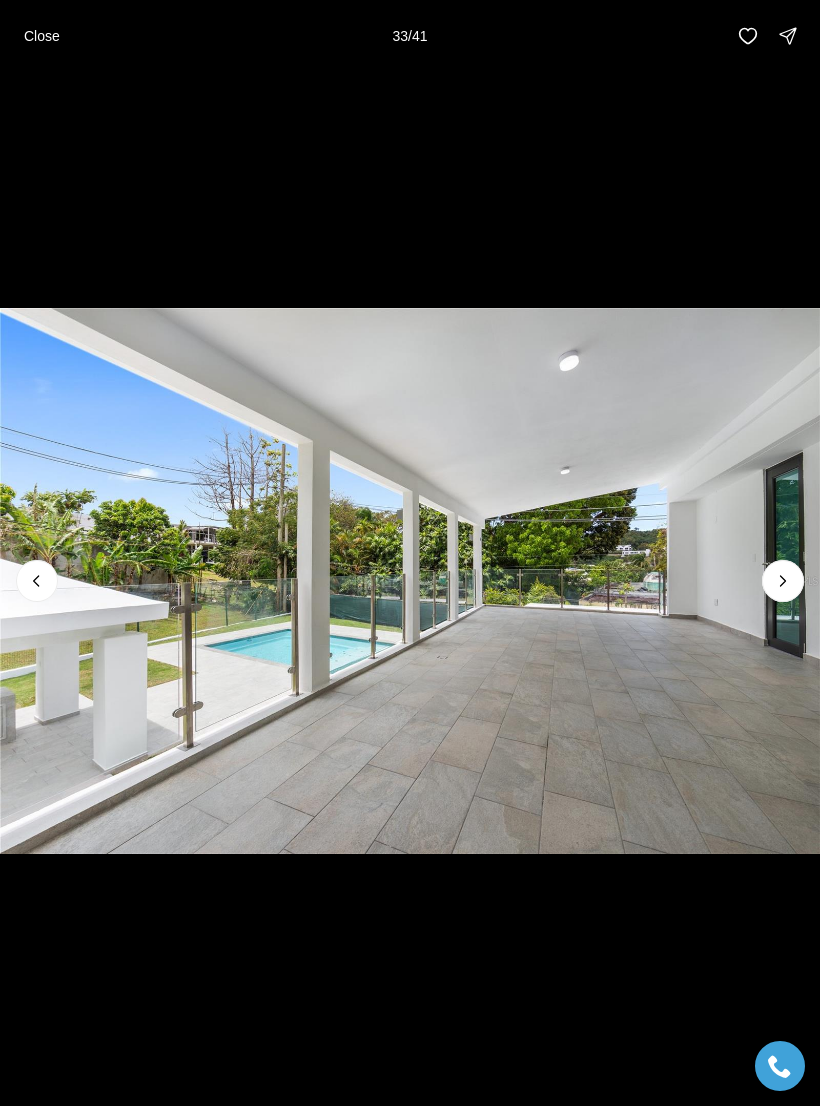 click 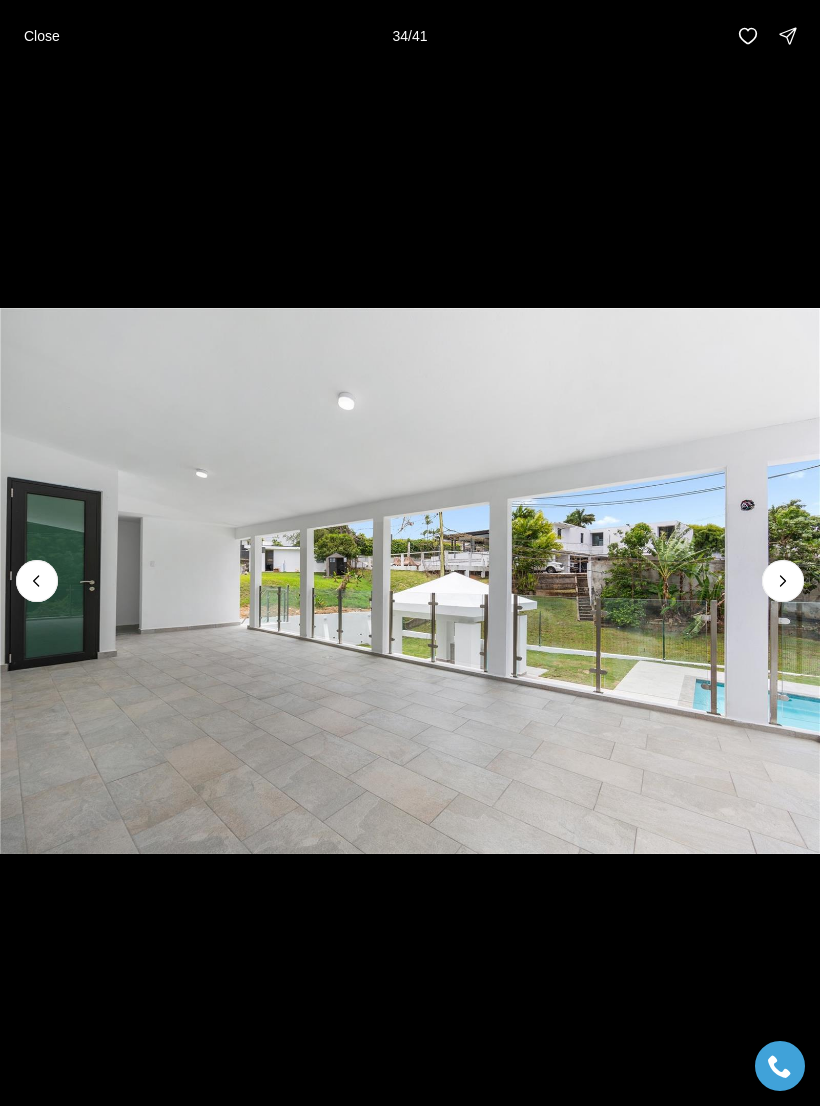 click 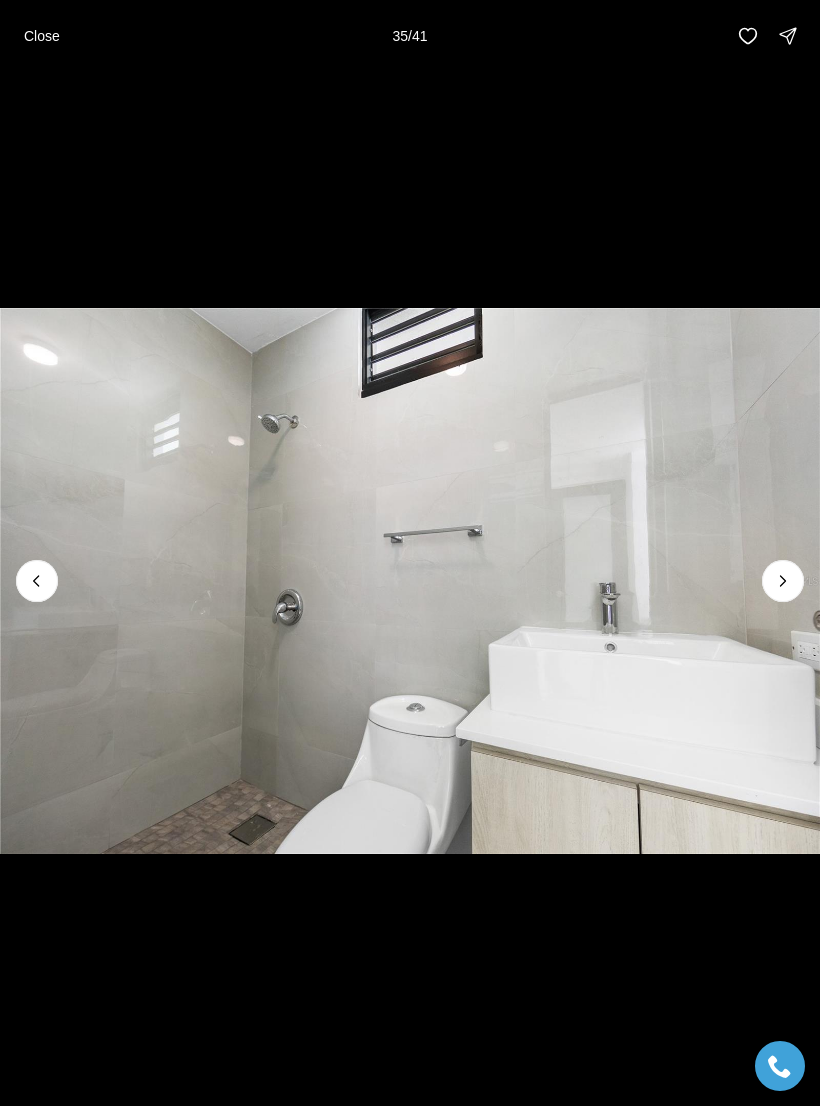 click at bounding box center [410, 581] 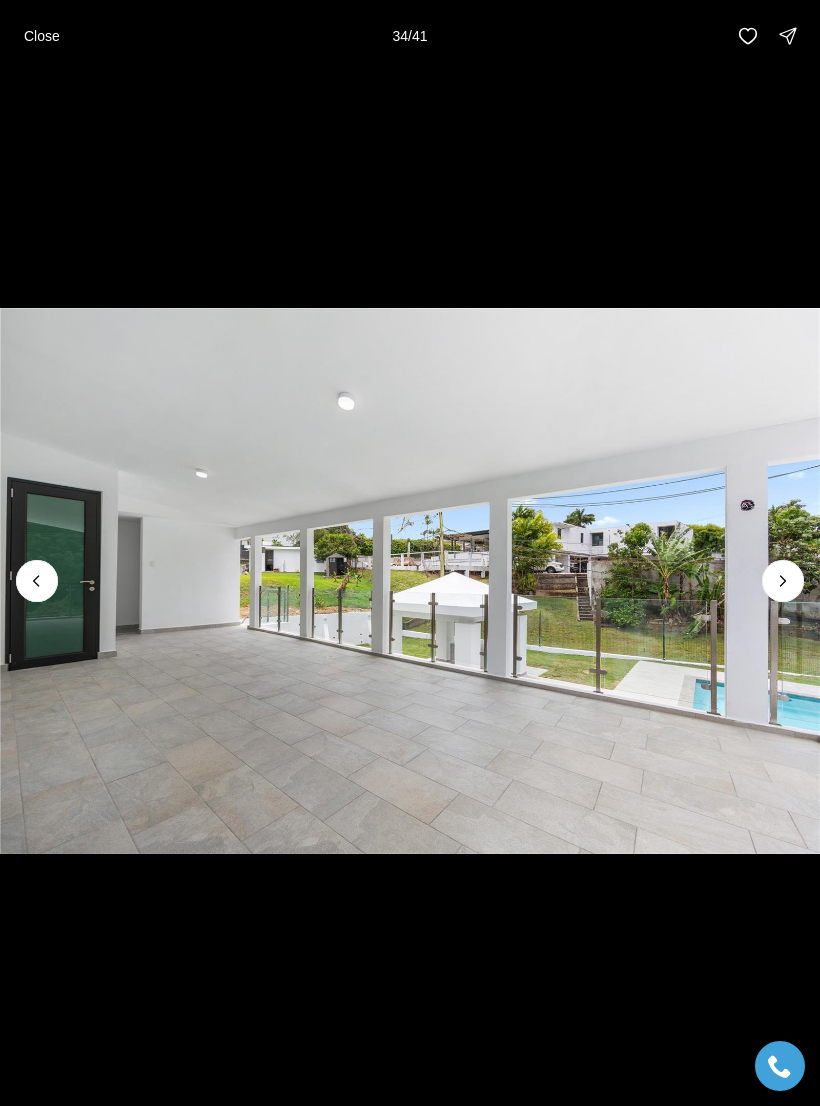 click 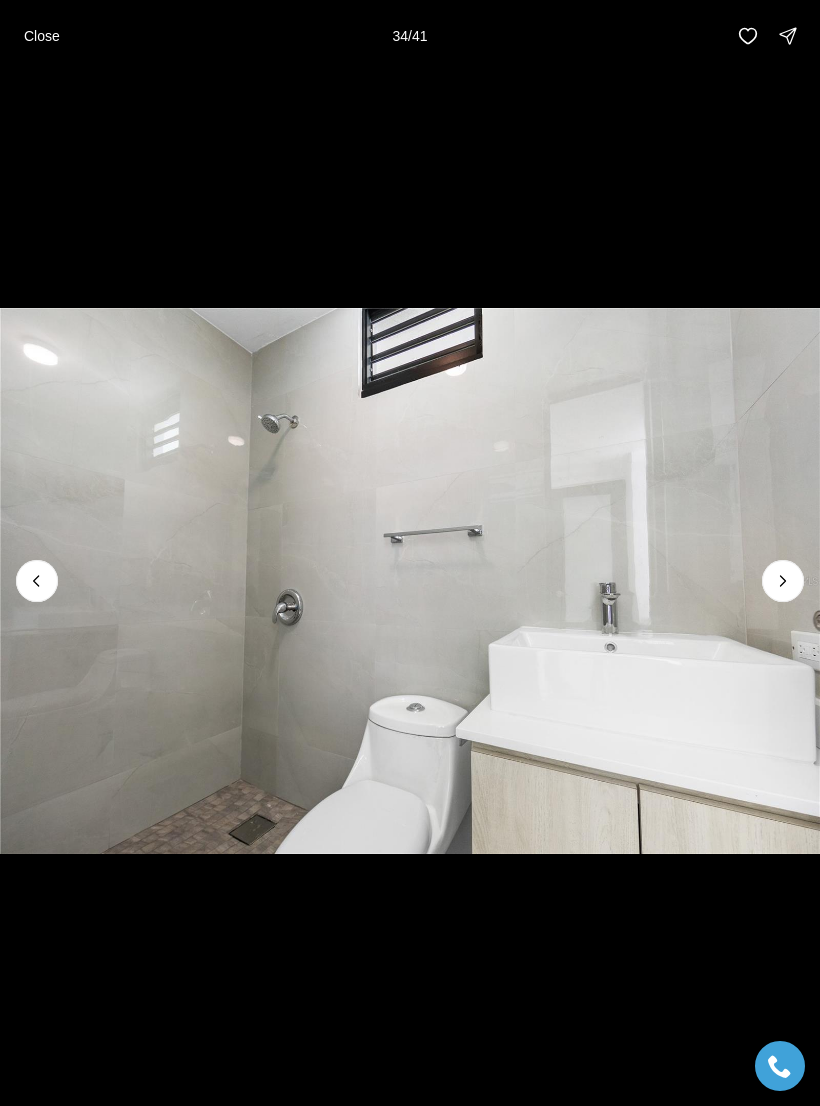 click at bounding box center (783, 581) 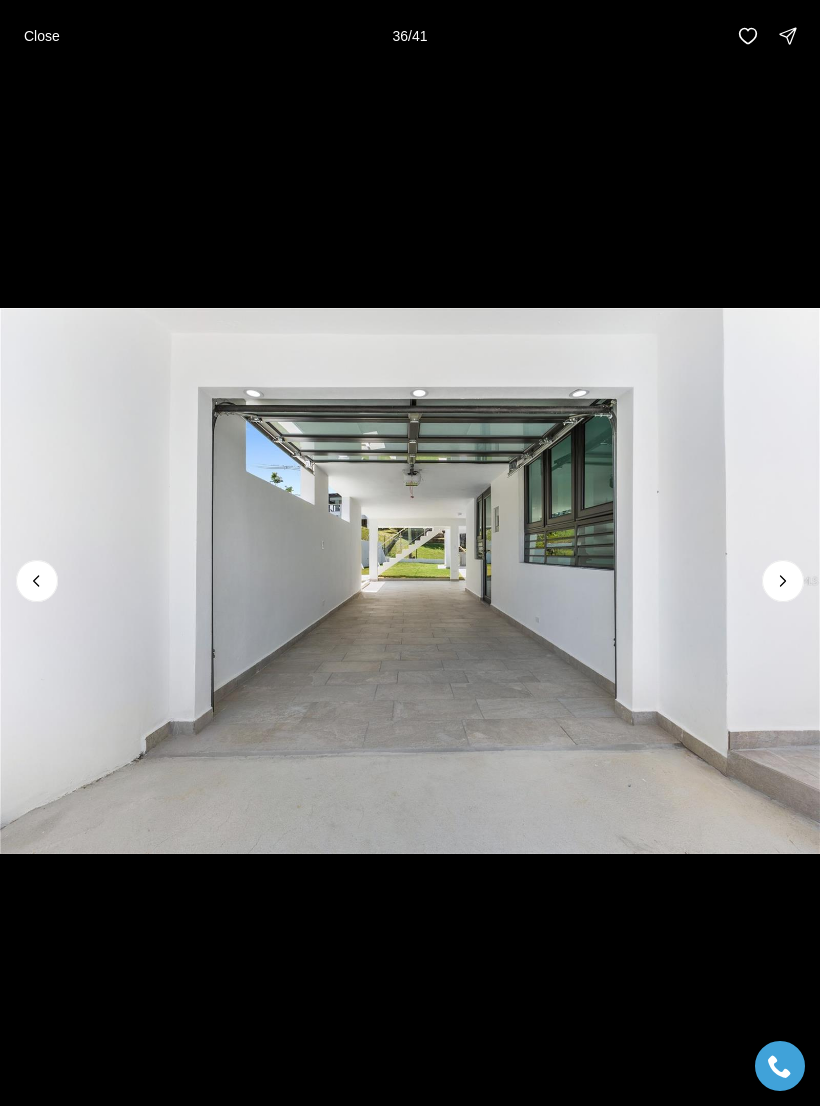 click 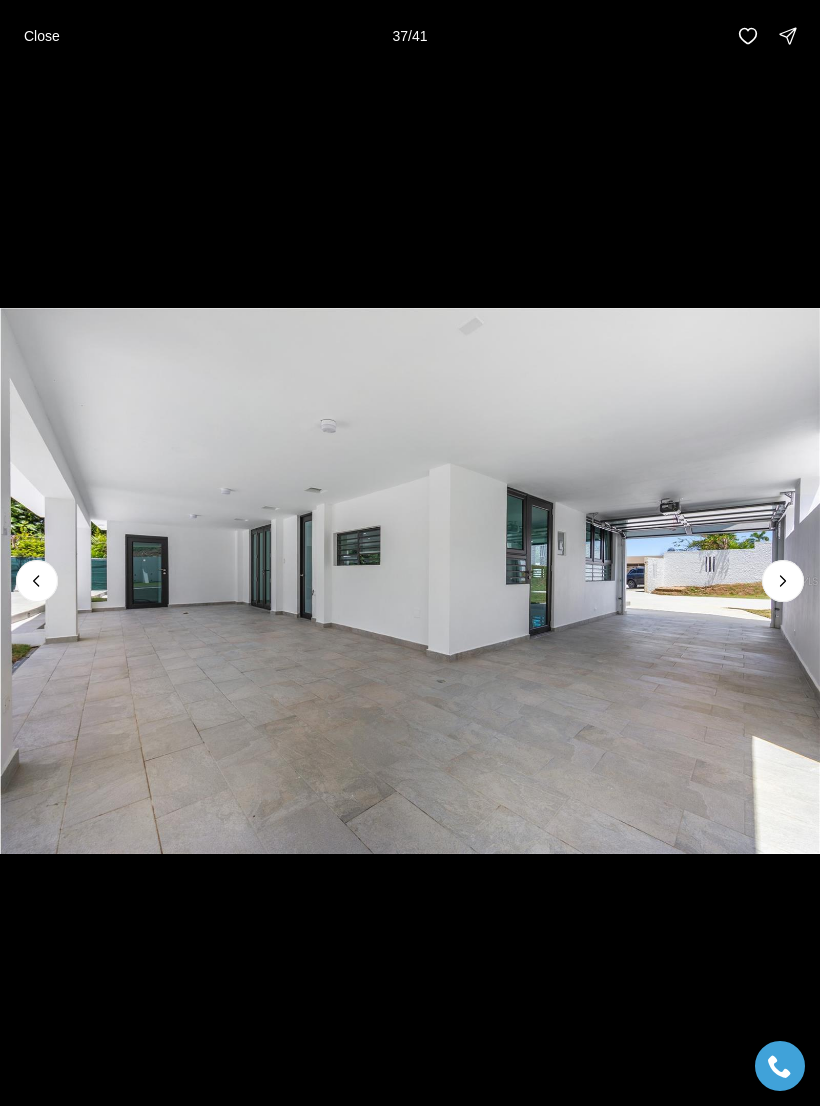 click 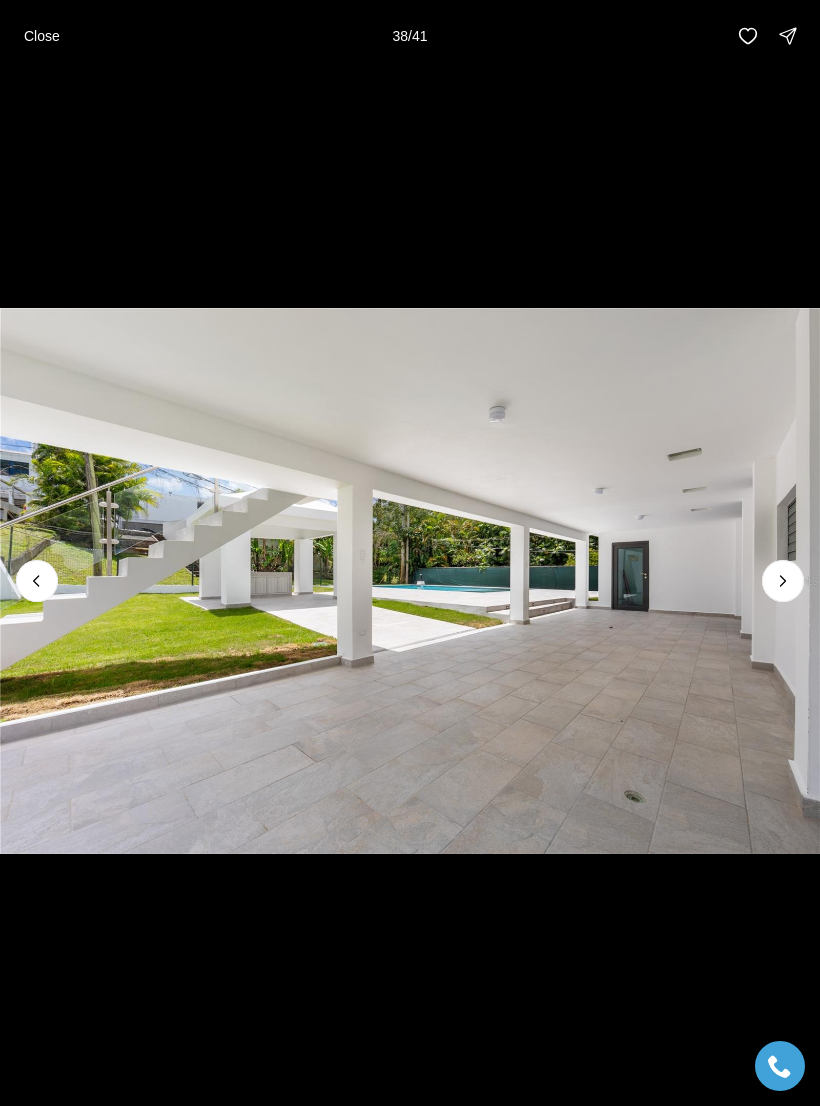 click 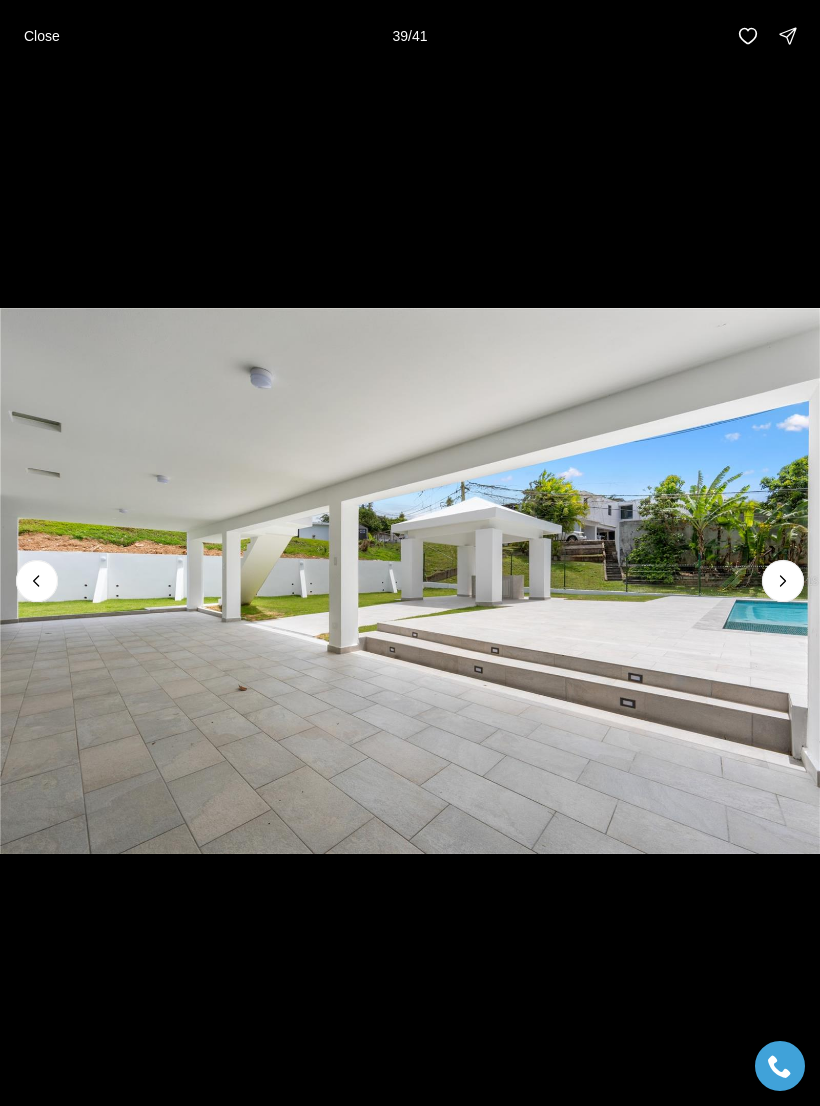 click 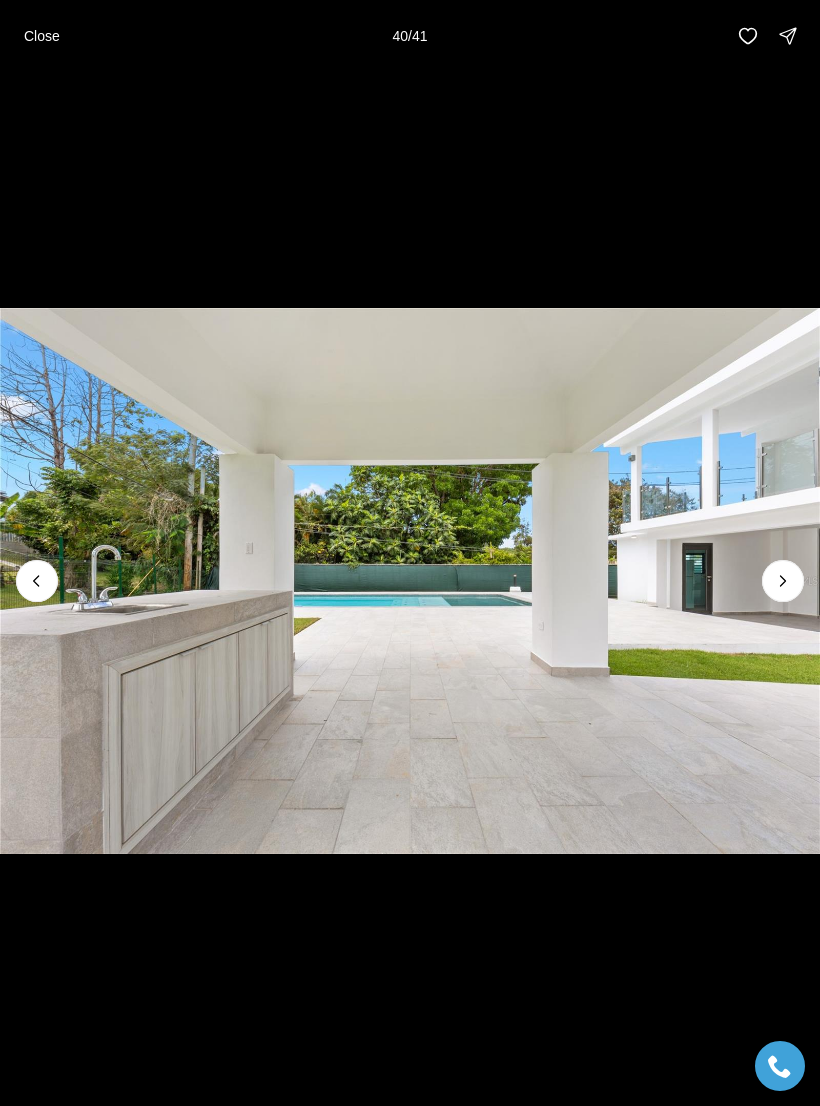 click 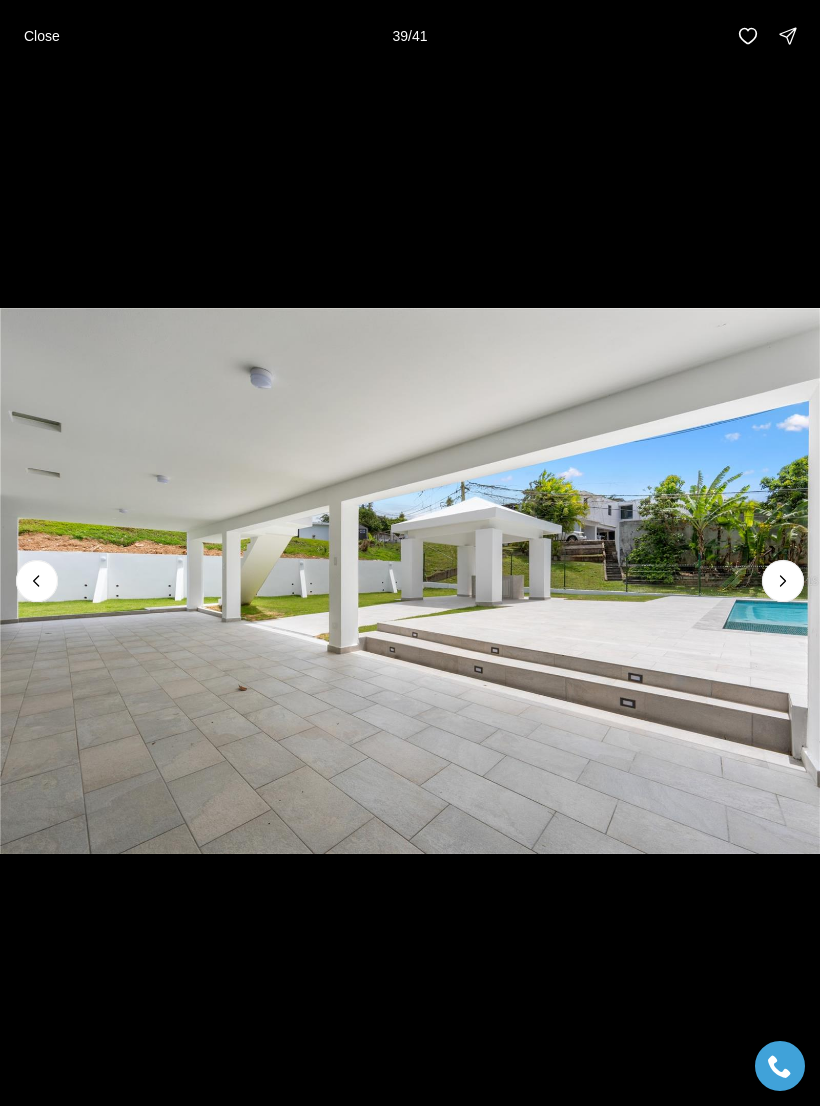 click 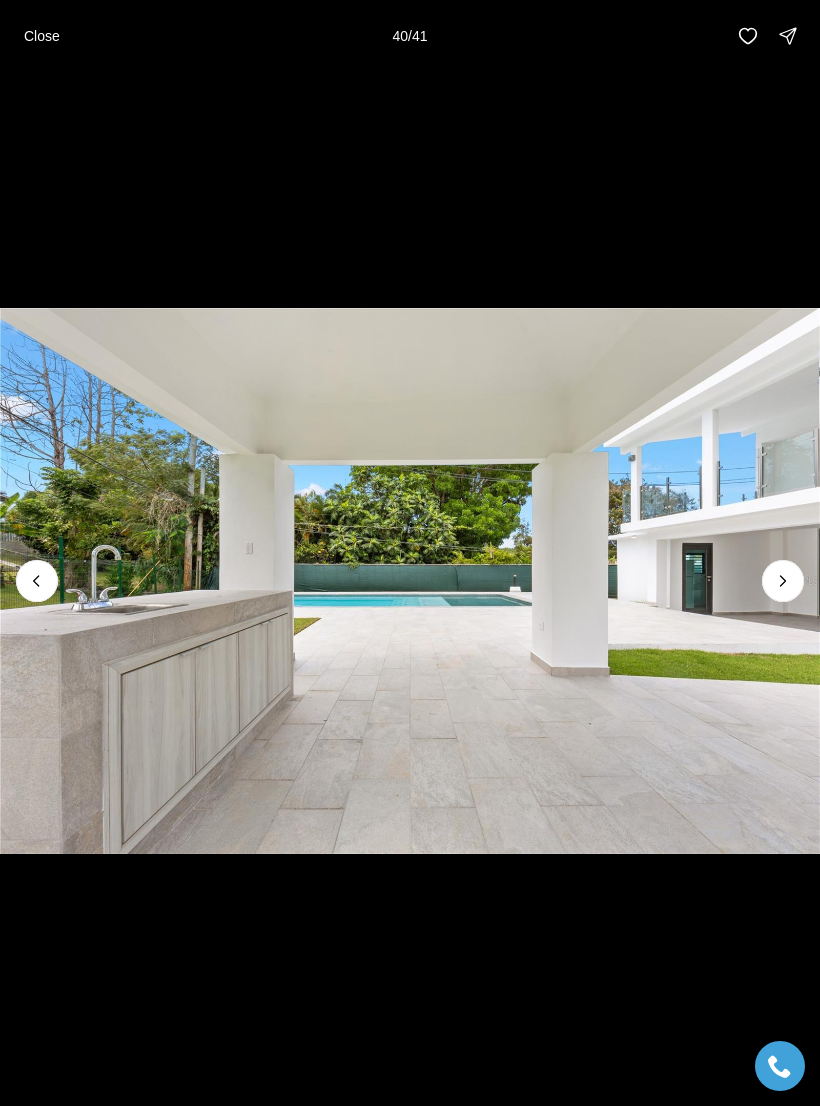 click 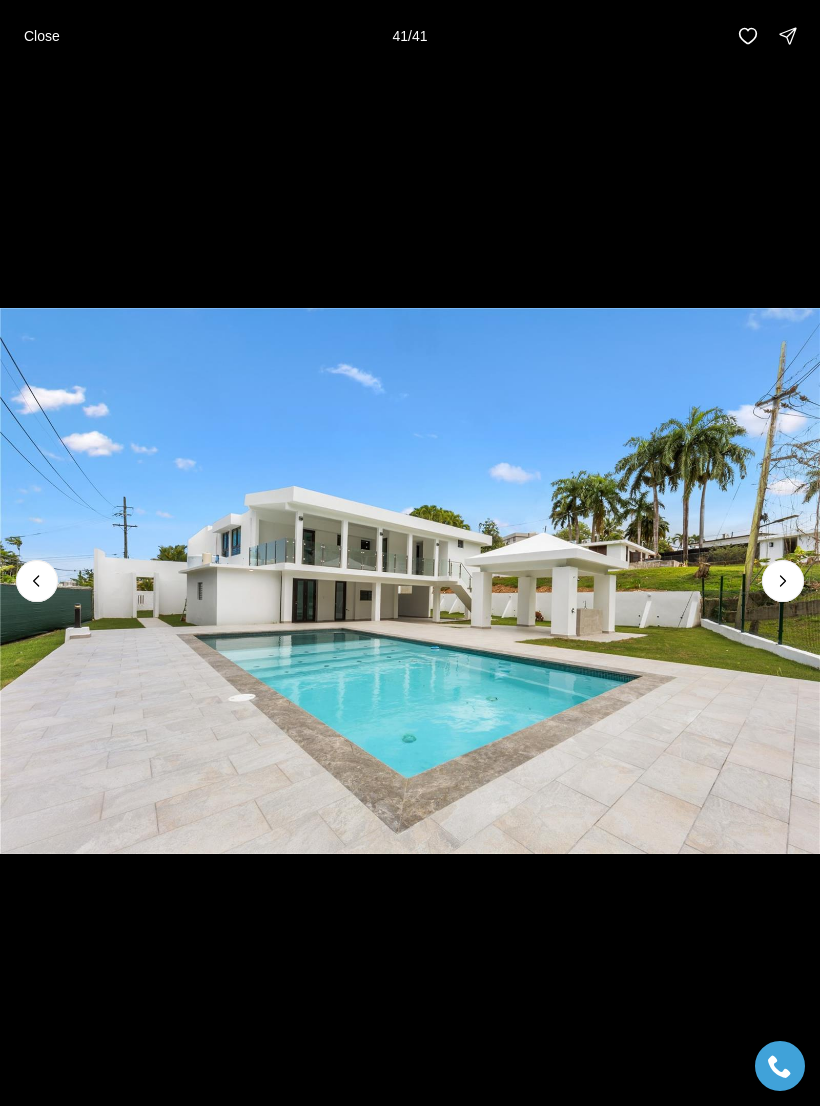 click at bounding box center [783, 581] 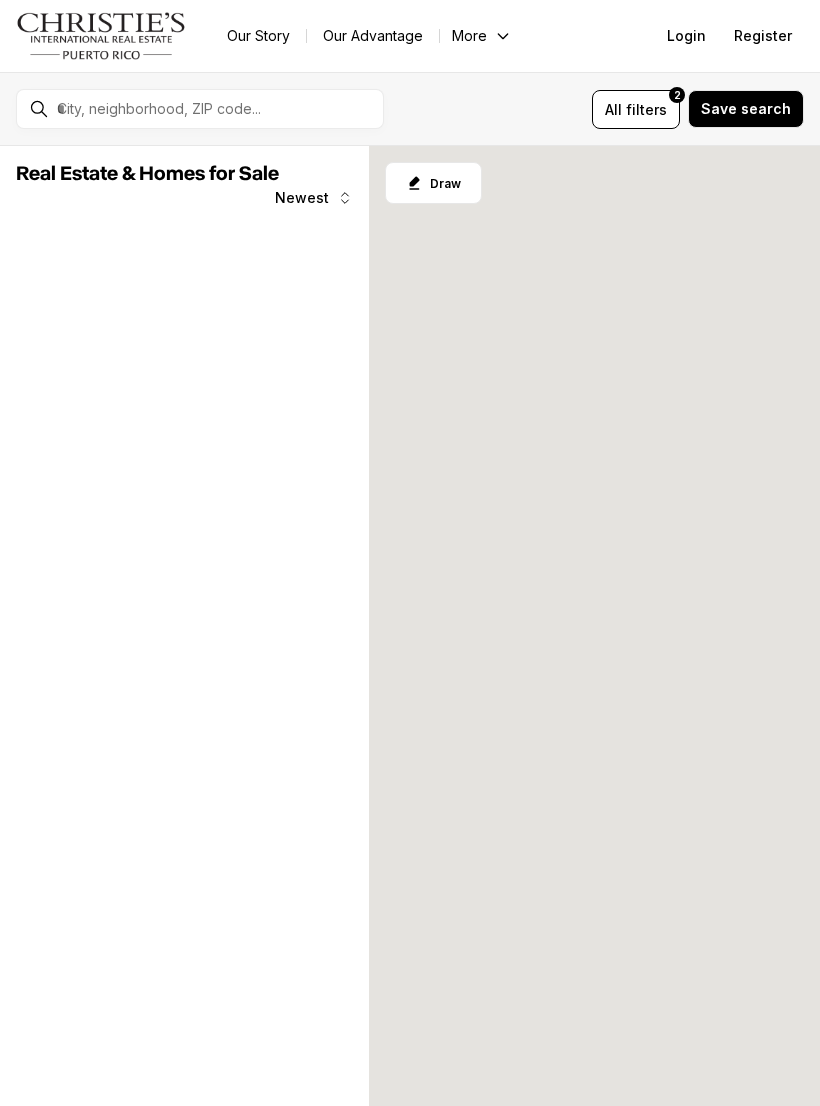scroll, scrollTop: 0, scrollLeft: 0, axis: both 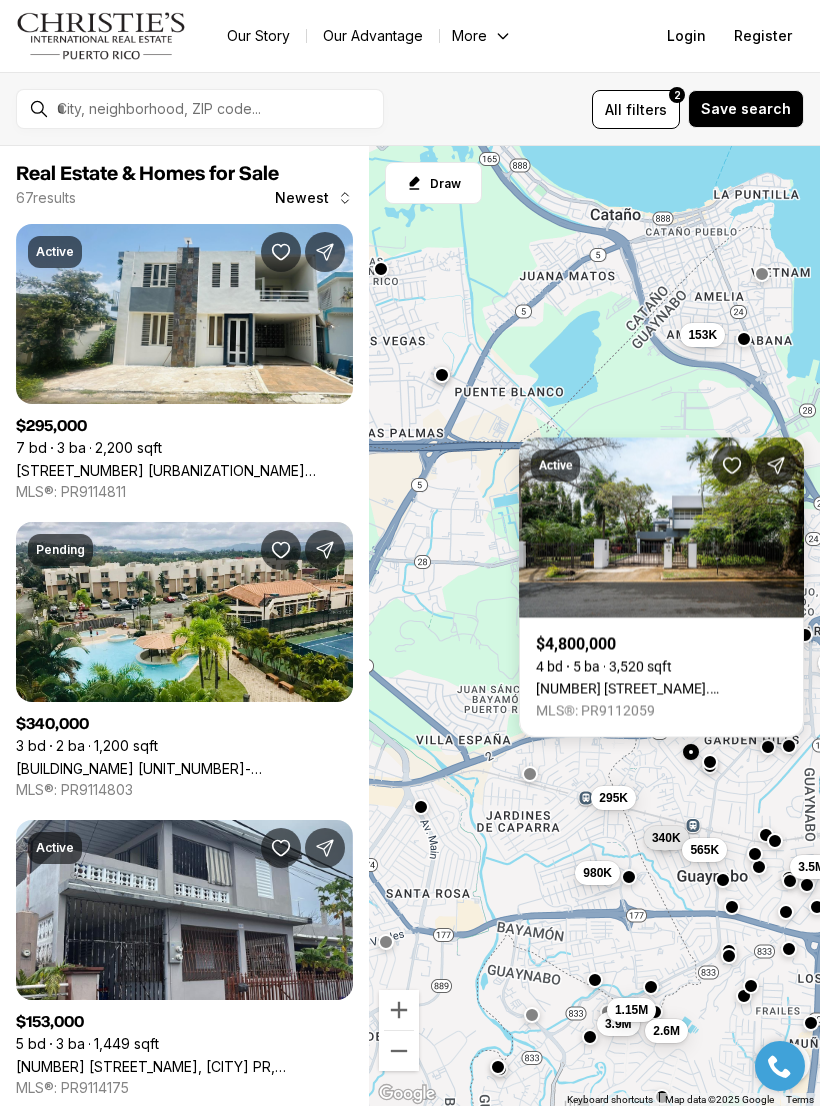 click on "[NUMBER] [STREET_NAME]. [NEIGHBORHOOD_NAME], [CITY] PR, [POSTAL_CODE]" at bounding box center (661, 689) 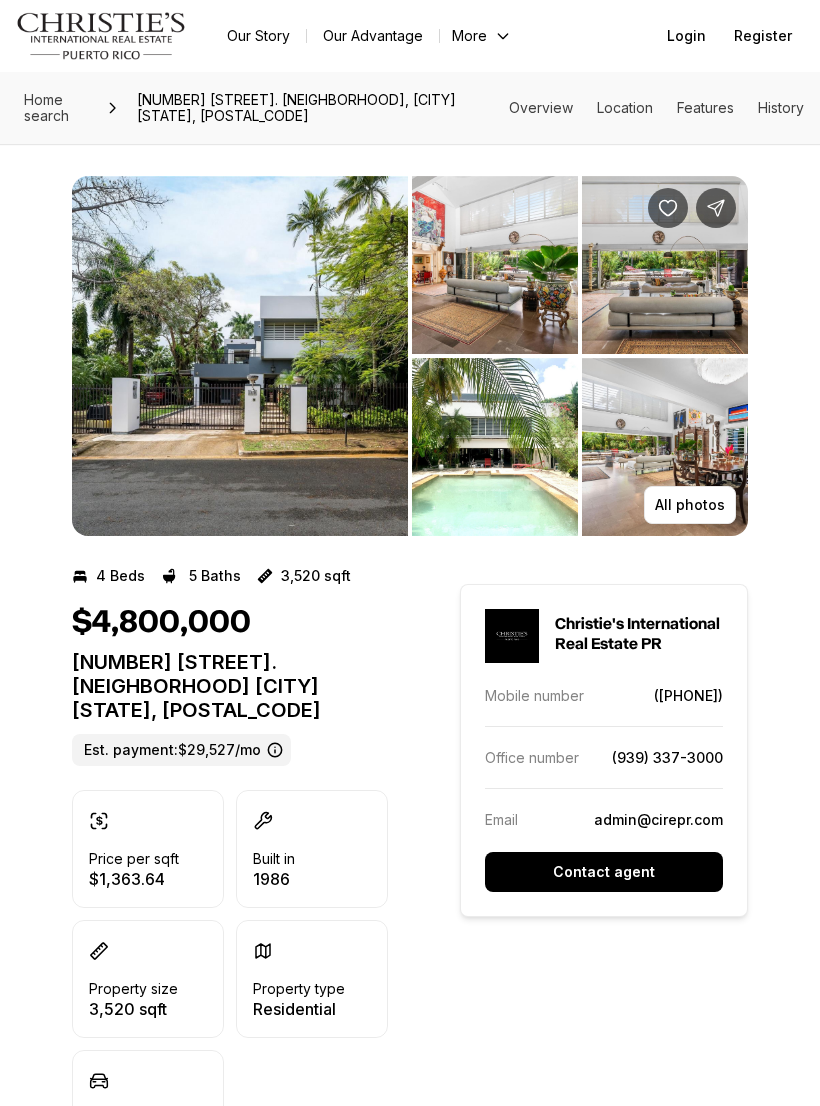 scroll, scrollTop: 0, scrollLeft: 0, axis: both 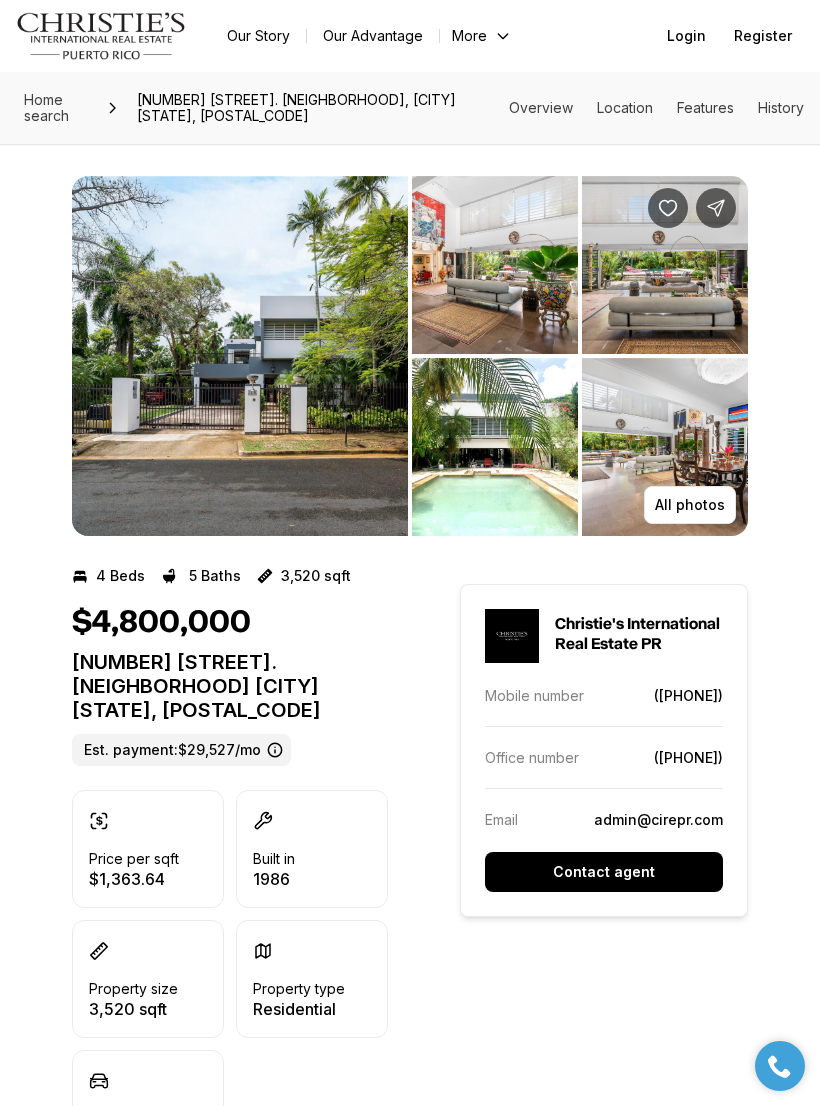 click at bounding box center (240, 356) 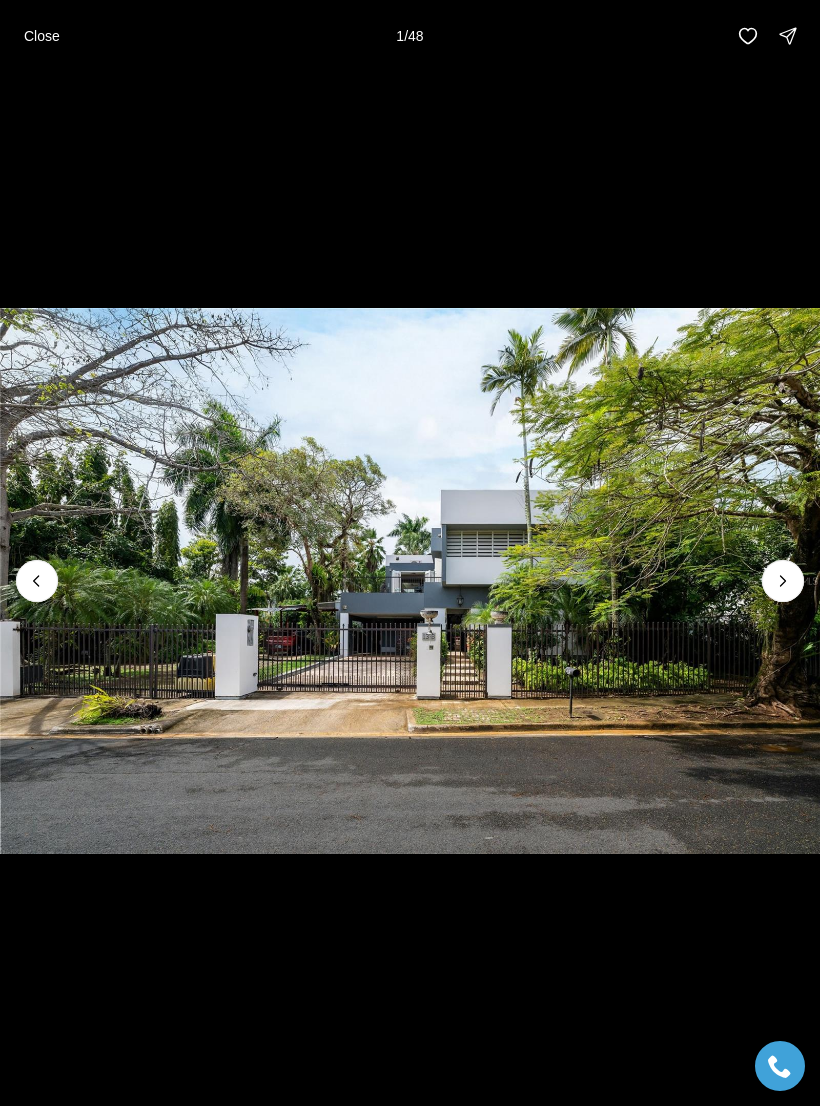 click at bounding box center (783, 581) 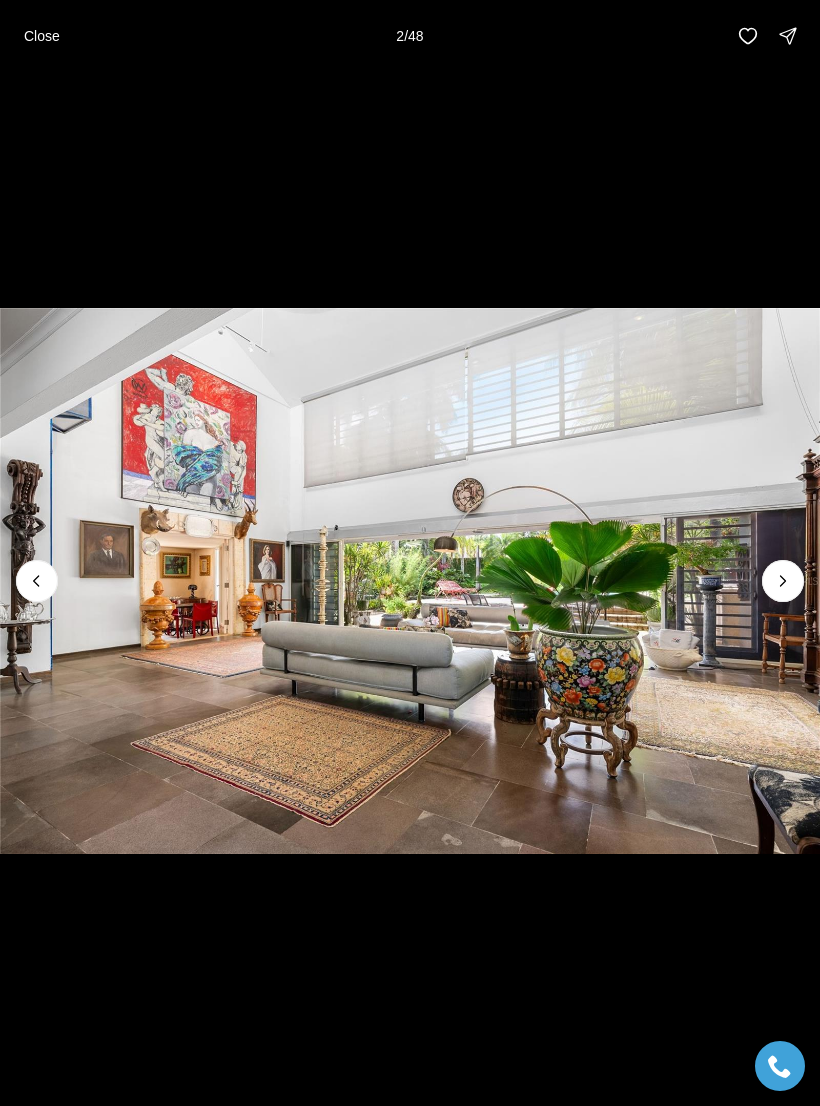 click at bounding box center (783, 581) 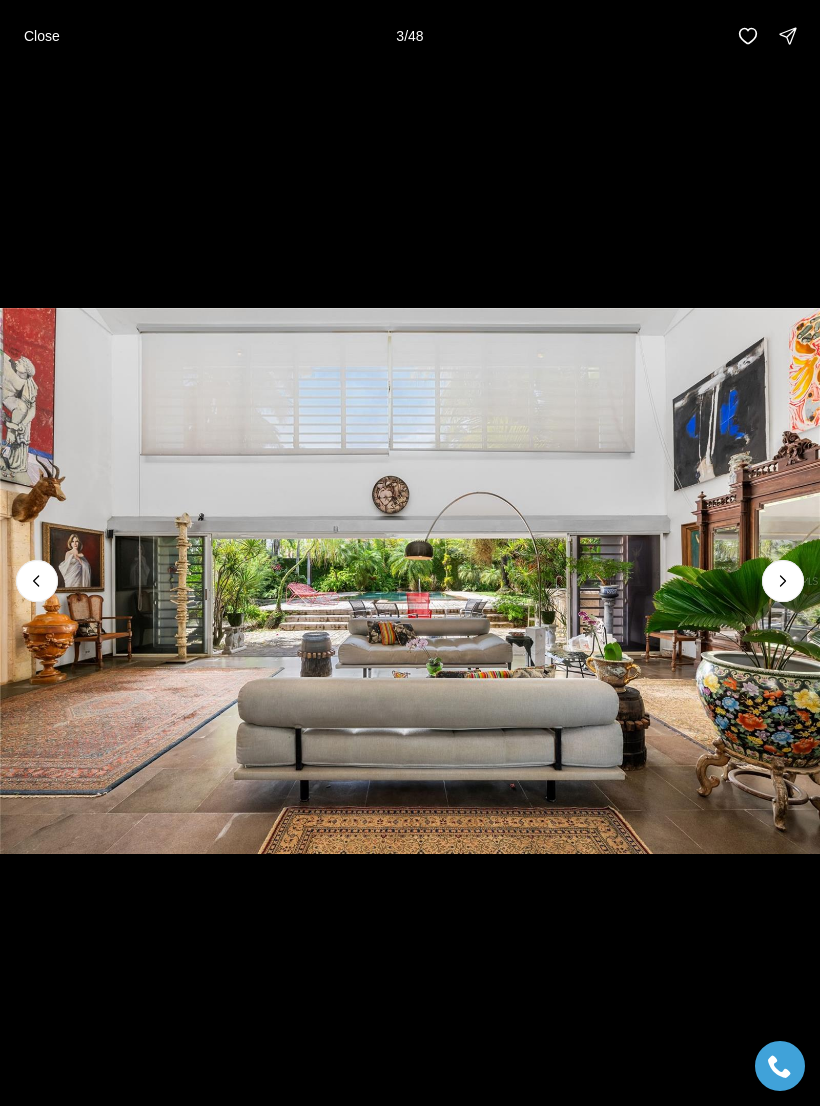 click at bounding box center [783, 581] 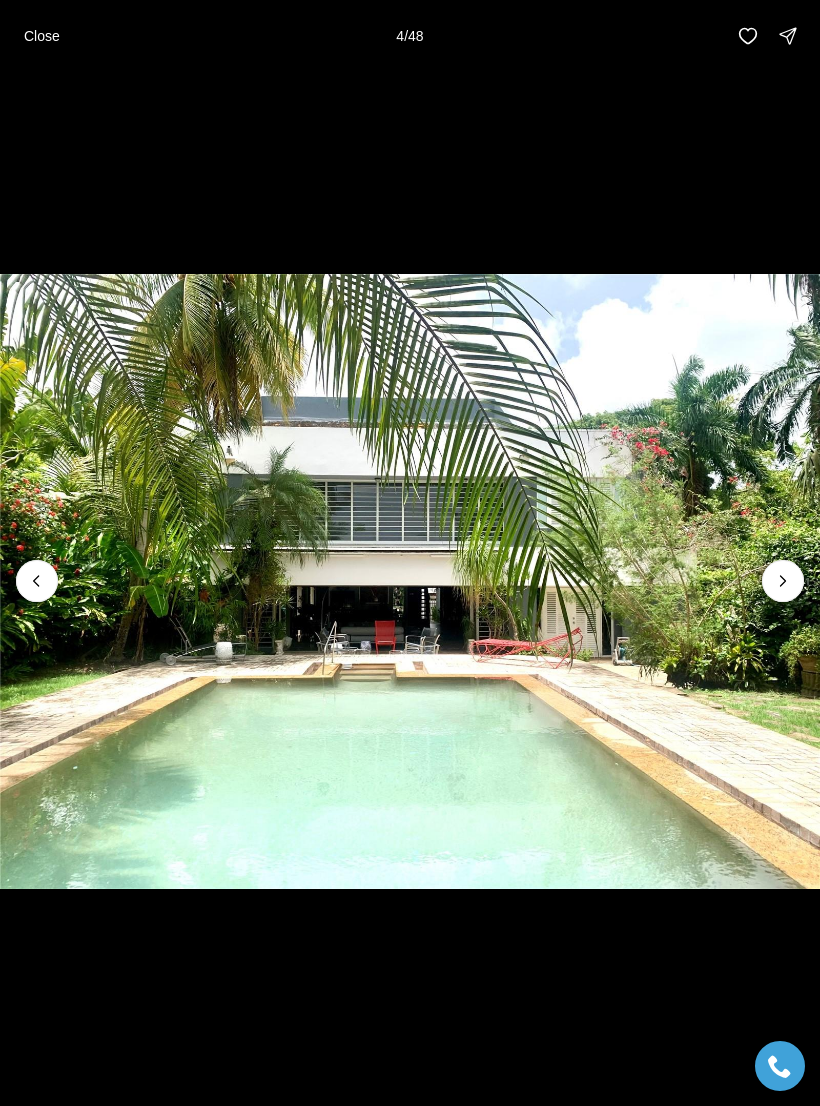 click at bounding box center [783, 581] 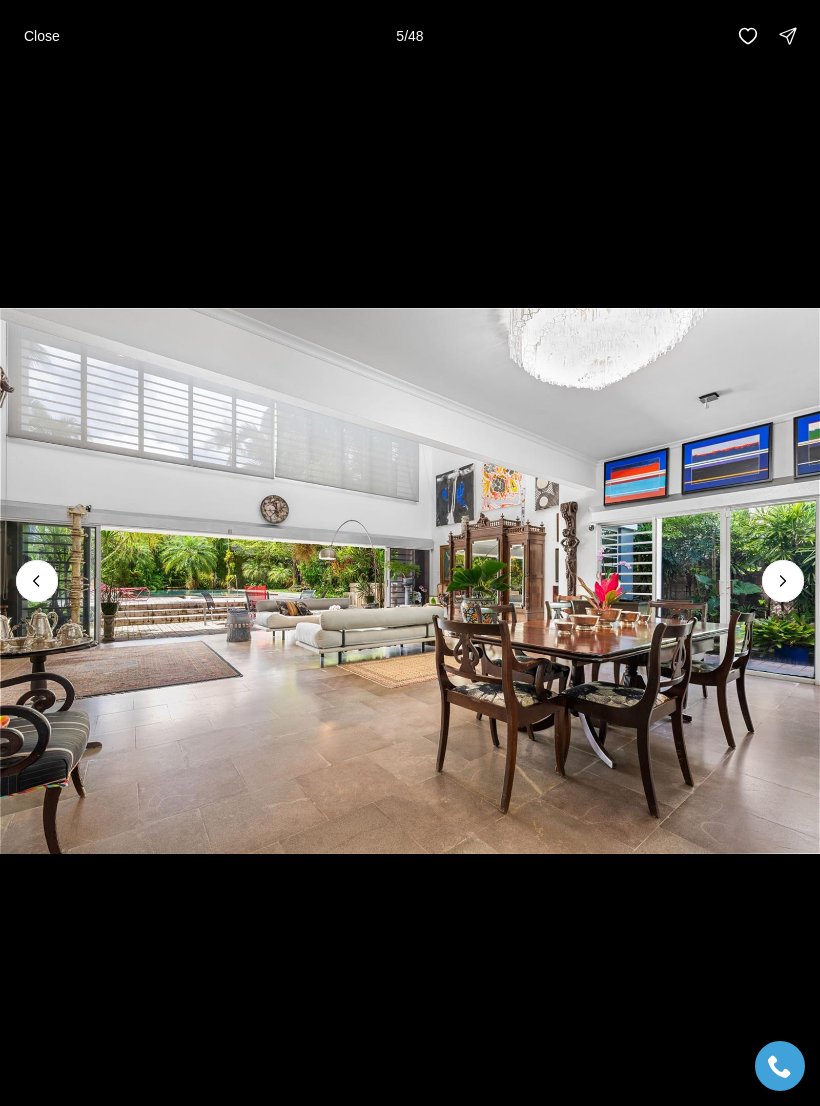 click at bounding box center (783, 581) 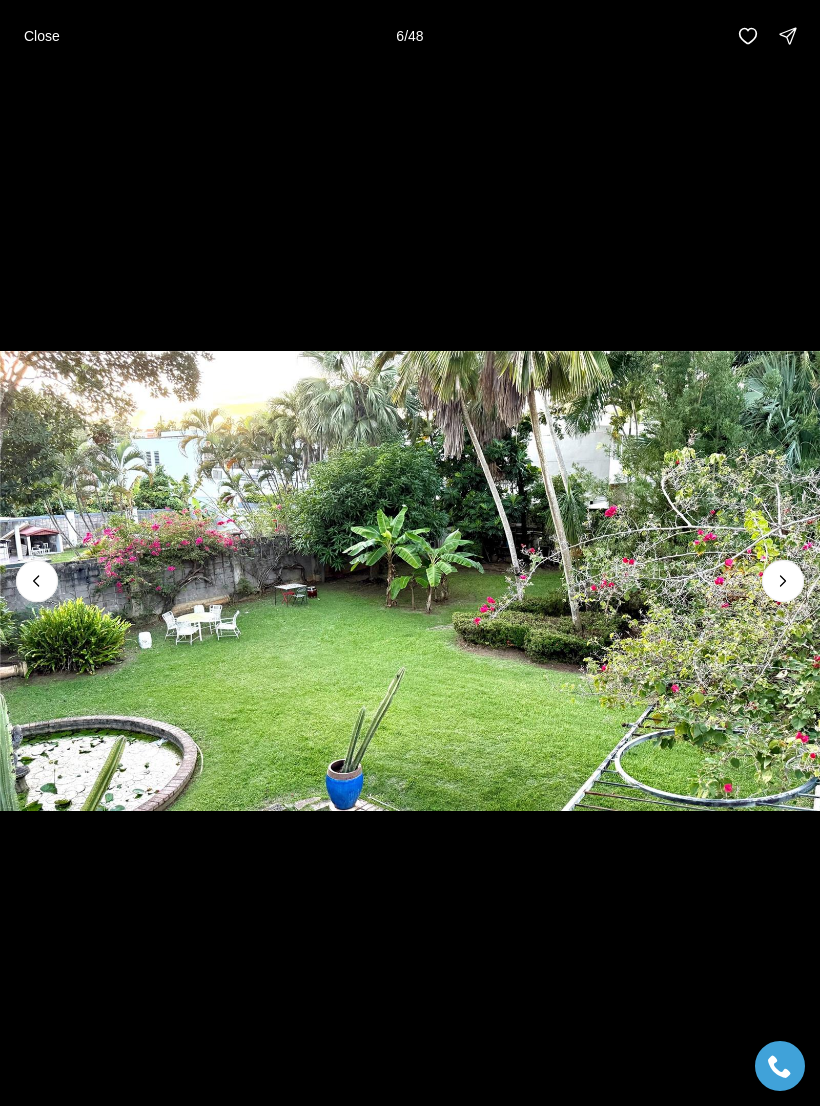 click at bounding box center [783, 581] 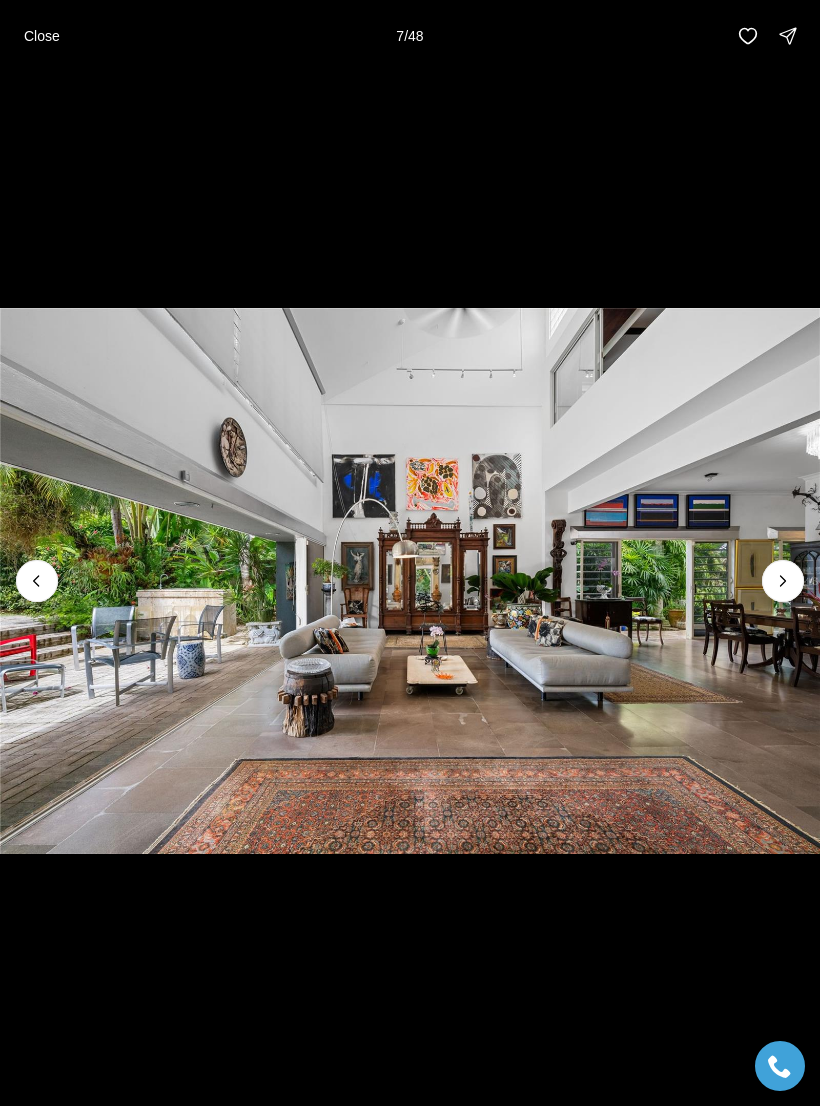 click at bounding box center (410, 581) 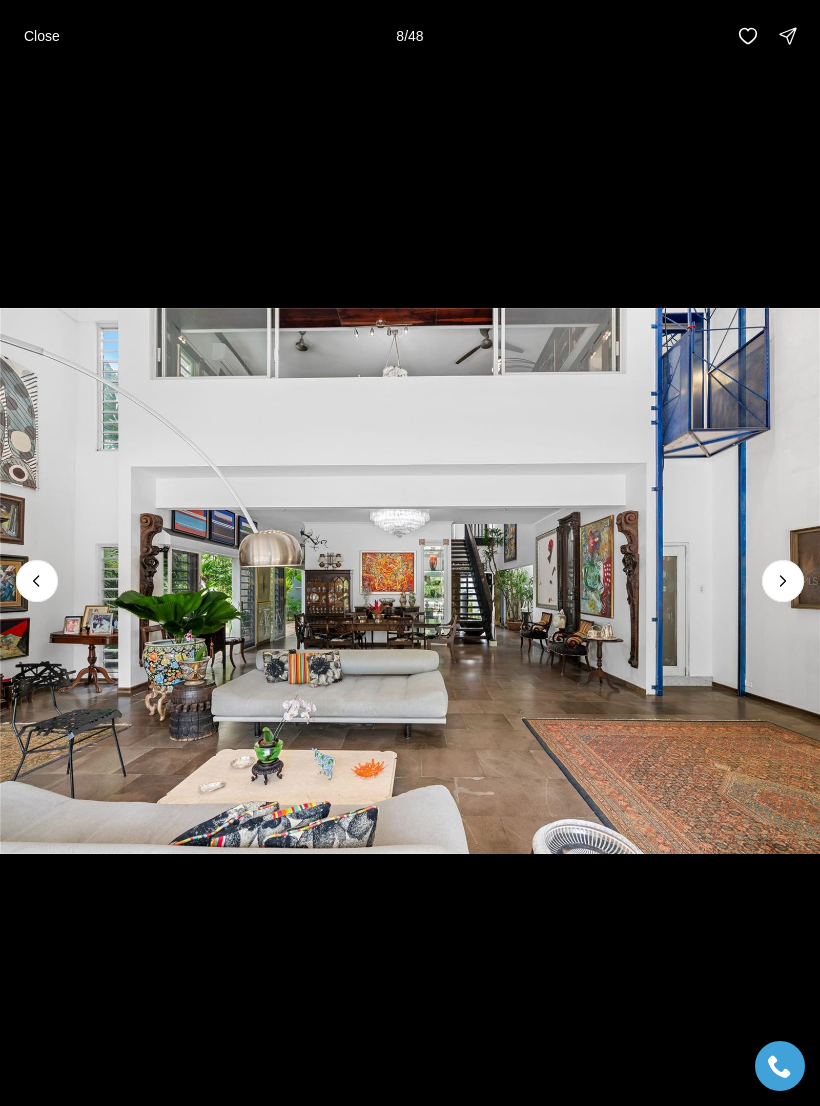 click 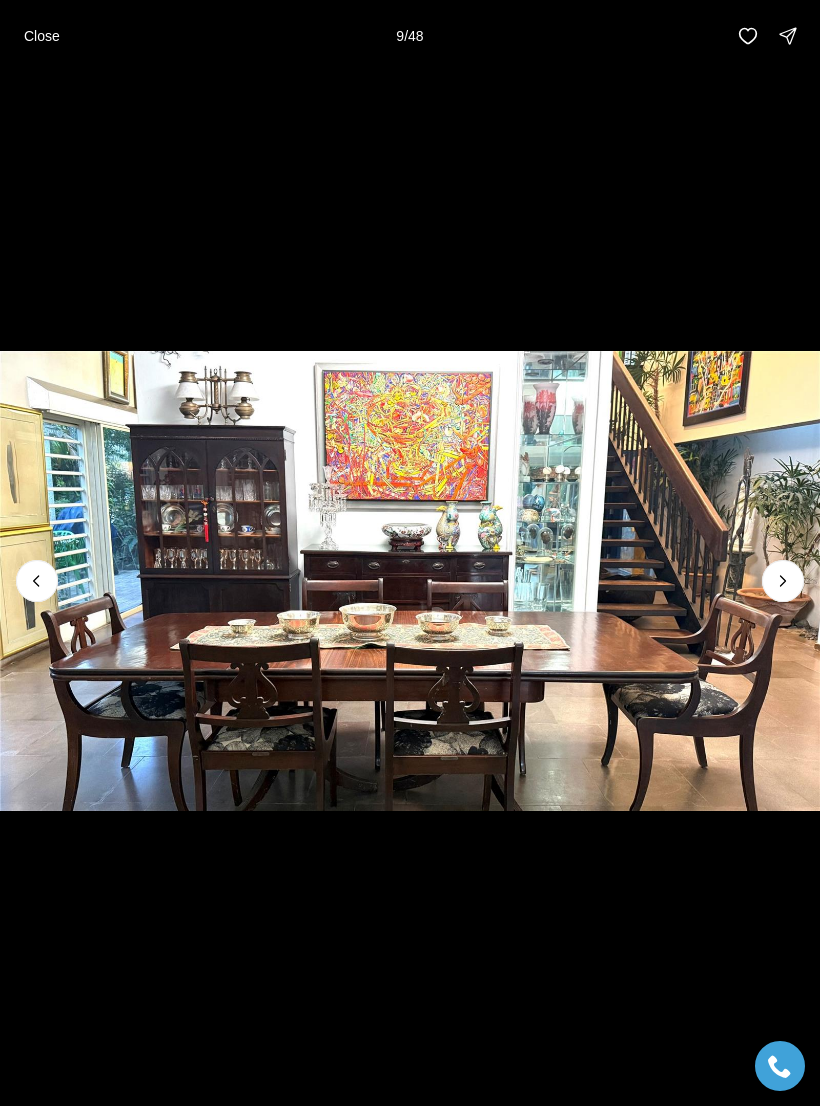 click 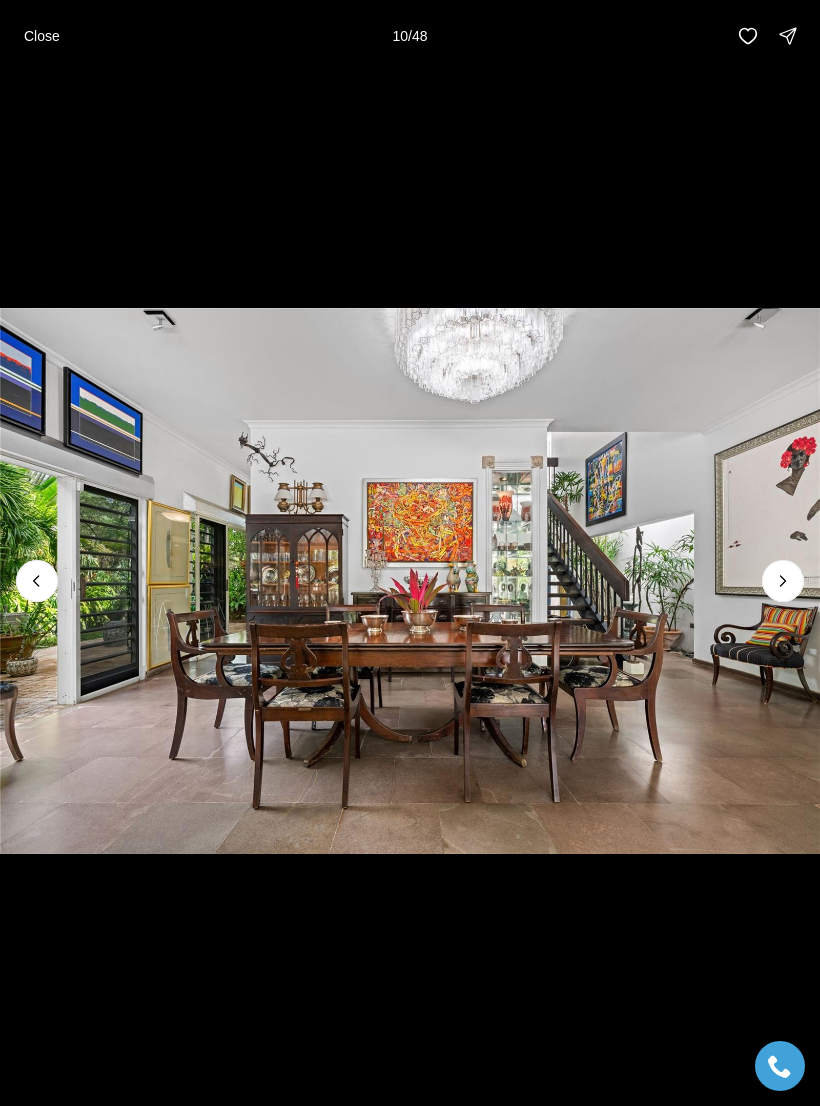 click 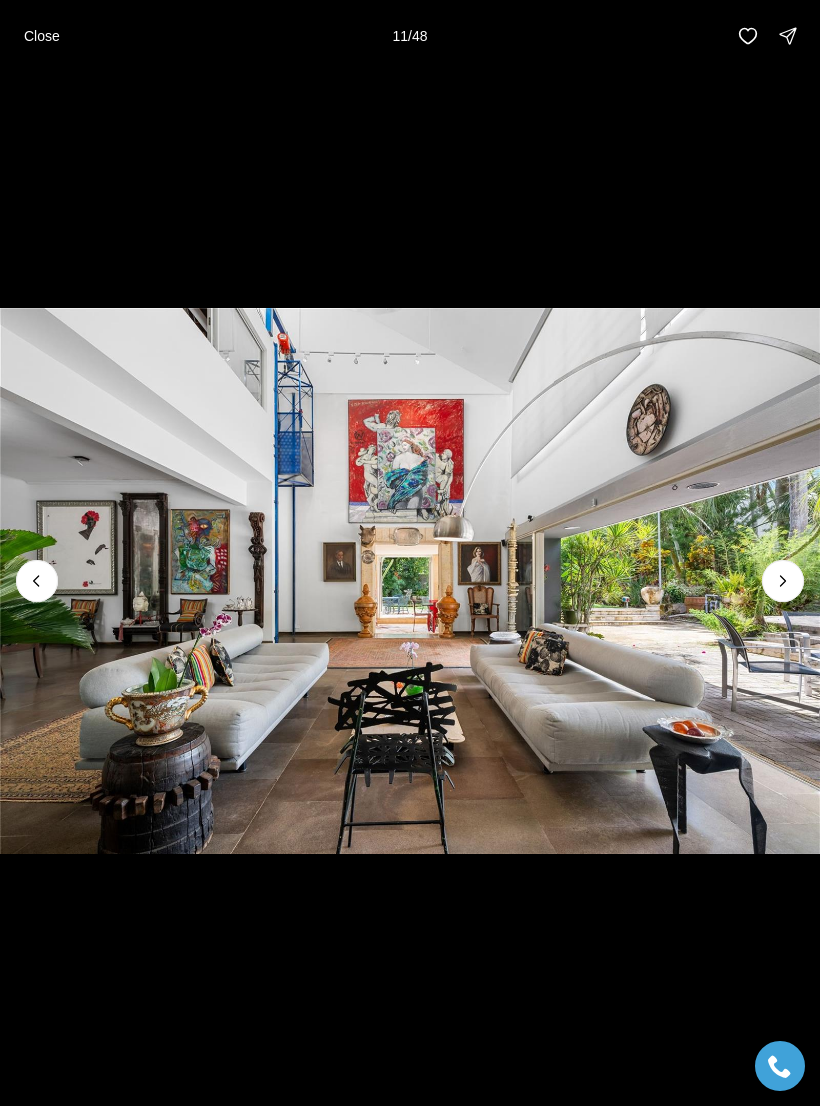 click 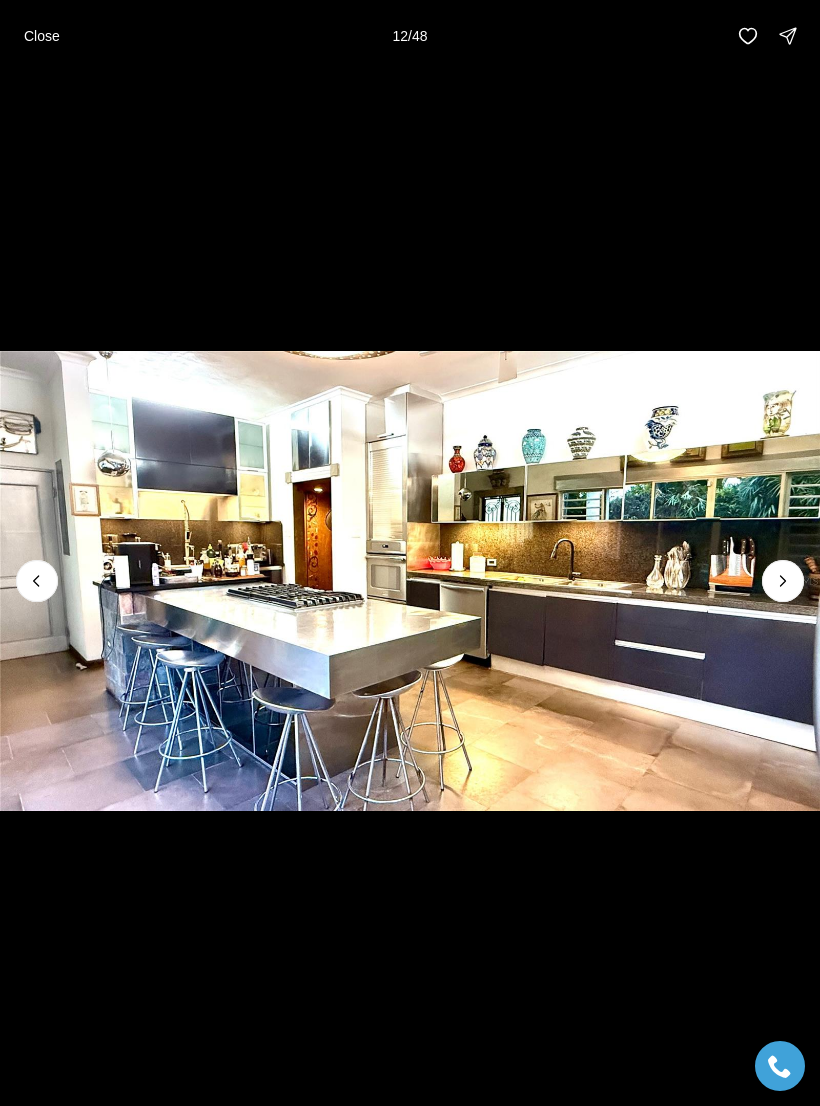 click 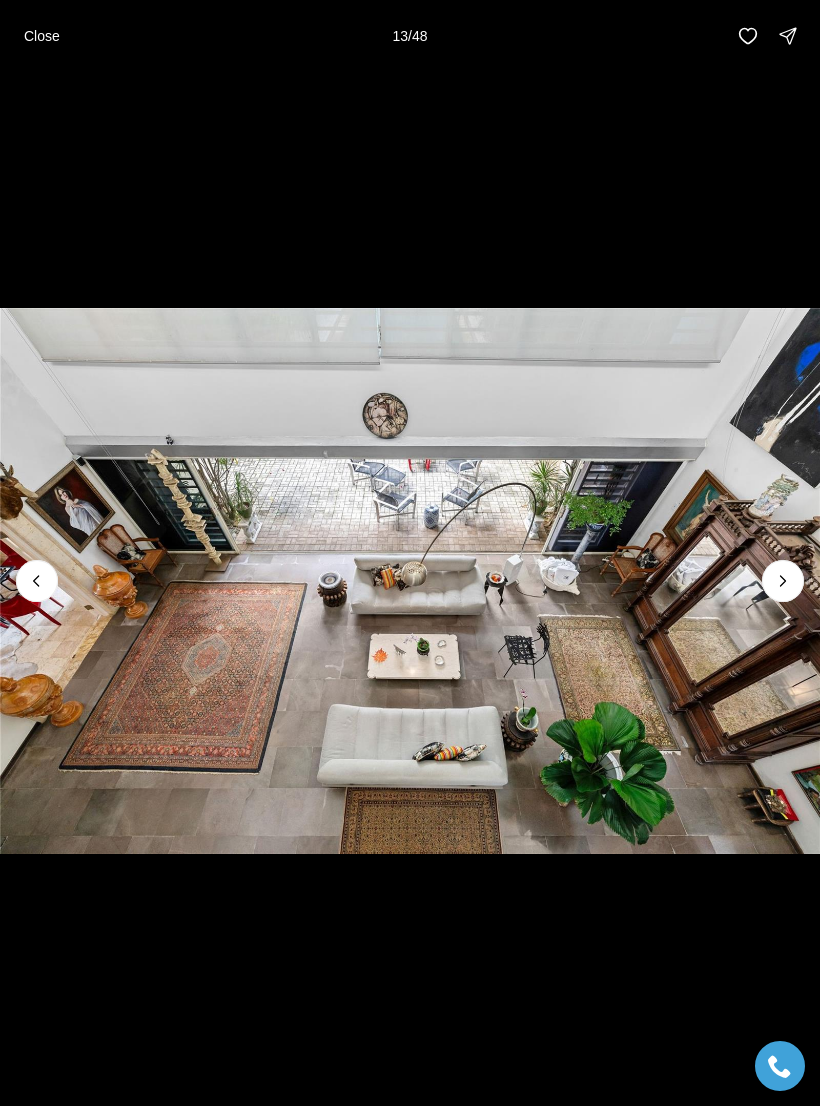 click 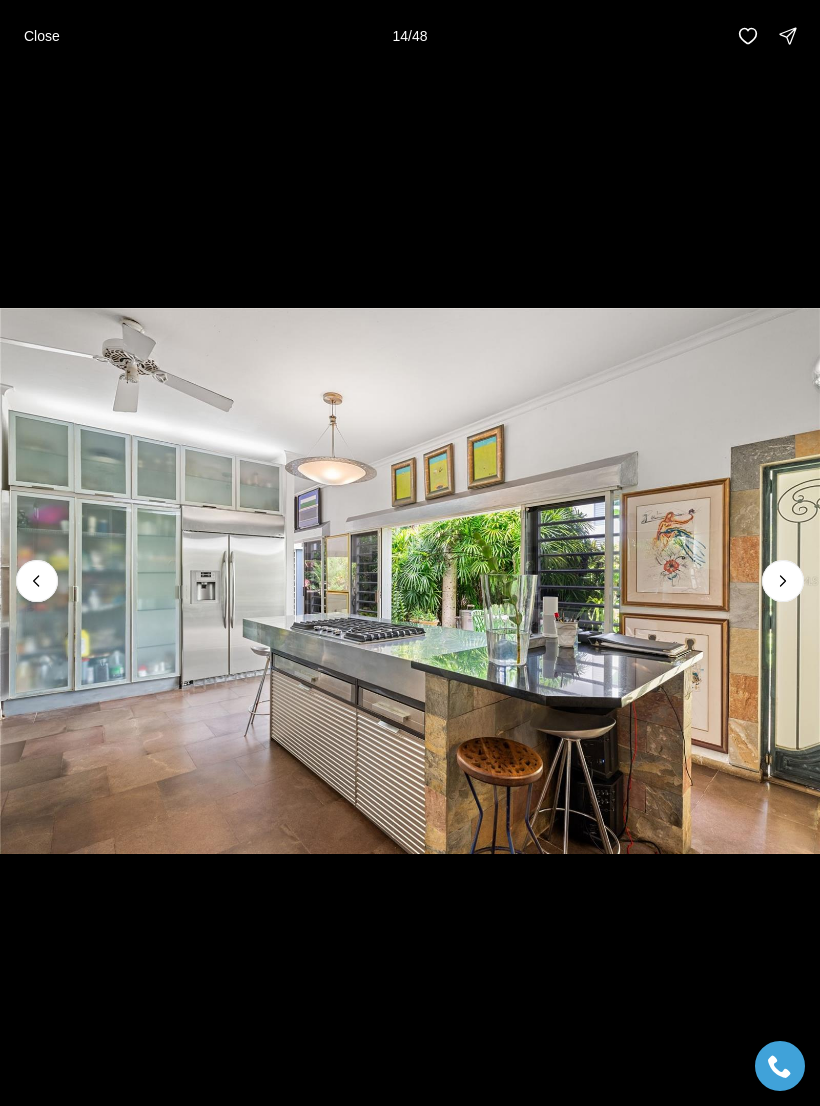 click 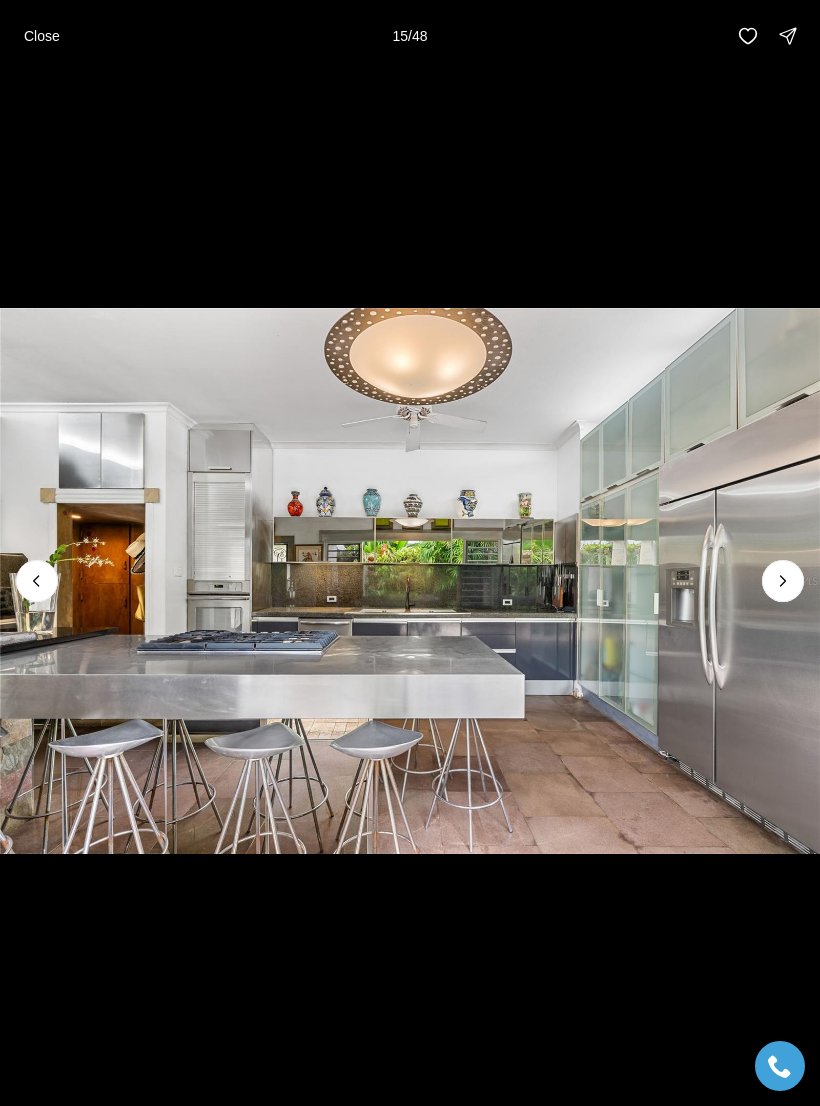 click 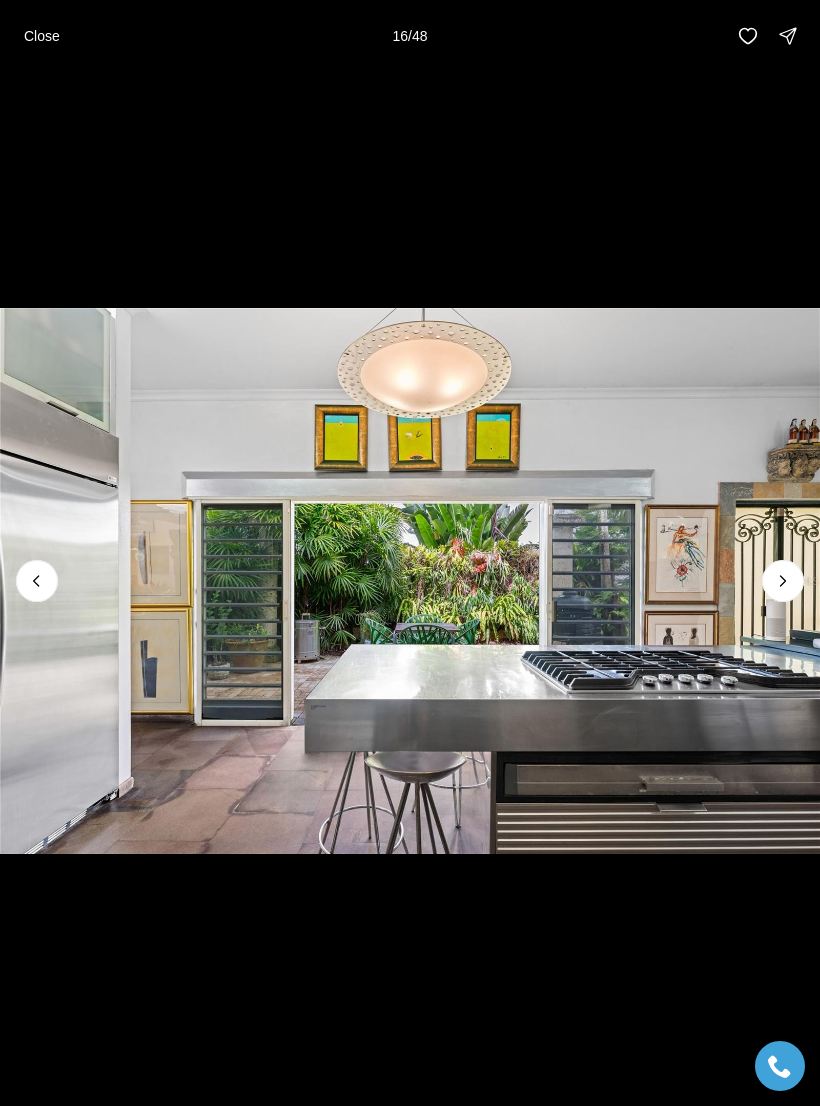 click 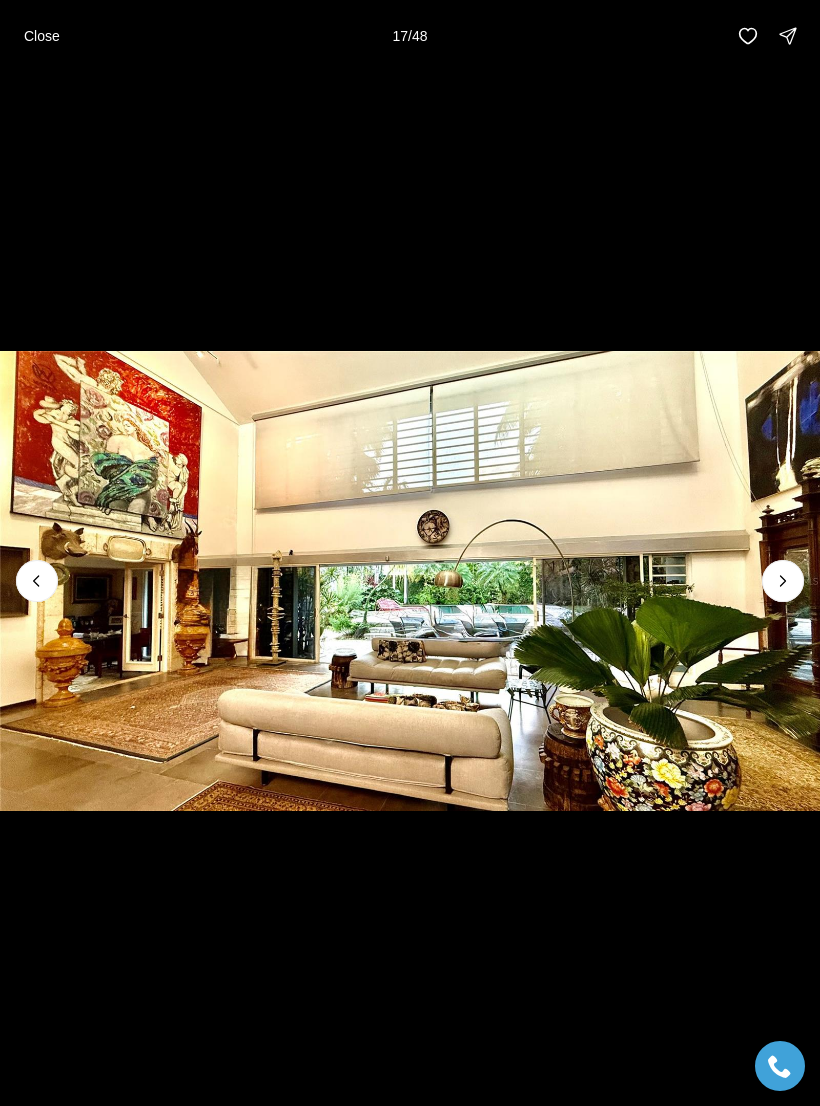 click 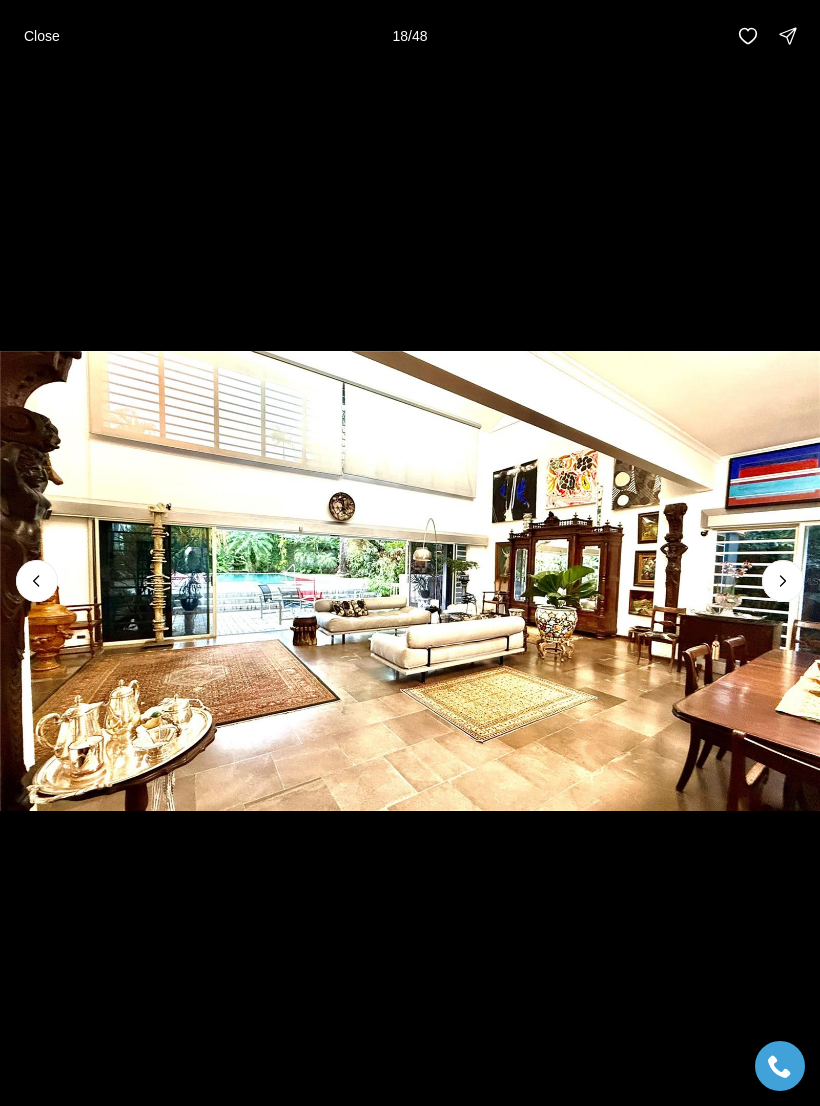 click 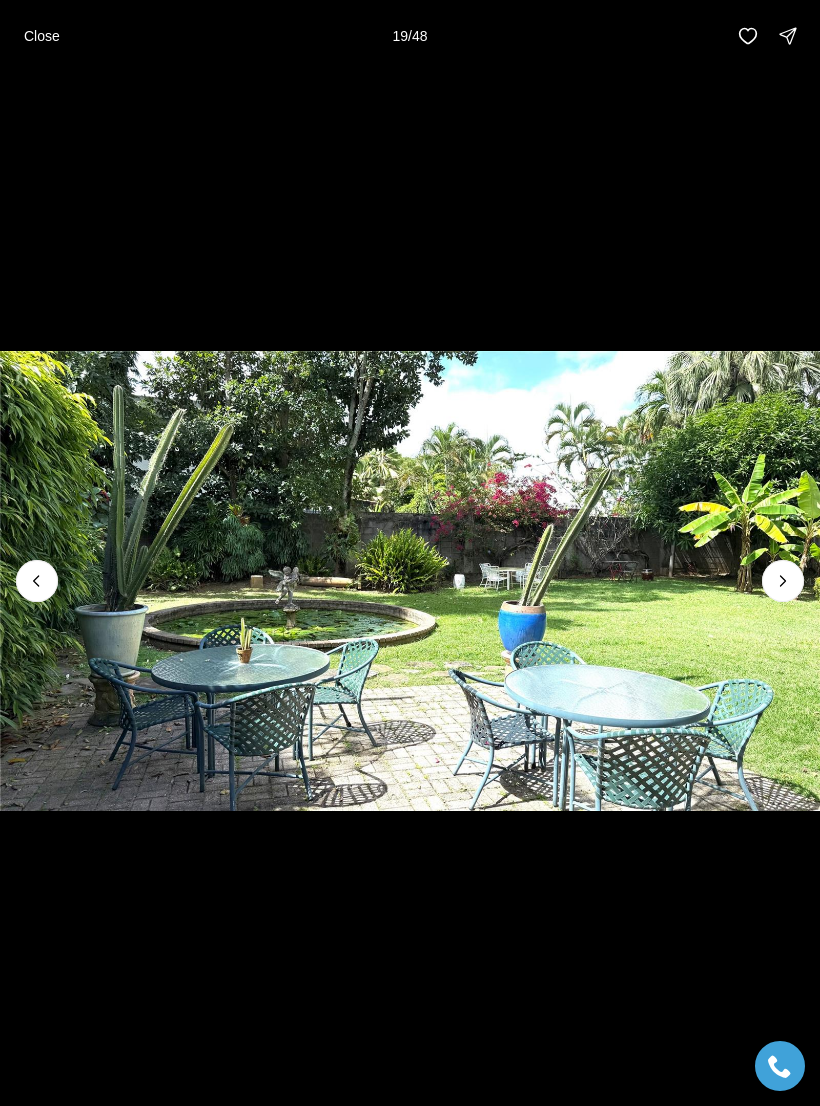 click 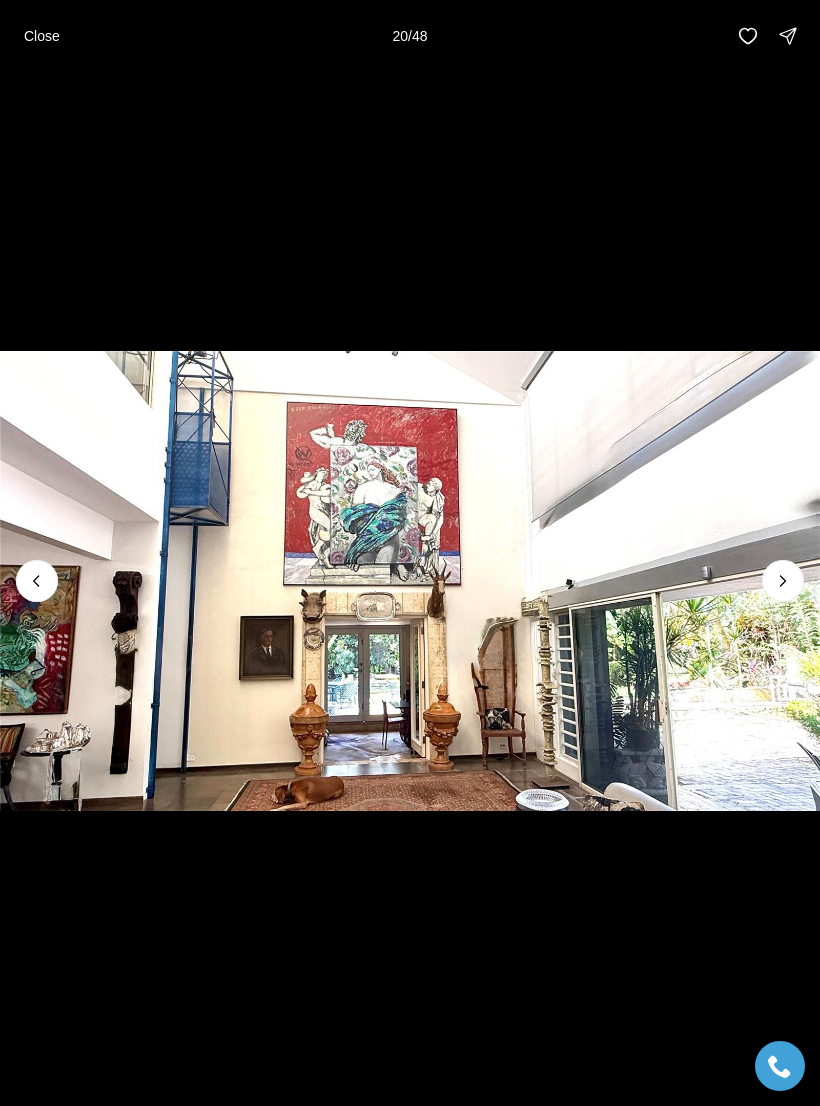 click 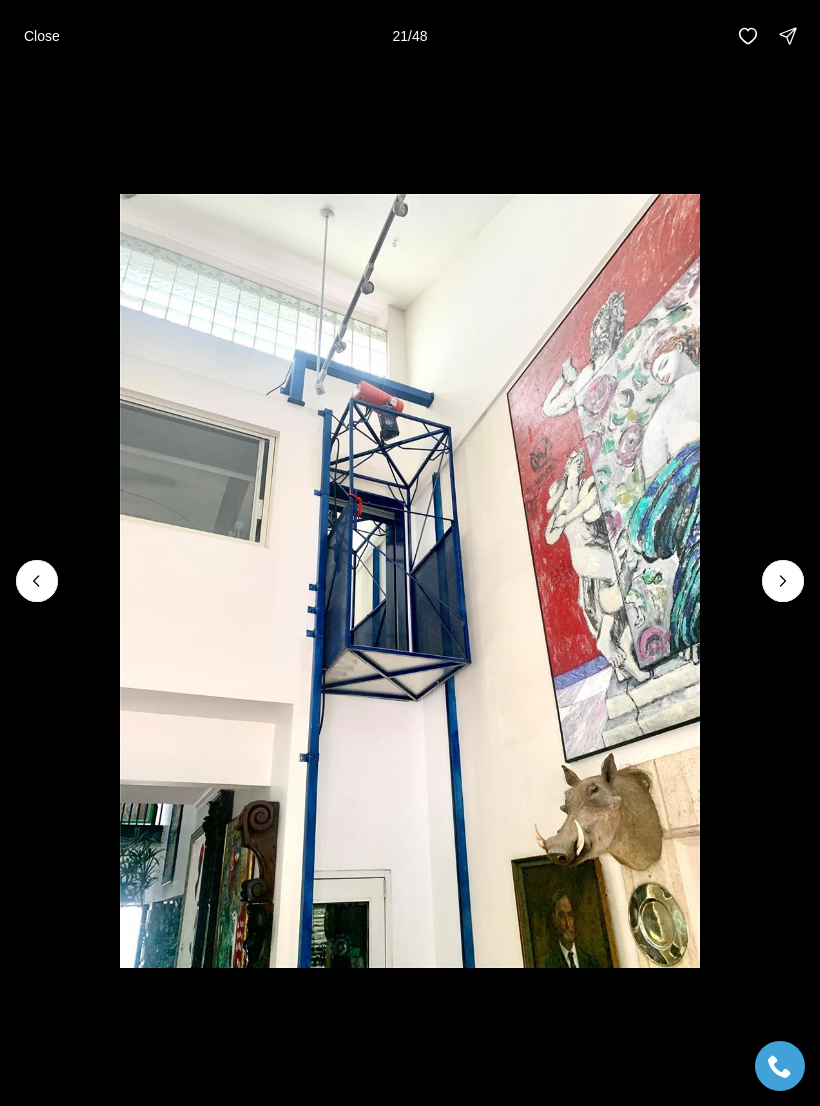 click 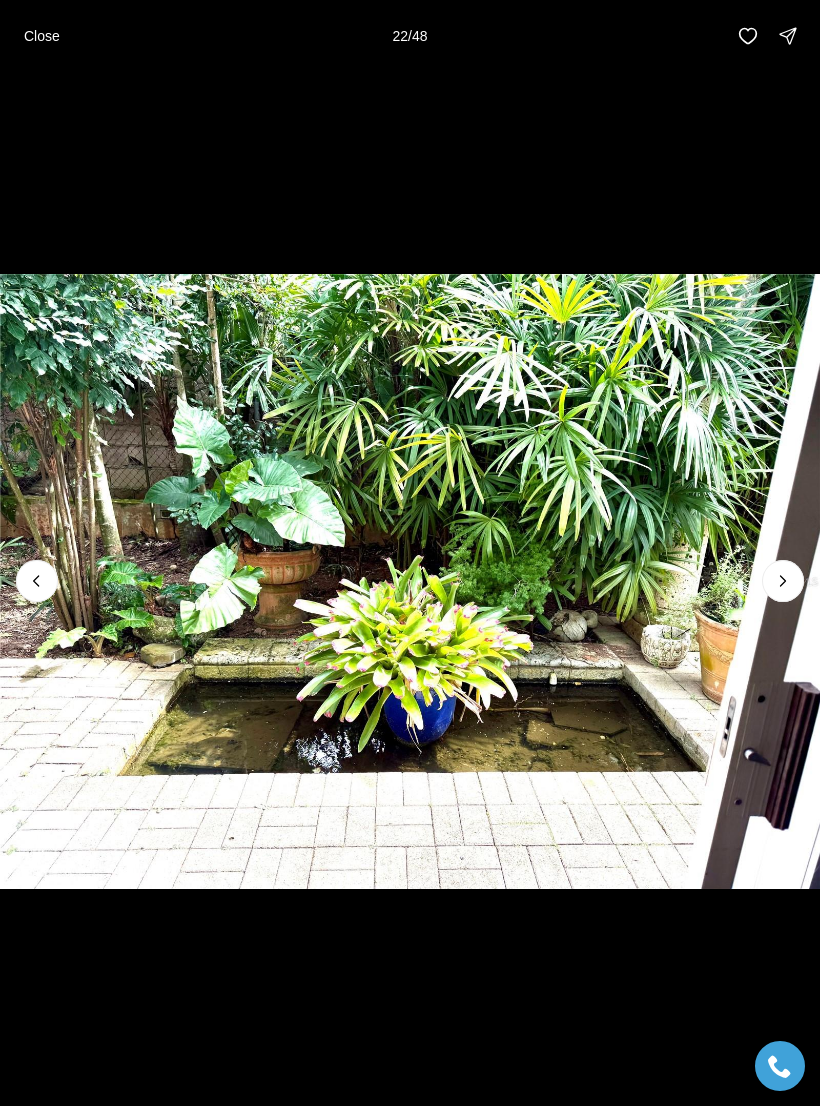 click 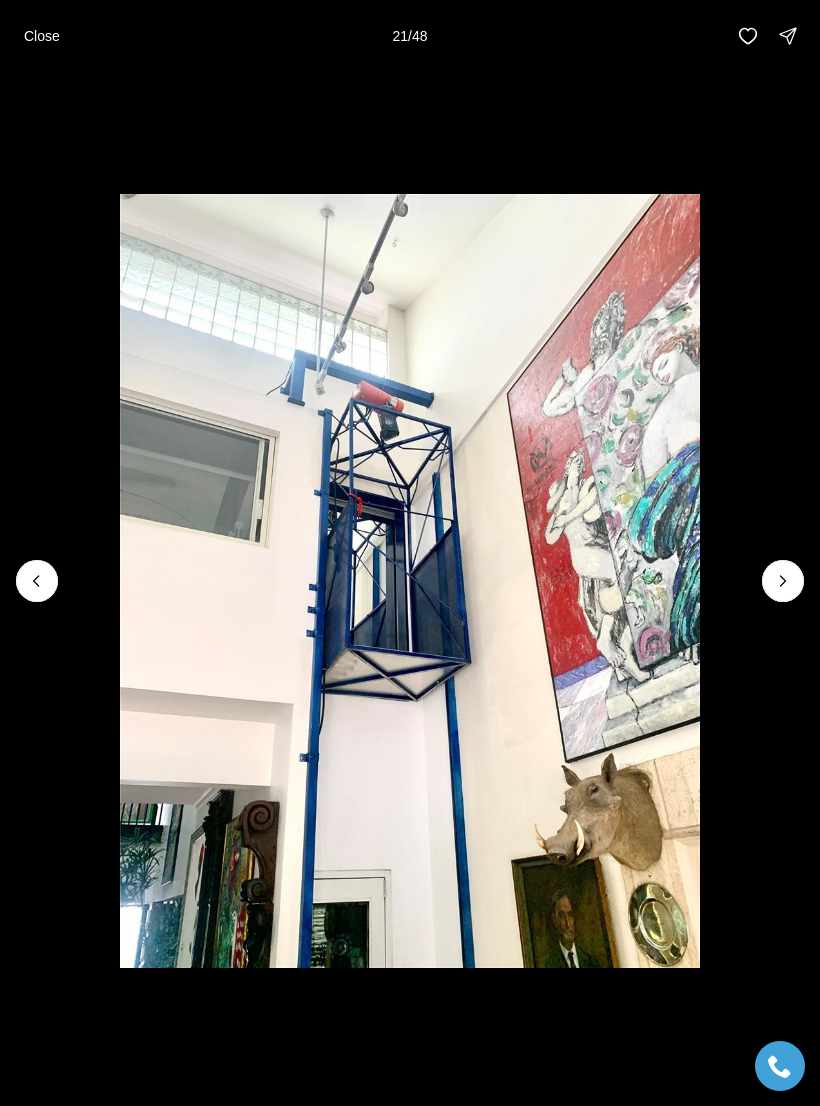 click at bounding box center [783, 581] 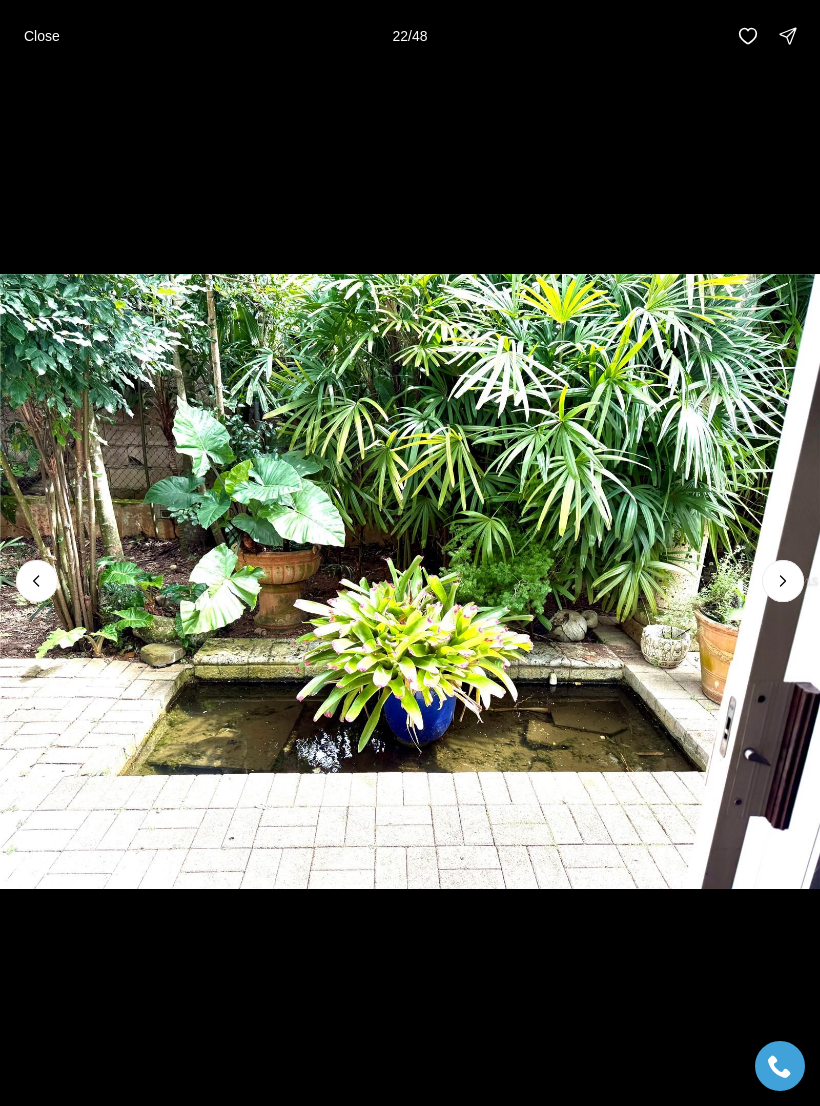 click 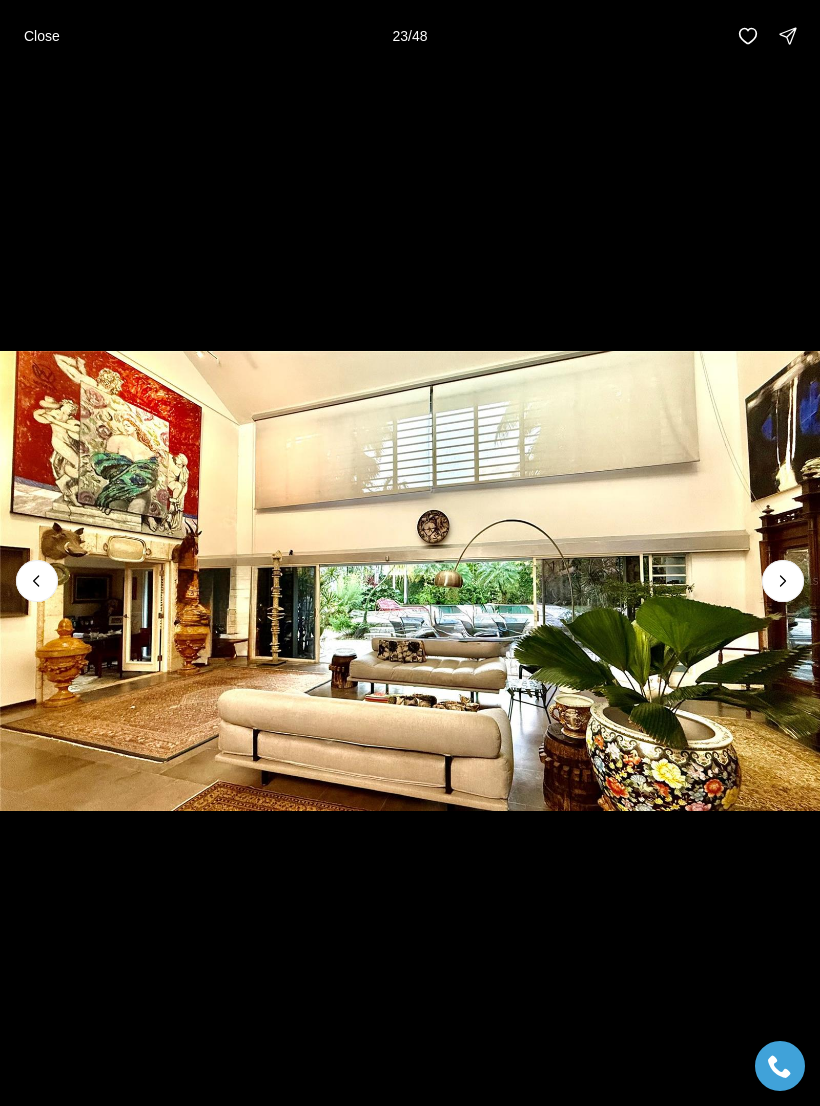 click 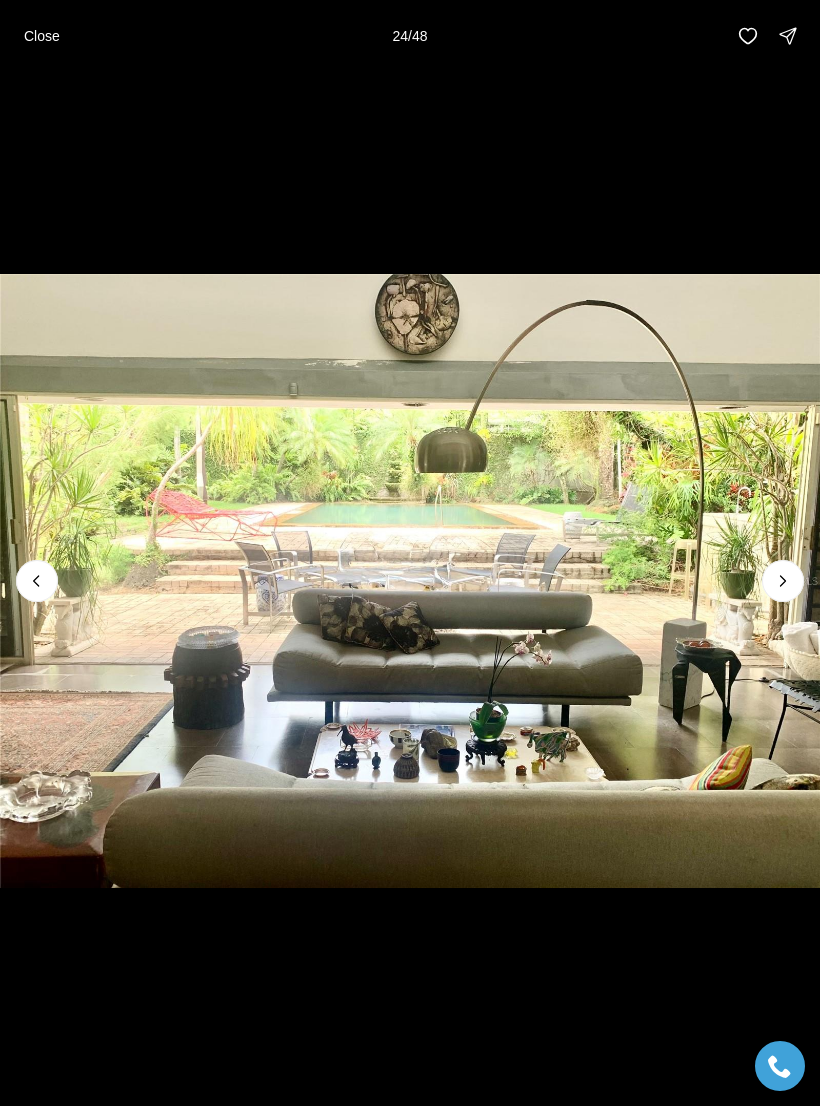 click 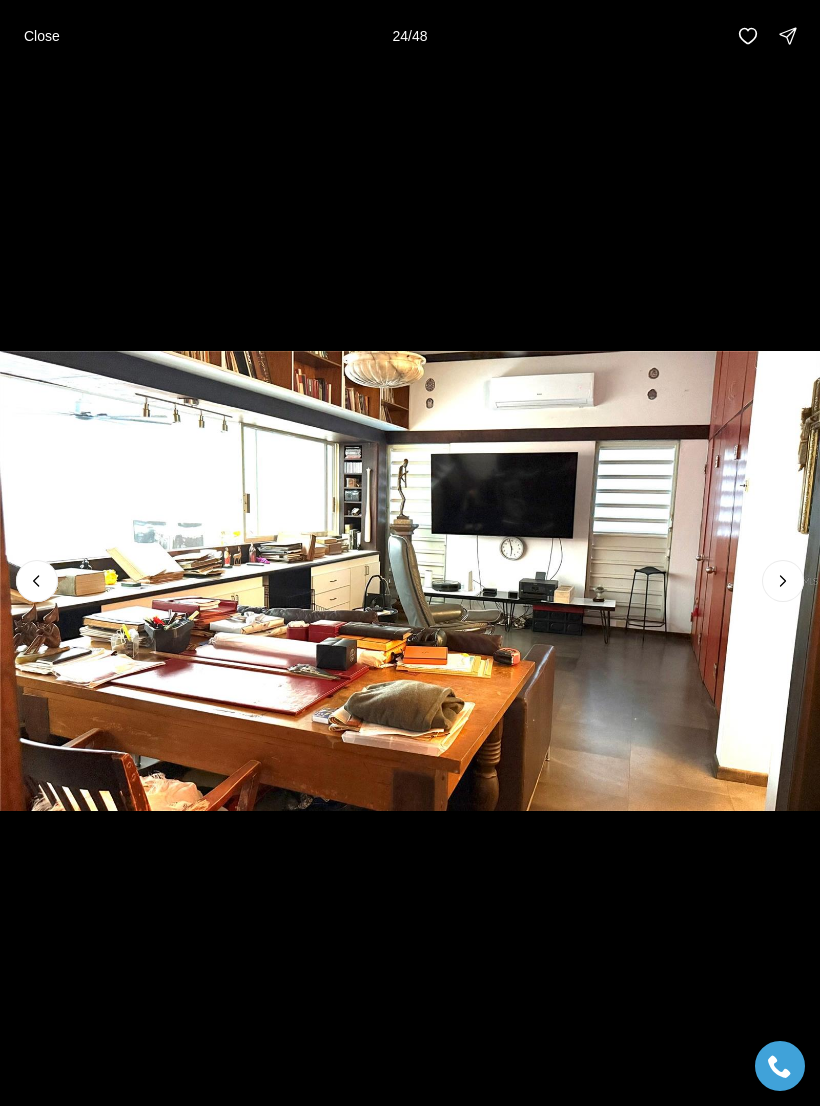 click 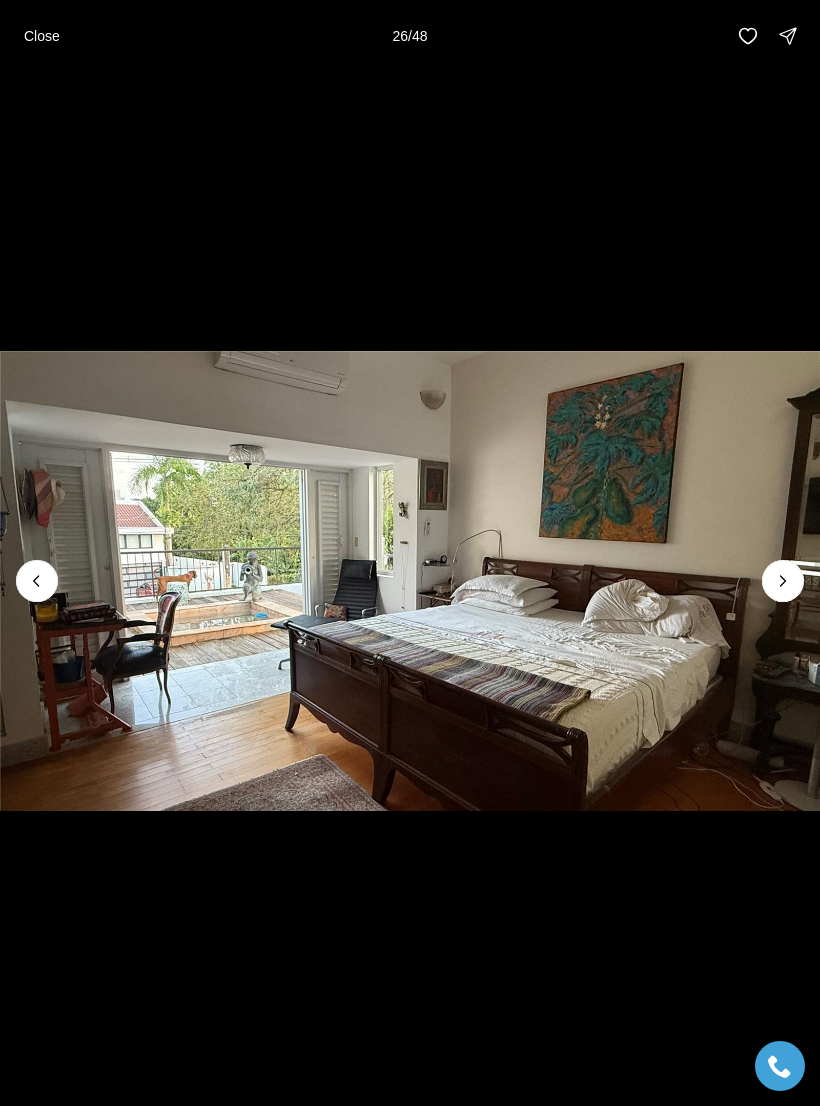 click 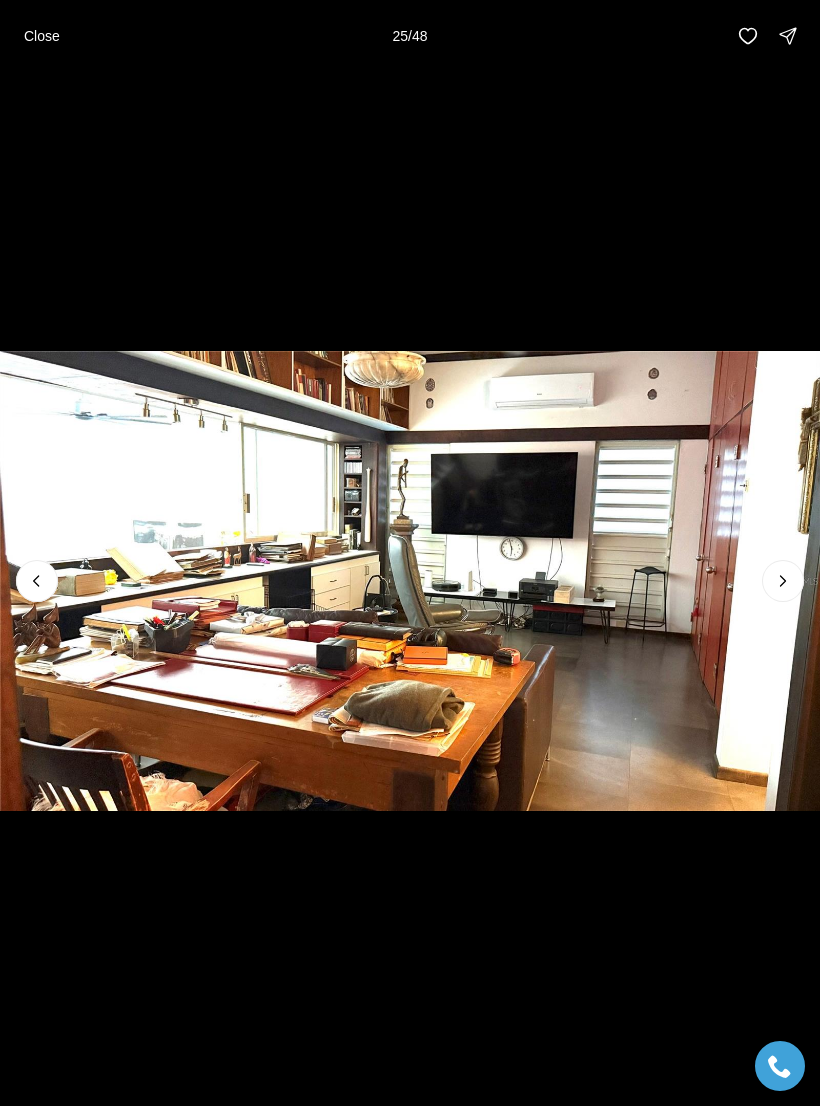 click 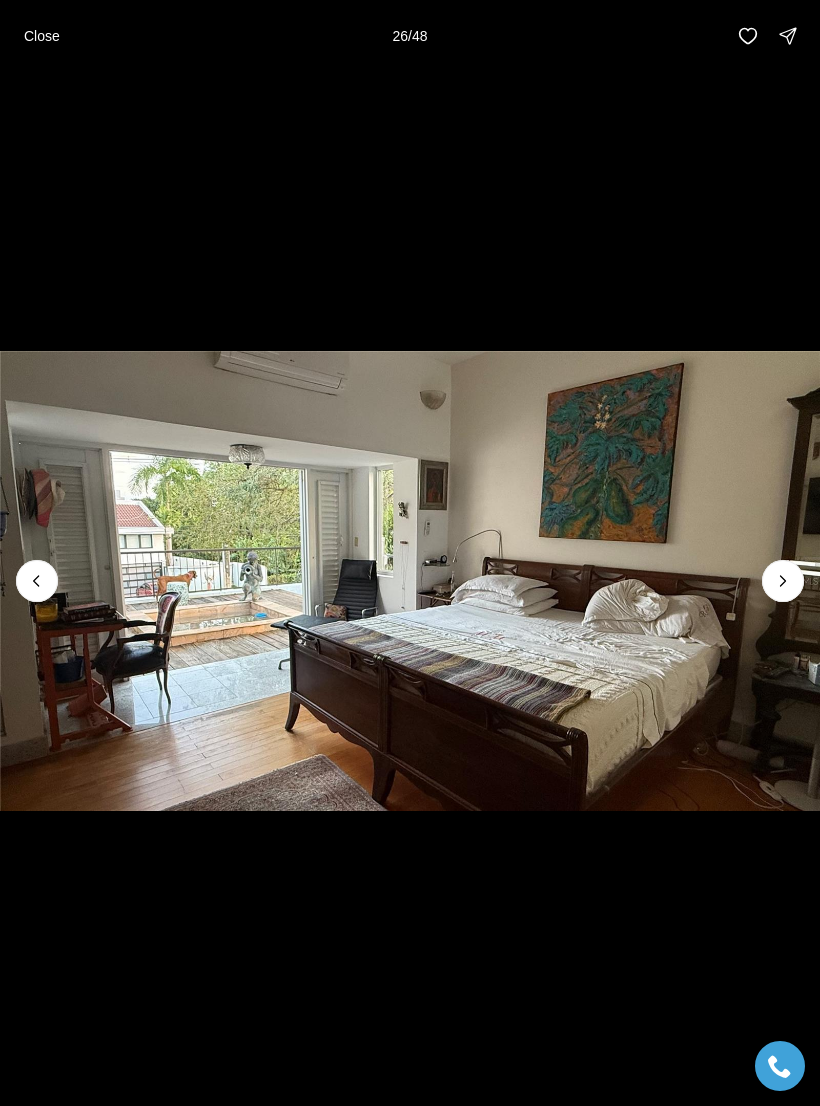 click 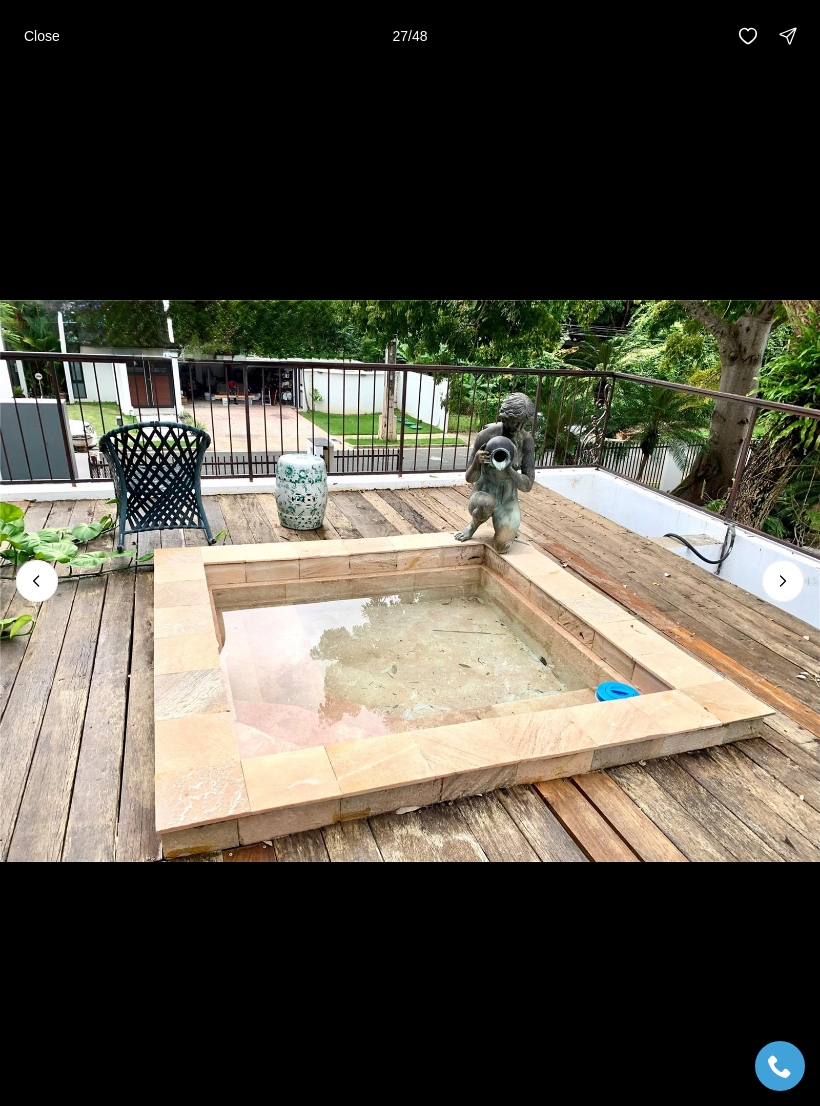 click 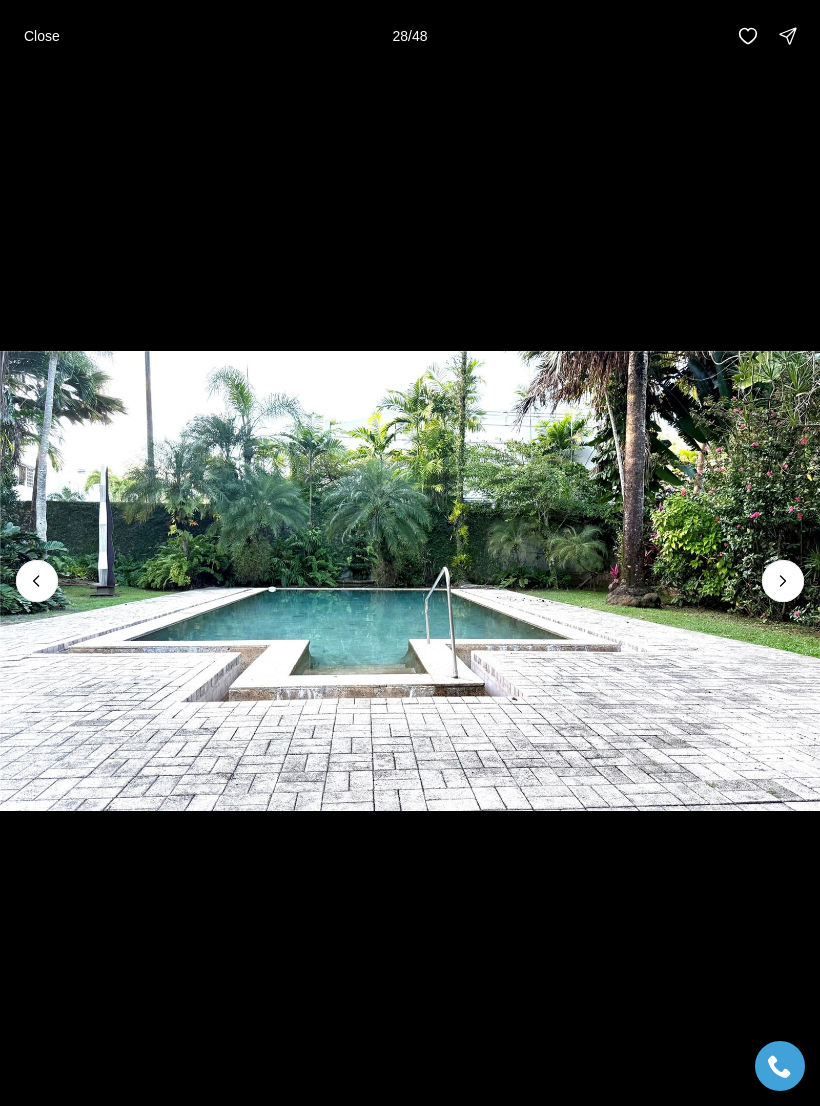 click 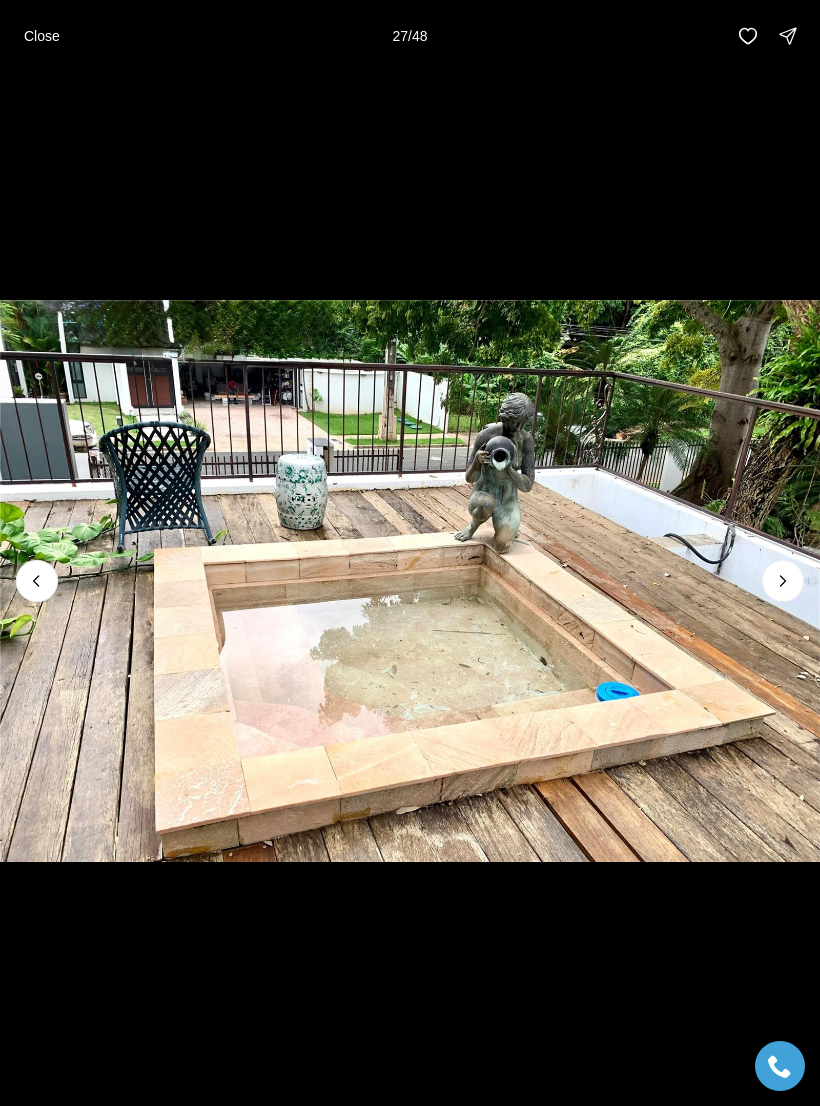 click 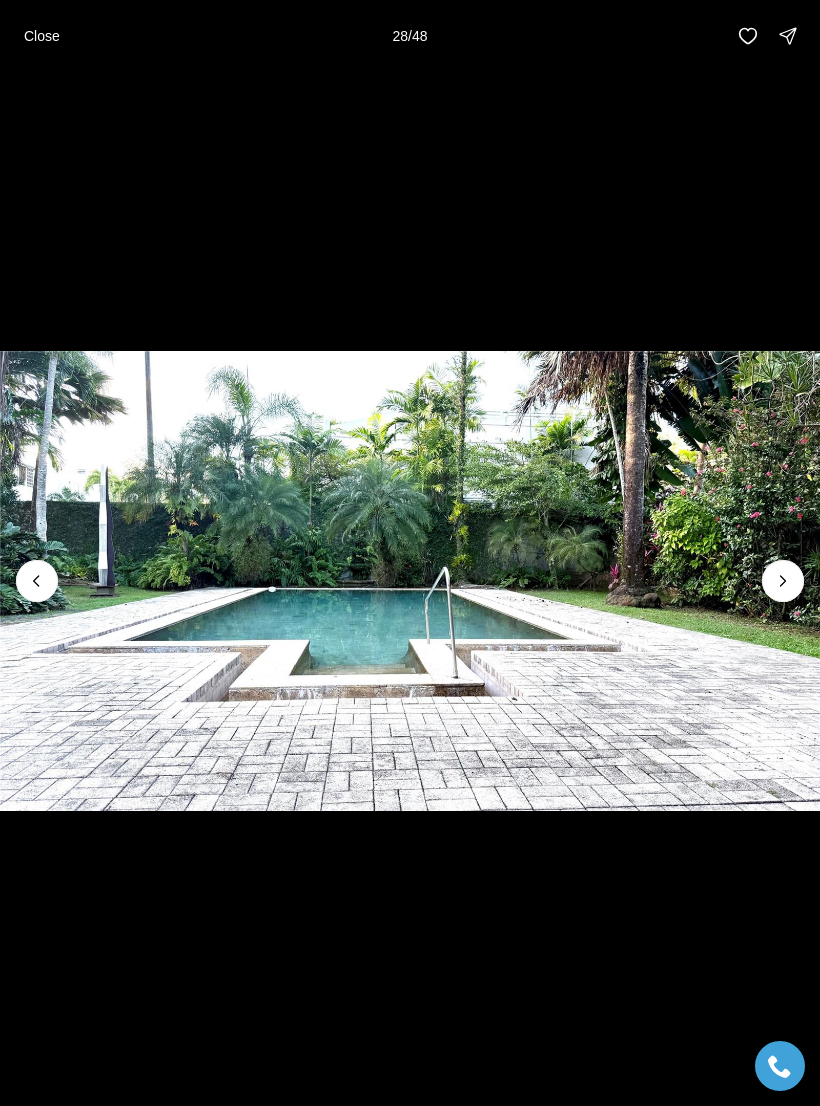click 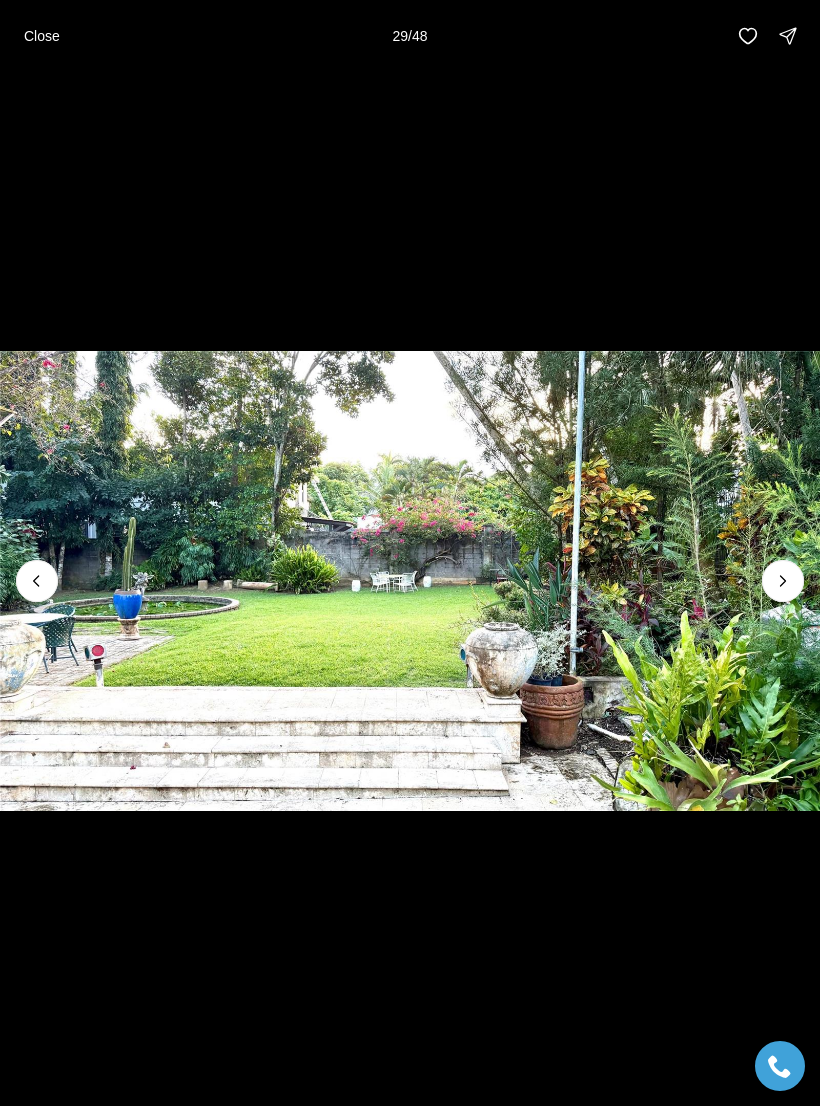 click at bounding box center (410, 581) 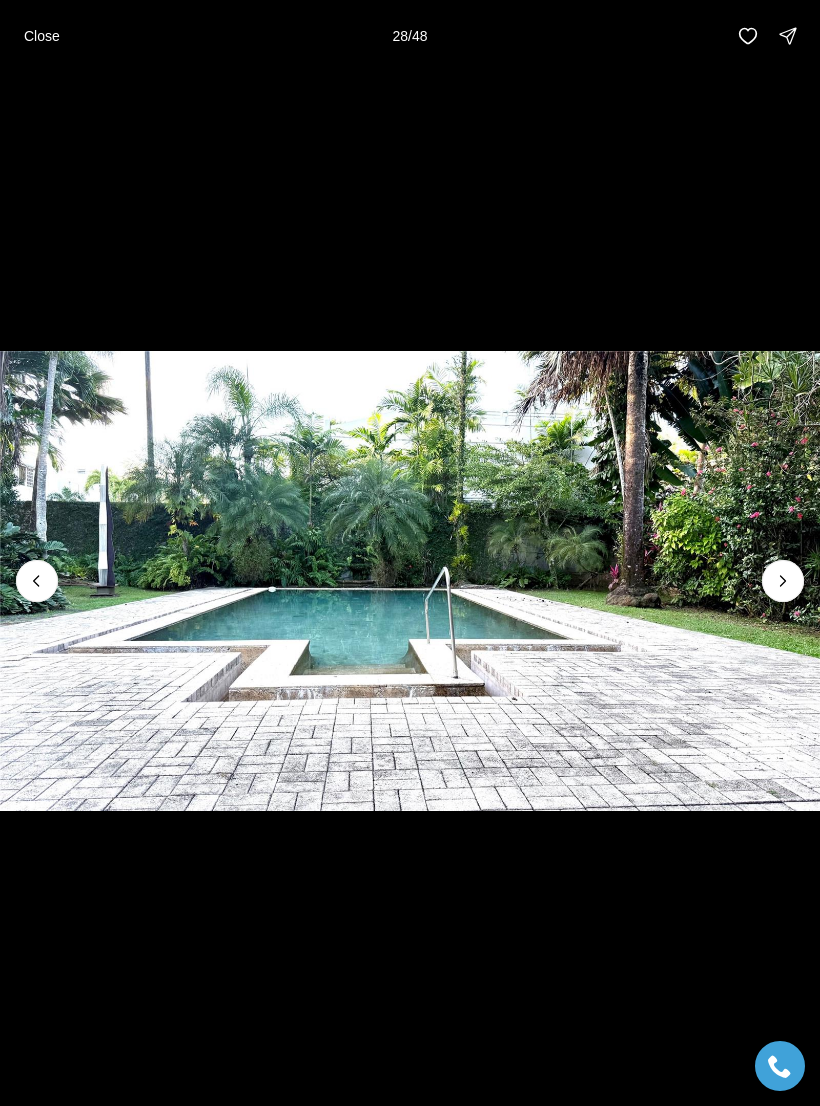 click at bounding box center [783, 581] 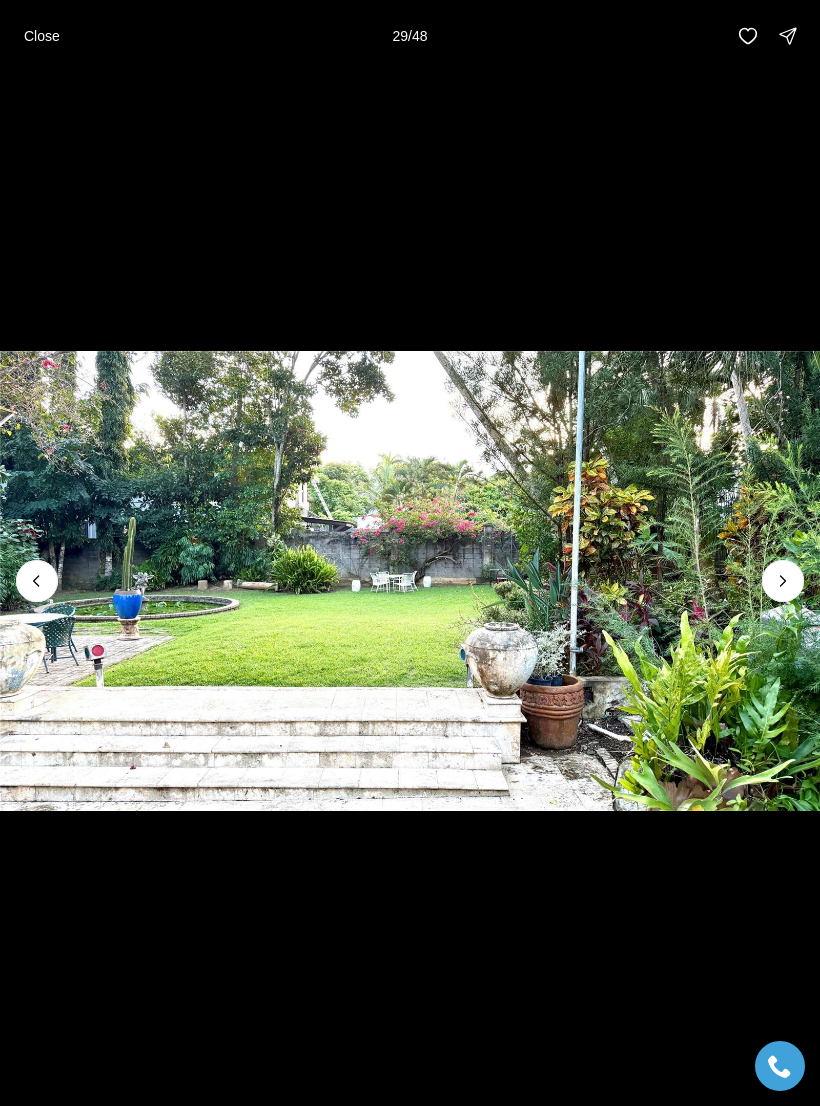 click at bounding box center [783, 581] 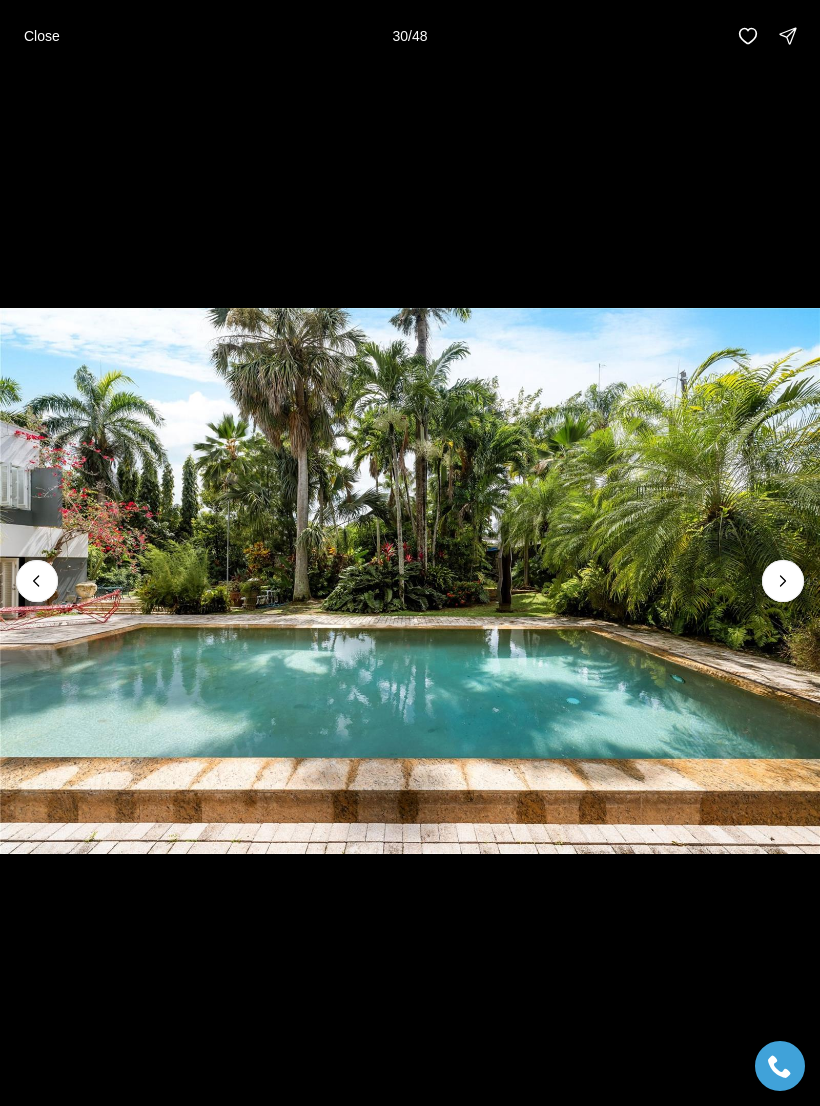 click at bounding box center (783, 581) 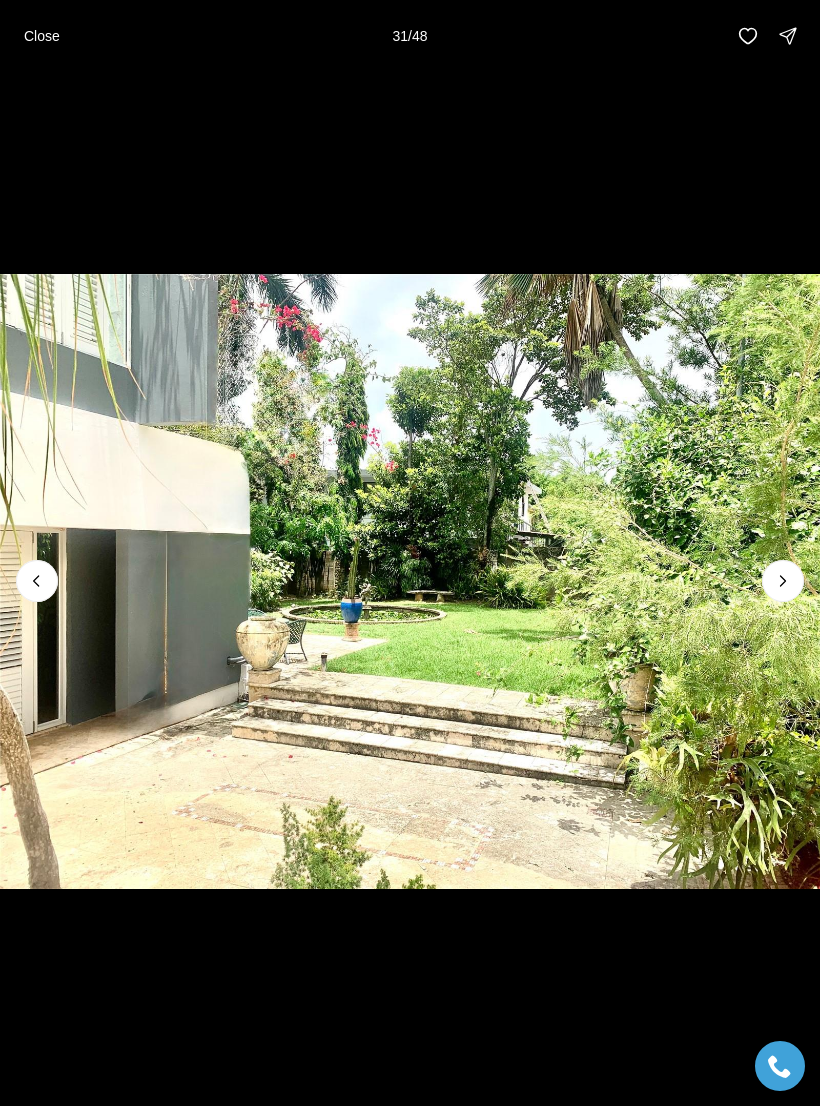 click at bounding box center (783, 581) 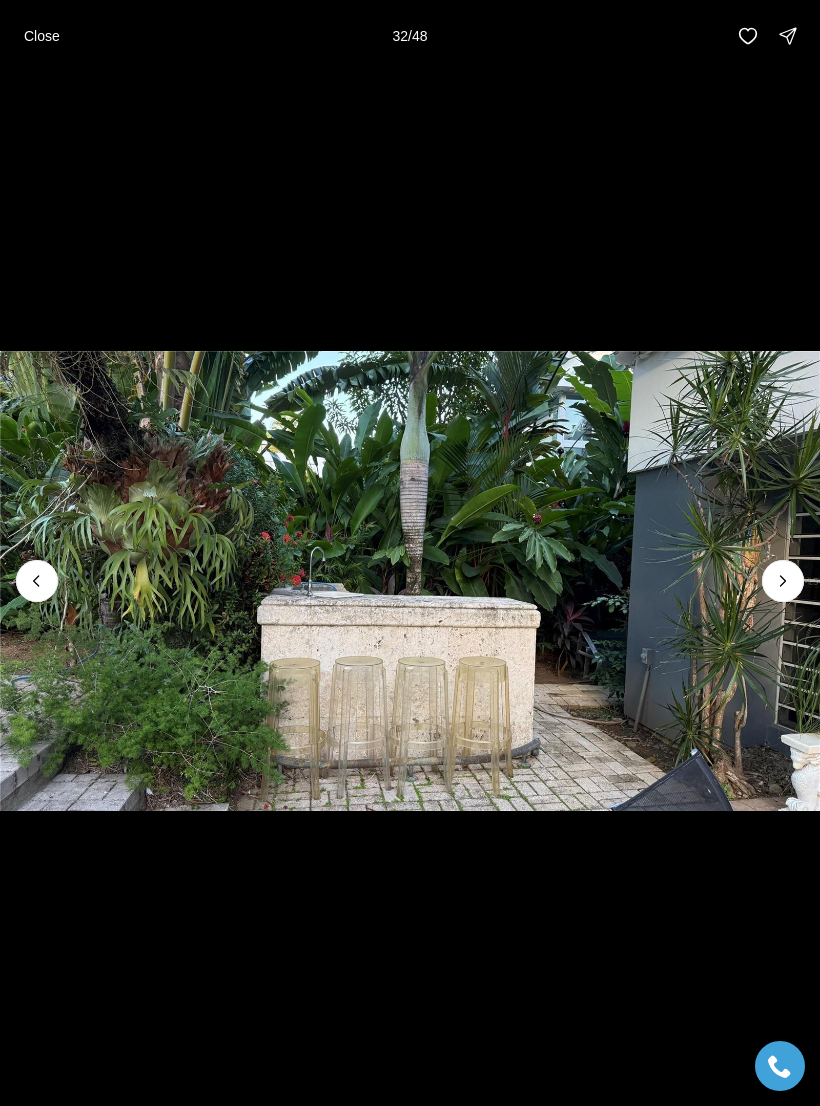 click 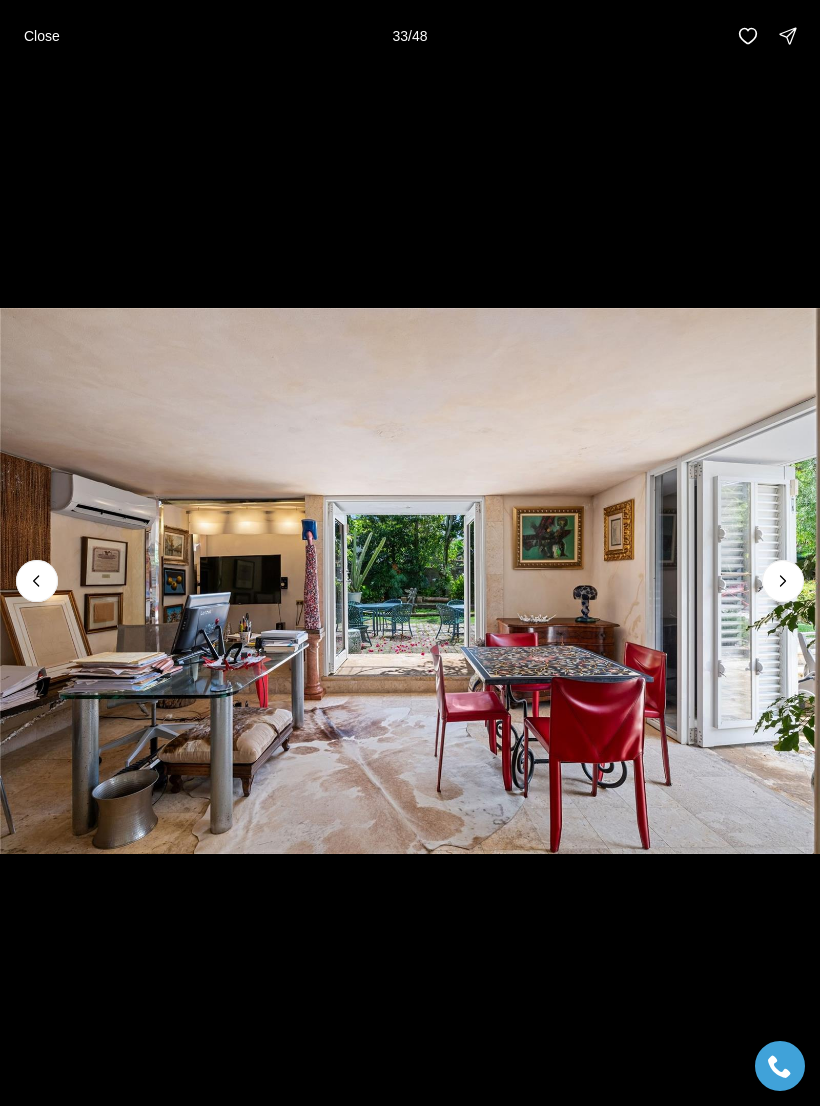 click 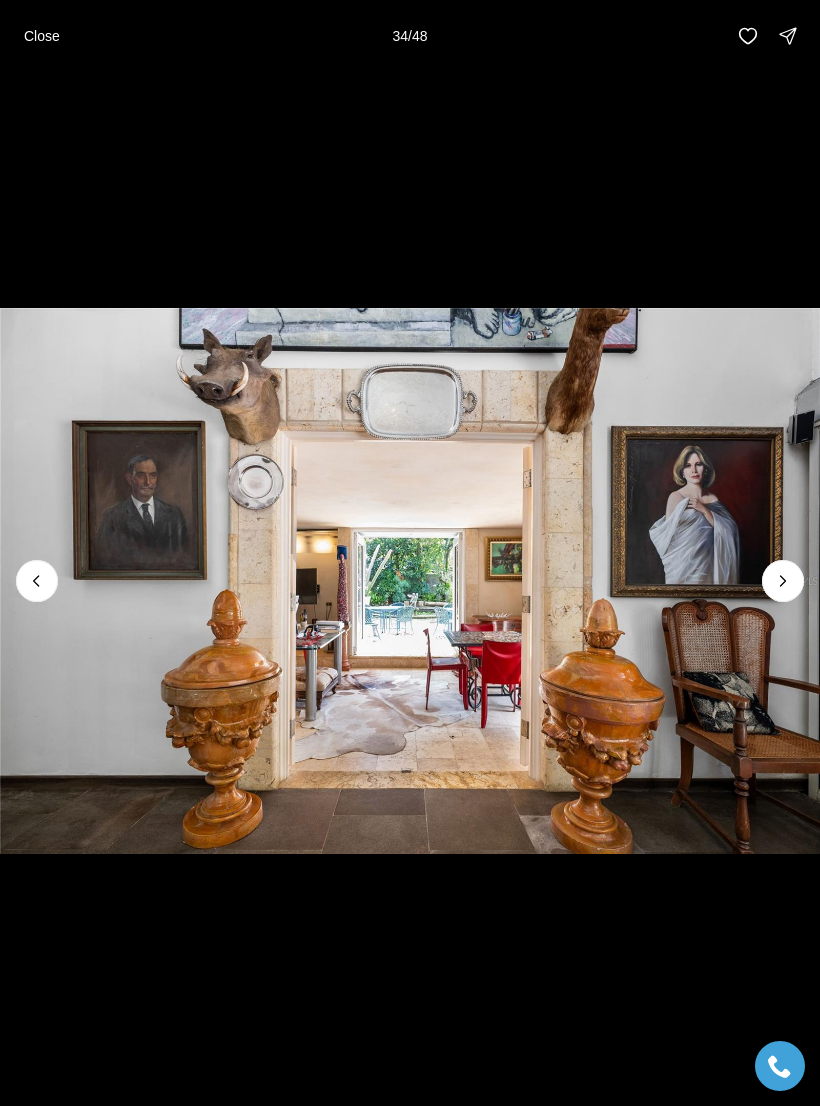 click 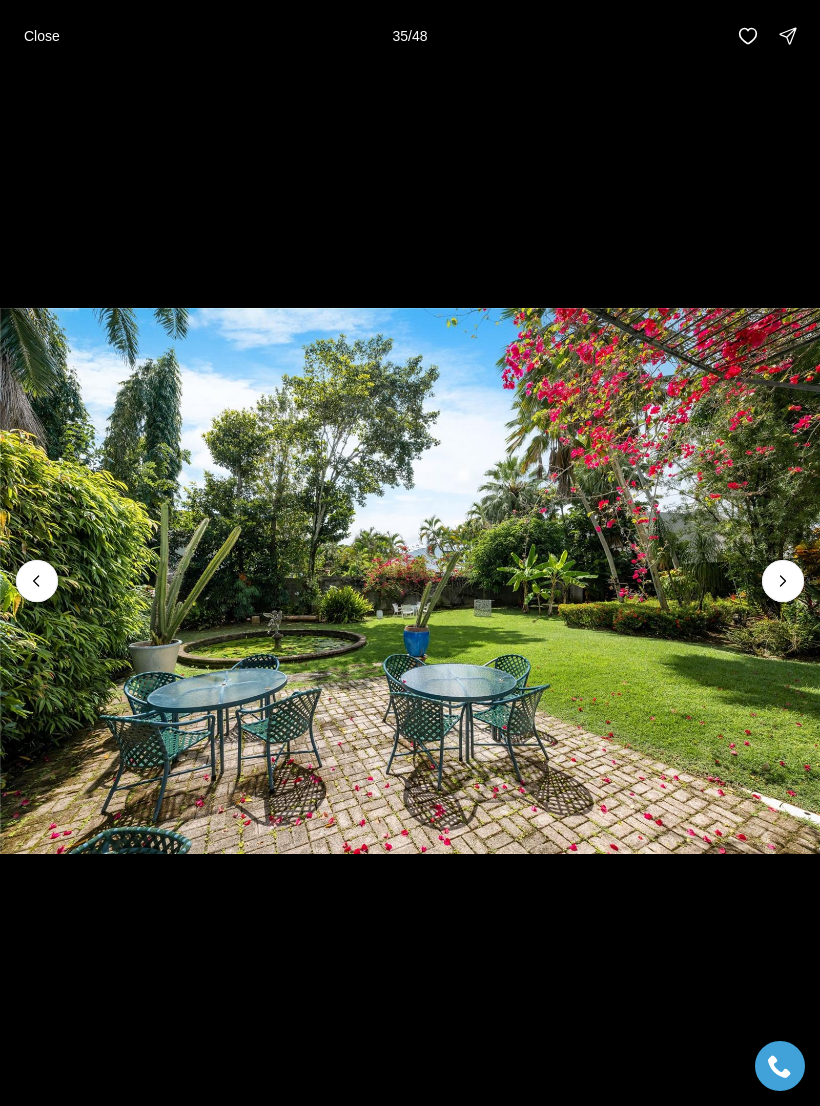 click 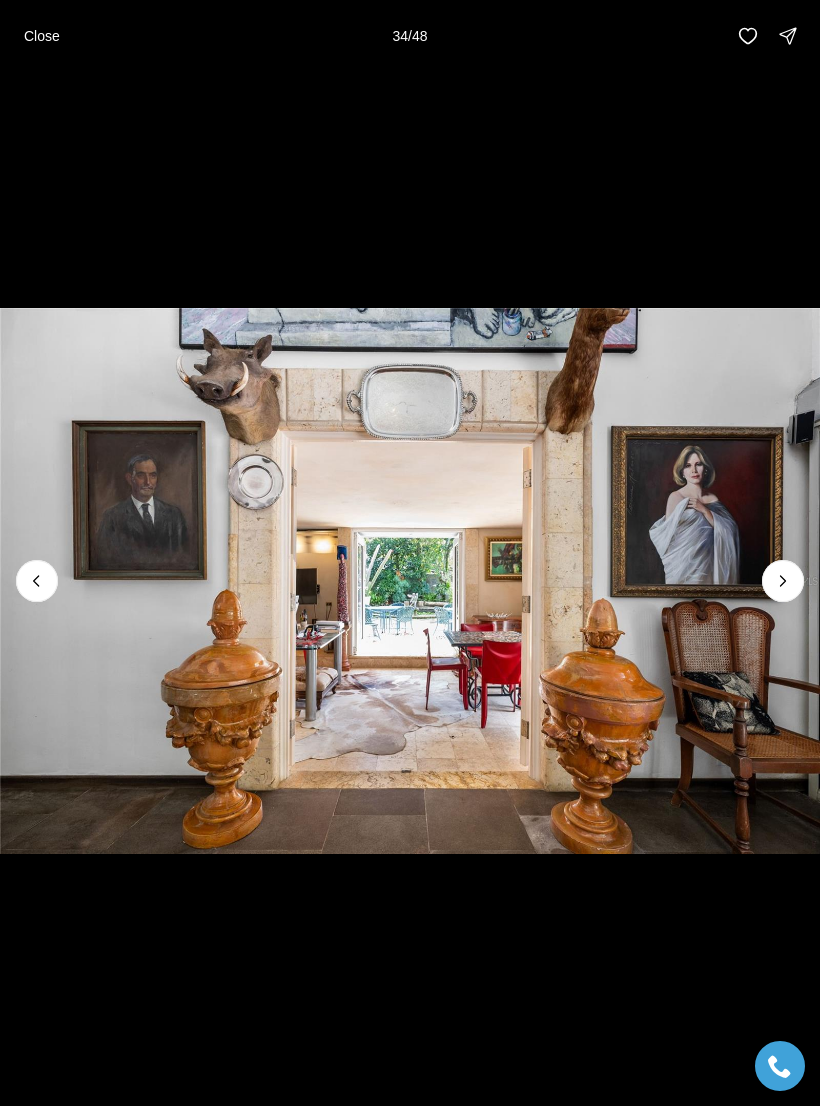 click 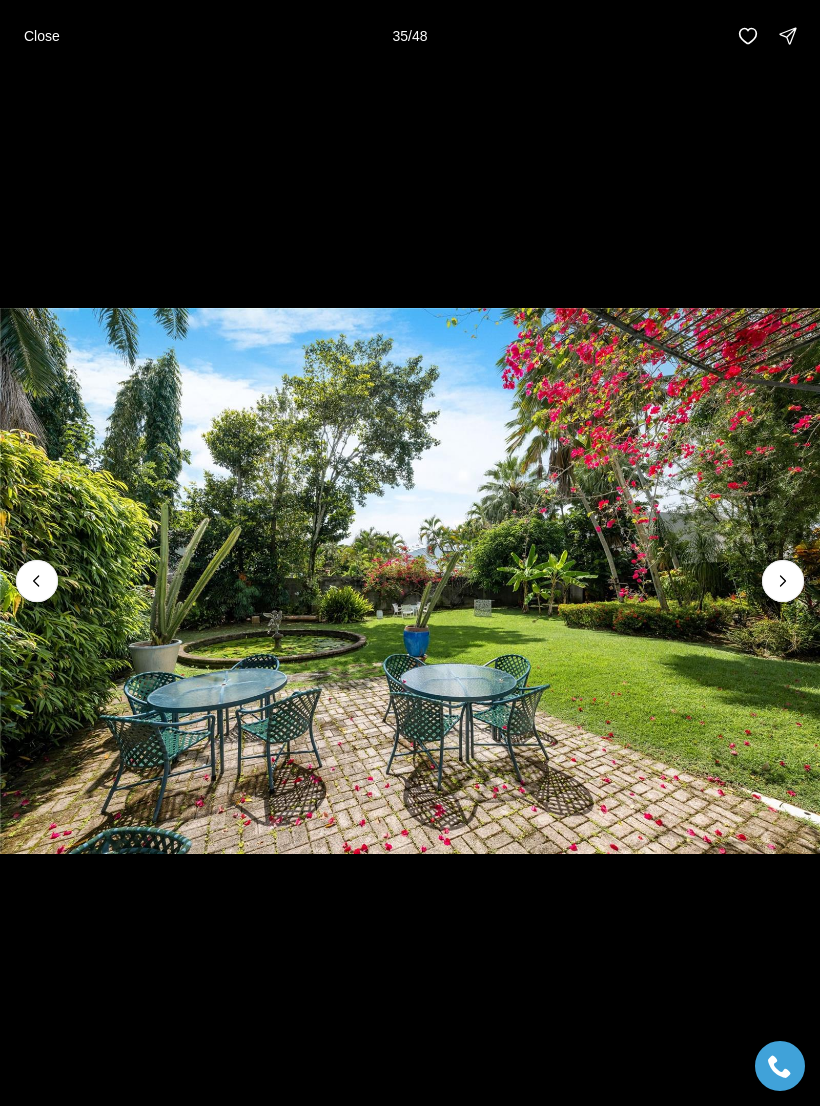click 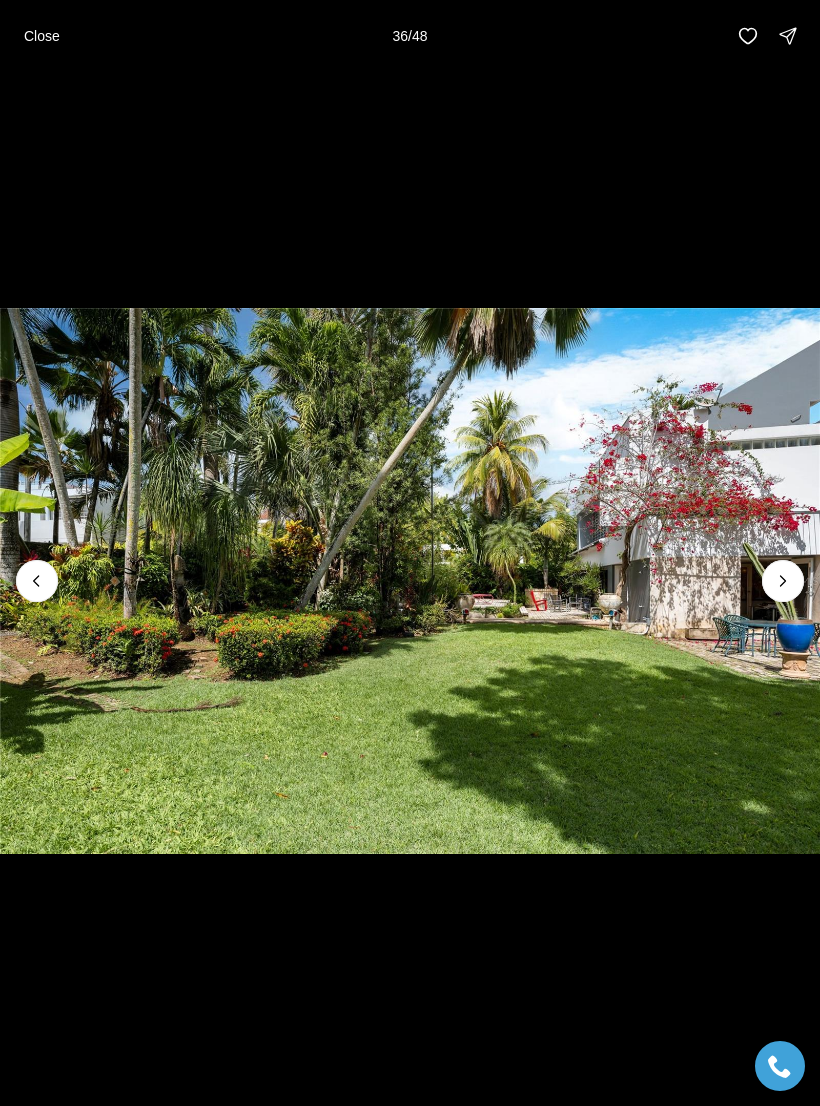 click 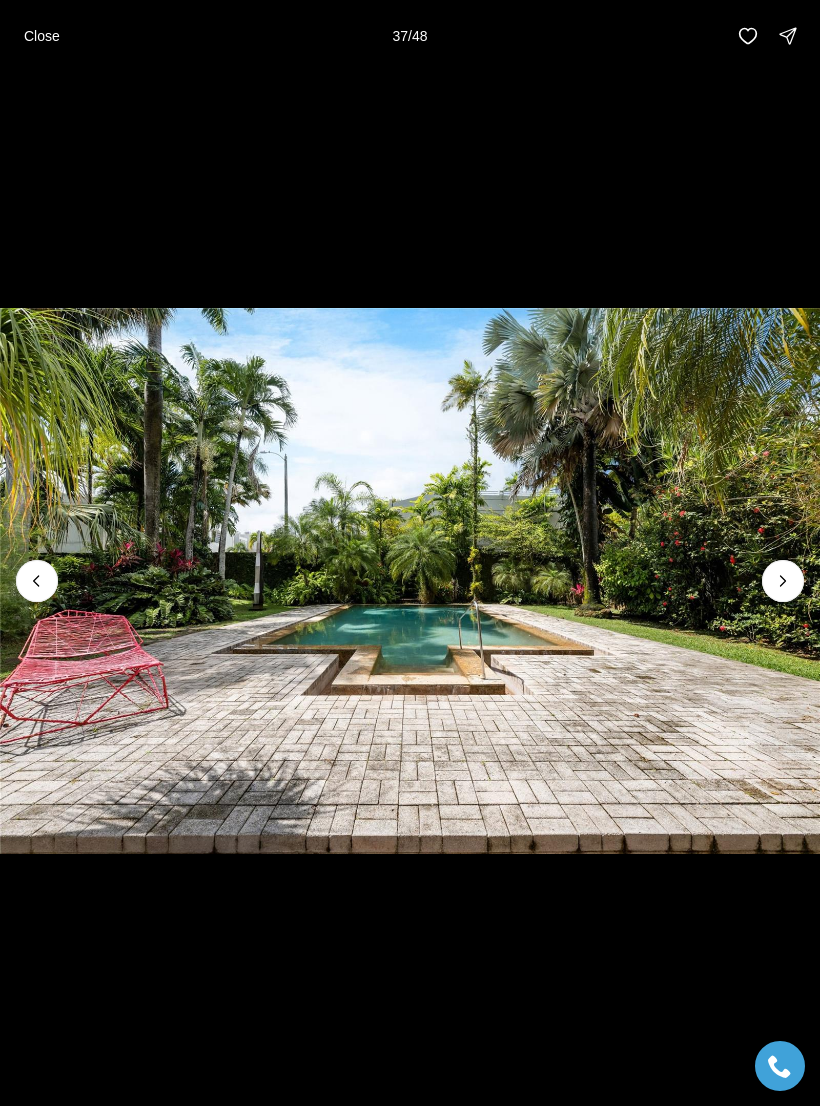 click 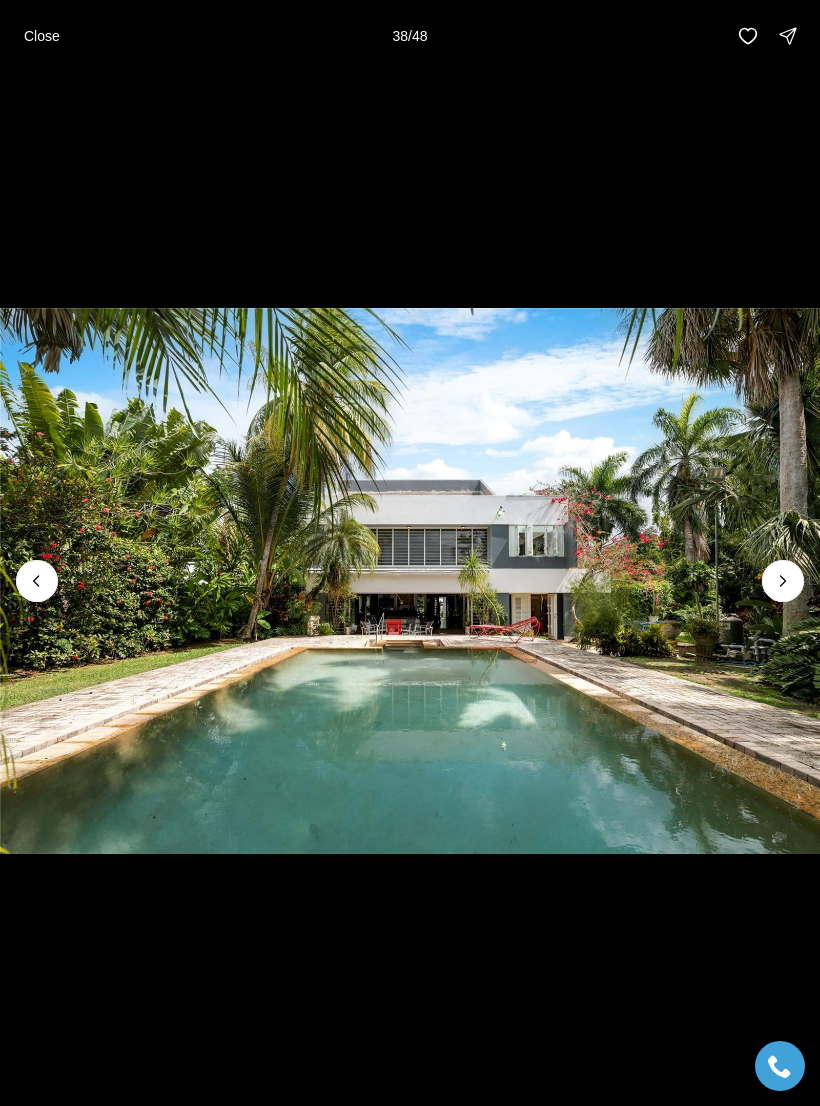 click 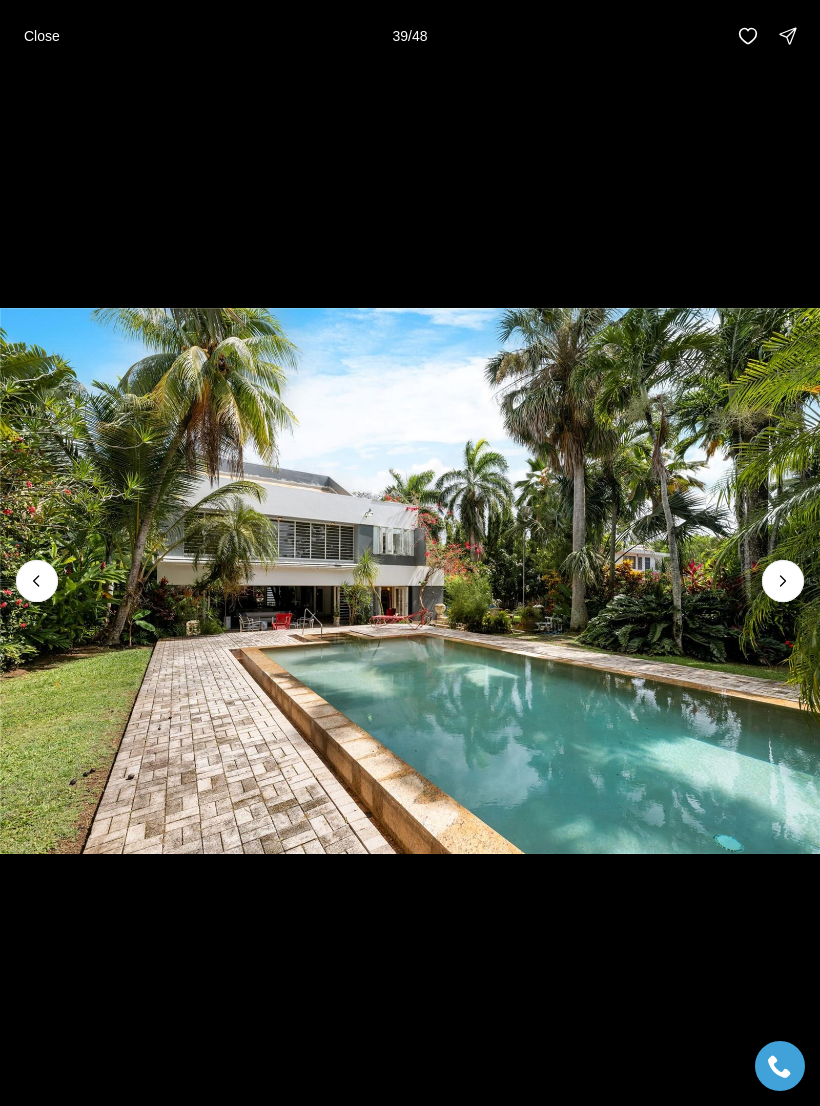 click 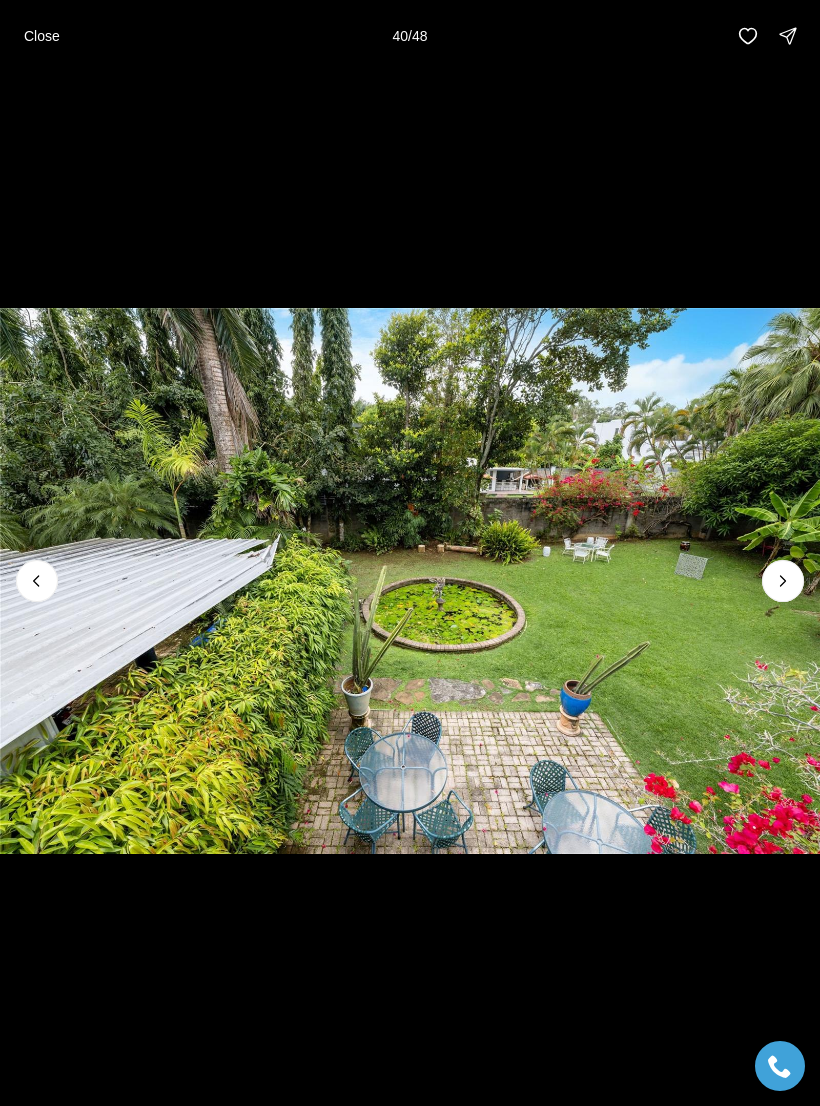 click 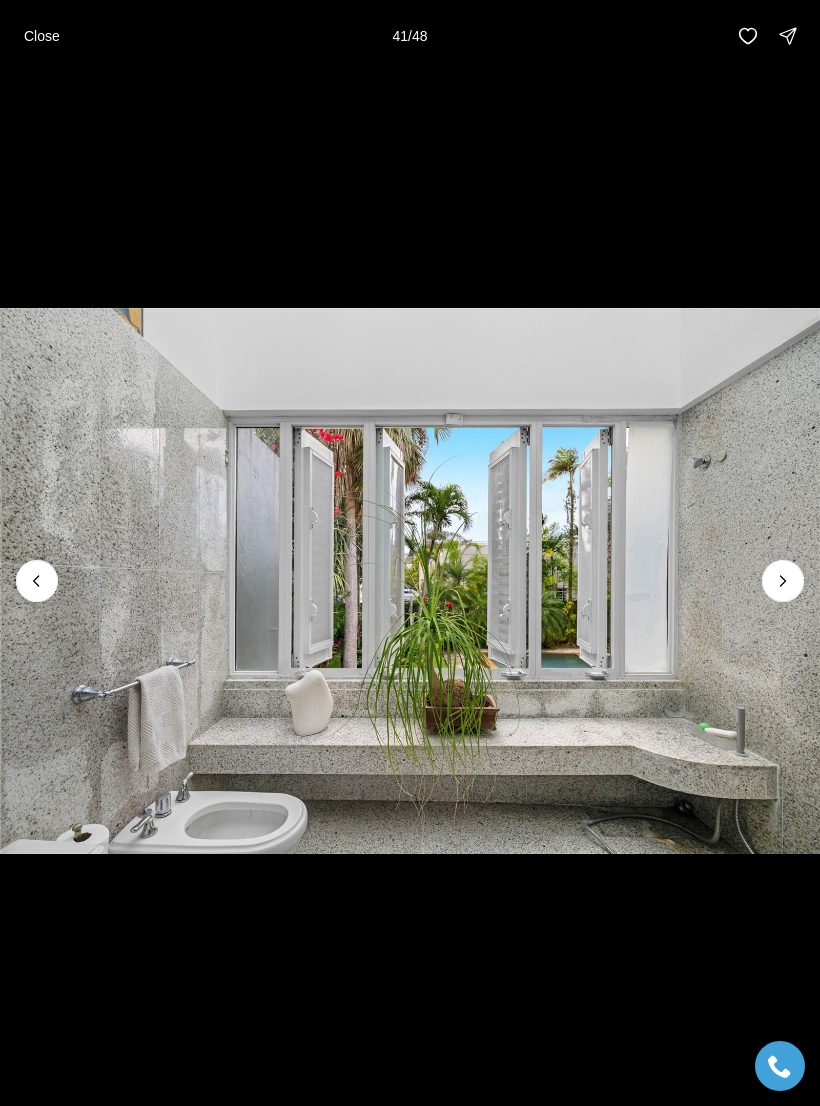 click 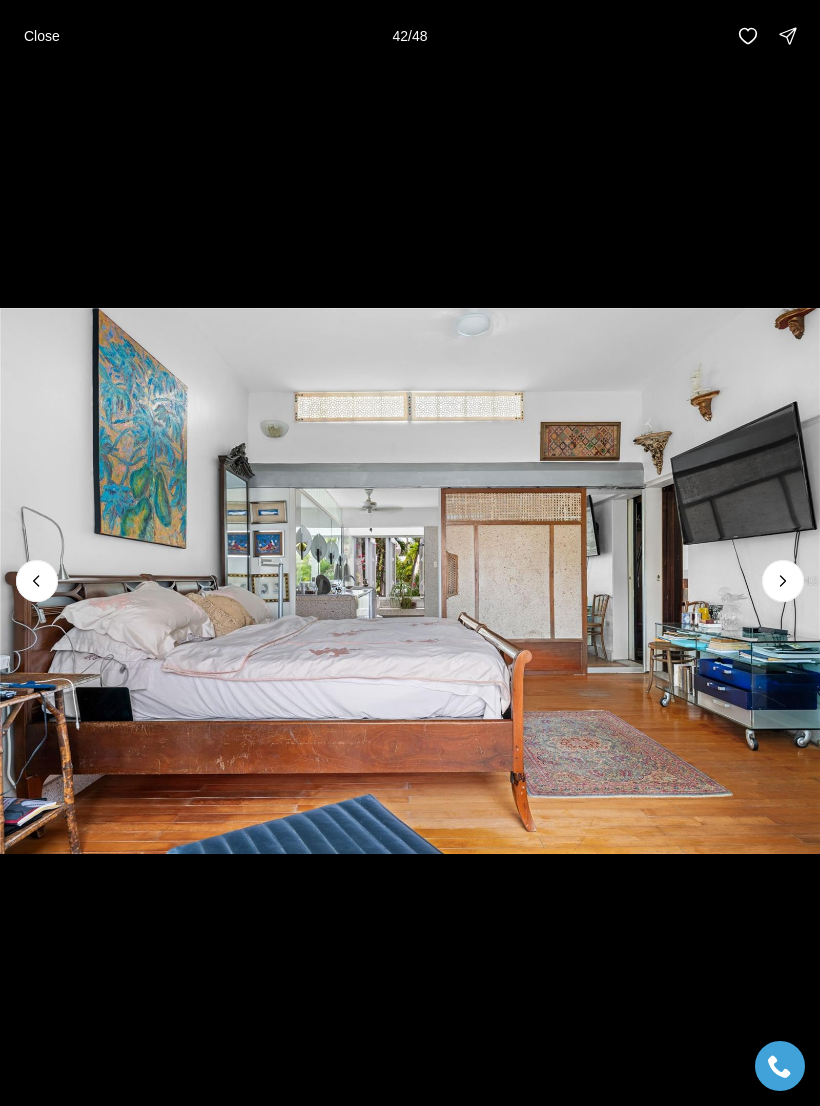 click 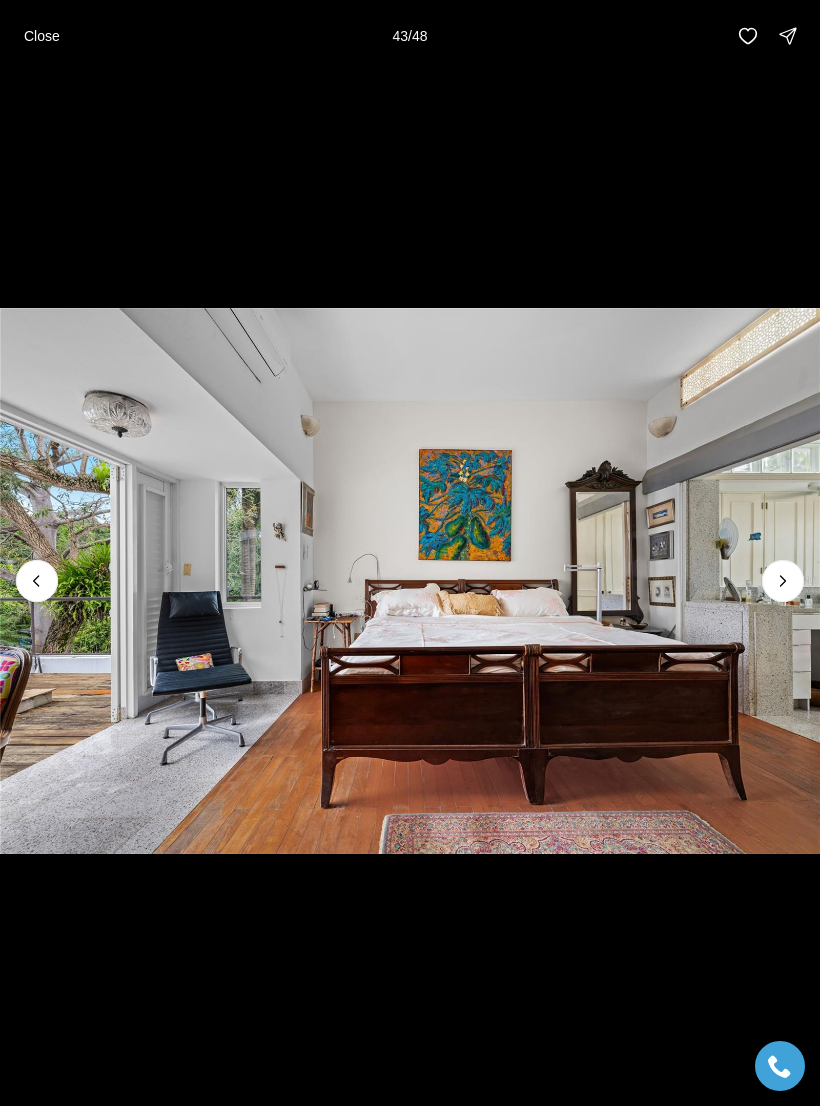 click 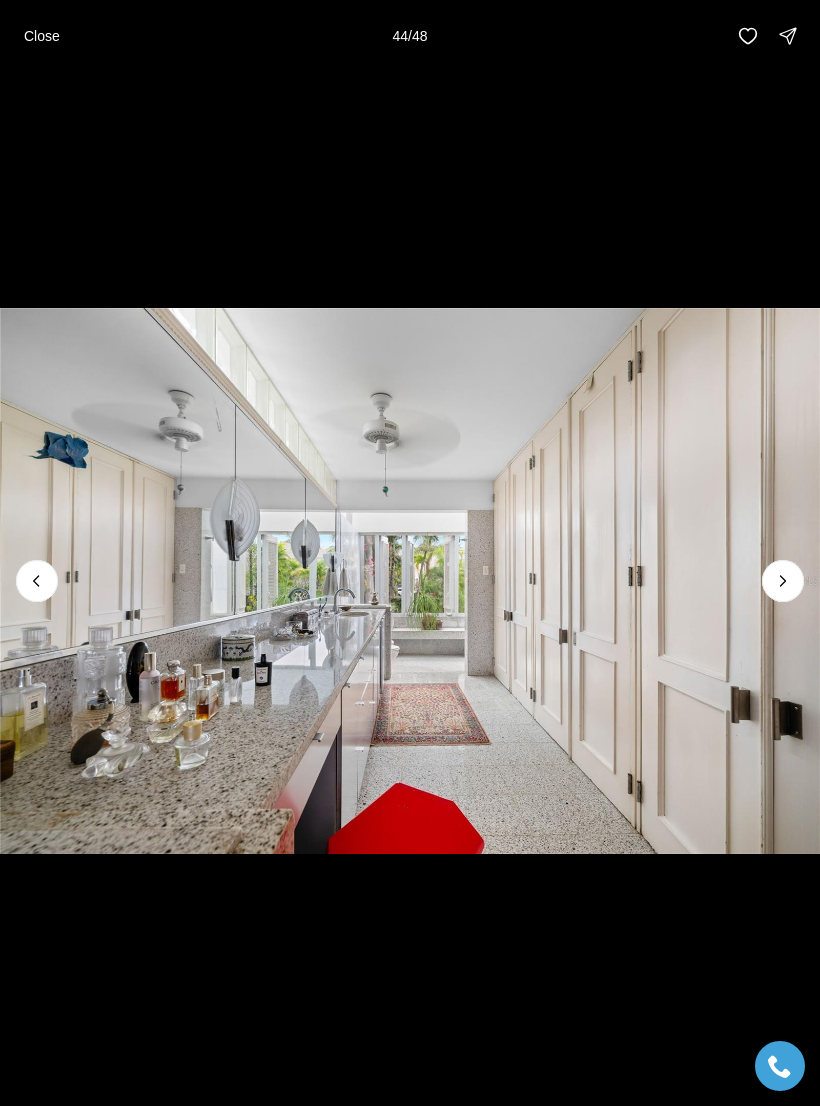 click on "Close 44  /  48" at bounding box center (410, 36) 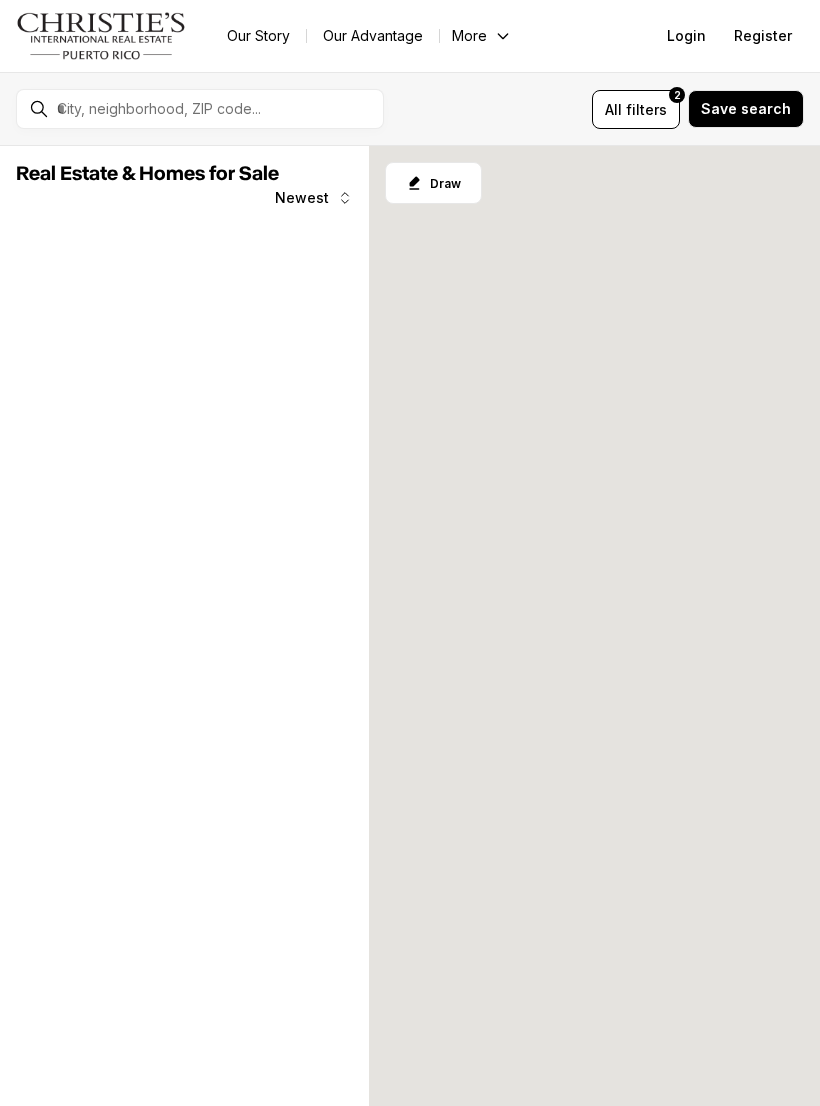 scroll, scrollTop: 0, scrollLeft: 0, axis: both 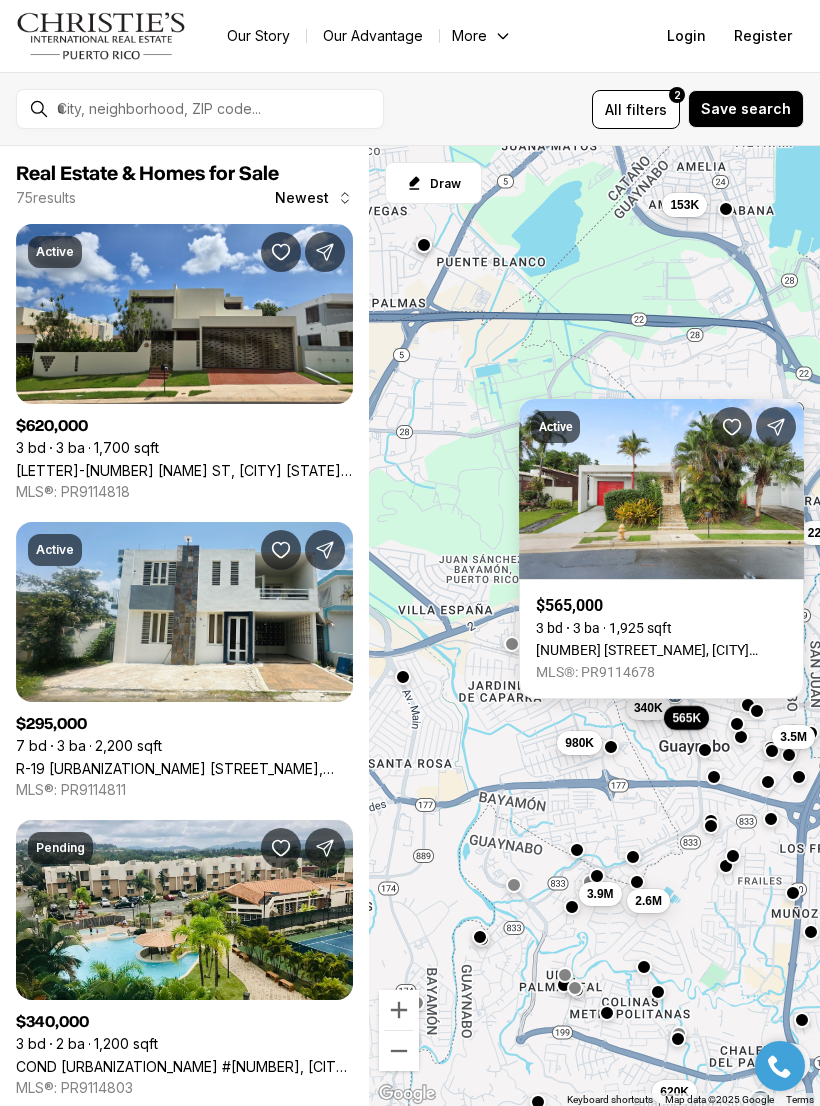 click on "[NUMBER] [STREET_NAME], [CITY] [STATE], [POSTAL_CODE]" at bounding box center (661, 650) 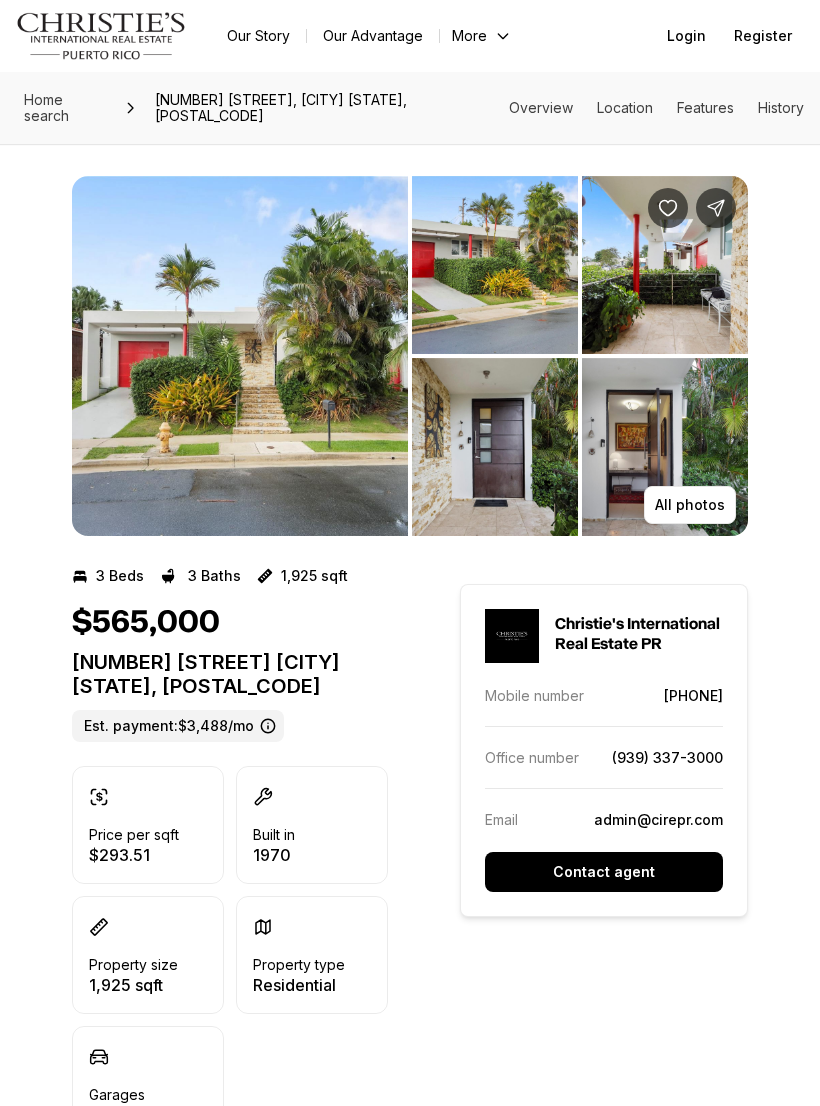 scroll, scrollTop: 0, scrollLeft: 0, axis: both 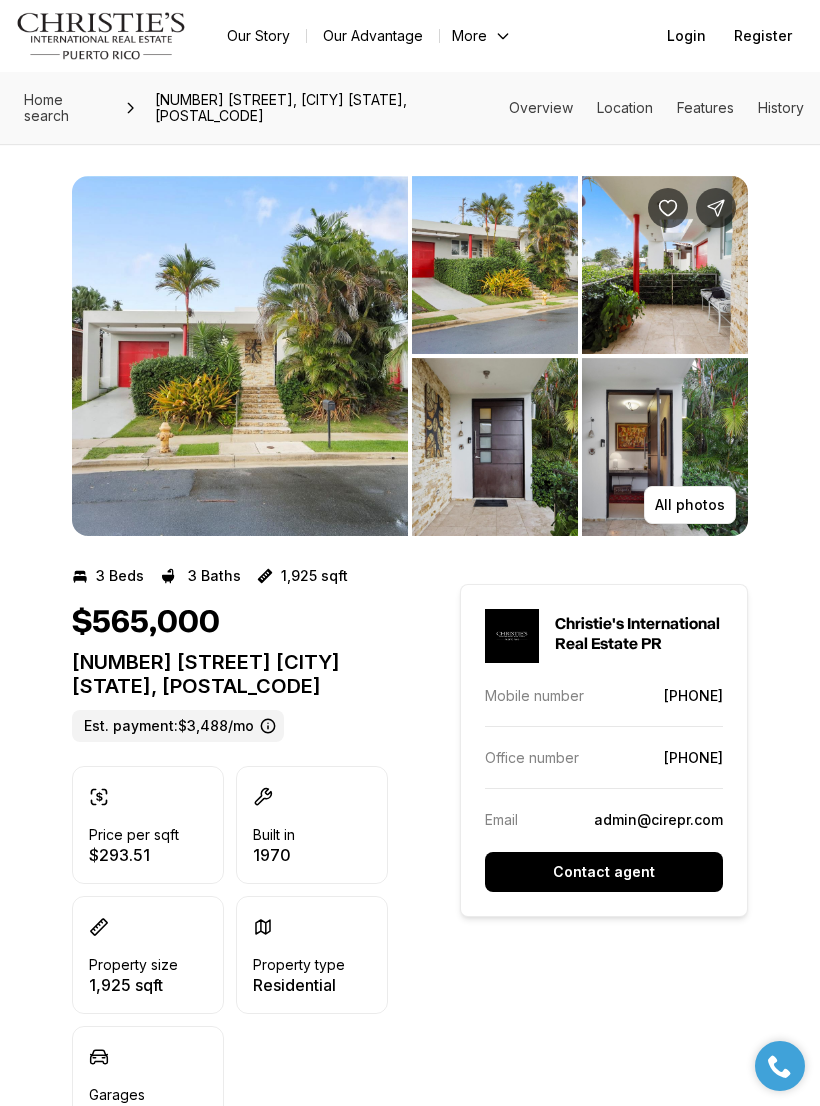 click at bounding box center (240, 356) 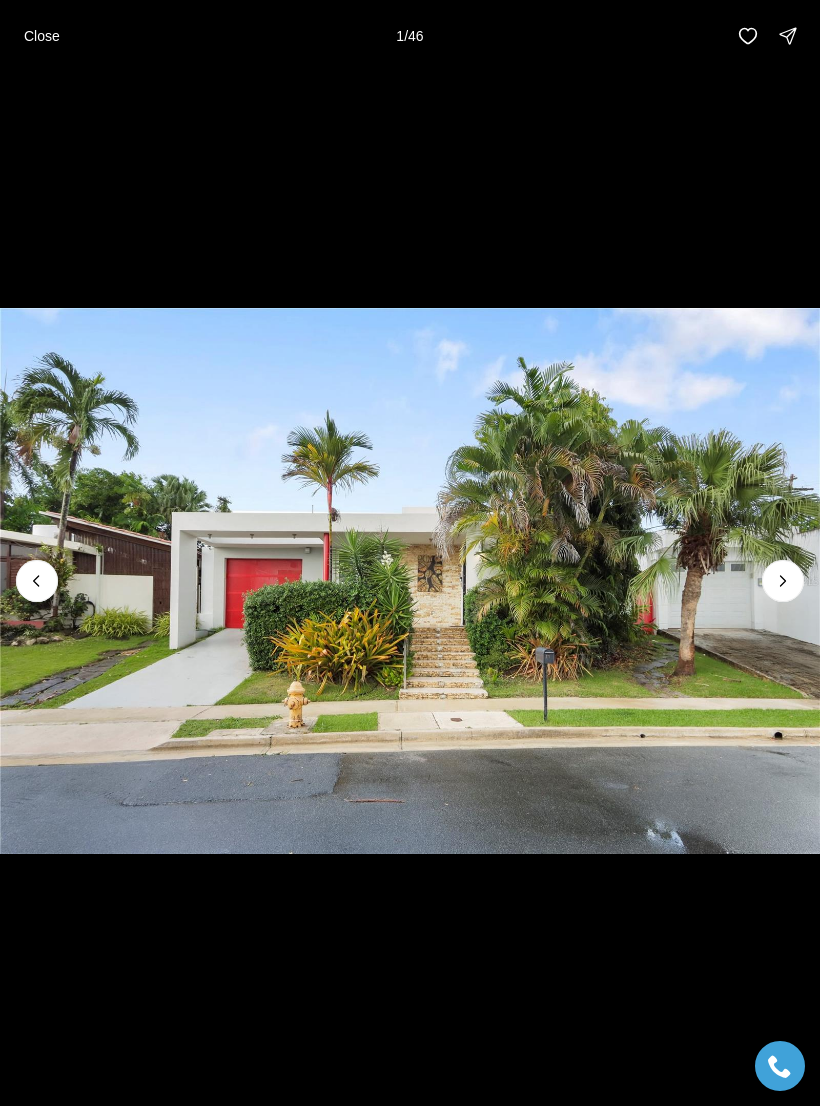 click 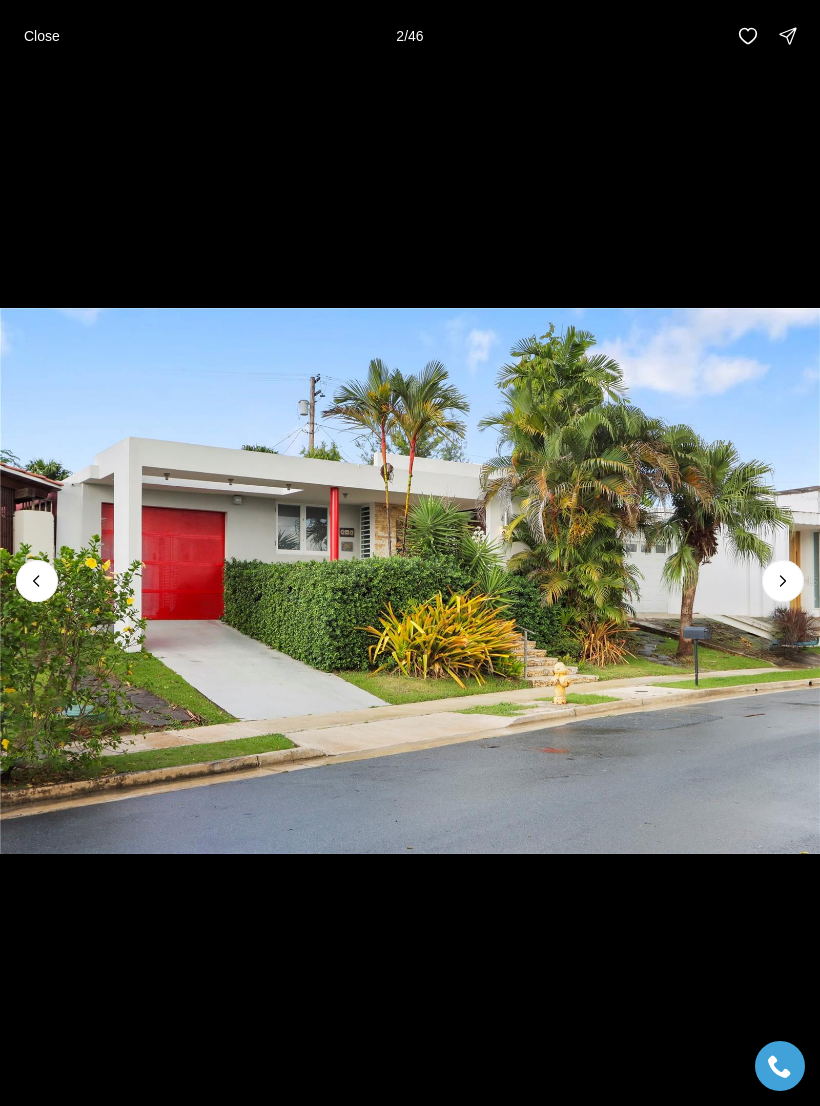 click 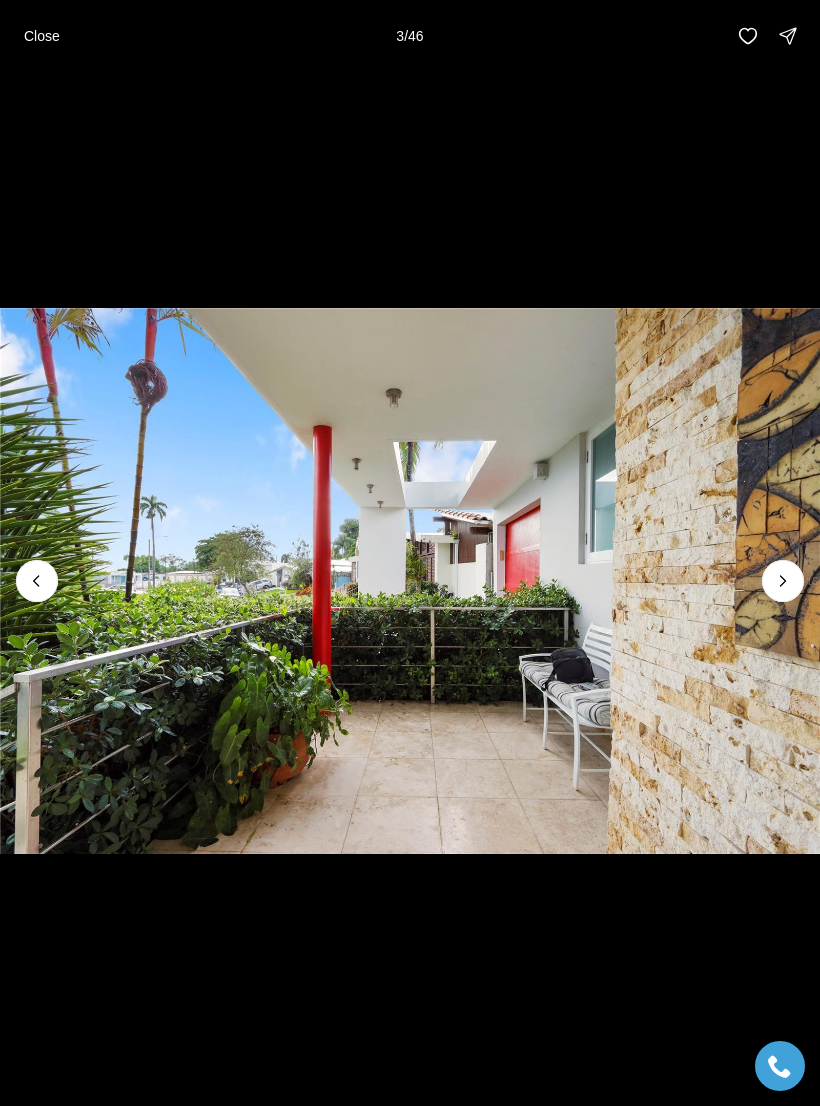 click 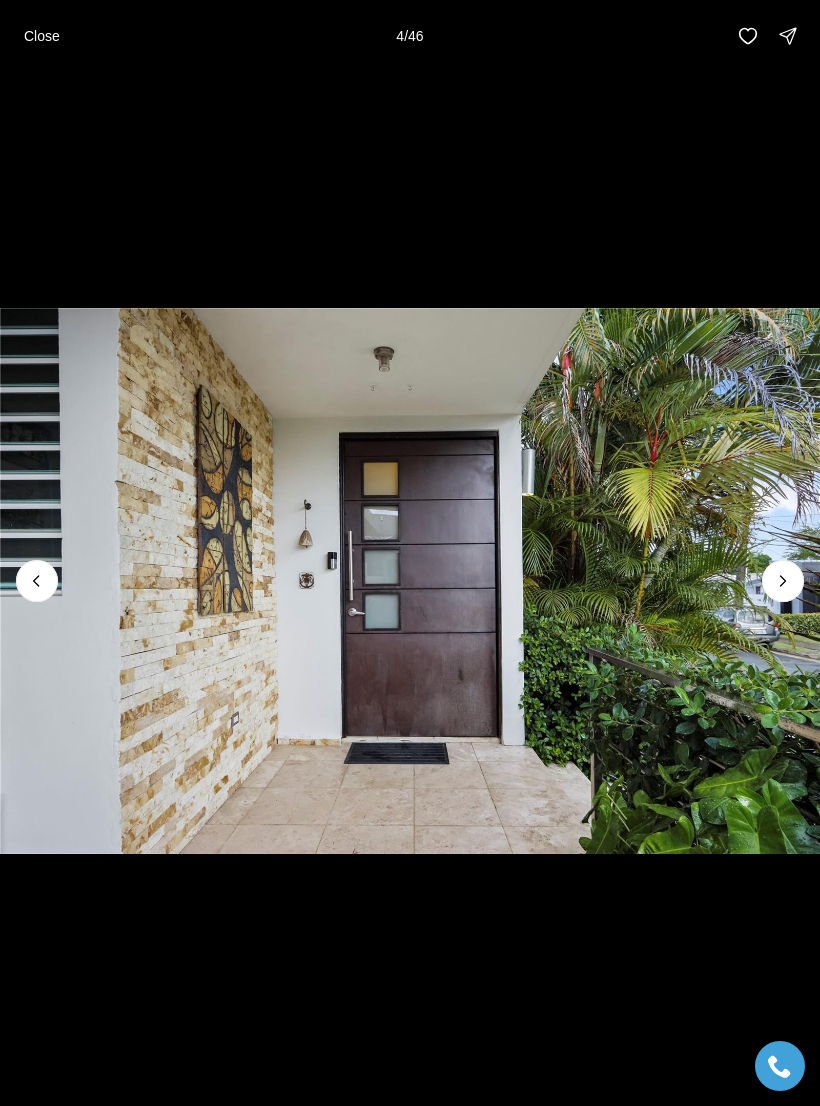 click 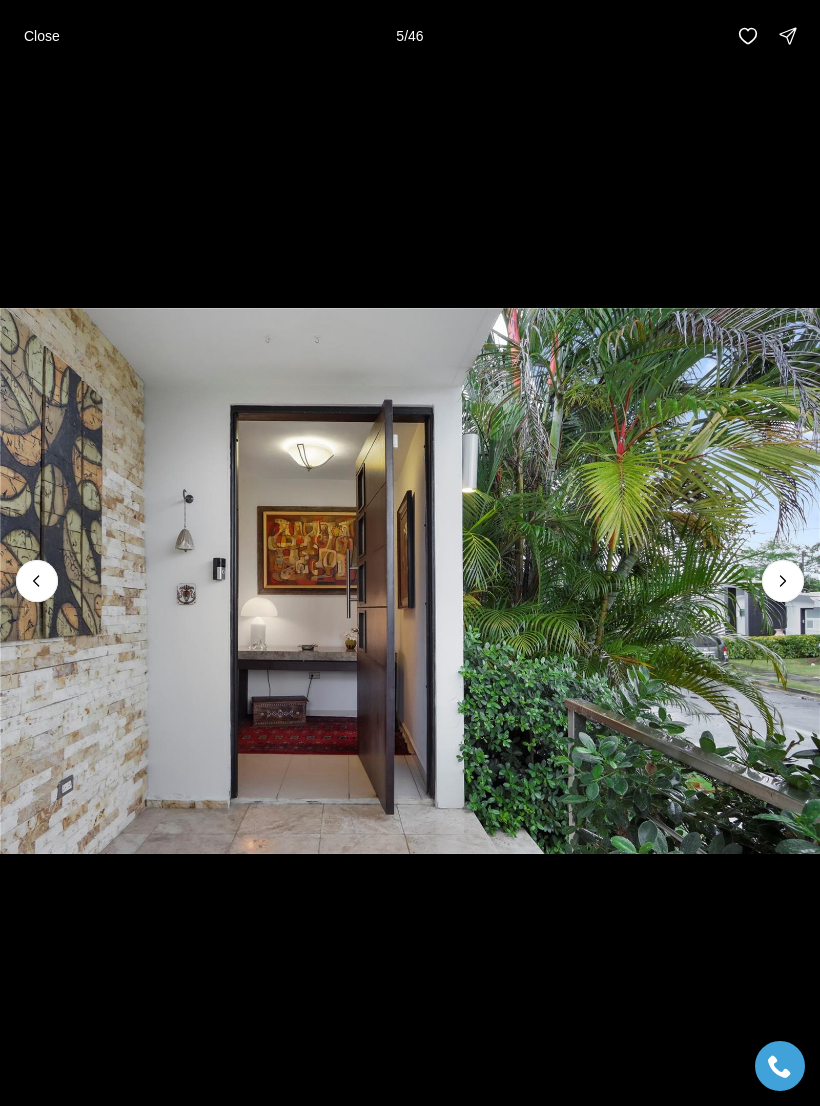 click 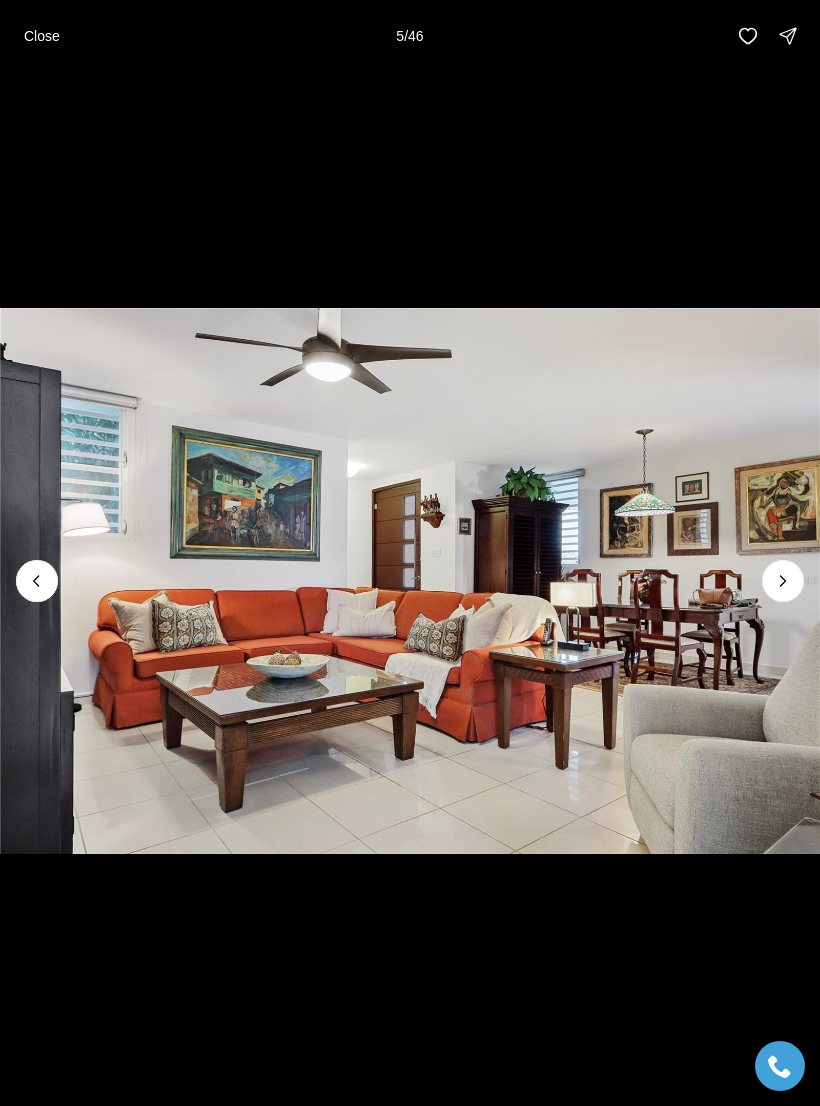click 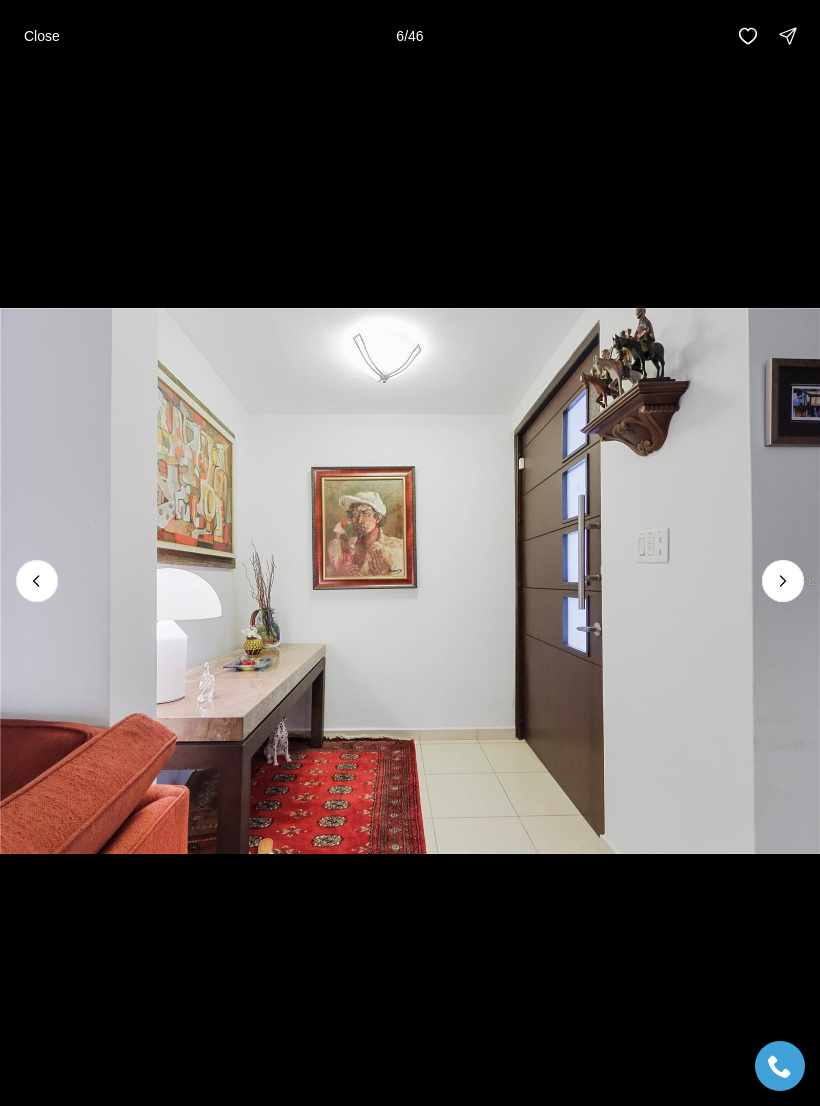 click at bounding box center (783, 581) 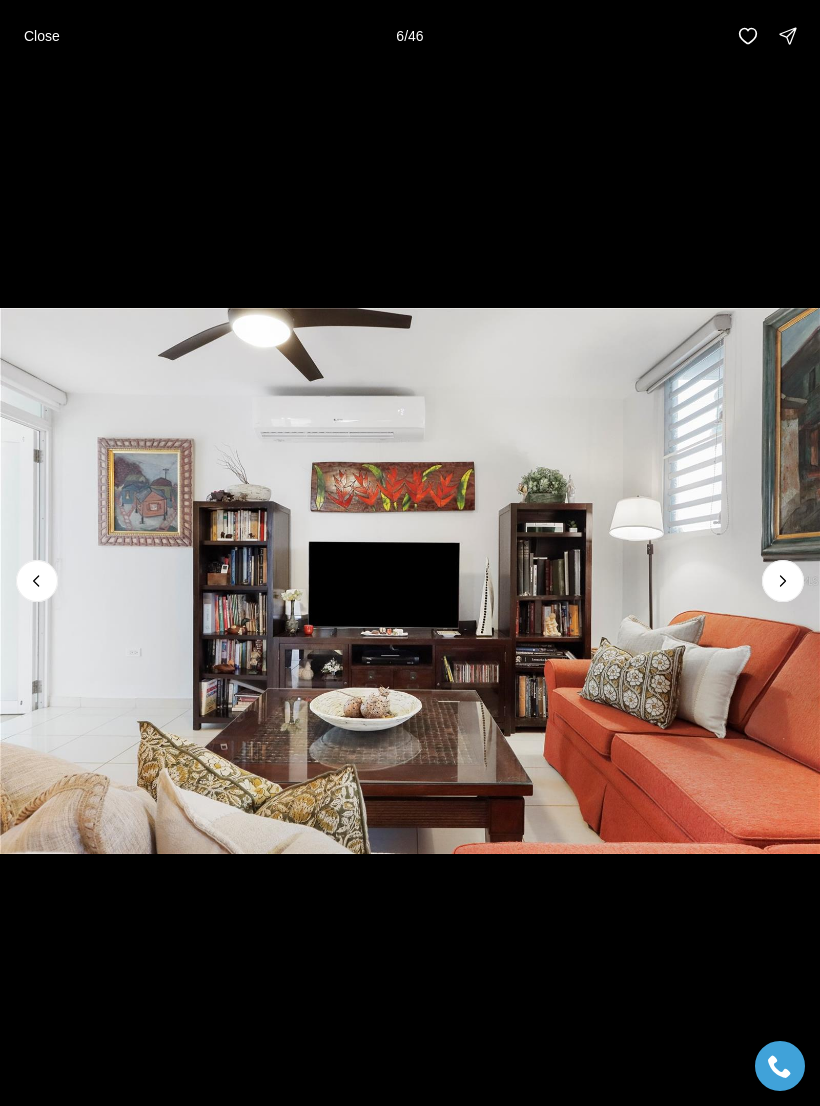 click 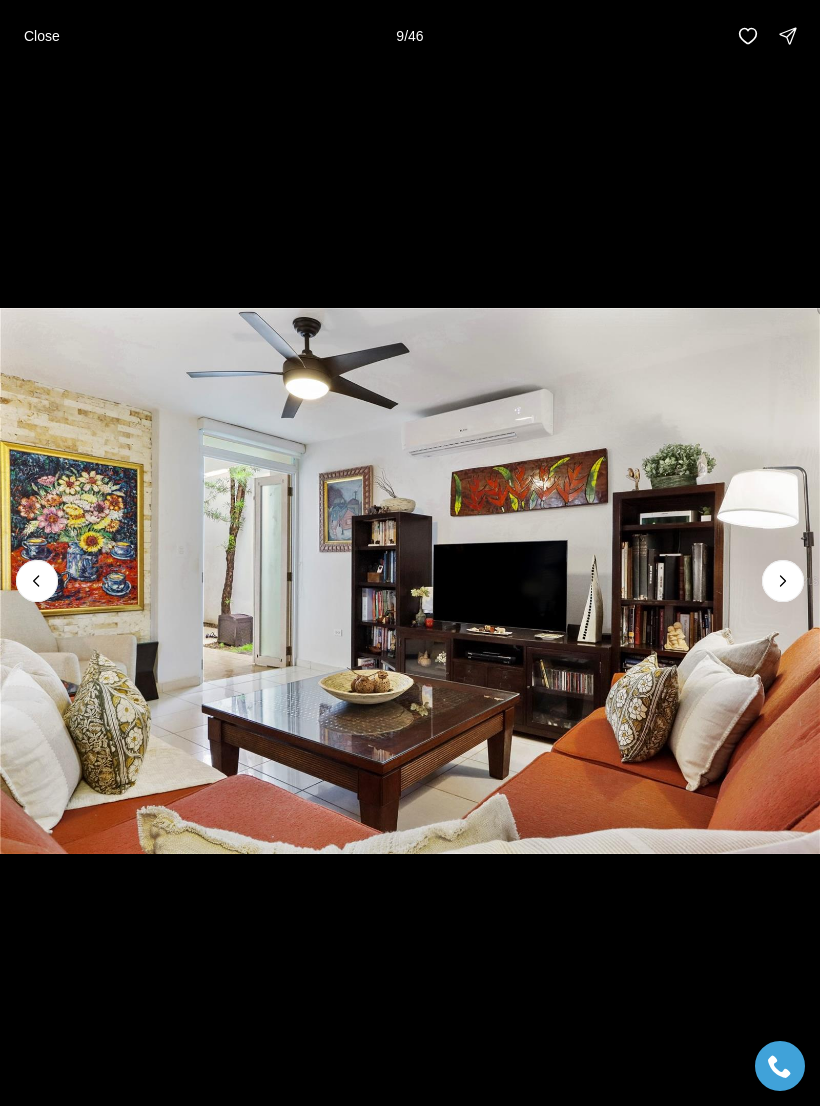 click at bounding box center (783, 581) 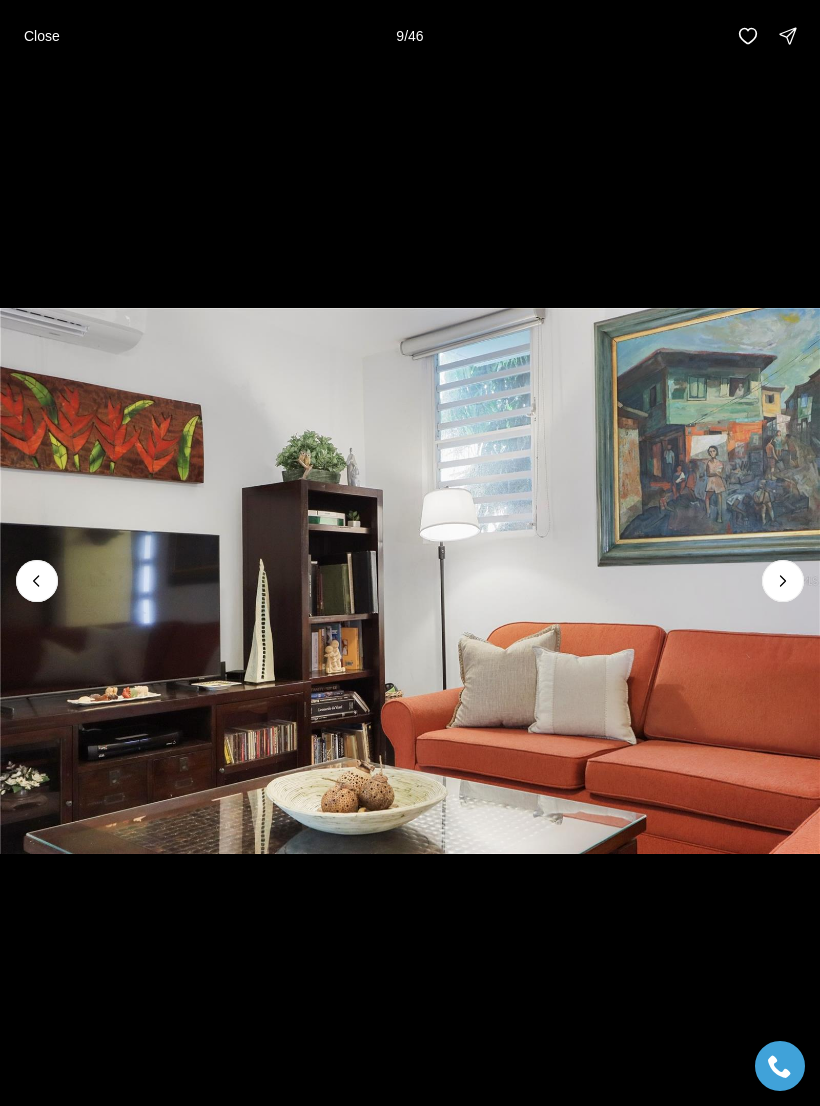 click 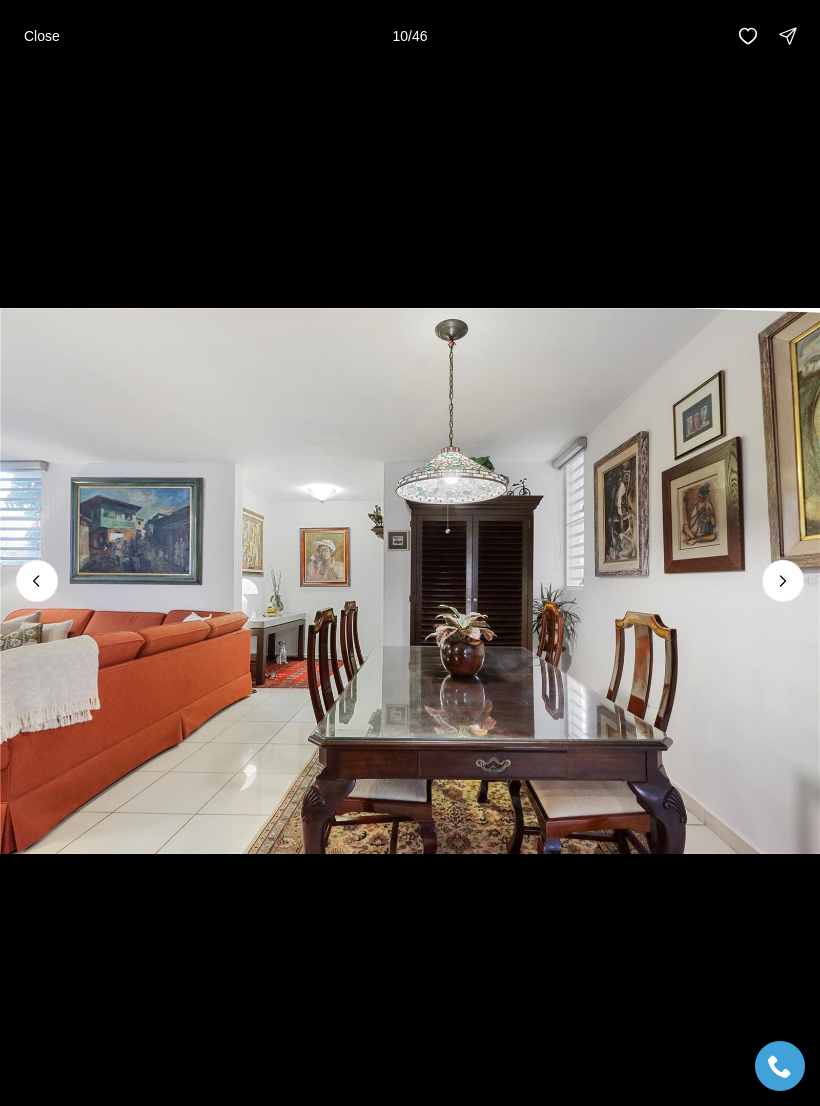click 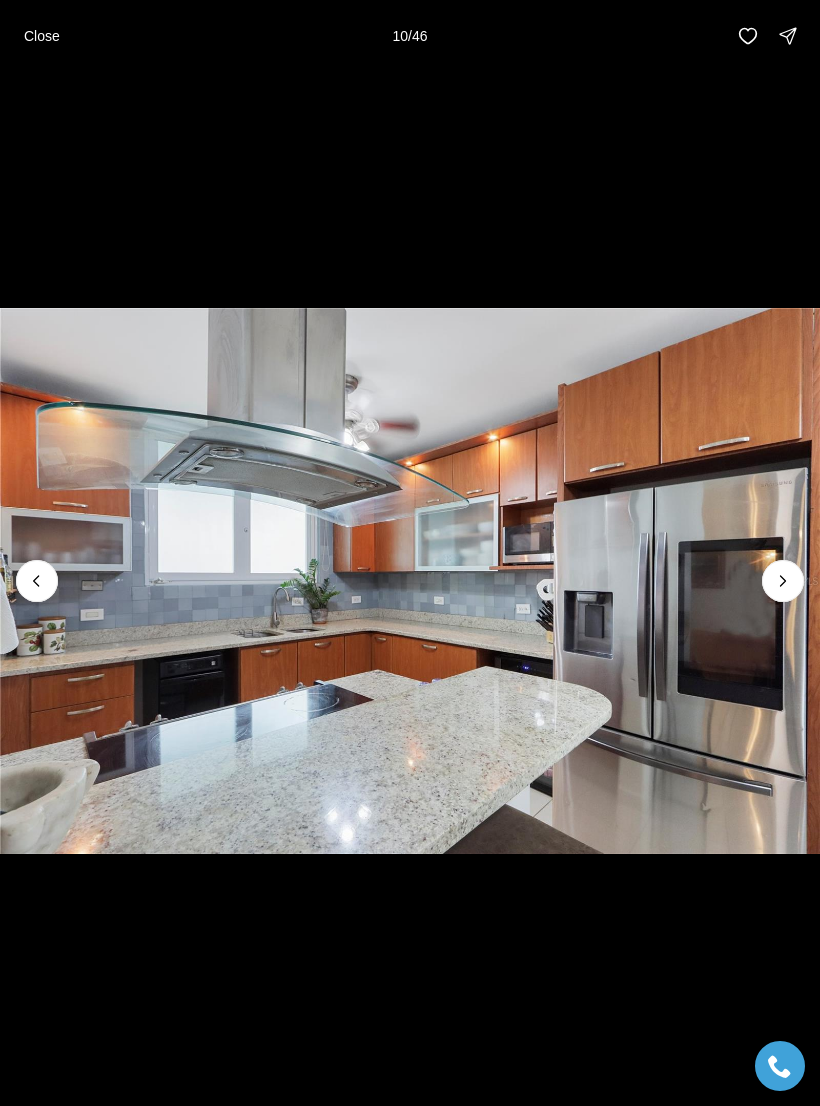 click 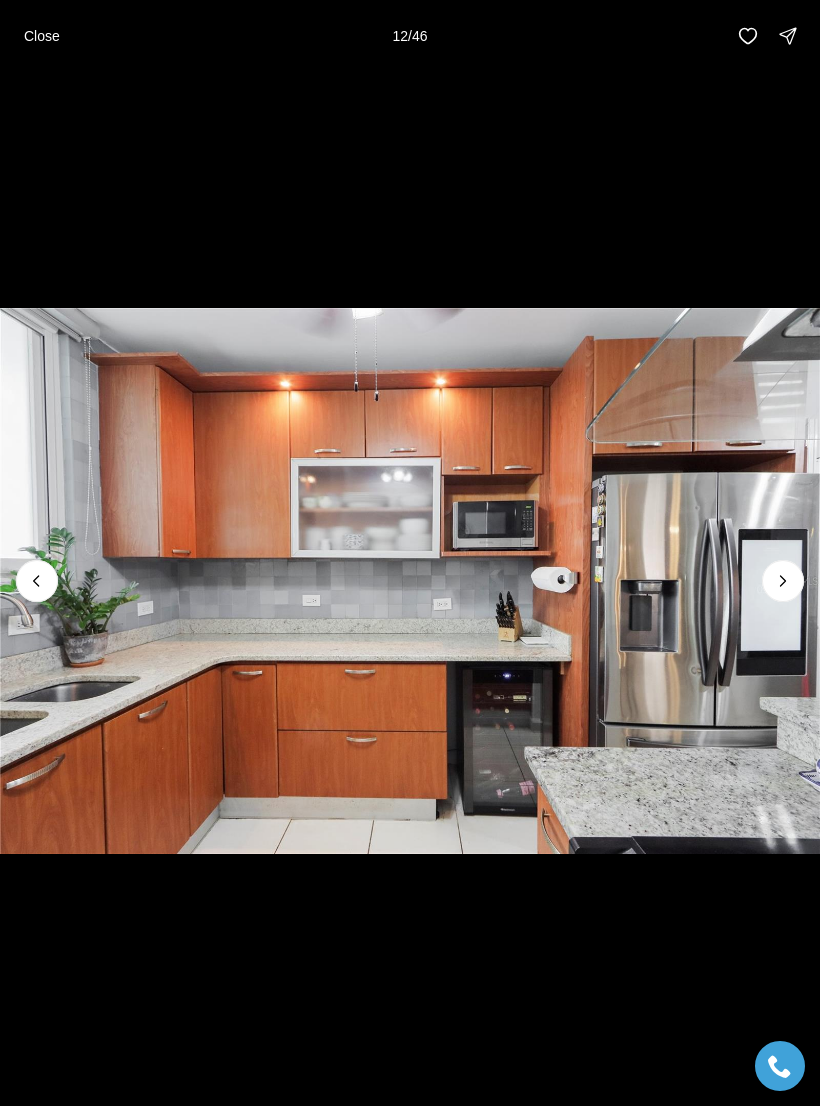 click 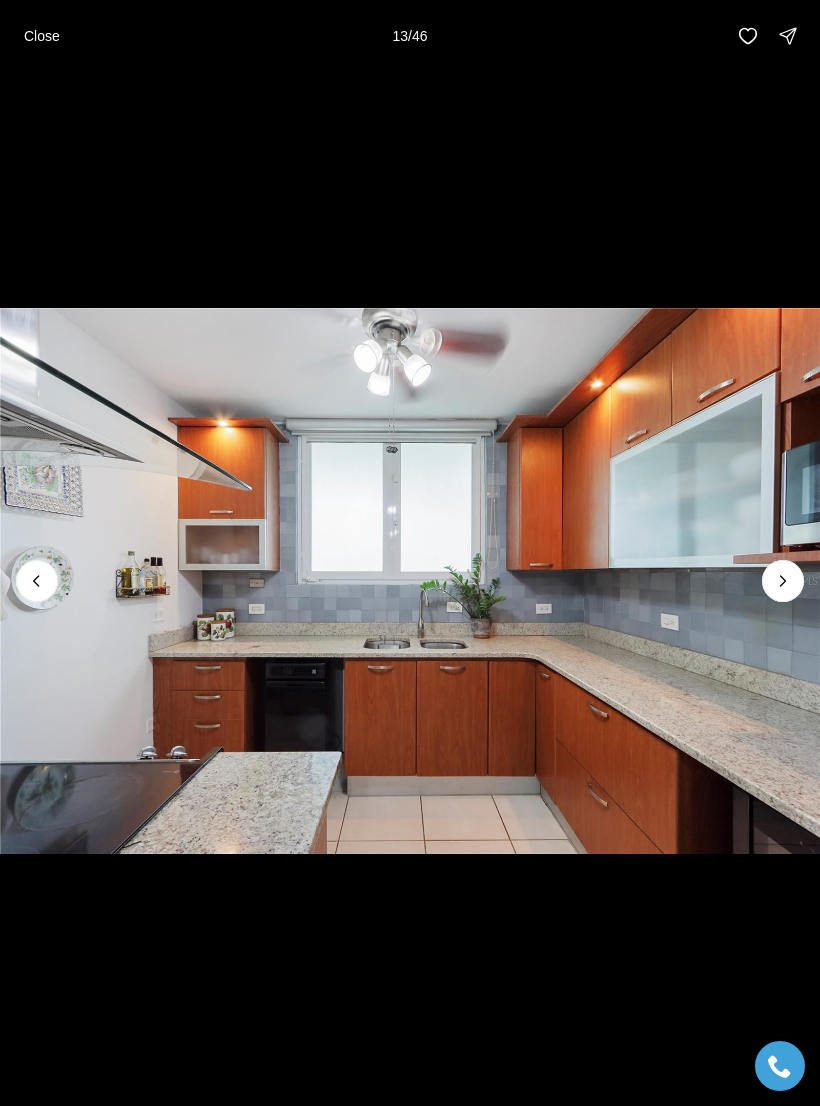 click 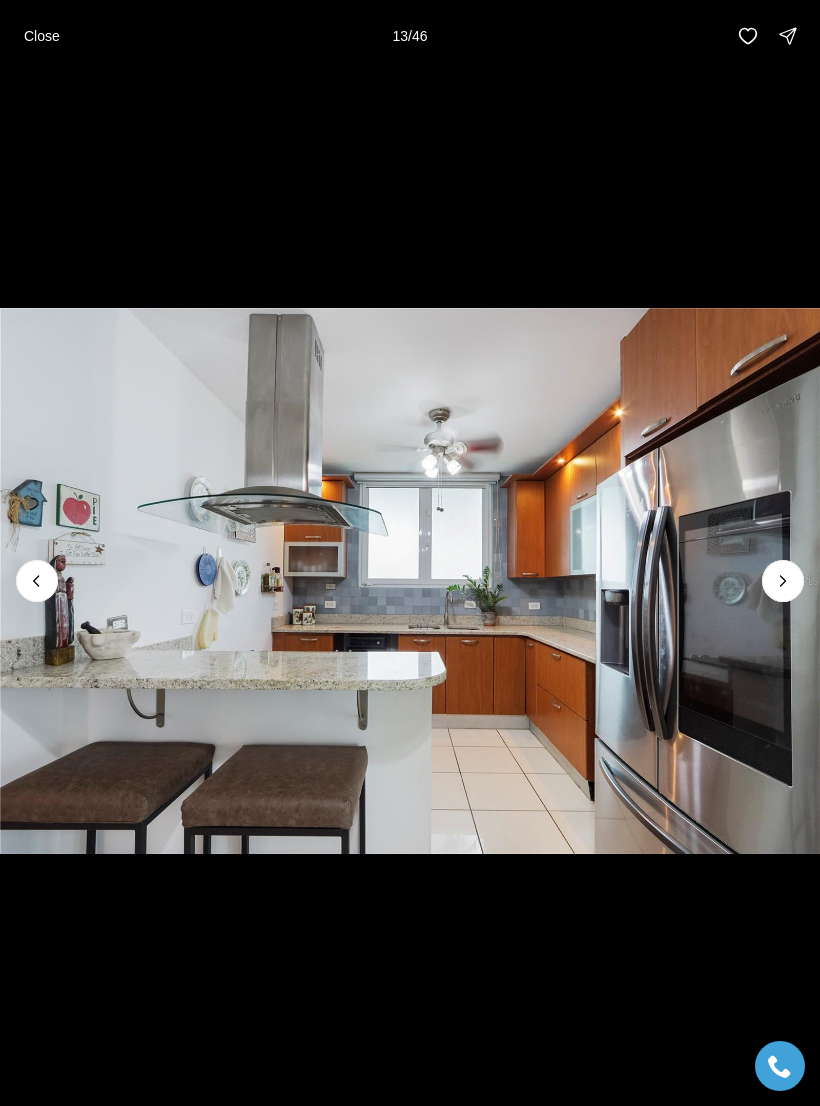 click 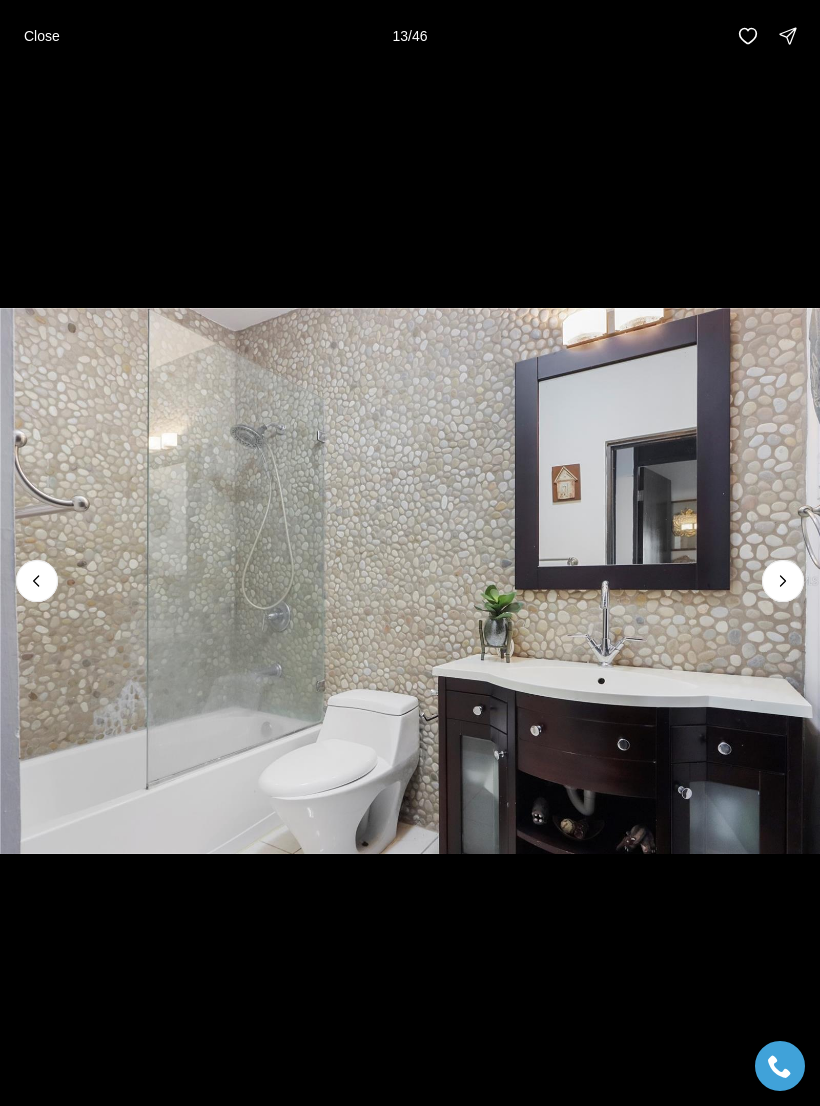 click at bounding box center [783, 581] 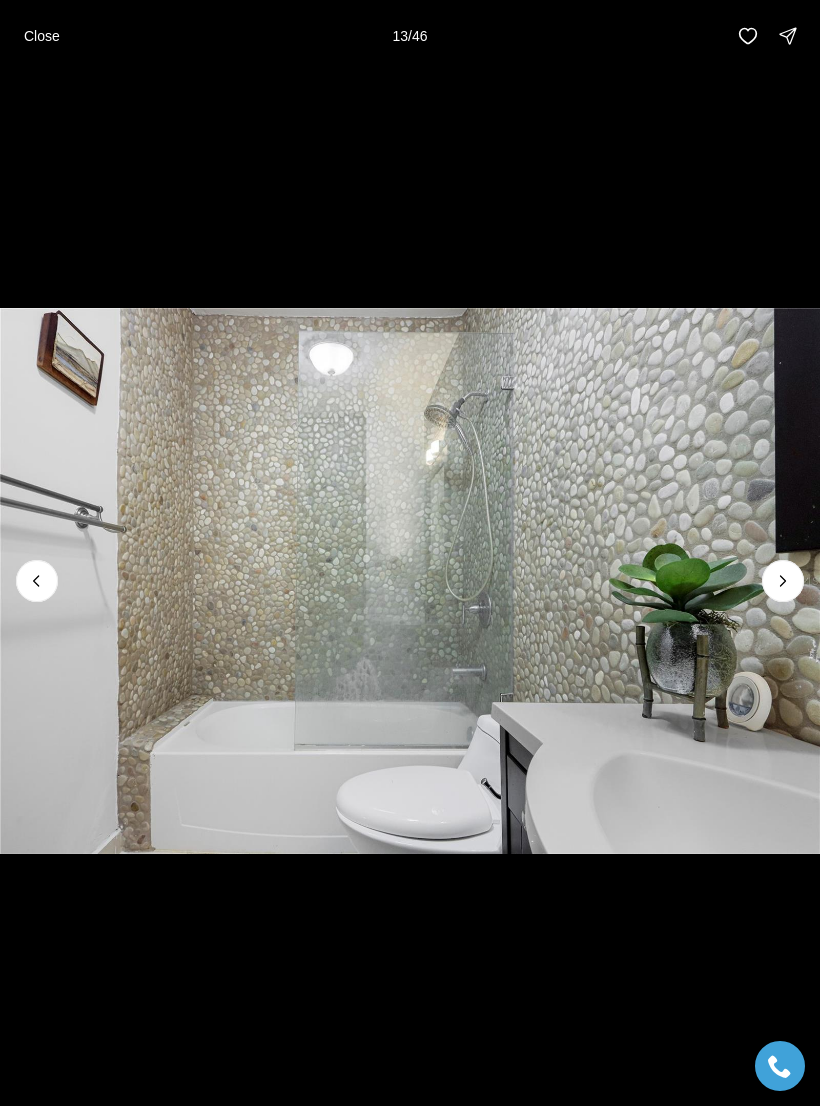 click 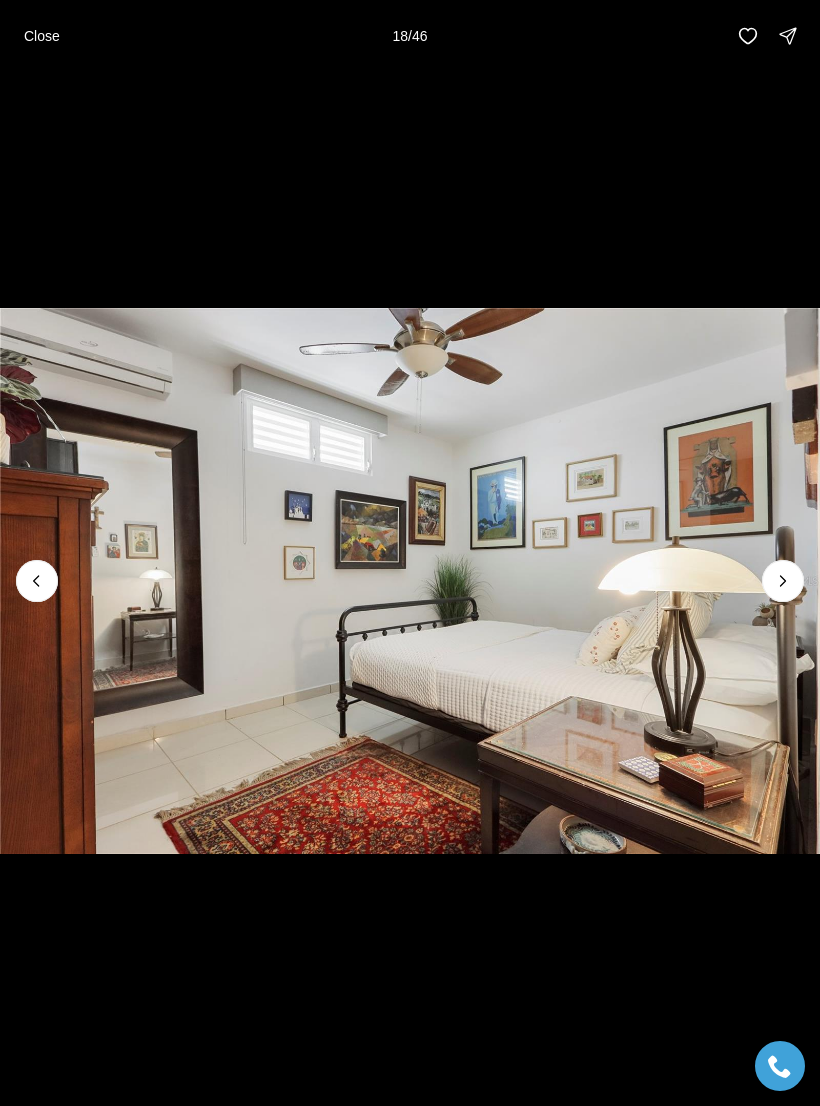 click 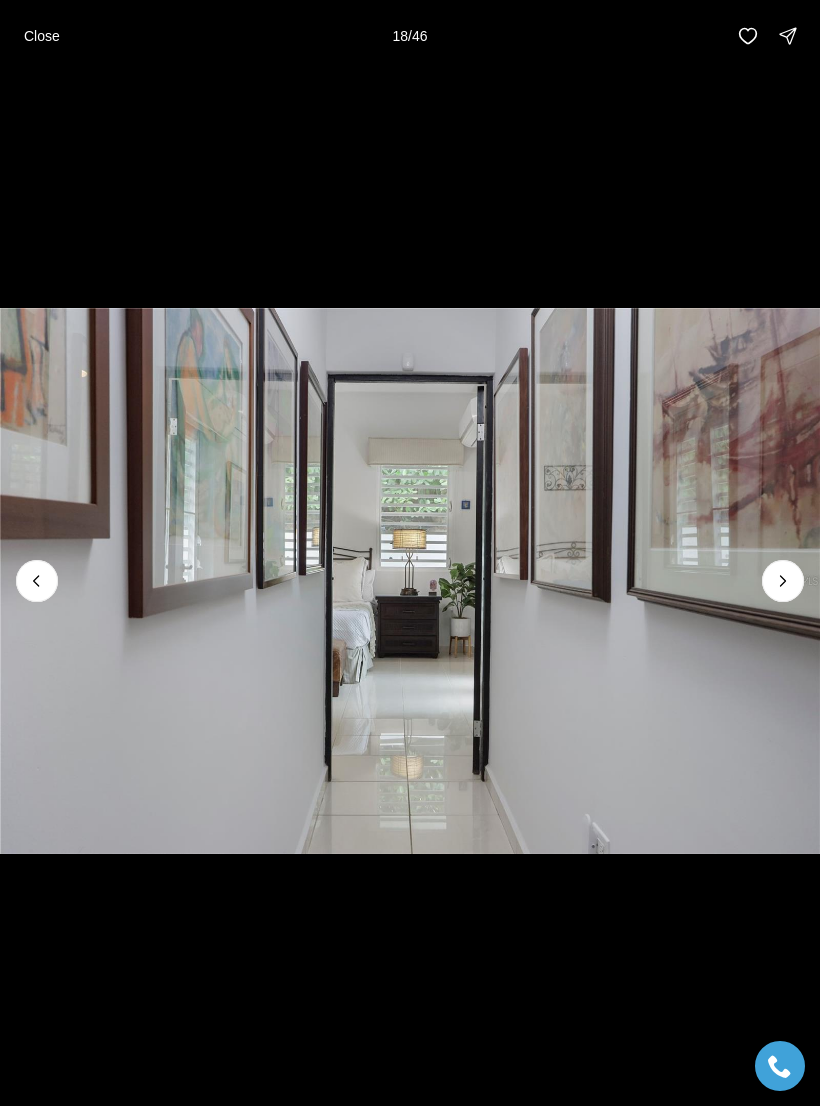click 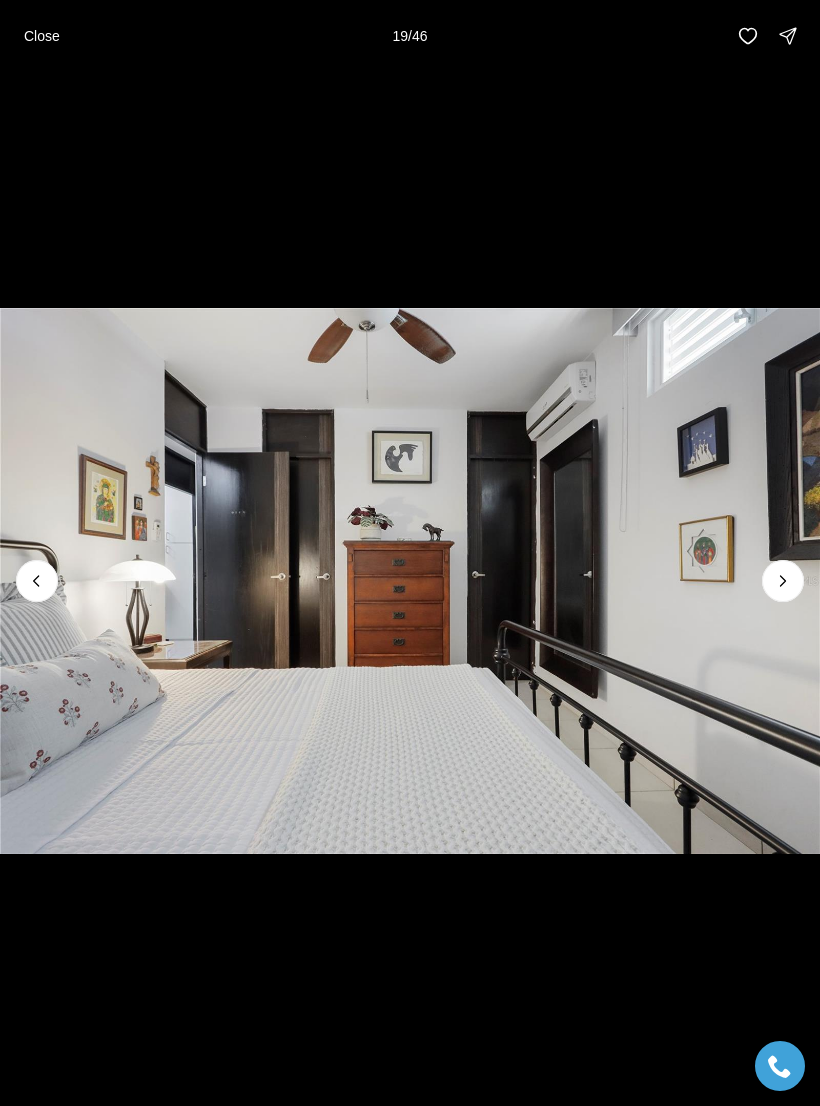 click 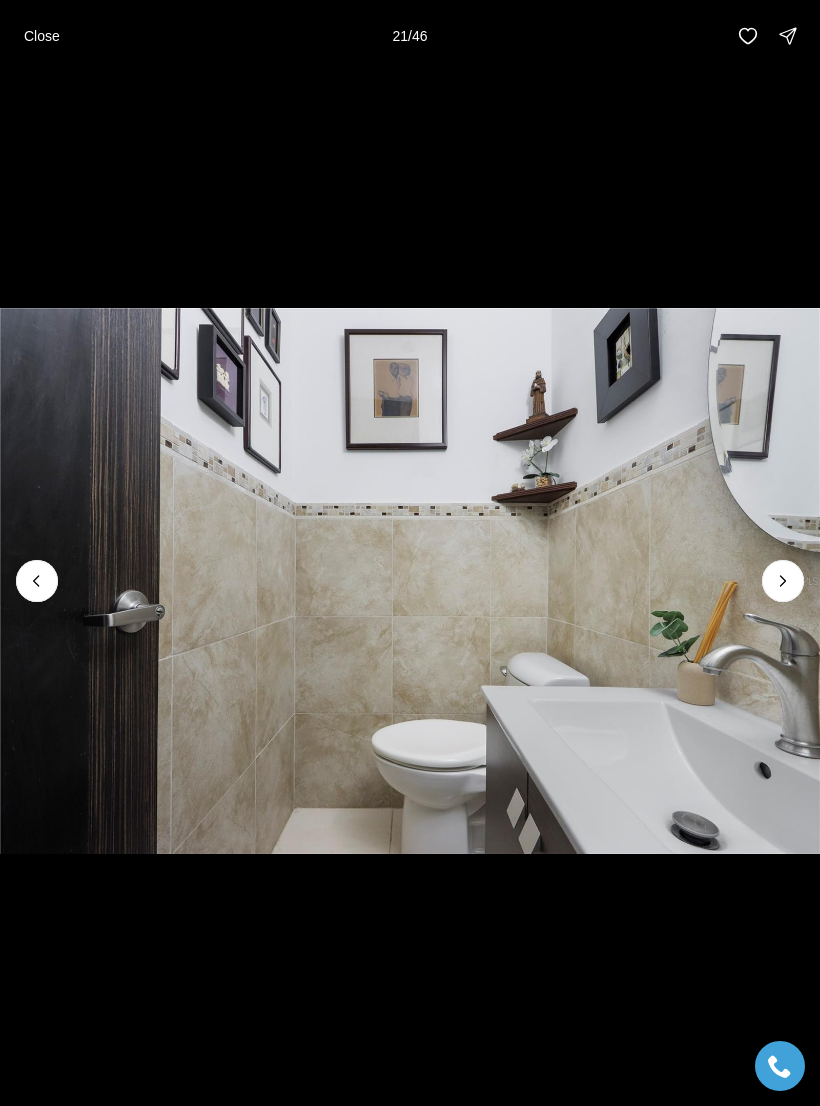 click 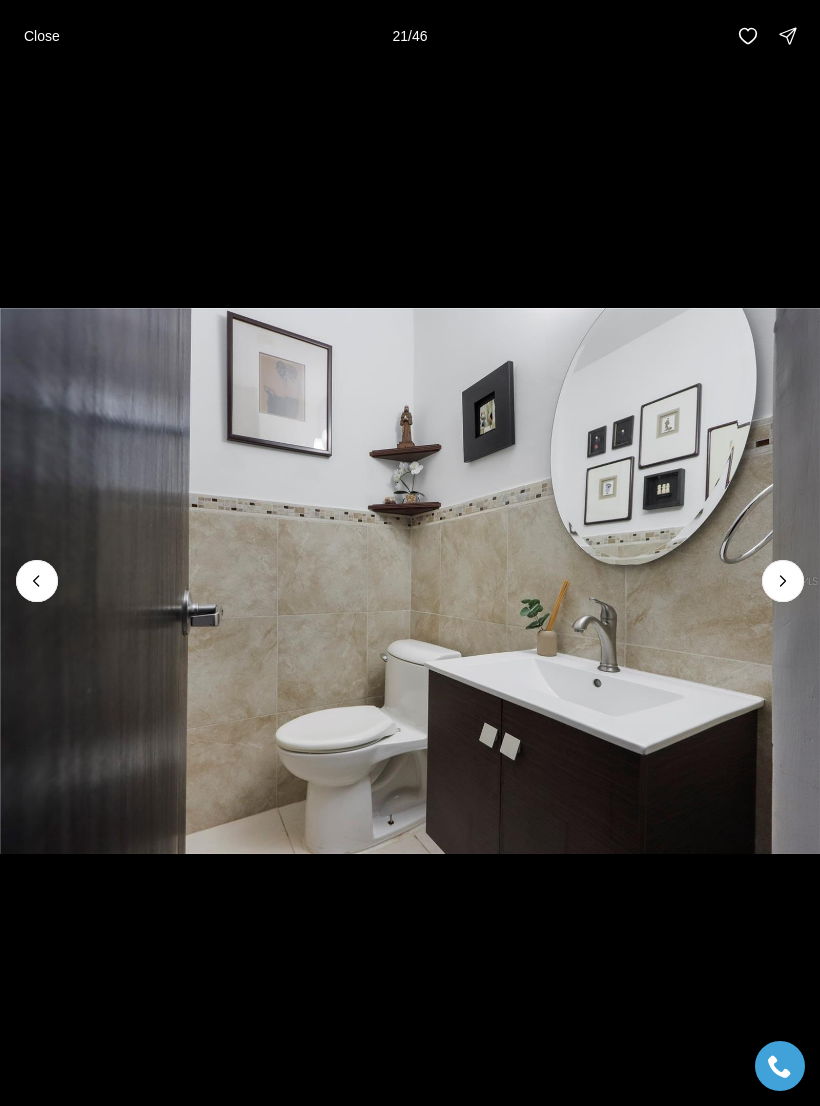 click 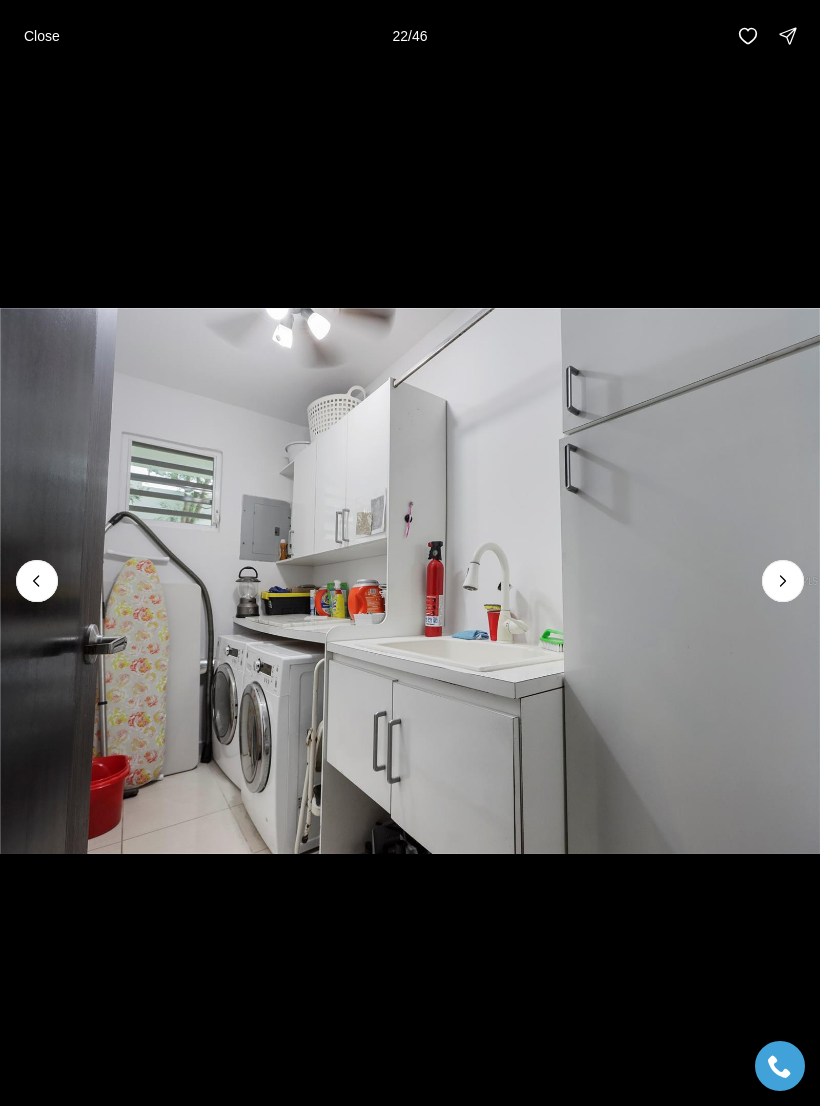 click at bounding box center [783, 581] 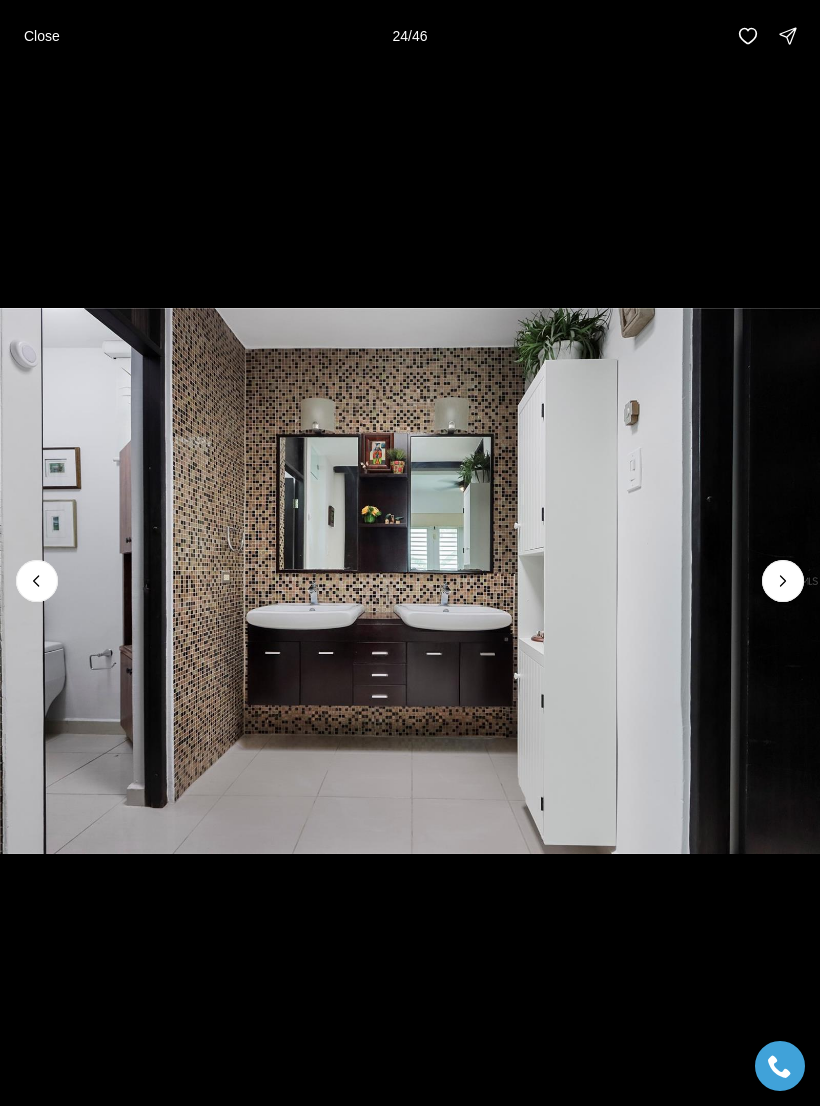 click 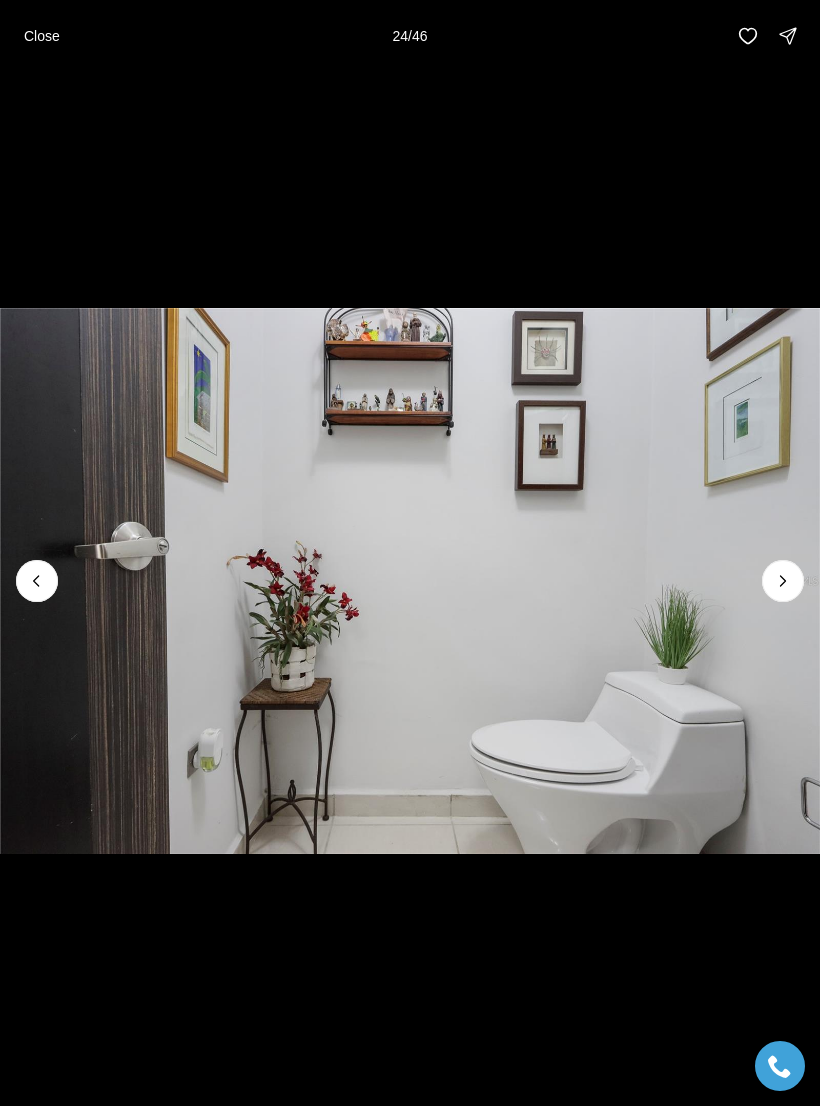 click 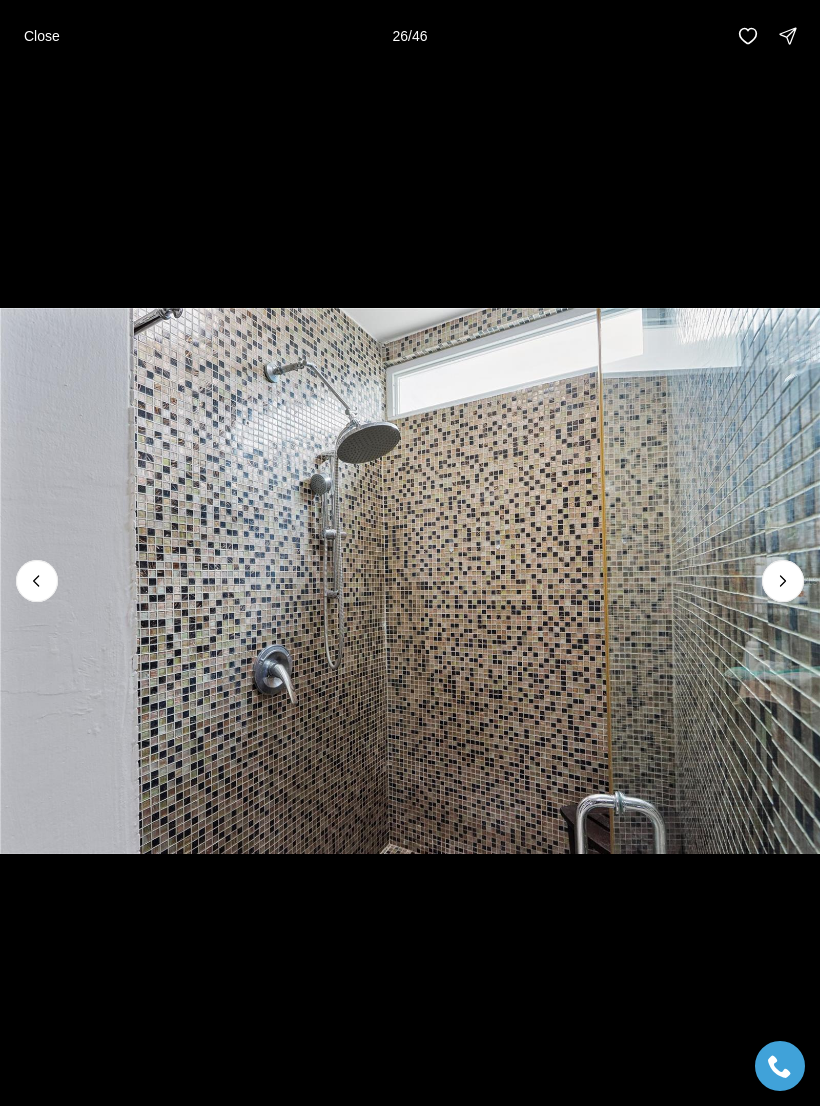 click at bounding box center (783, 581) 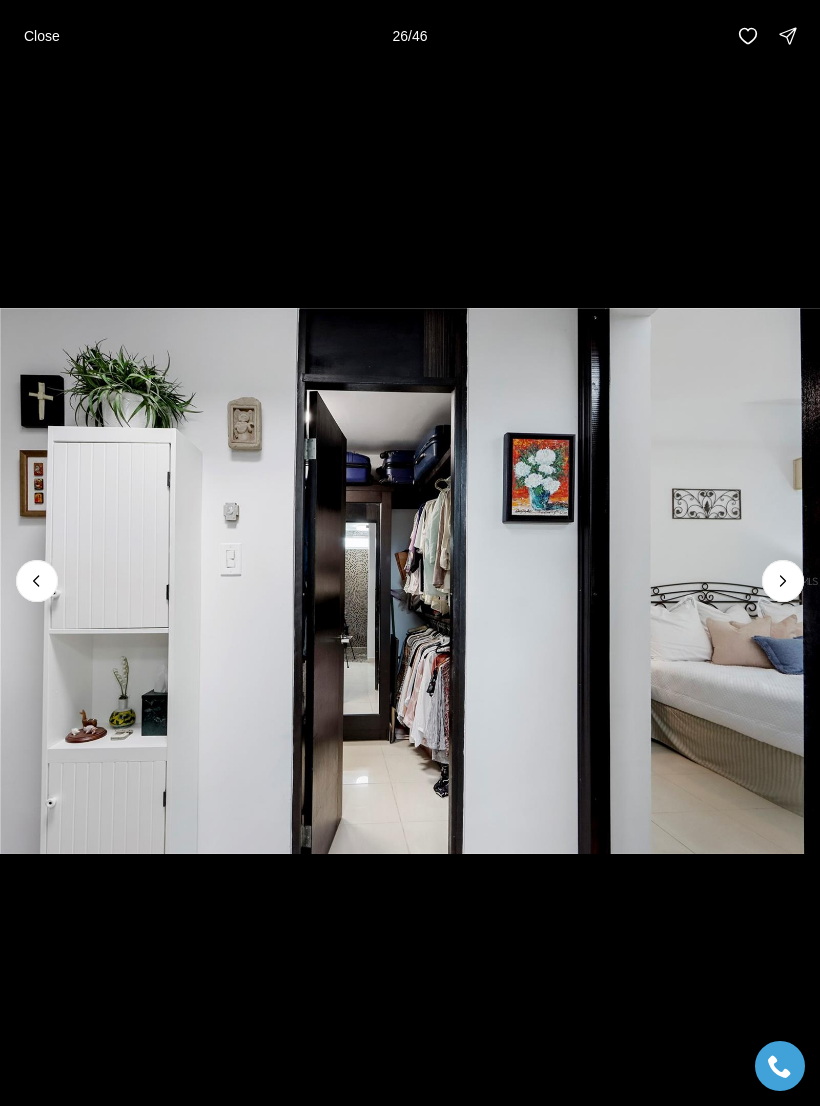 click at bounding box center [783, 581] 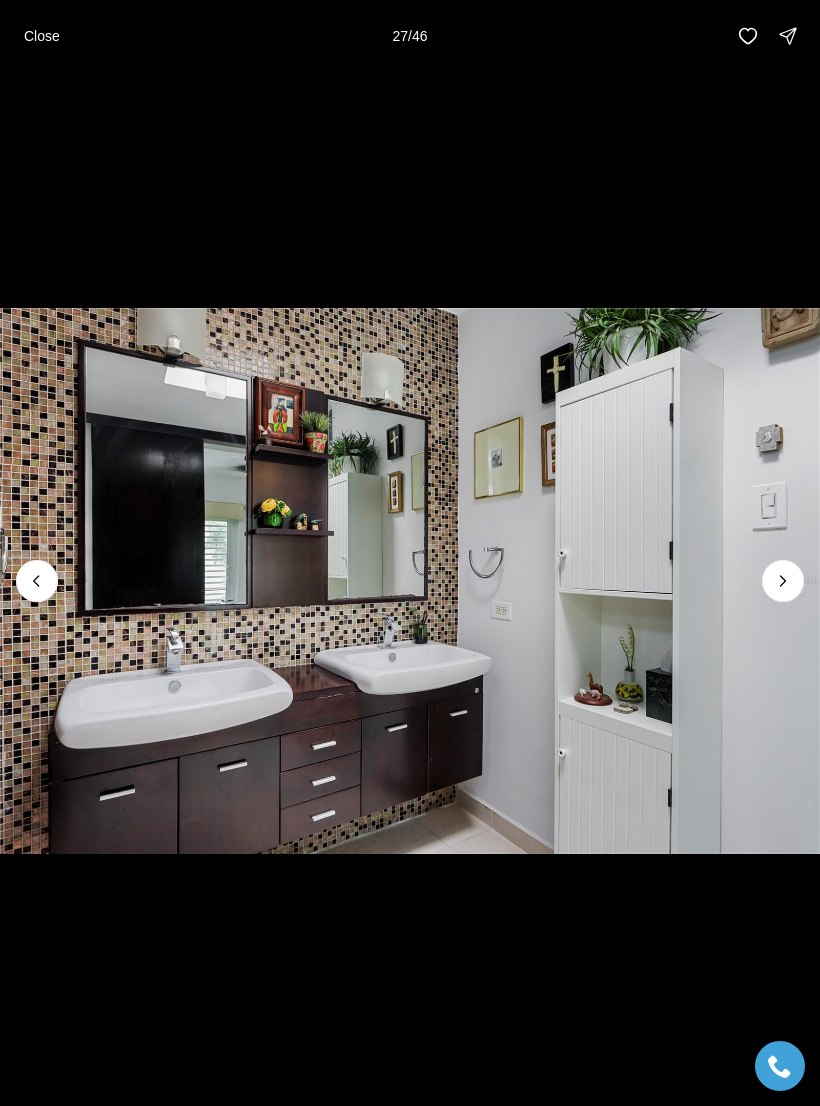 click 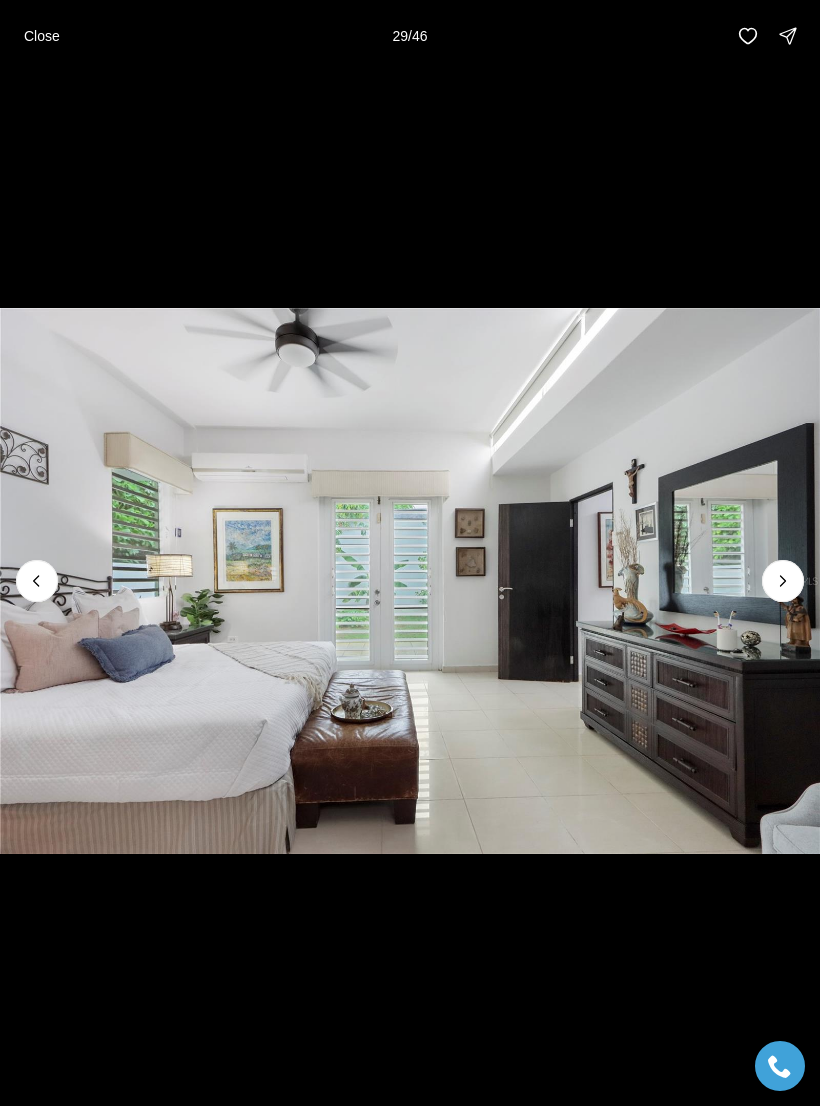 click at bounding box center (783, 581) 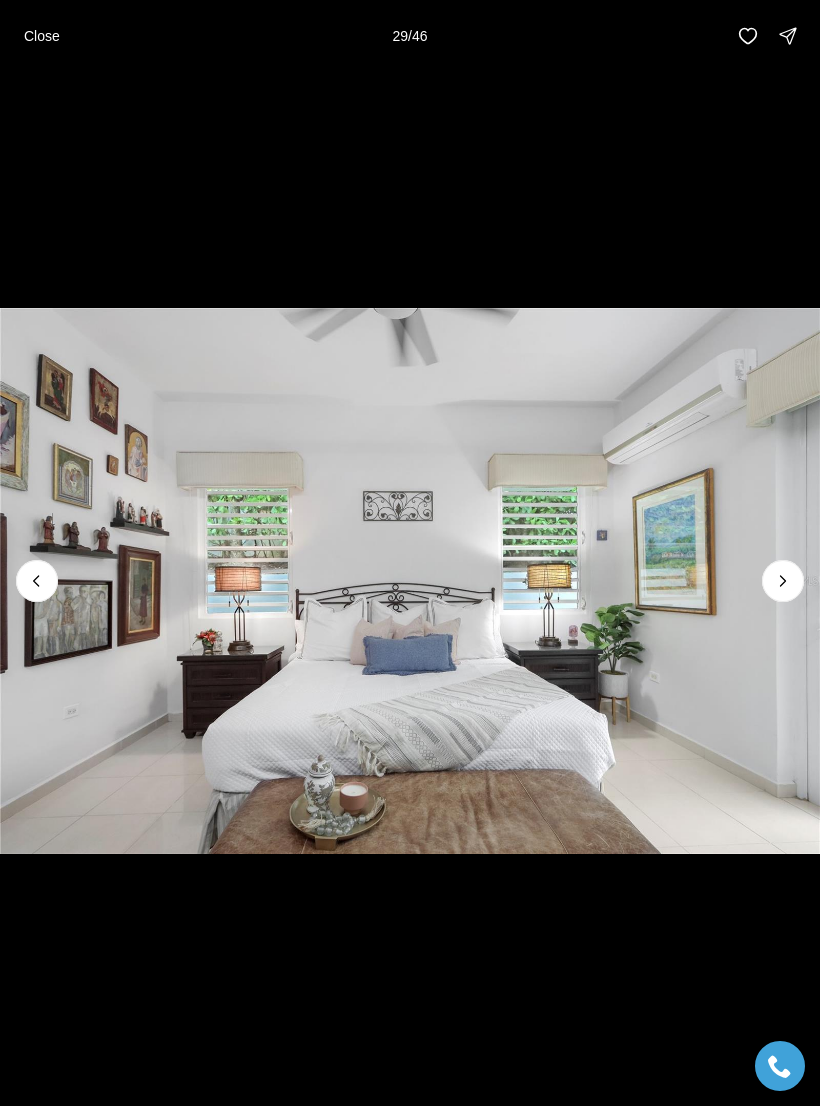 click 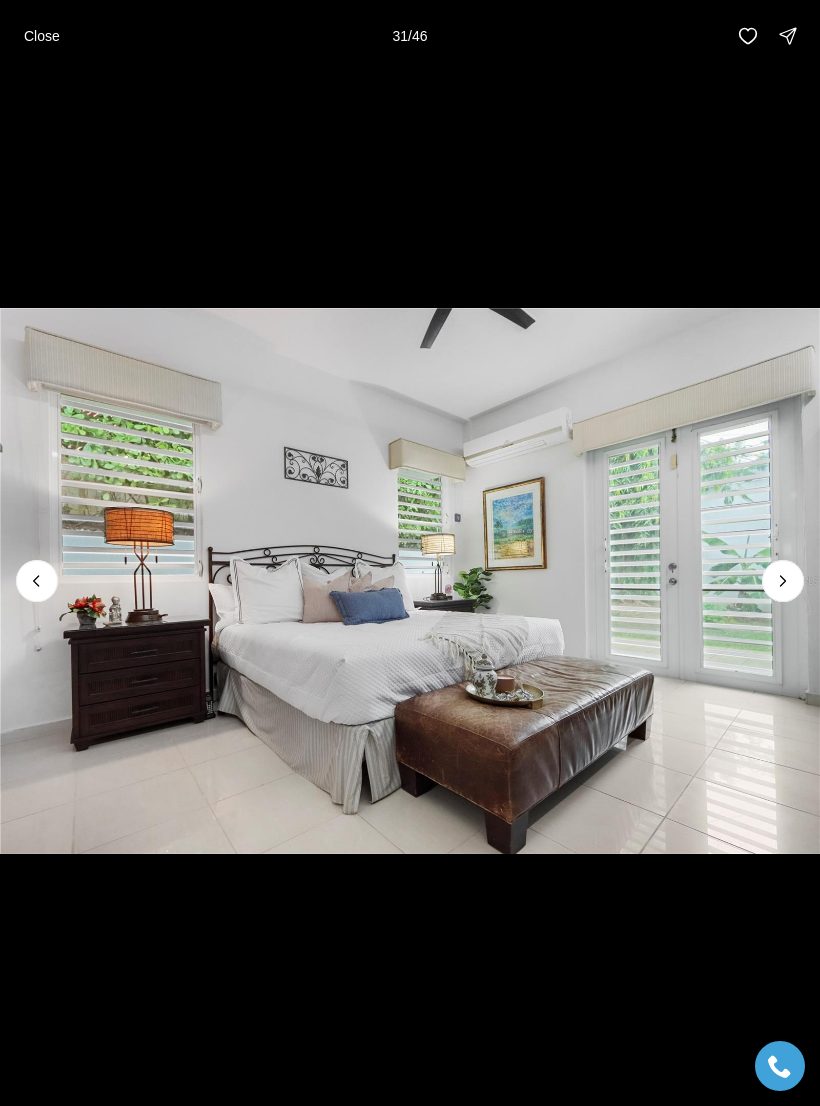 click 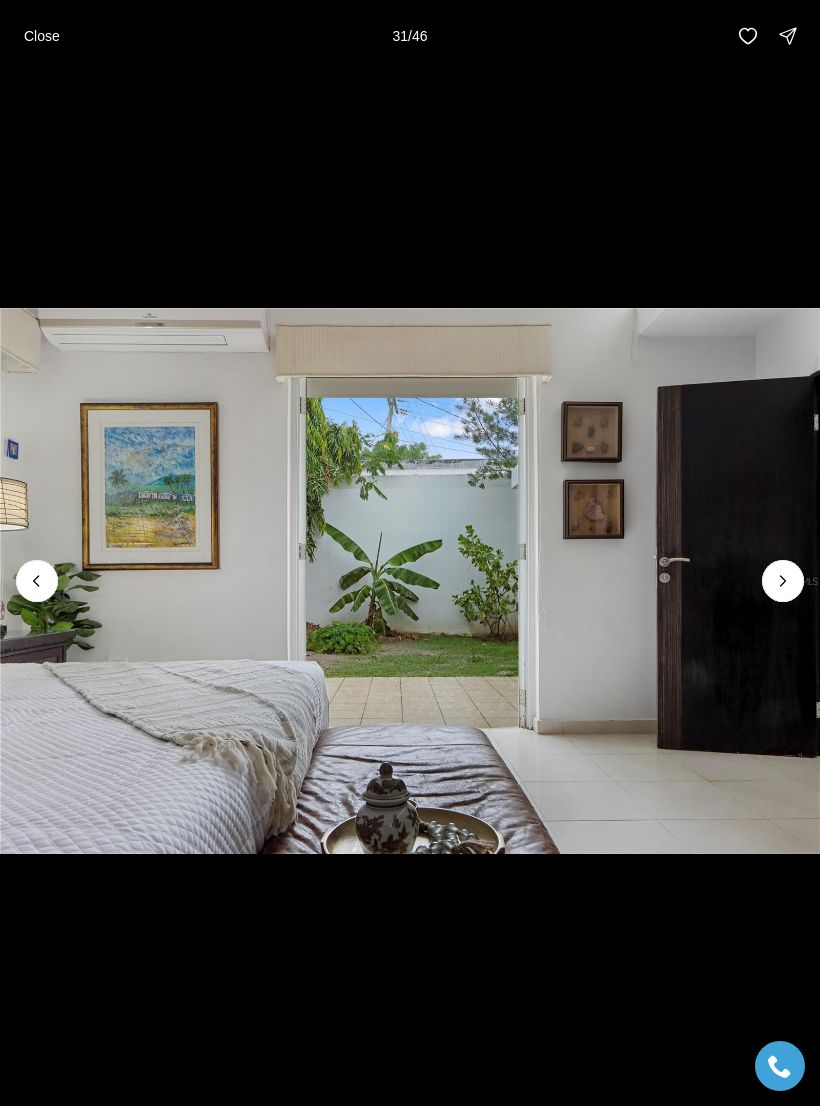click at bounding box center (783, 581) 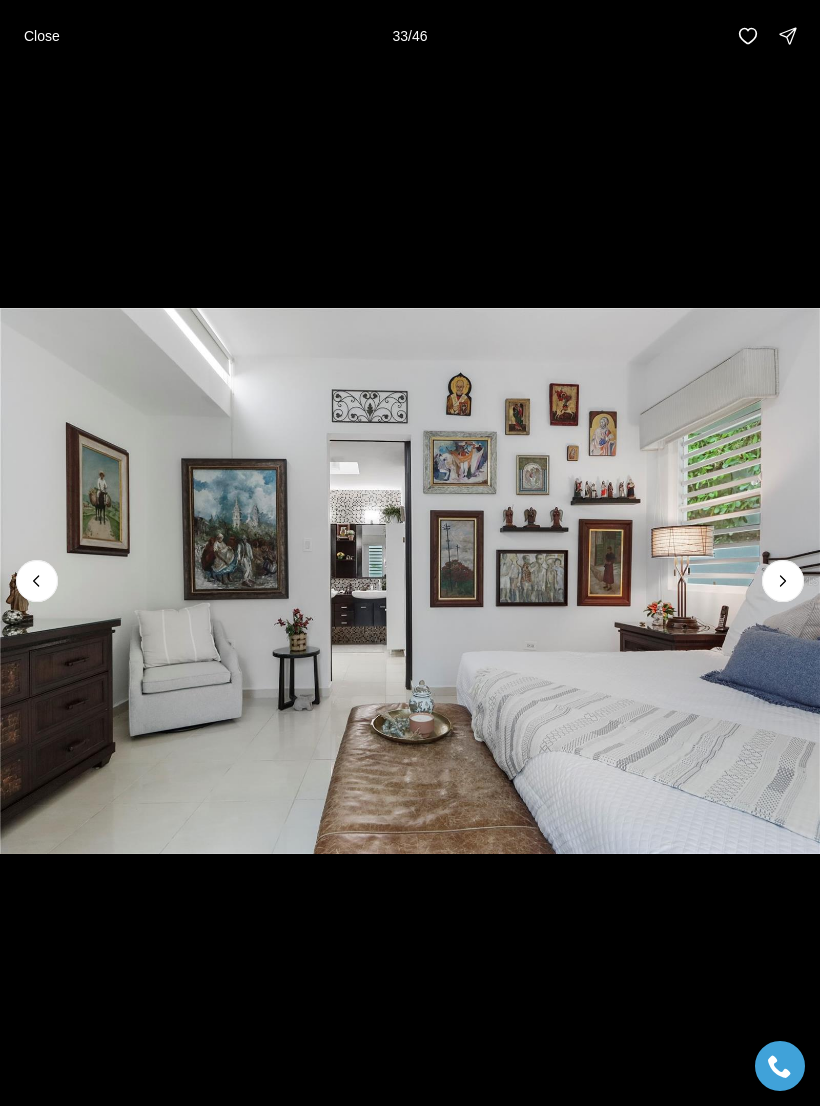 click at bounding box center [783, 581] 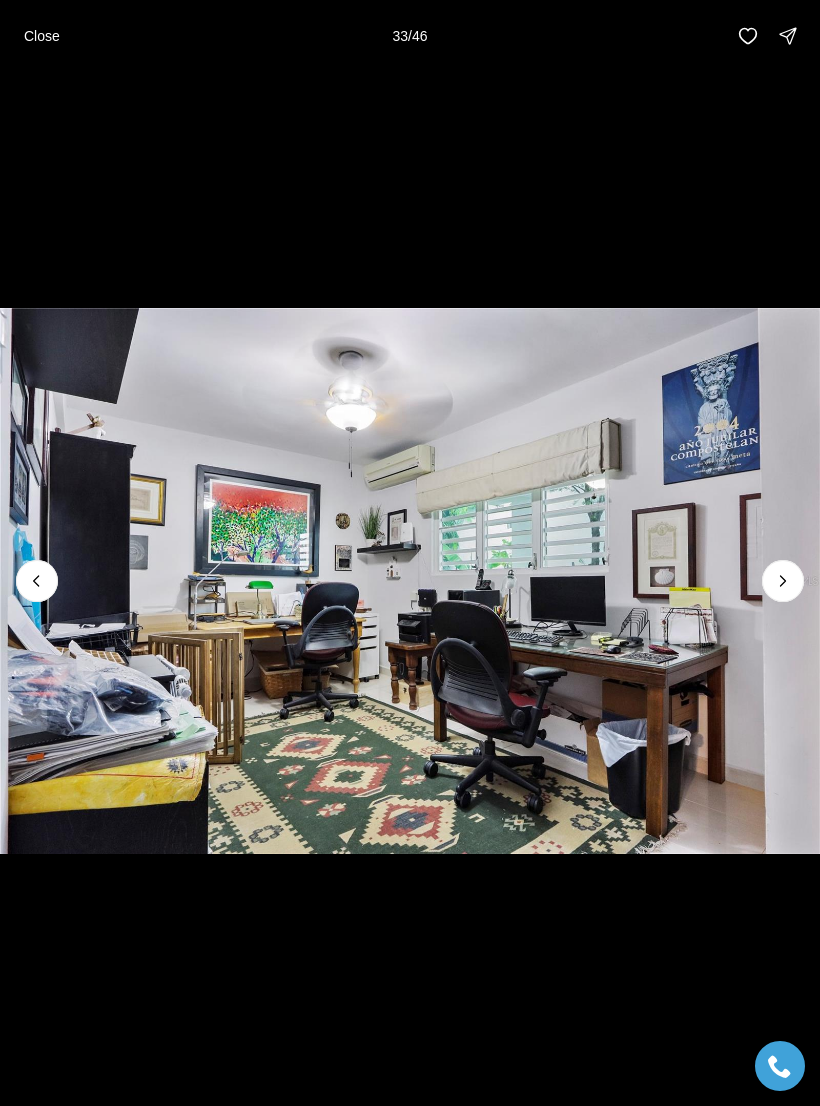 click at bounding box center (783, 581) 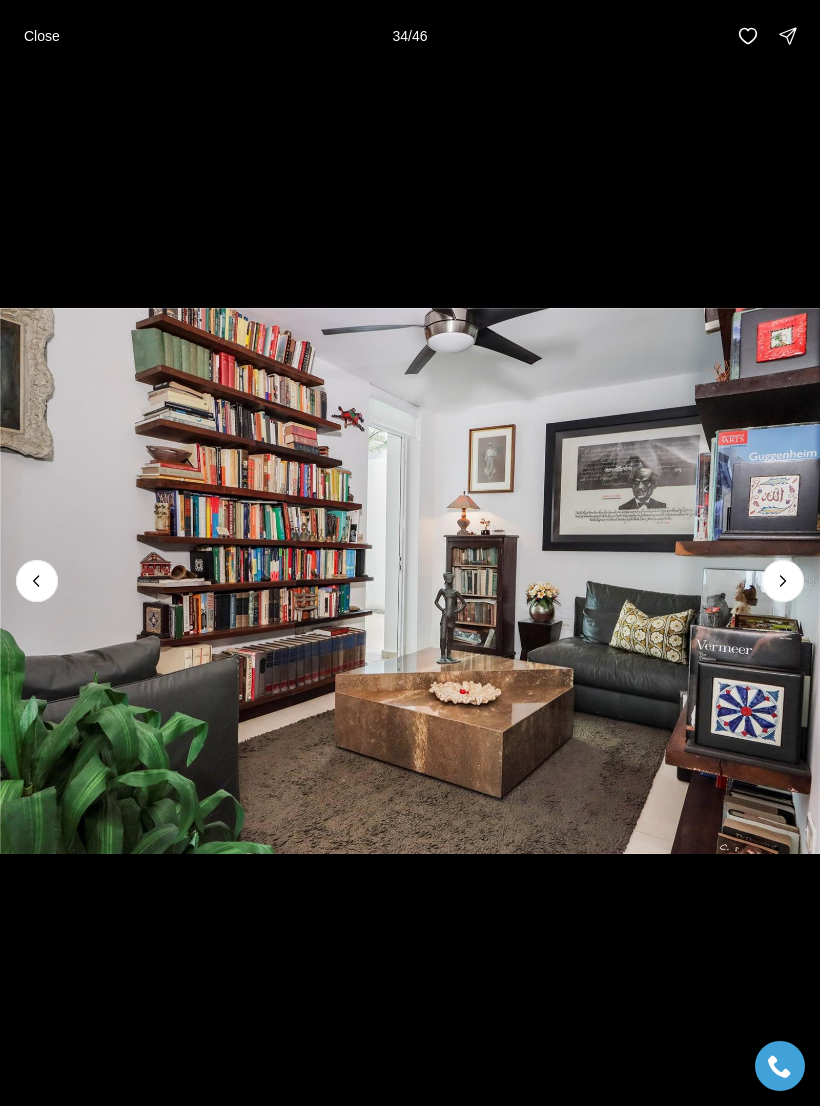 click at bounding box center [783, 581] 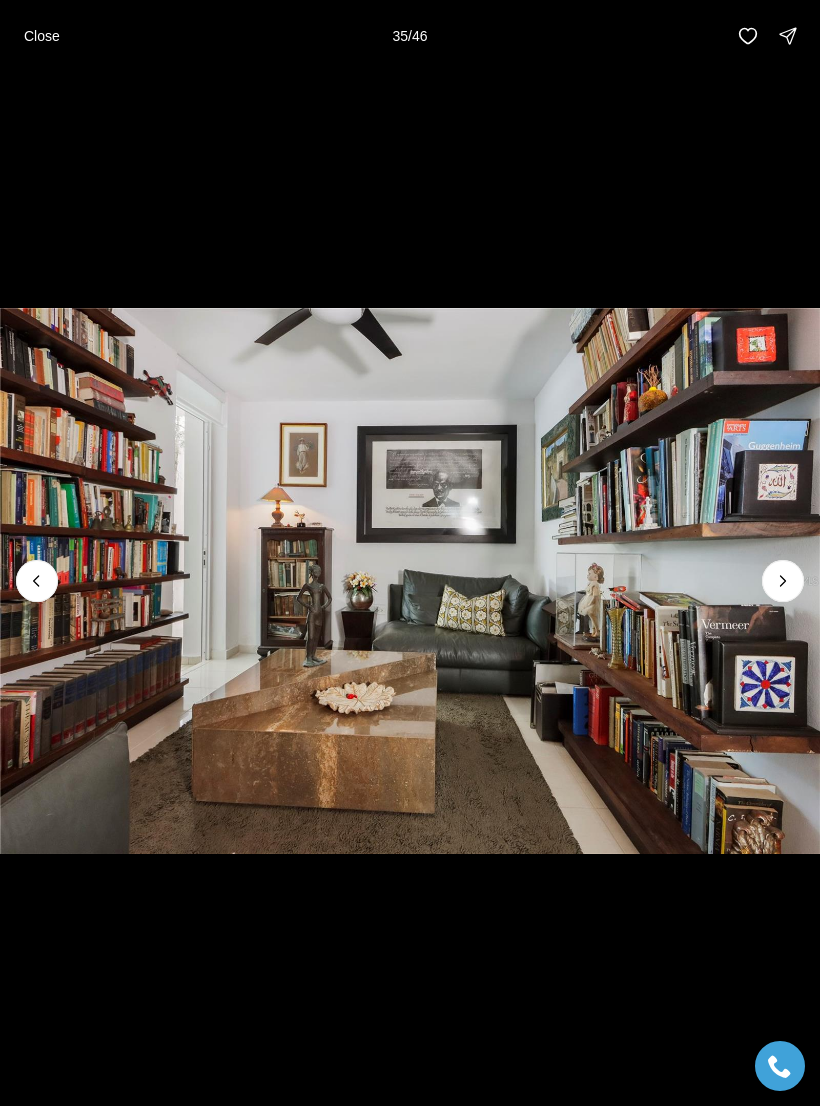 click at bounding box center (783, 581) 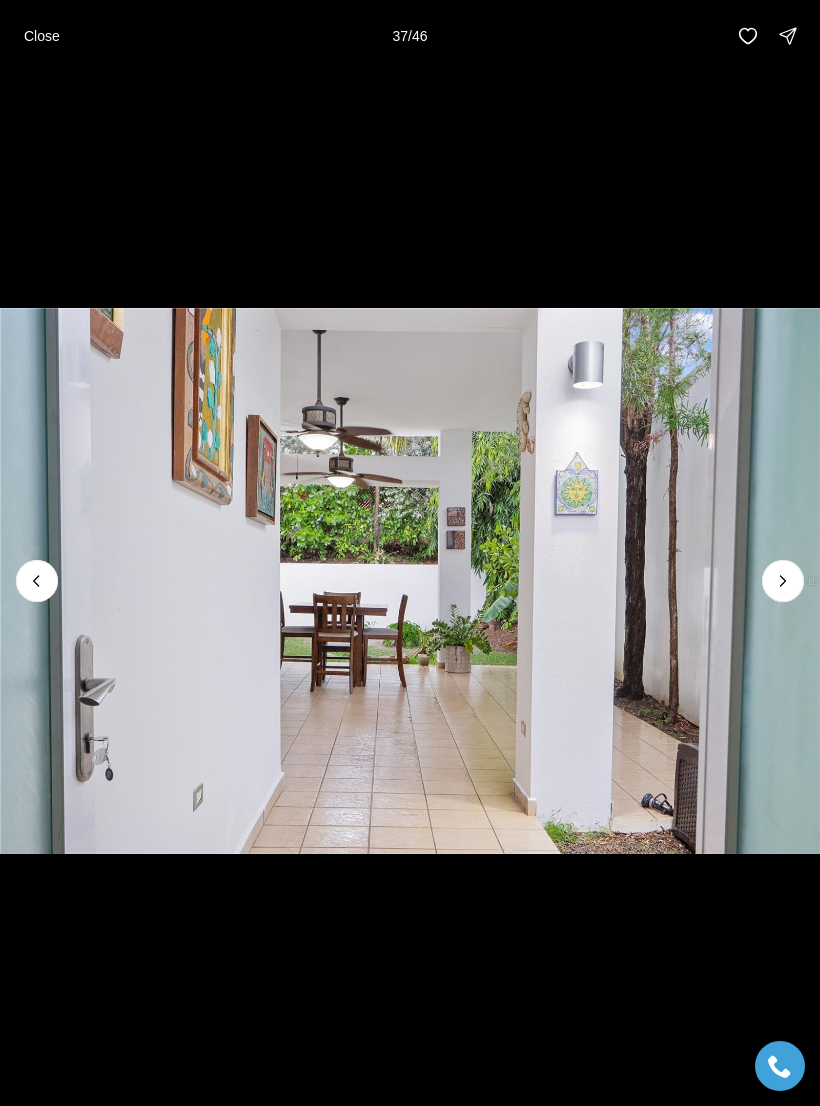 click 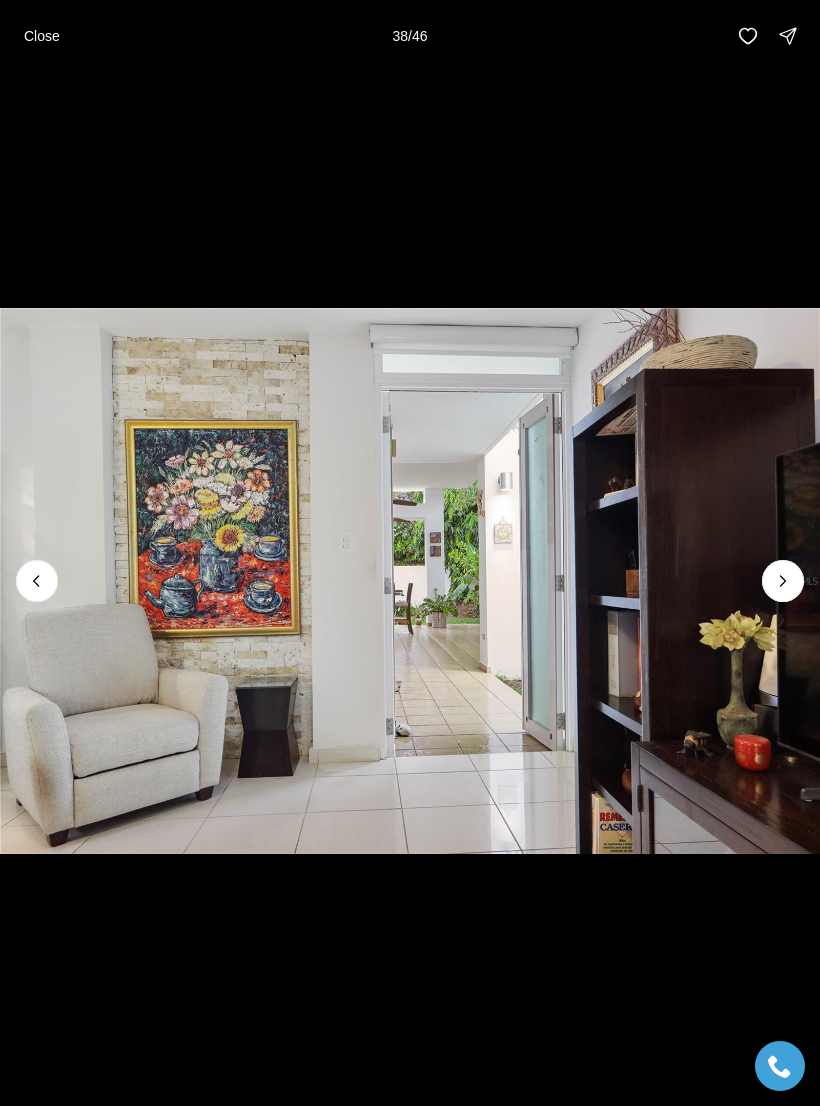 click 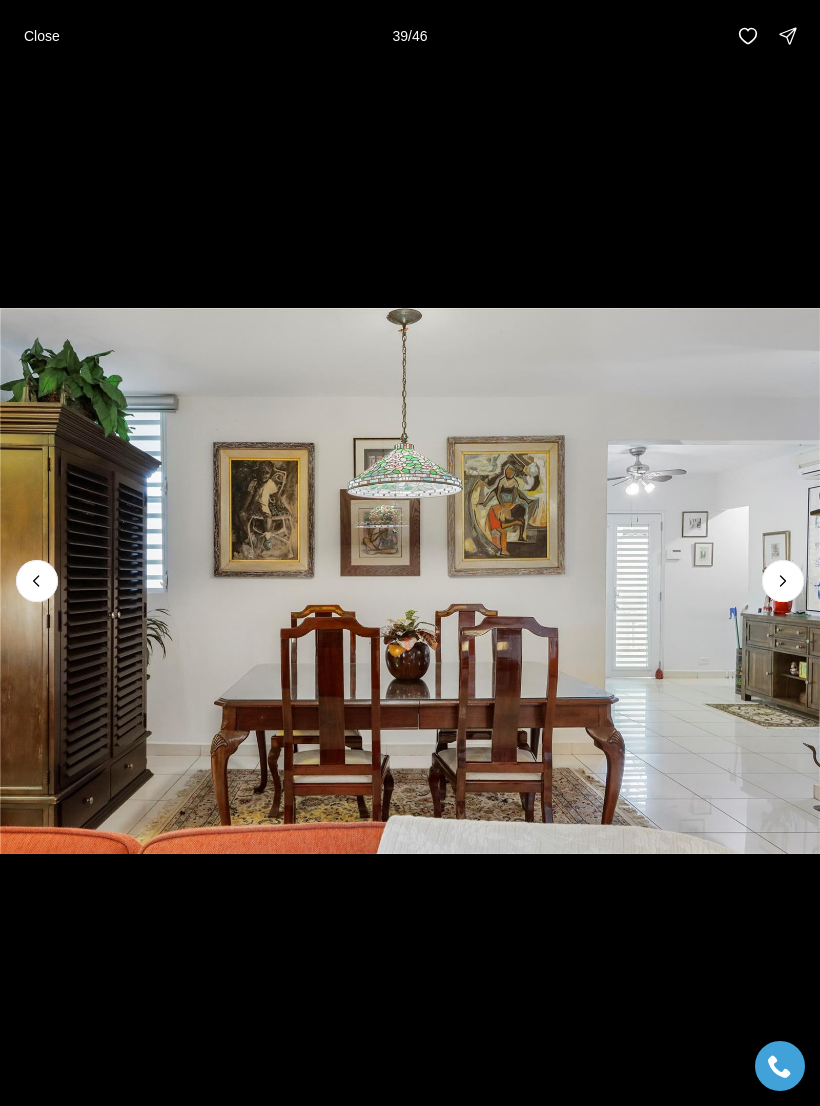 click 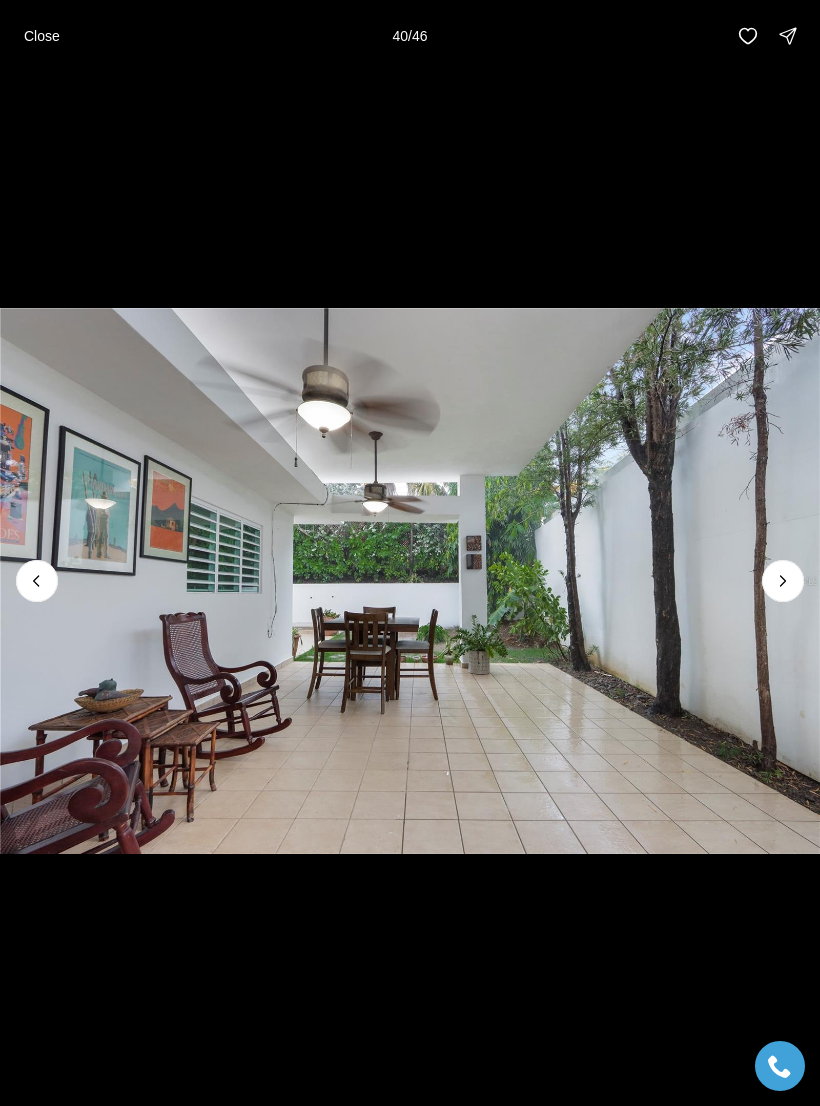 click 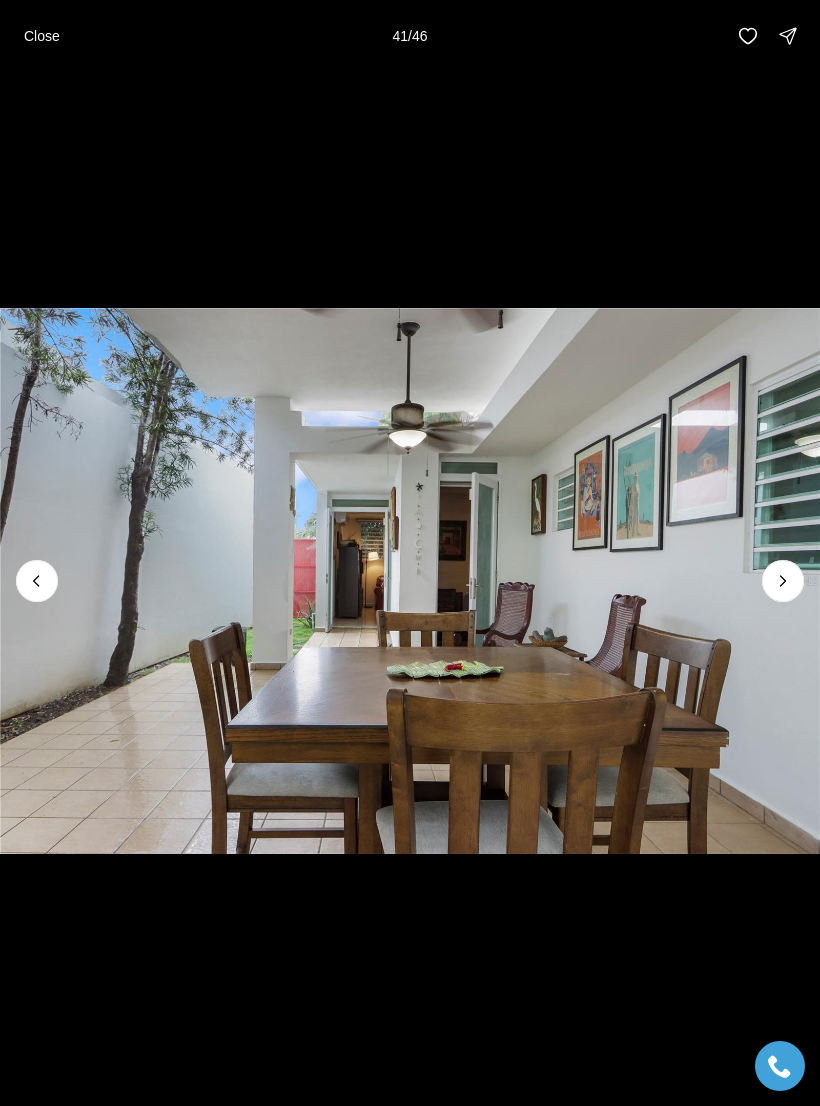 click 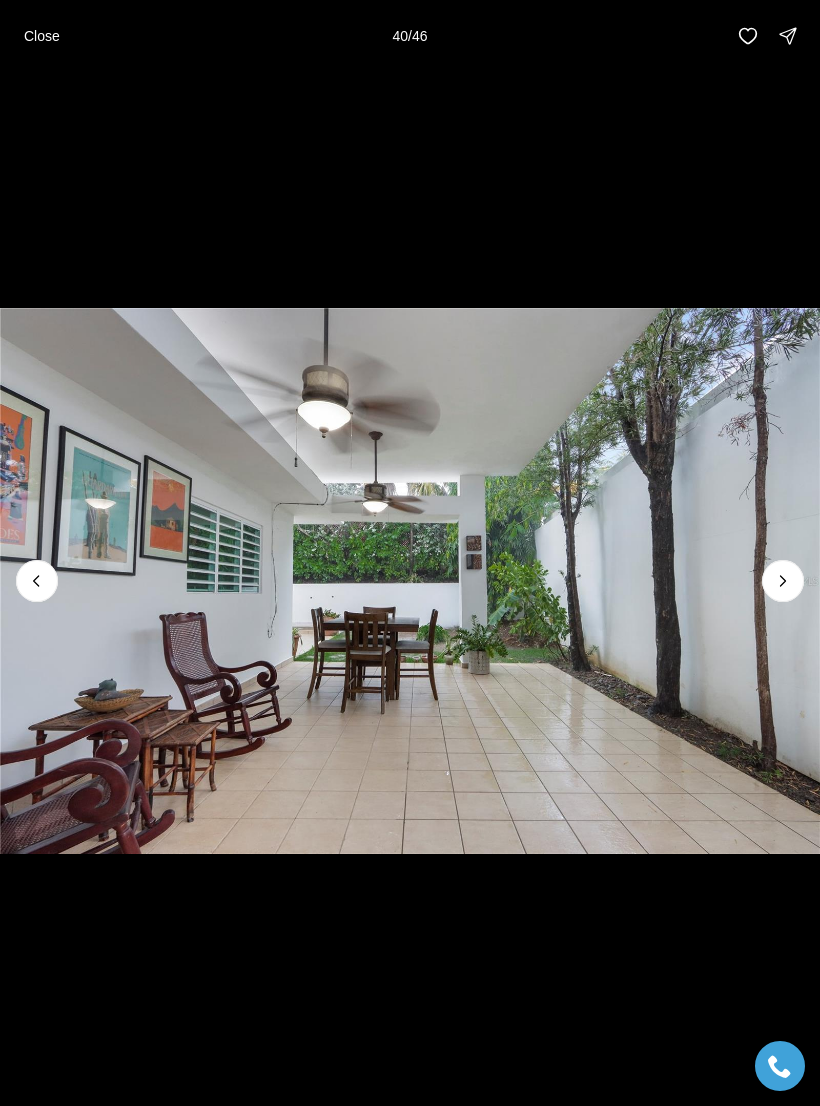 click 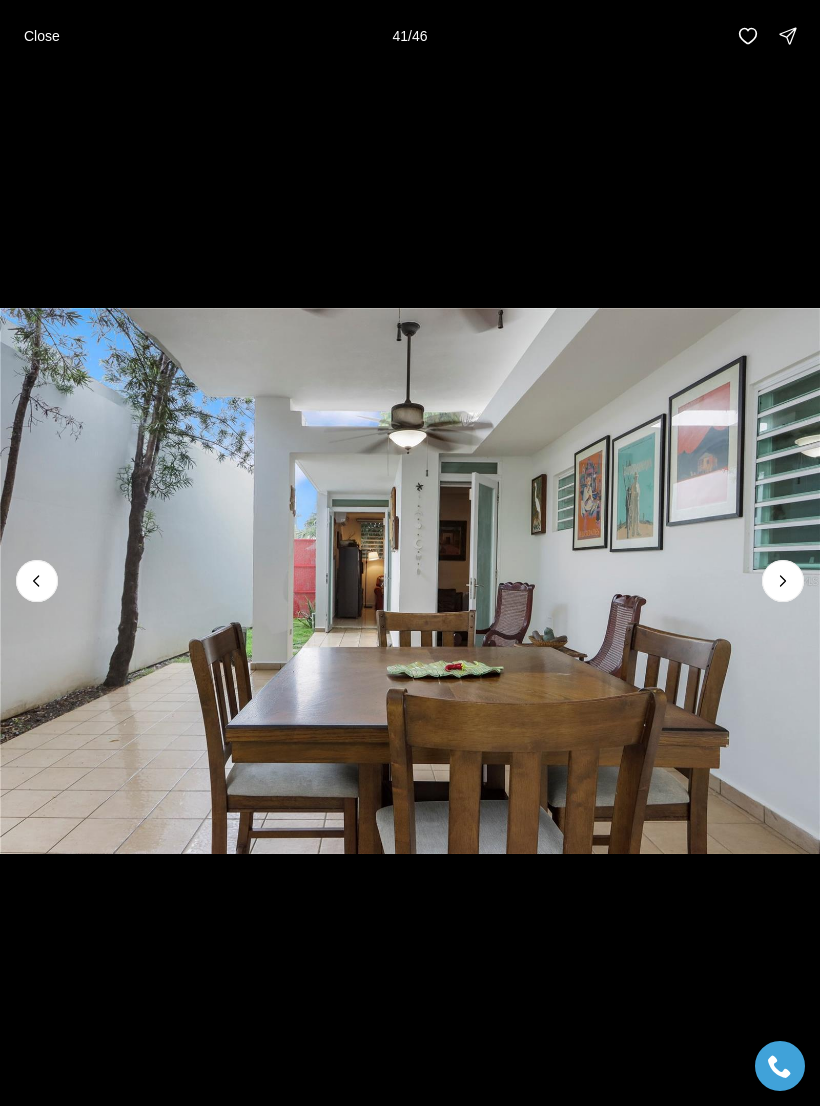 click 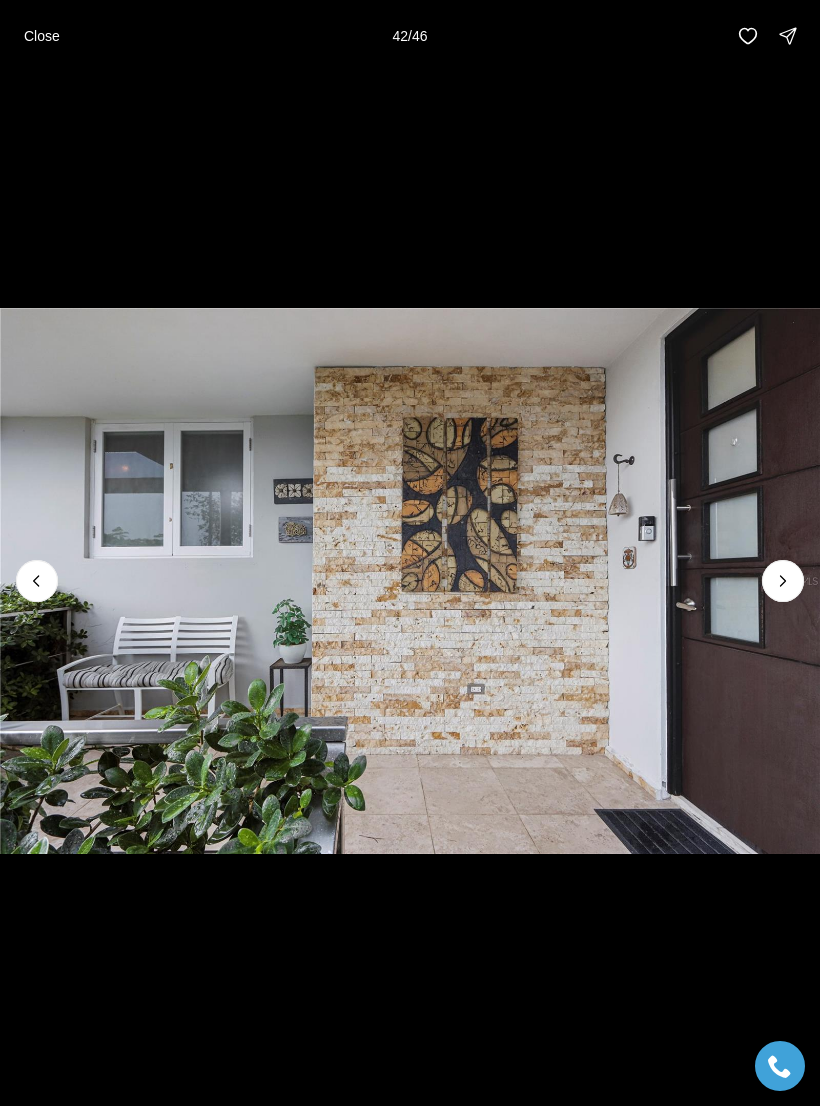 click 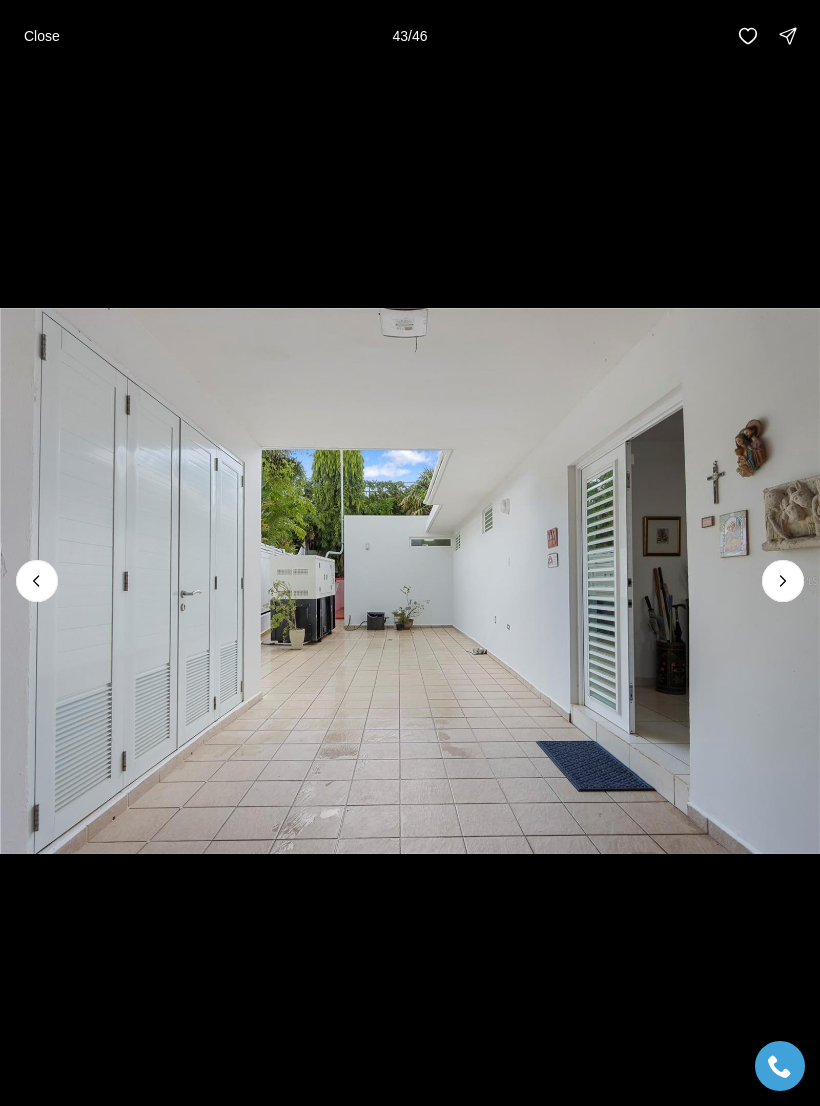 click at bounding box center [783, 581] 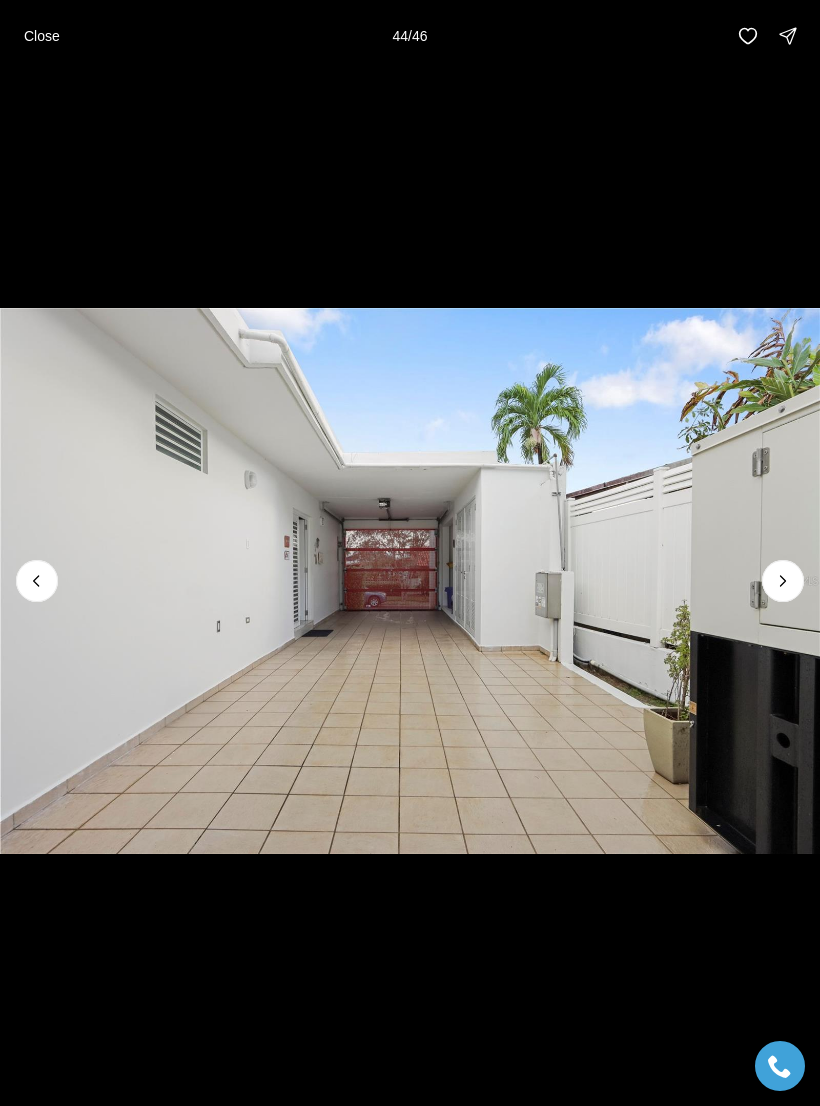 click 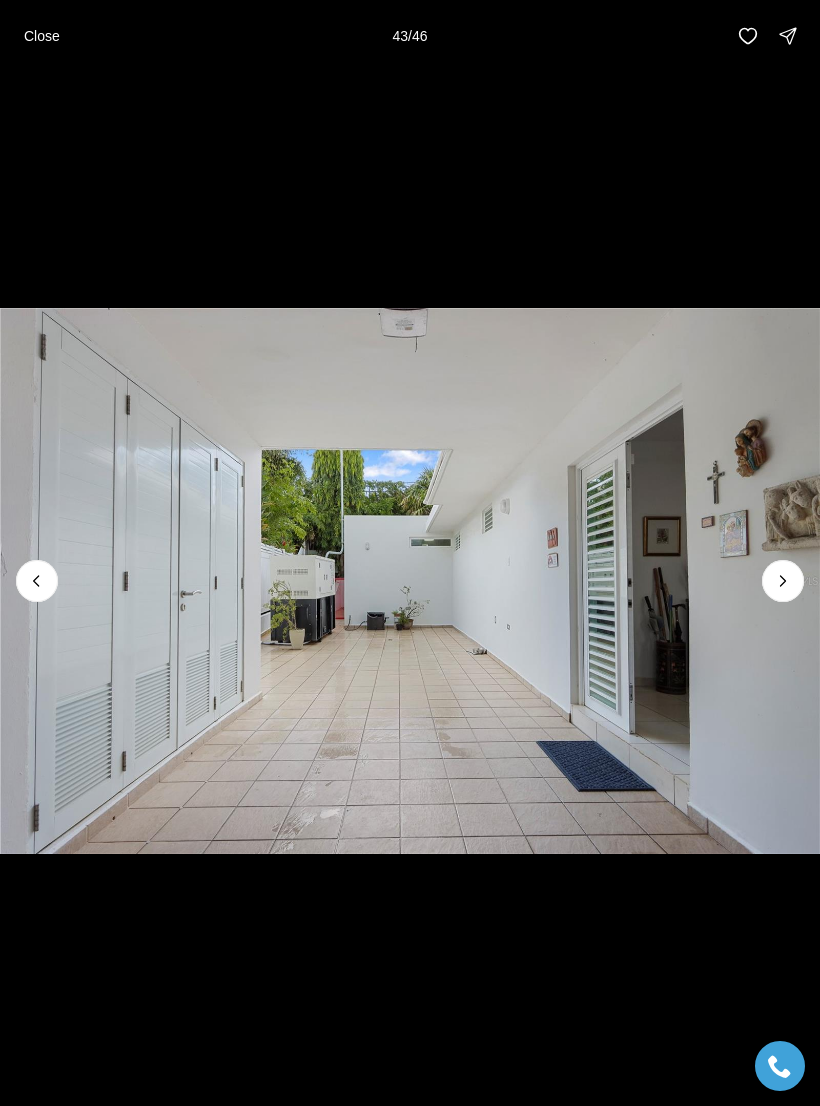 click 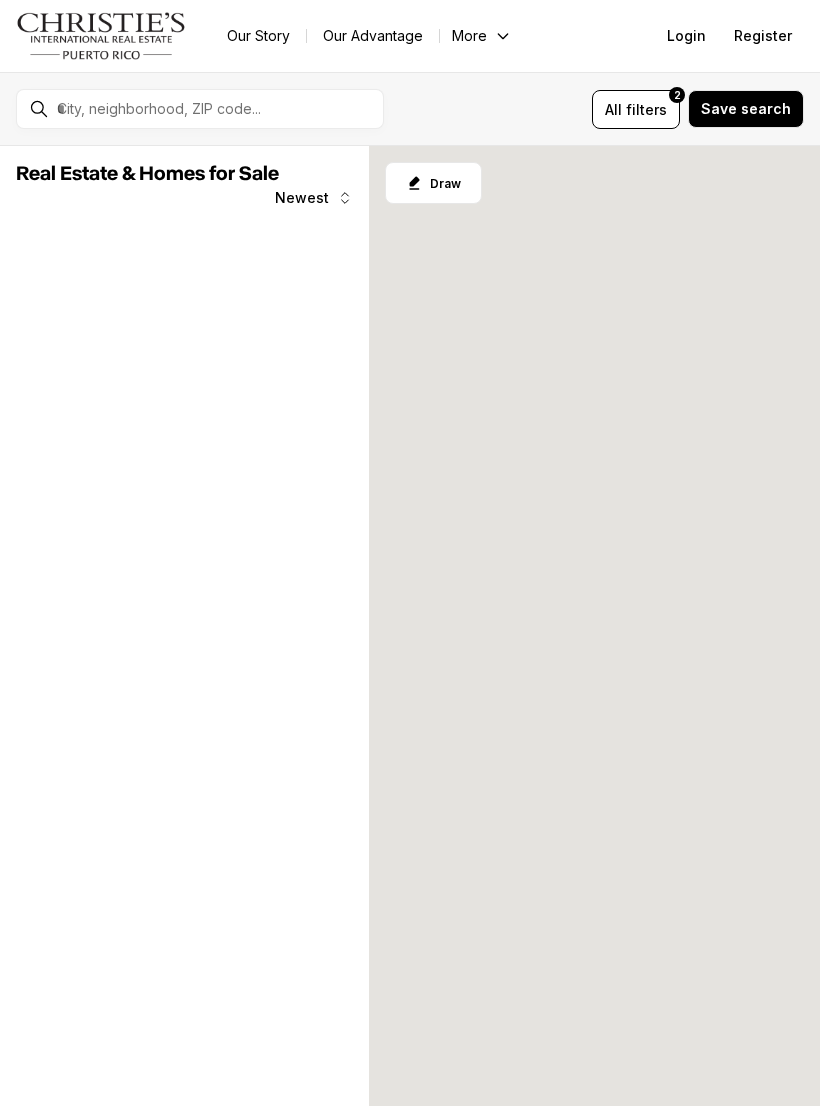 scroll, scrollTop: 0, scrollLeft: 0, axis: both 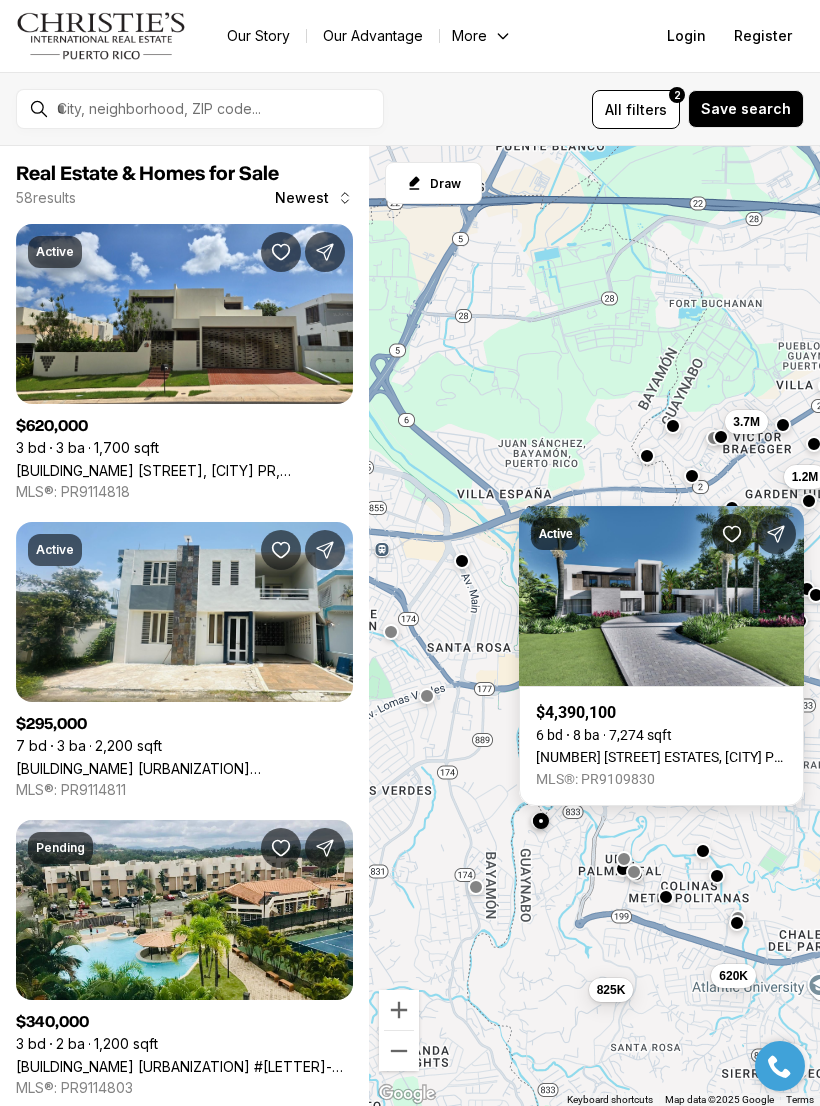 click on "[NUMBER] [STREET] ESTATES, [CITY] PR, [POSTAL_CODE]" at bounding box center [661, 757] 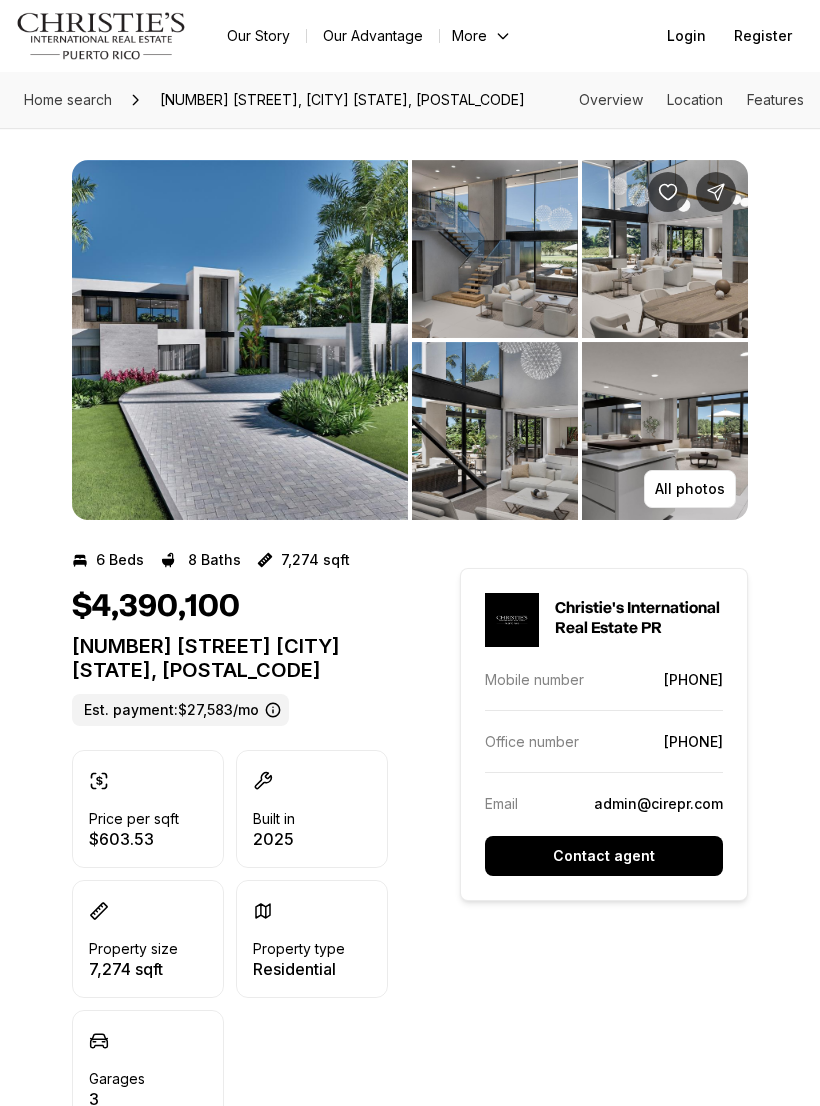 scroll, scrollTop: 0, scrollLeft: 0, axis: both 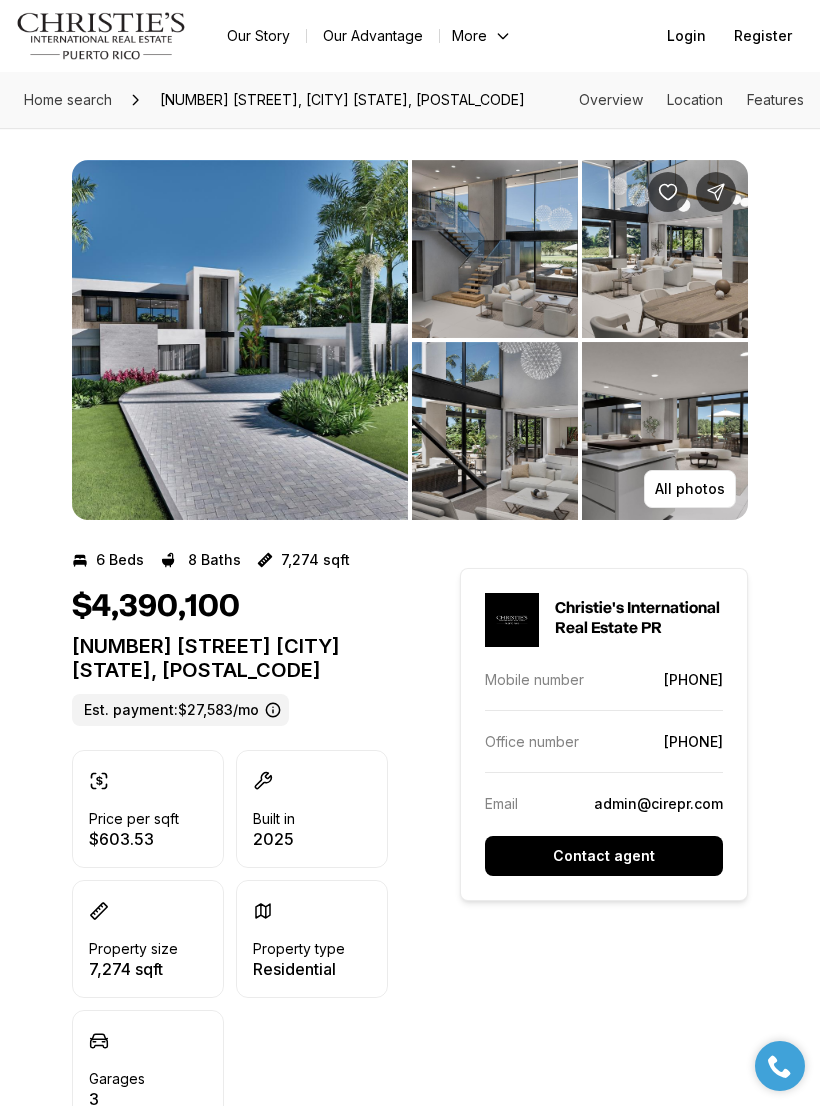 click at bounding box center (240, 340) 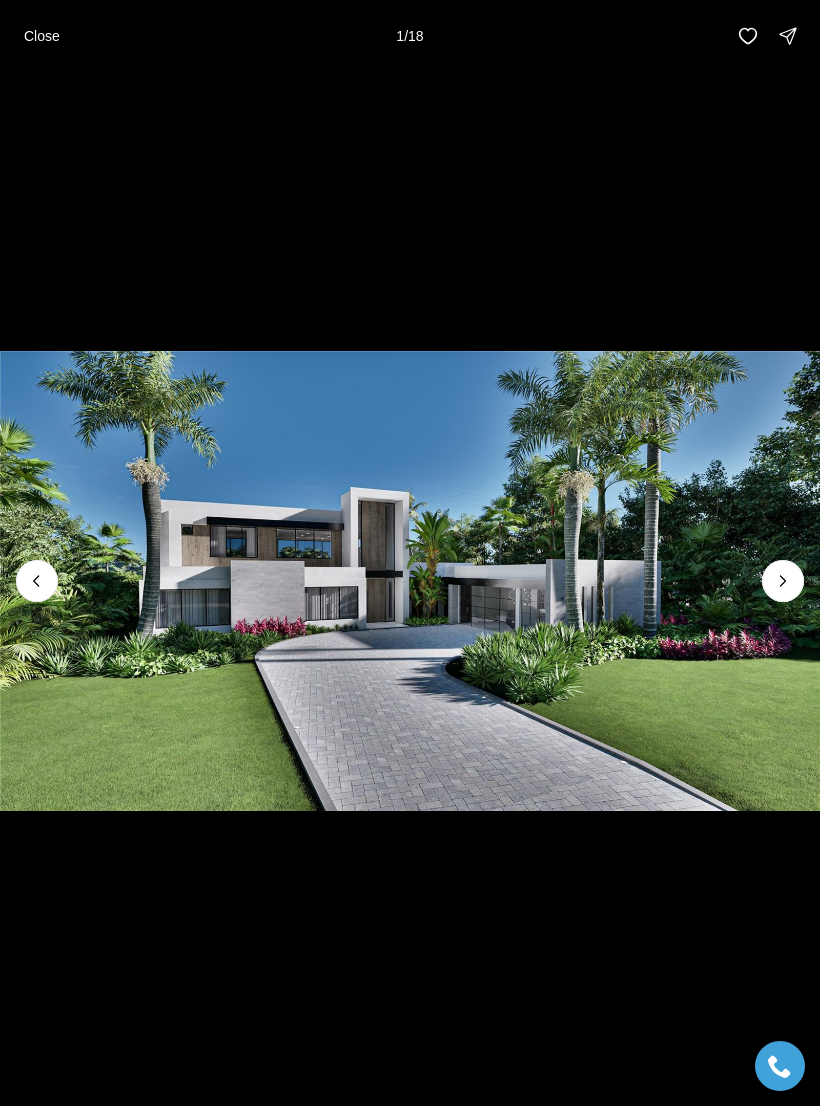 click 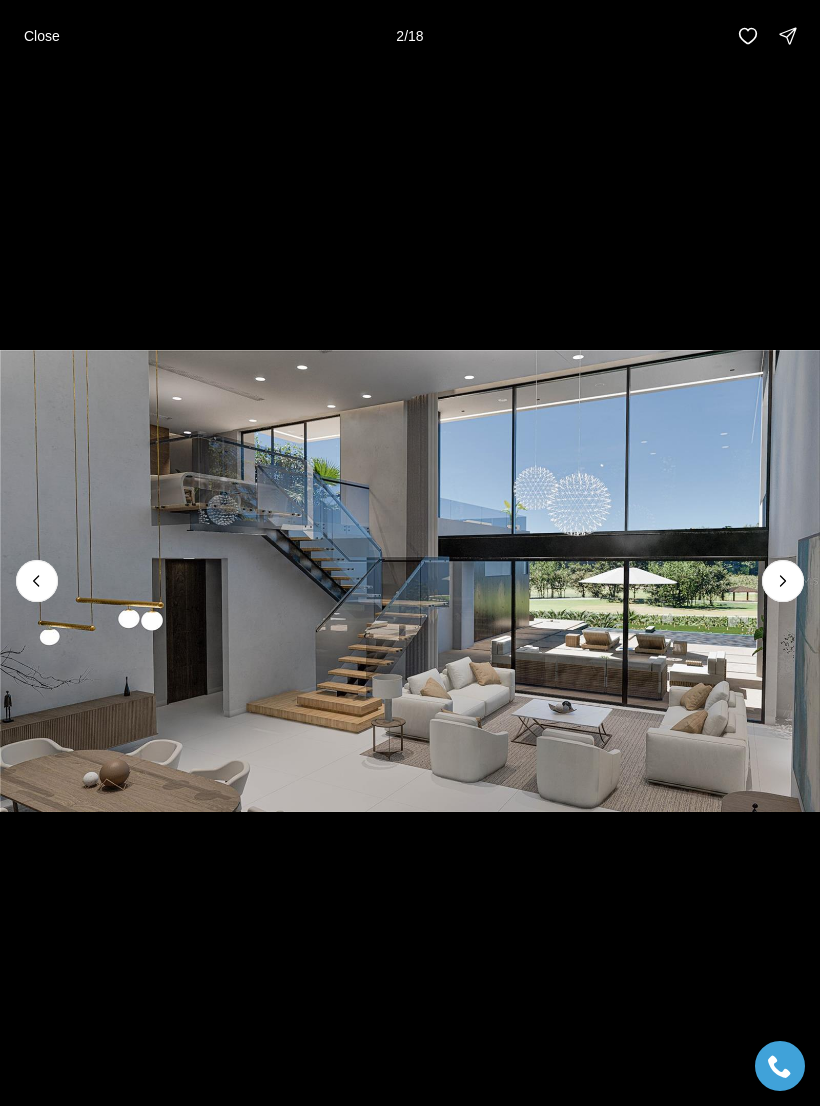 click 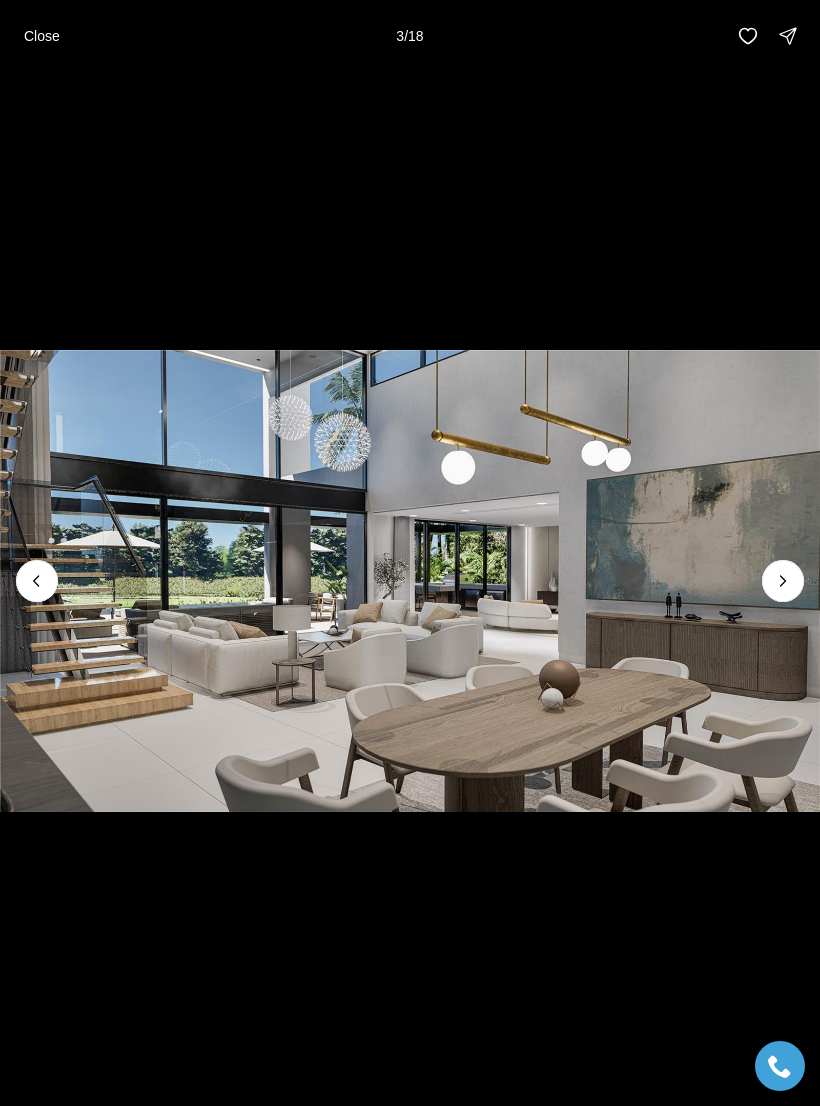 click at bounding box center [783, 581] 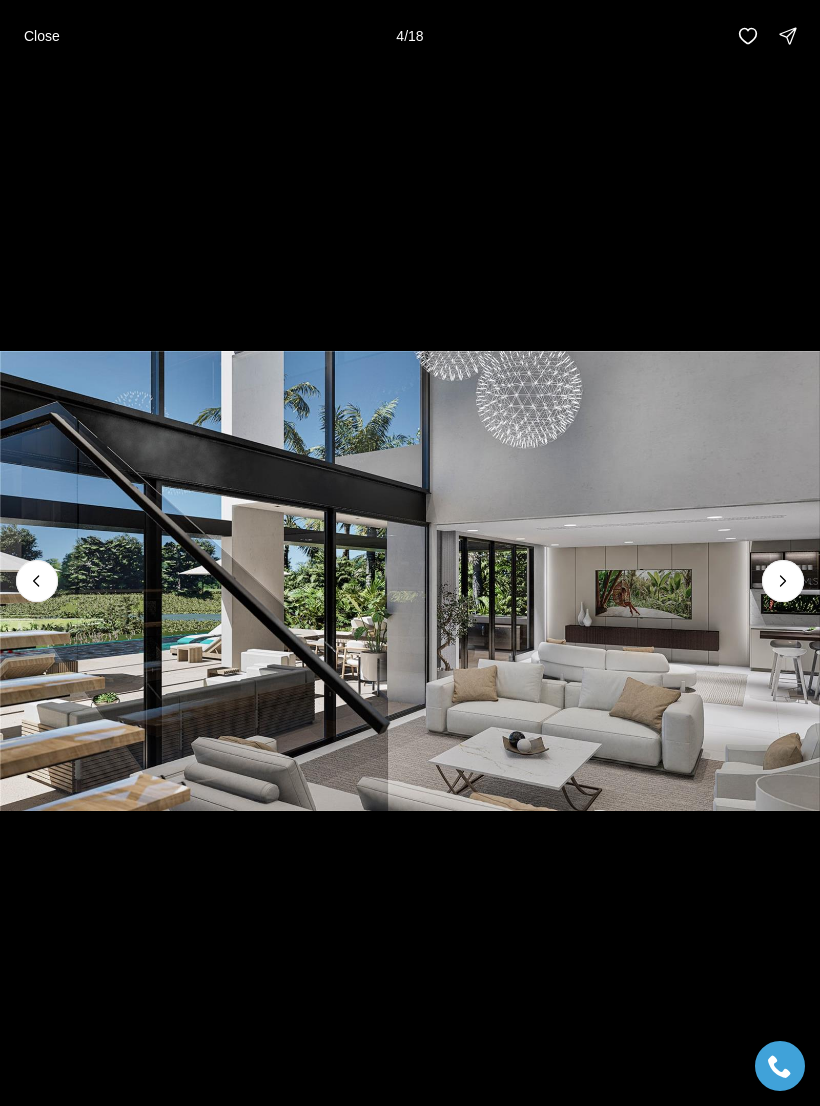 click at bounding box center (783, 581) 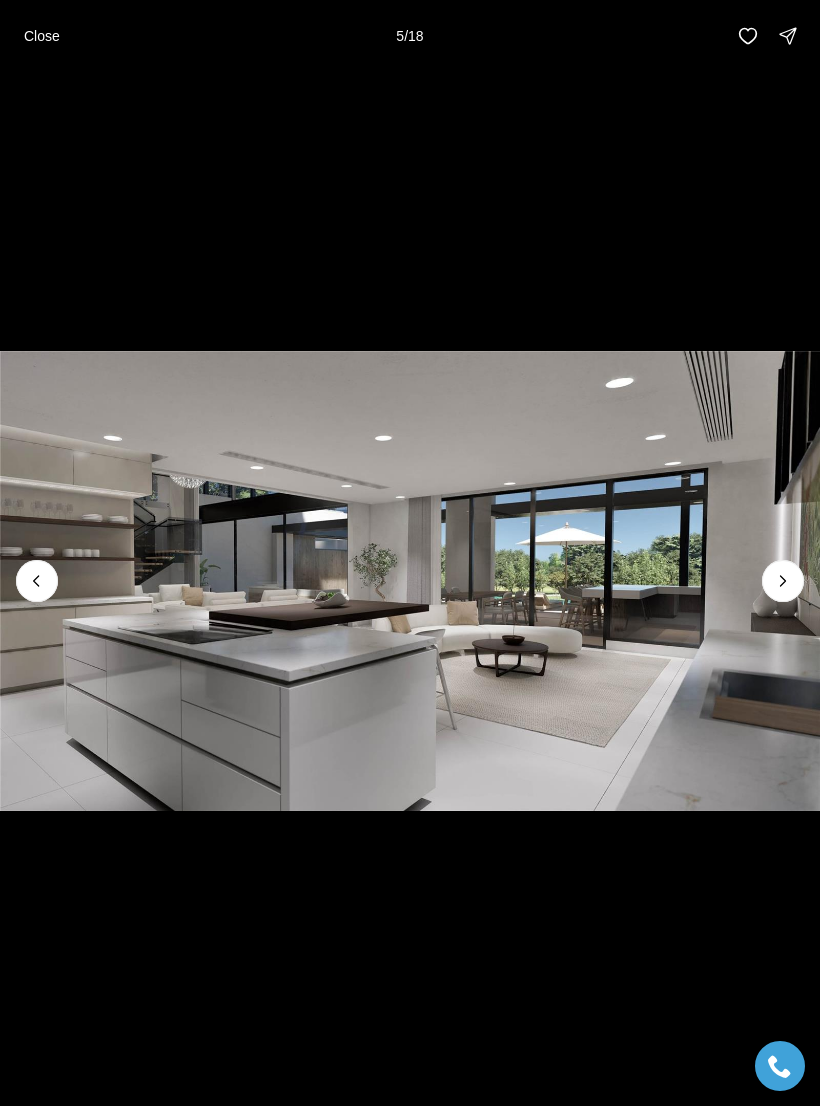 click at bounding box center [783, 581] 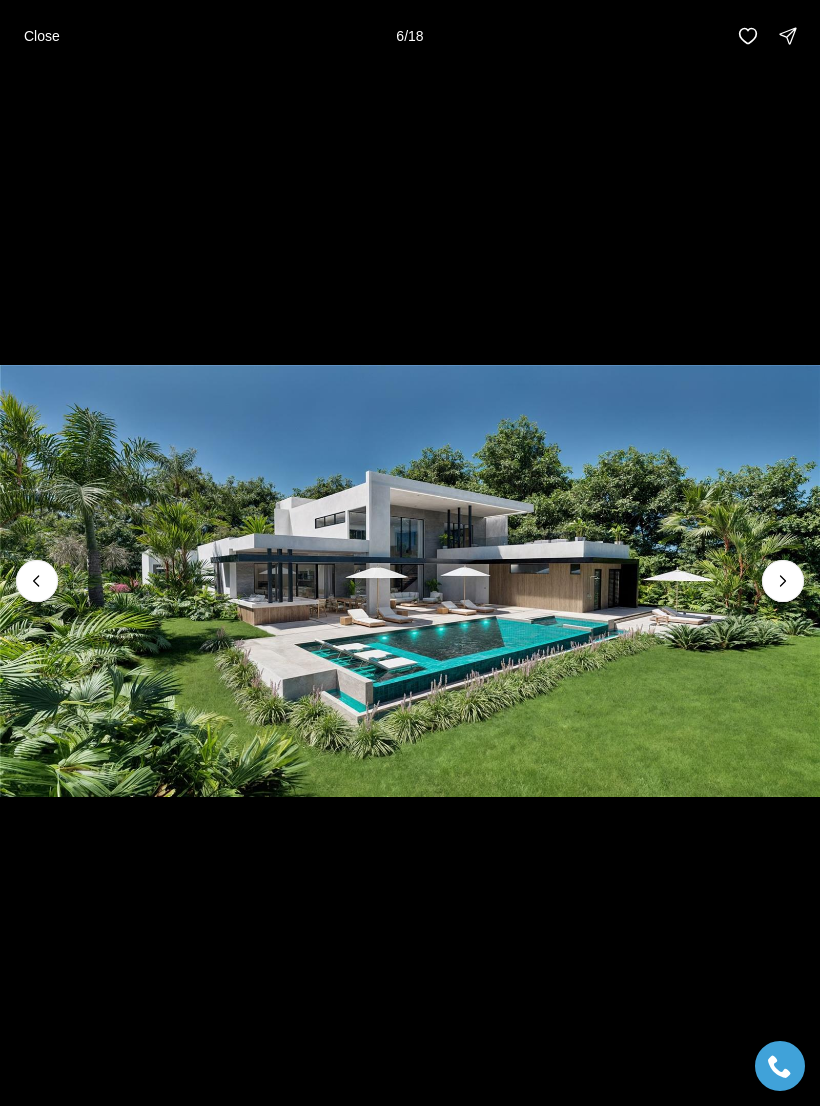 click at bounding box center (783, 581) 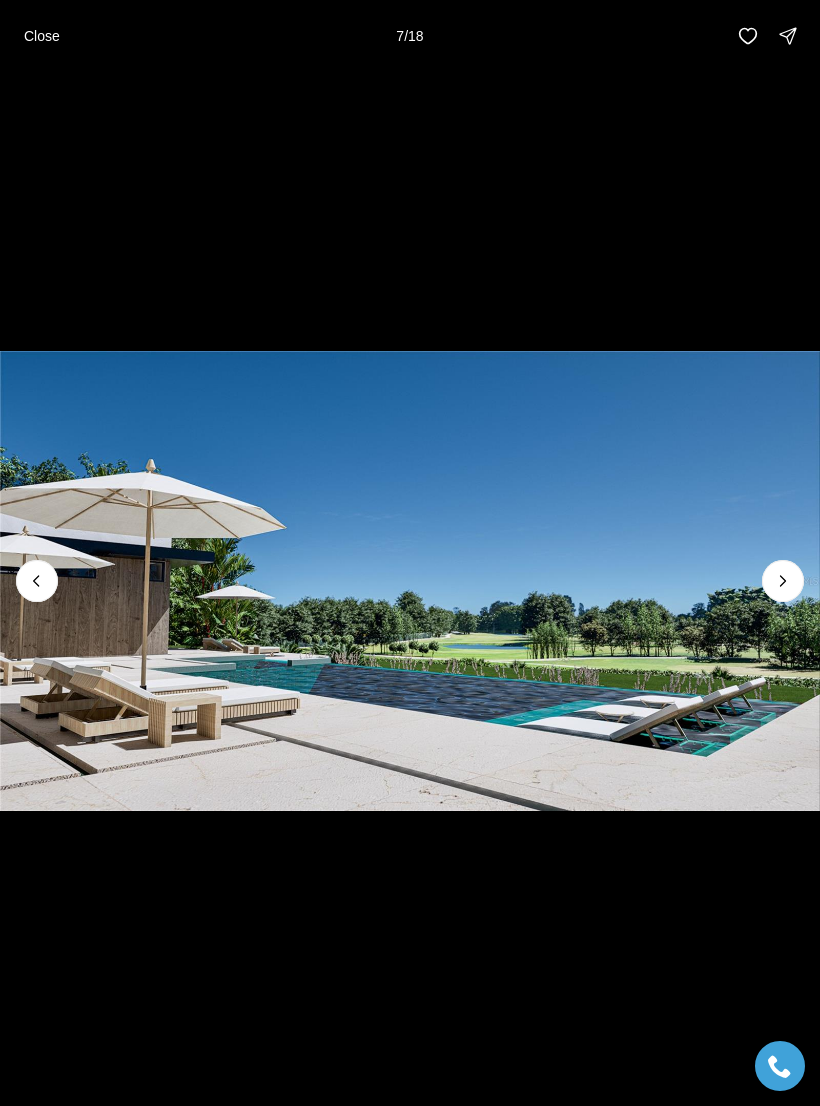 click at bounding box center [783, 581] 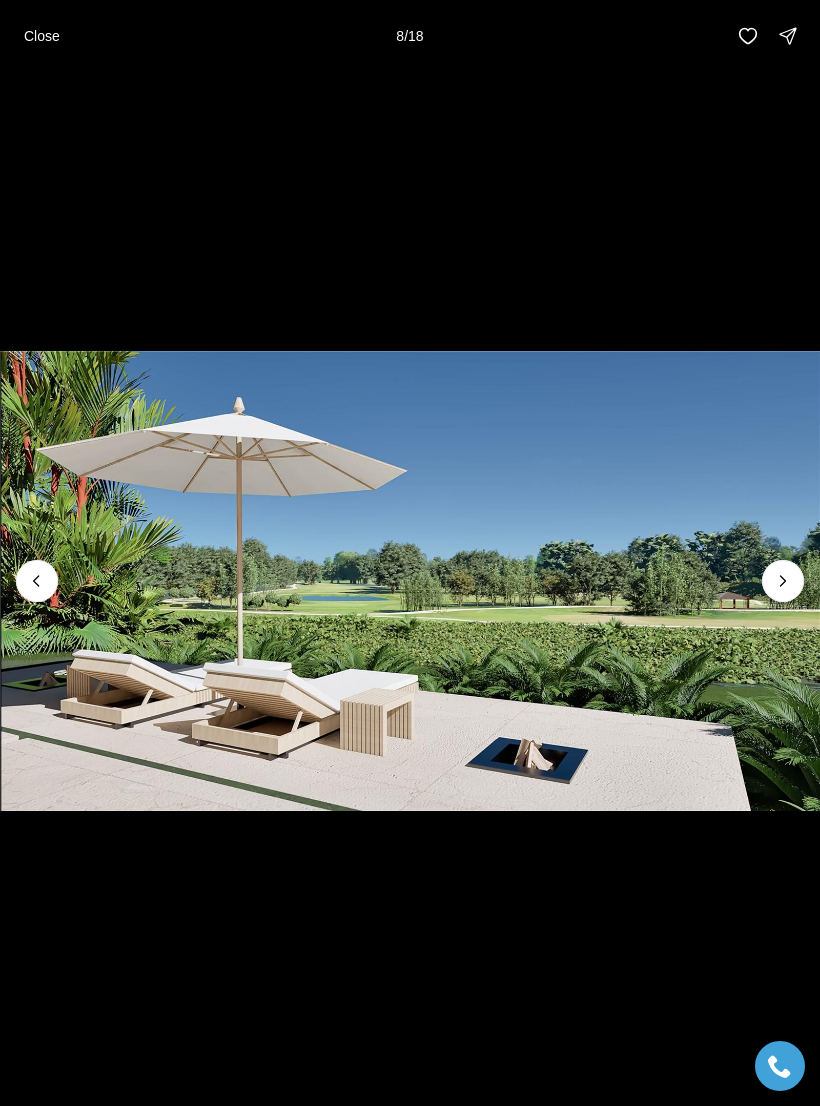 click 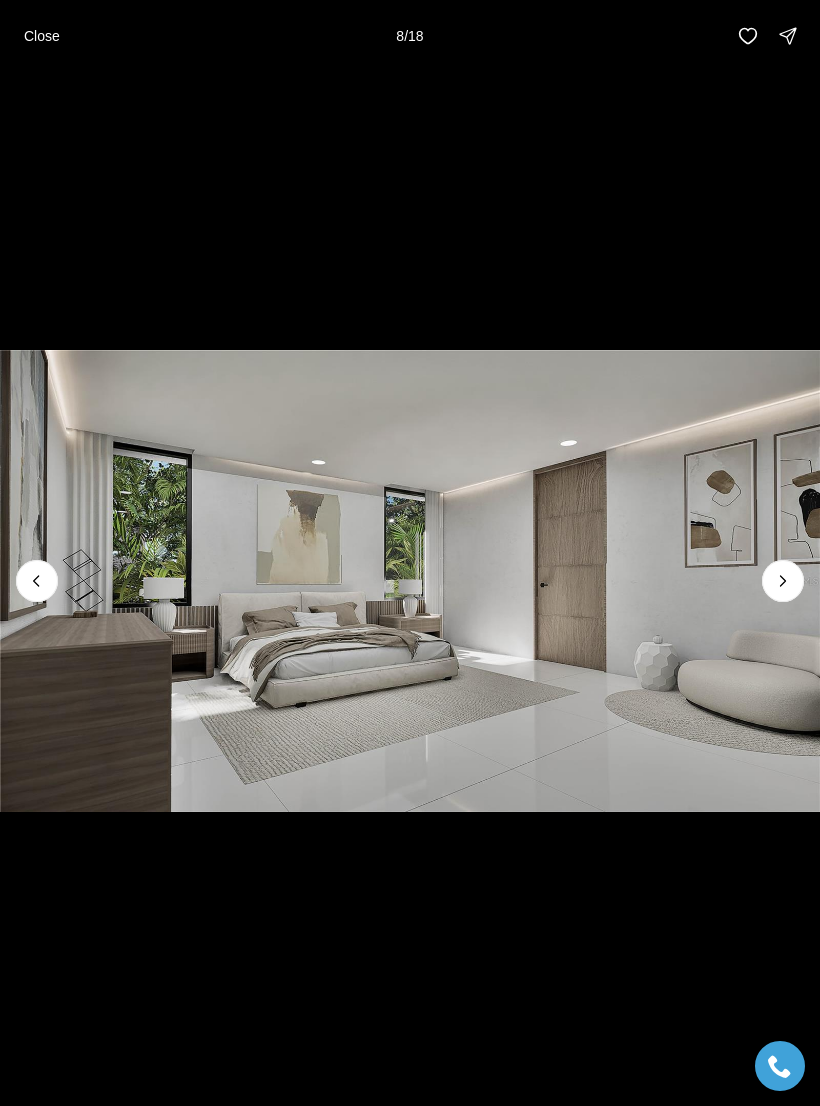 click 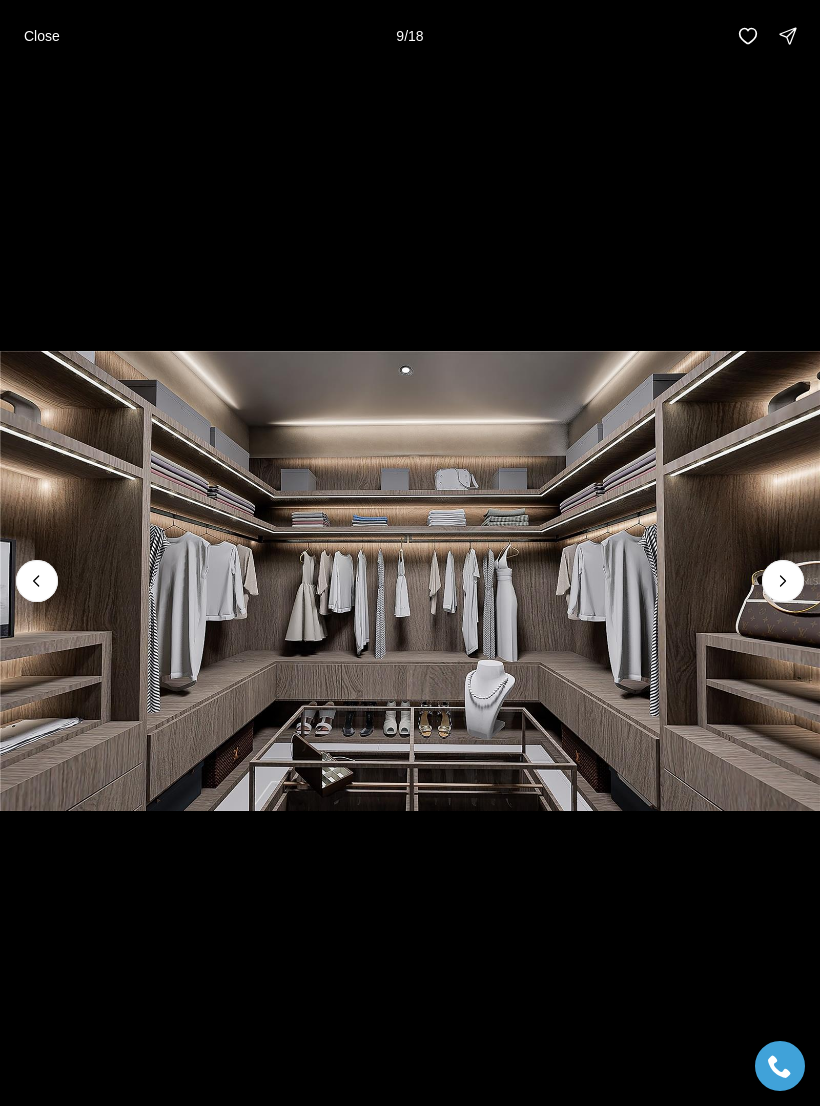 click 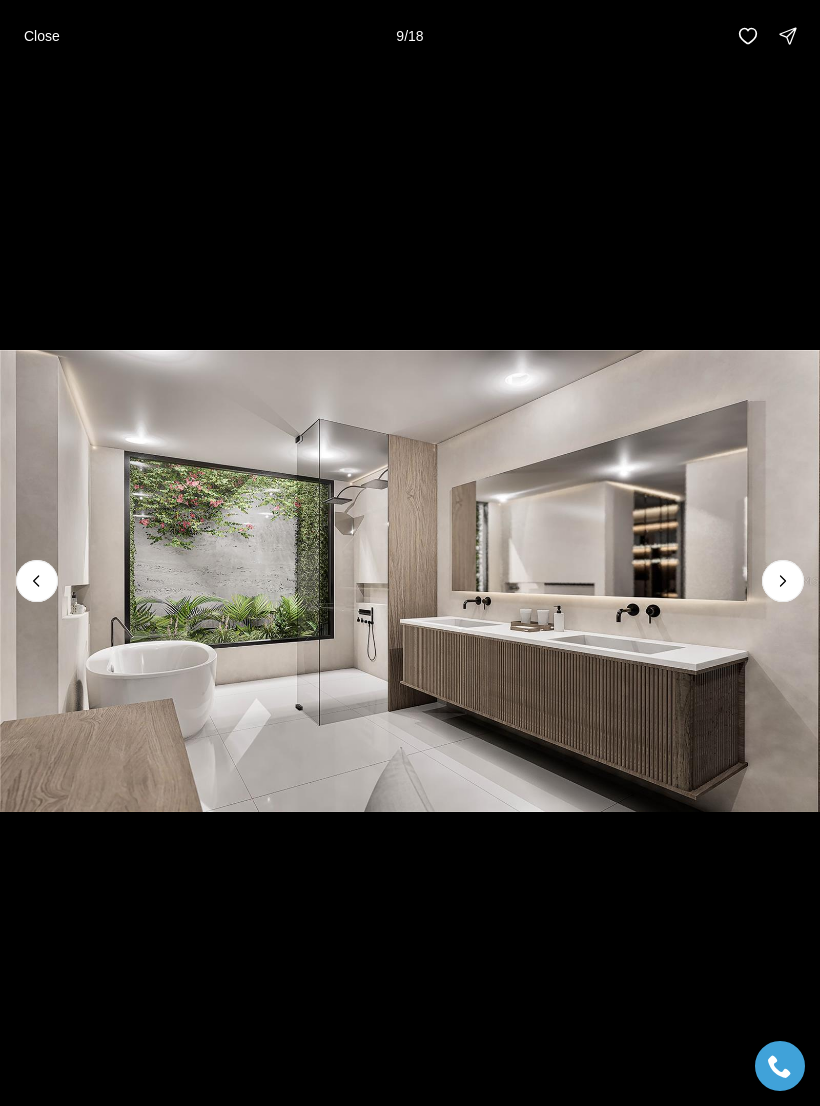 click 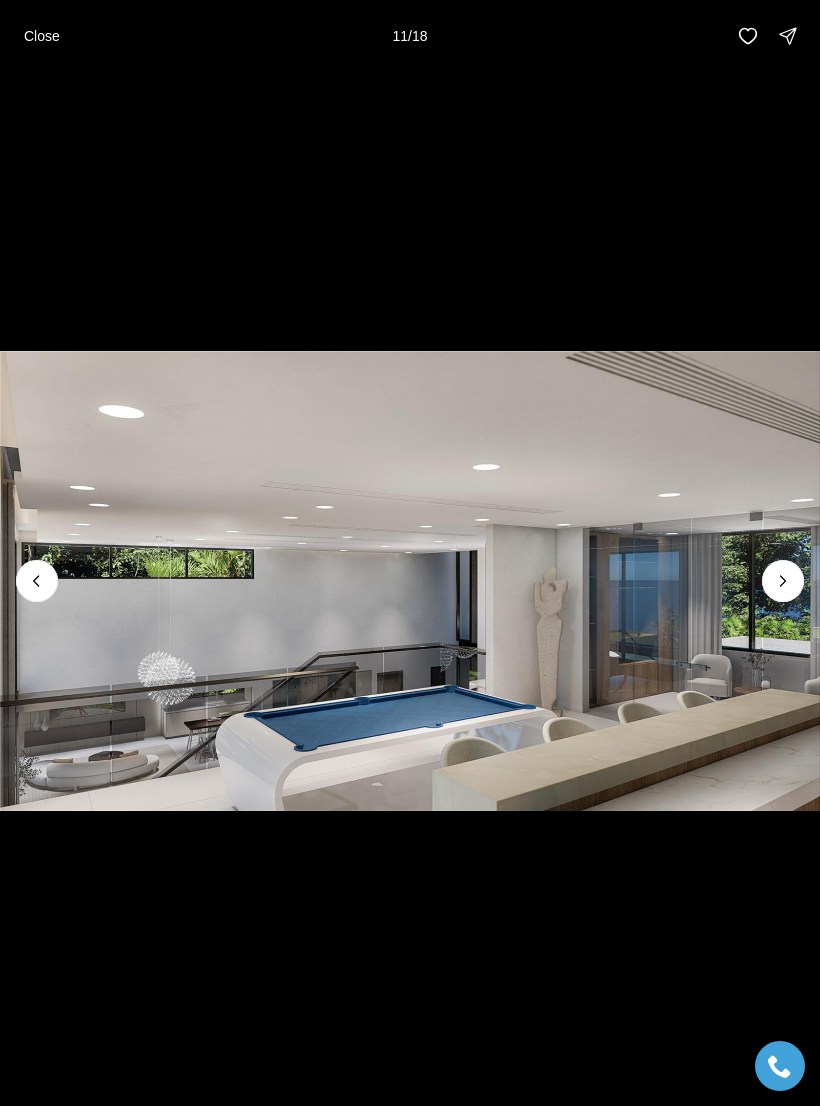 click 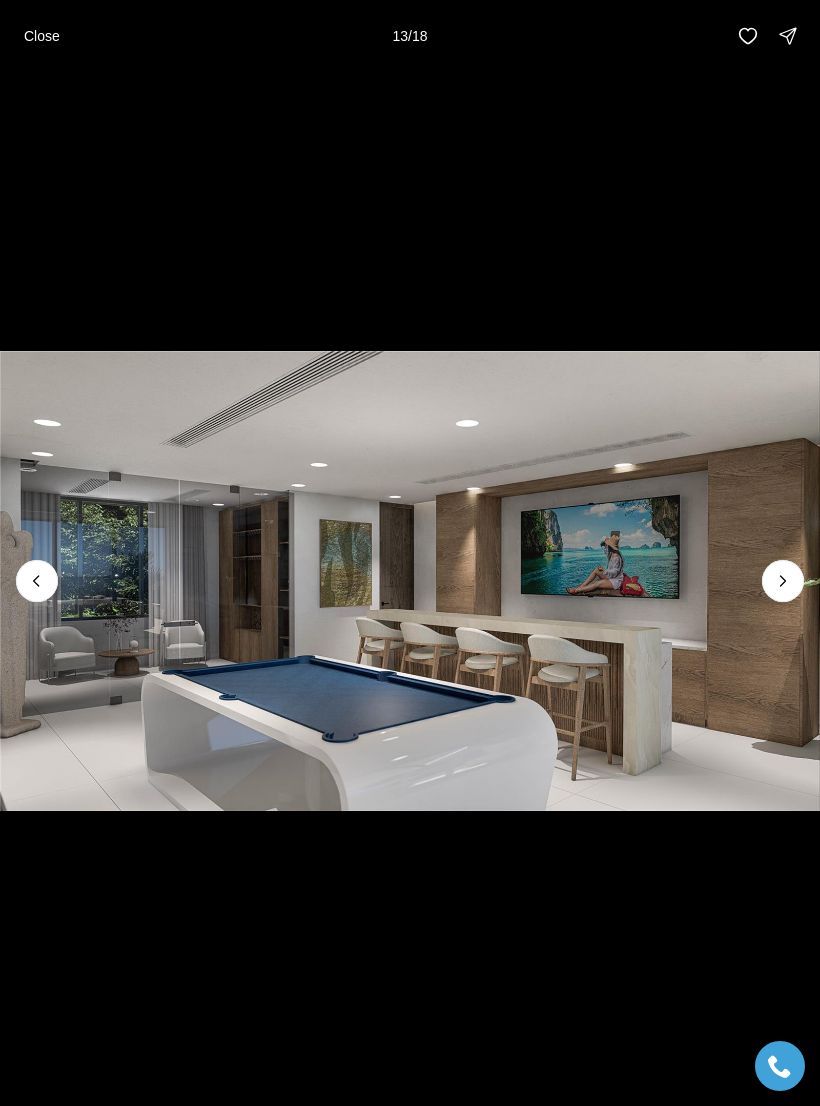 click 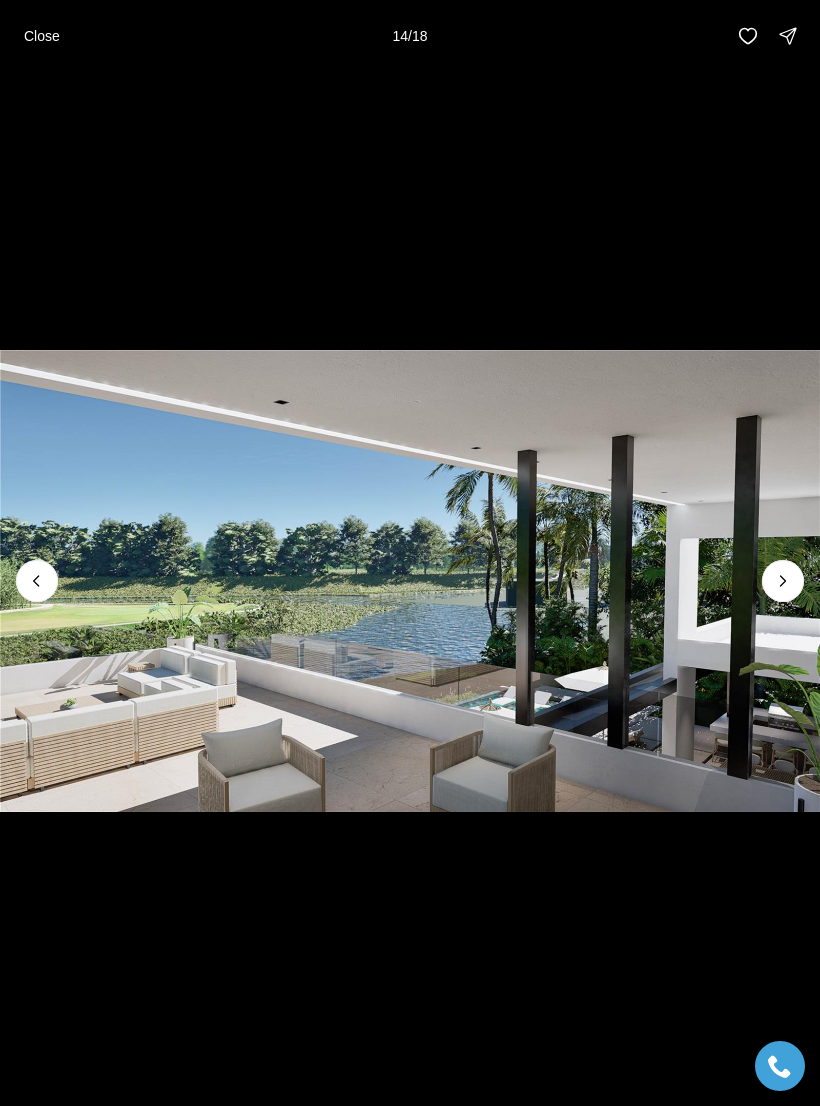 click at bounding box center (37, 581) 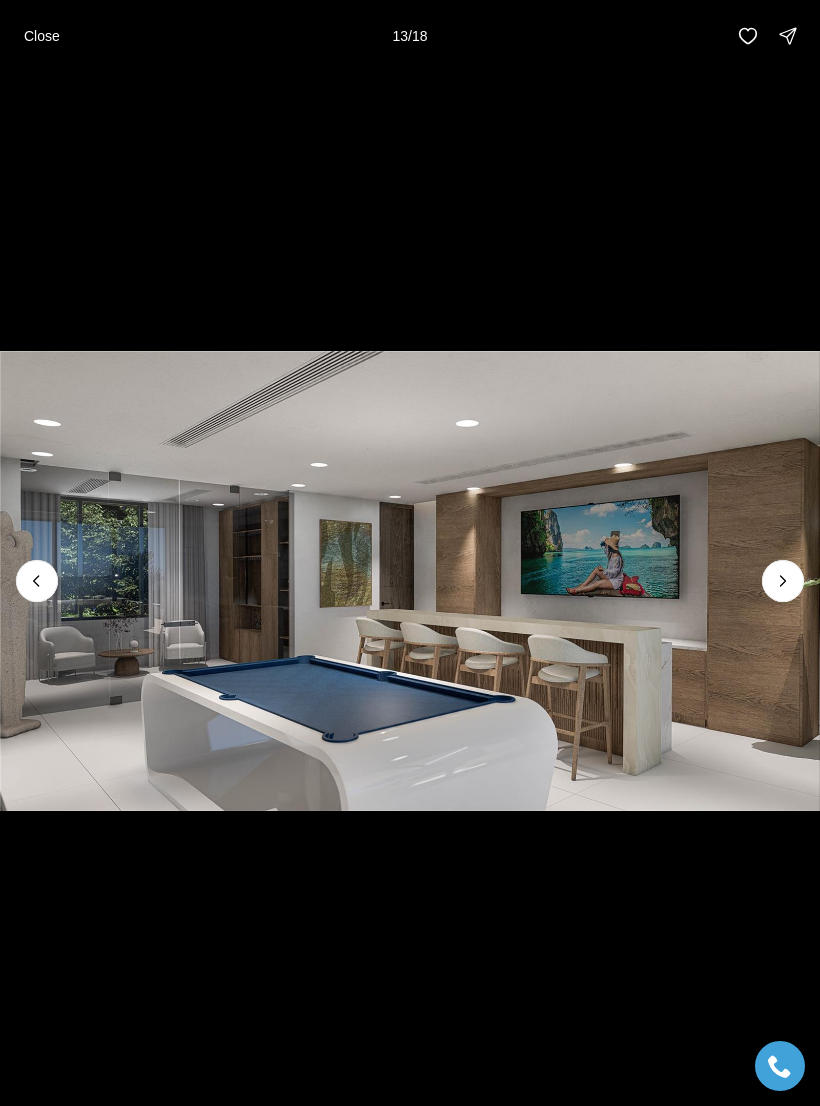 click 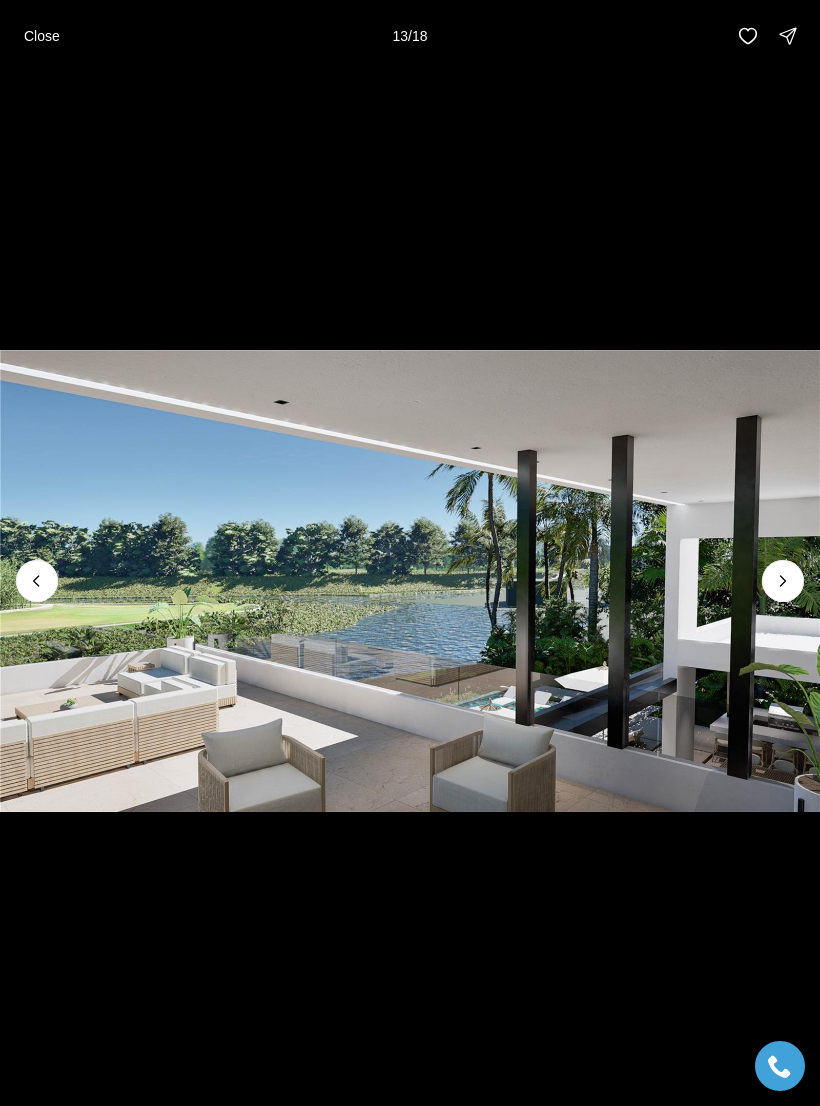 click at bounding box center (783, 581) 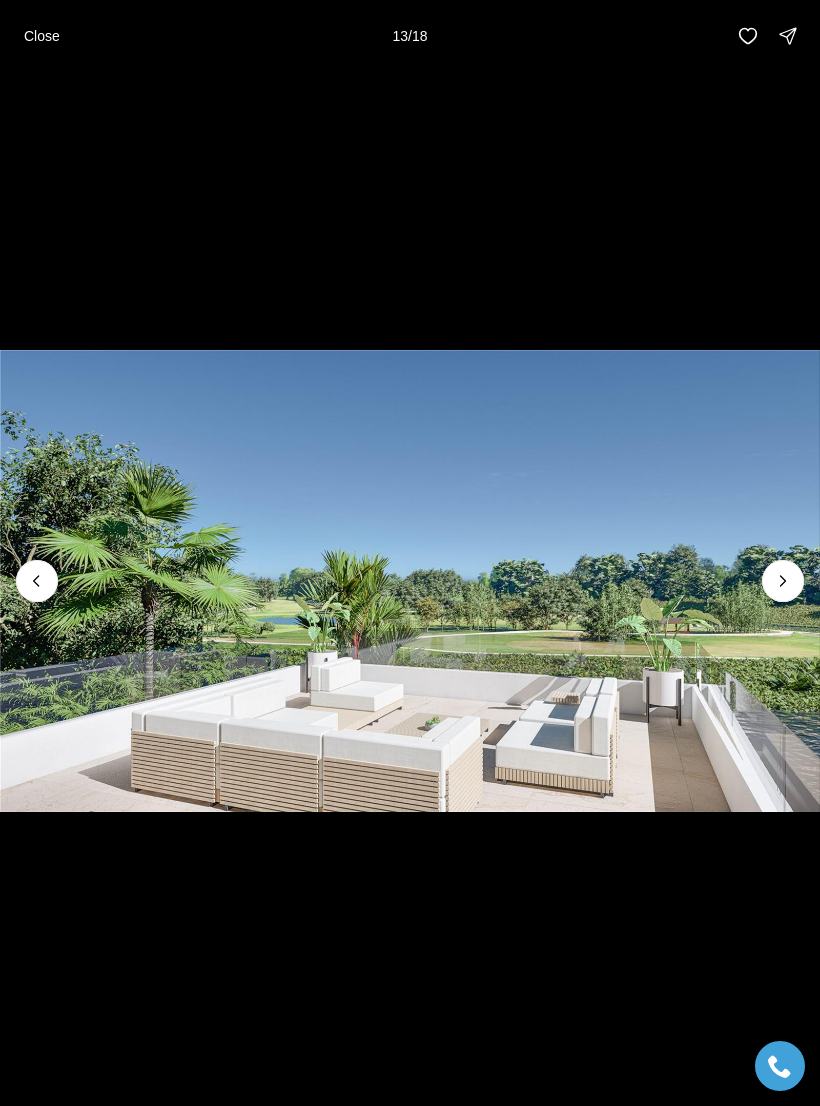 click 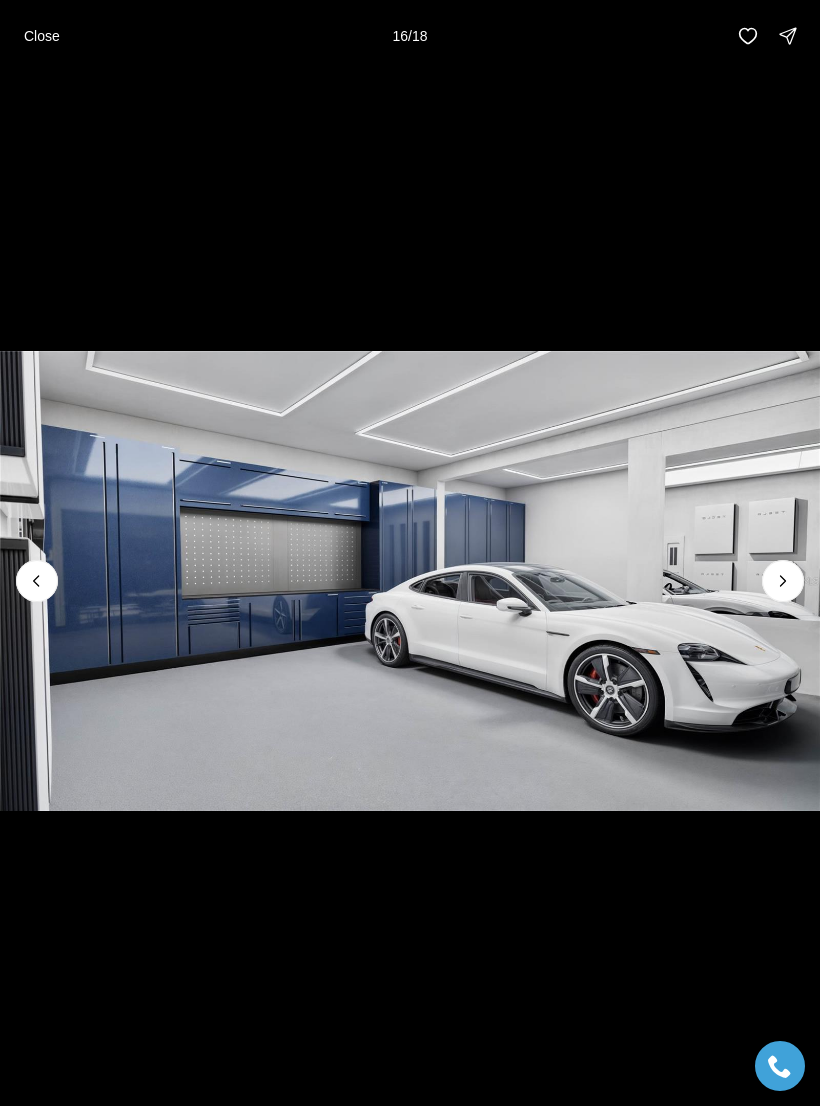 click 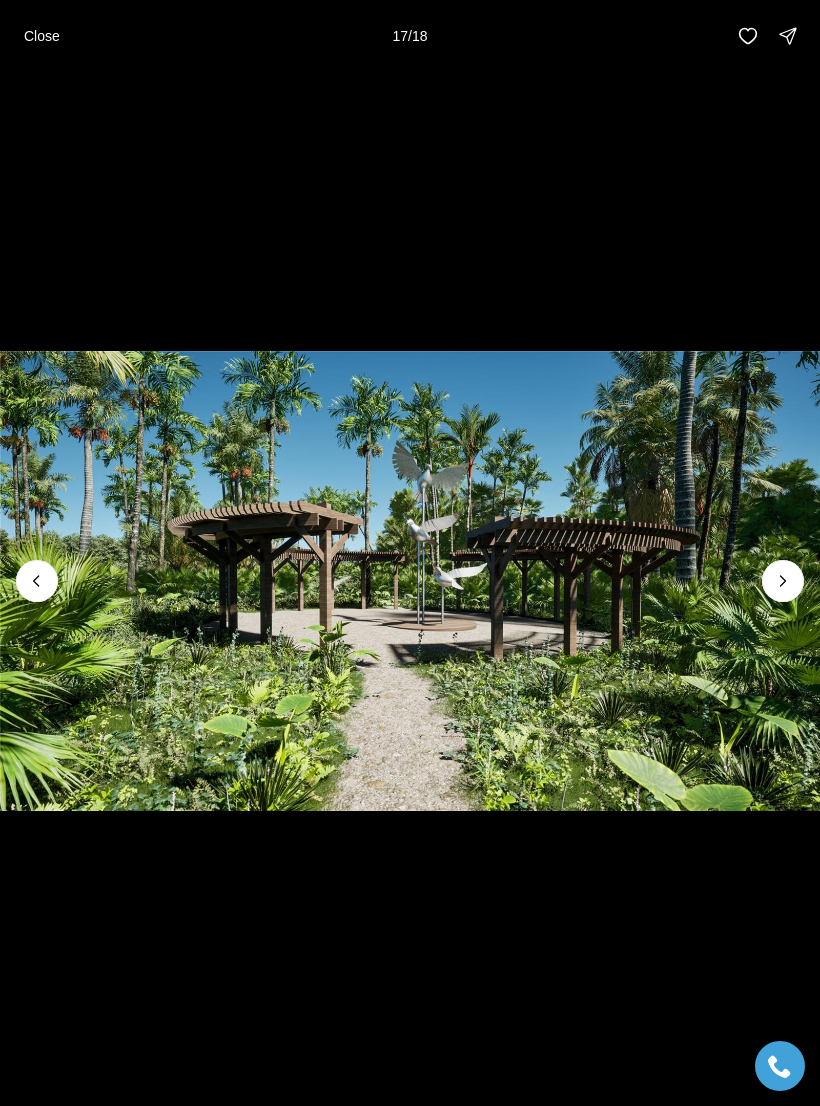 click 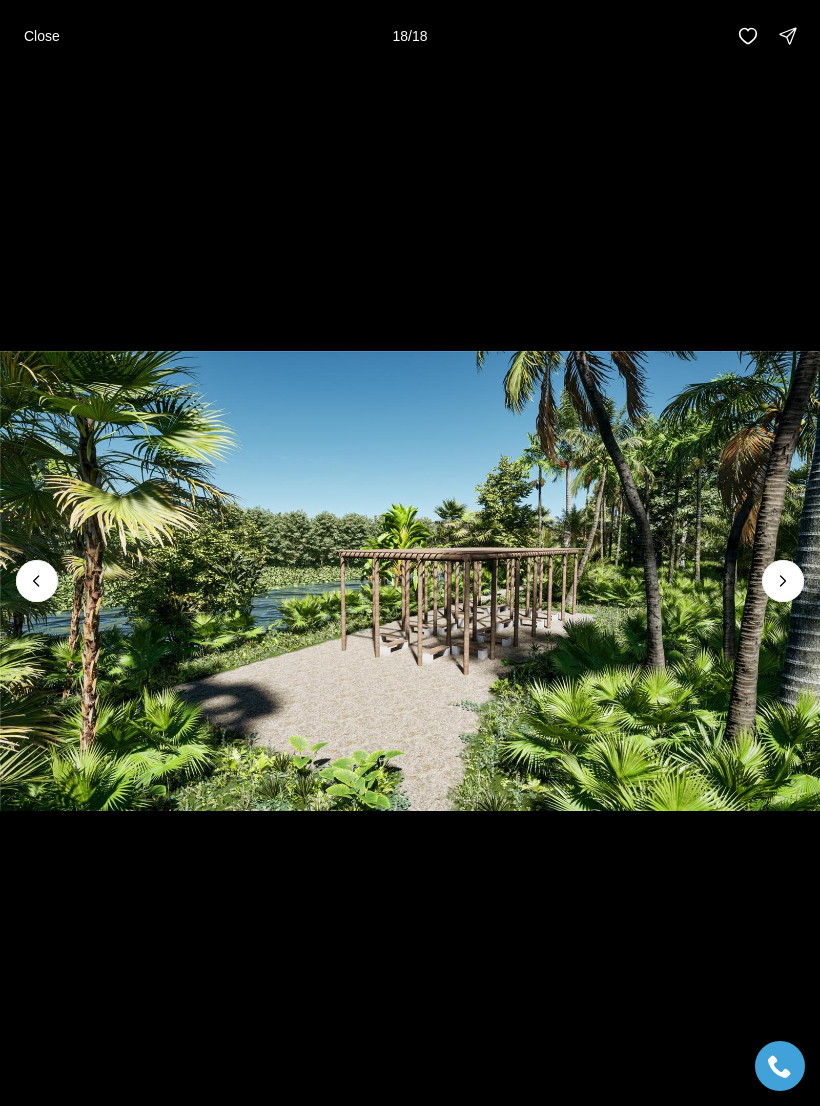 click at bounding box center (410, 581) 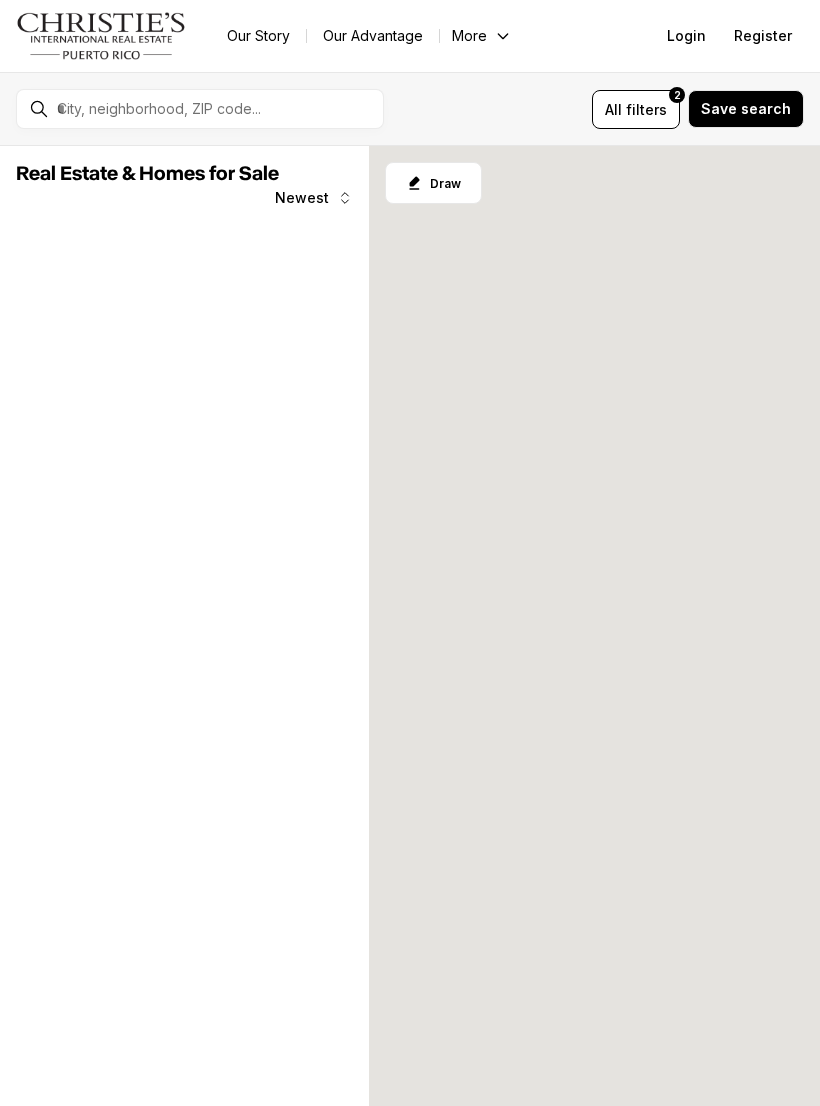 scroll, scrollTop: 0, scrollLeft: 0, axis: both 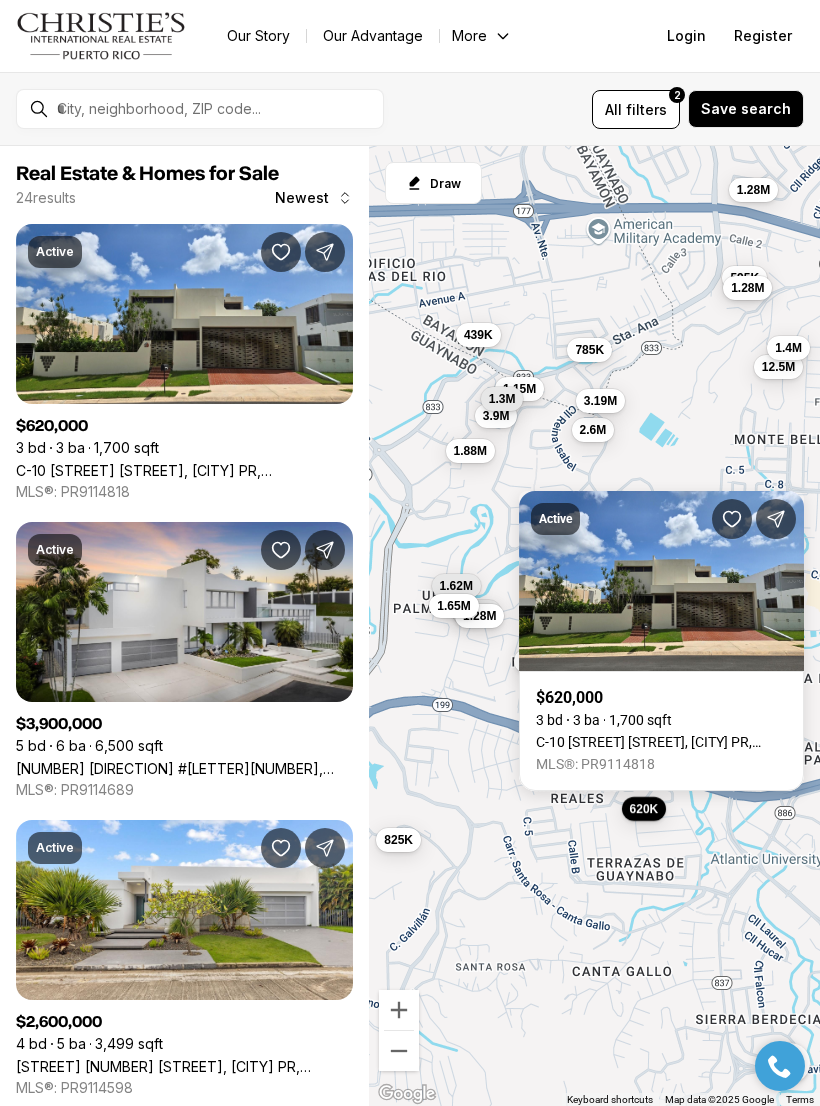 click on "C-10 [STREET] [STREET], [CITY] PR, [POSTAL_CODE]" at bounding box center (661, 742) 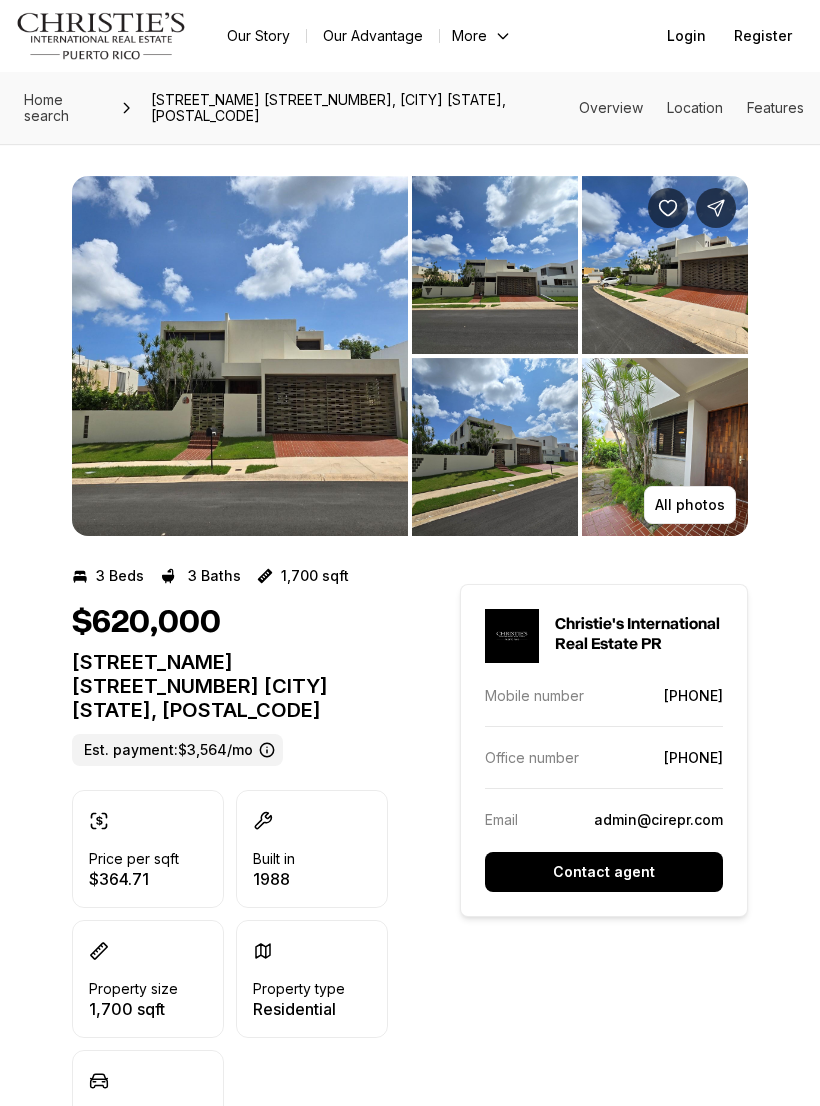 scroll, scrollTop: 0, scrollLeft: 0, axis: both 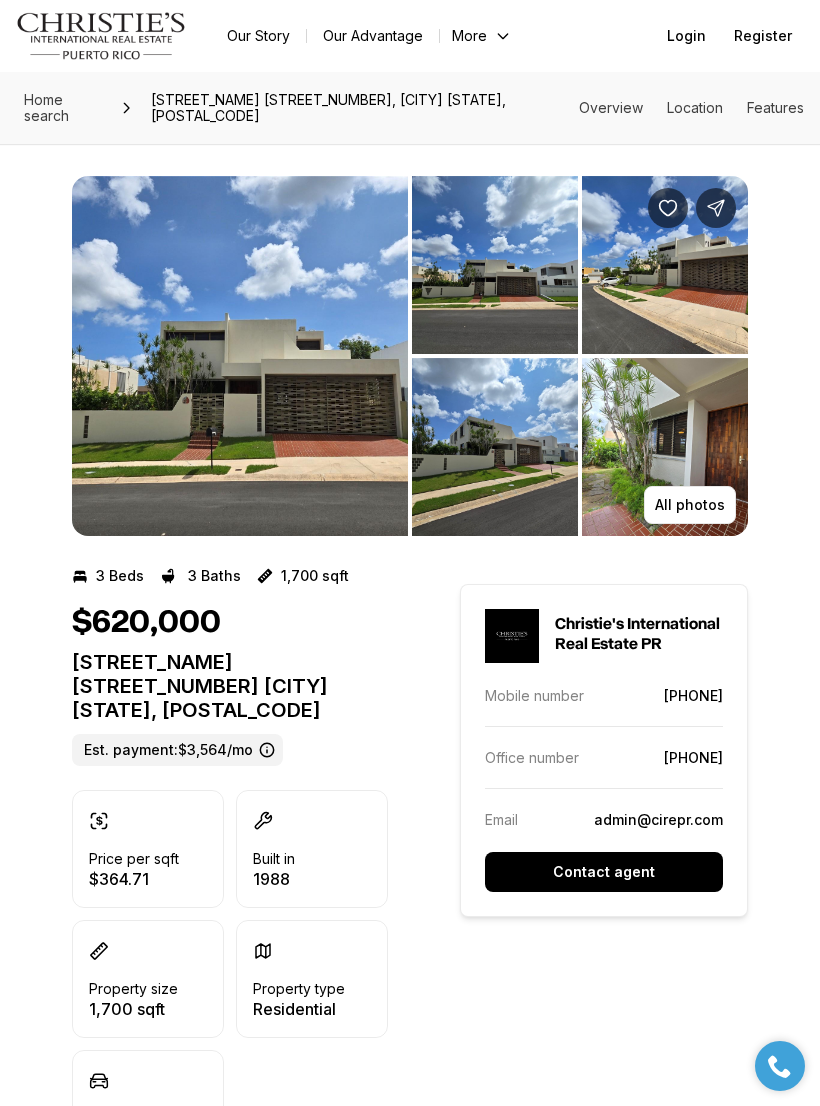 click at bounding box center [240, 356] 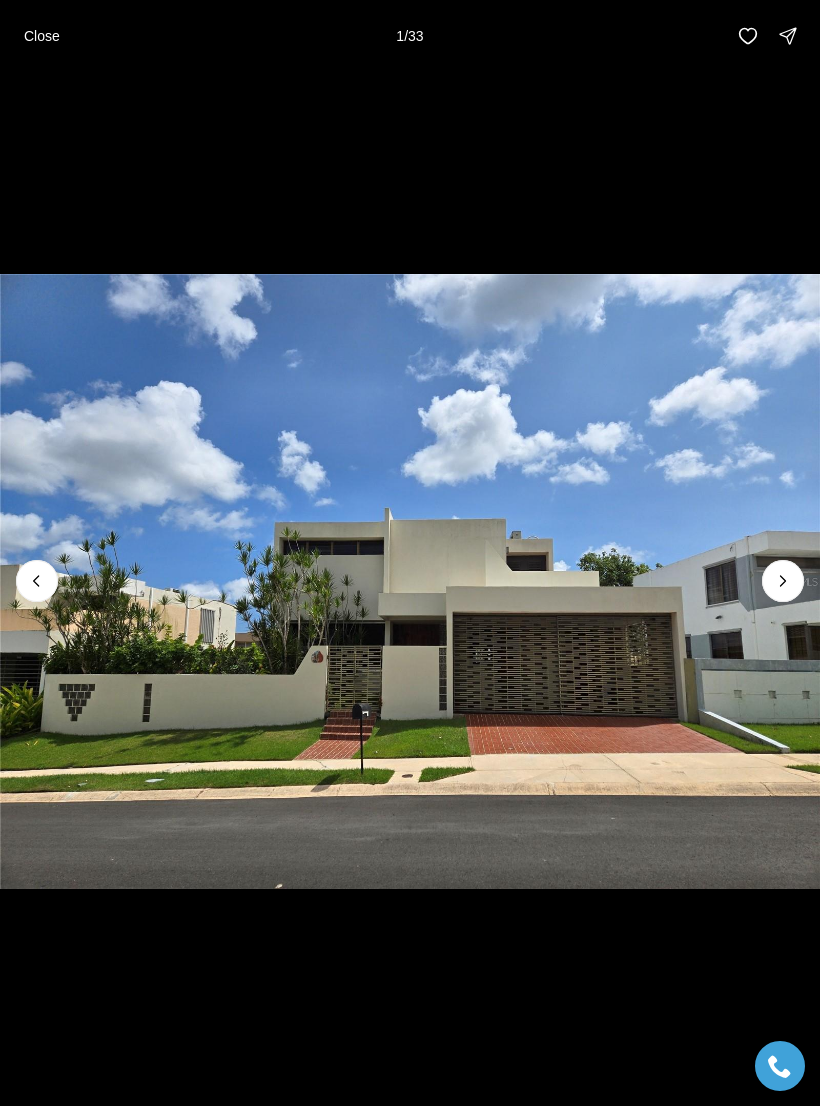 click 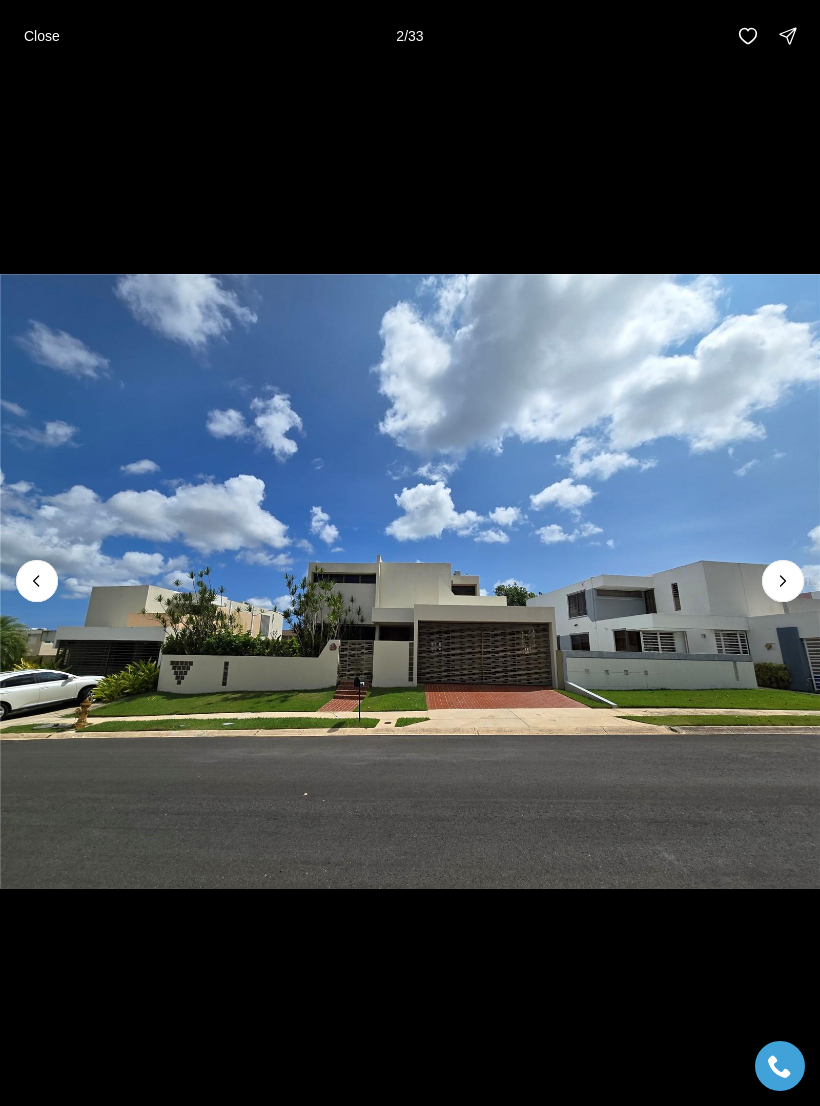 click 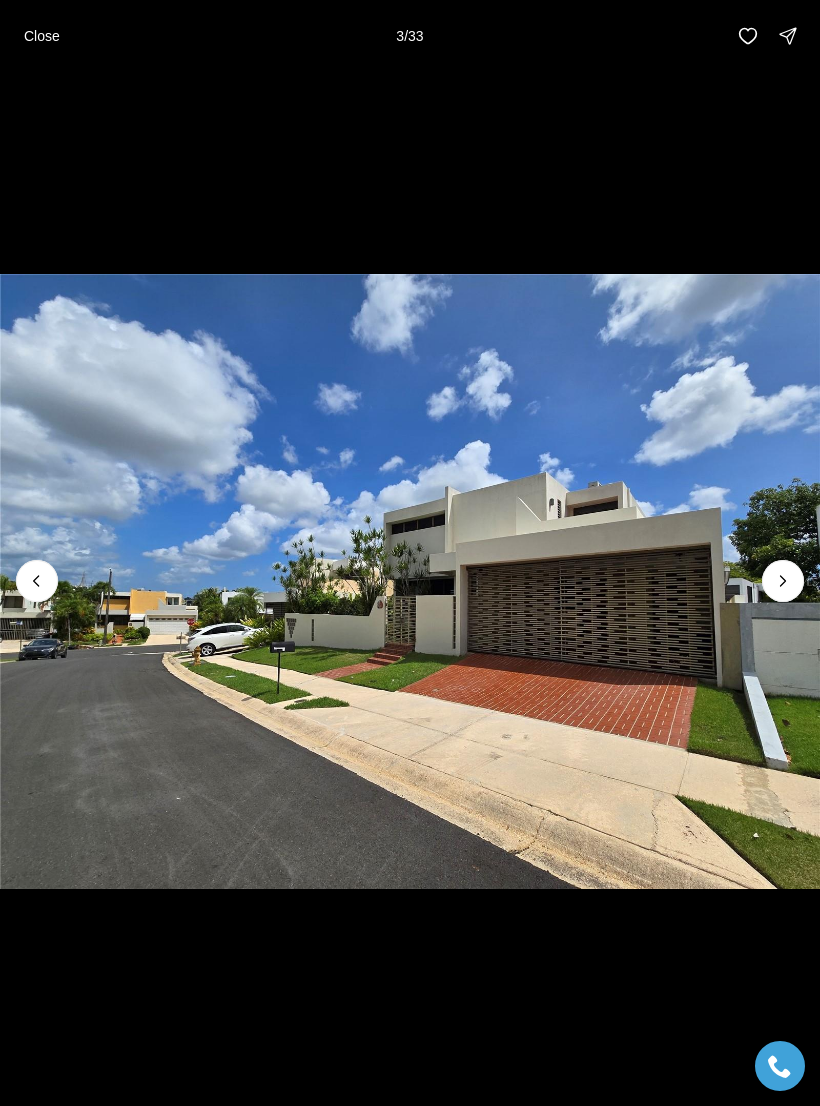 click 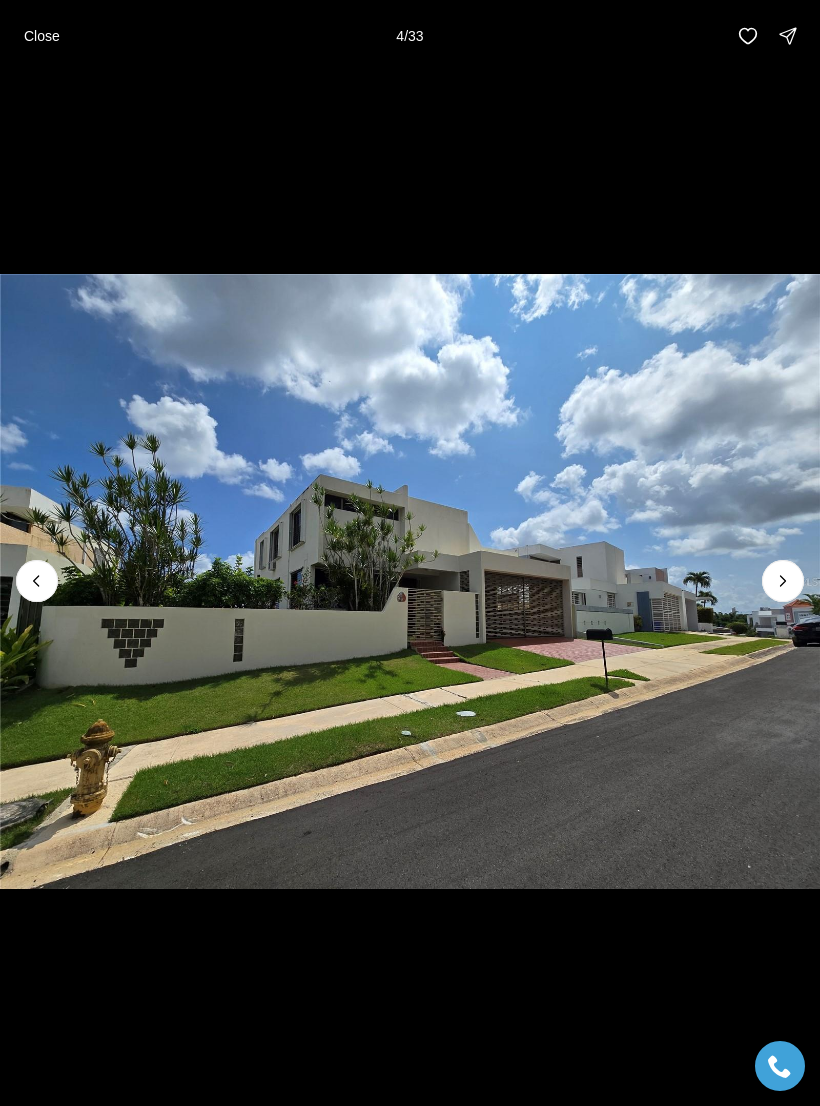 click at bounding box center (783, 581) 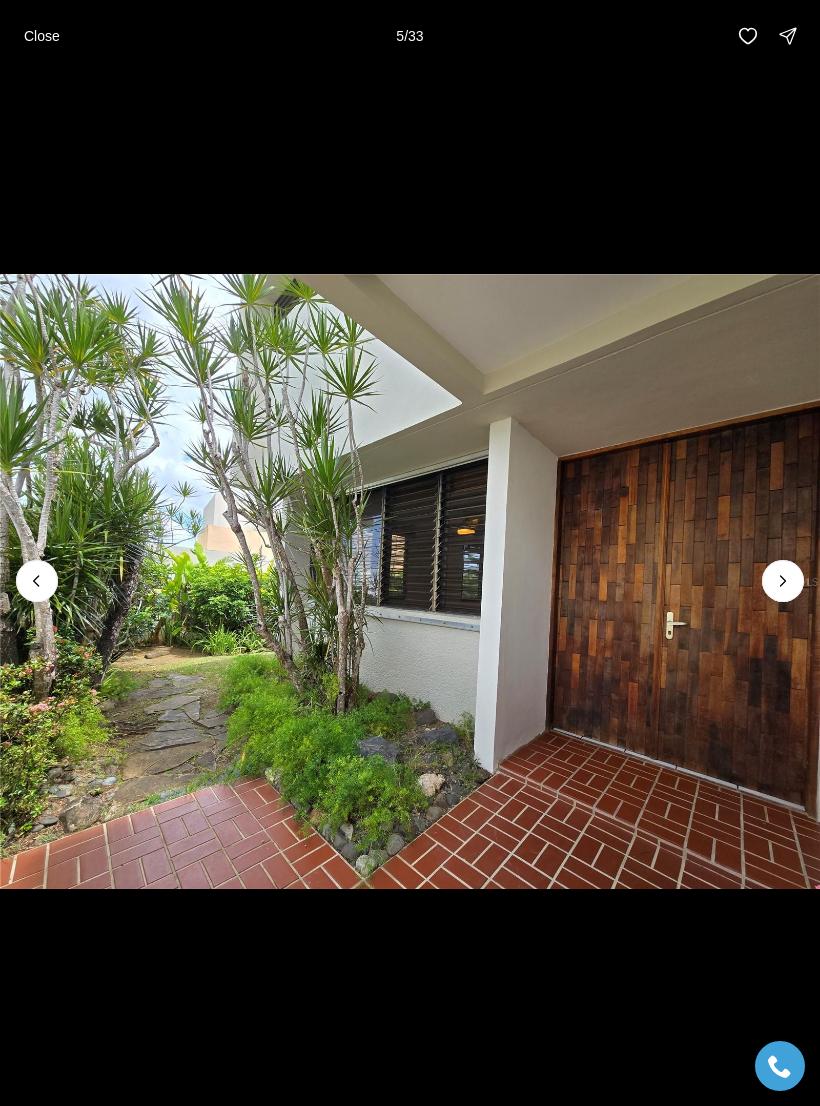 click at bounding box center [783, 581] 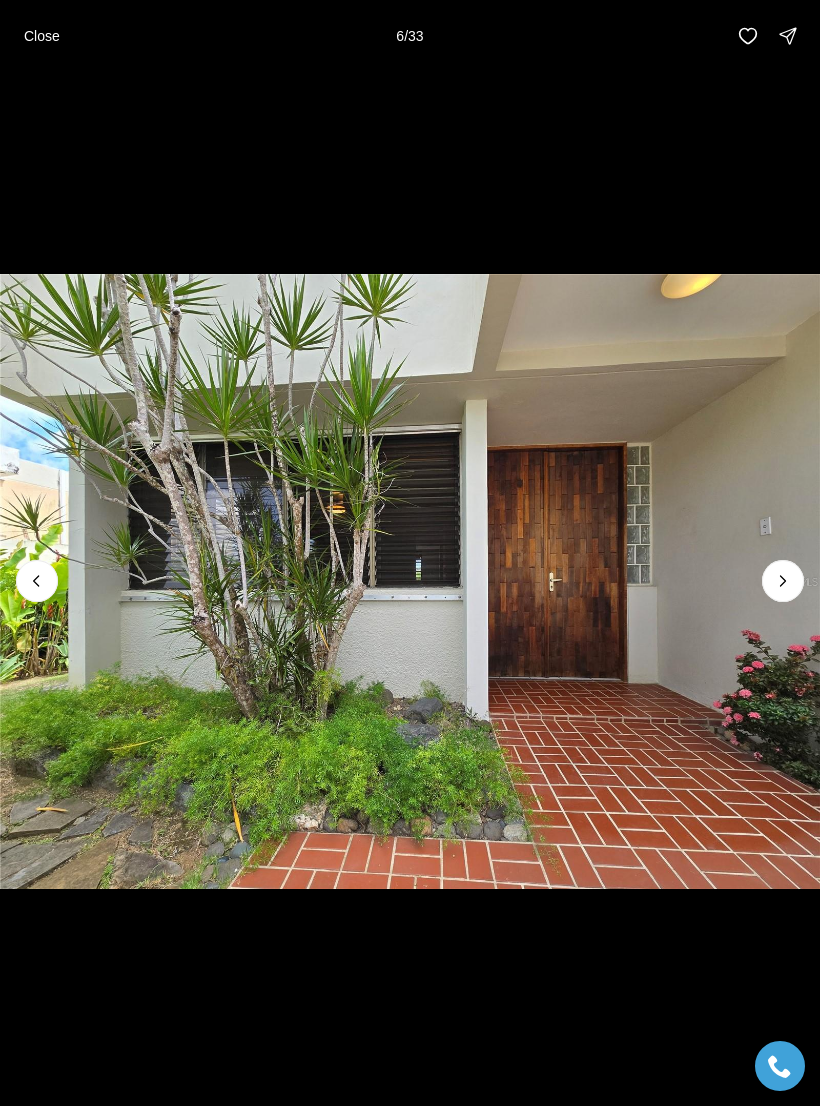 click 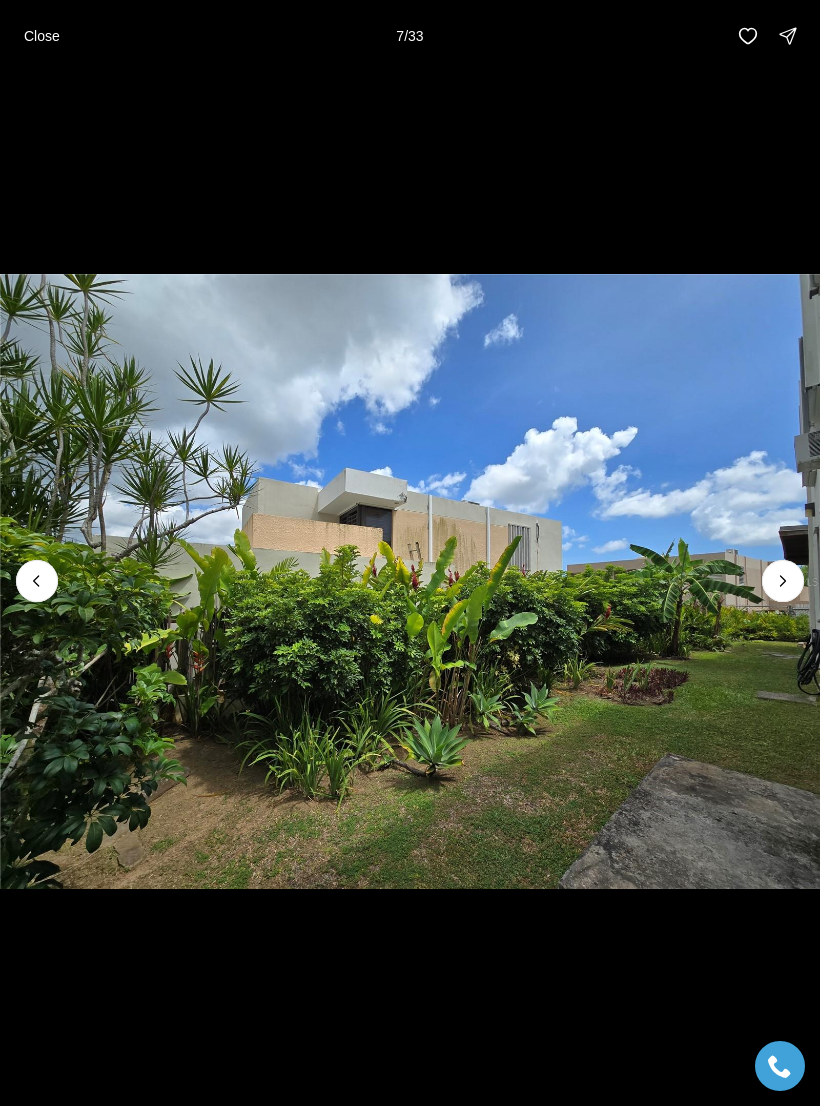 click at bounding box center [410, 581] 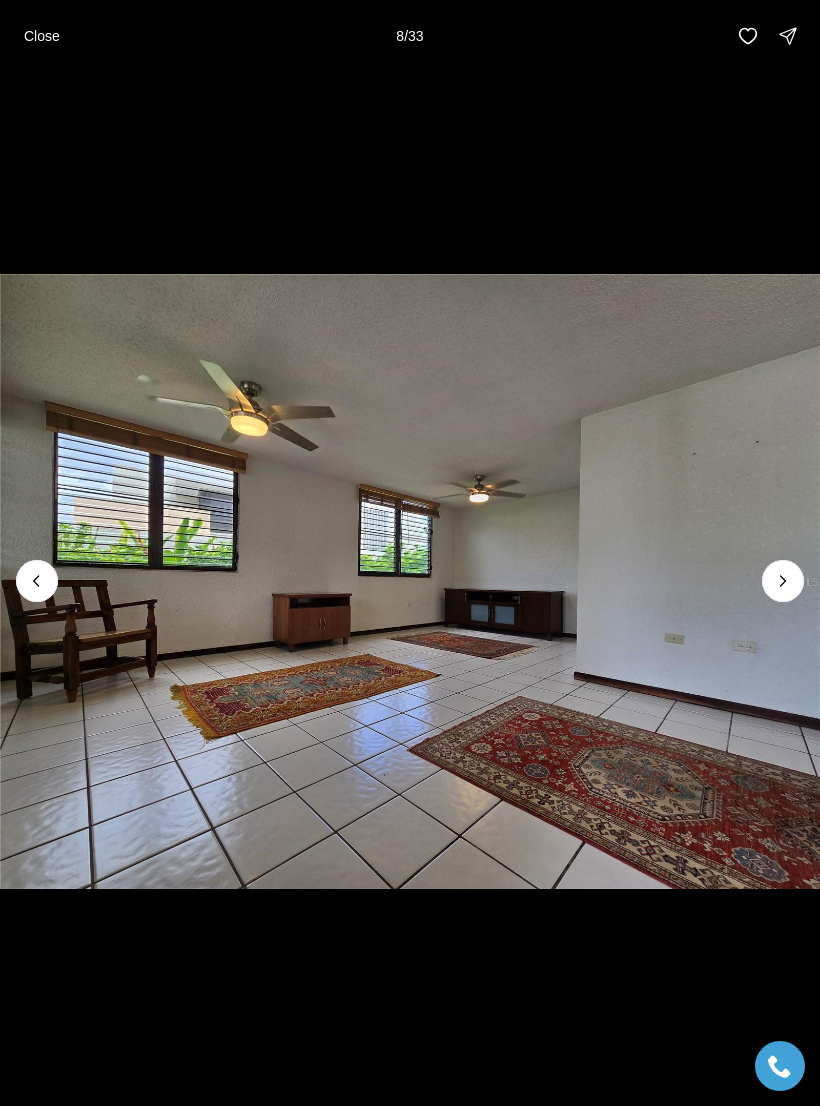 click at bounding box center (783, 581) 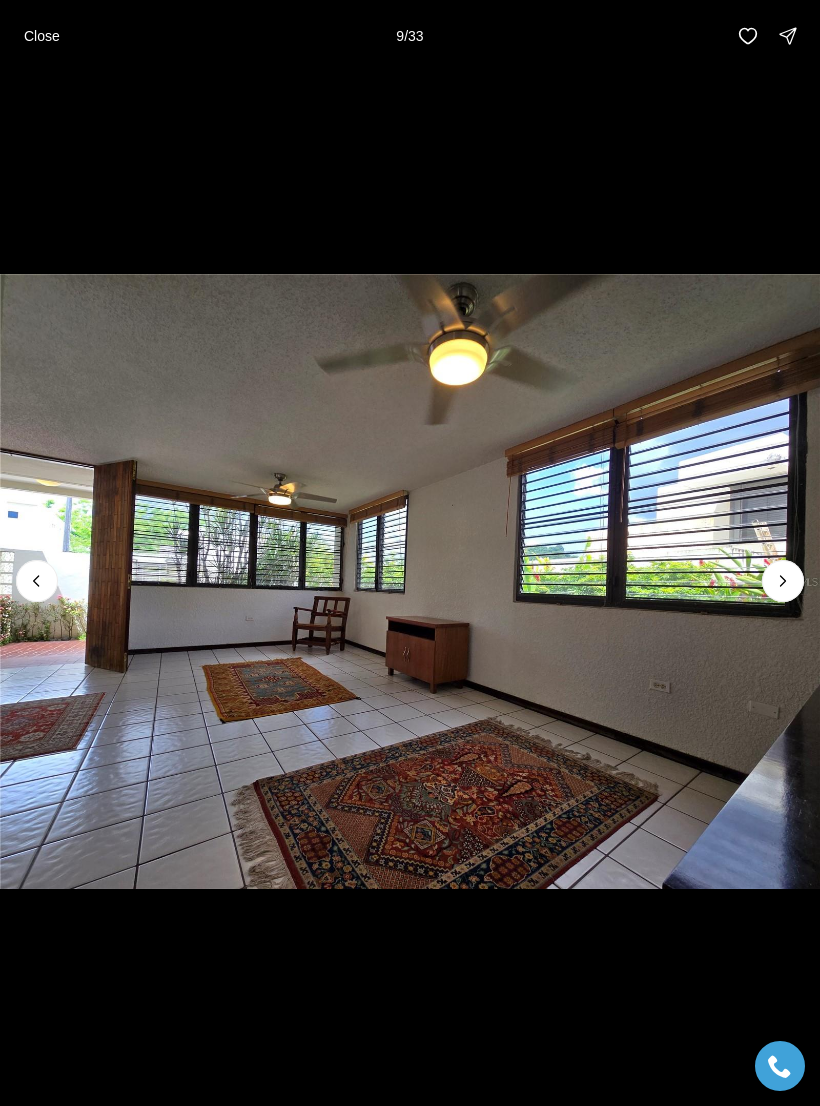 click at bounding box center (783, 581) 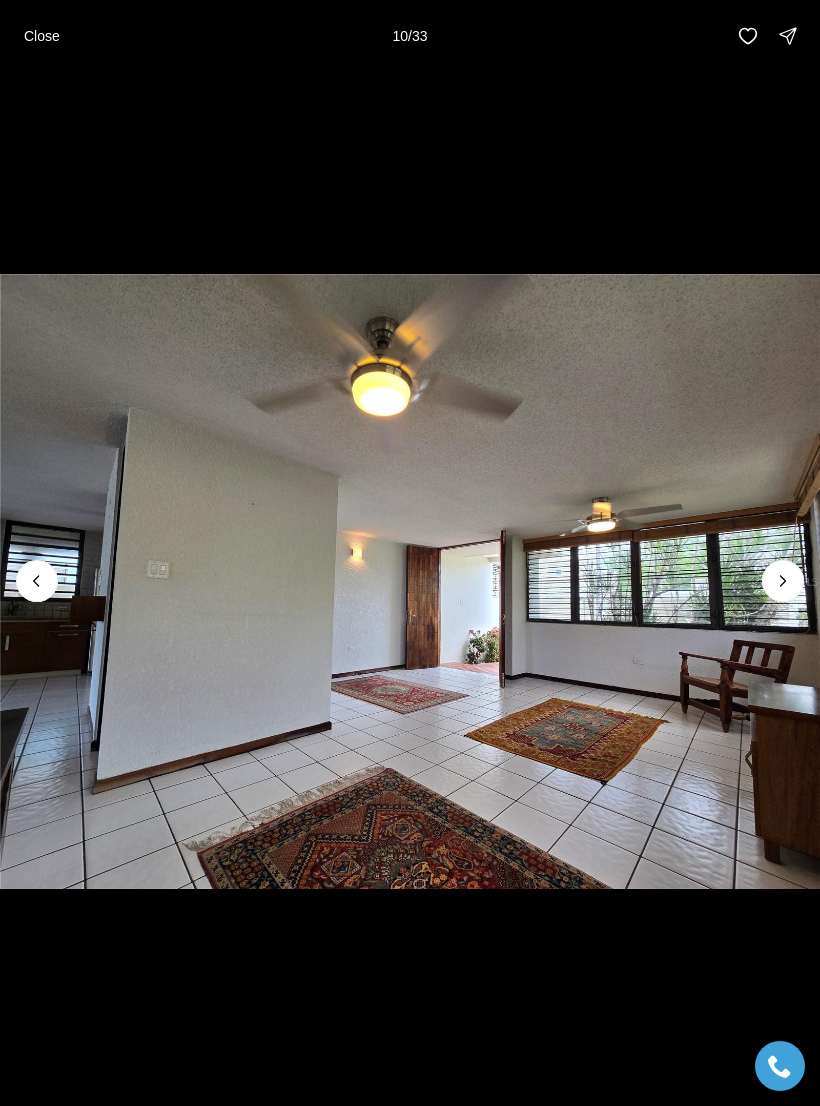click at bounding box center (783, 581) 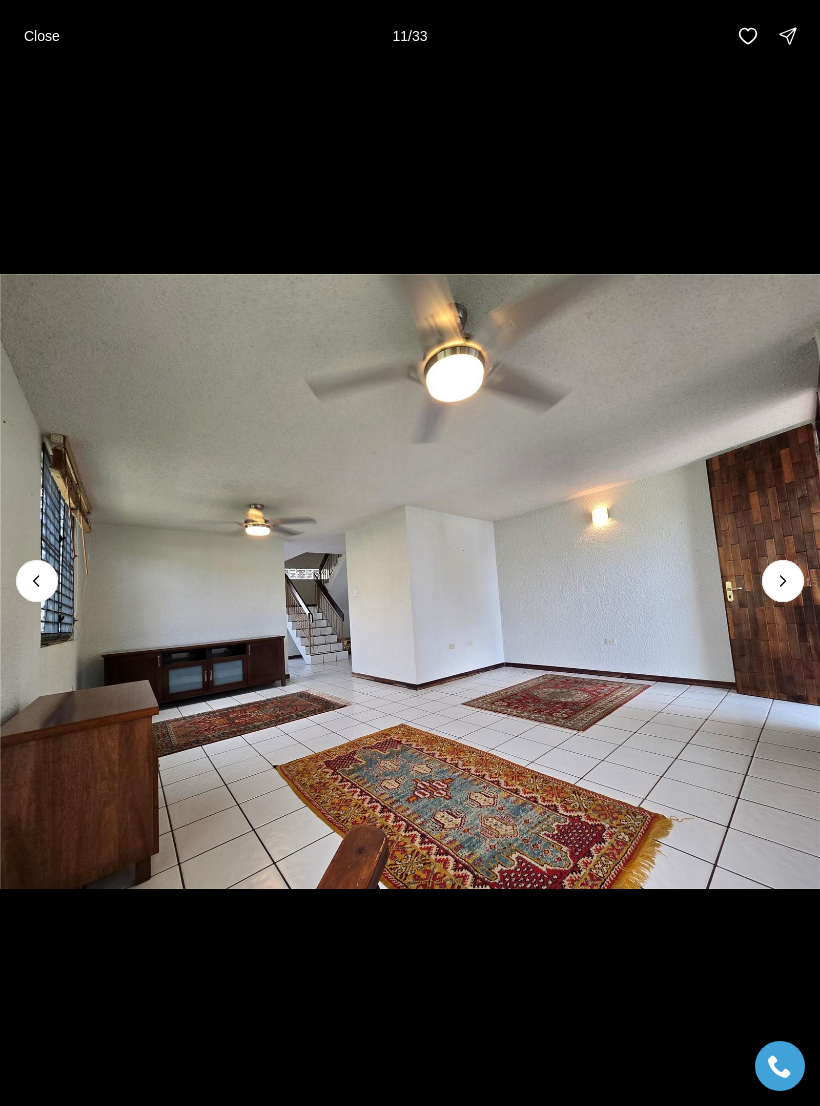 click at bounding box center (783, 581) 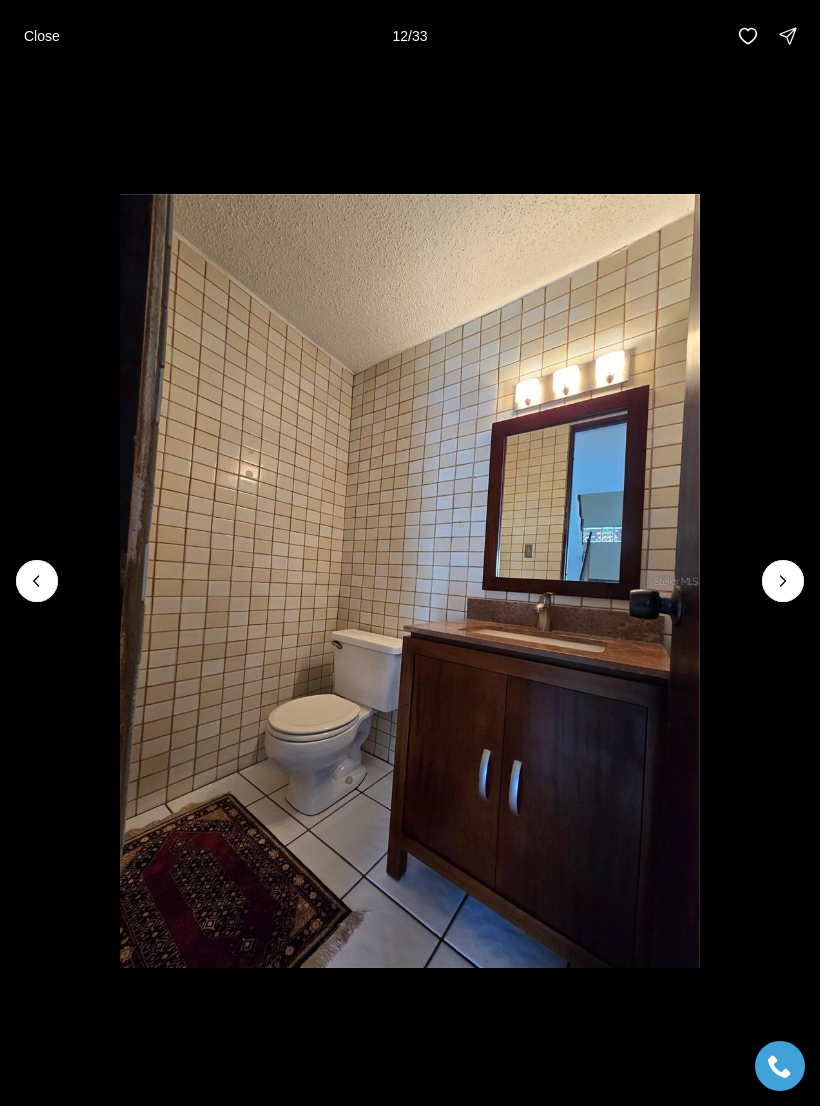 click 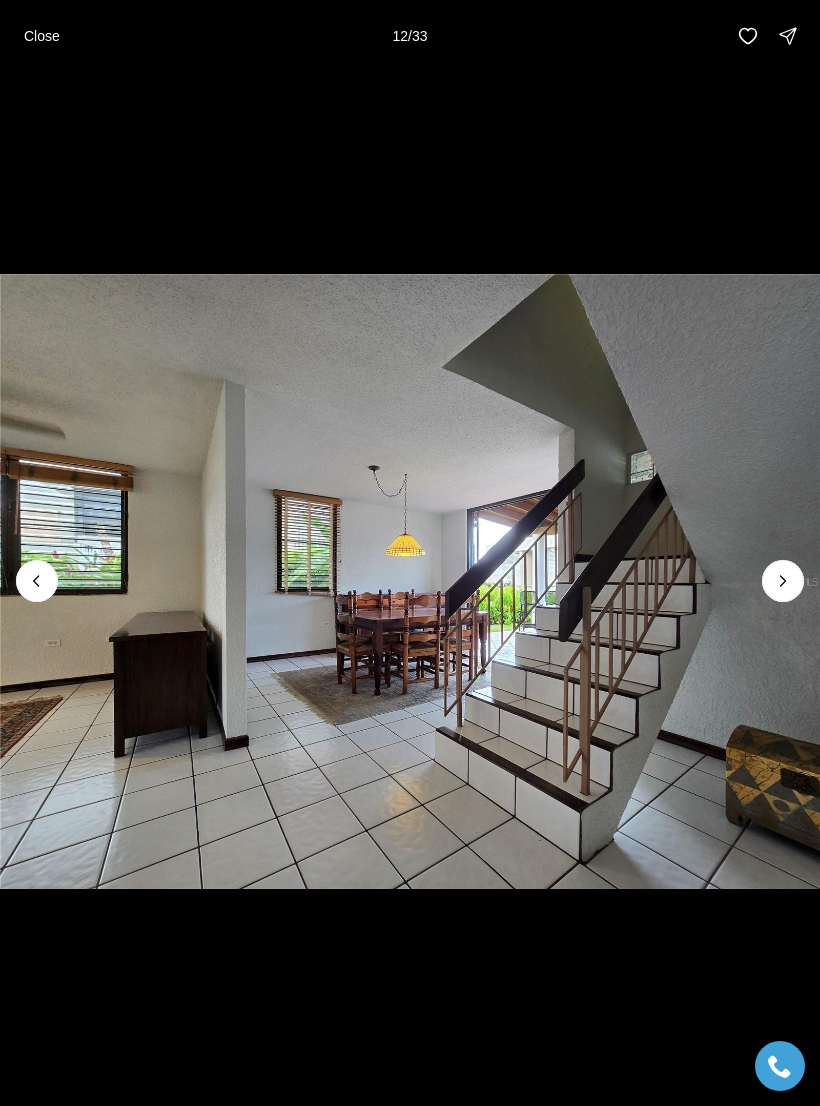 click 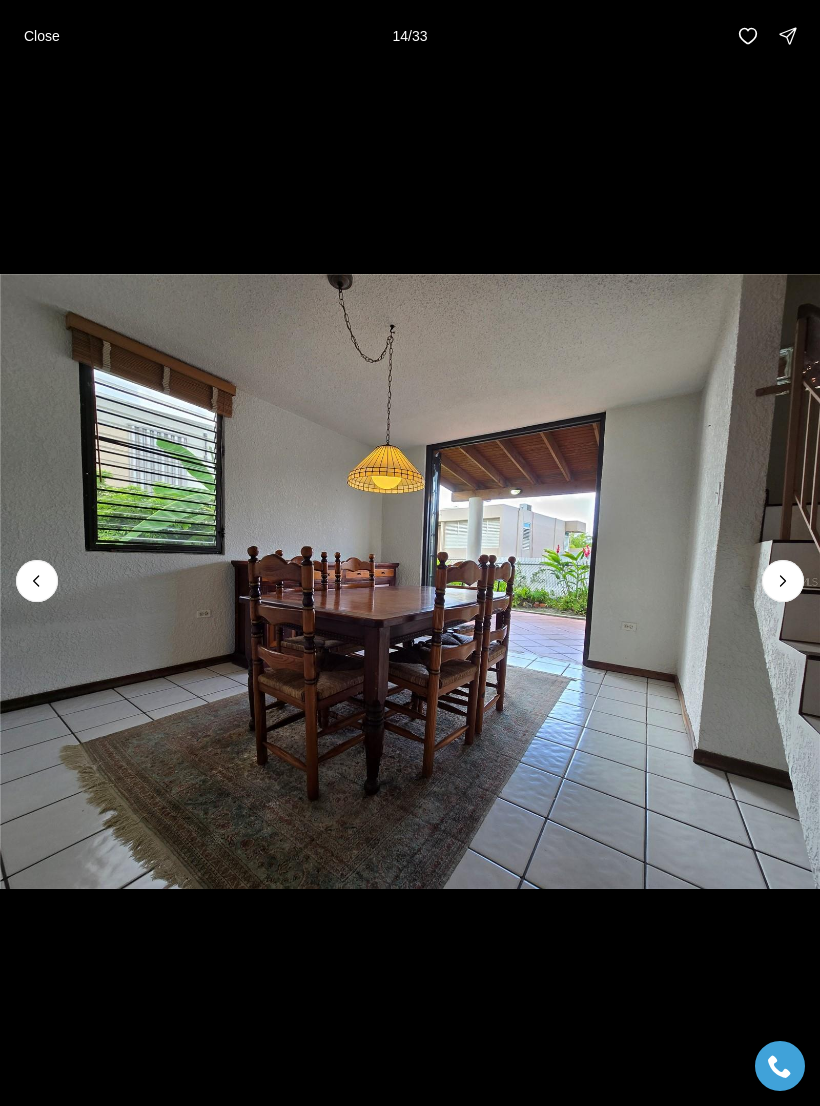 click 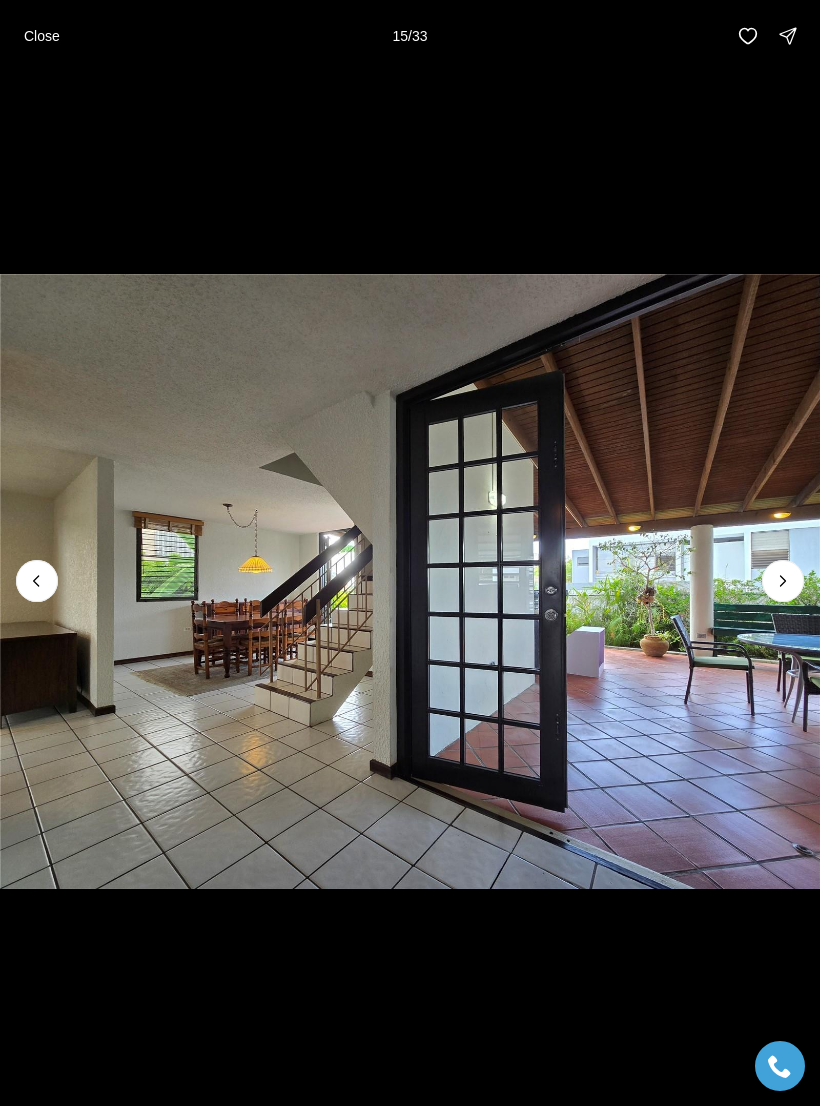 click at bounding box center (783, 581) 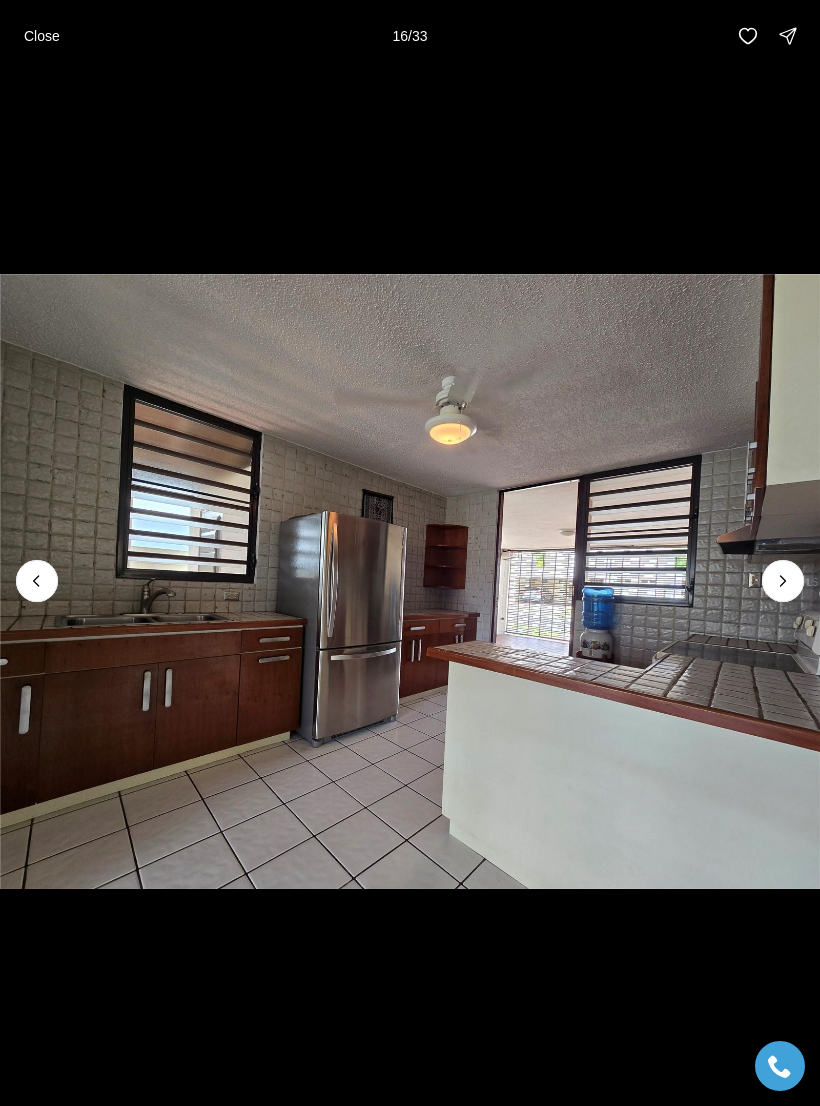 click at bounding box center [410, 581] 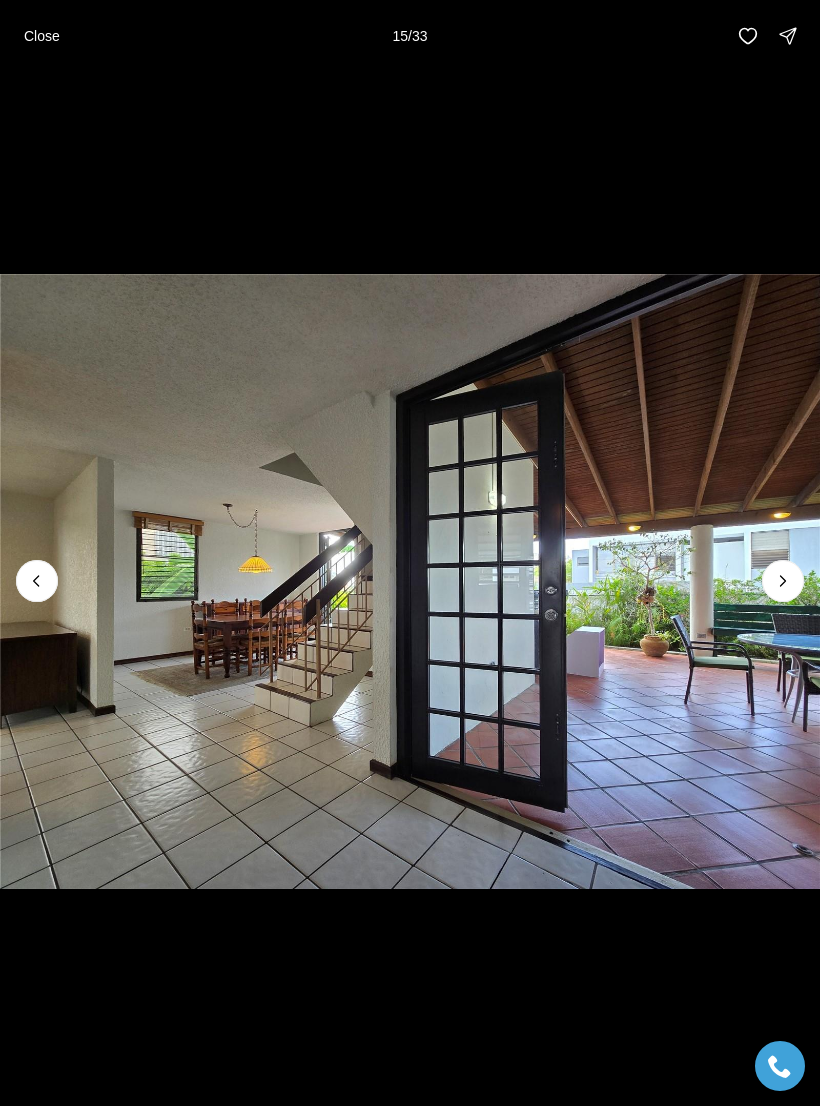 click at bounding box center (783, 581) 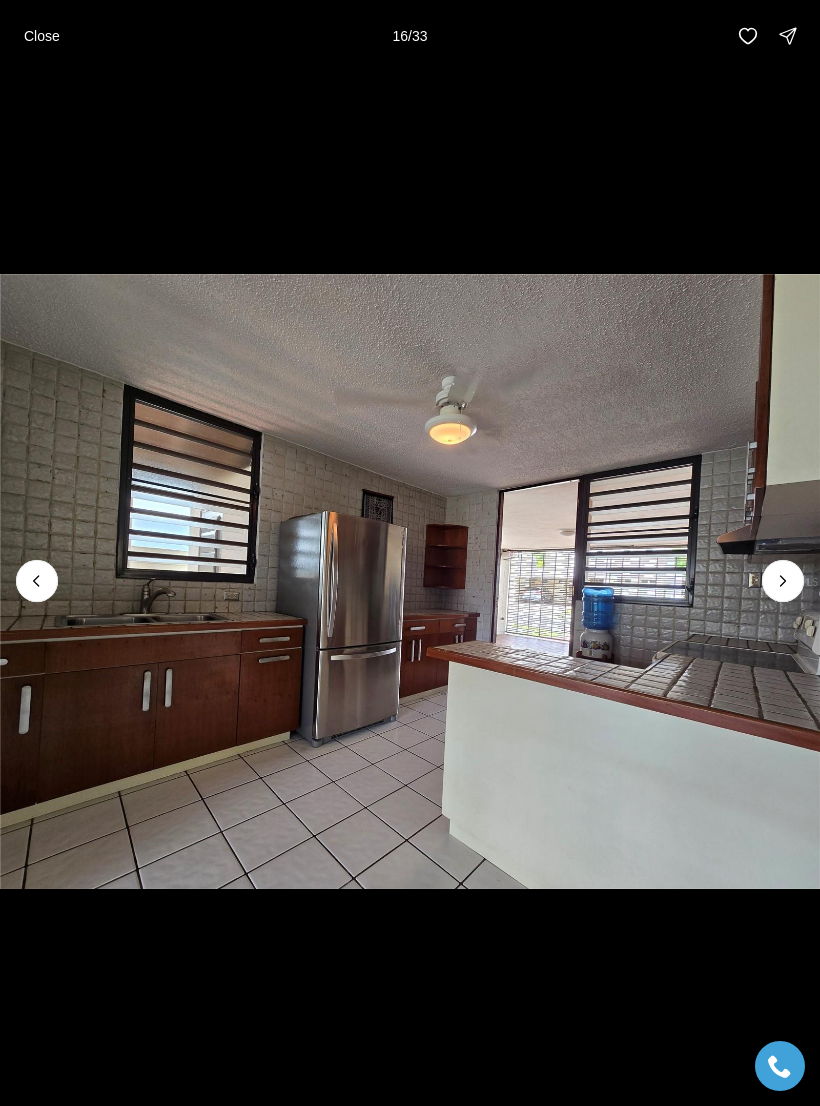 click 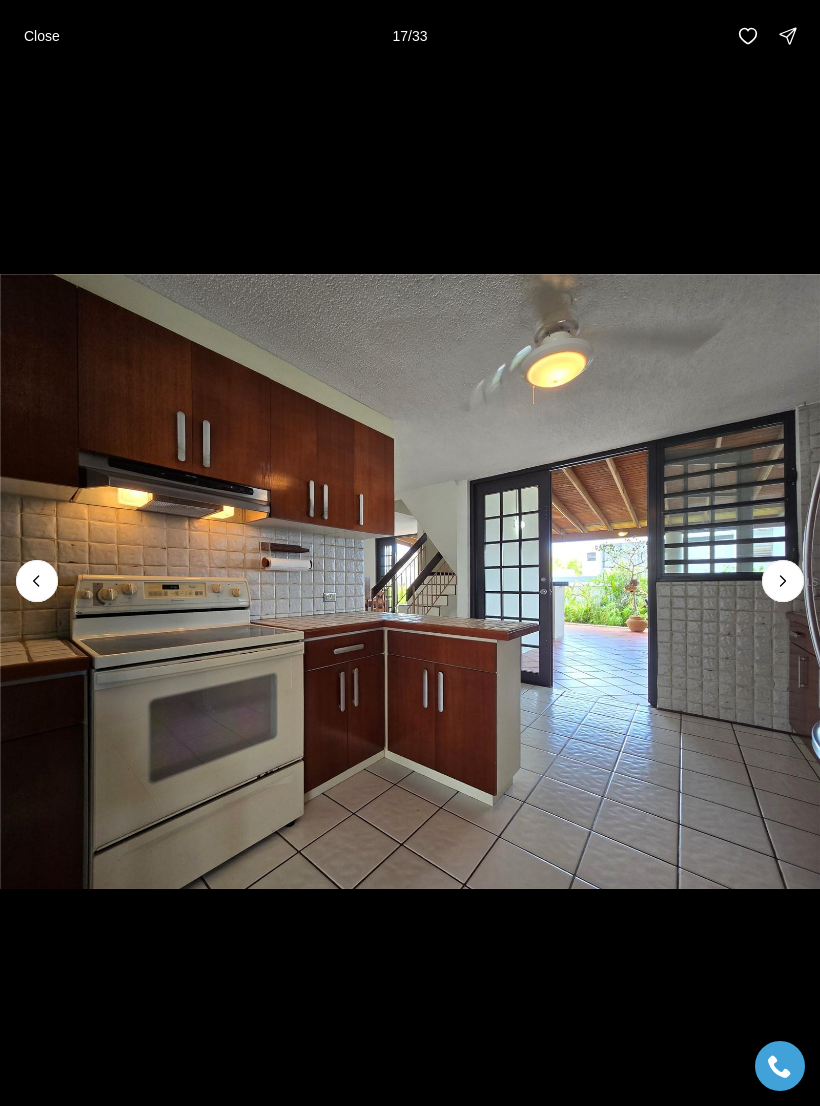 click 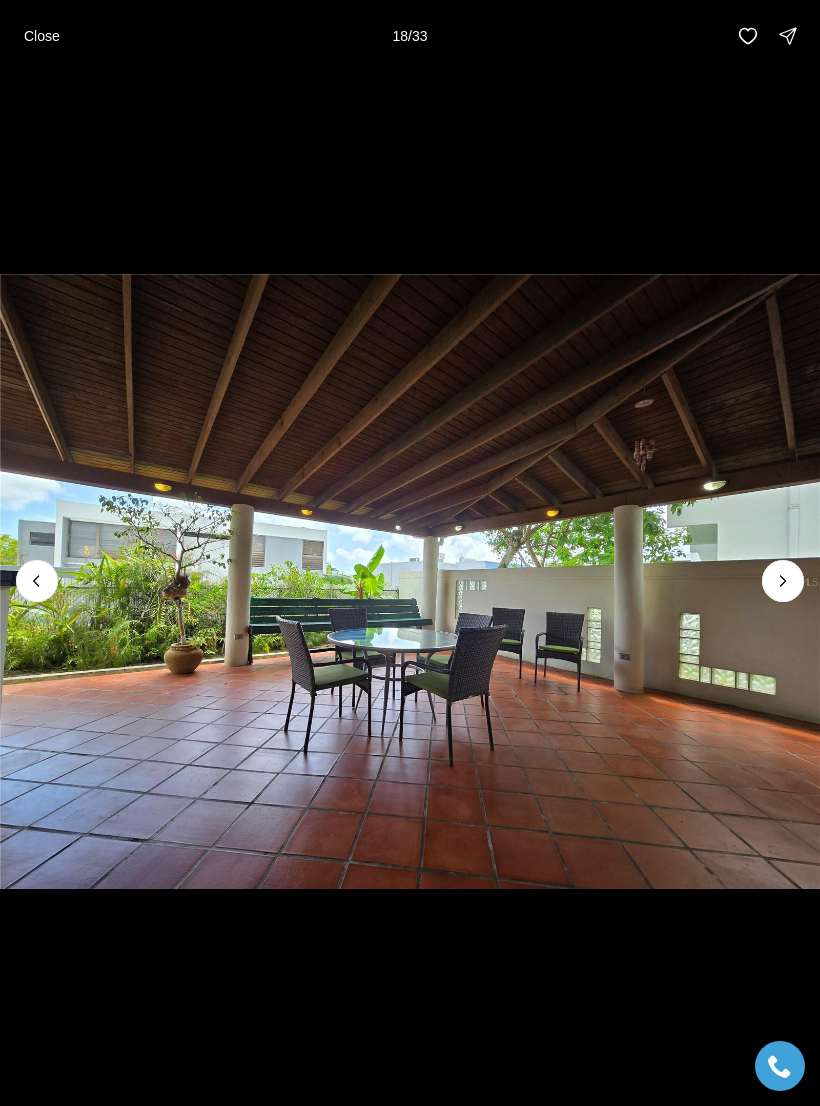 click 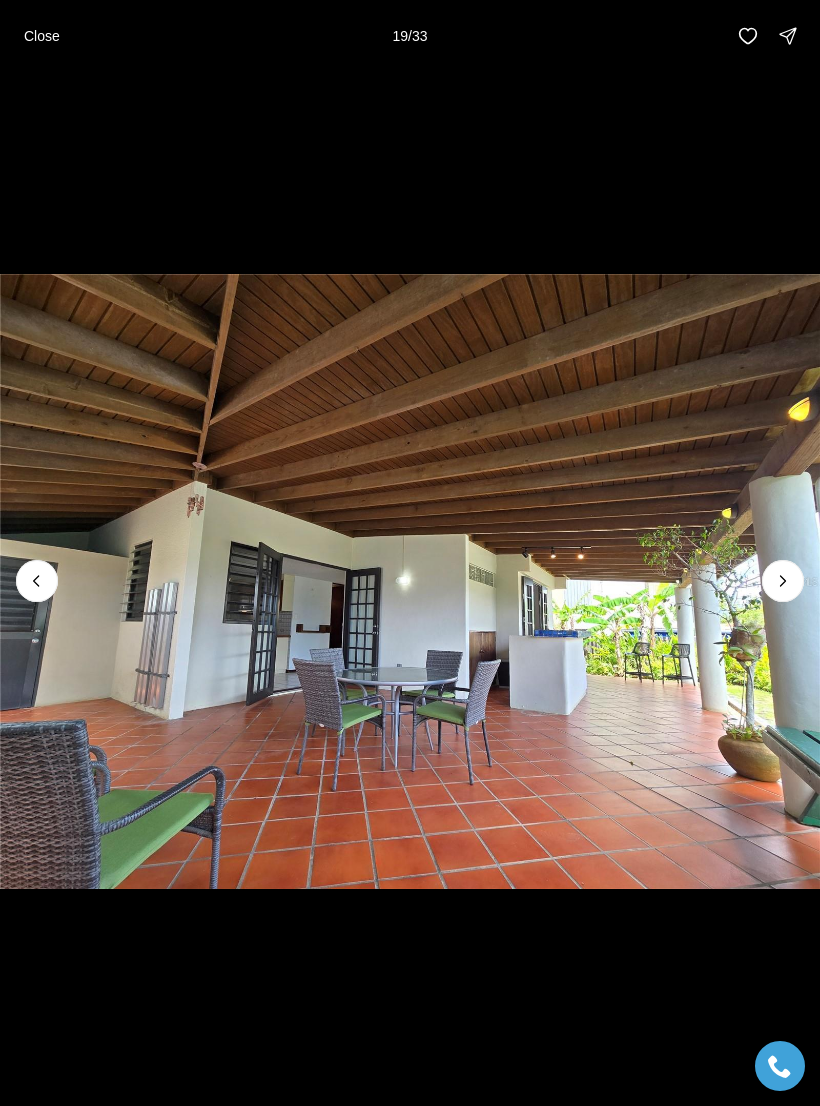 click 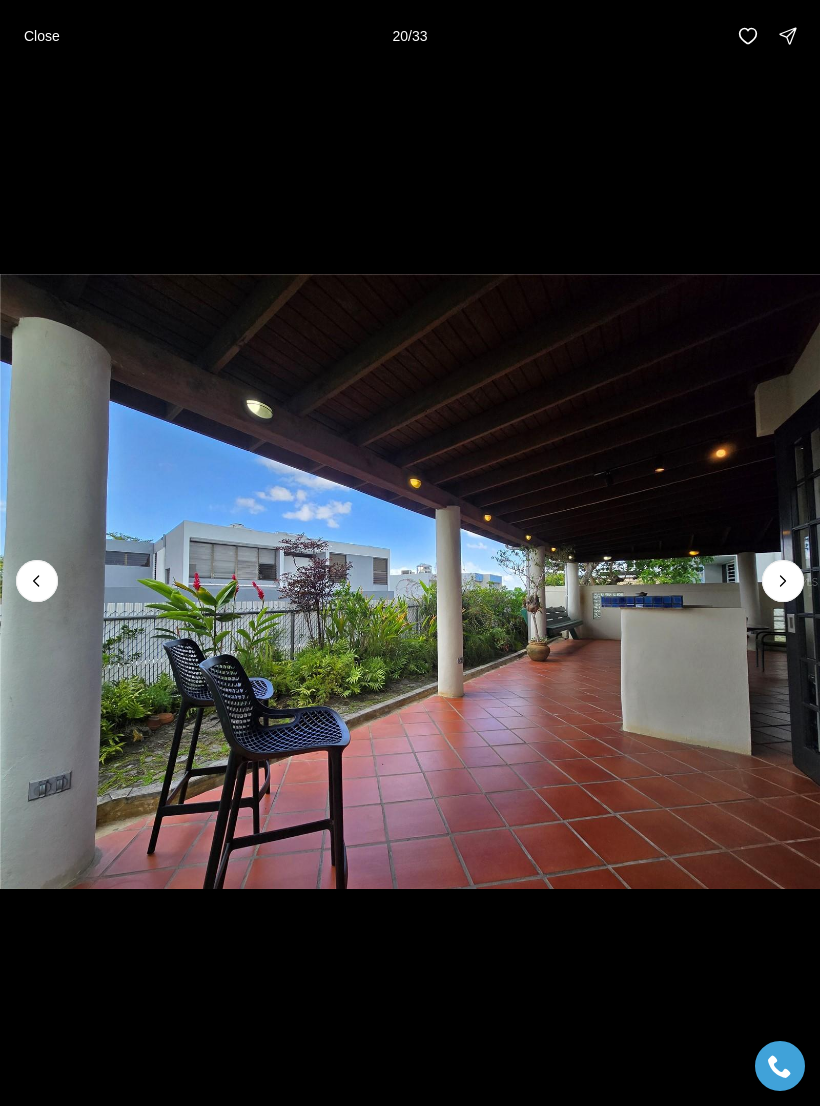 click at bounding box center [783, 581] 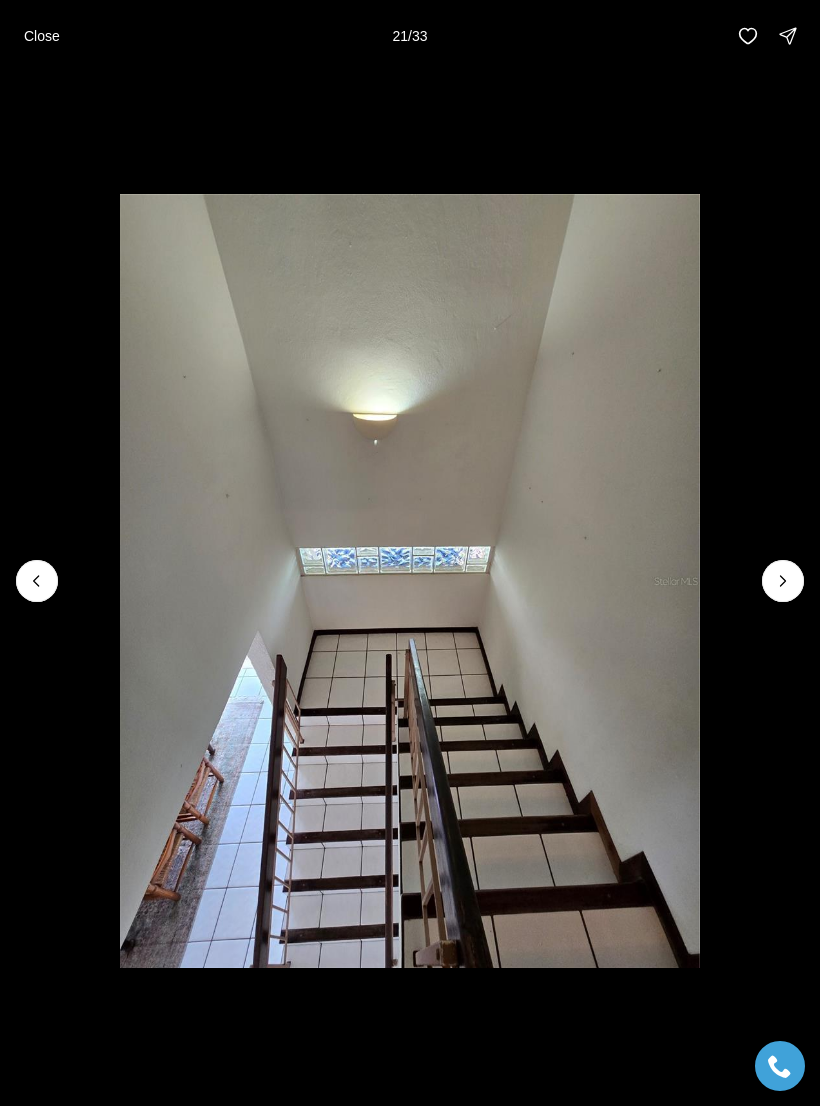 click 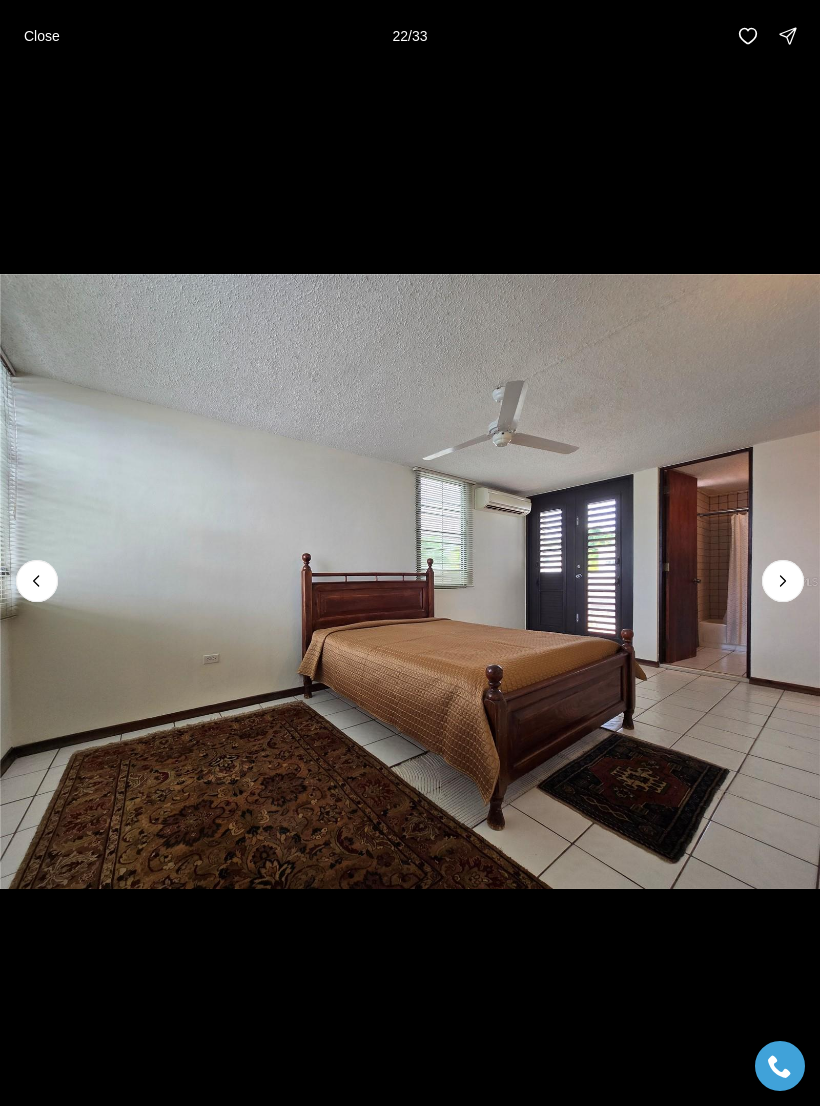 click 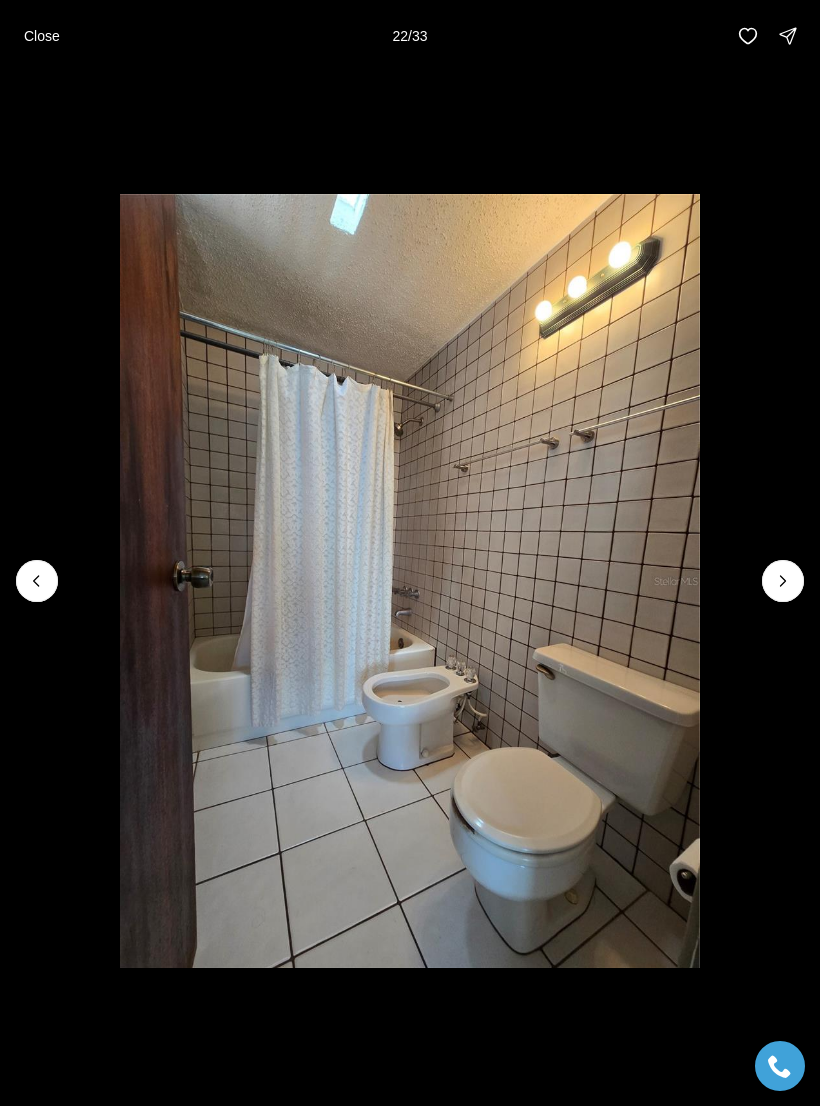 click 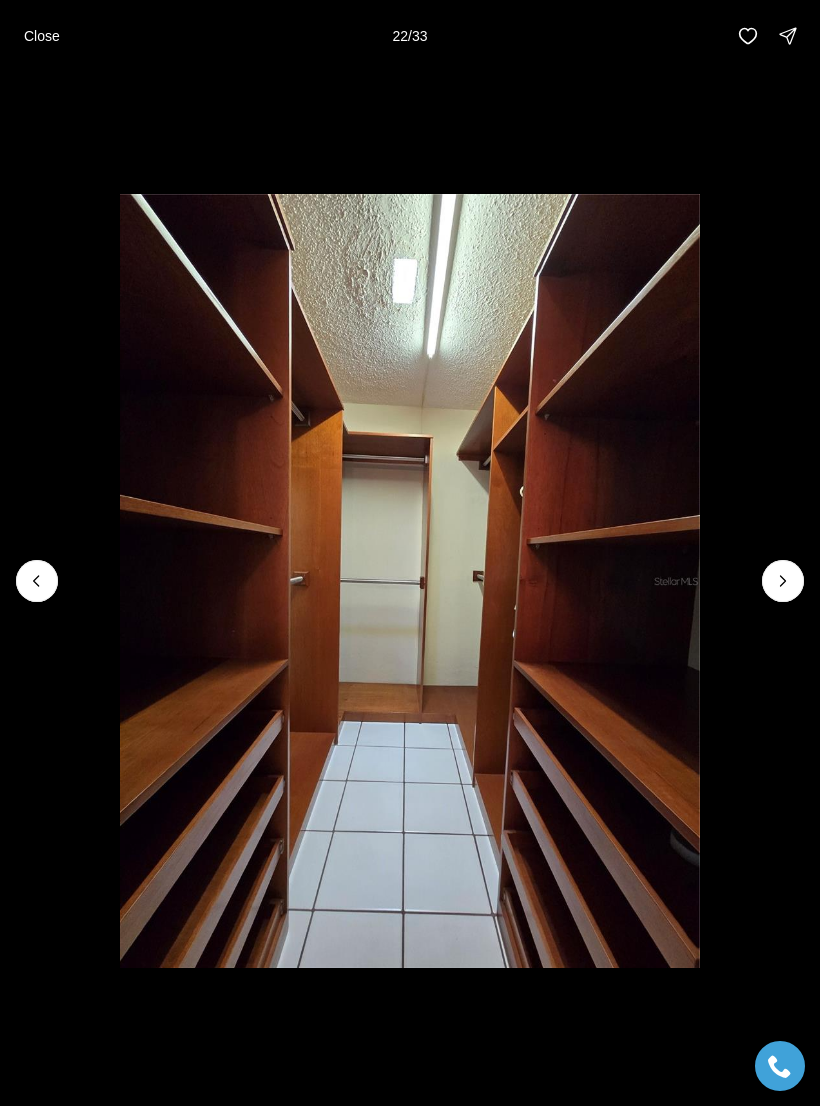 click 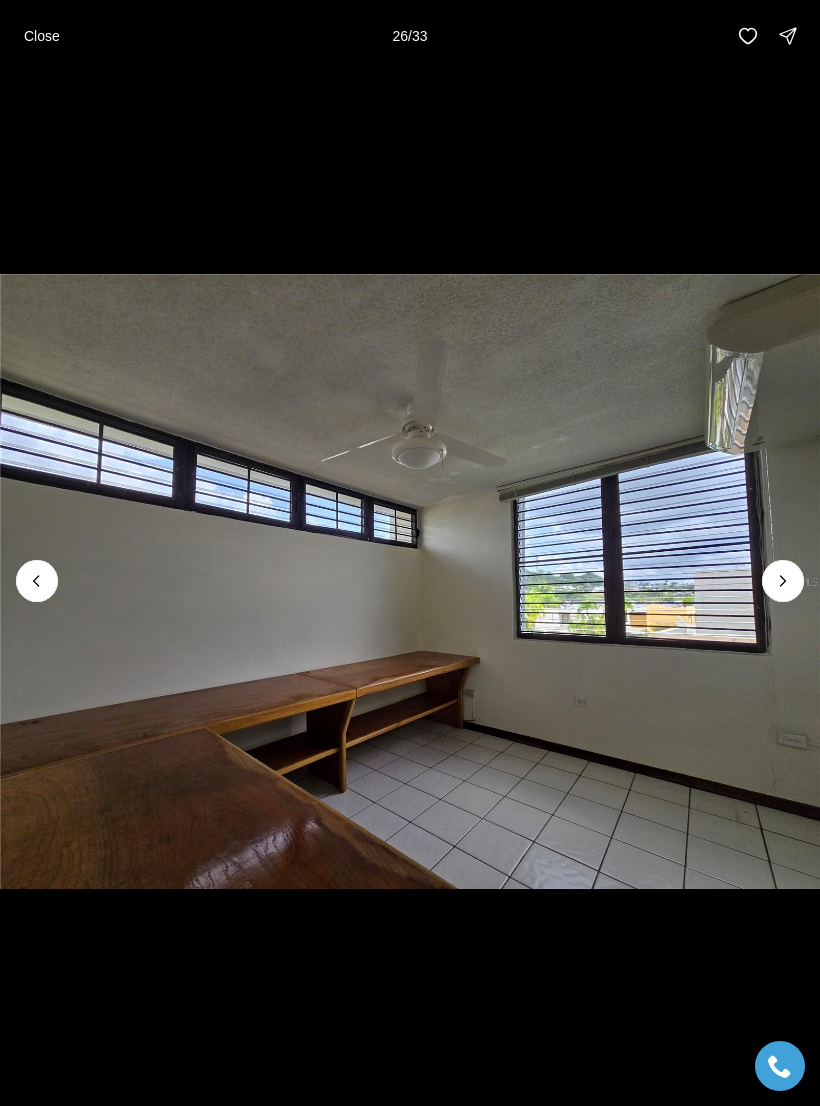 click 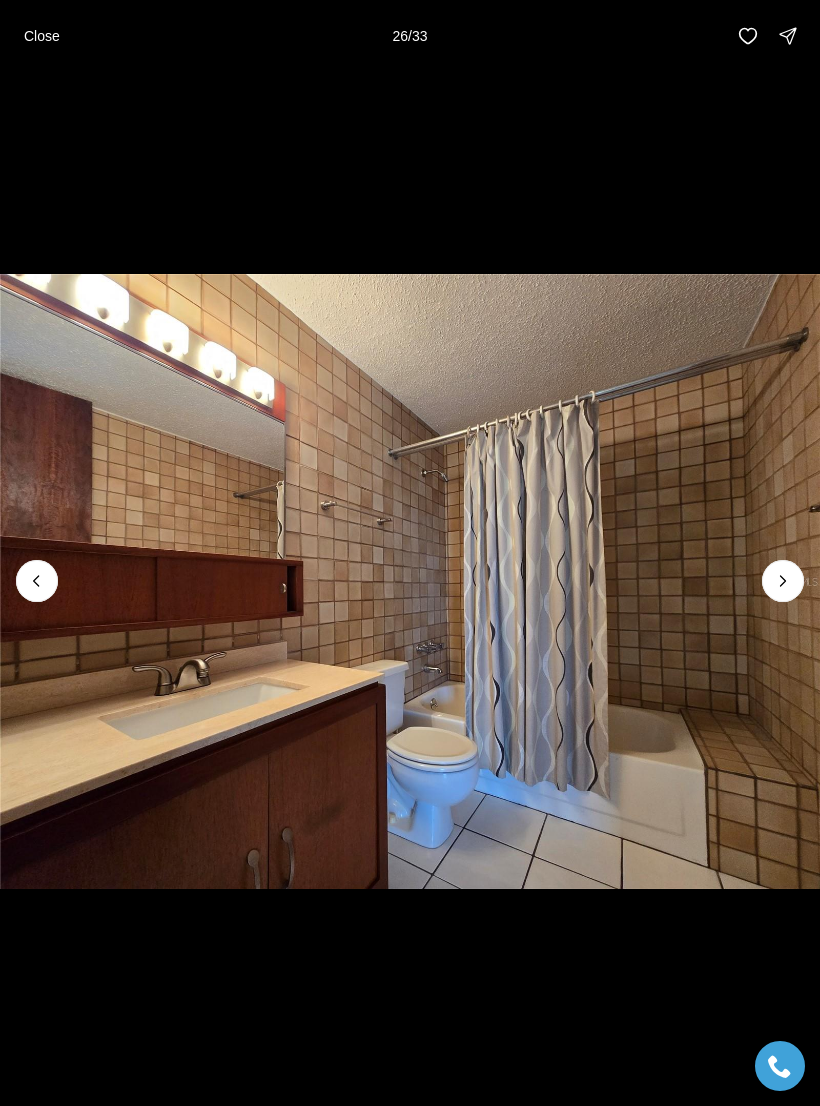 click 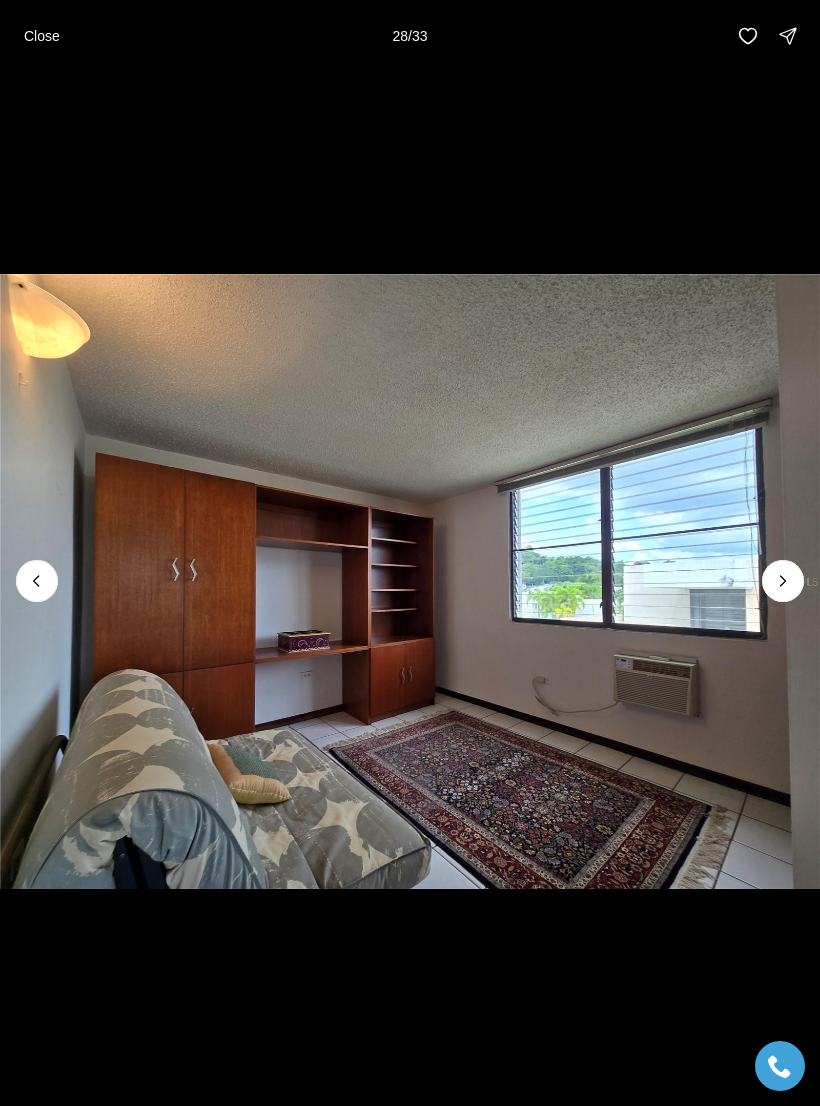 click 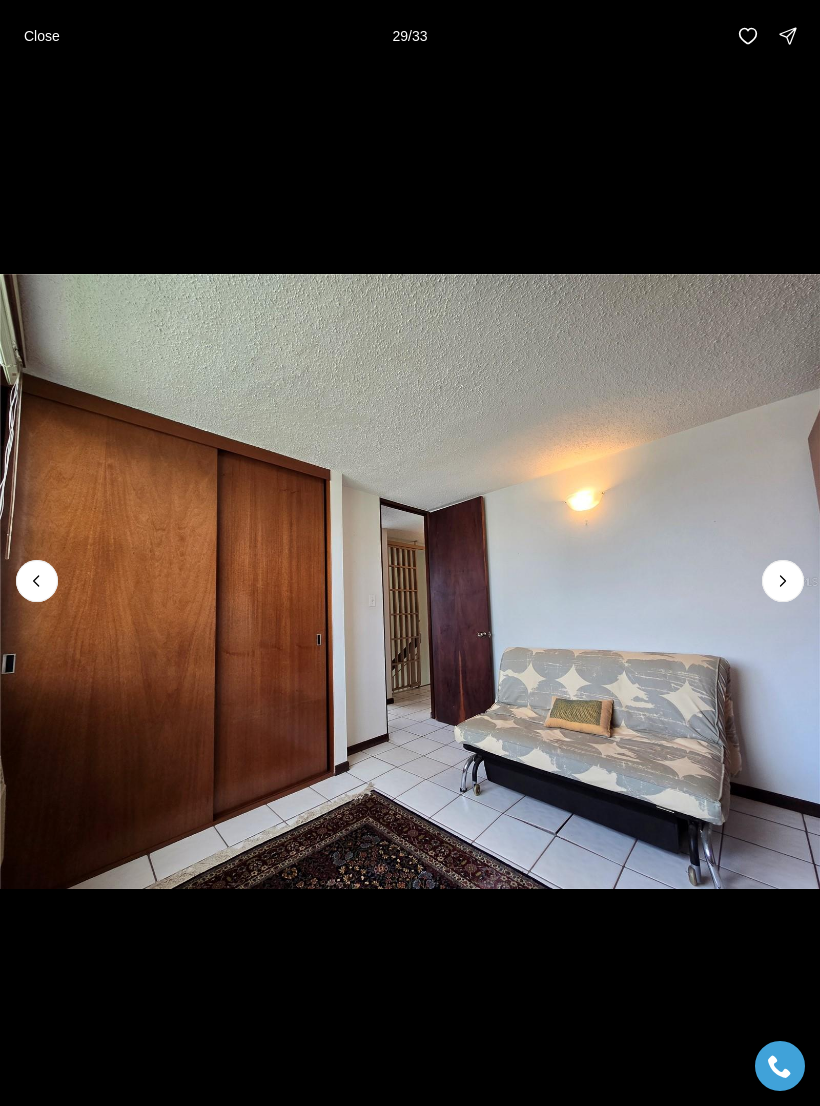 click 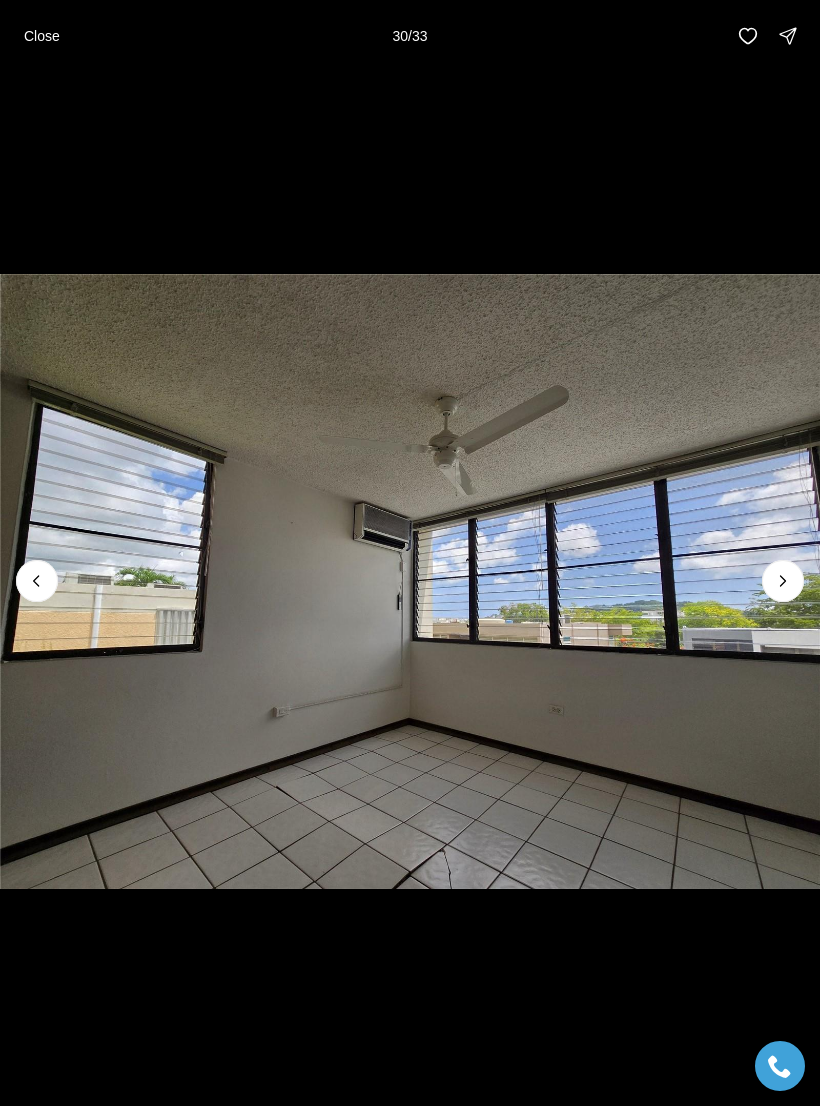 click 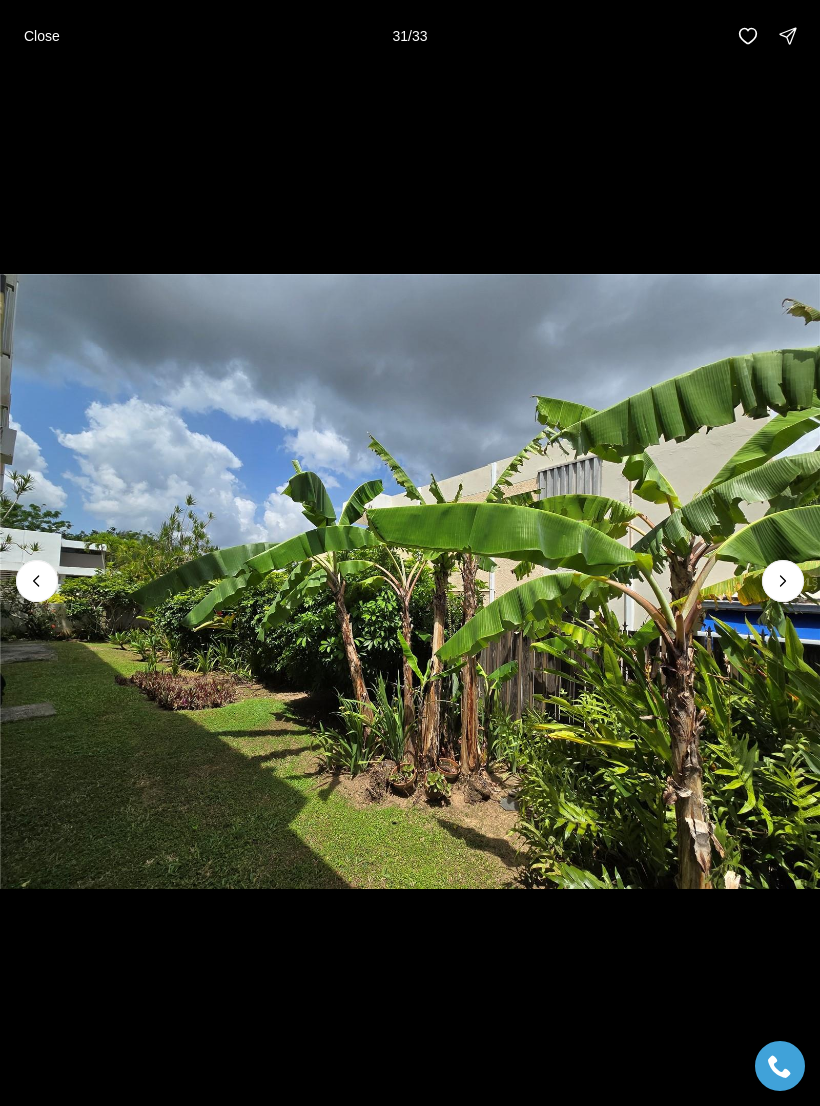 click 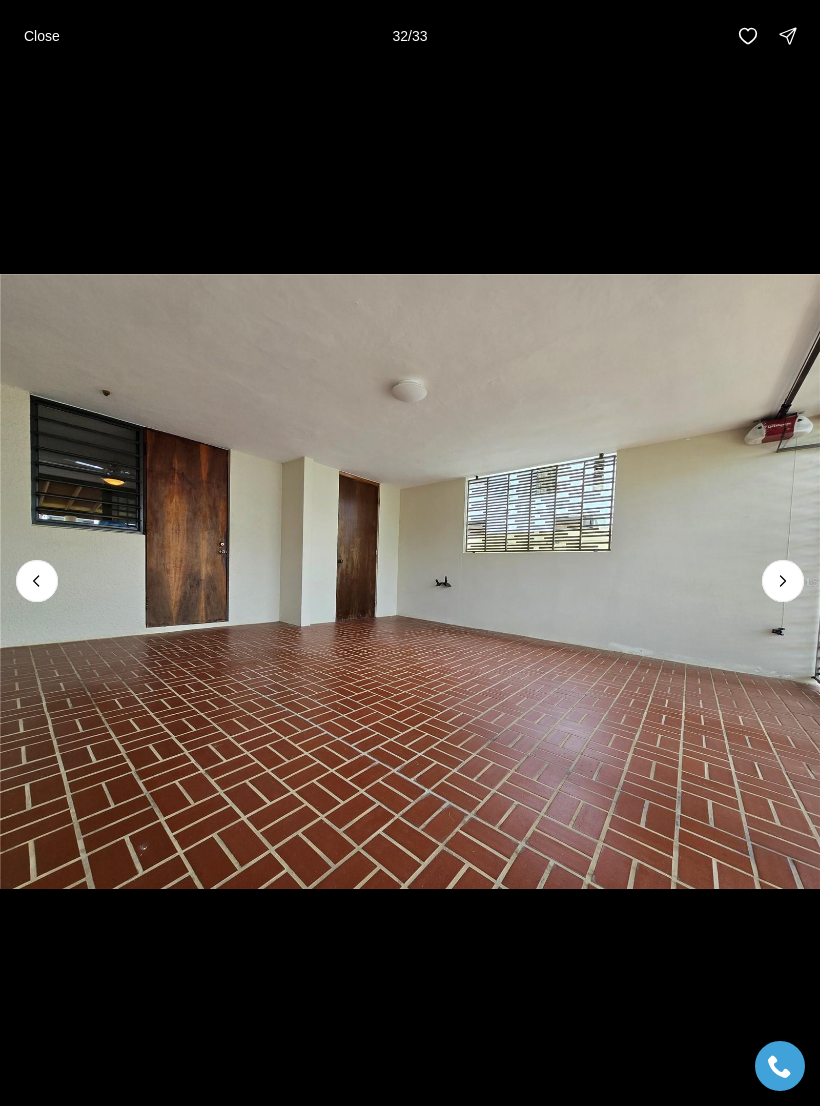 click 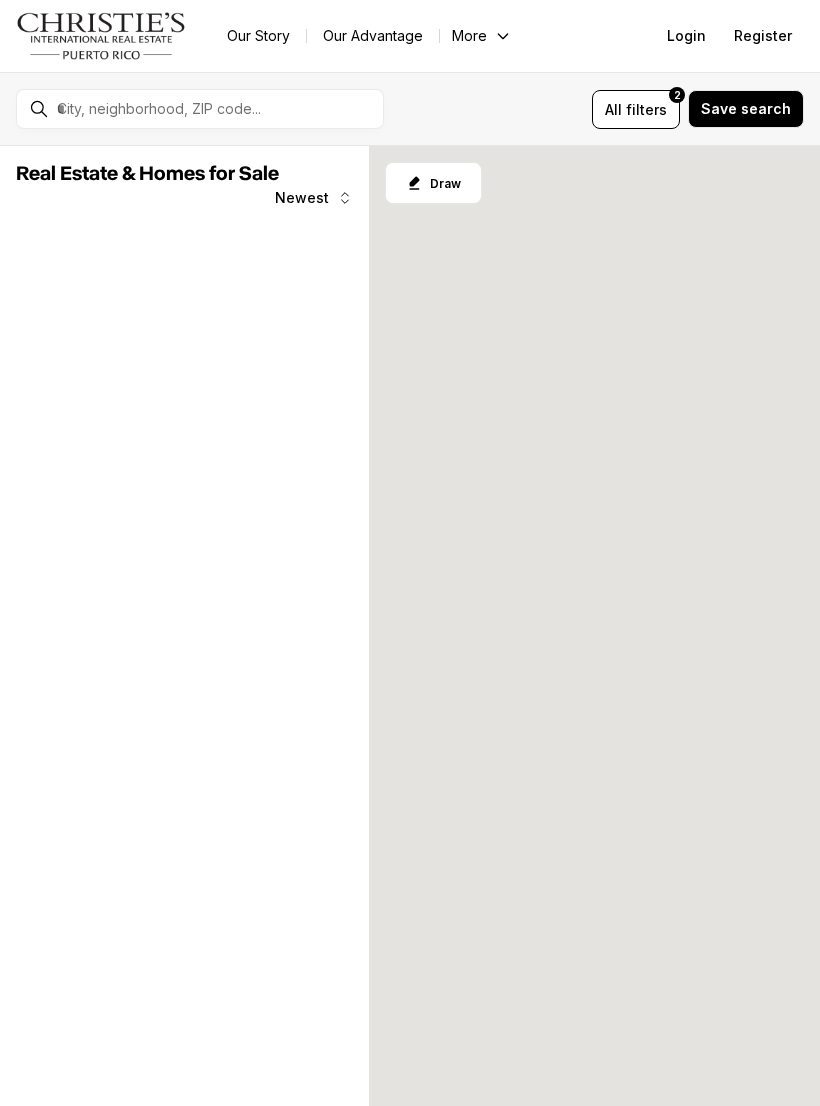 scroll, scrollTop: 0, scrollLeft: 0, axis: both 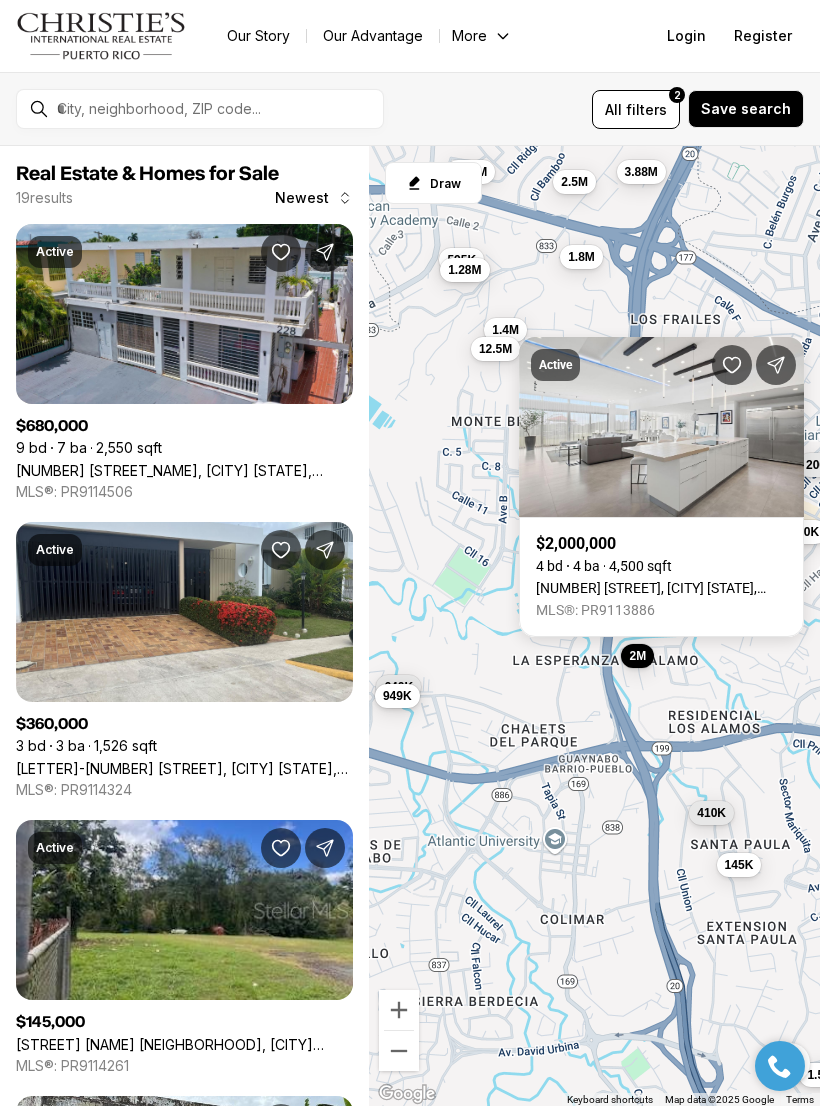 click on "[NUMBER] AZURITA, [CITY] PR, [POSTAL_CODE]" at bounding box center (661, 588) 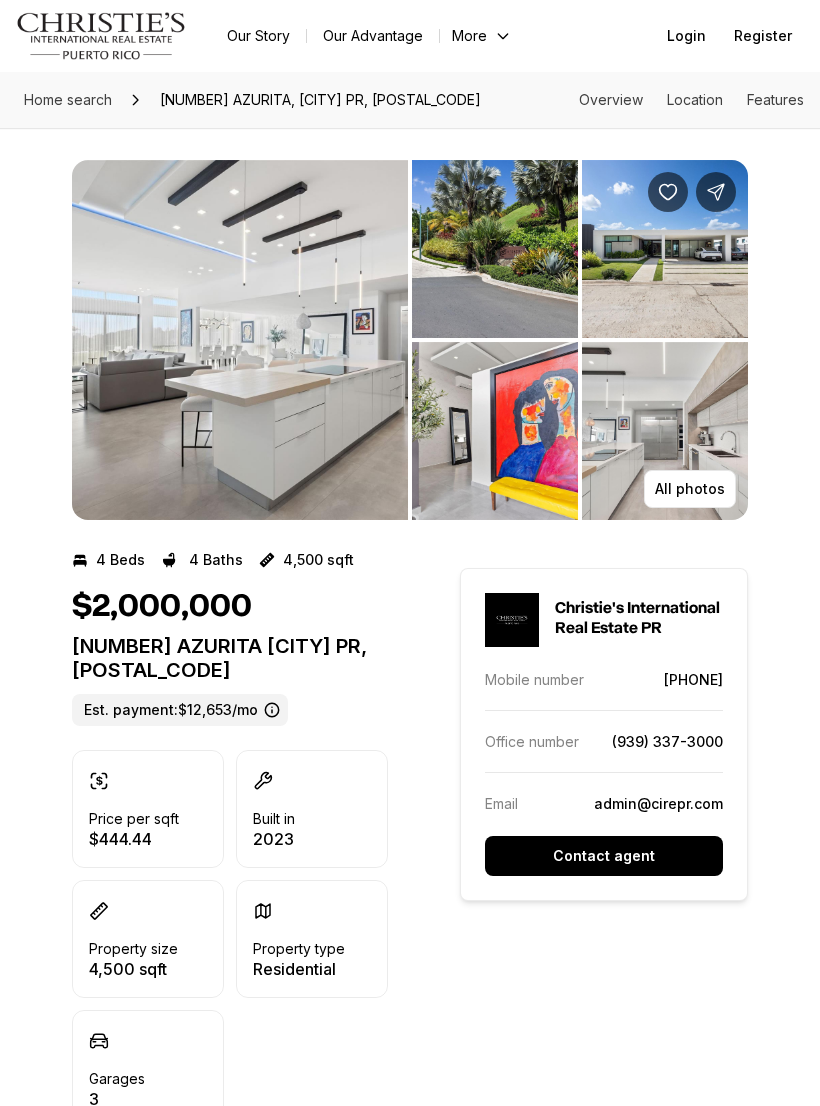scroll, scrollTop: 0, scrollLeft: 0, axis: both 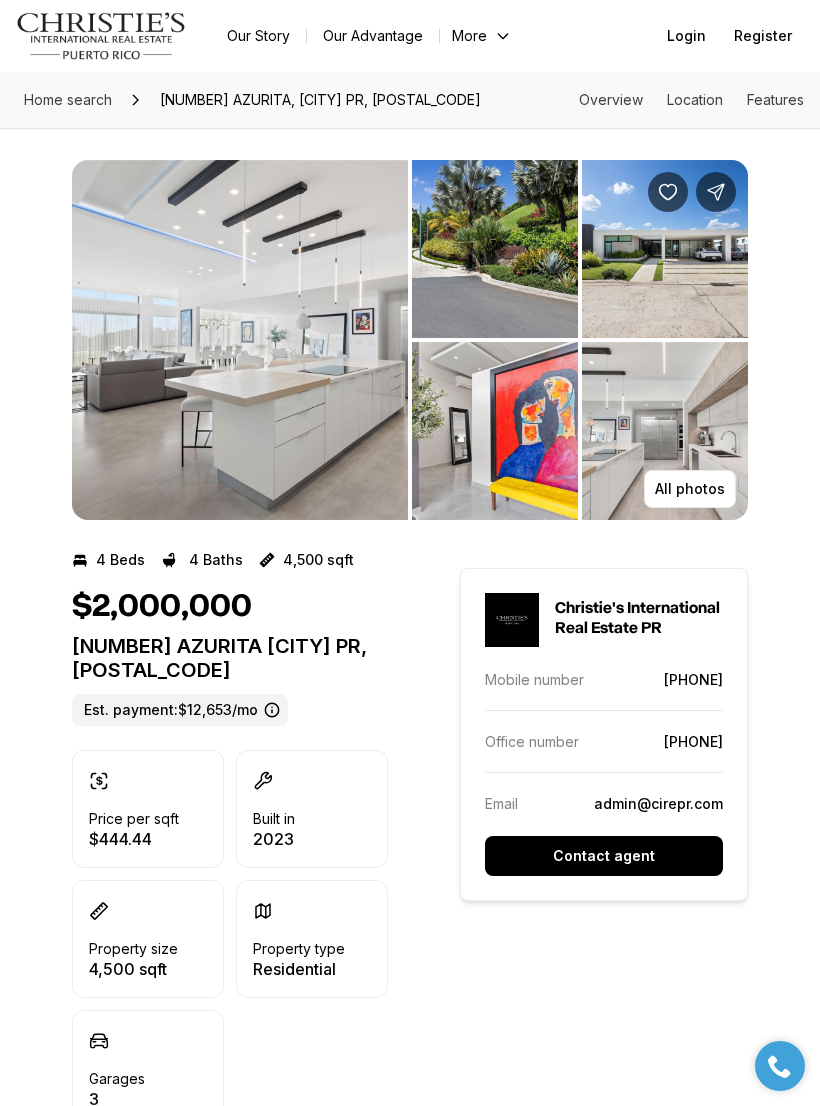 click at bounding box center [665, 249] 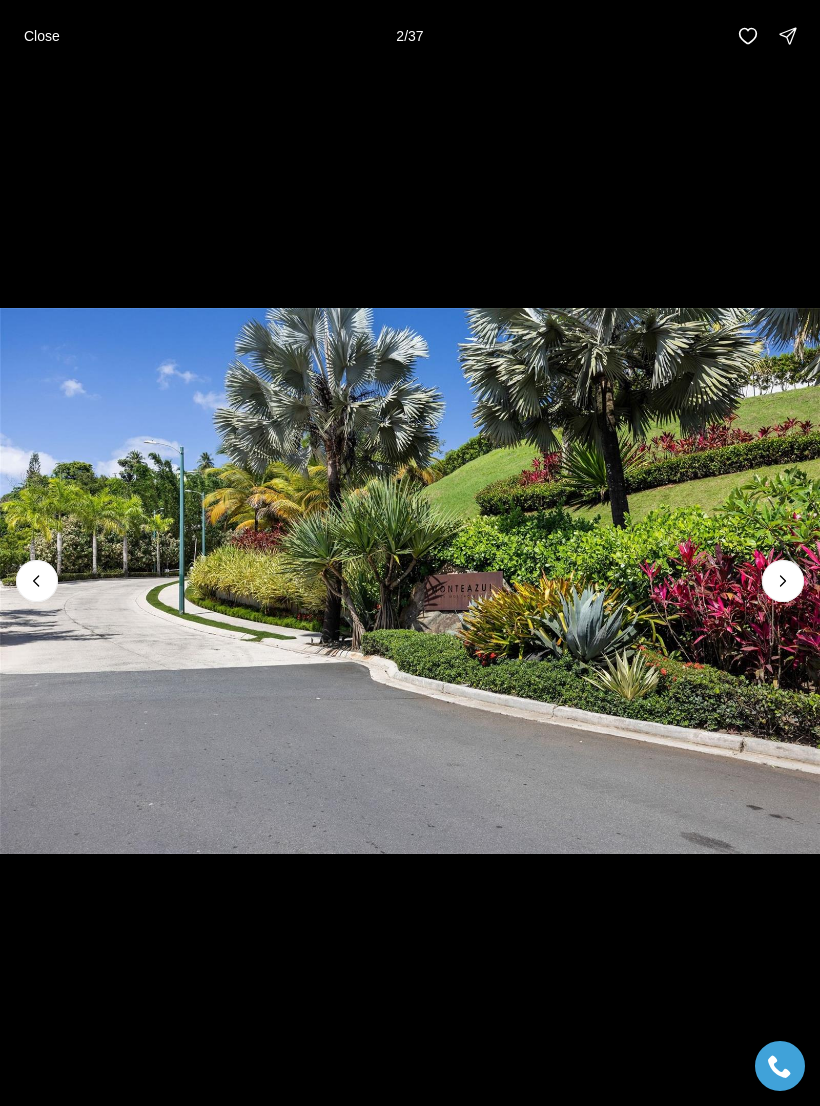 click 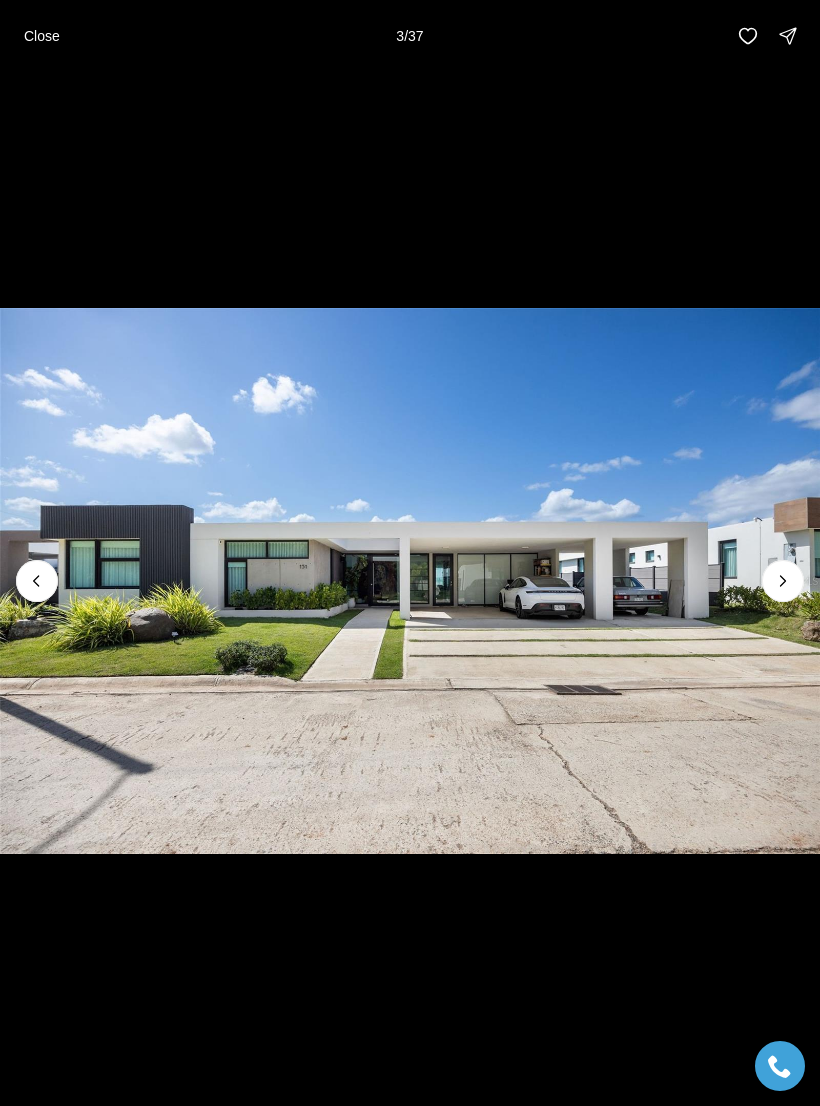 click 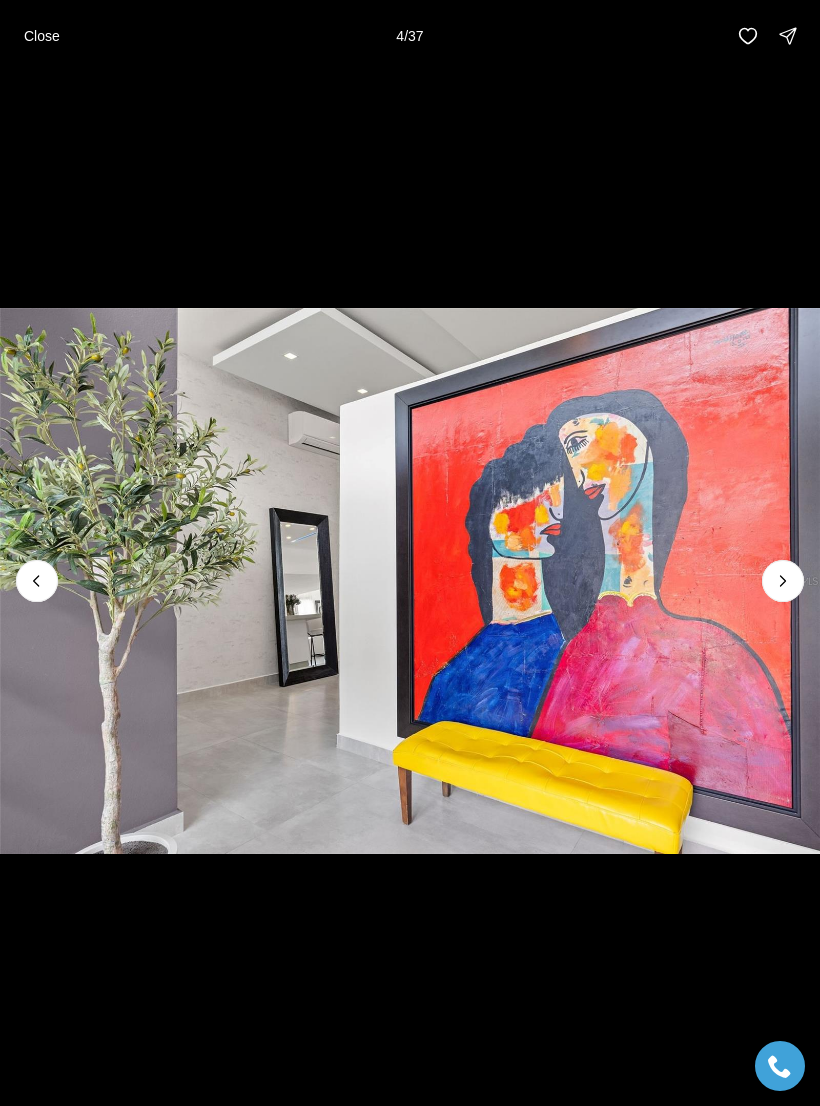click 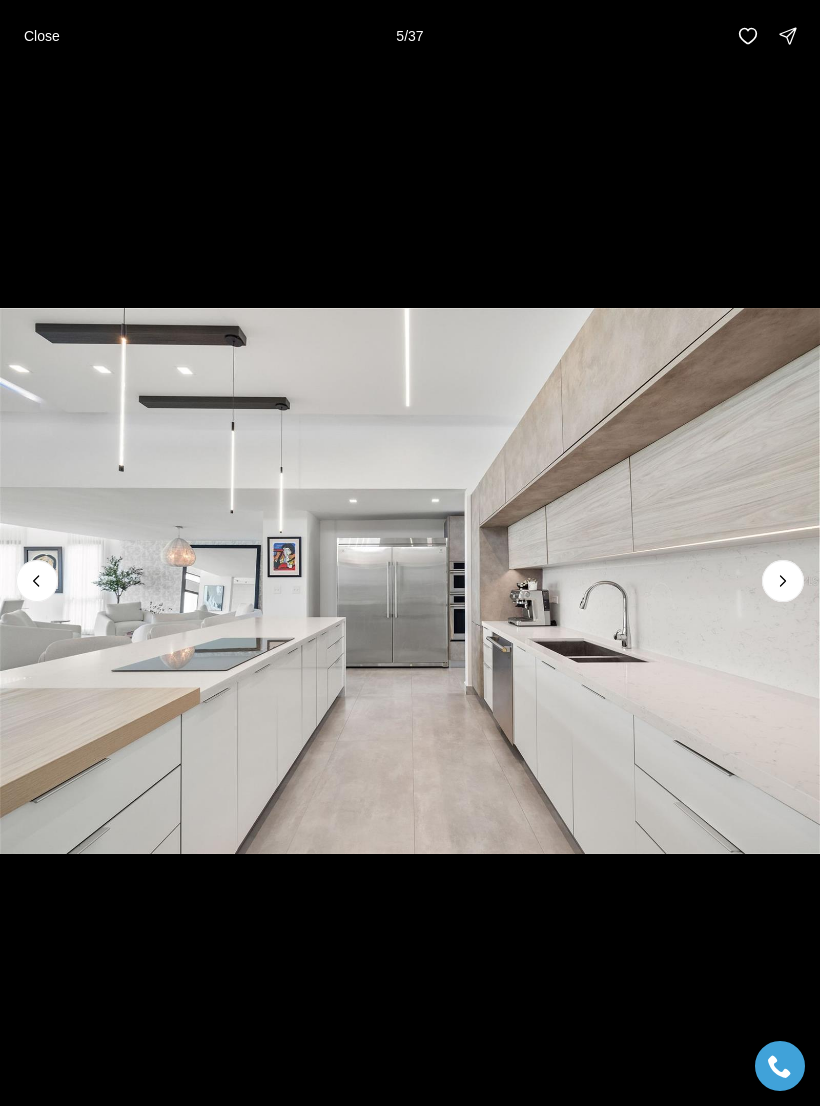 click 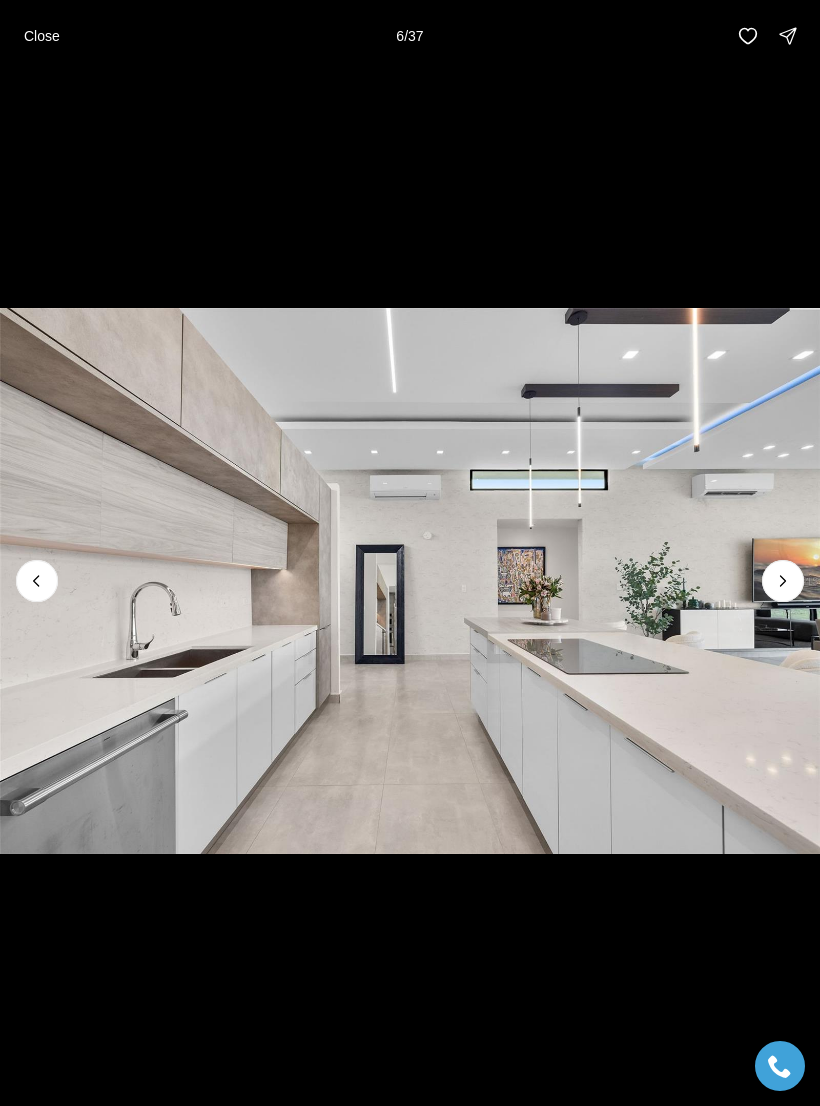 click 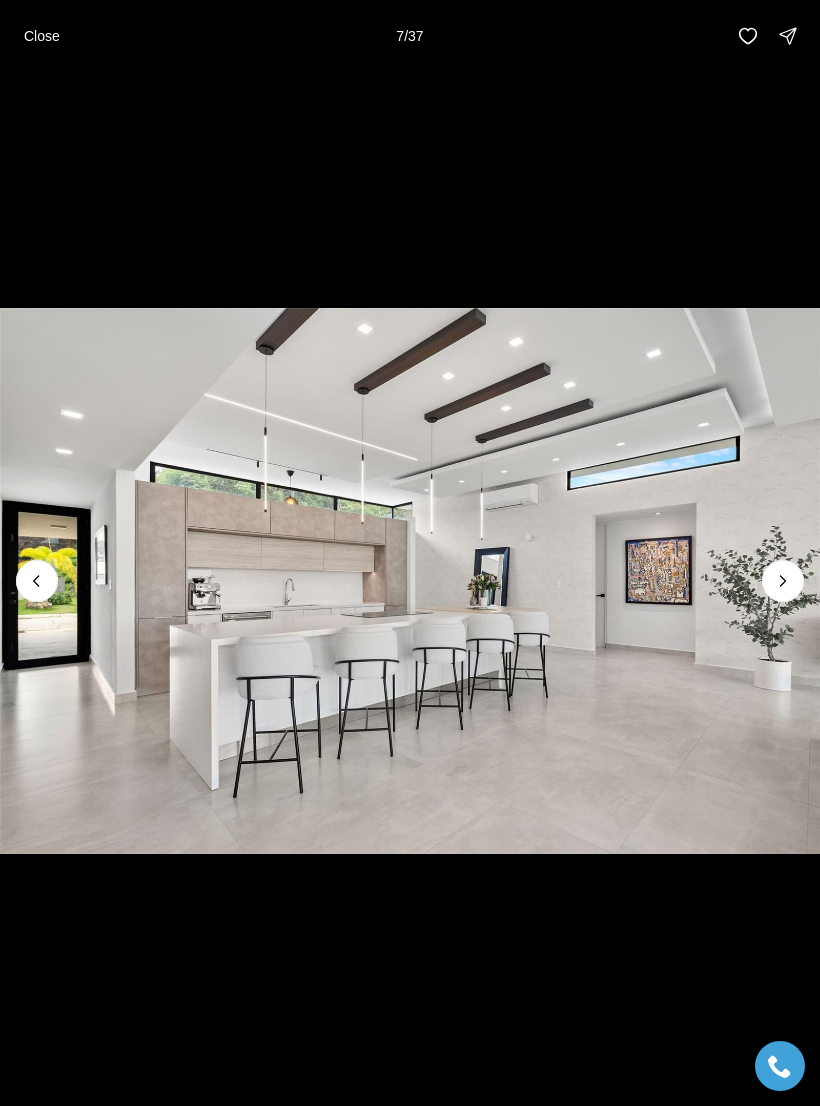 click 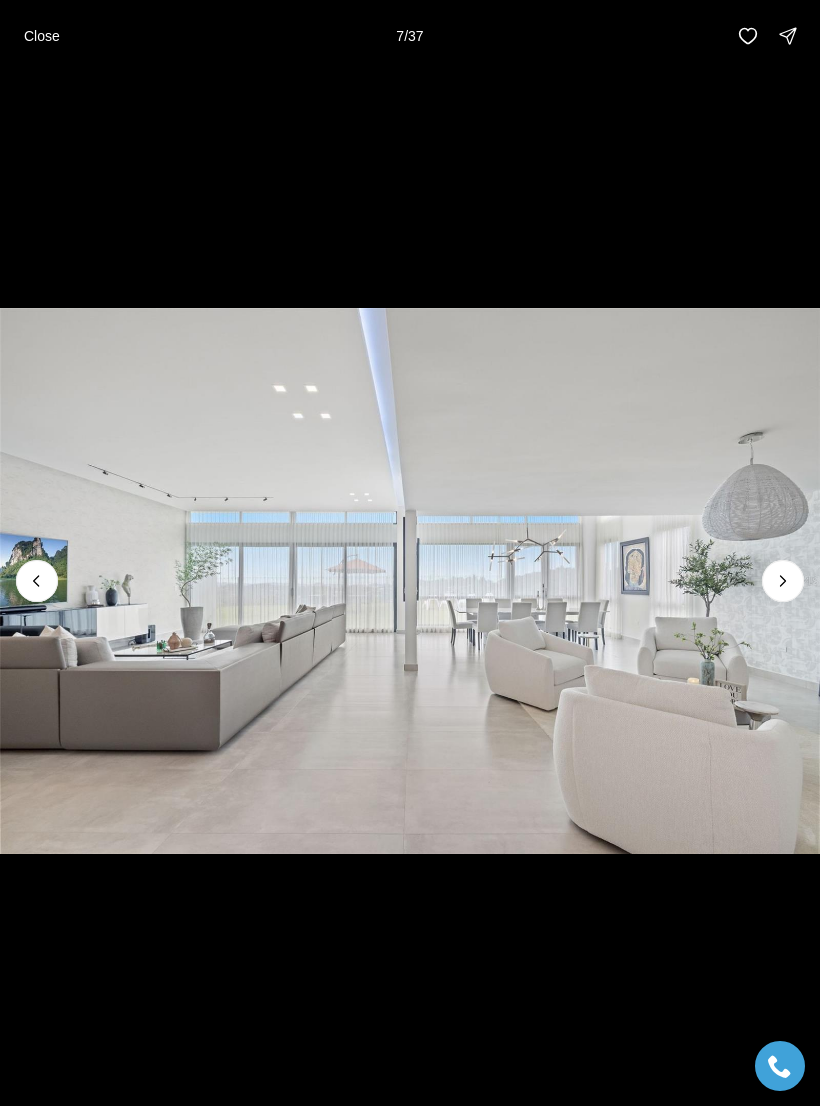 click 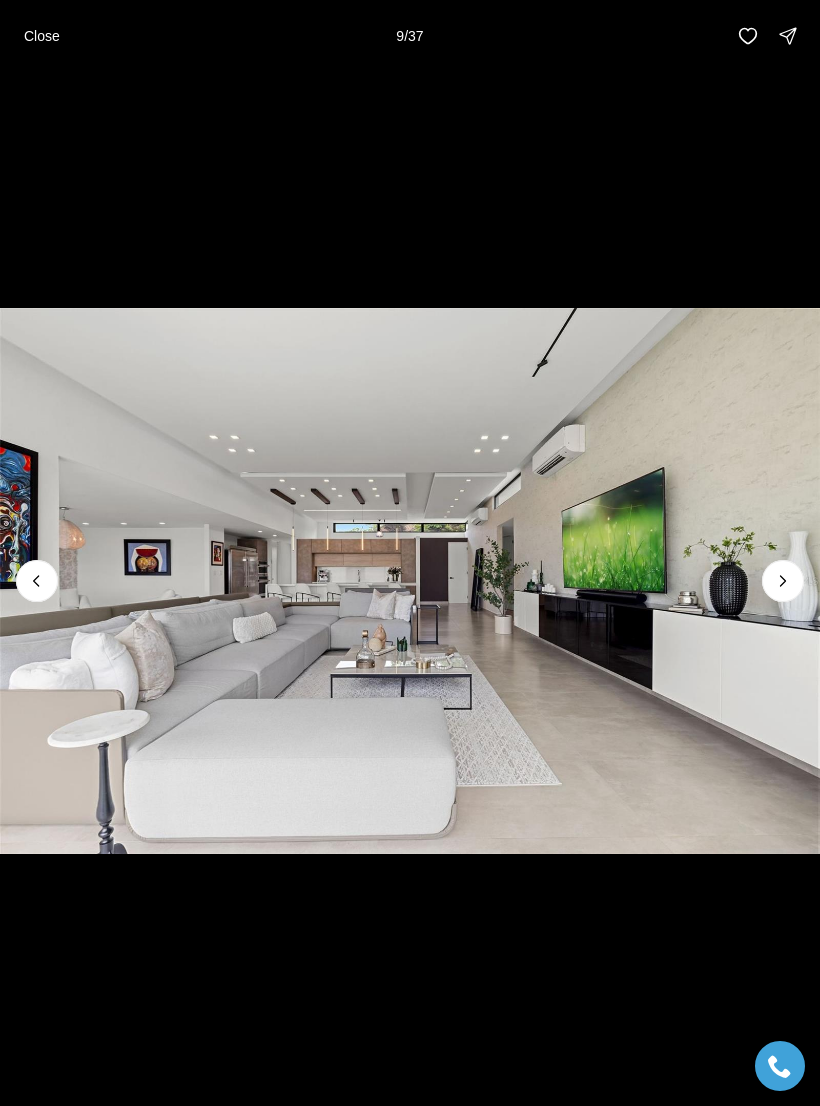 click 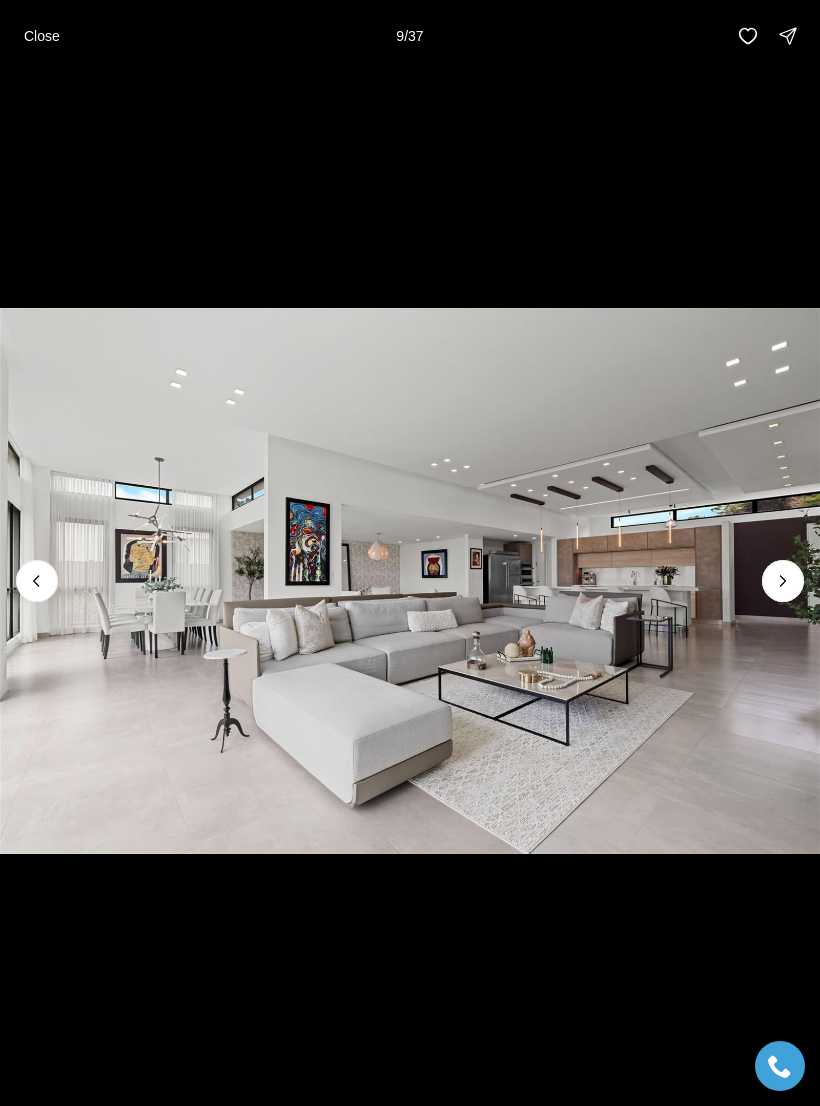 click 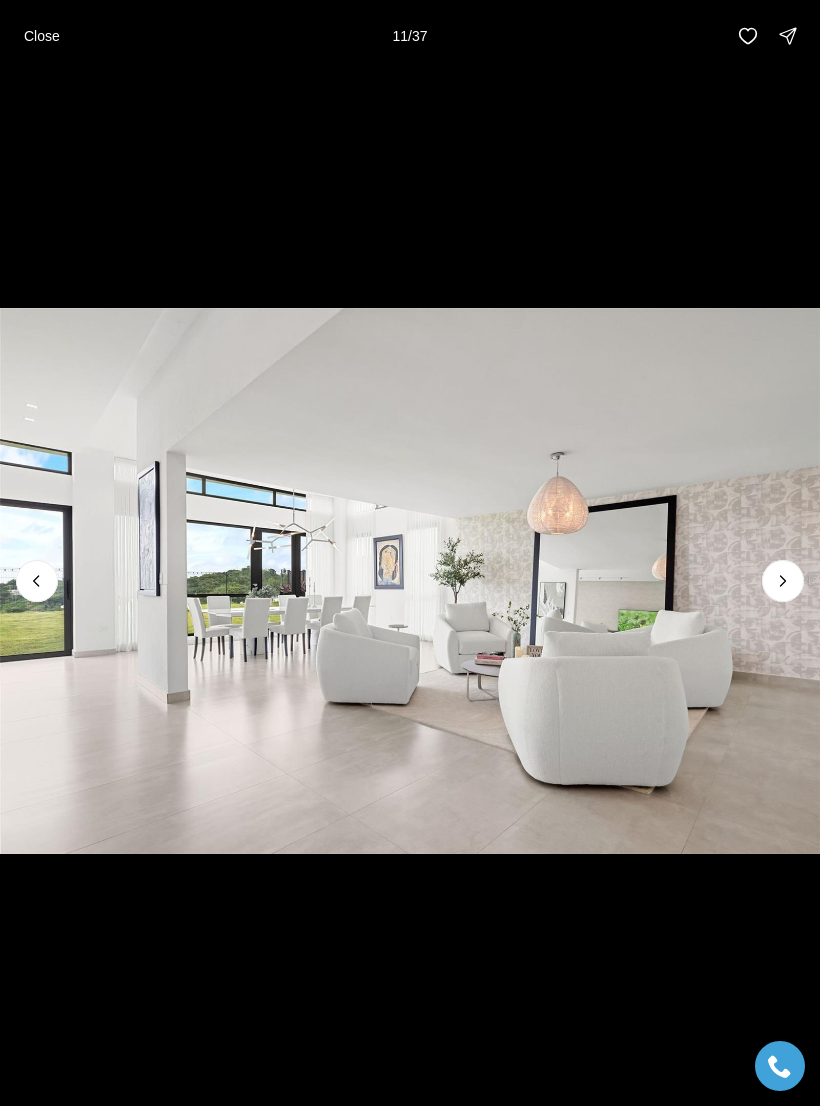 click 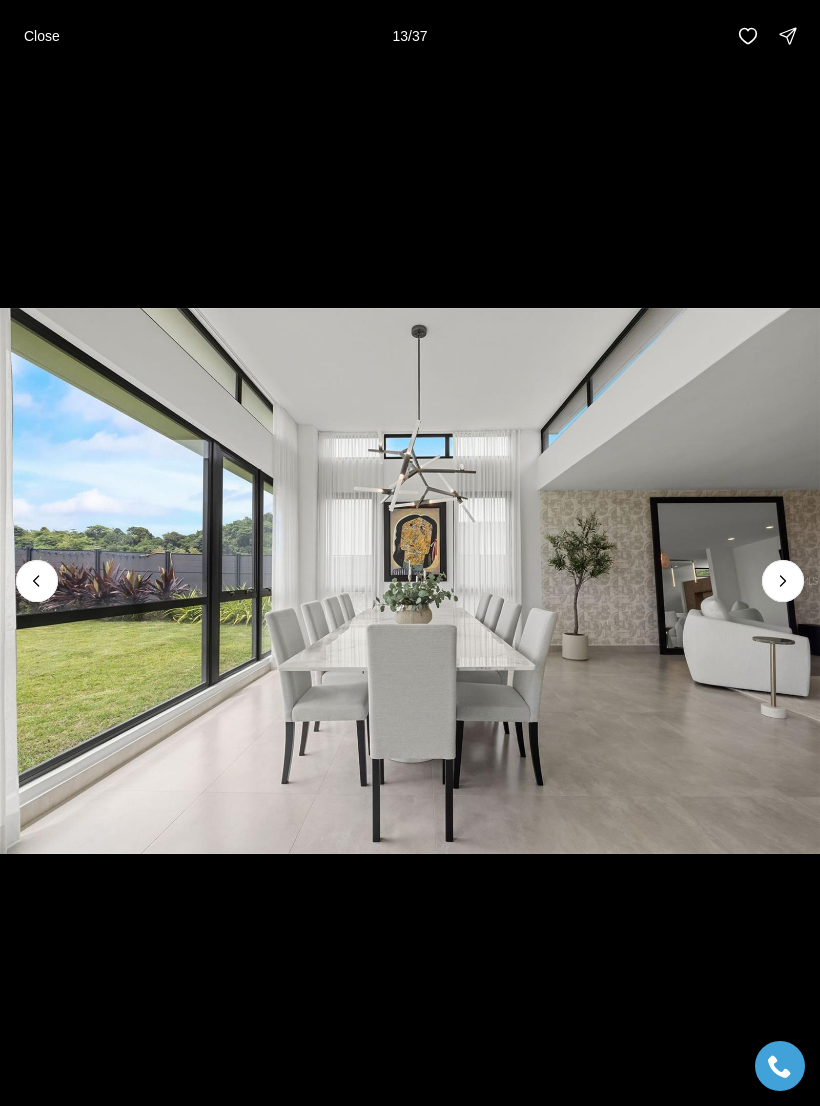 click 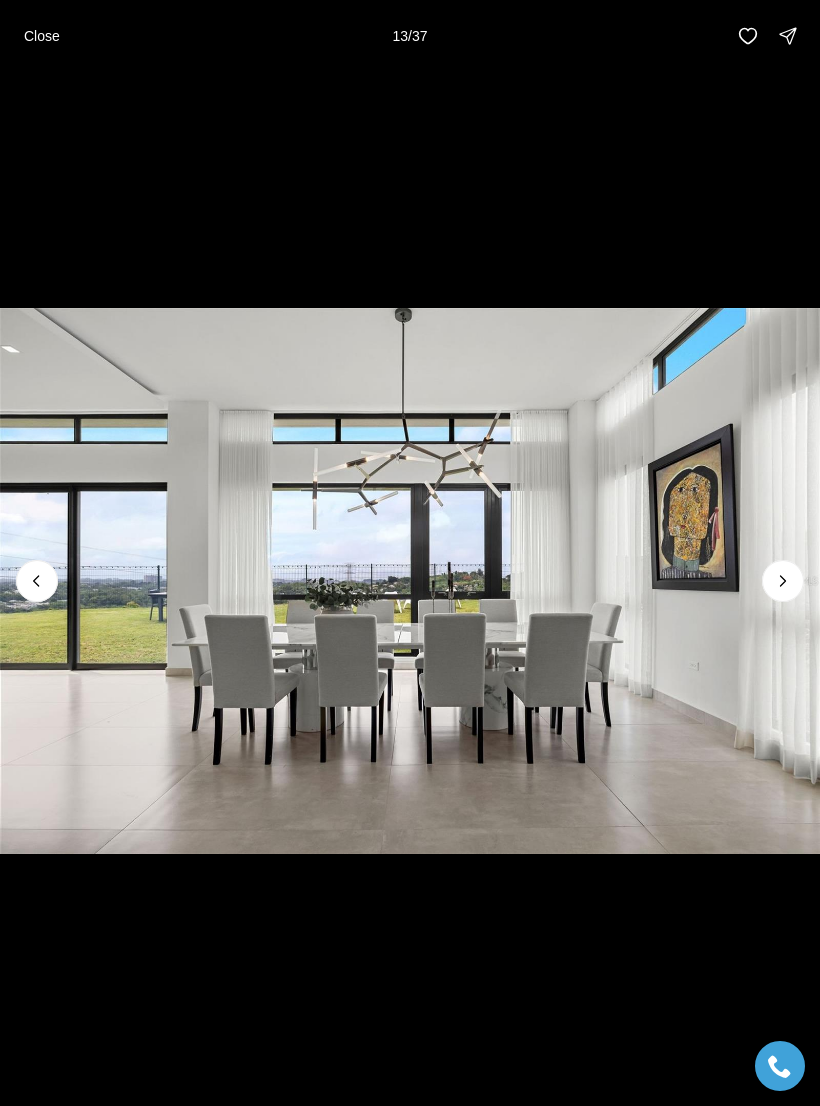 click 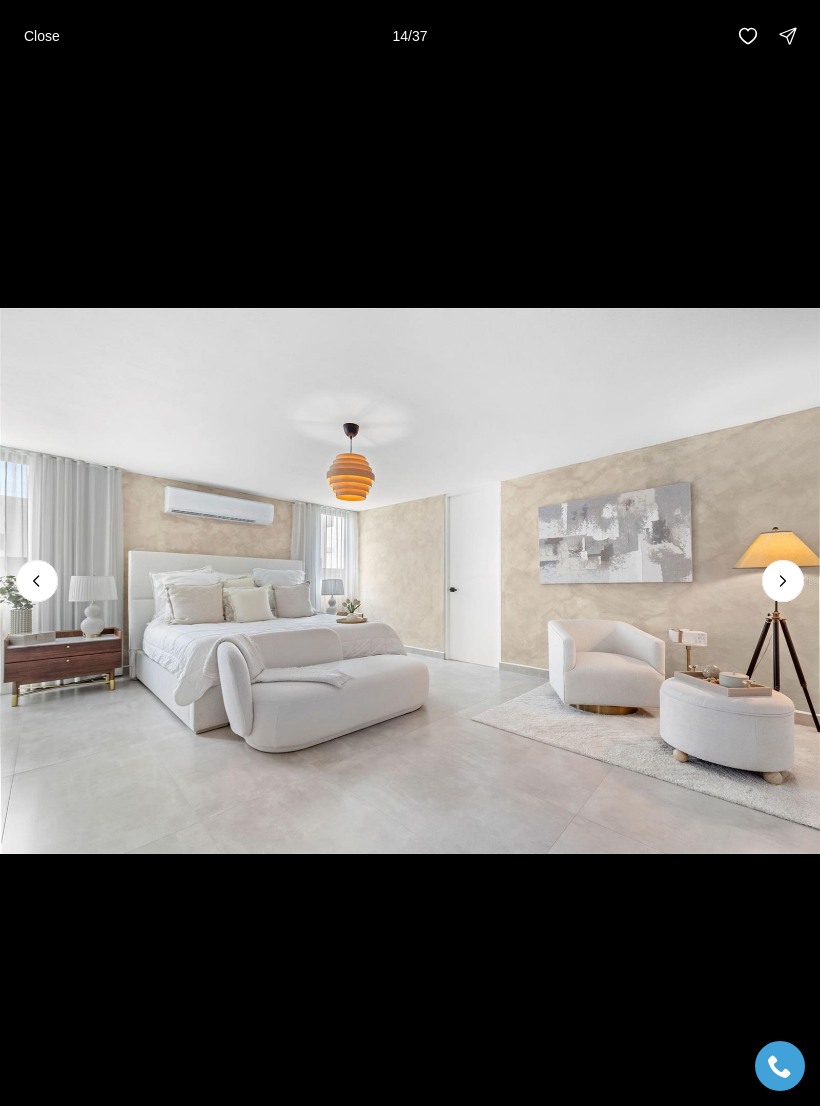 click at bounding box center [783, 581] 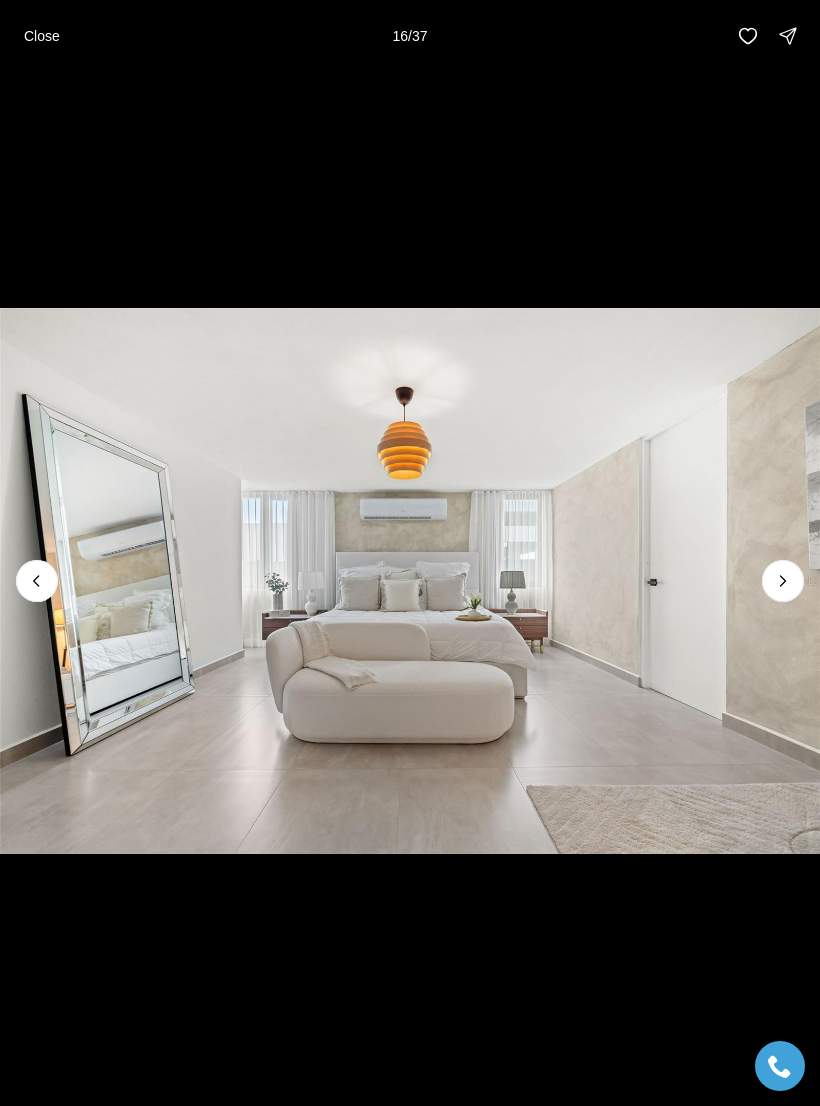 click 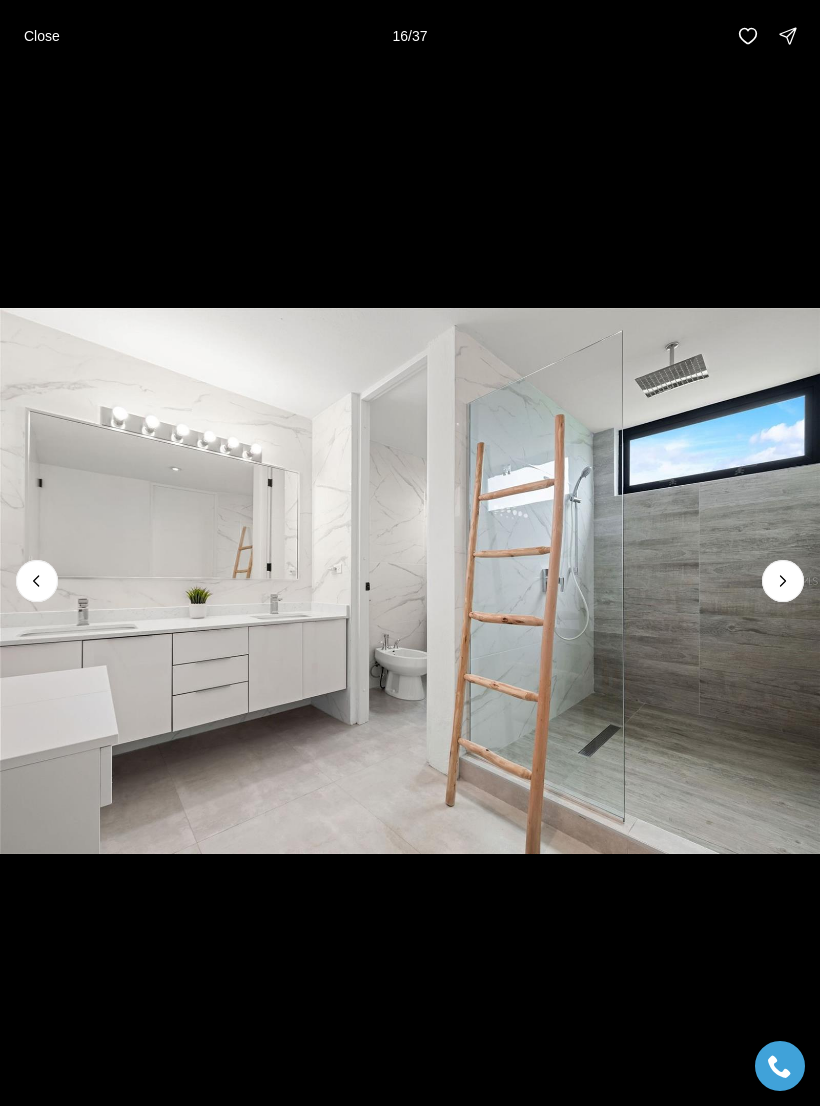click 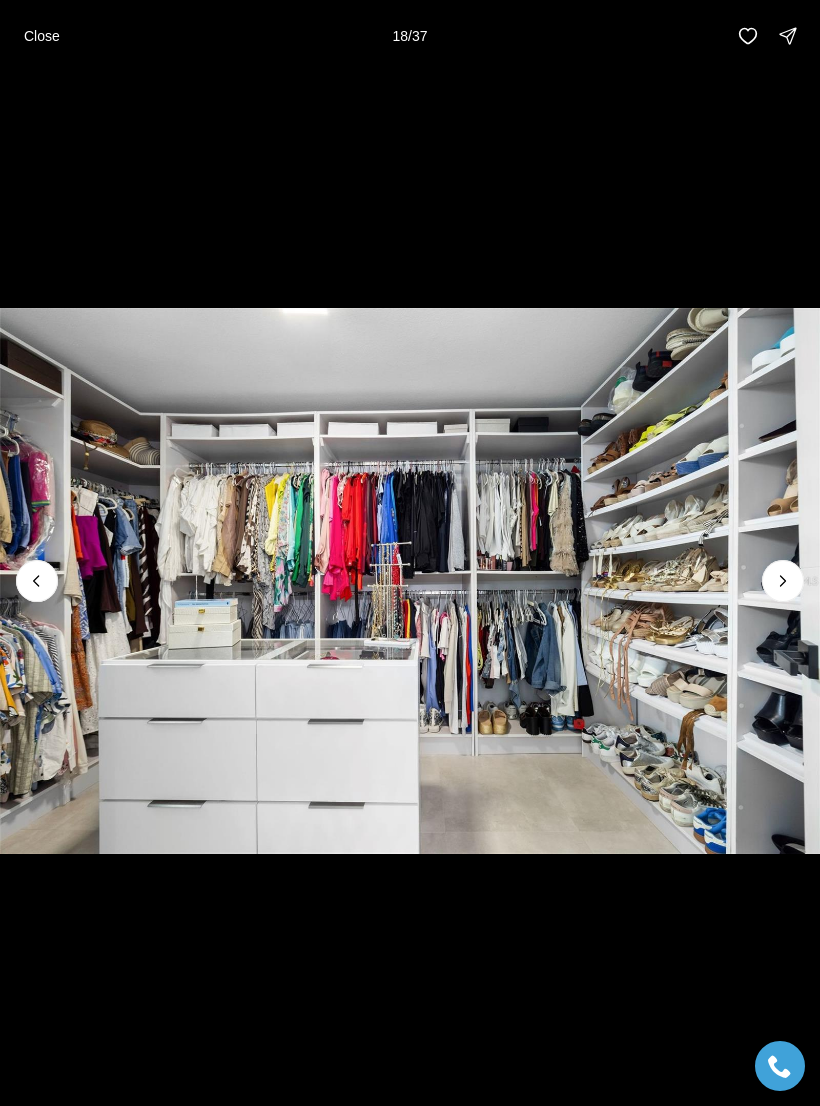 click at bounding box center (783, 581) 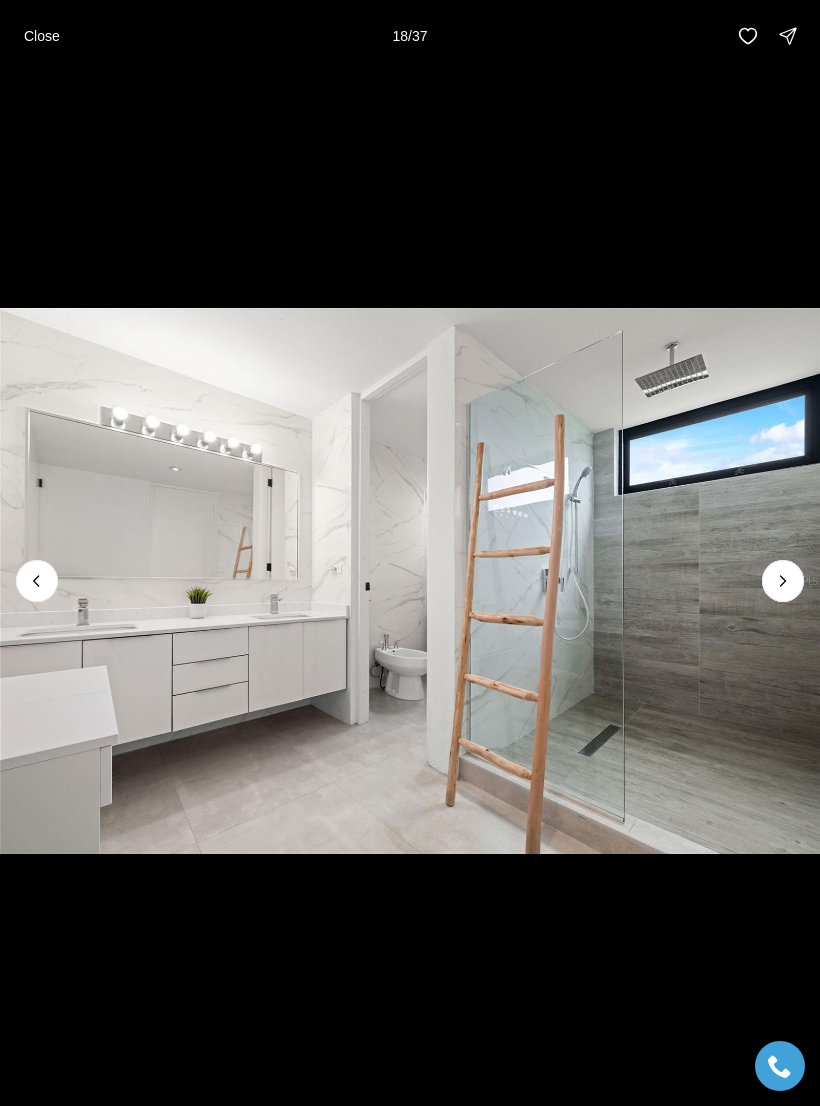 click at bounding box center (783, 581) 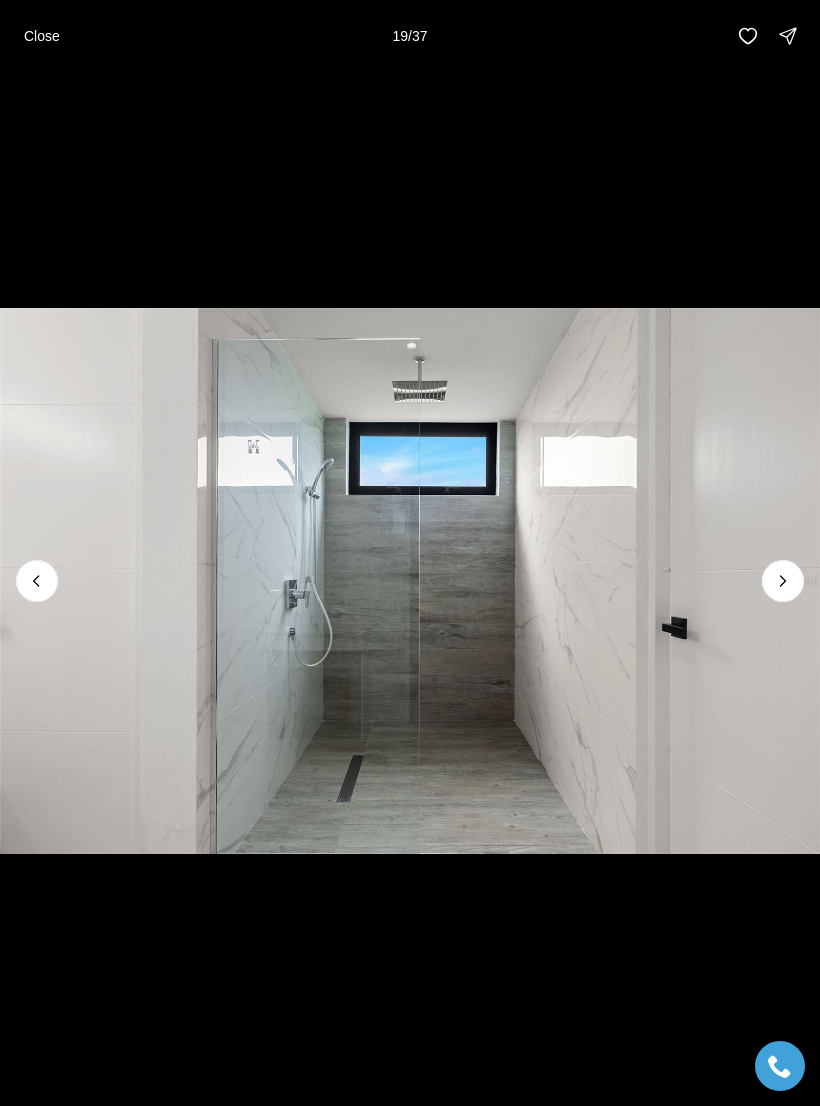 click at bounding box center (783, 581) 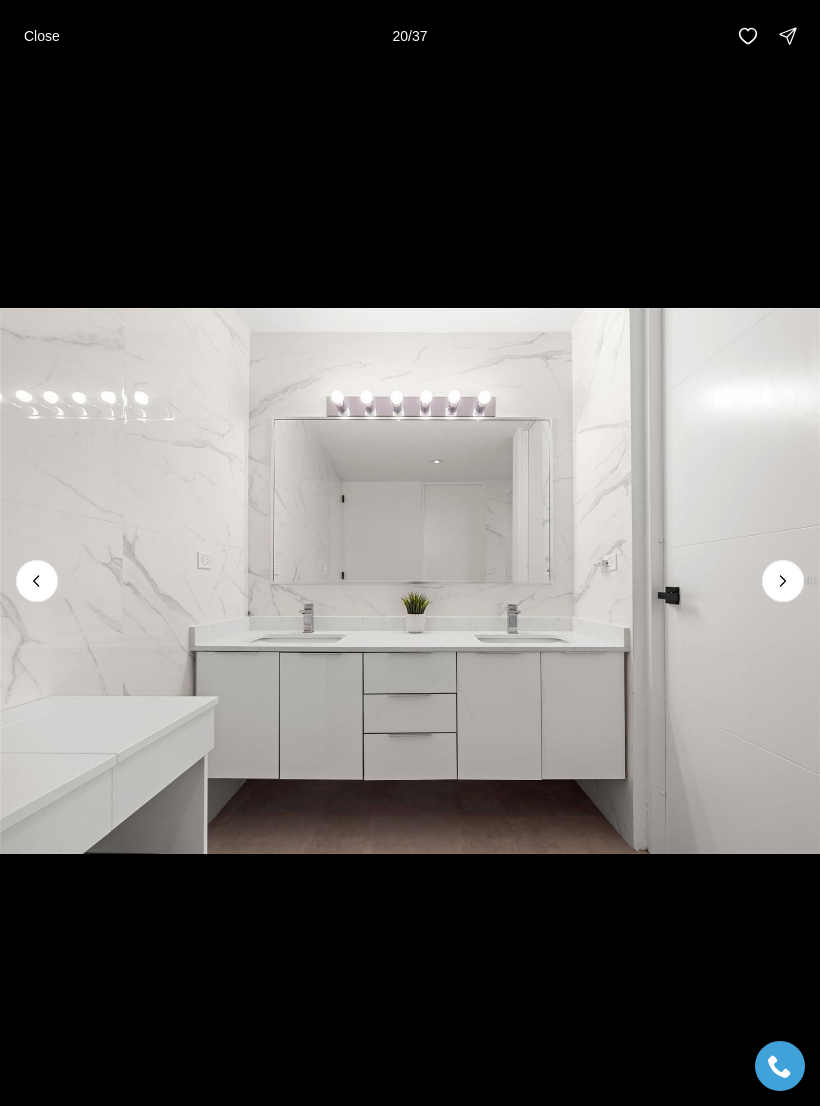 click at bounding box center (783, 581) 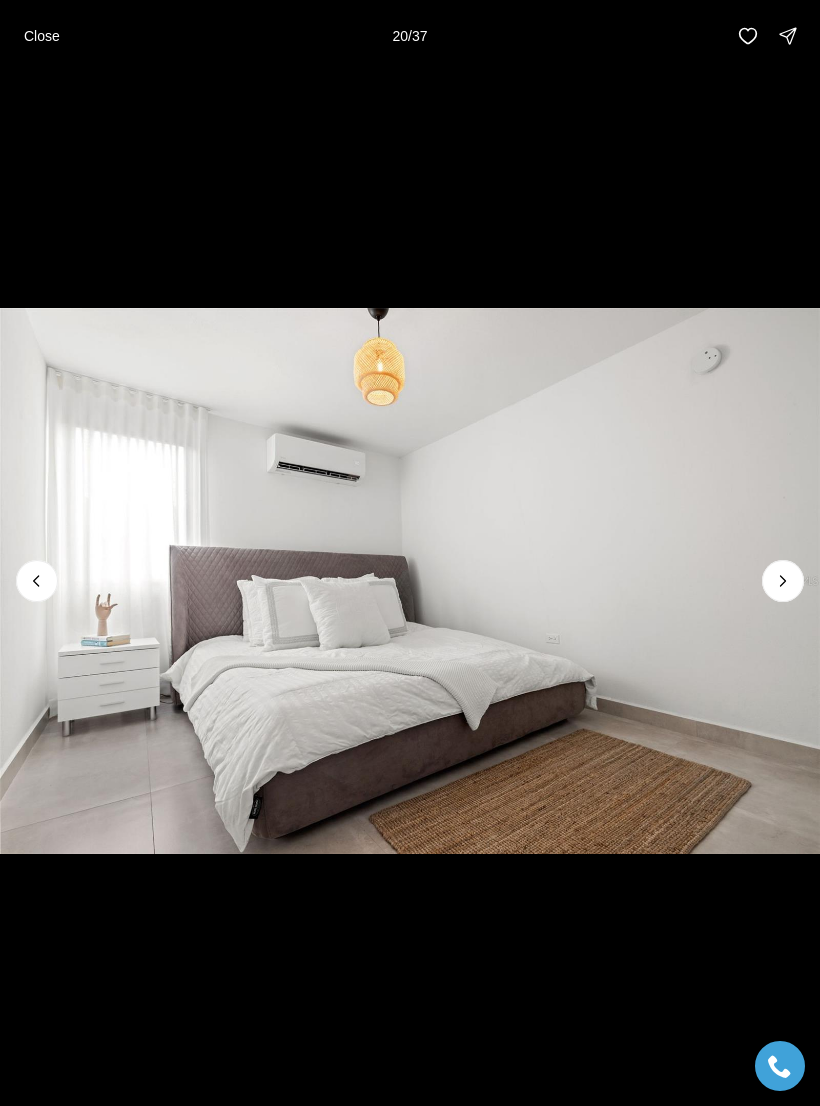 click at bounding box center [783, 581] 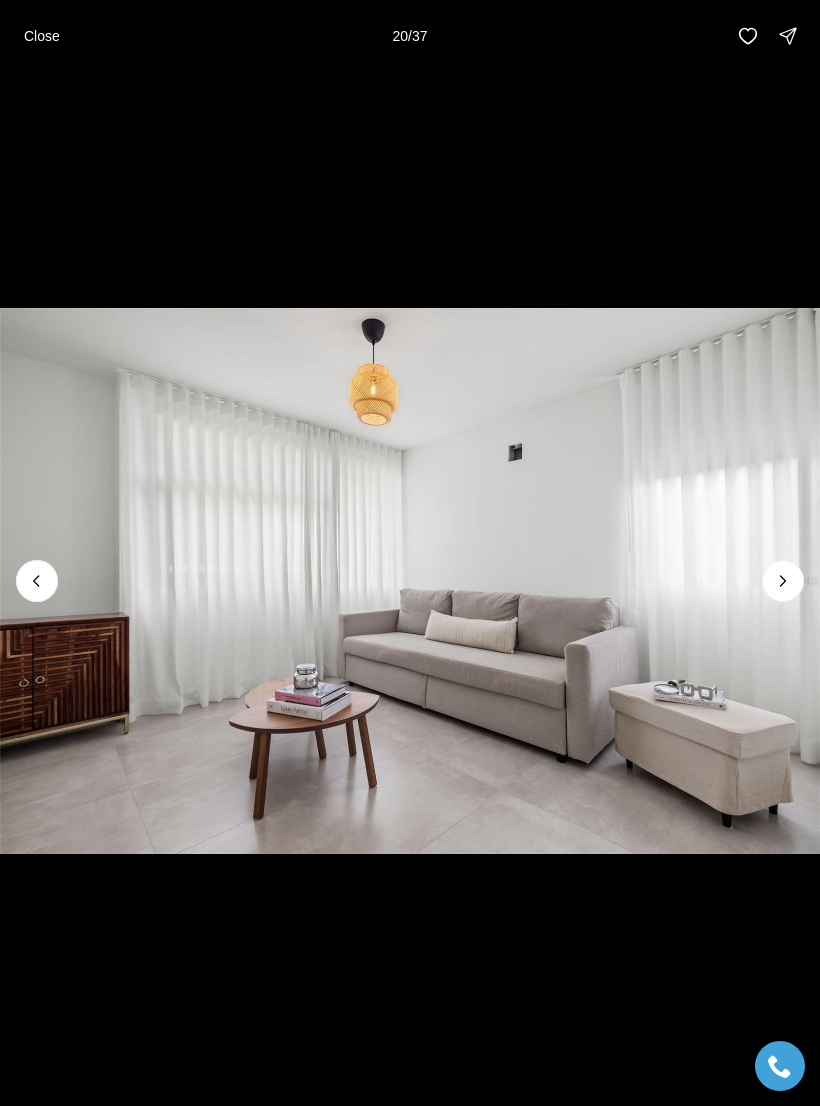 click at bounding box center [783, 581] 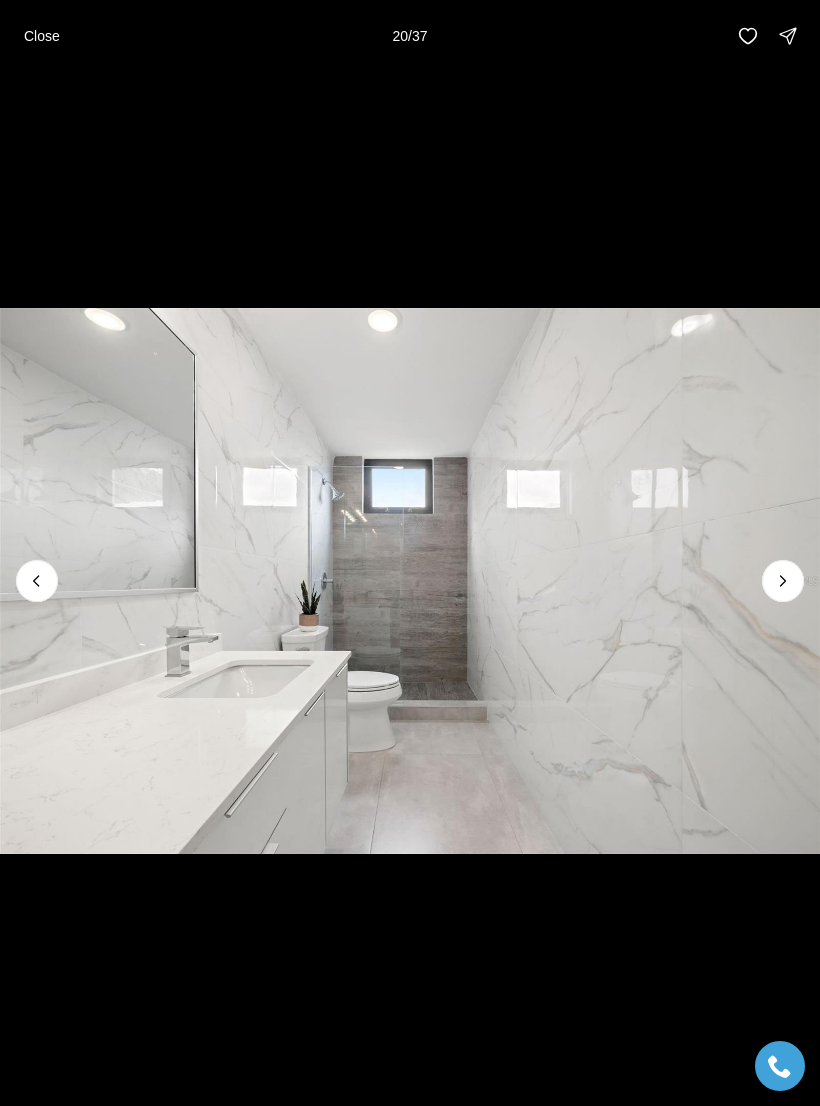 click at bounding box center (783, 581) 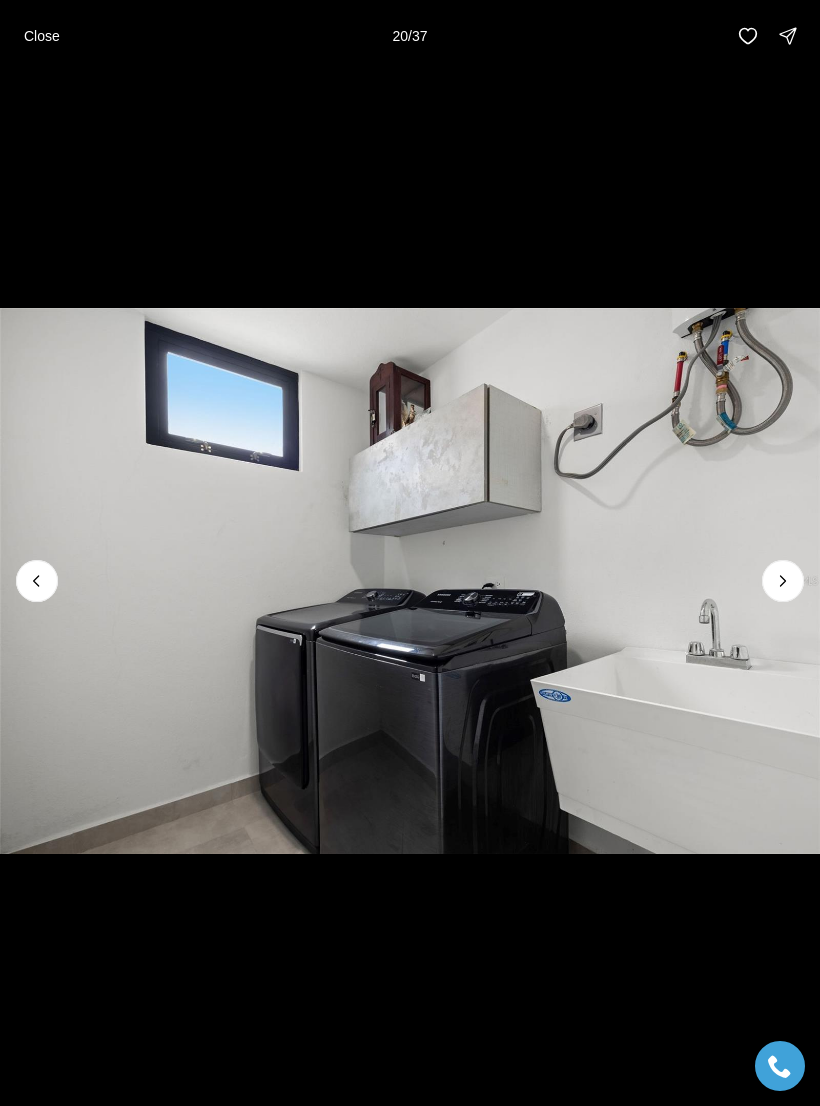 click at bounding box center [783, 581] 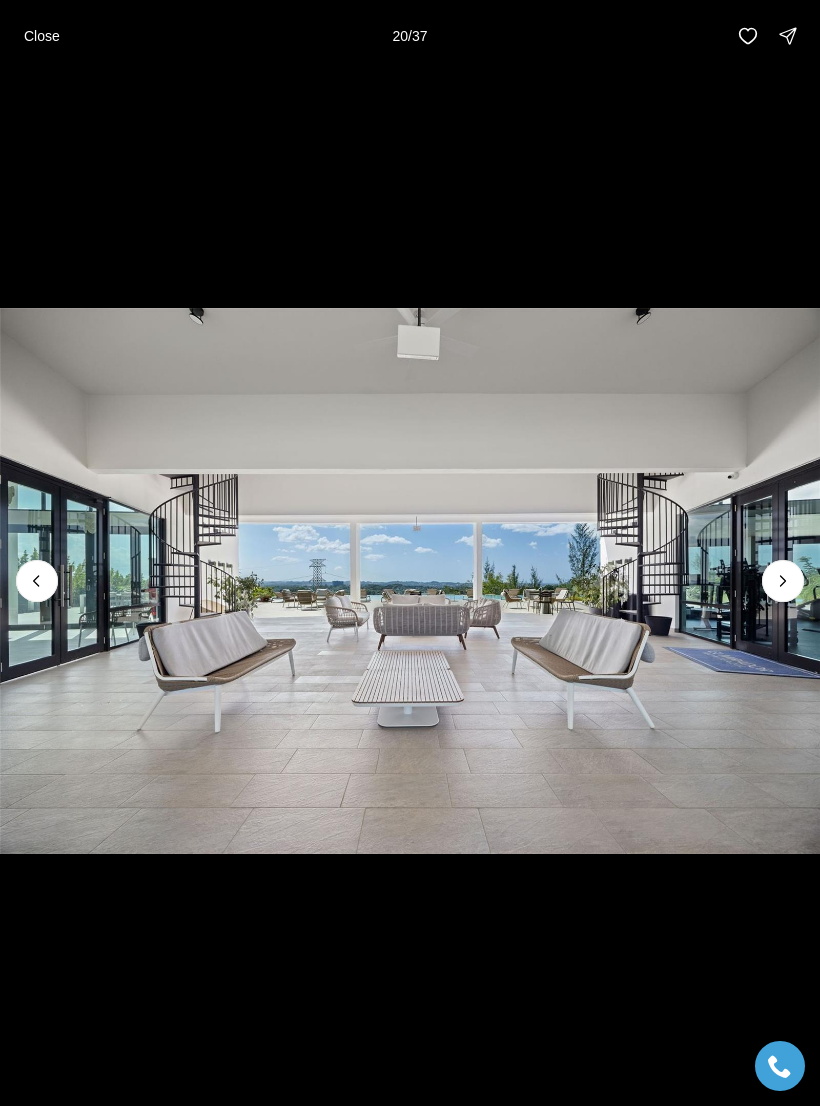 click at bounding box center (783, 581) 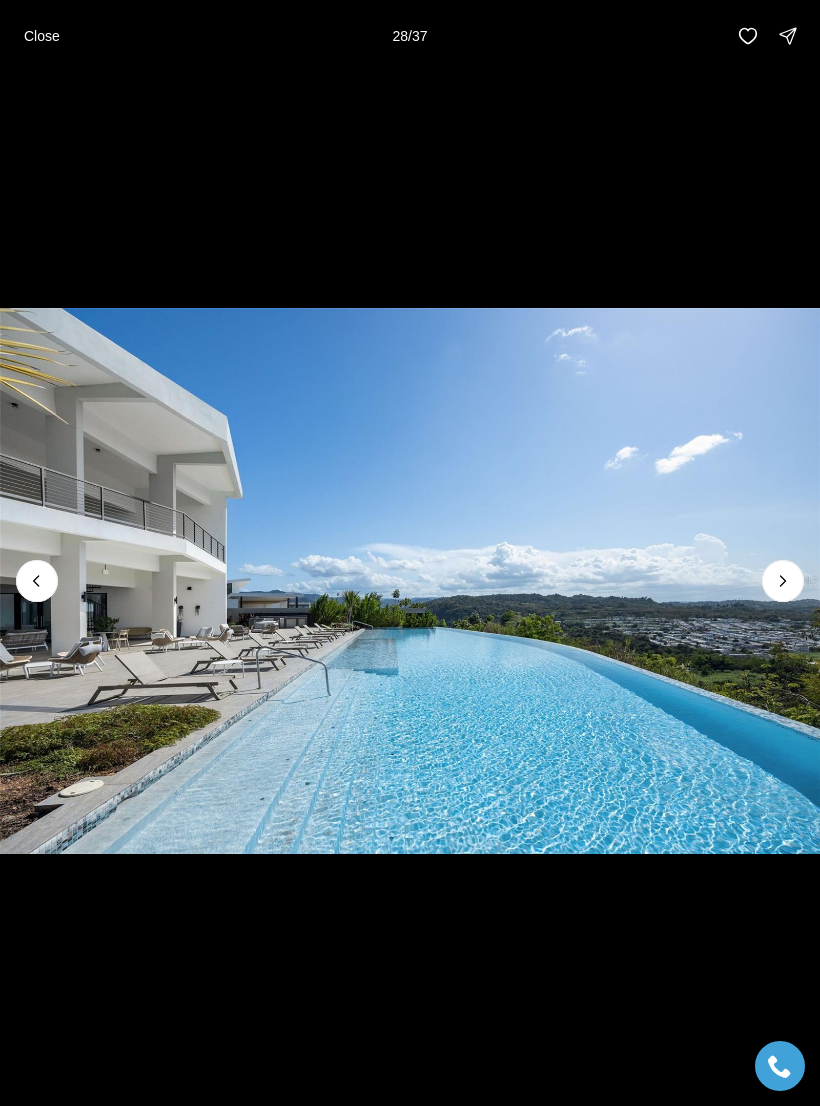 click at bounding box center (783, 581) 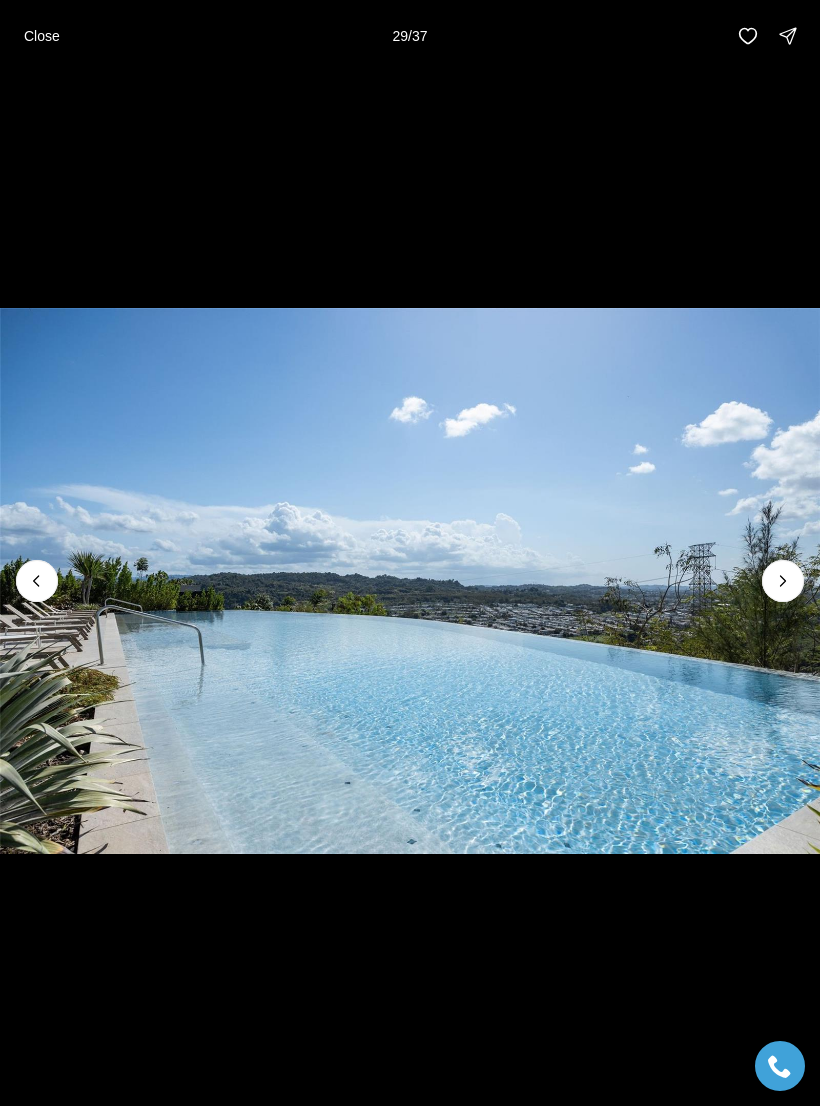 click 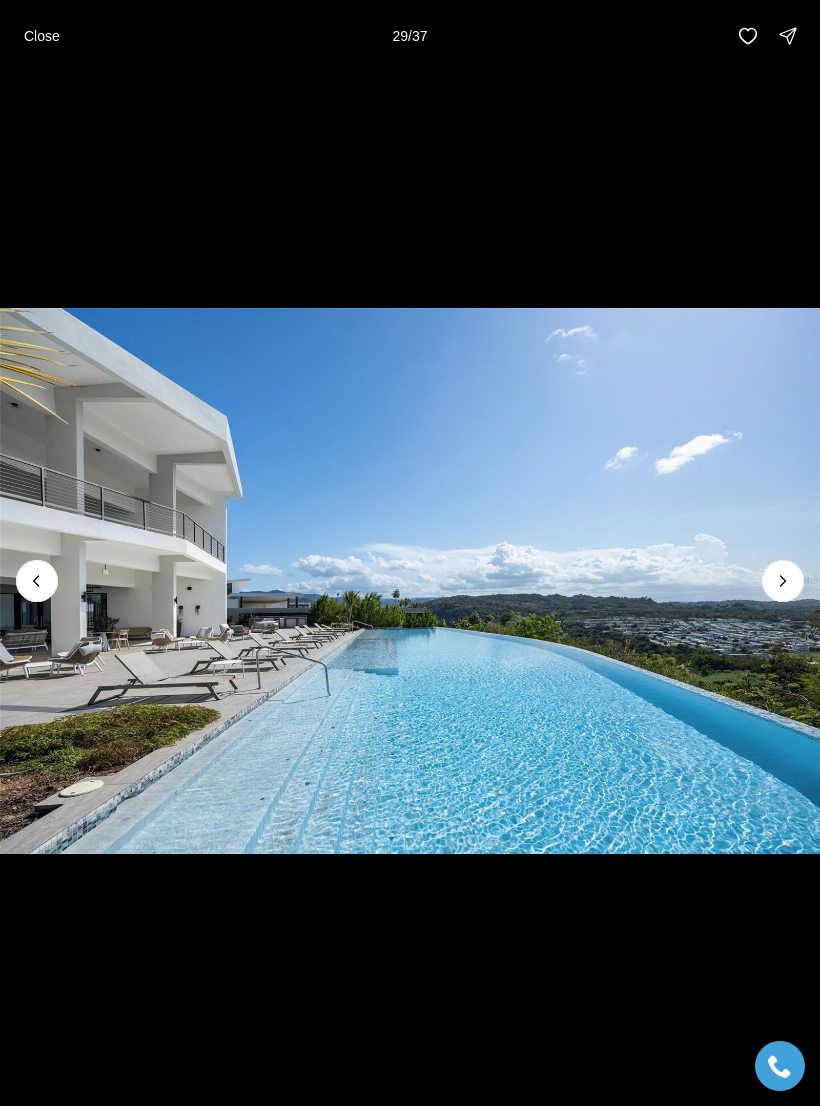 click 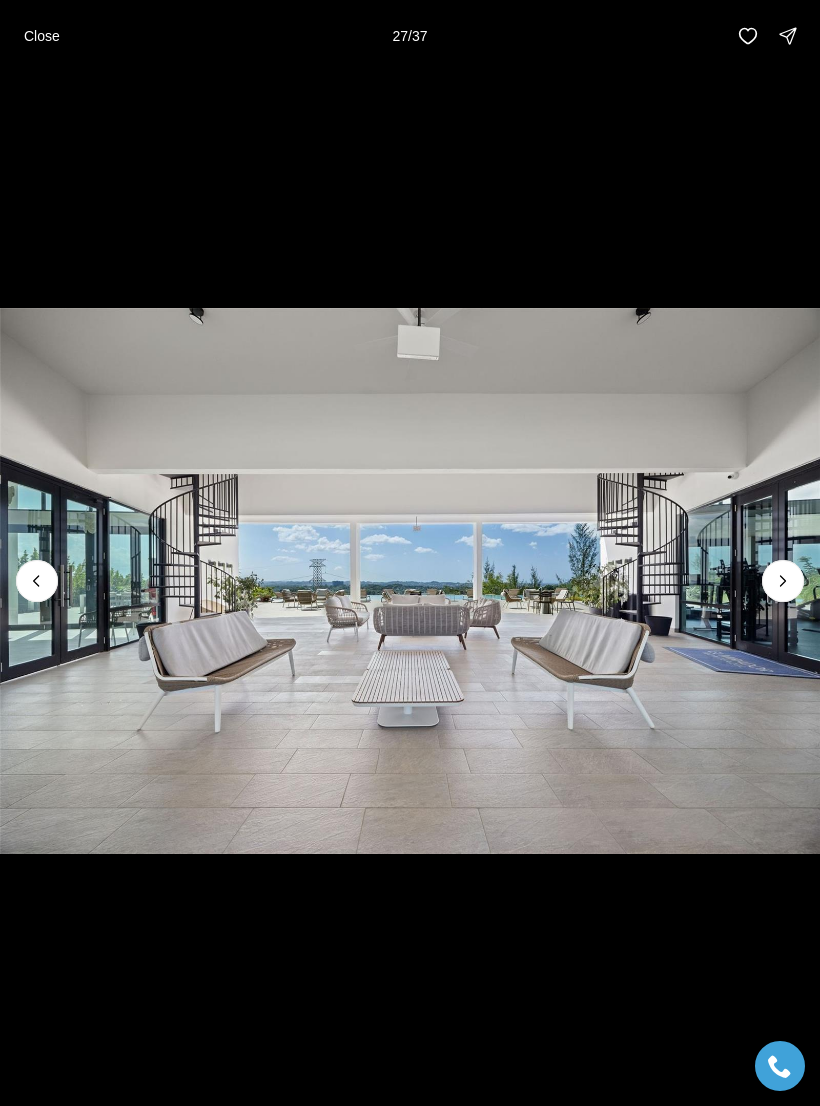 click at bounding box center (783, 581) 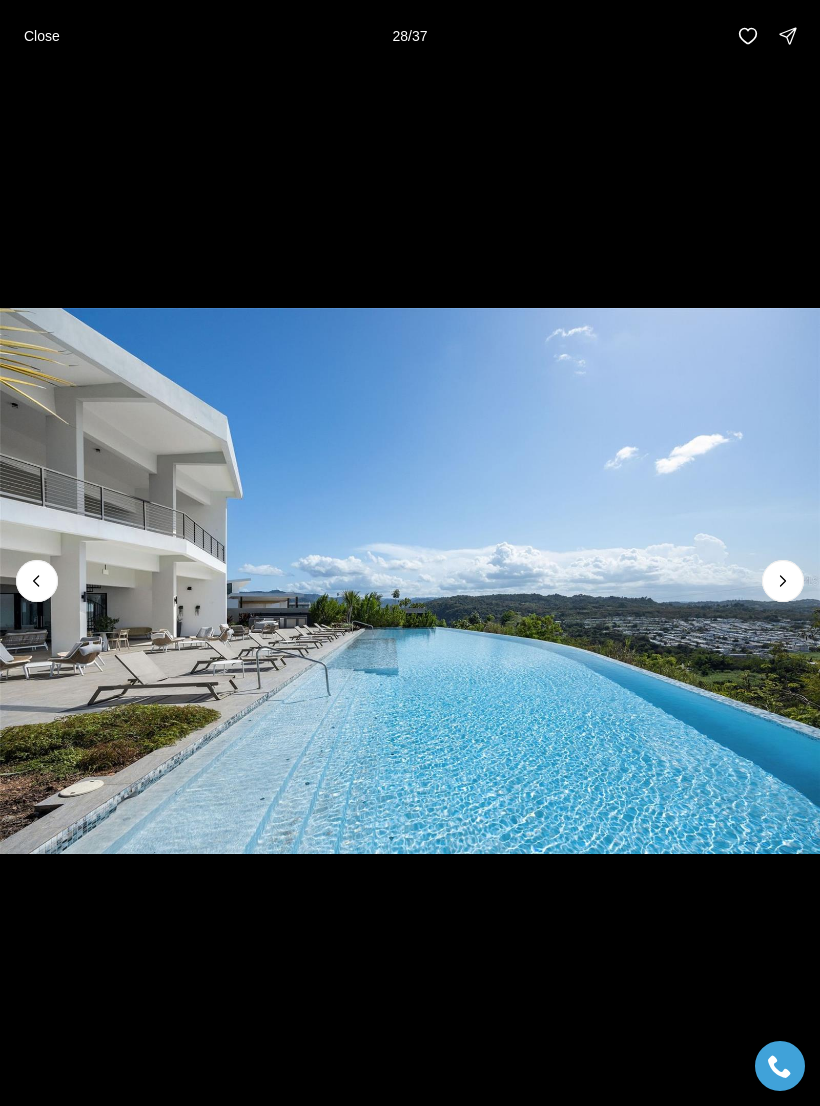 click 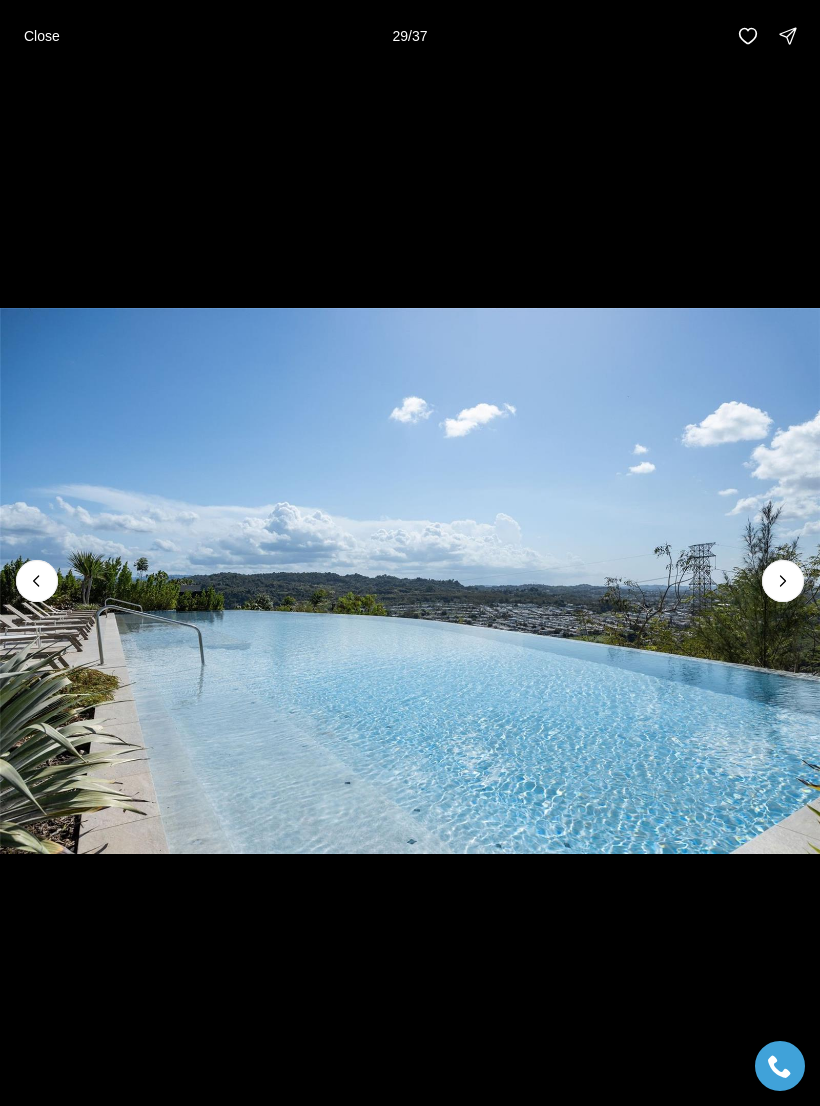 click 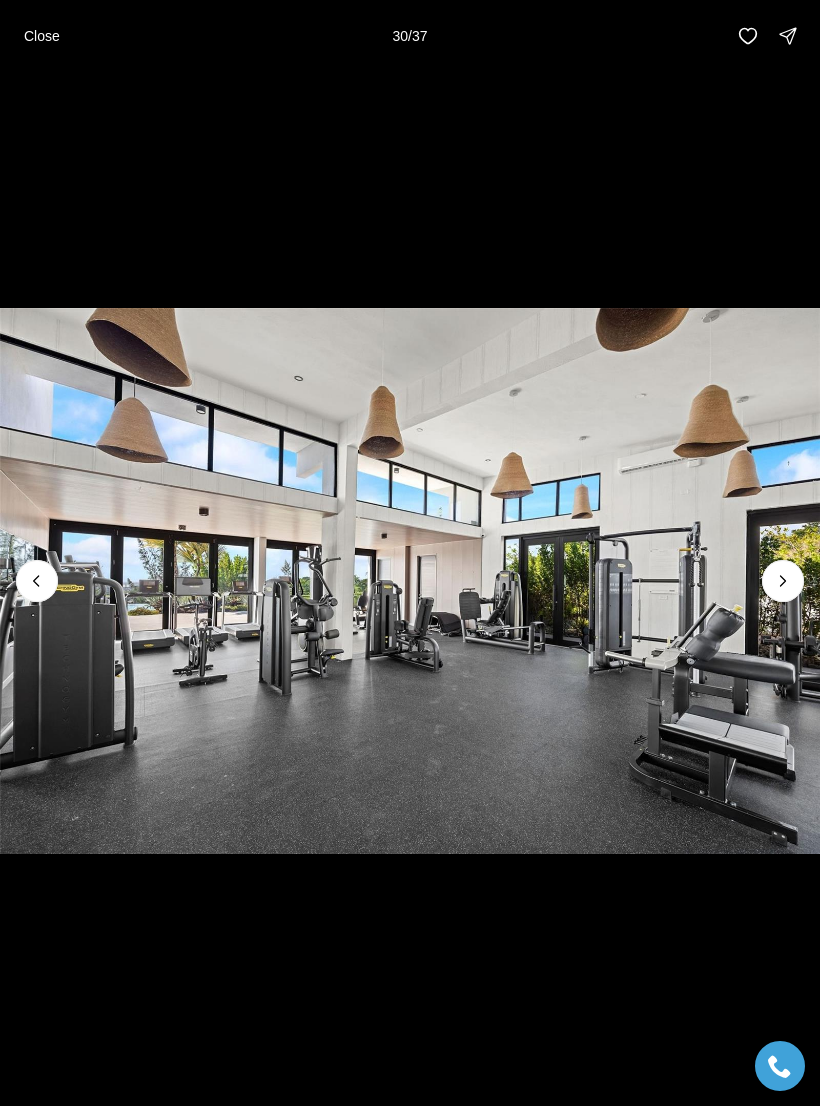 click 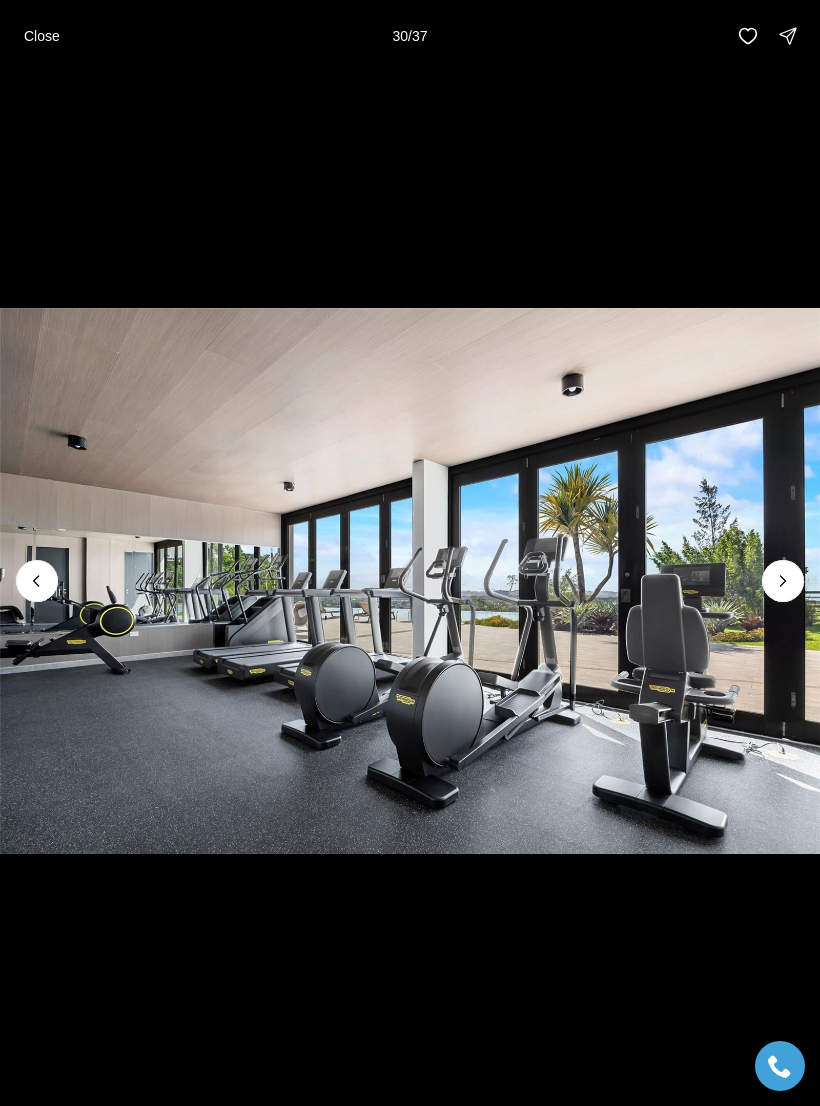 click 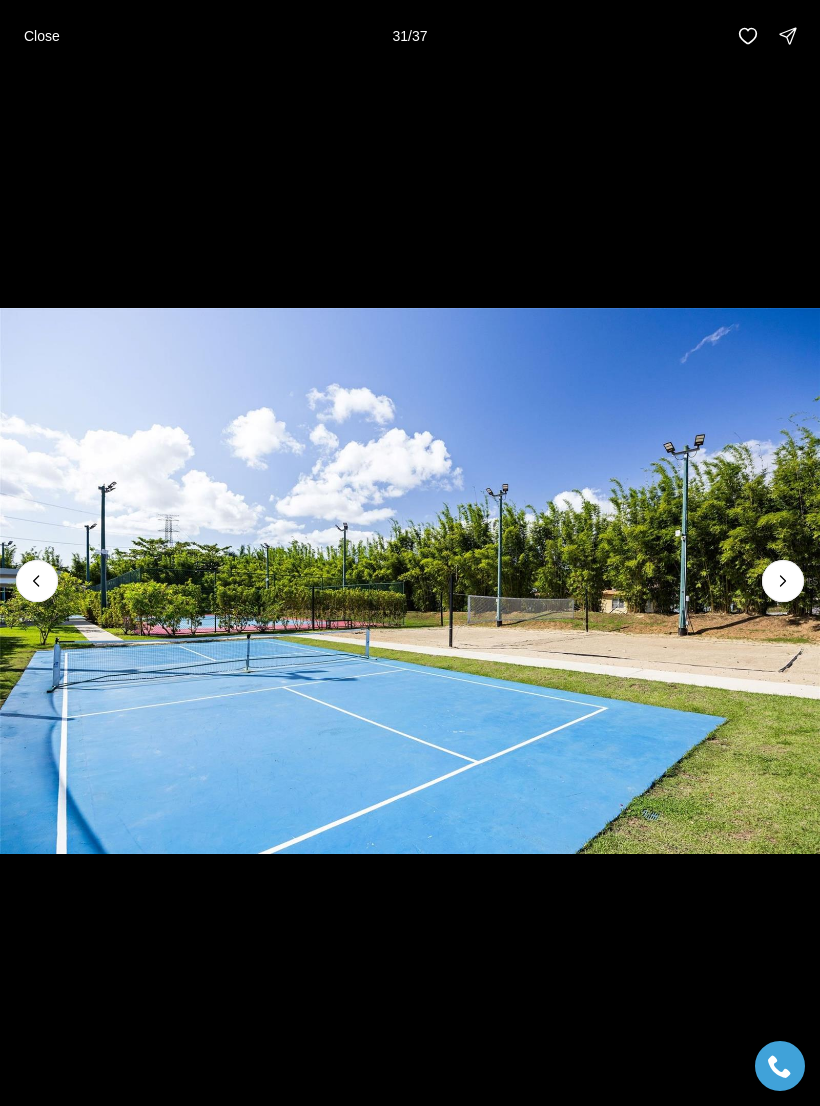 click 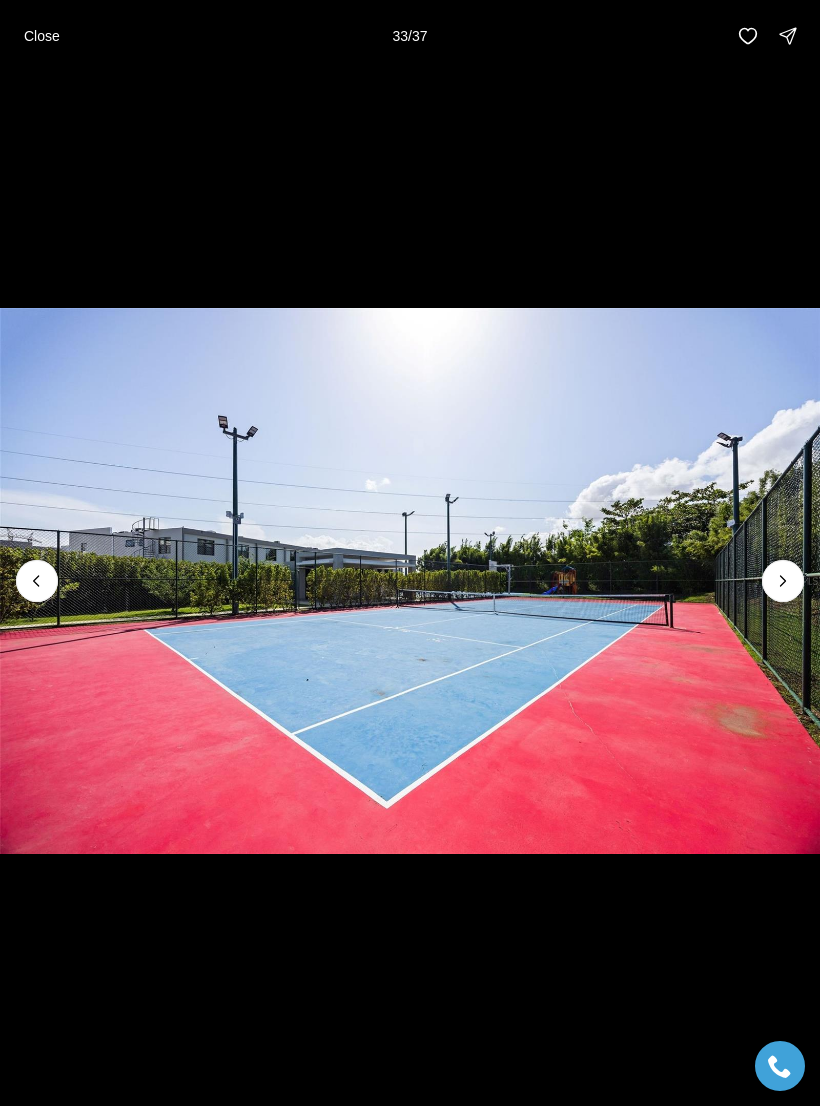 click 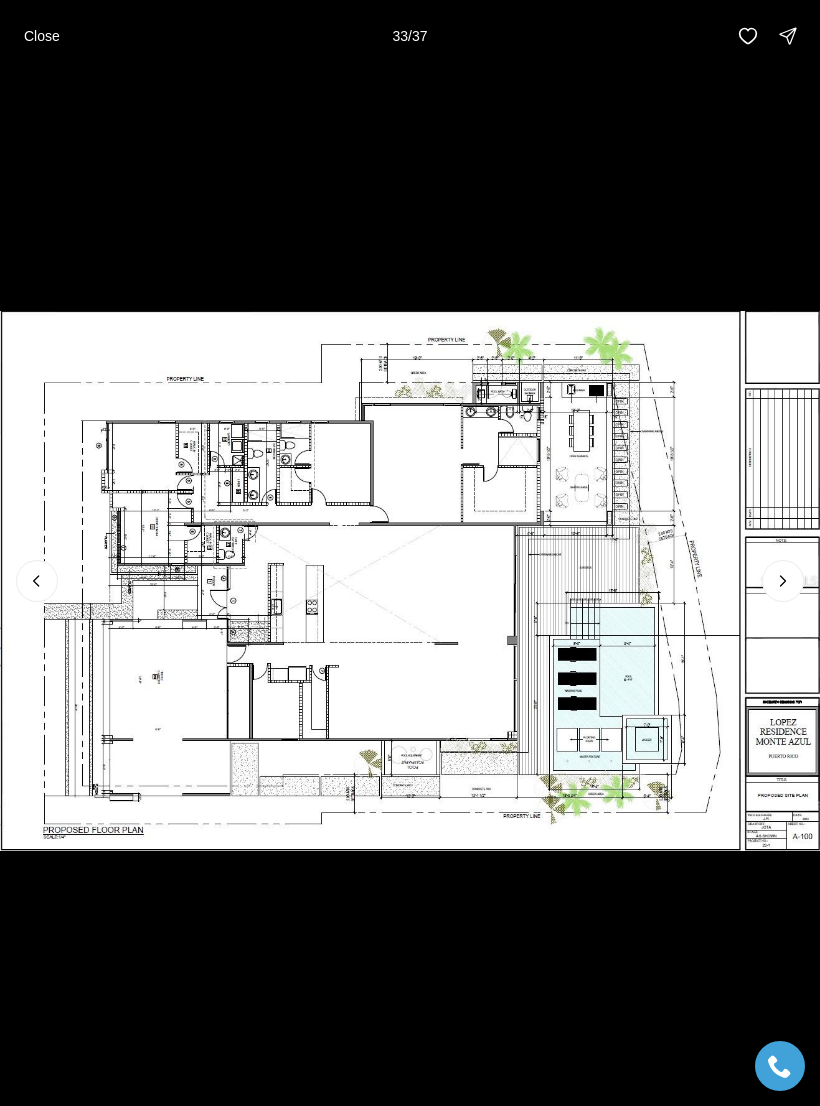 click 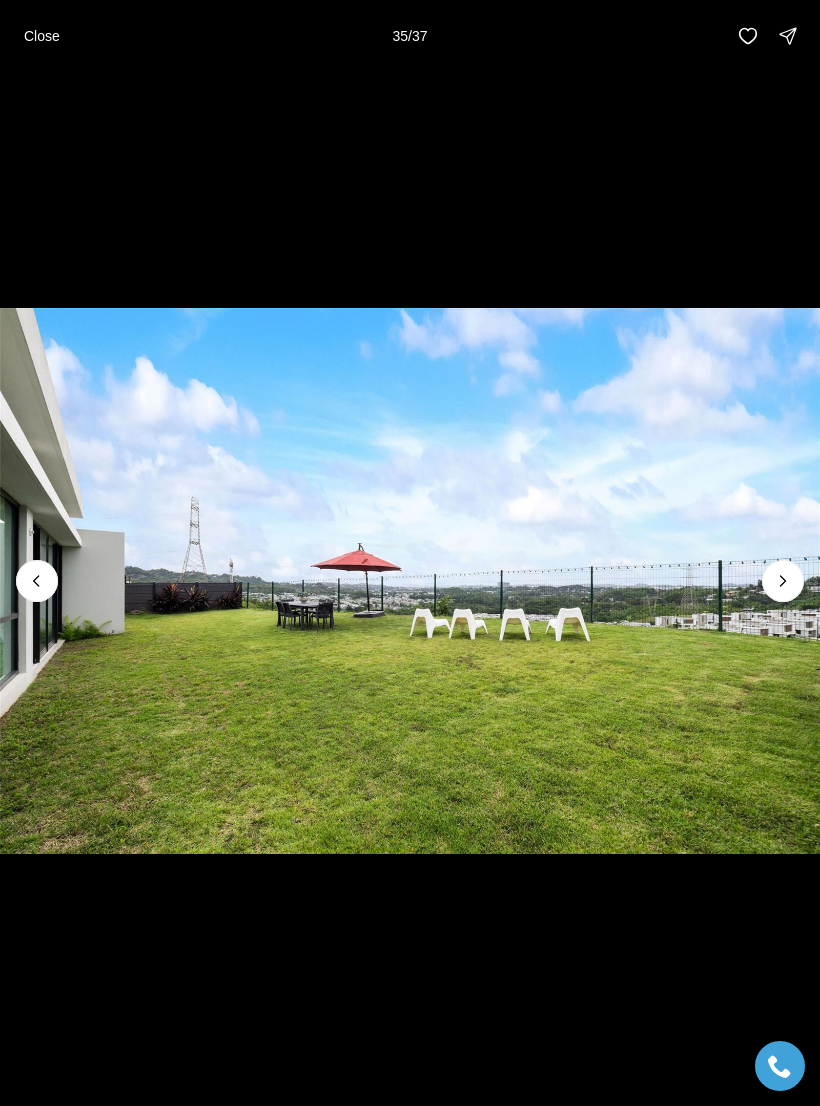 click 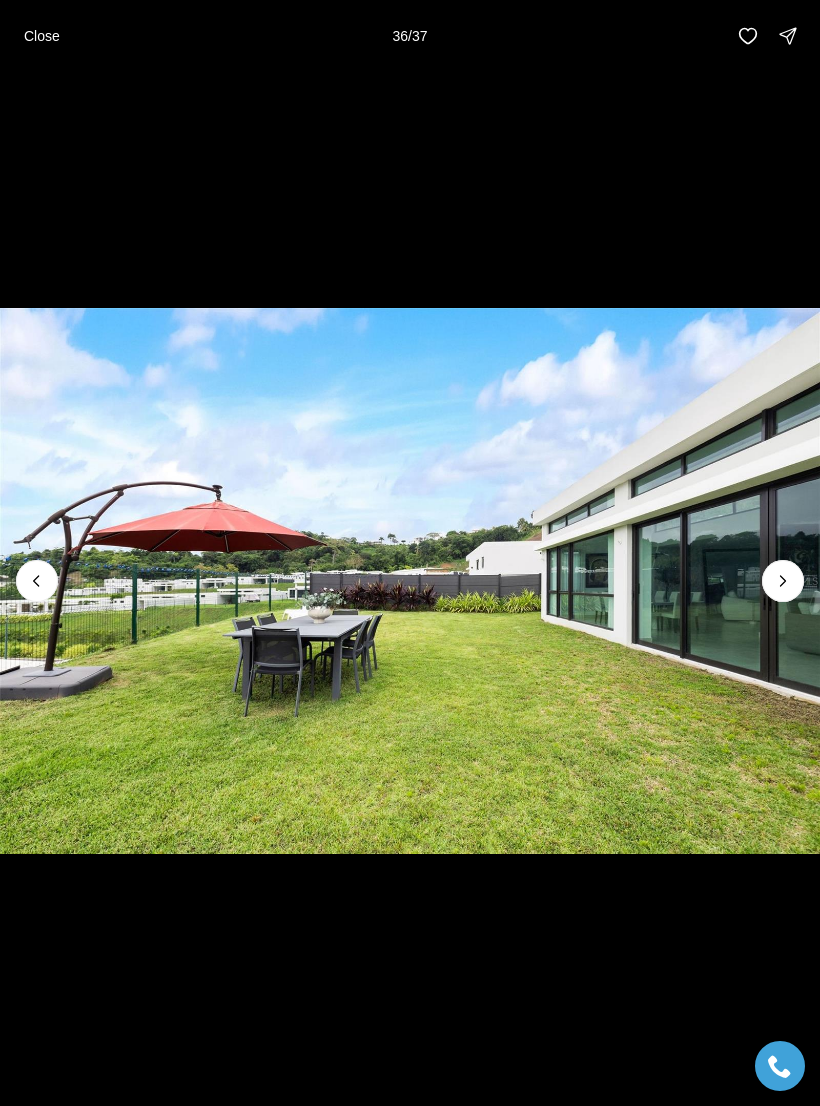 click 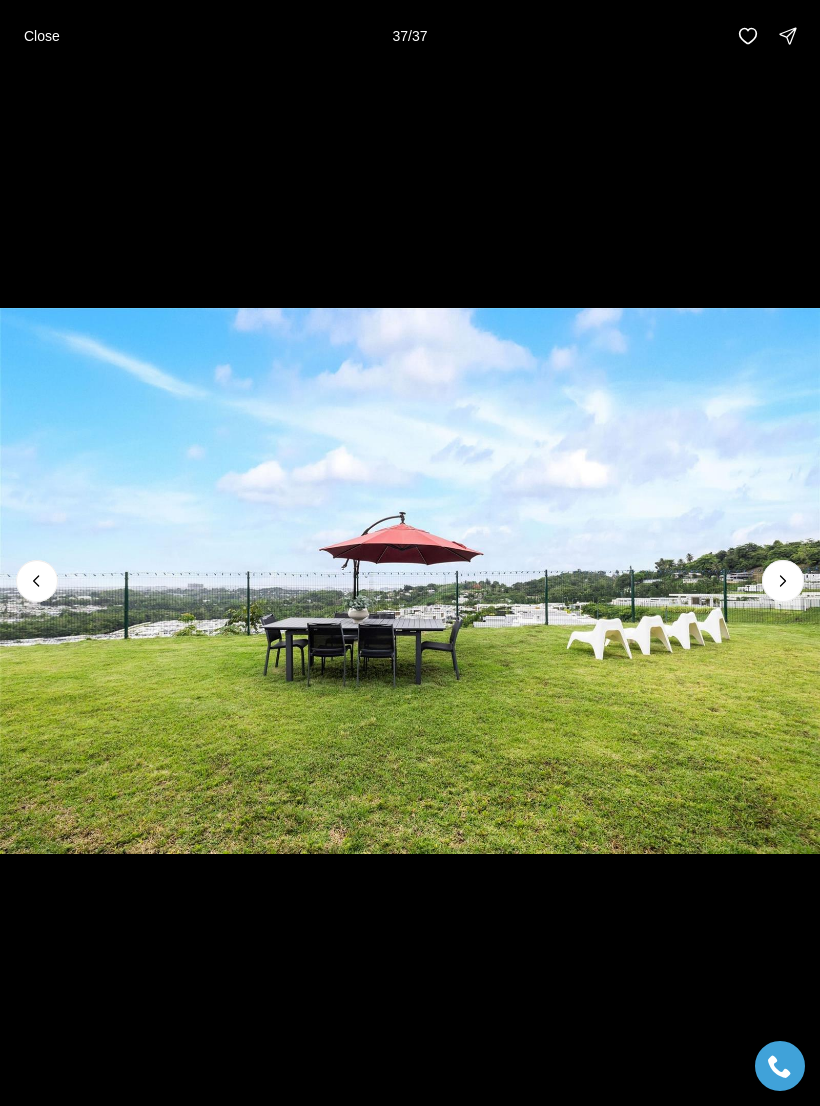 click at bounding box center [783, 581] 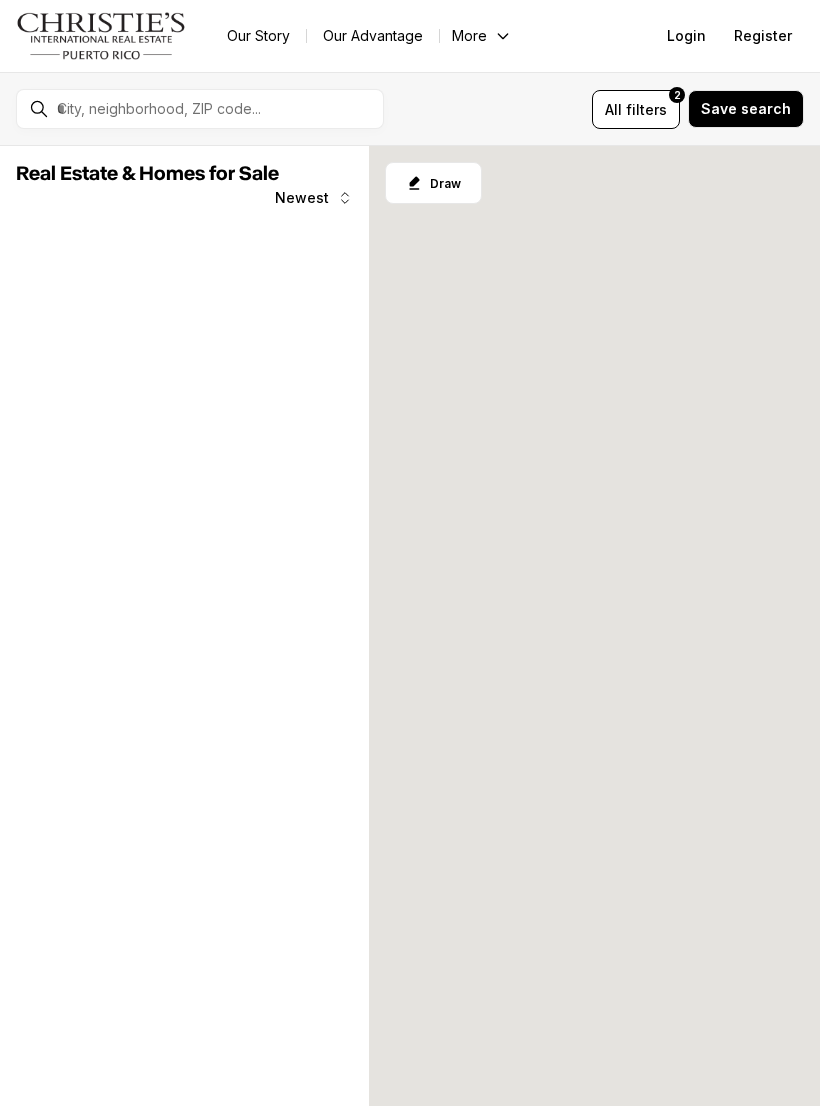 scroll, scrollTop: 0, scrollLeft: 0, axis: both 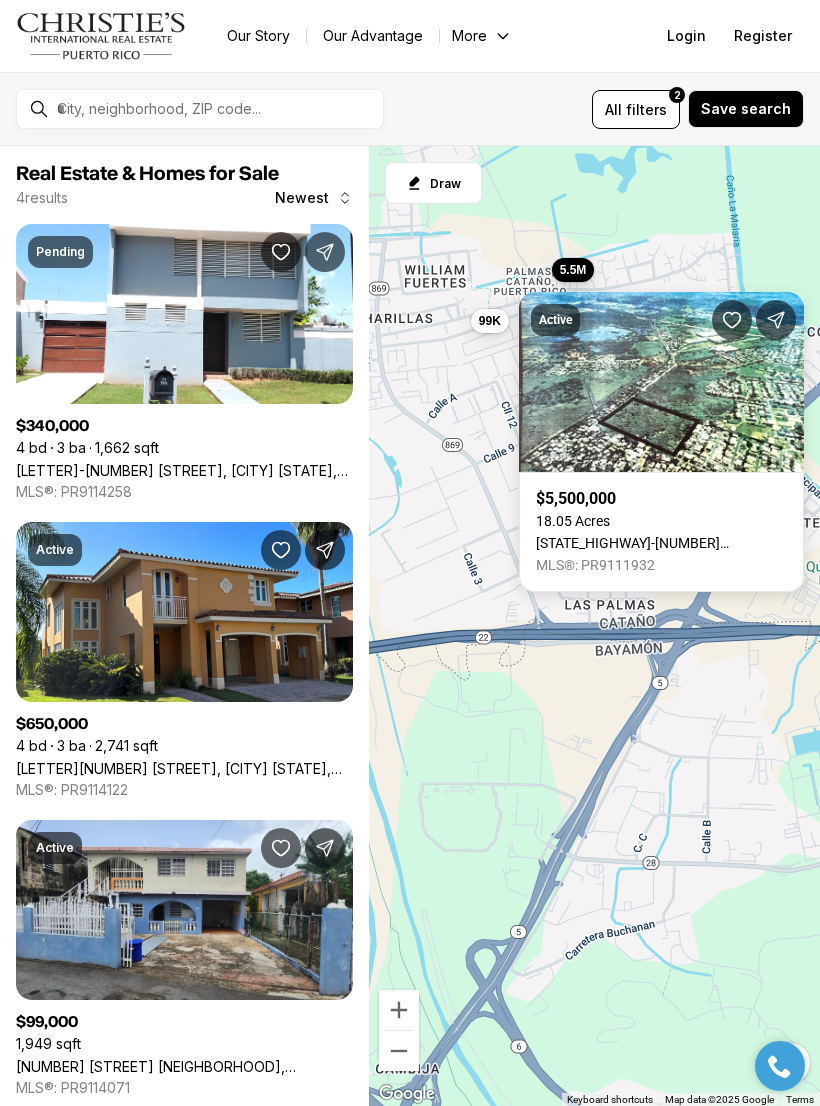 click on "340K 650K 99K 5.5M" at bounding box center [594, 626] 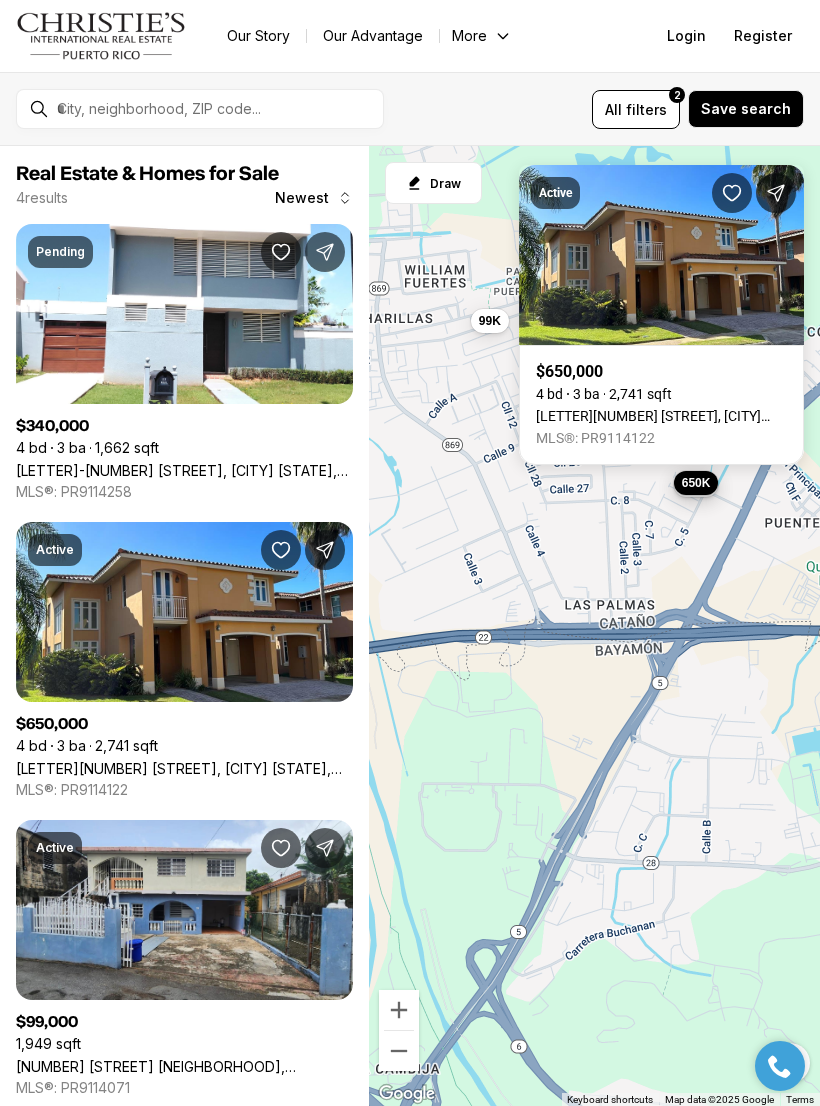 click on "[LETTER][NUMBER] [STREET], [CITY] [STATE], [POSTAL_CODE]" at bounding box center [661, 416] 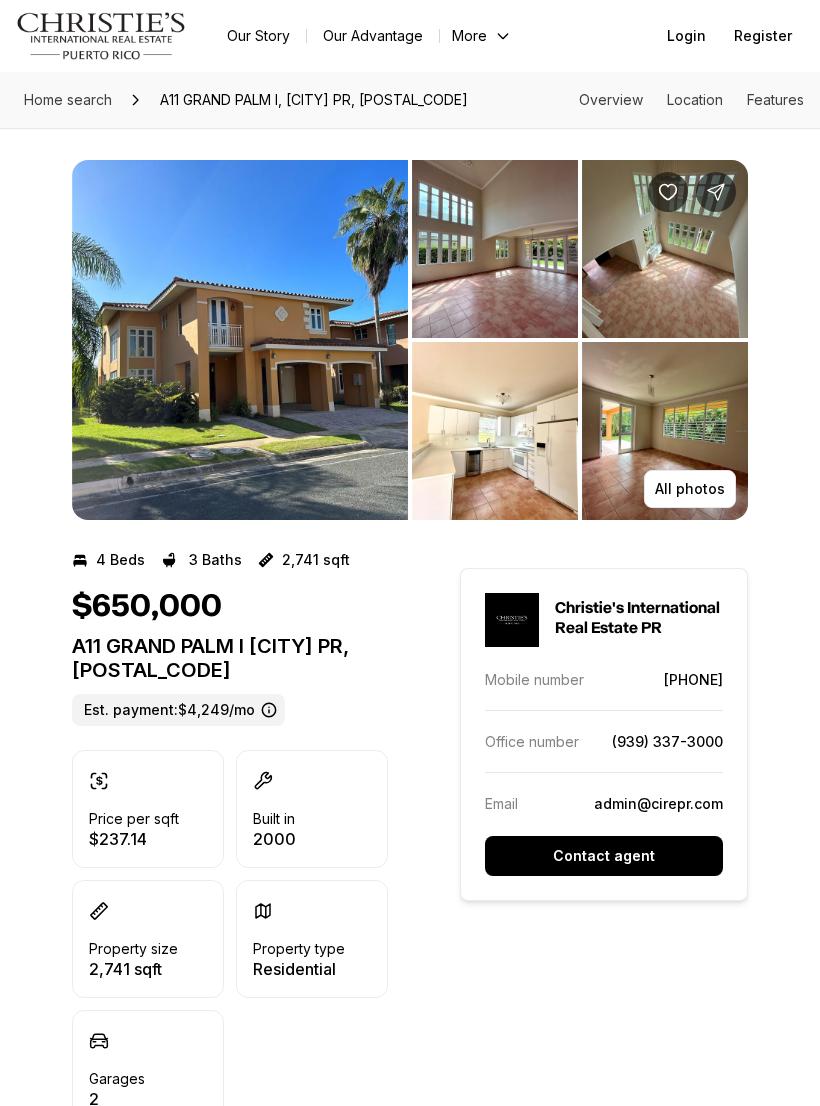 scroll, scrollTop: 0, scrollLeft: 0, axis: both 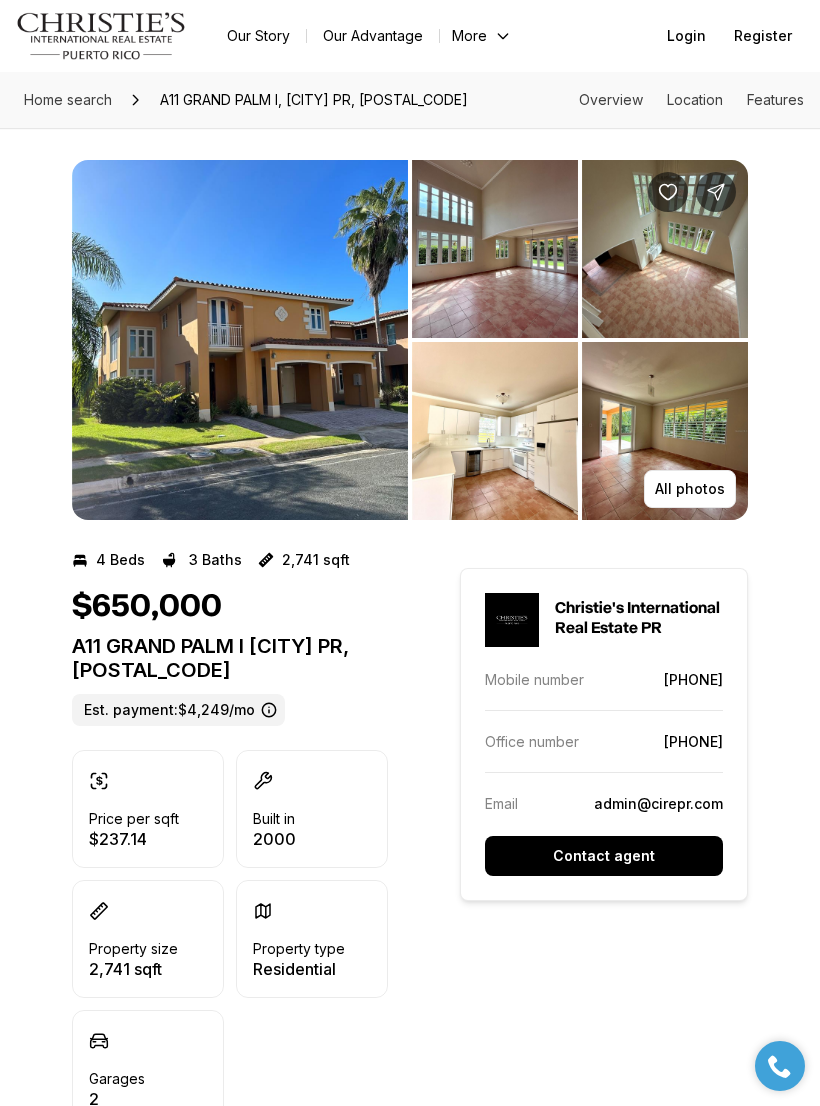 click at bounding box center (240, 340) 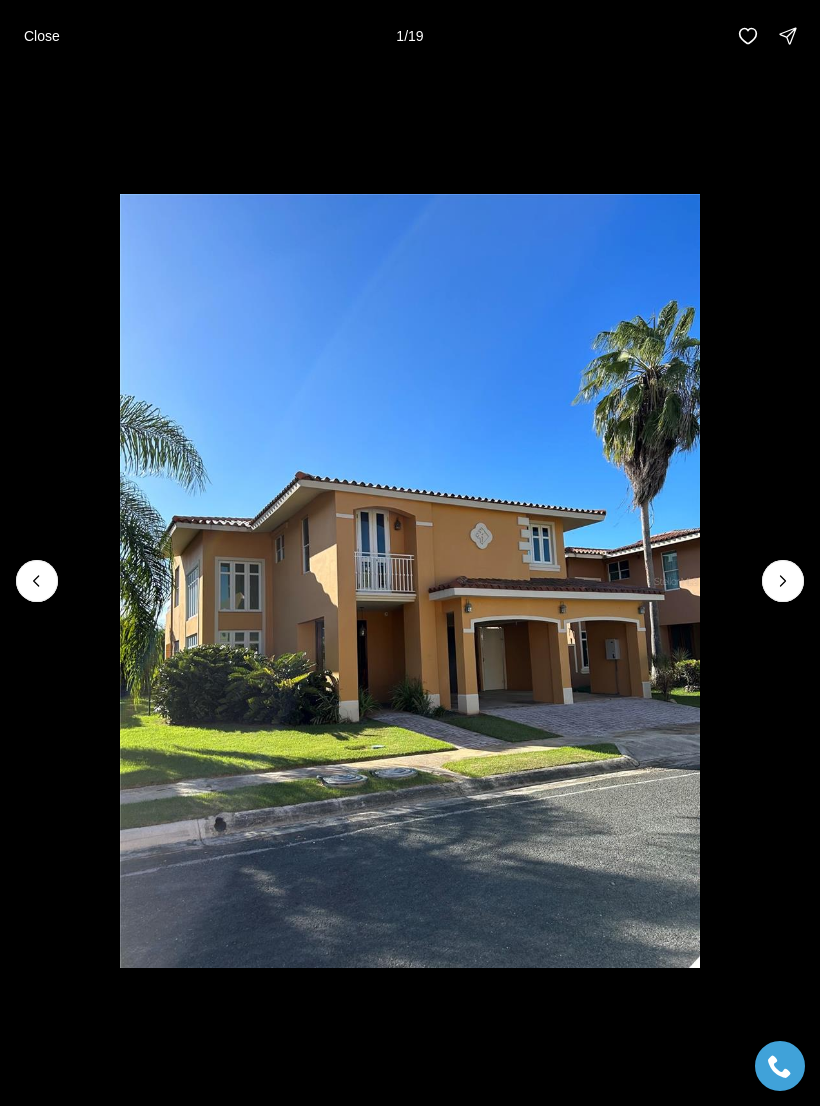 click 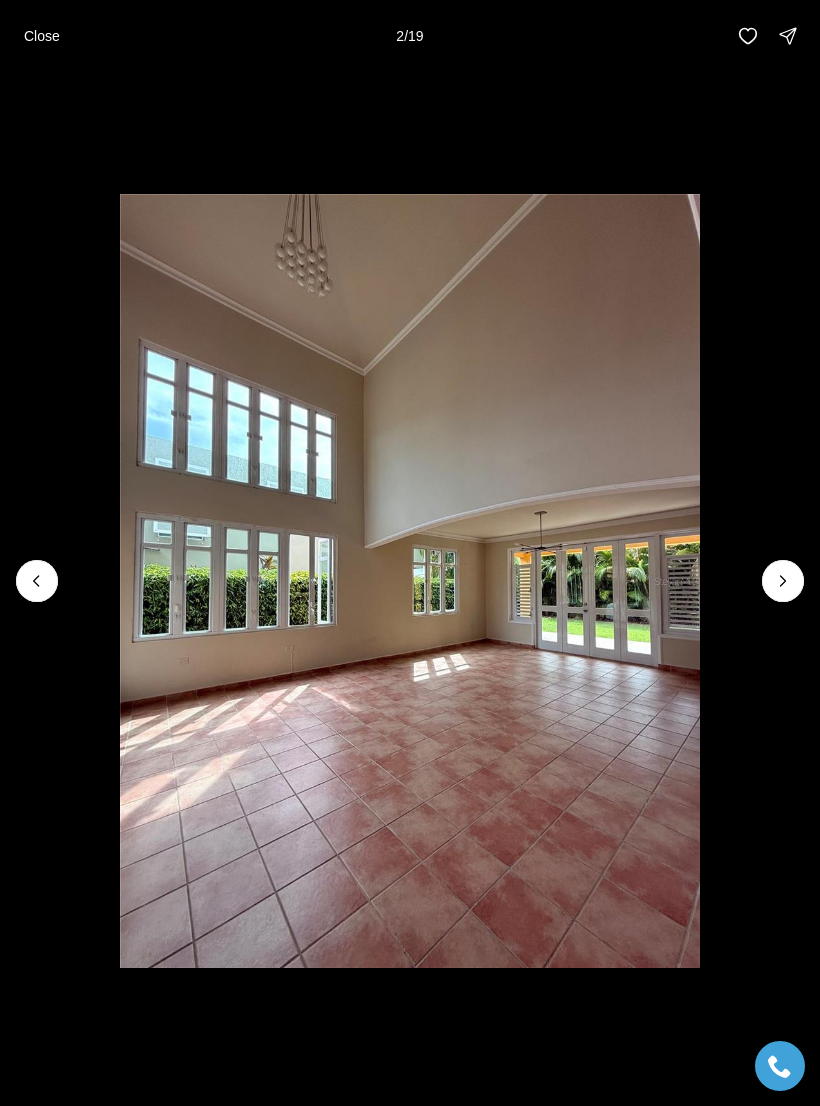 click 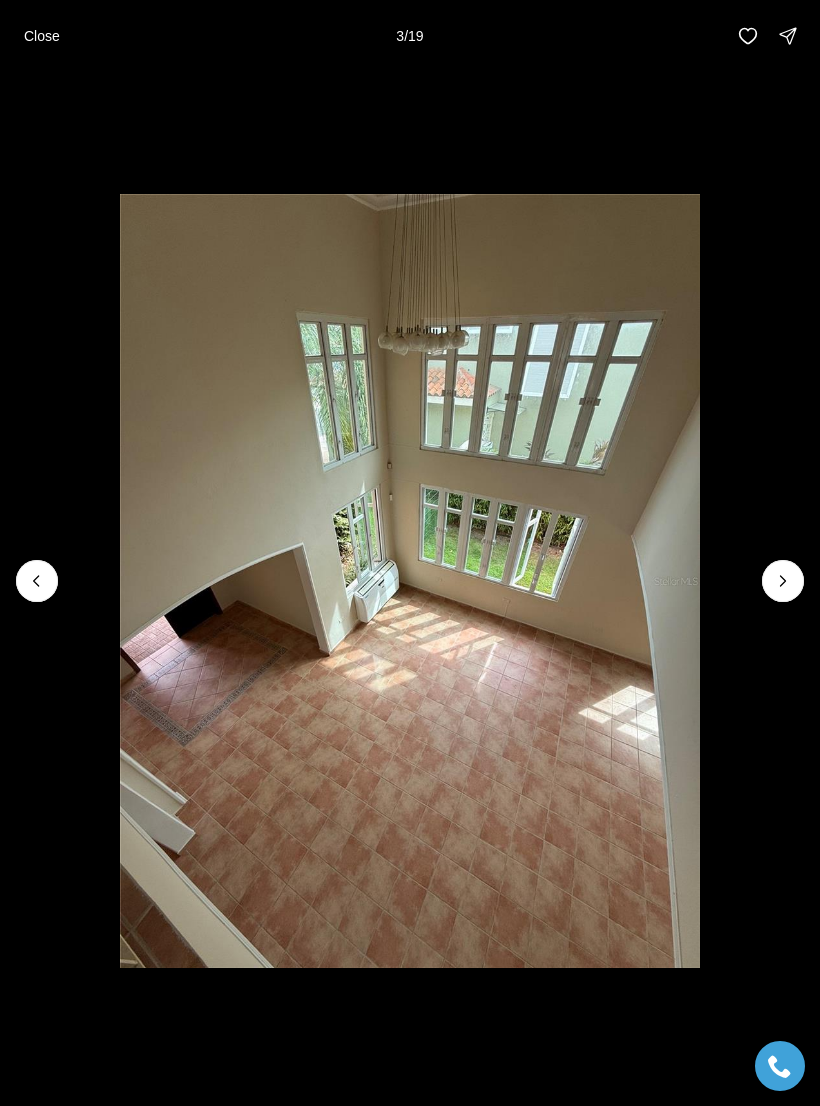 click 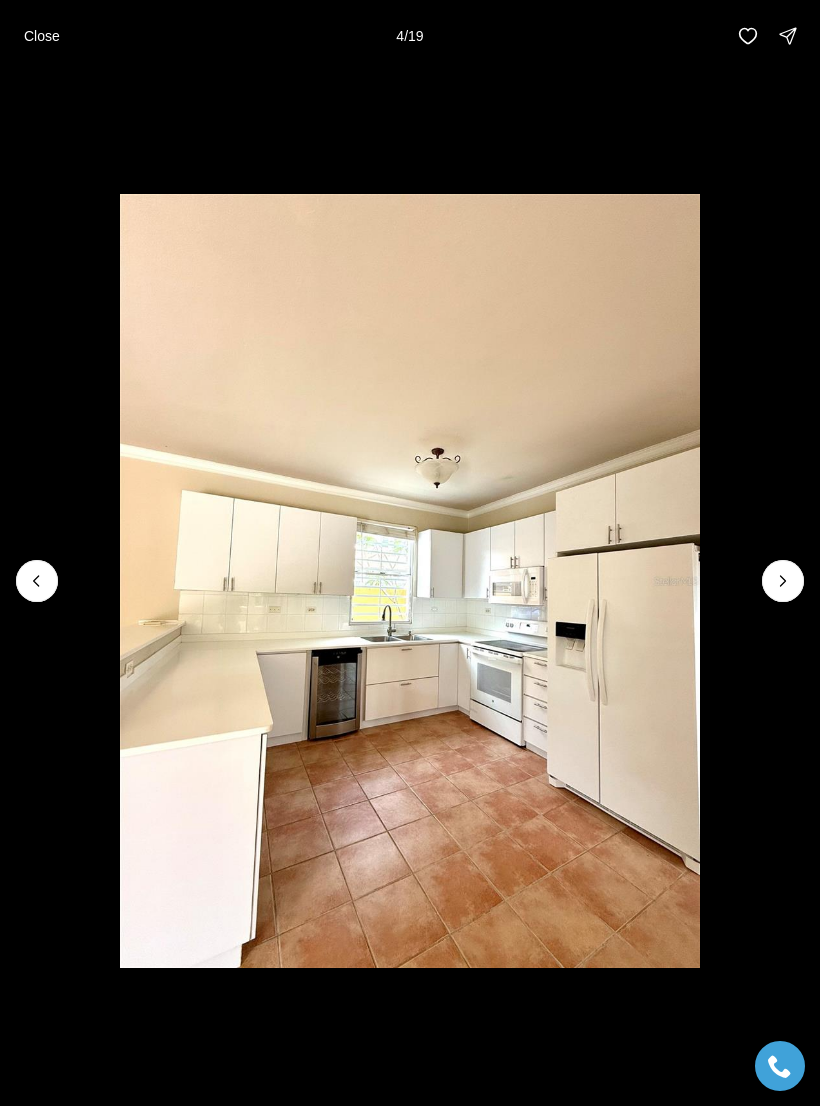 click 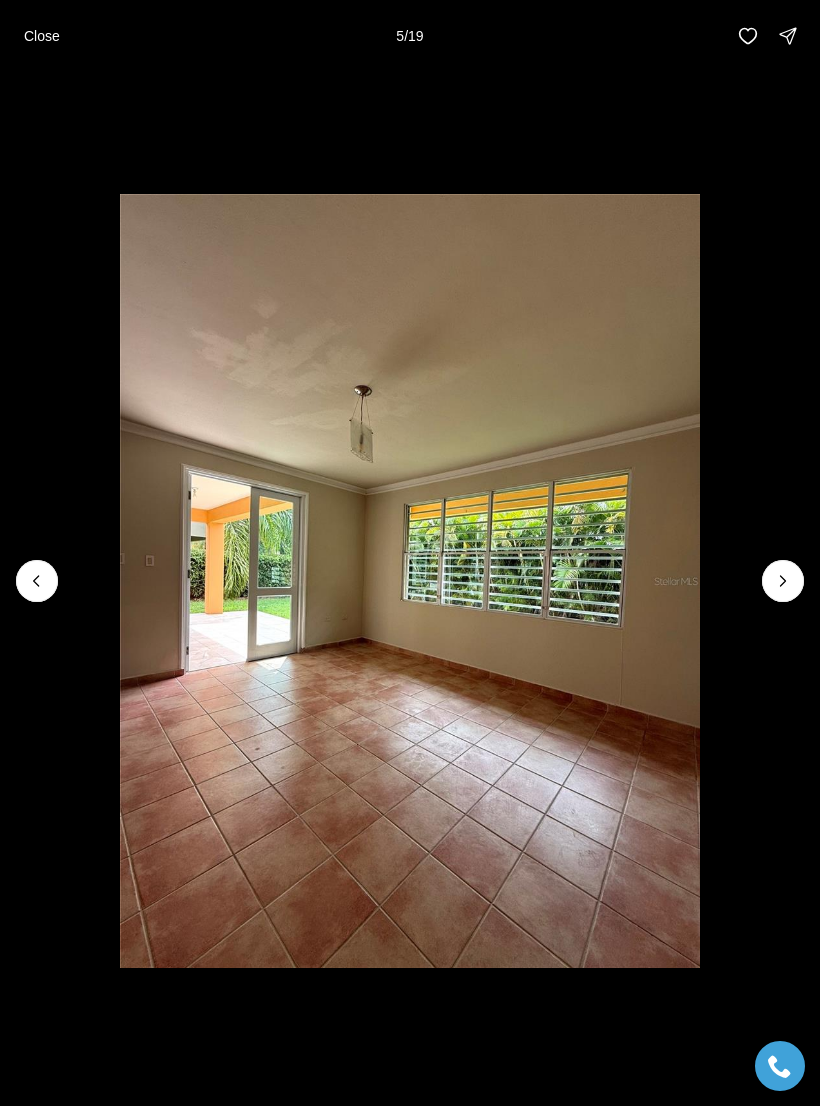 click 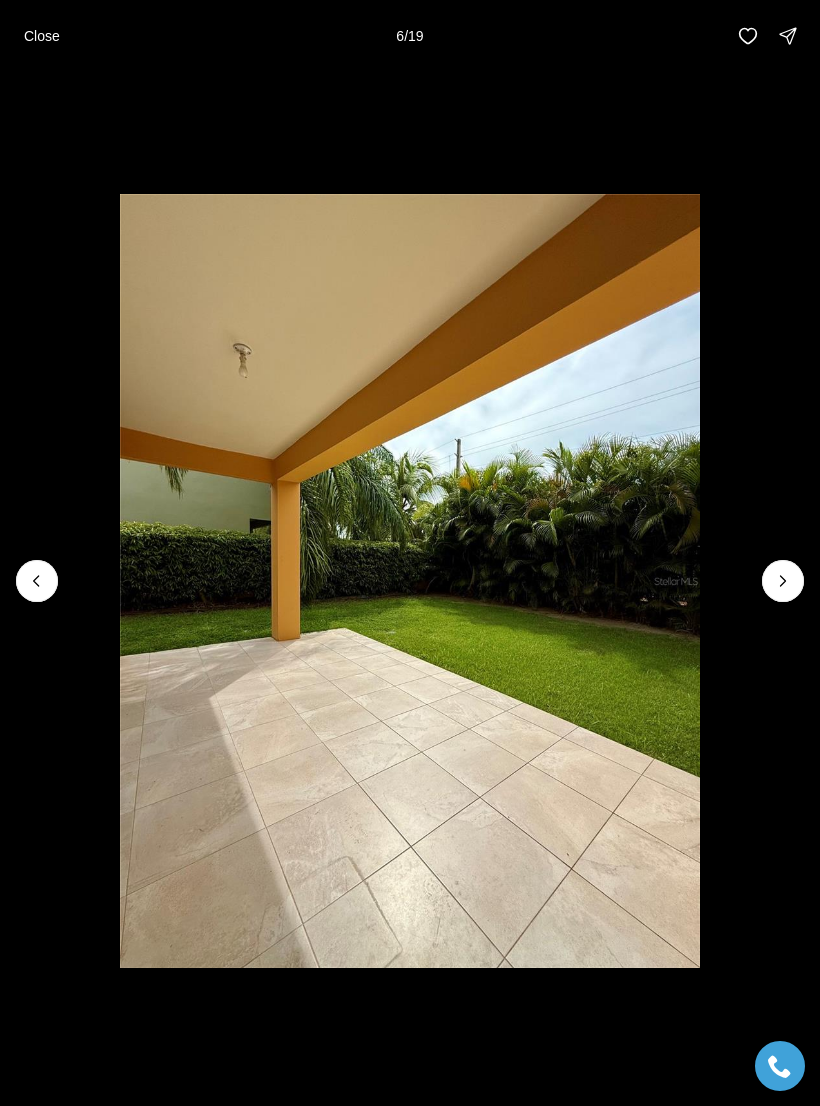 click 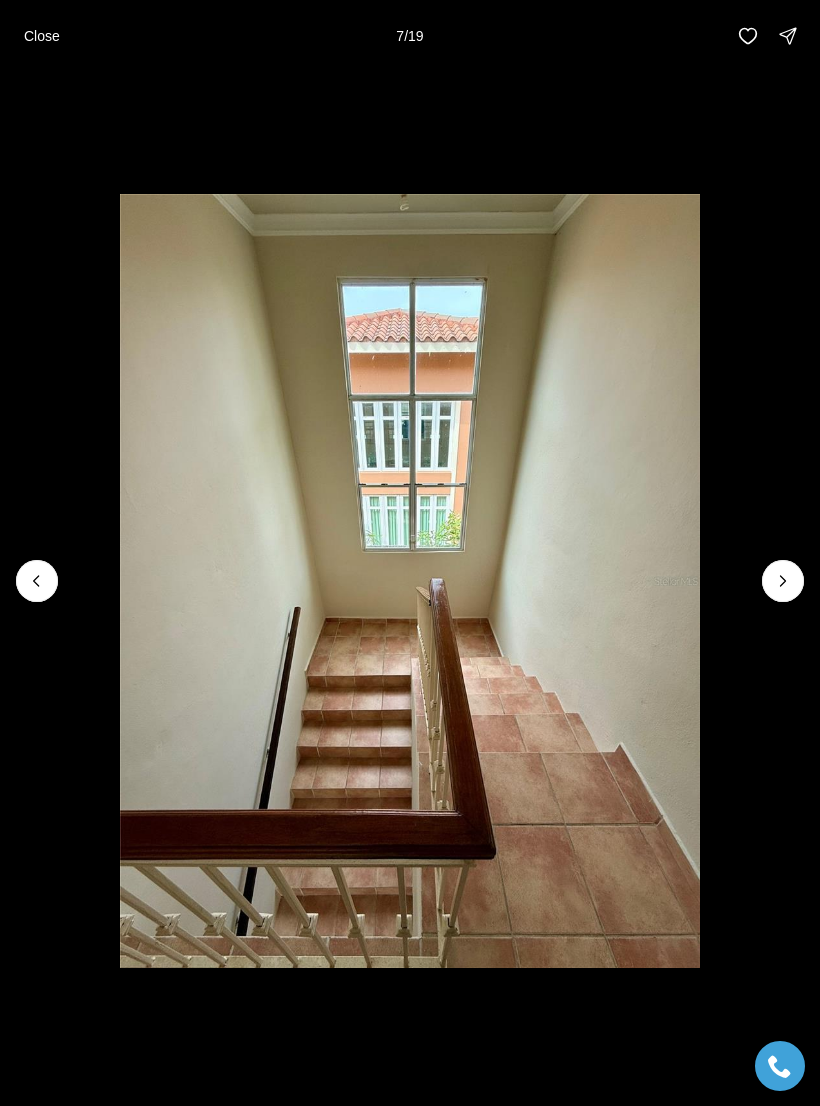 click at bounding box center (783, 581) 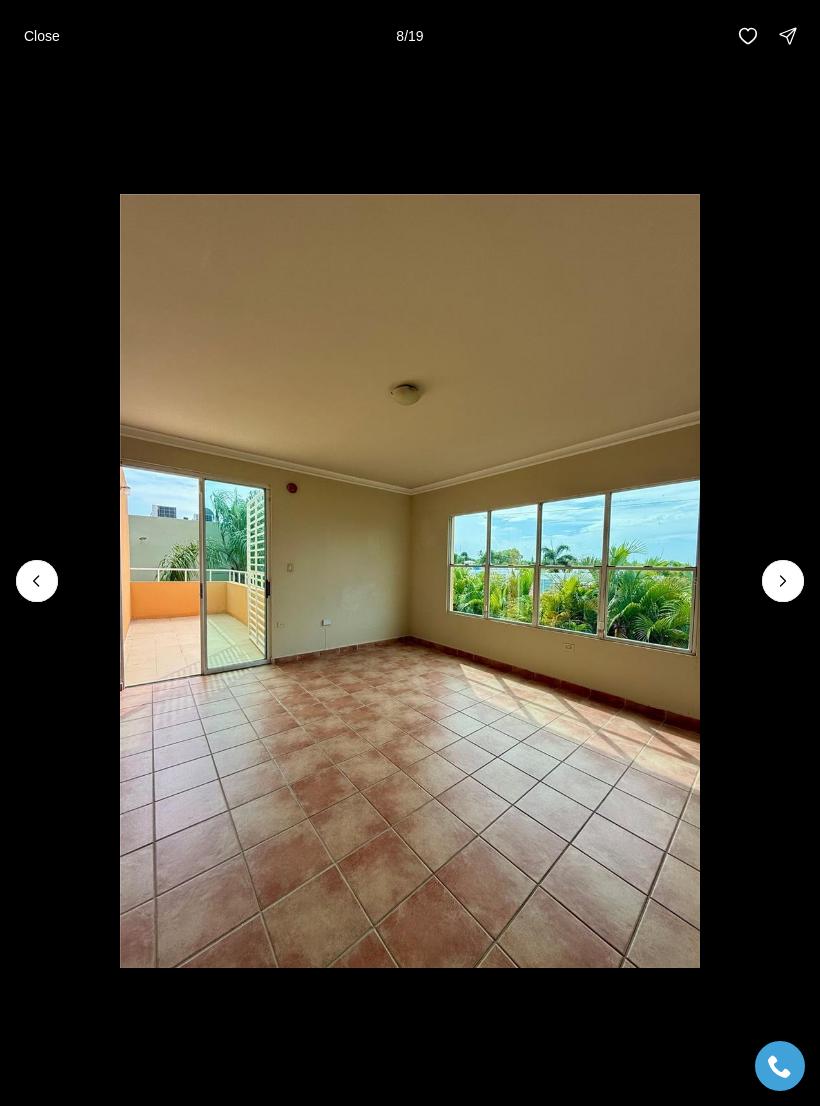 click at bounding box center [783, 581] 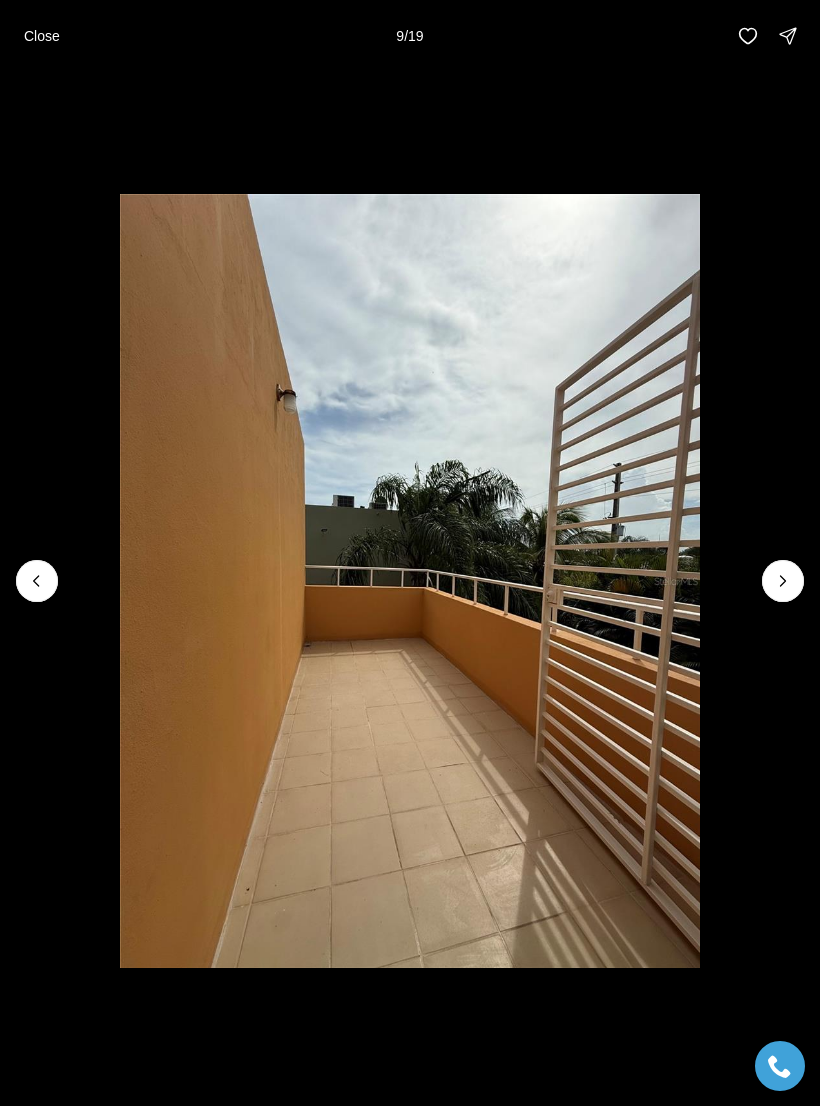 click 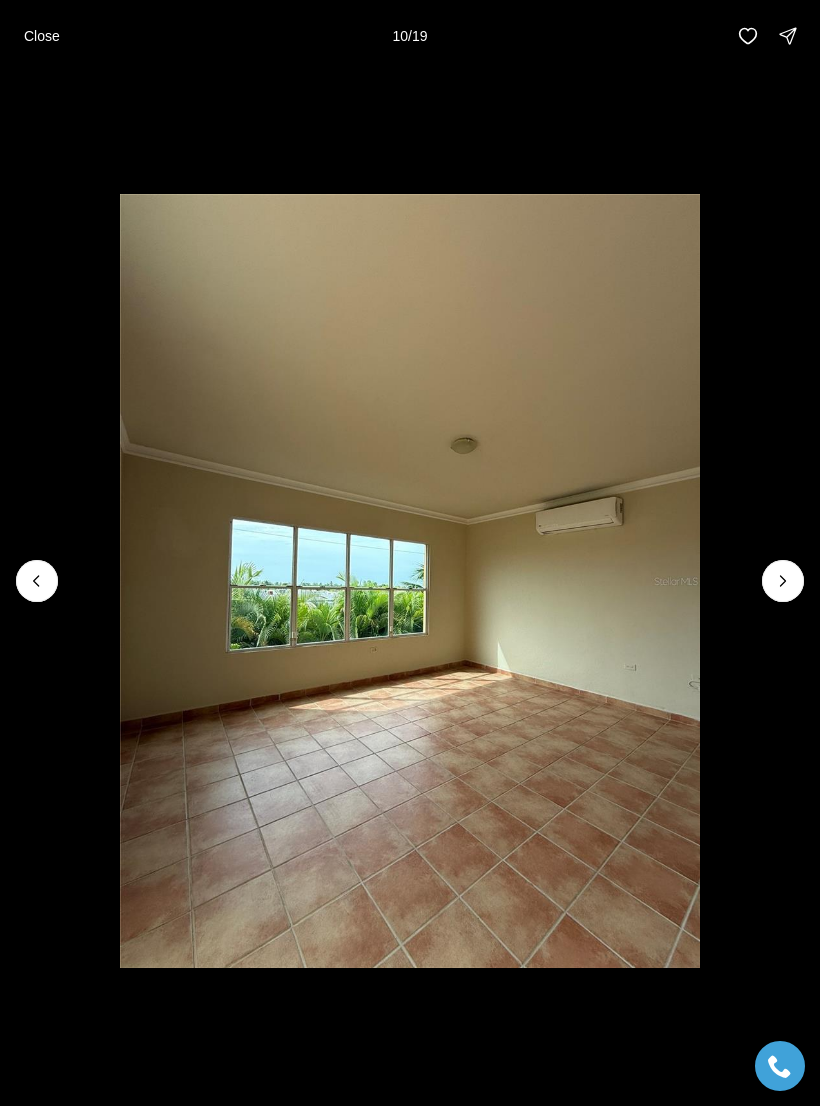 click 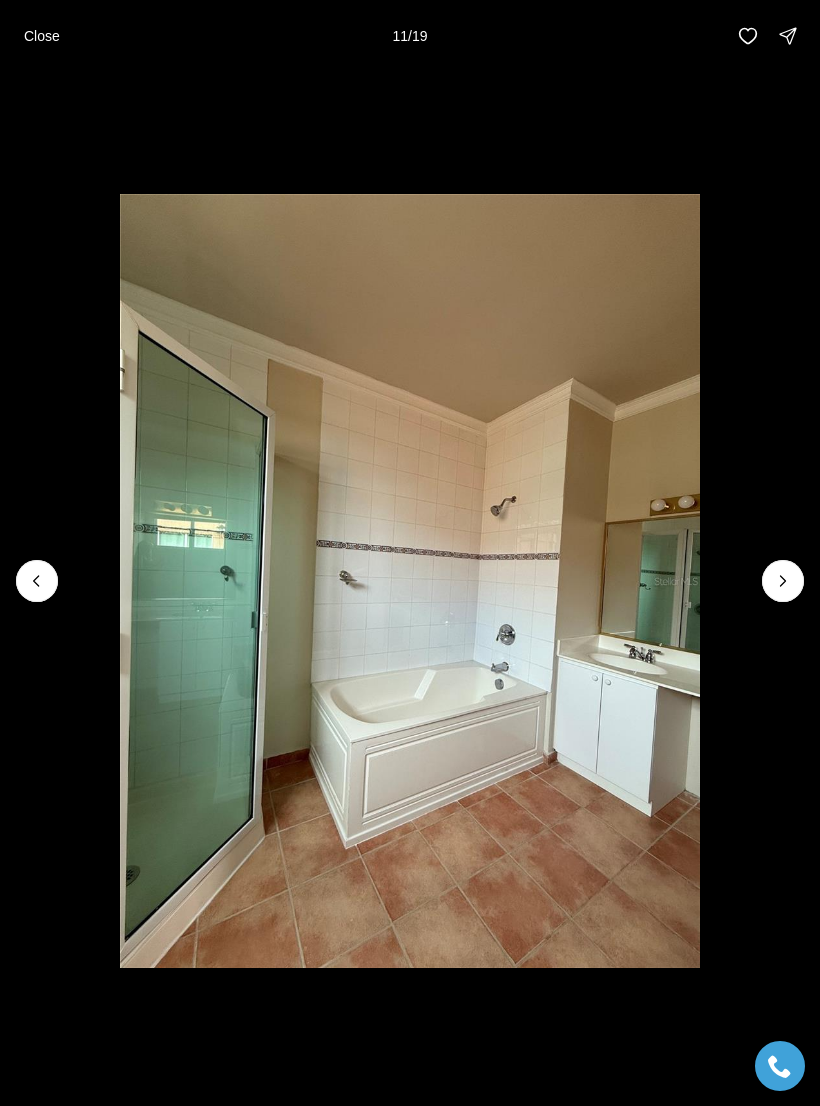 click 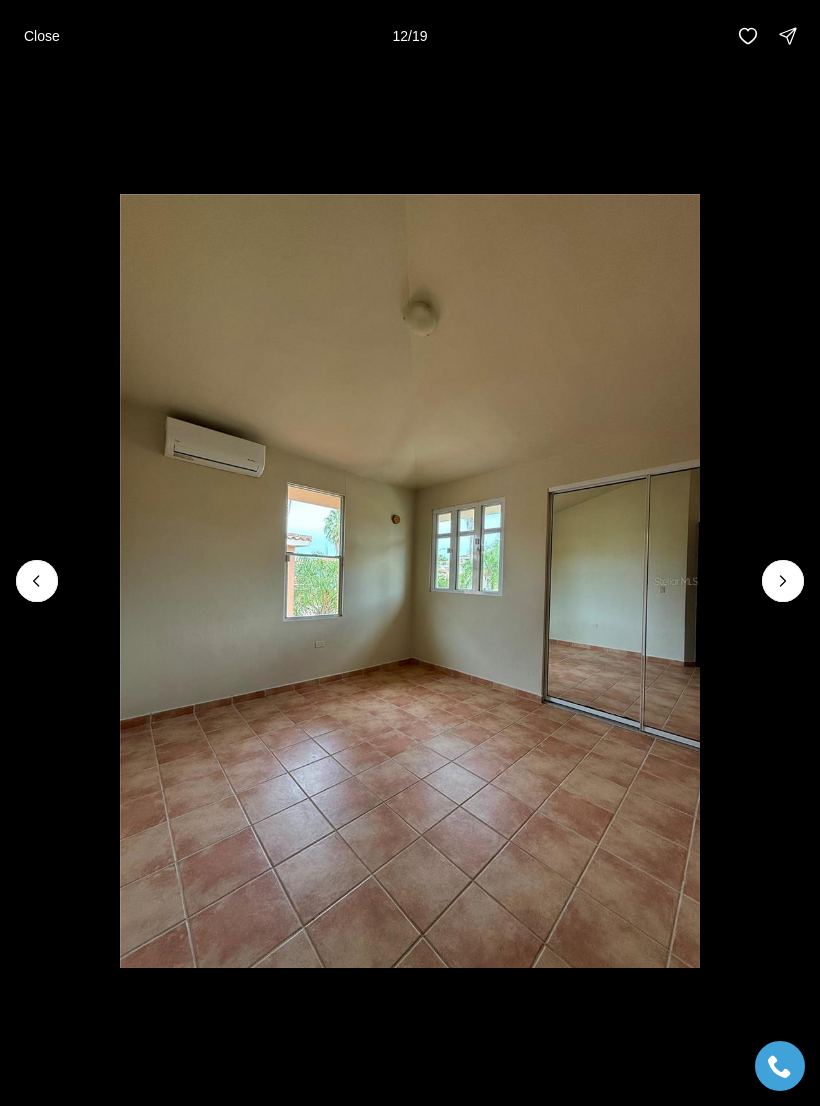click 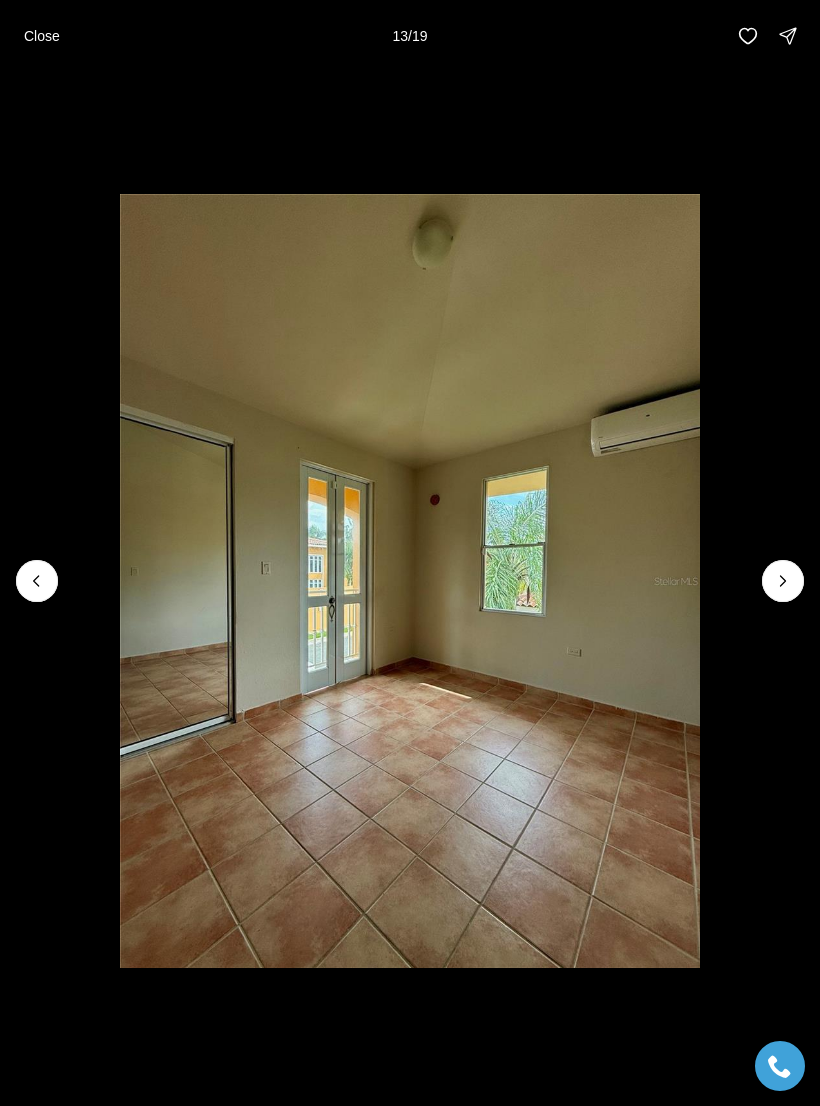click 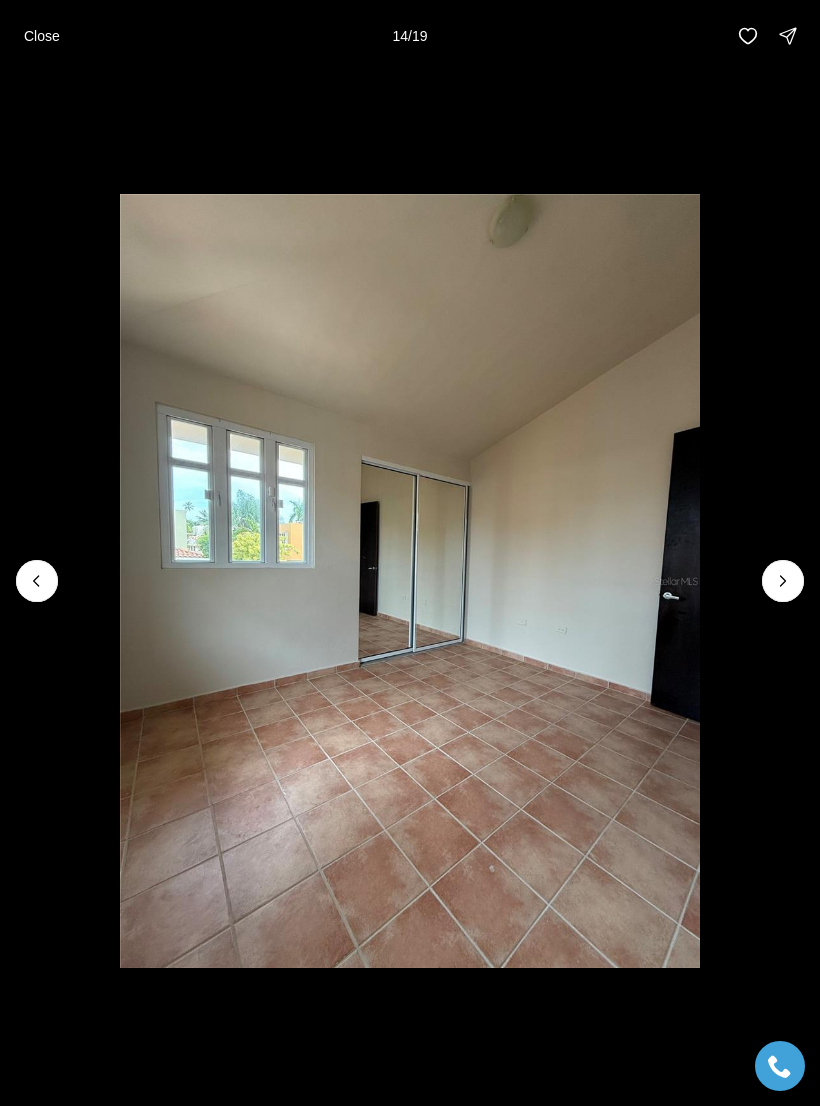 click 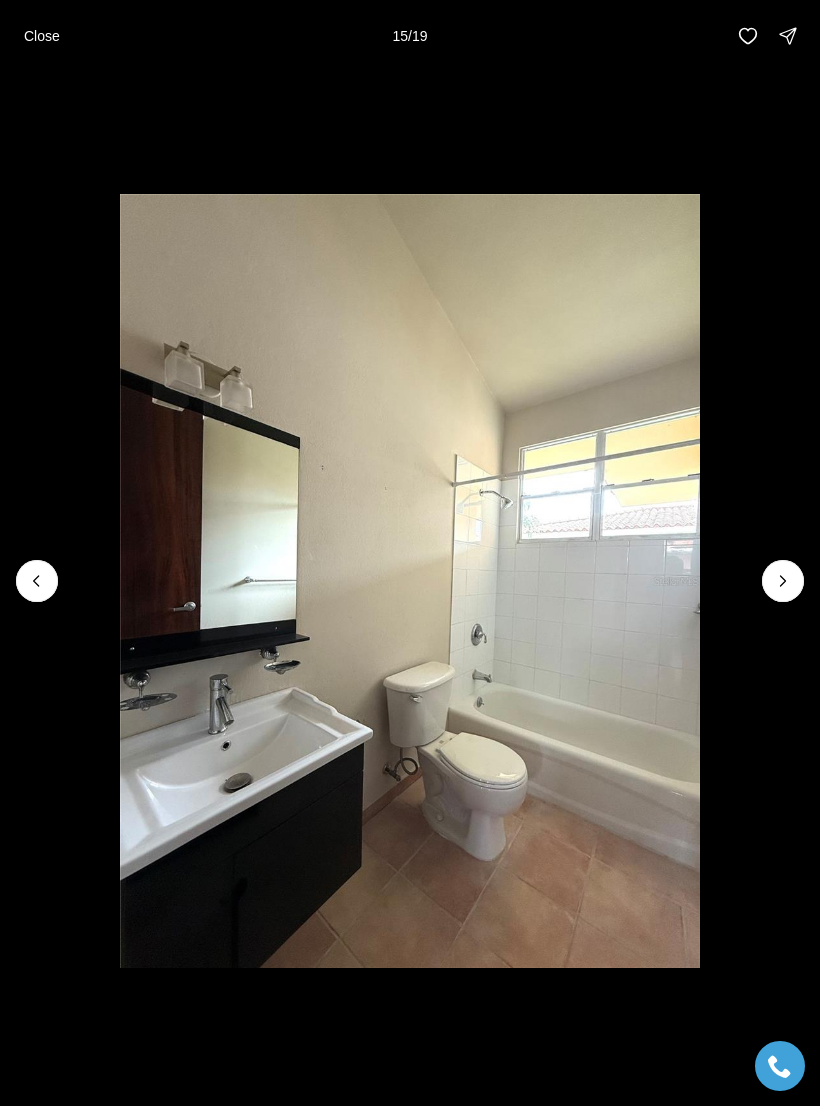 click 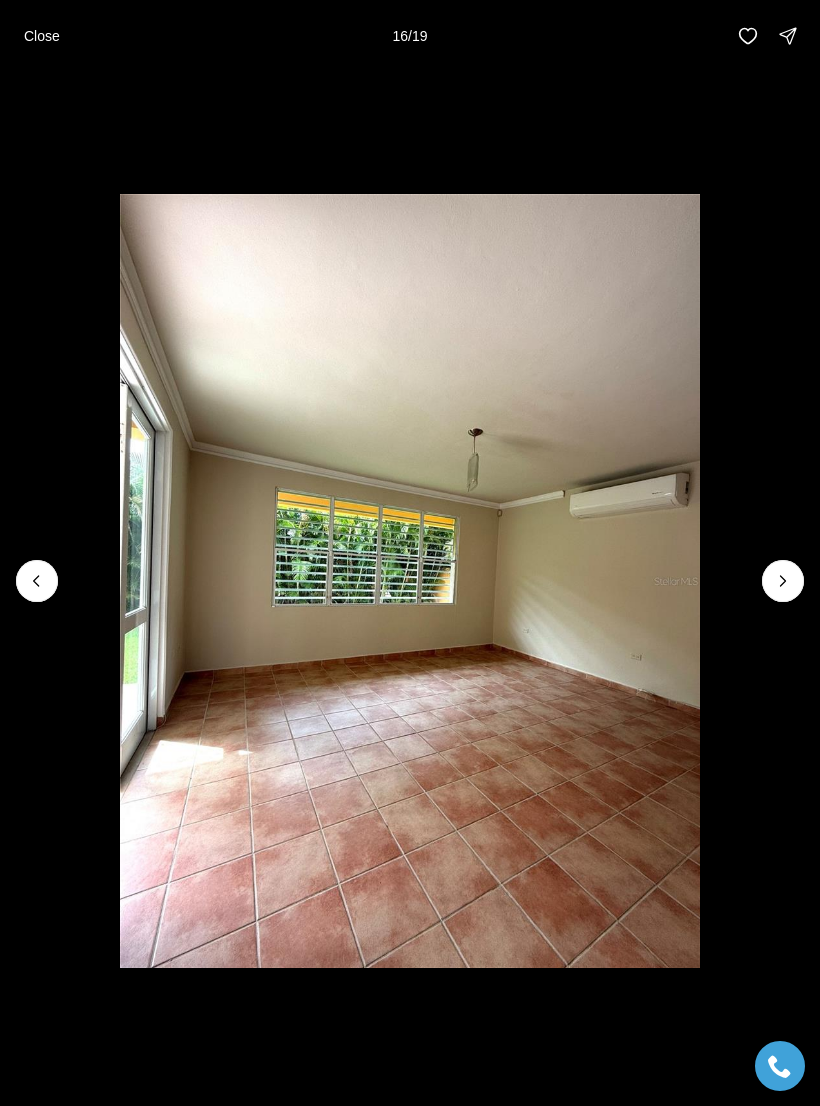 click 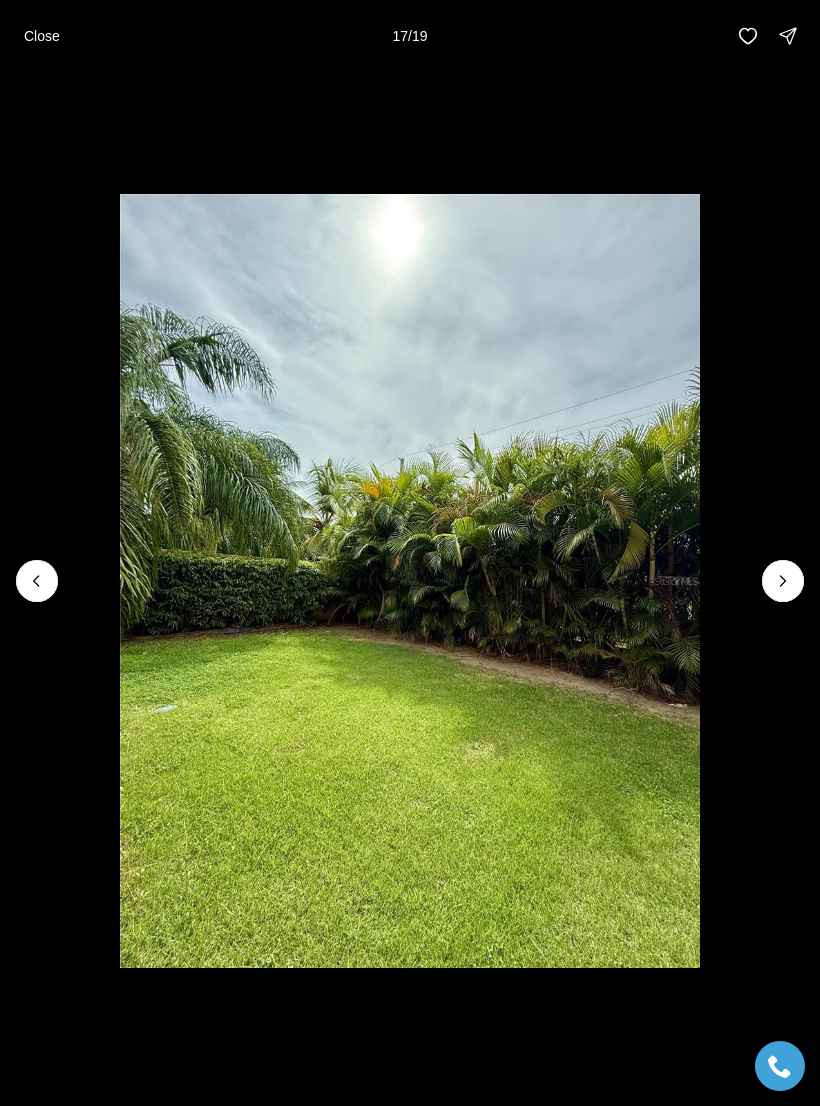 click 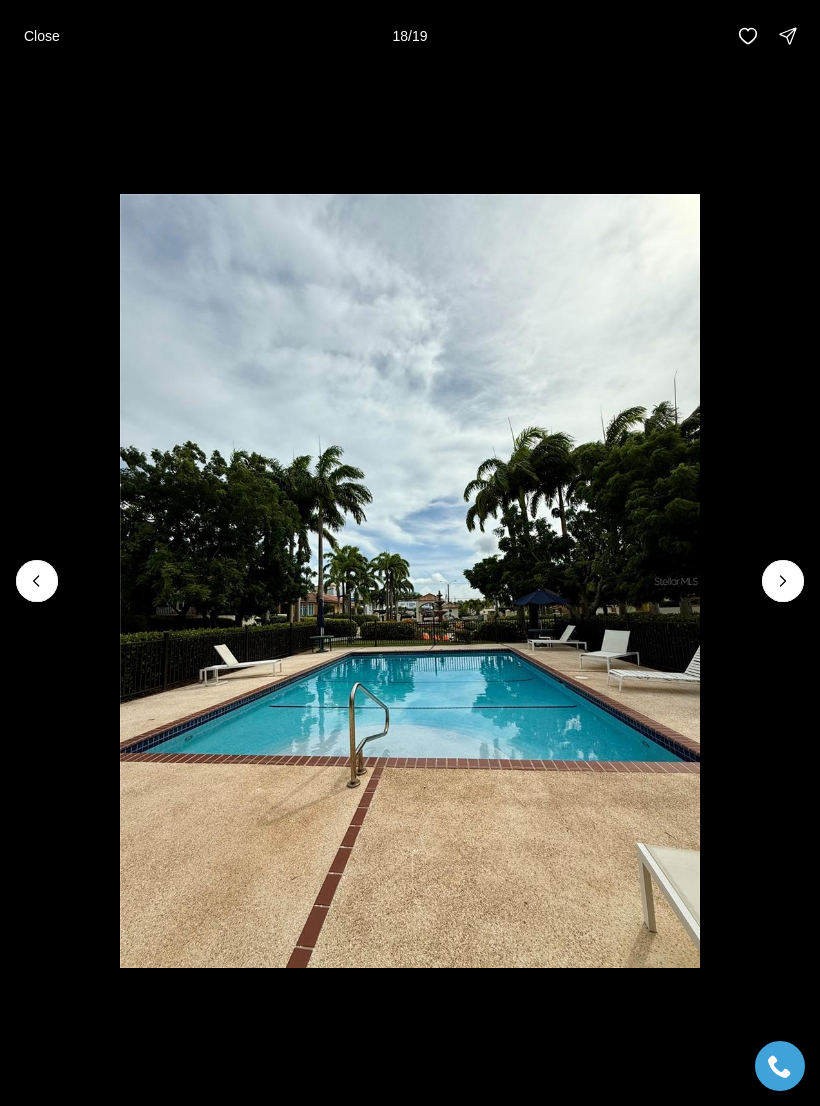 click 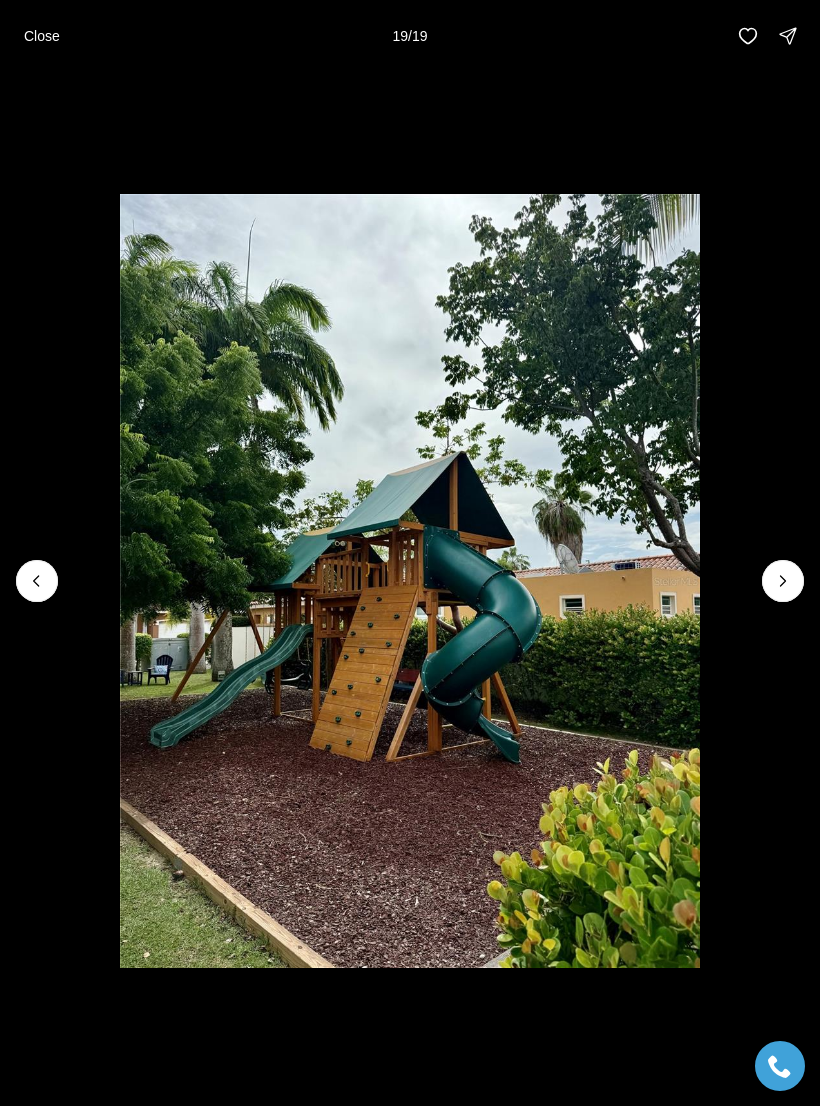click at bounding box center (410, 581) 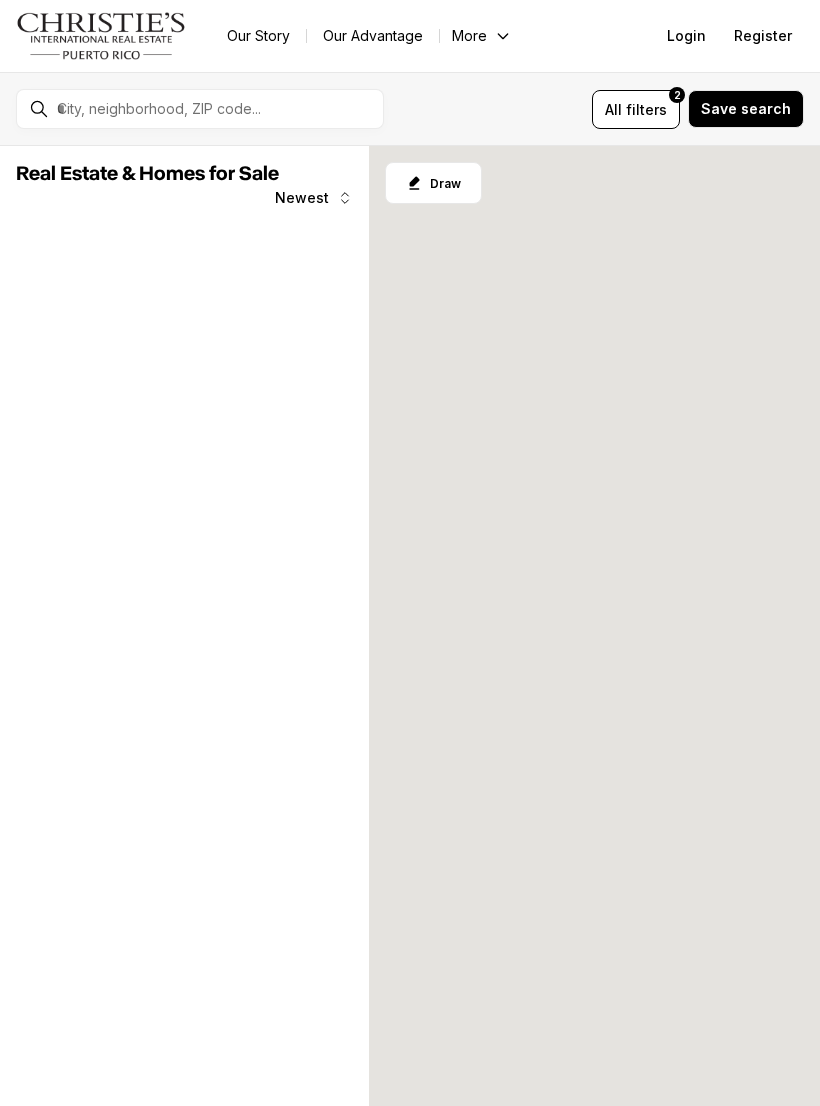 scroll, scrollTop: 0, scrollLeft: 0, axis: both 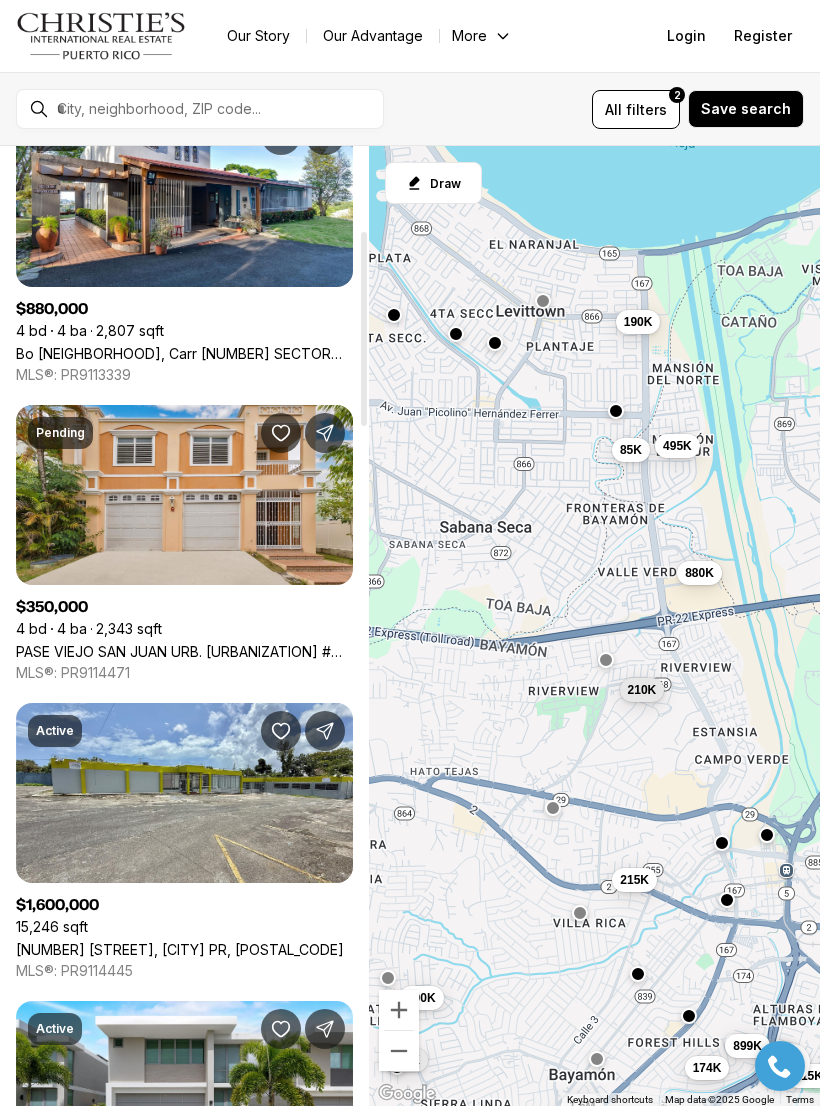 click on "PASE VIEJO SAN JUAN URB. [URBANIZATION] #[NUMBER], [CITY] PR, [POSTAL_CODE]" at bounding box center (184, 651) 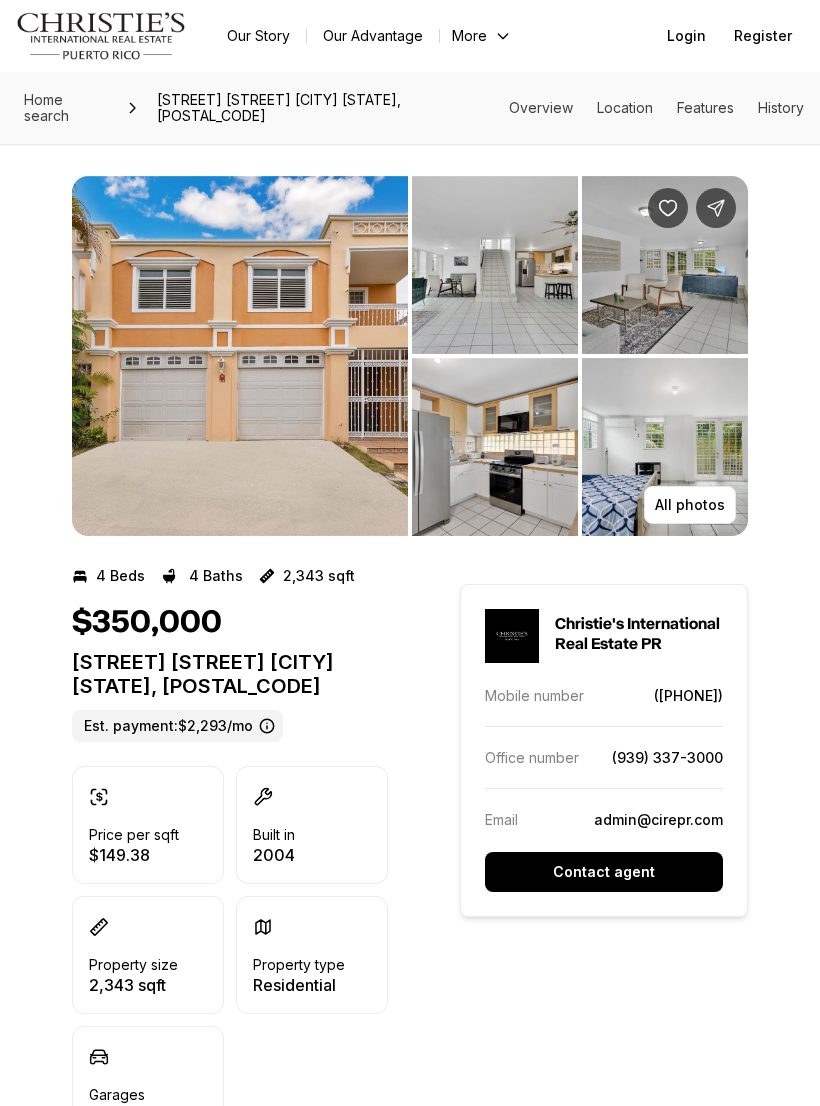 scroll, scrollTop: 0, scrollLeft: 0, axis: both 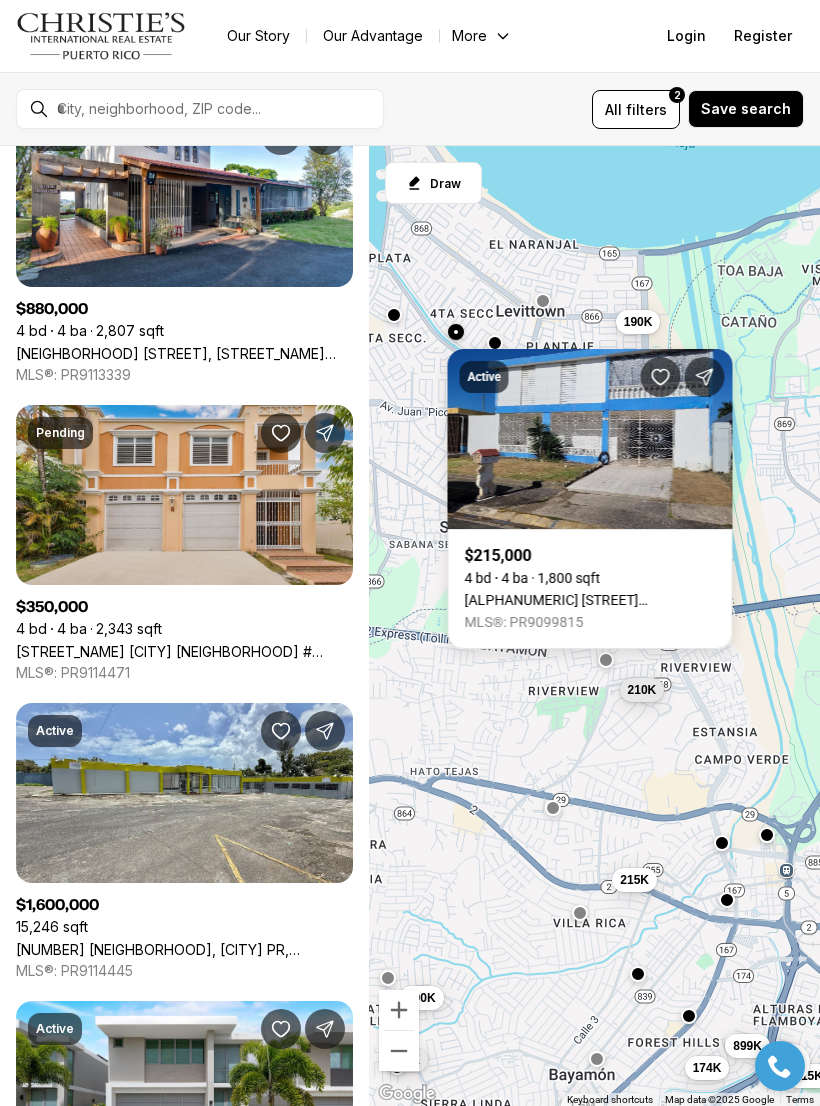 click on "215K 880K 350K 1.6M 899K 300K 190K 210K 315K 85K 495K 174K" at bounding box center (594, 626) 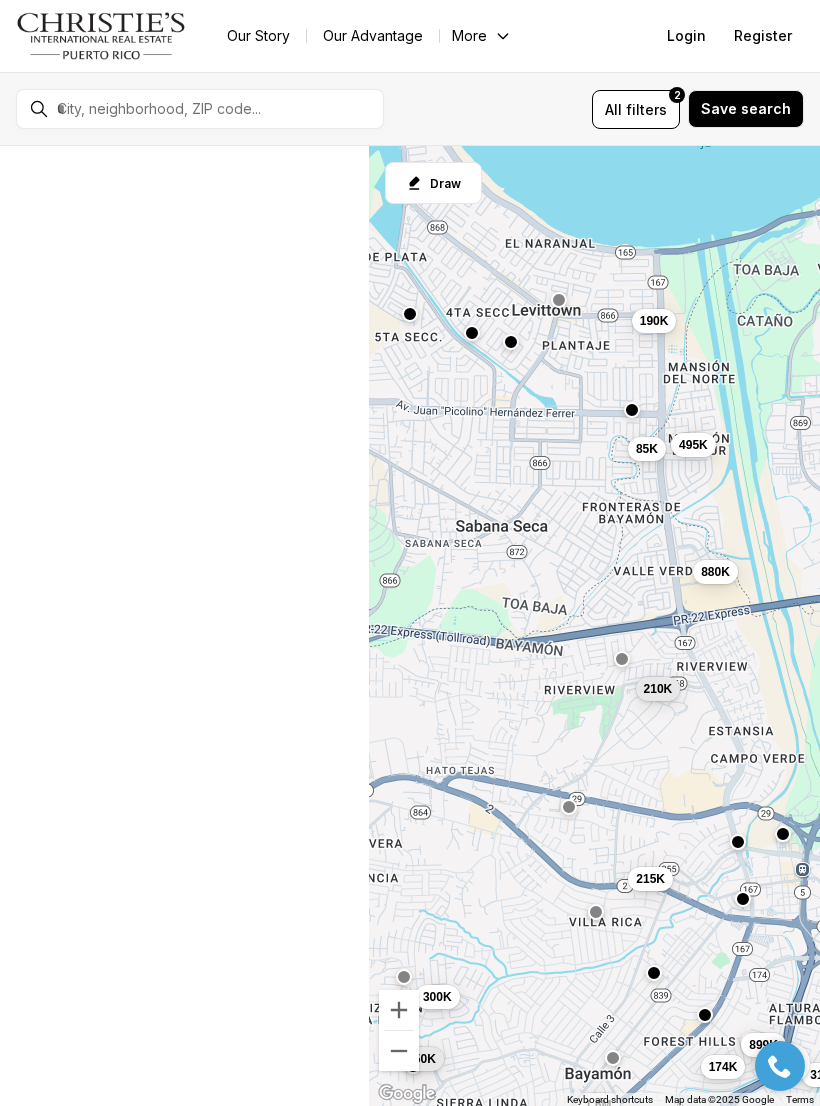 scroll, scrollTop: 37, scrollLeft: 0, axis: vertical 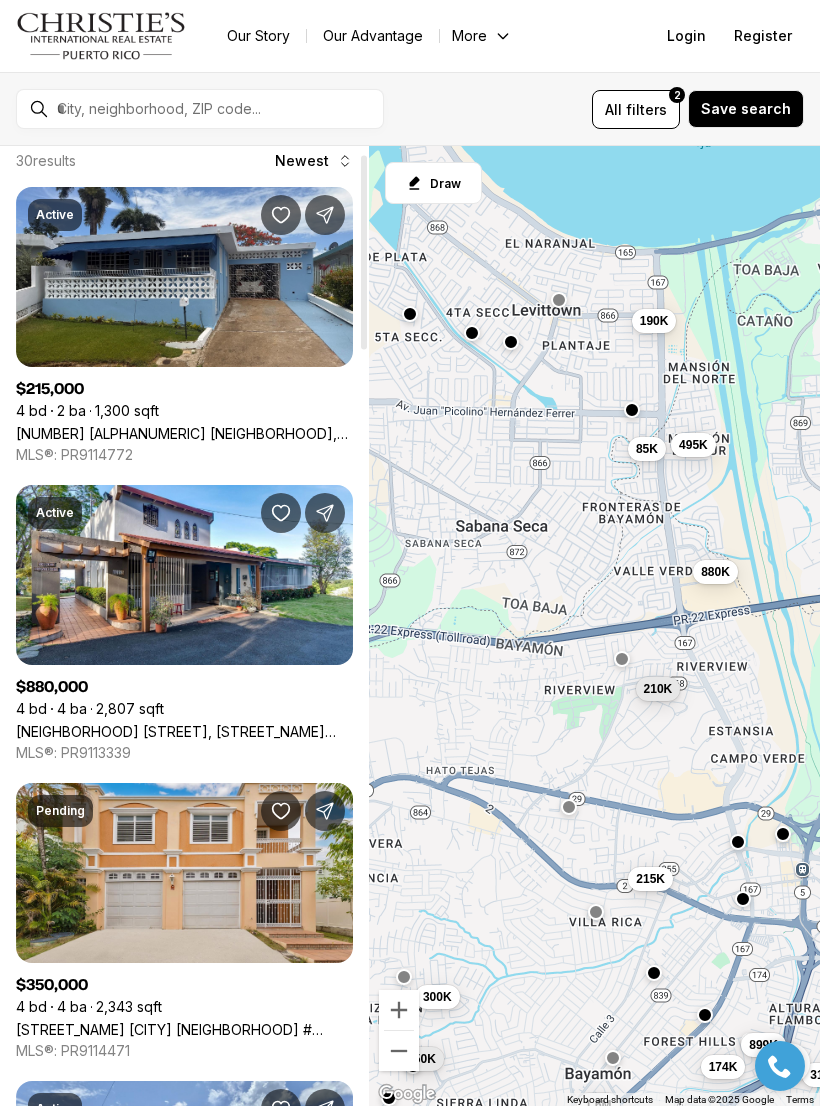 click on "[NEIGHBORHOOD] [STREET], [SECTOR] [NEIGHBORHOOD], [CITY] [STATE], [POSTAL_CODE]" at bounding box center (184, 731) 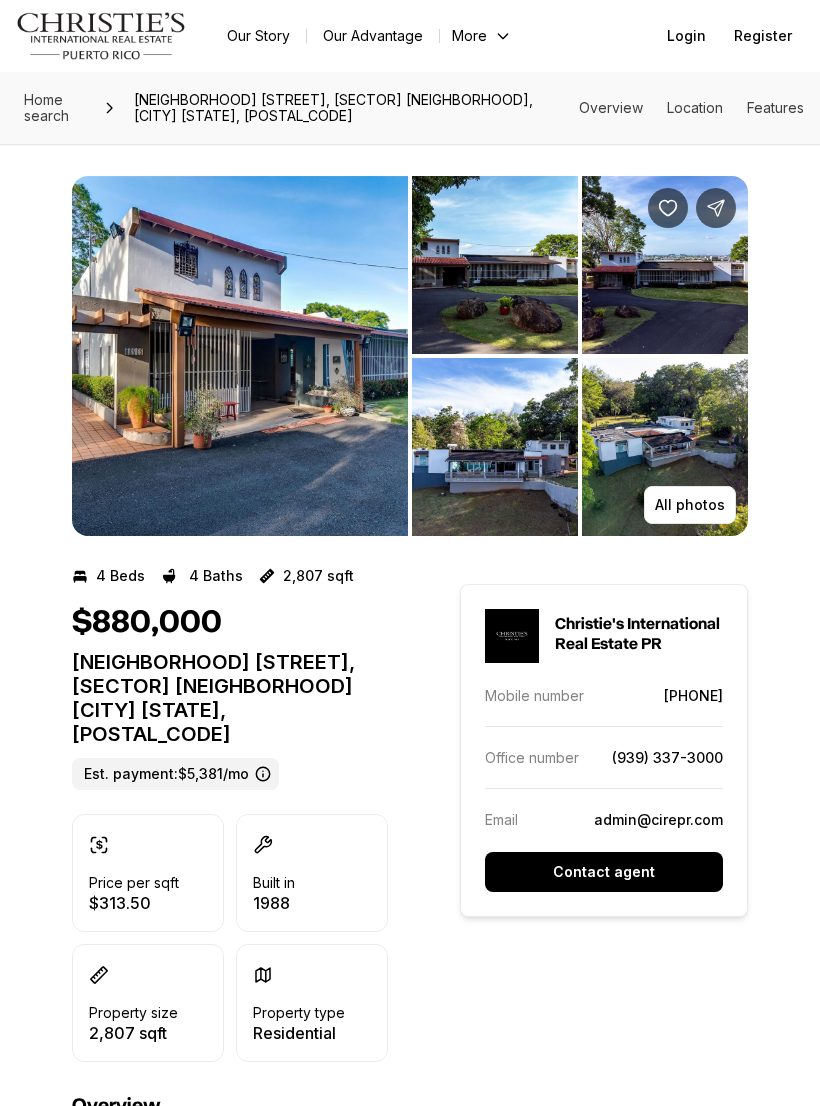 scroll, scrollTop: 0, scrollLeft: 0, axis: both 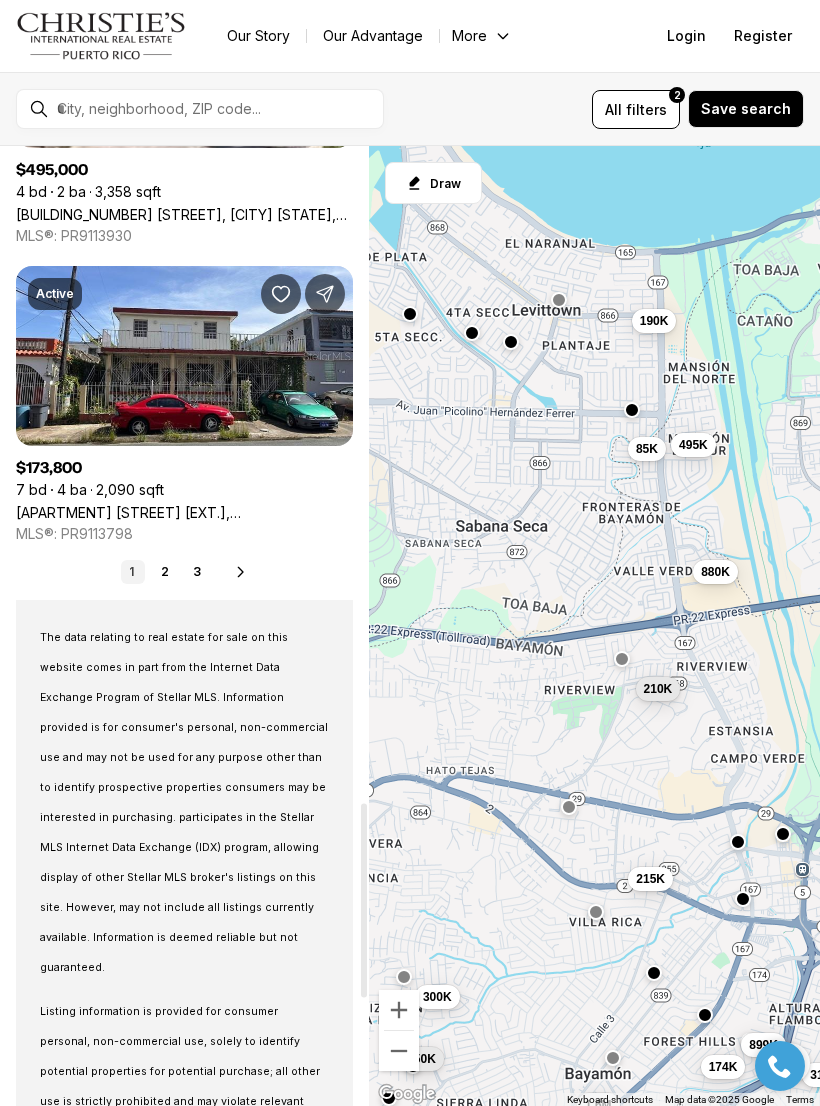 click on "2" at bounding box center (165, 572) 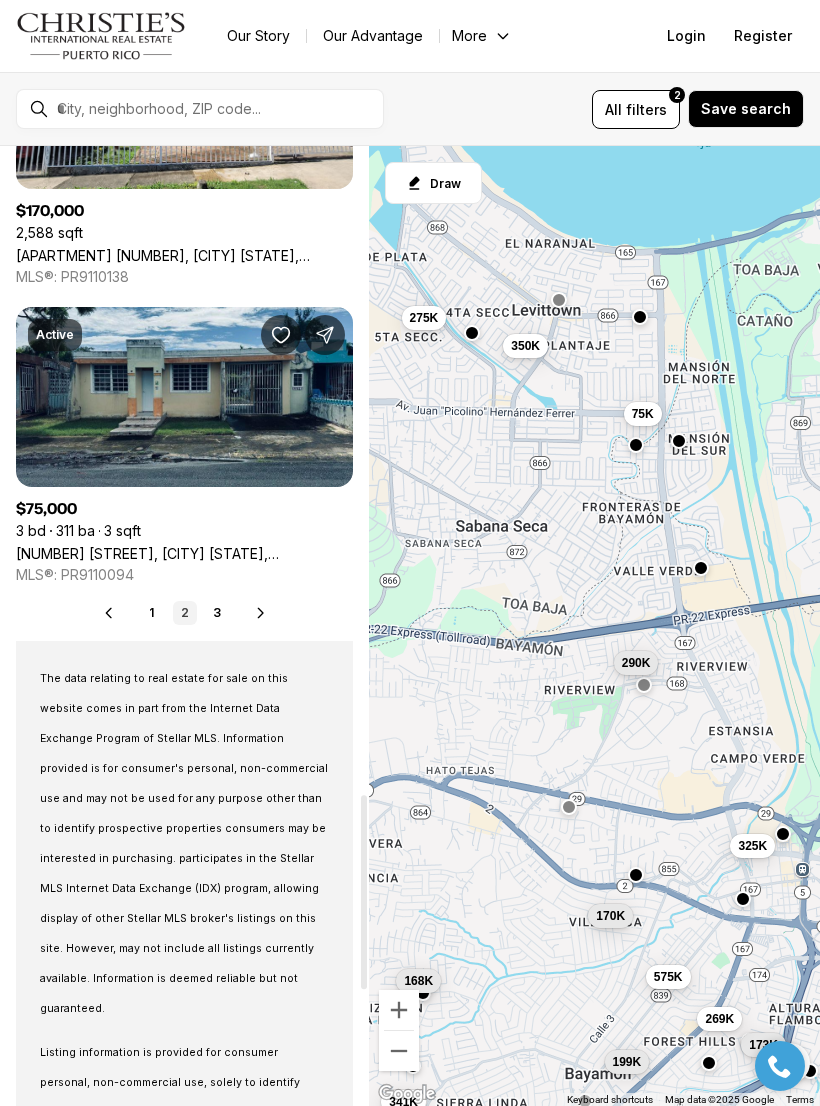 scroll, scrollTop: 3196, scrollLeft: 0, axis: vertical 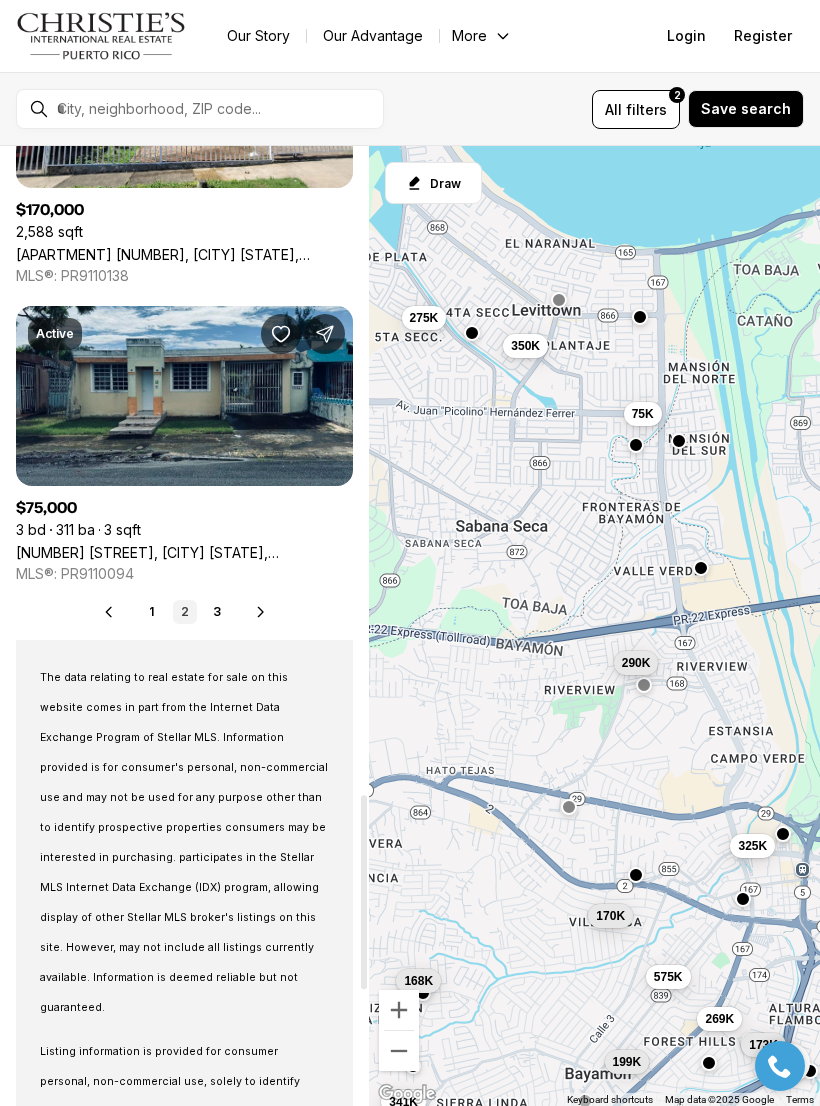 click on "3" at bounding box center [217, 612] 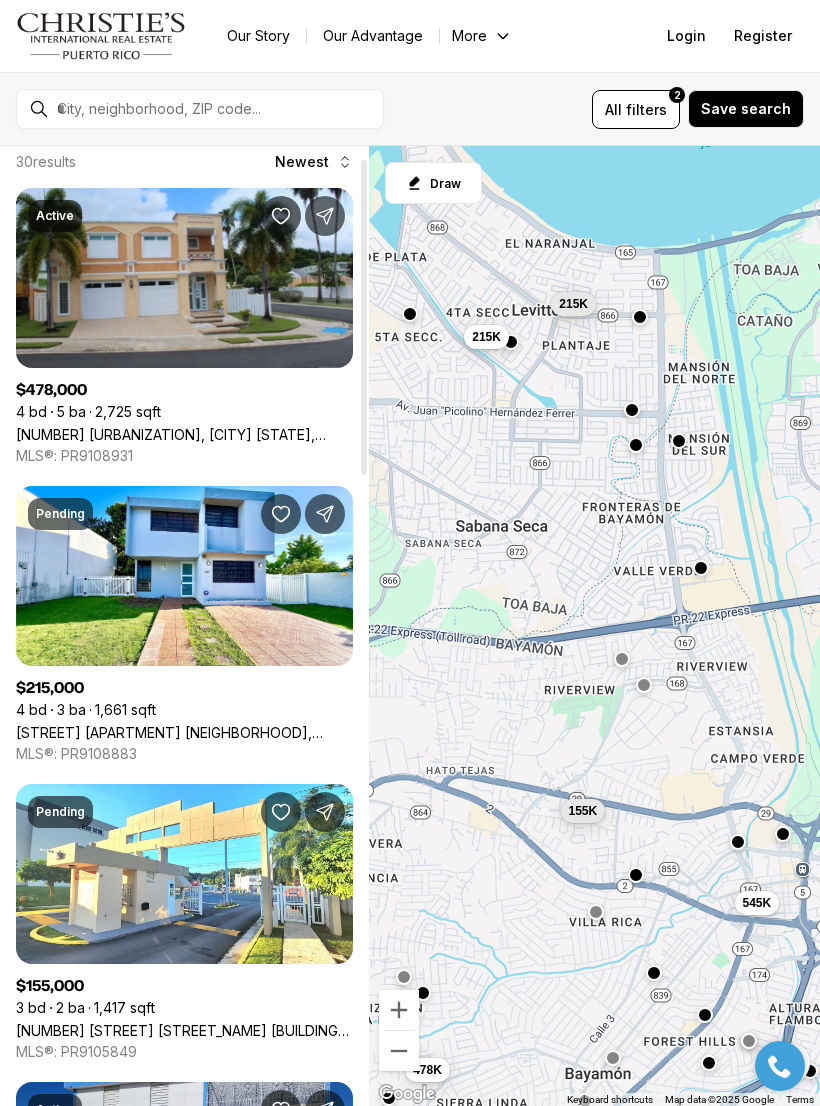 scroll, scrollTop: 36, scrollLeft: 0, axis: vertical 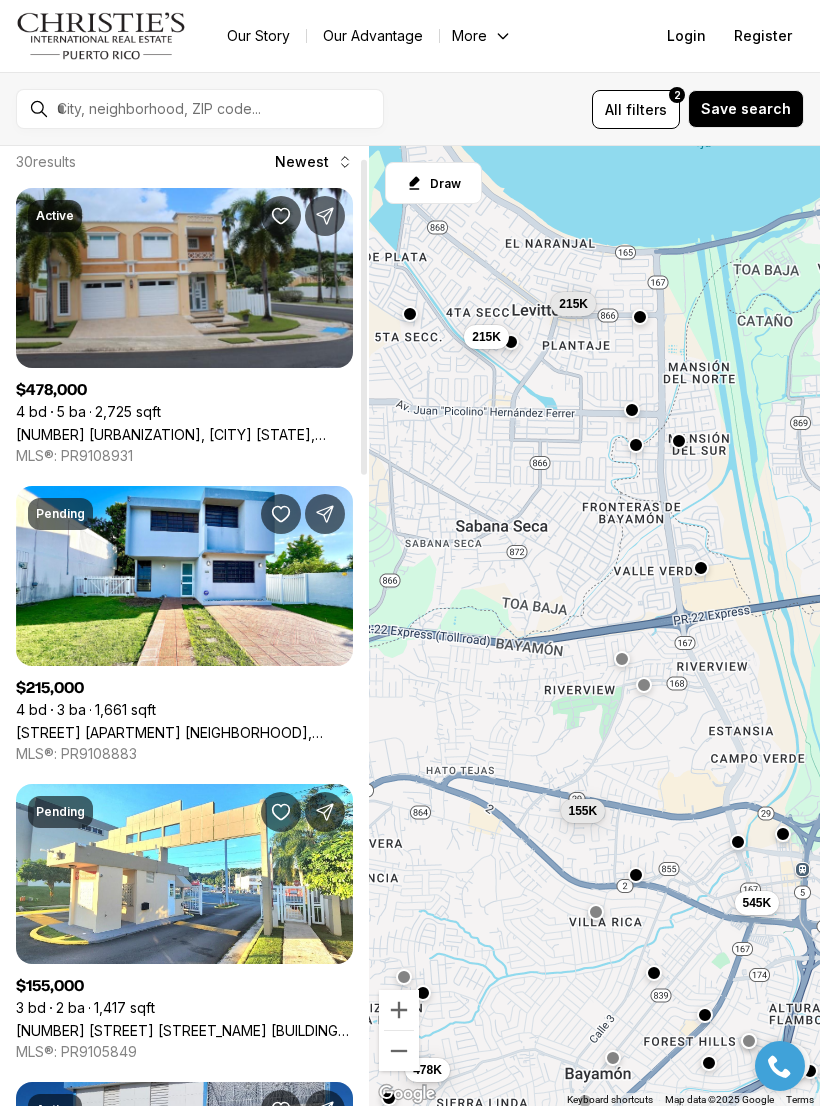 click on "[NUMBER] [STREET], [CITY] [STATE], [POSTAL_CODE]" at bounding box center (184, 434) 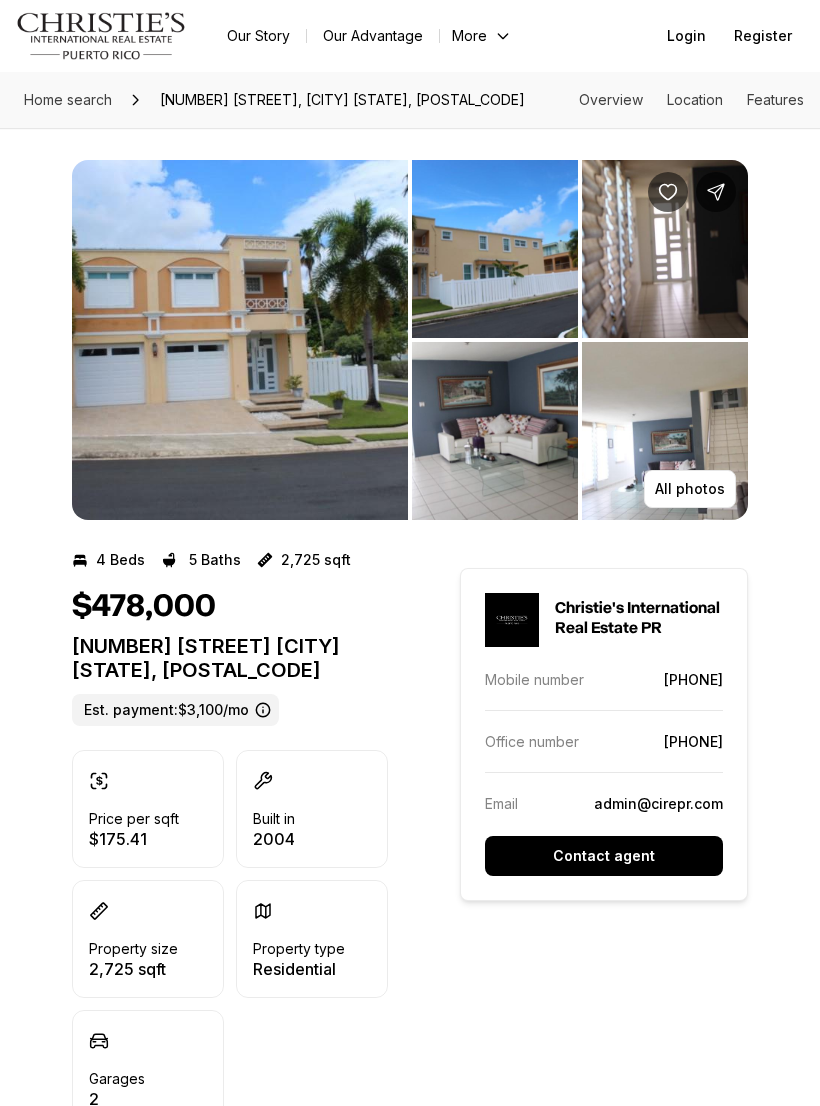 scroll, scrollTop: 0, scrollLeft: 0, axis: both 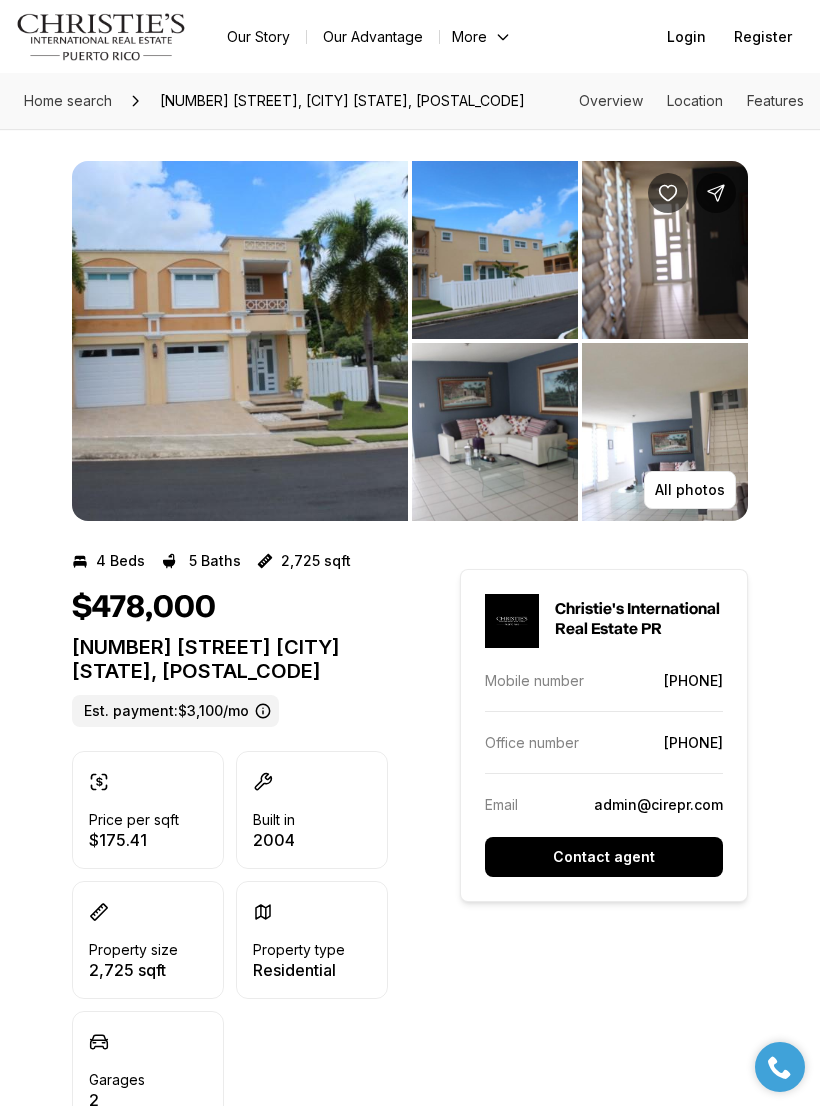 click at bounding box center [240, 340] 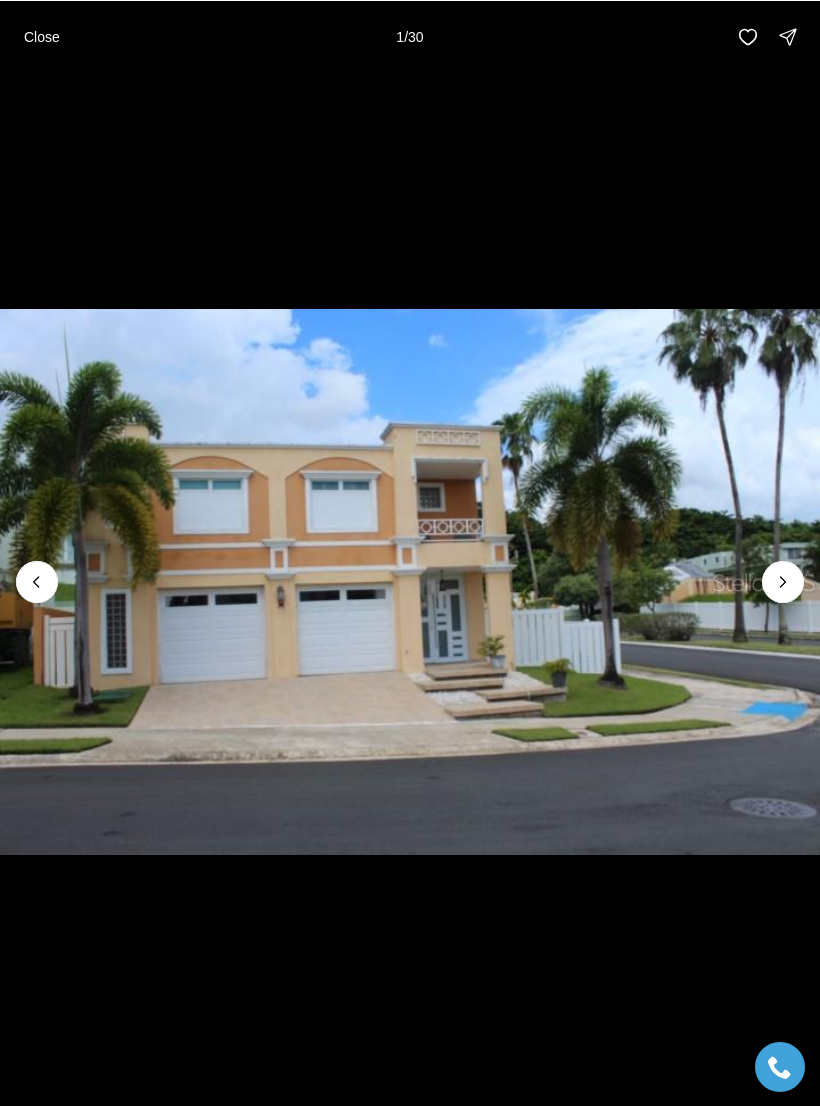 click 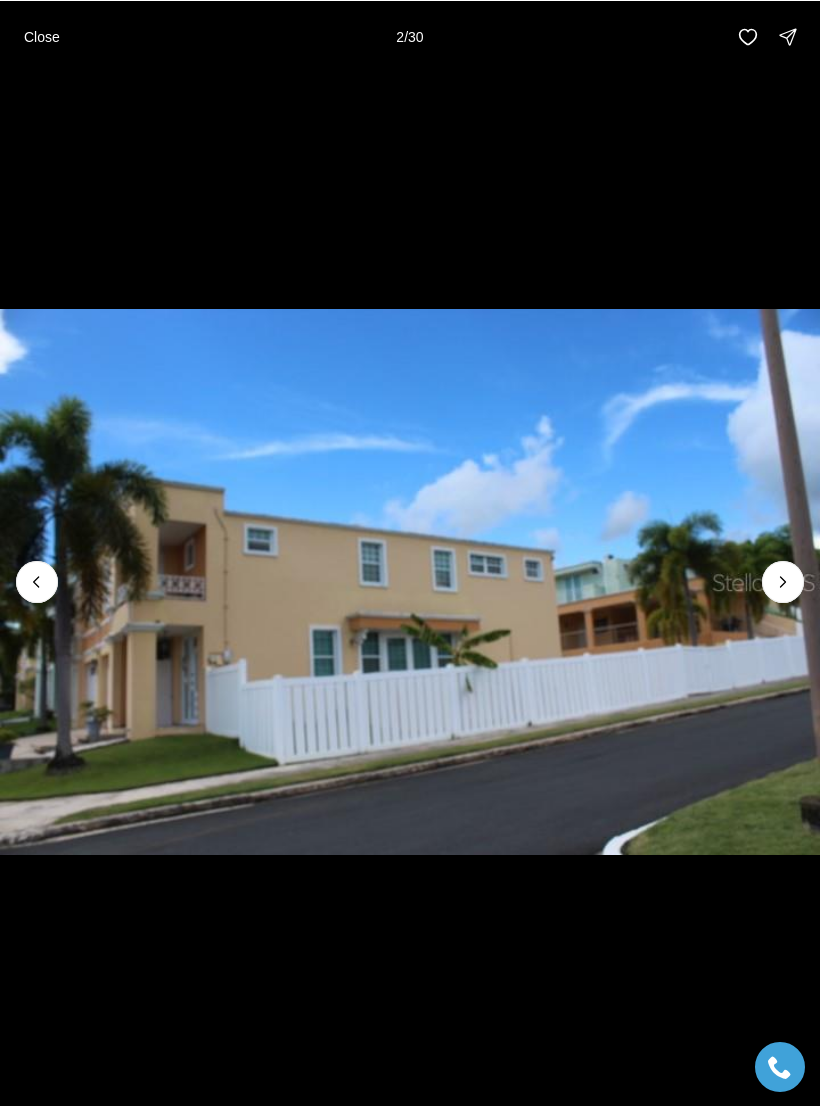 click 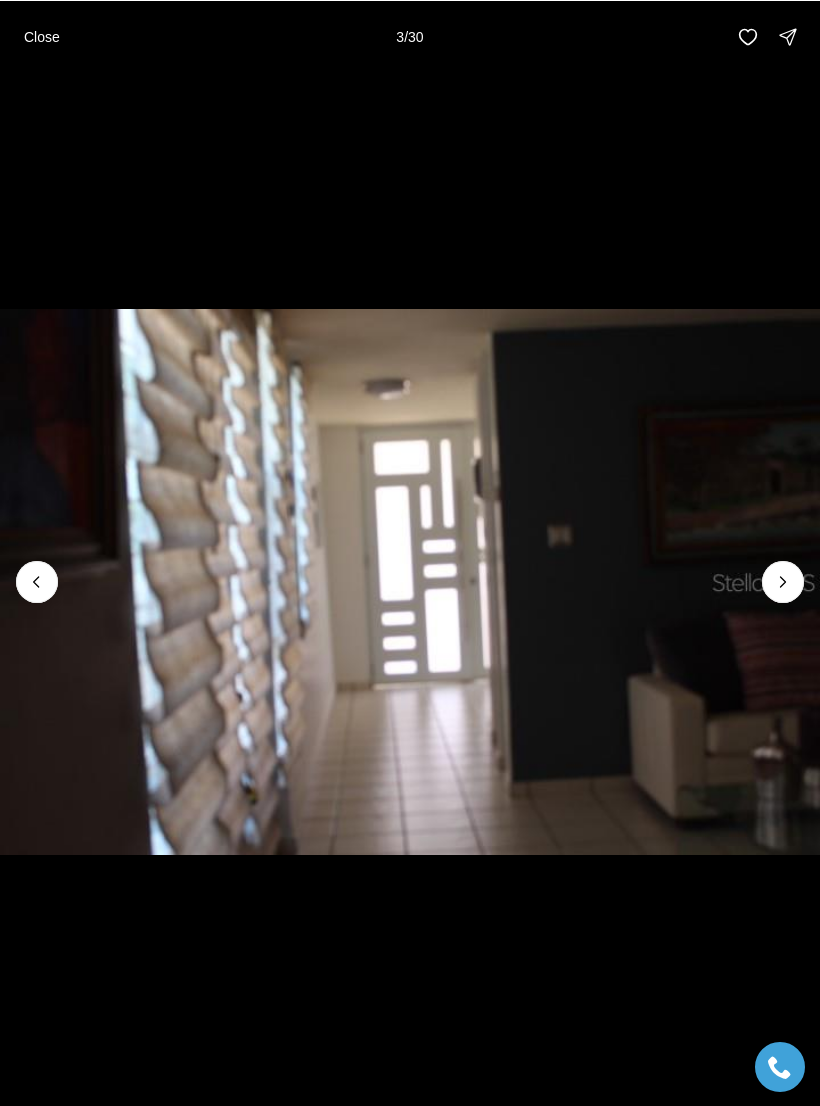 click 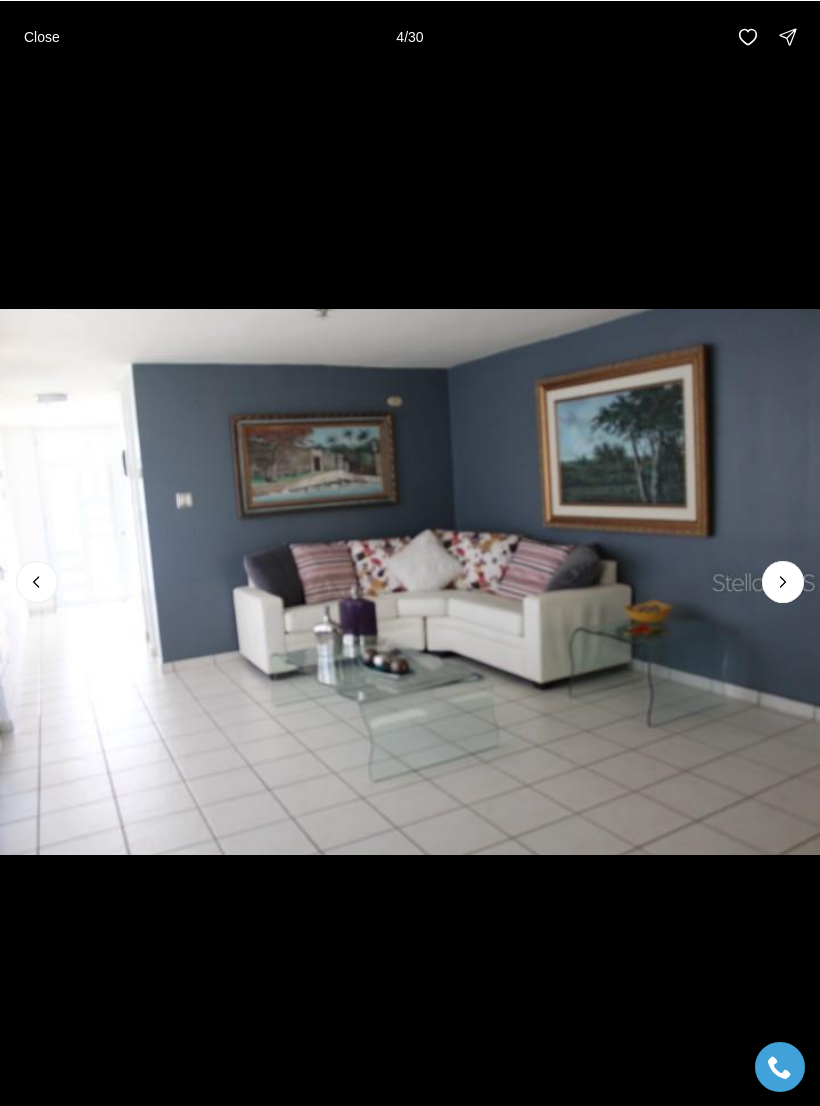 click 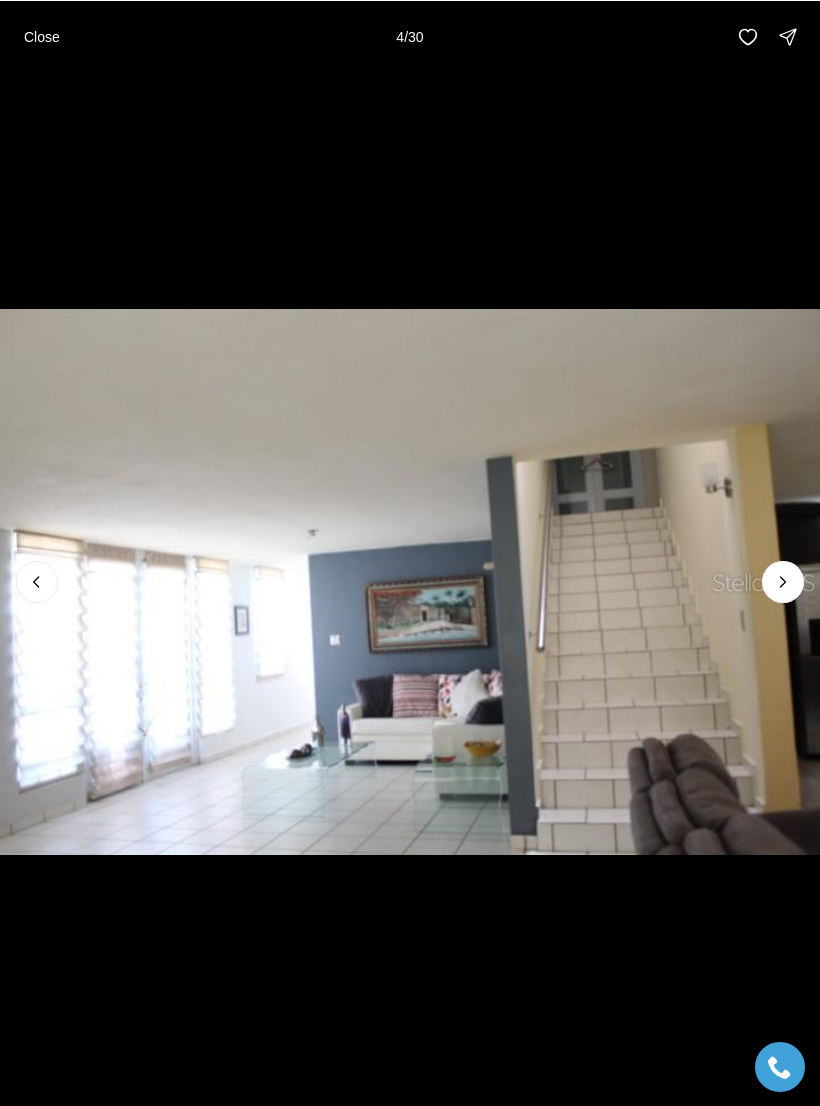 click at bounding box center [783, 581] 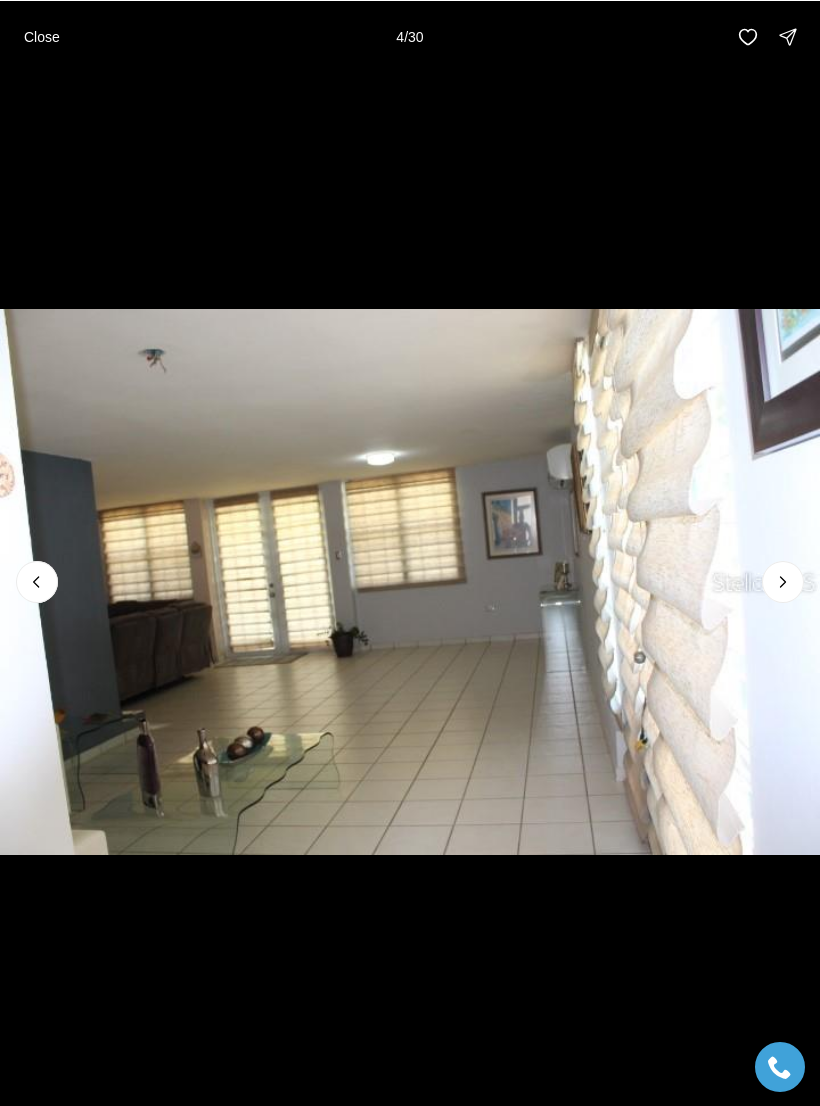 click at bounding box center [783, 581] 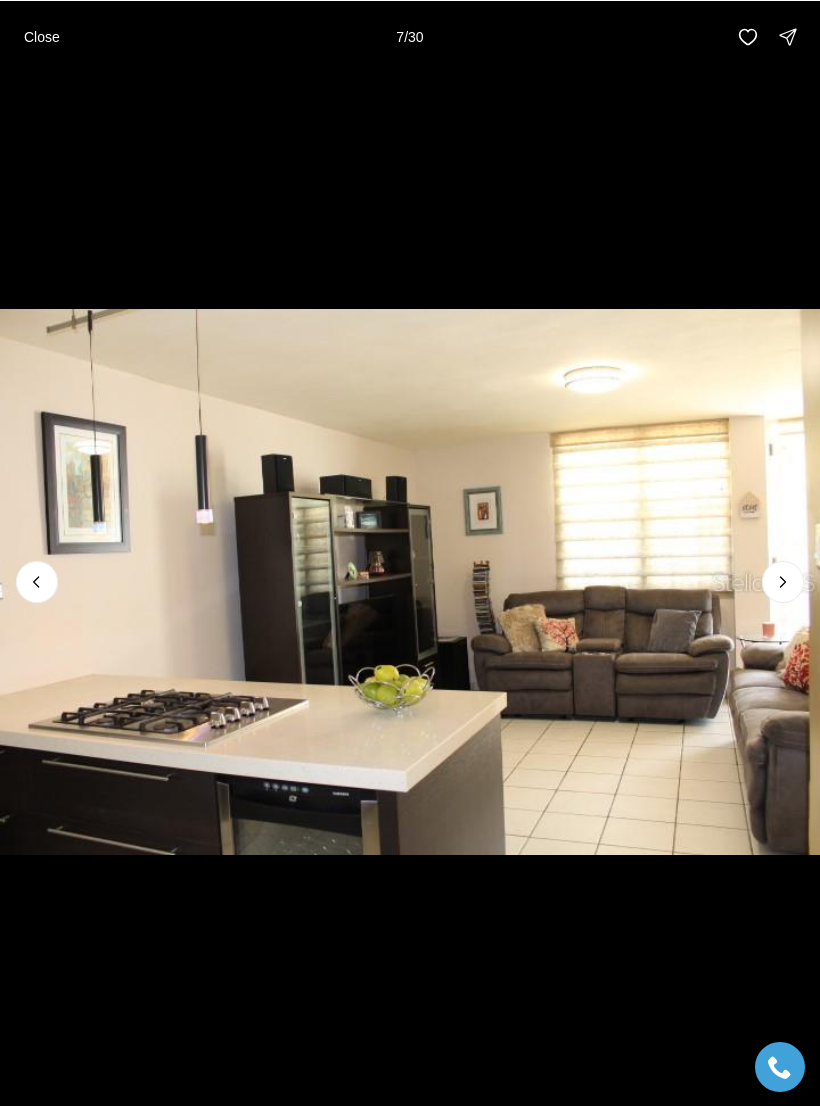 click at bounding box center (783, 581) 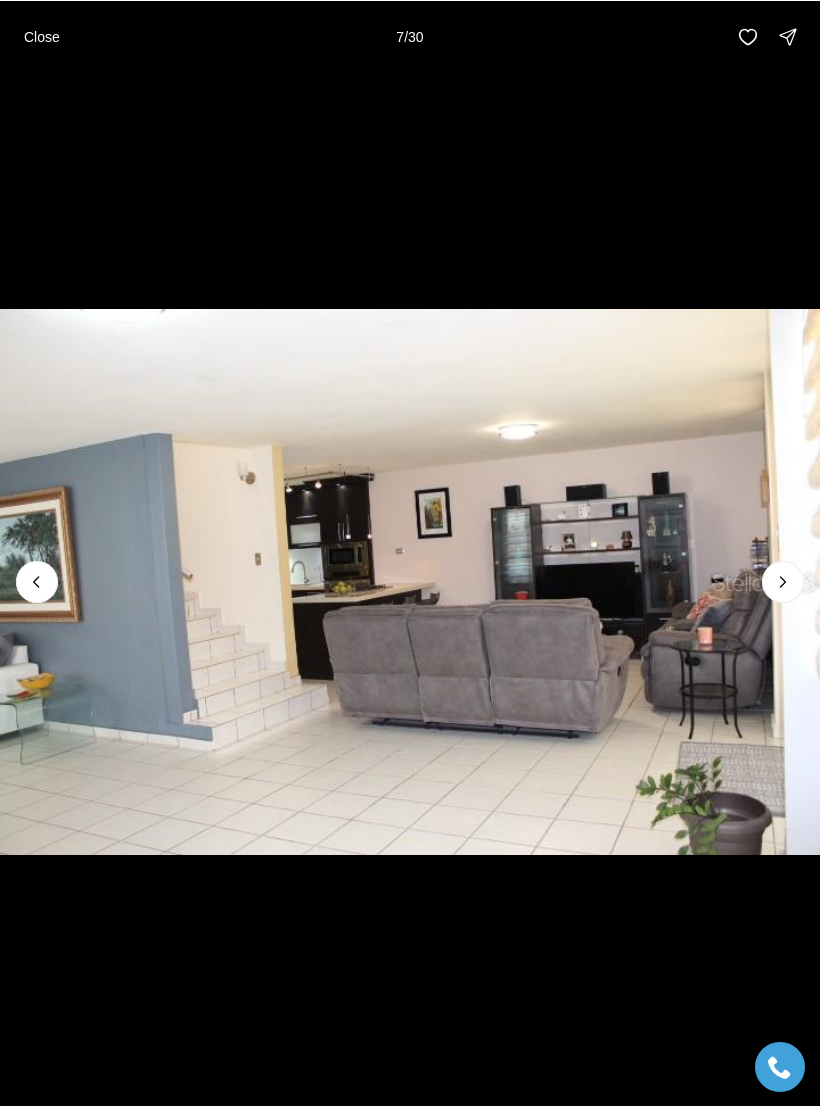 click at bounding box center [783, 581] 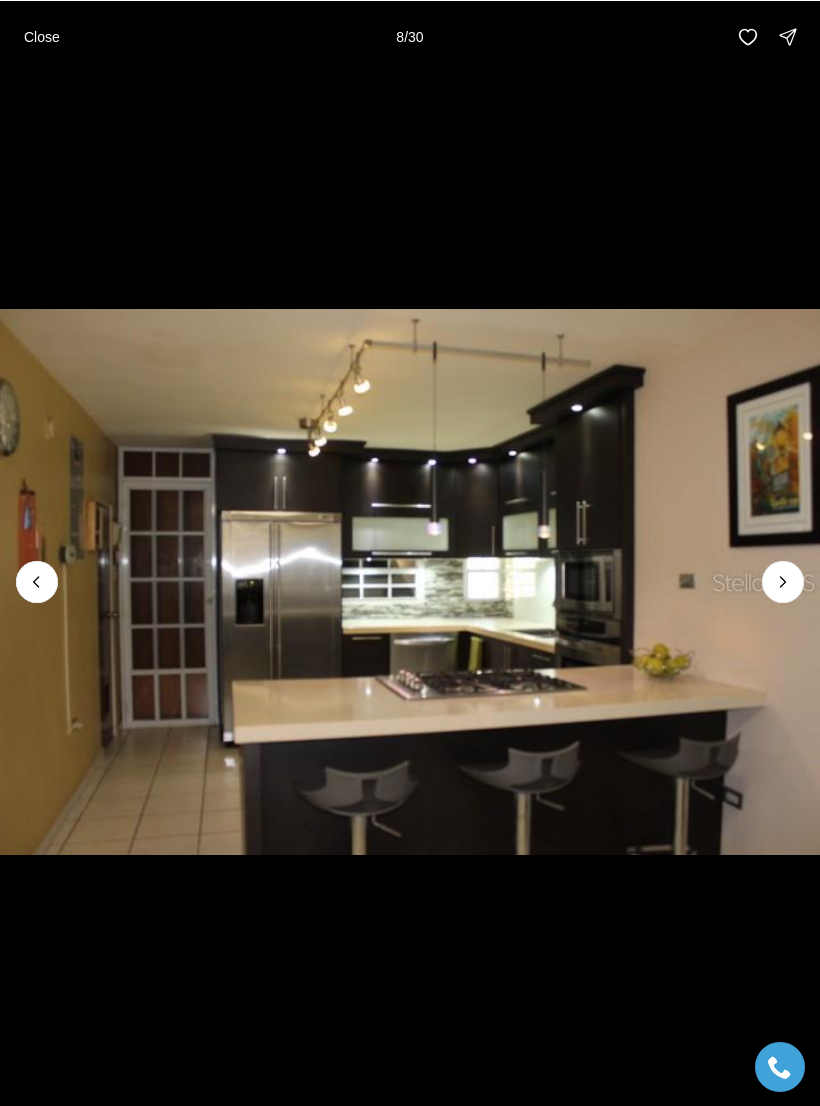click at bounding box center [783, 581] 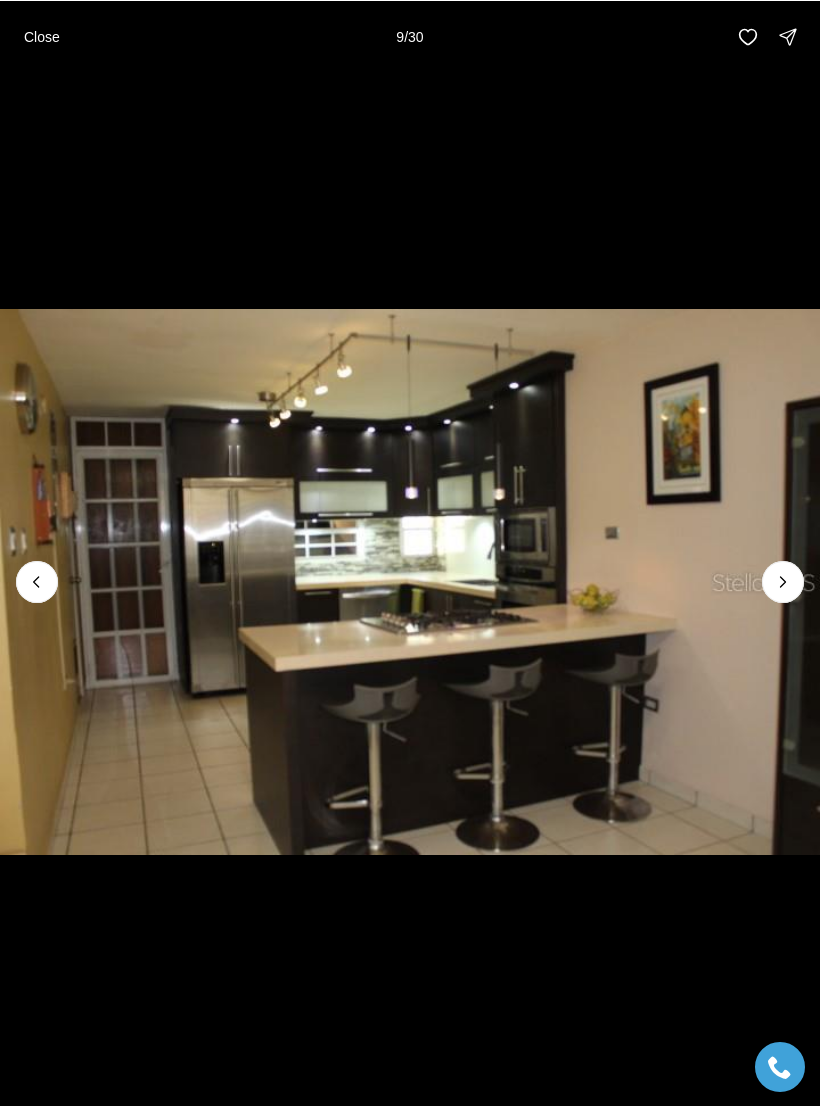 click at bounding box center [783, 581] 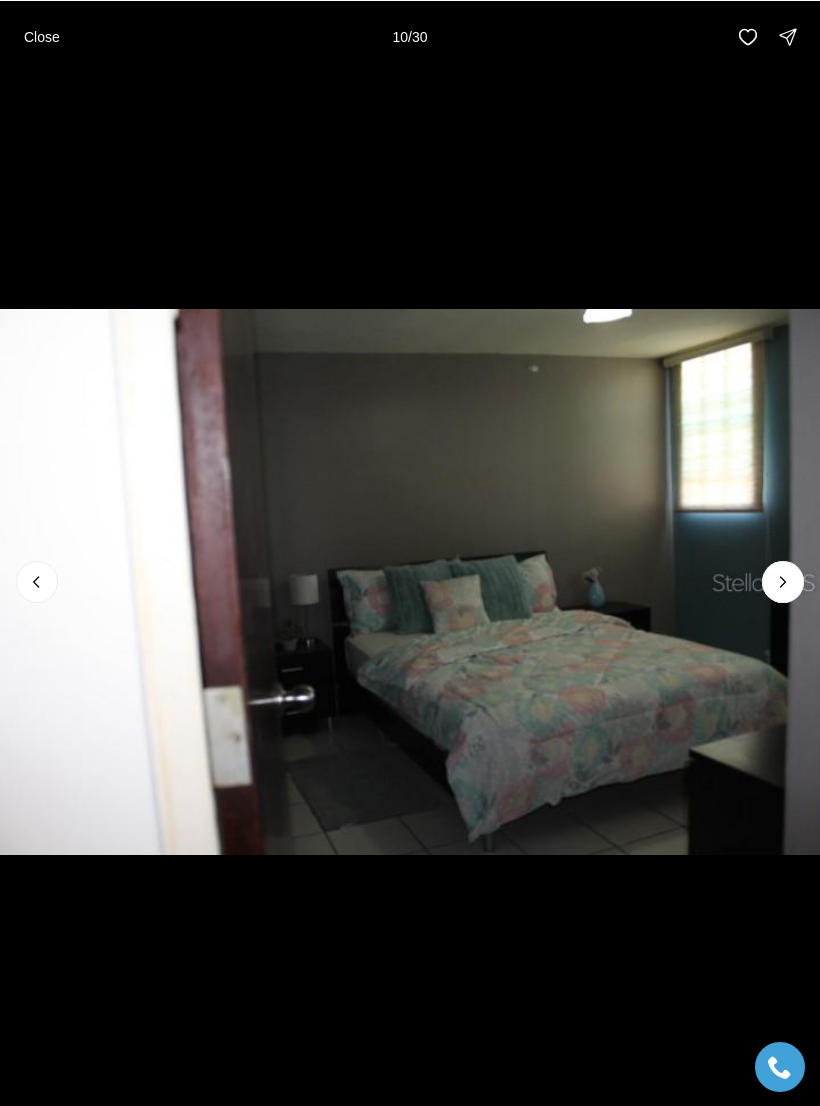 click at bounding box center (783, 581) 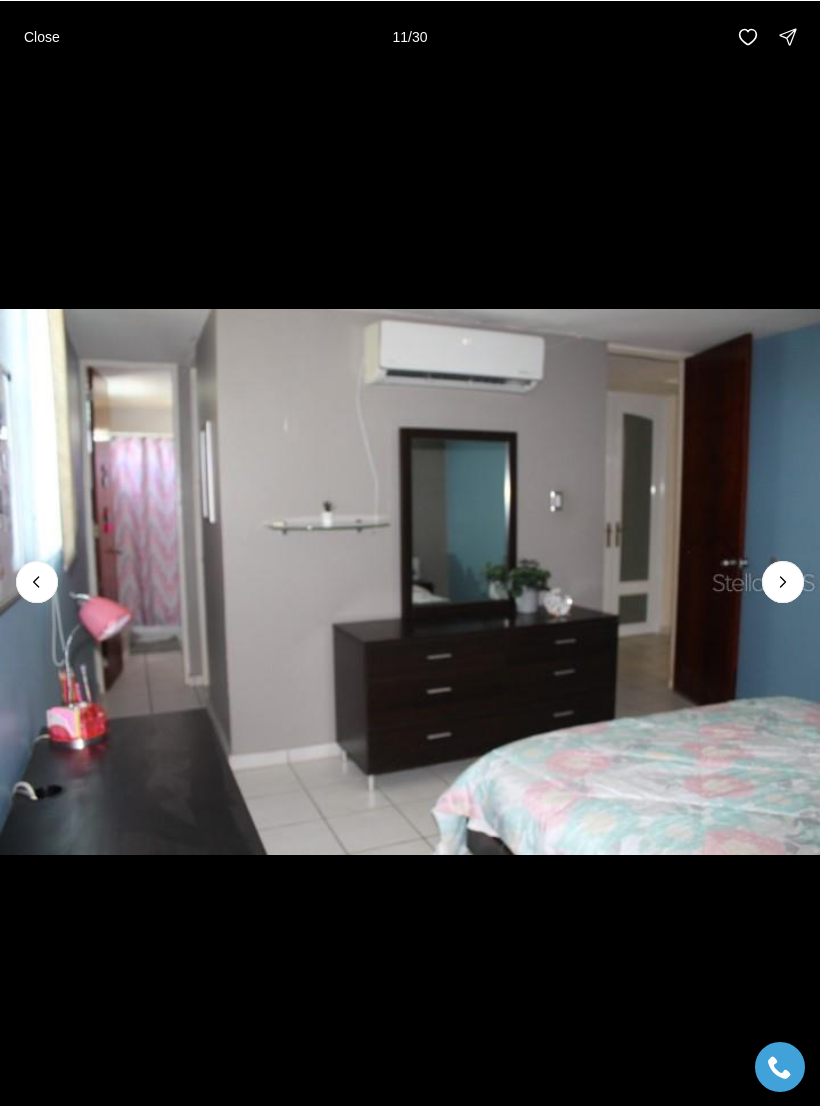 click at bounding box center (783, 581) 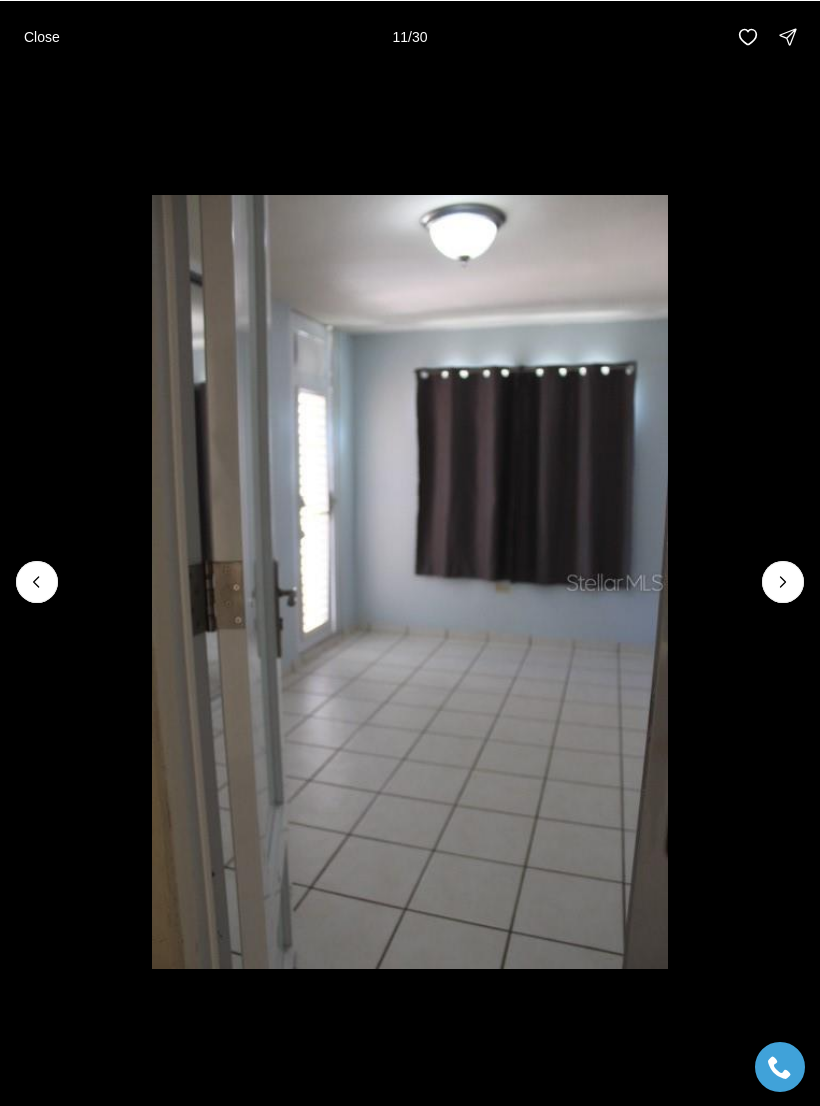 click at bounding box center [783, 581] 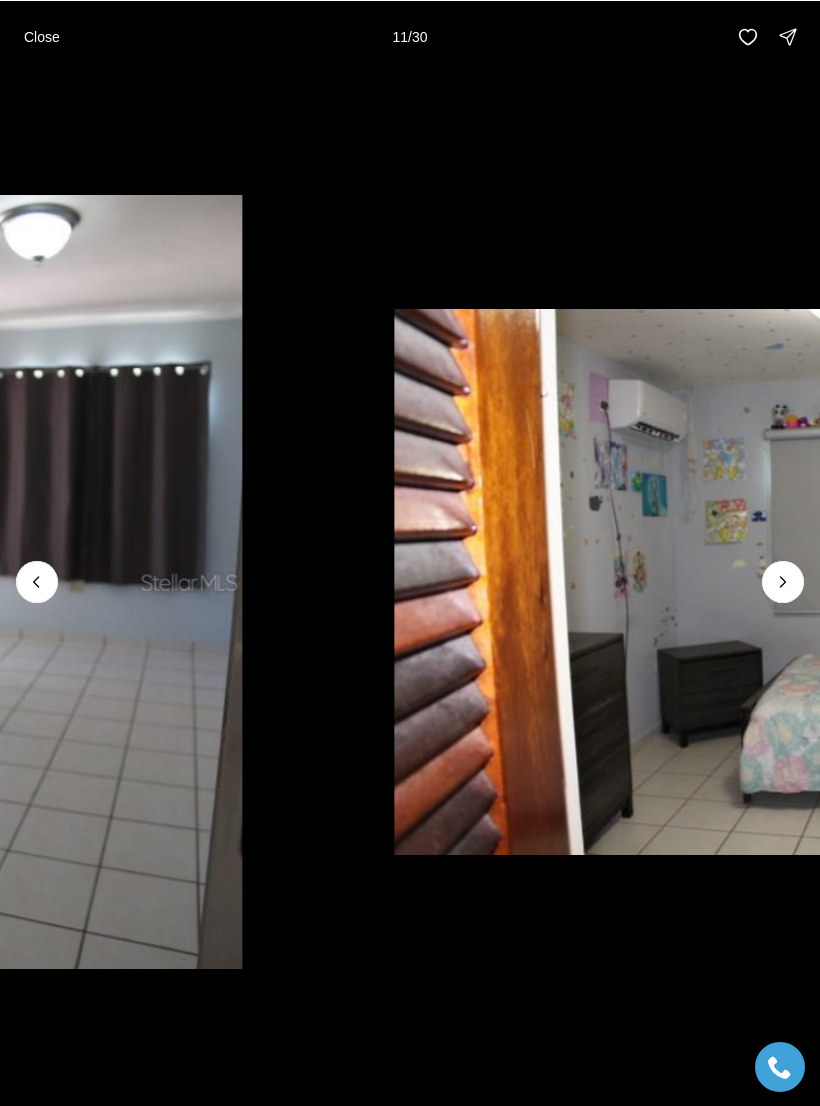 click at bounding box center (783, 581) 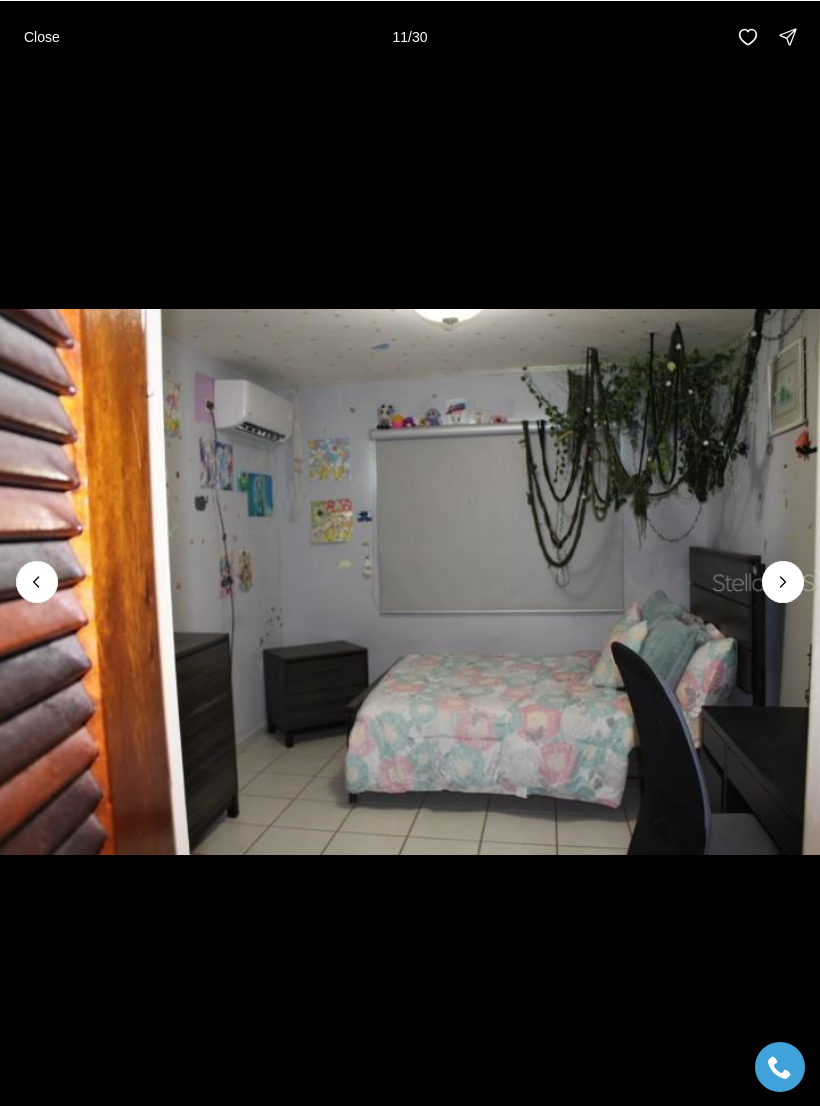 click at bounding box center [783, 581] 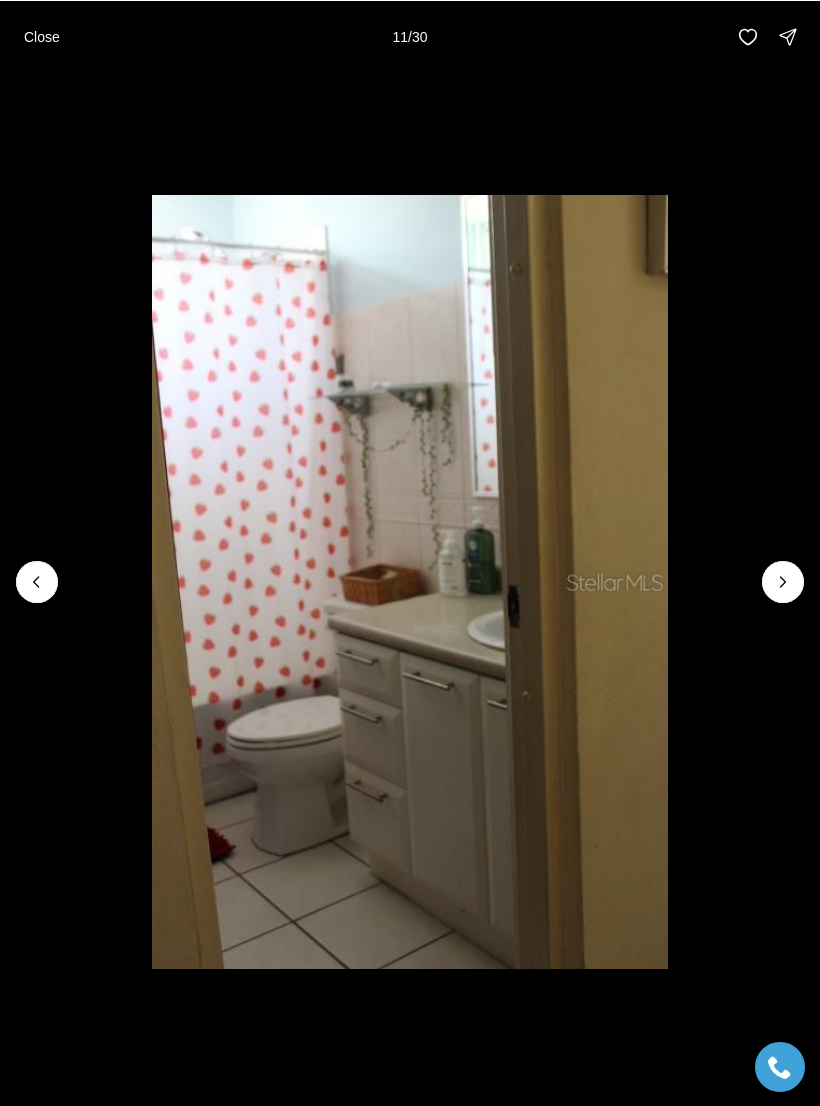 click at bounding box center (783, 581) 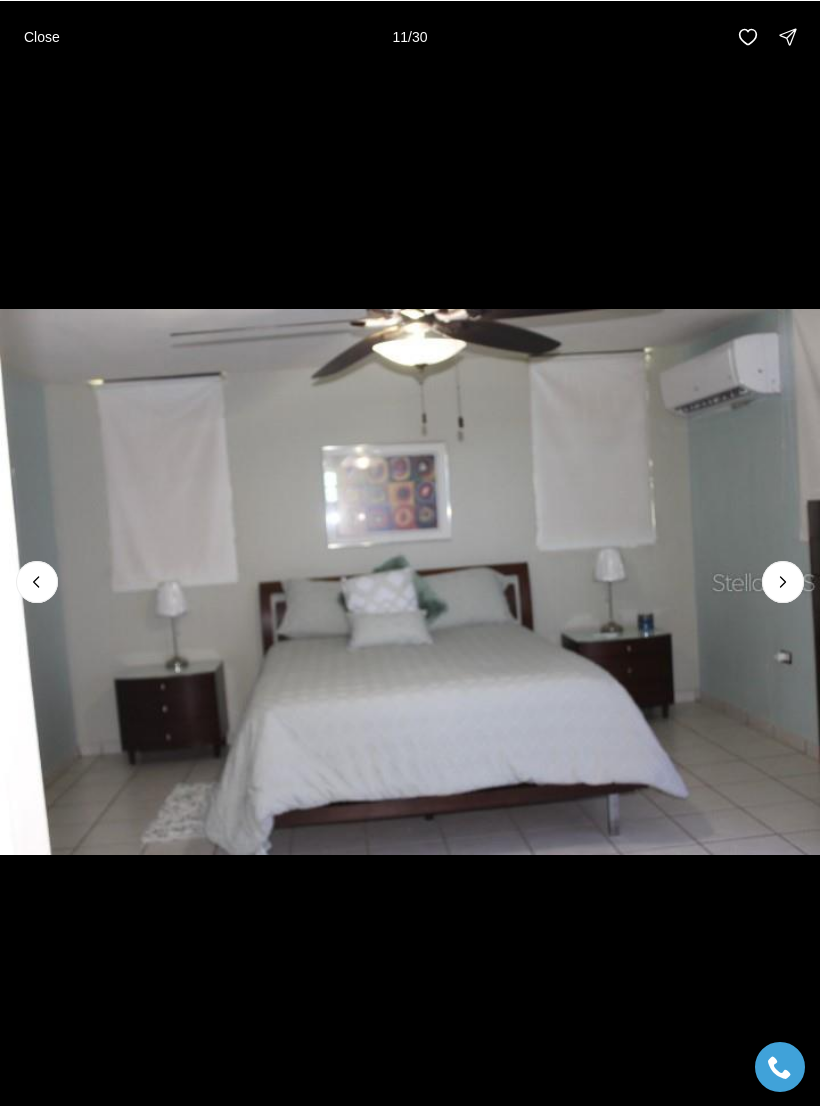 click 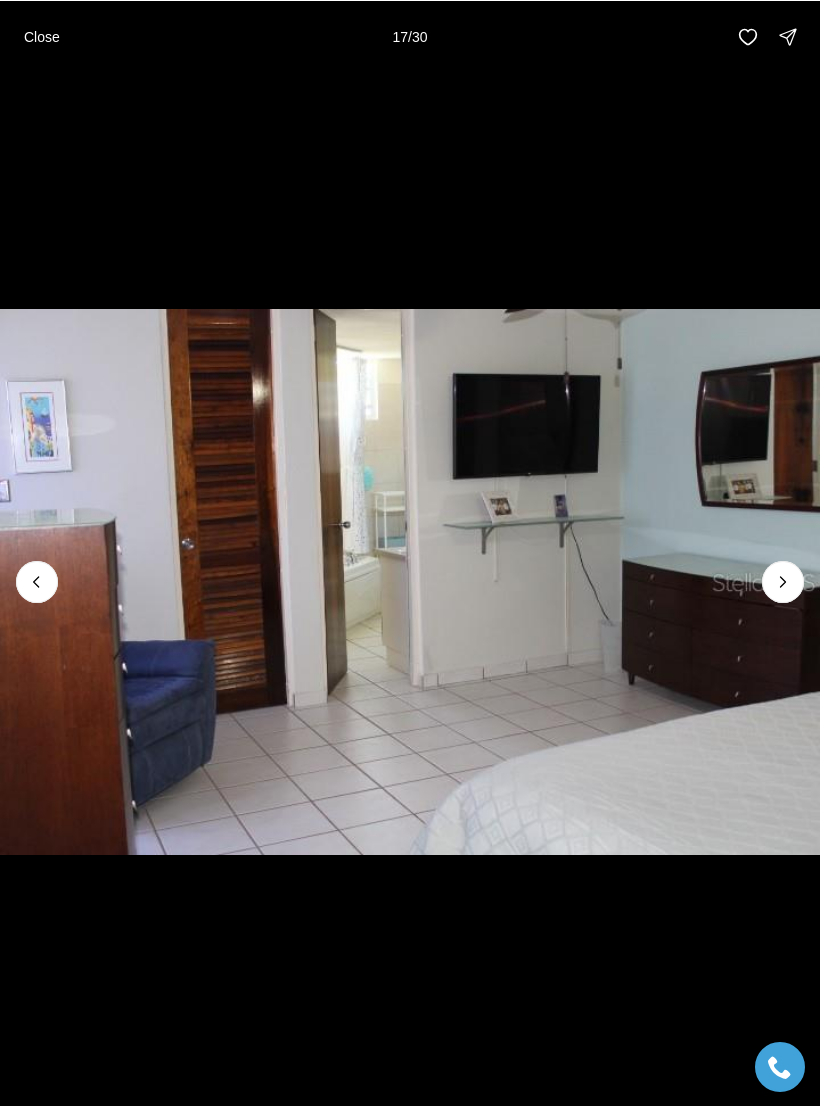 click 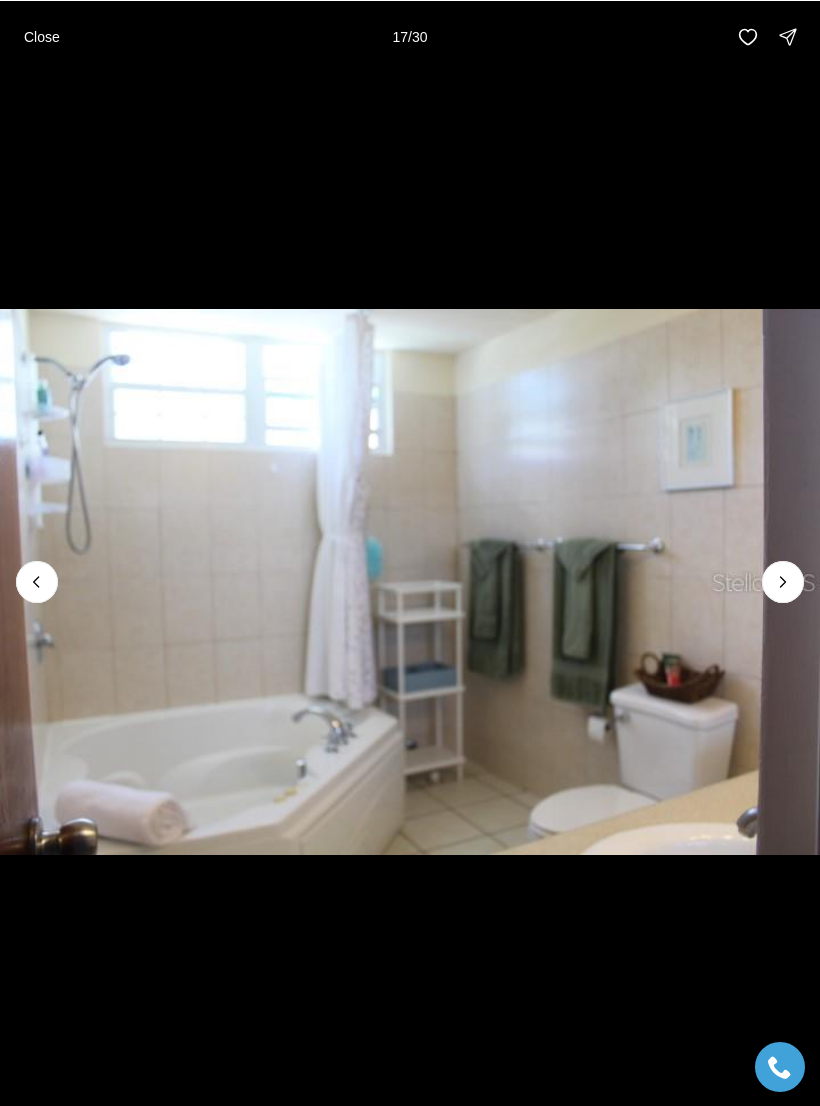 click 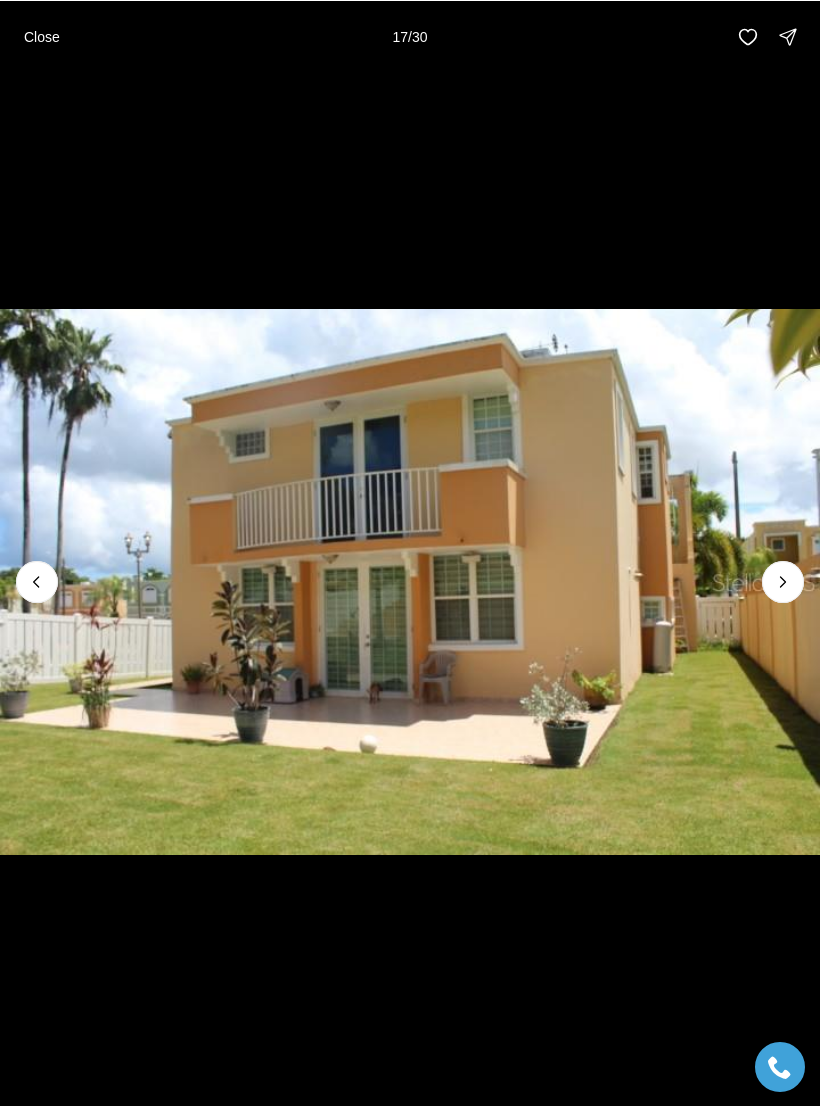 click at bounding box center [783, 581] 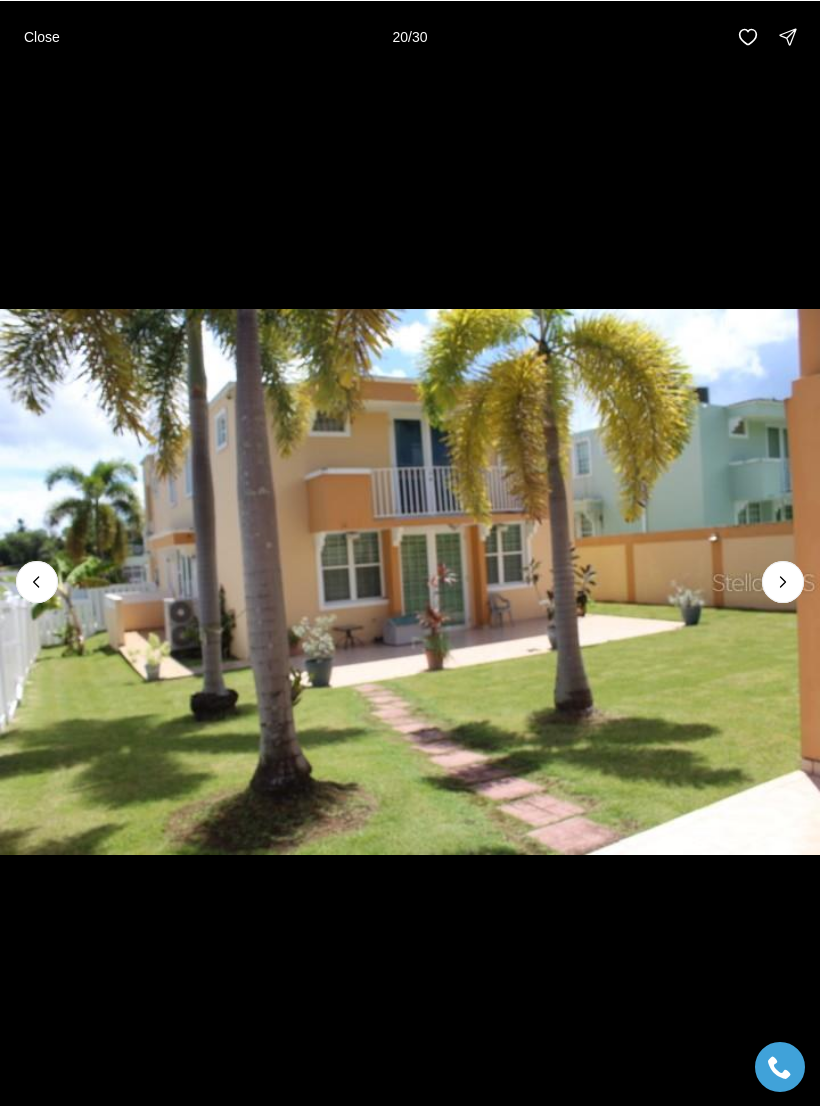 click 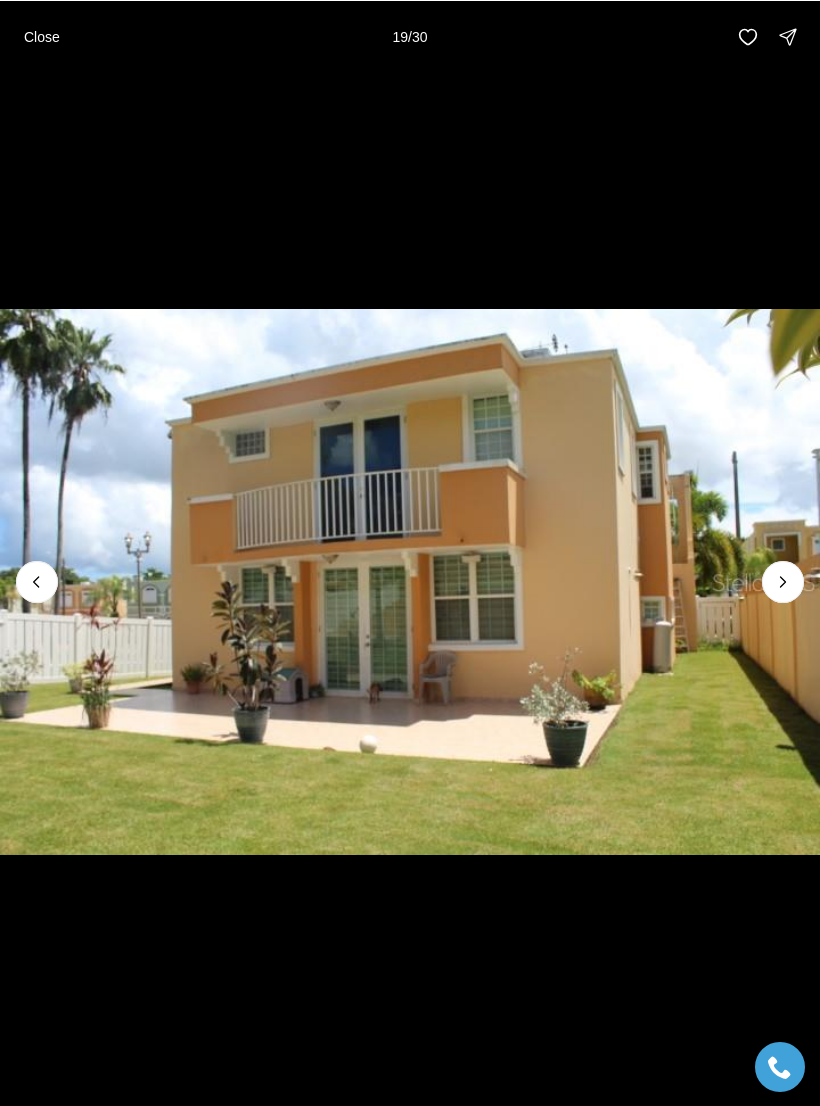 click 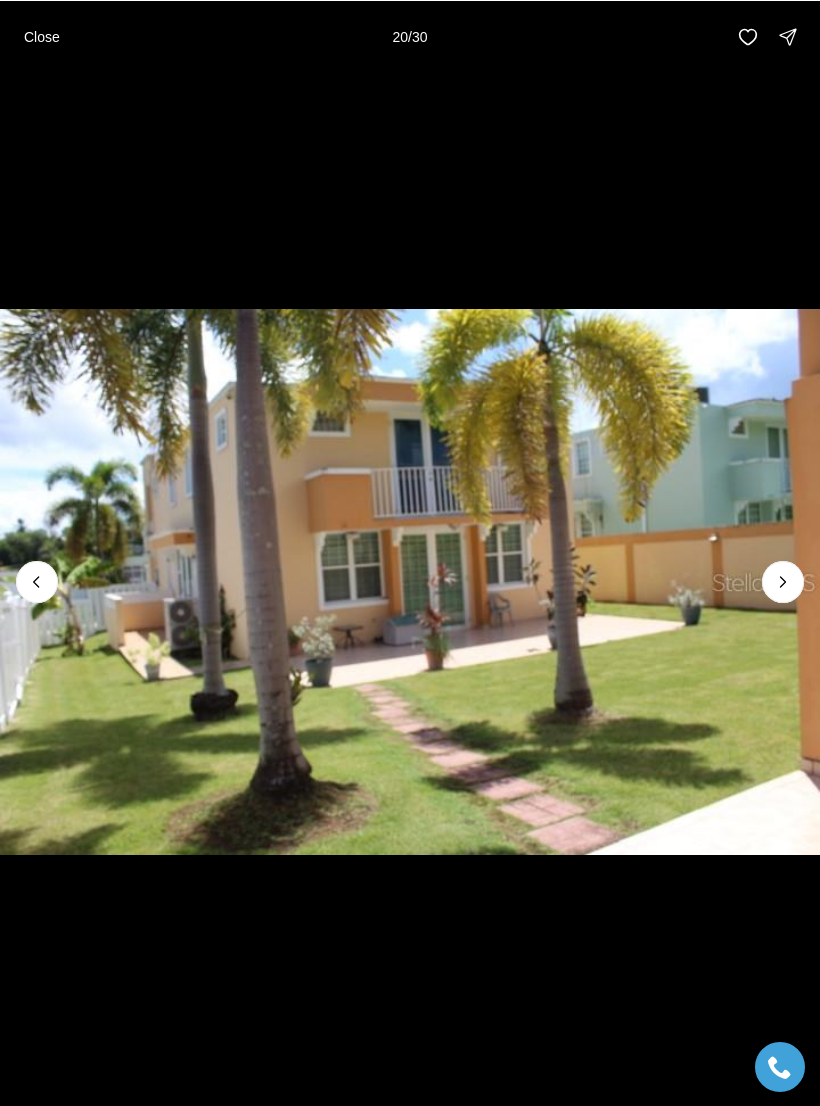 click 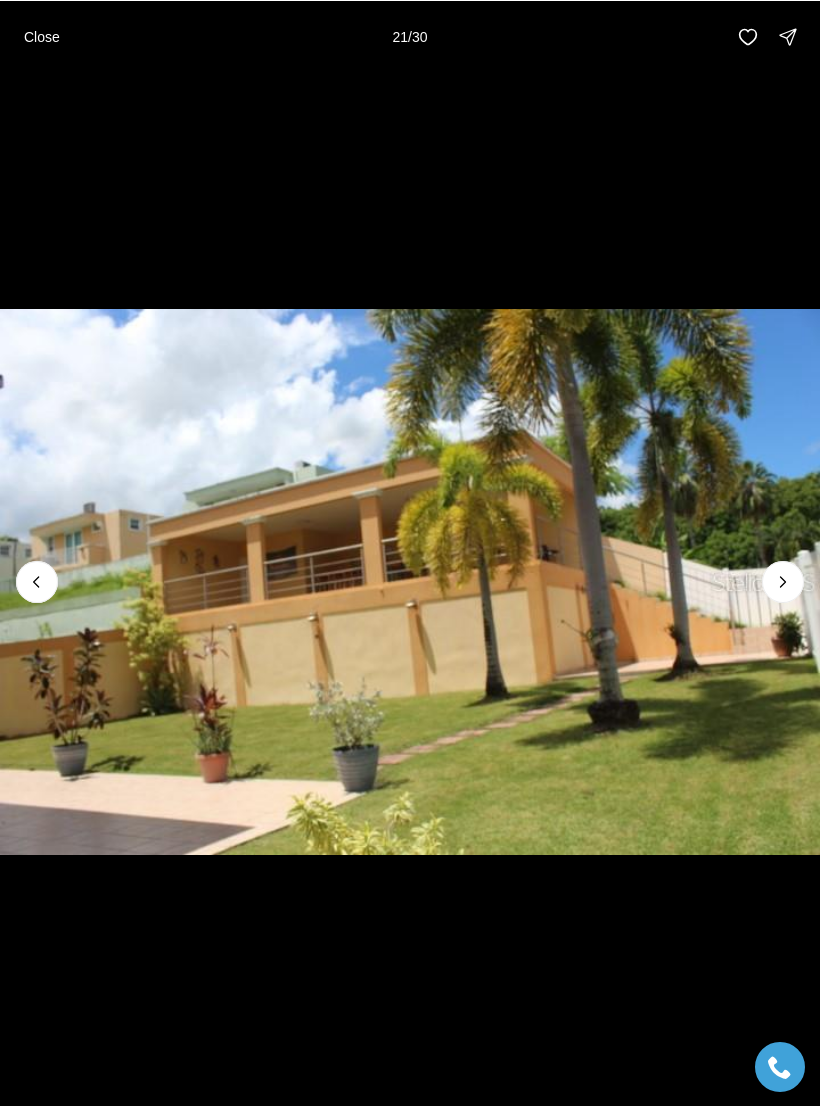 click 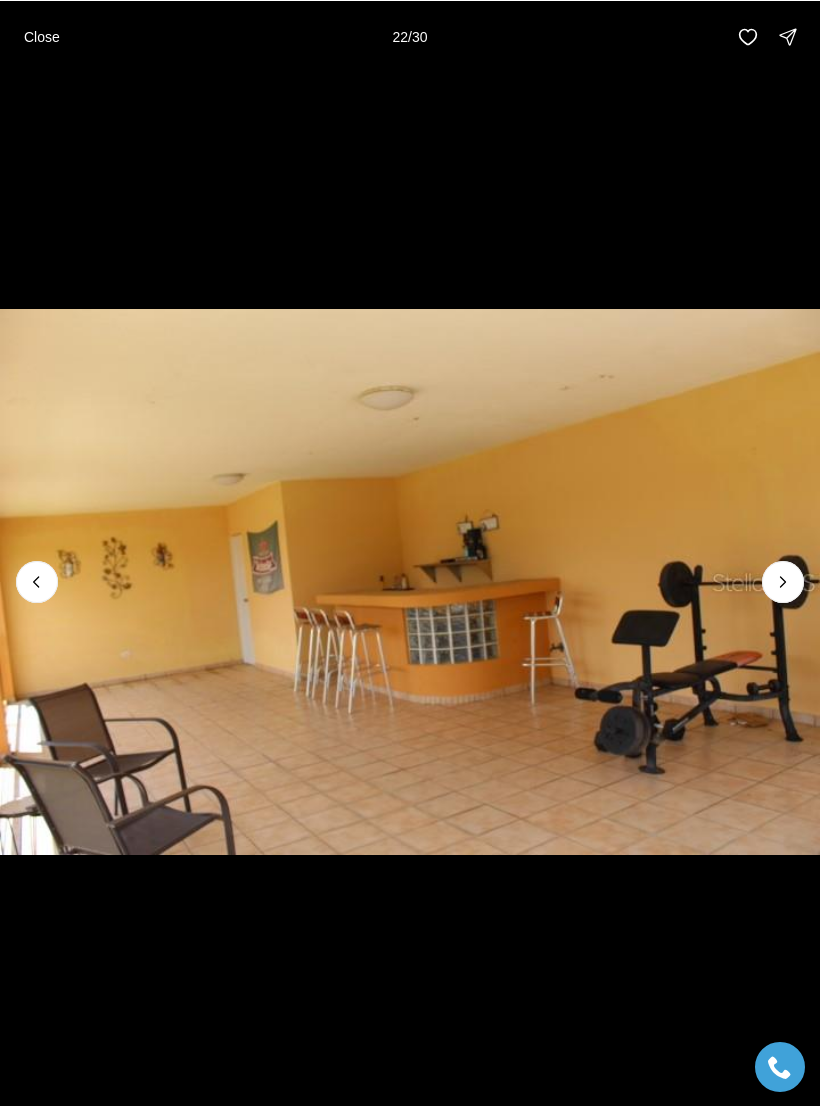 click 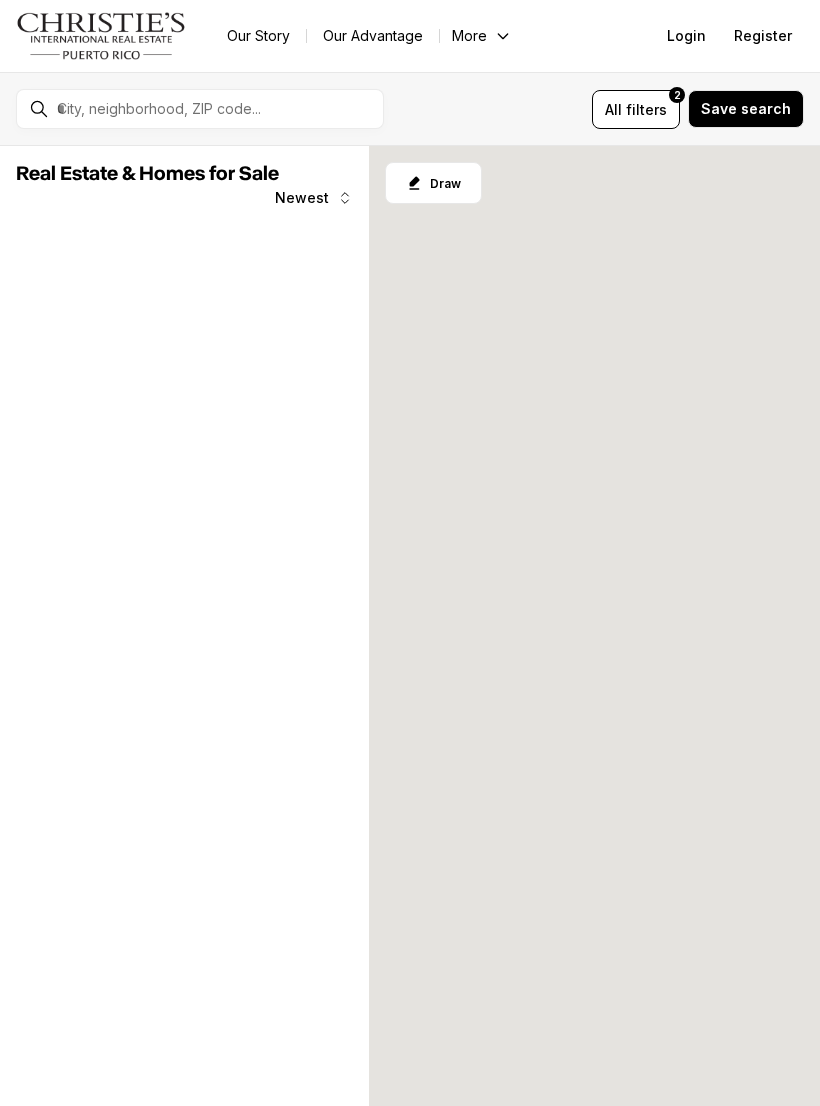 scroll, scrollTop: 0, scrollLeft: 0, axis: both 